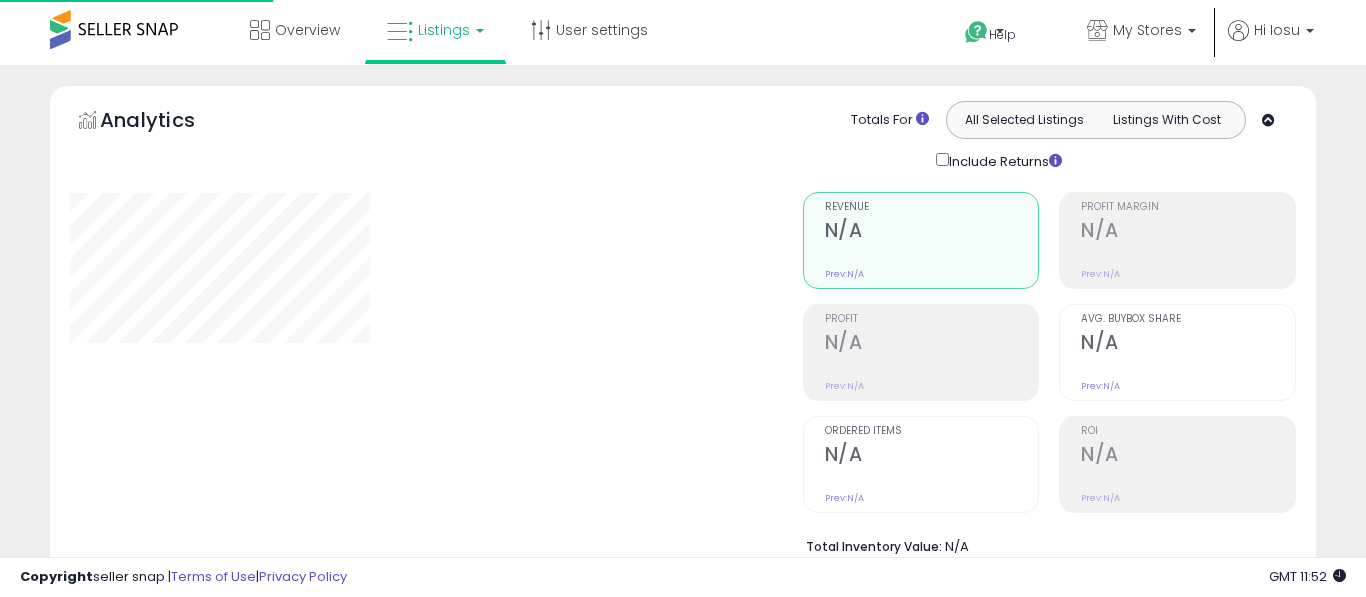 type on "**********" 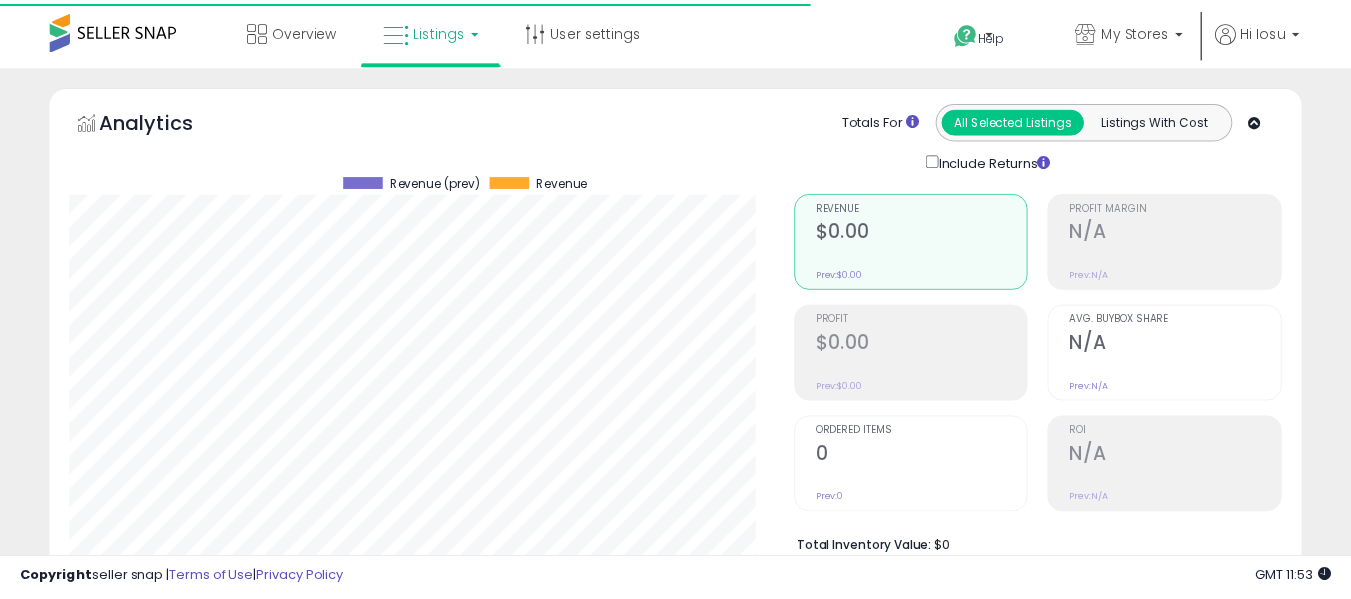 scroll, scrollTop: 0, scrollLeft: 0, axis: both 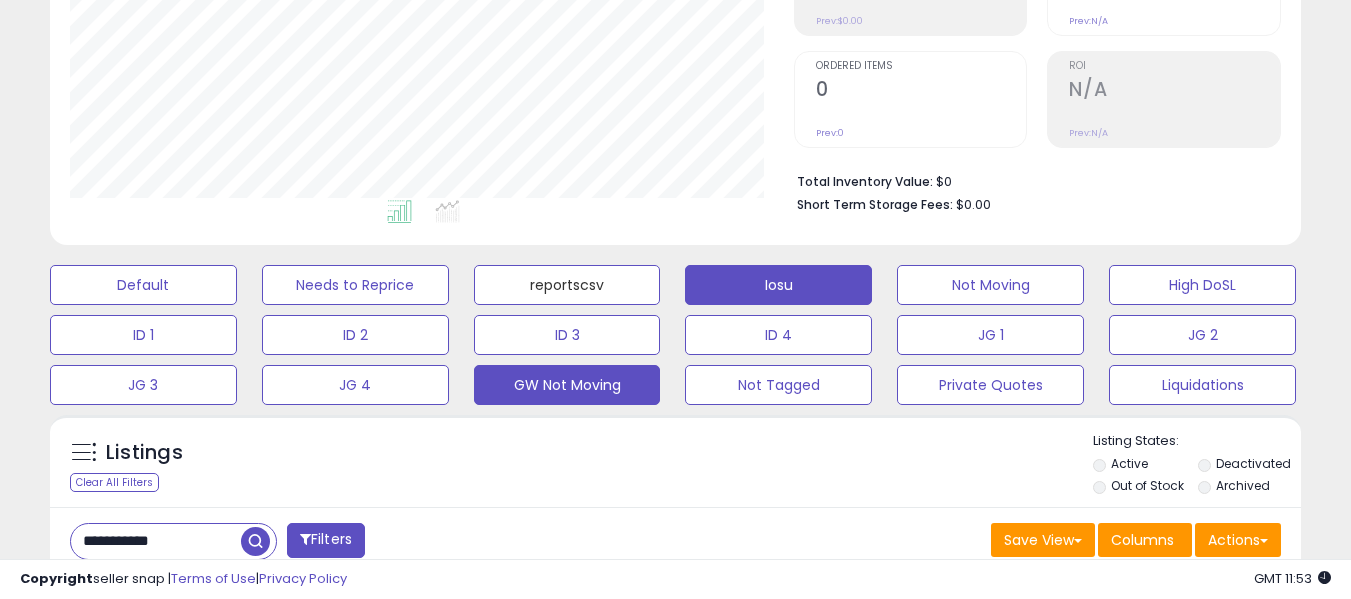 drag, startPoint x: 539, startPoint y: 331, endPoint x: 539, endPoint y: 347, distance: 16 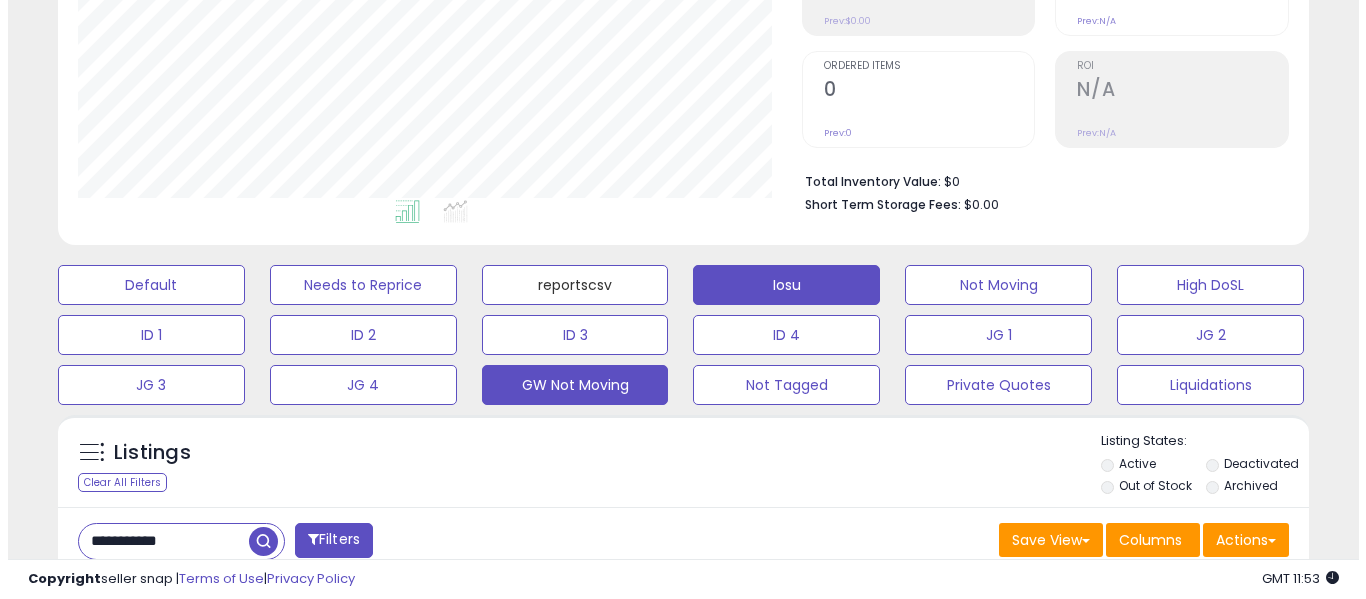 scroll, scrollTop: 400, scrollLeft: 0, axis: vertical 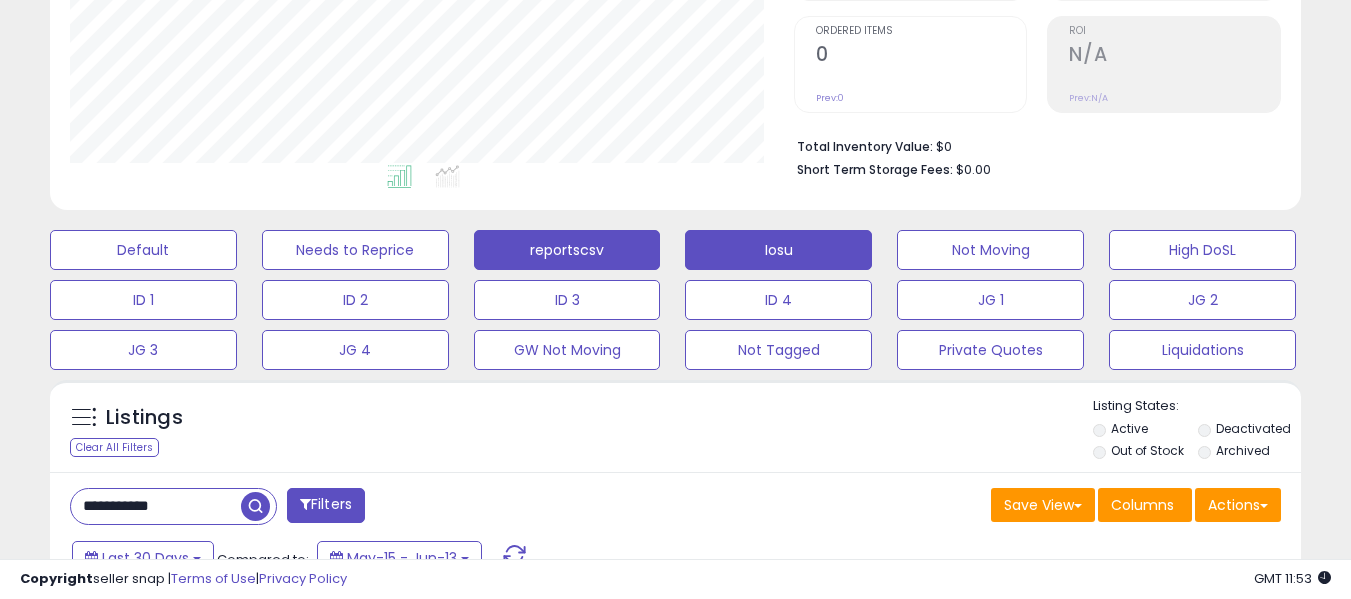 click on "reportscsv" at bounding box center [143, 250] 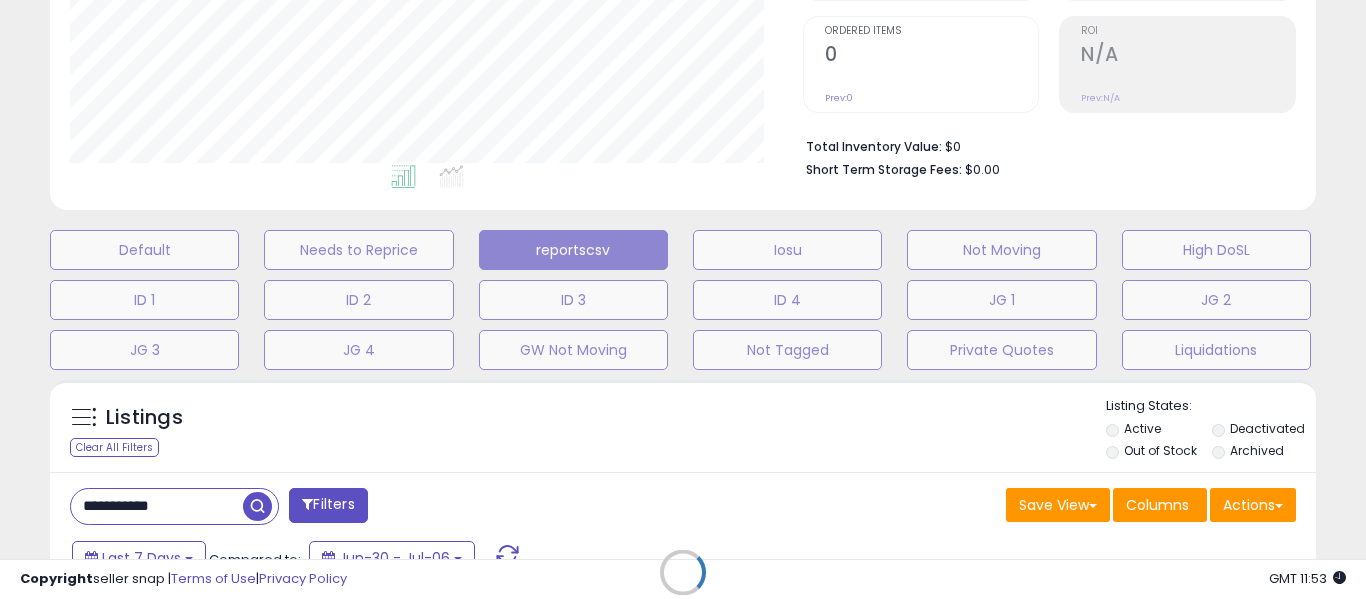 scroll, scrollTop: 999590, scrollLeft: 999267, axis: both 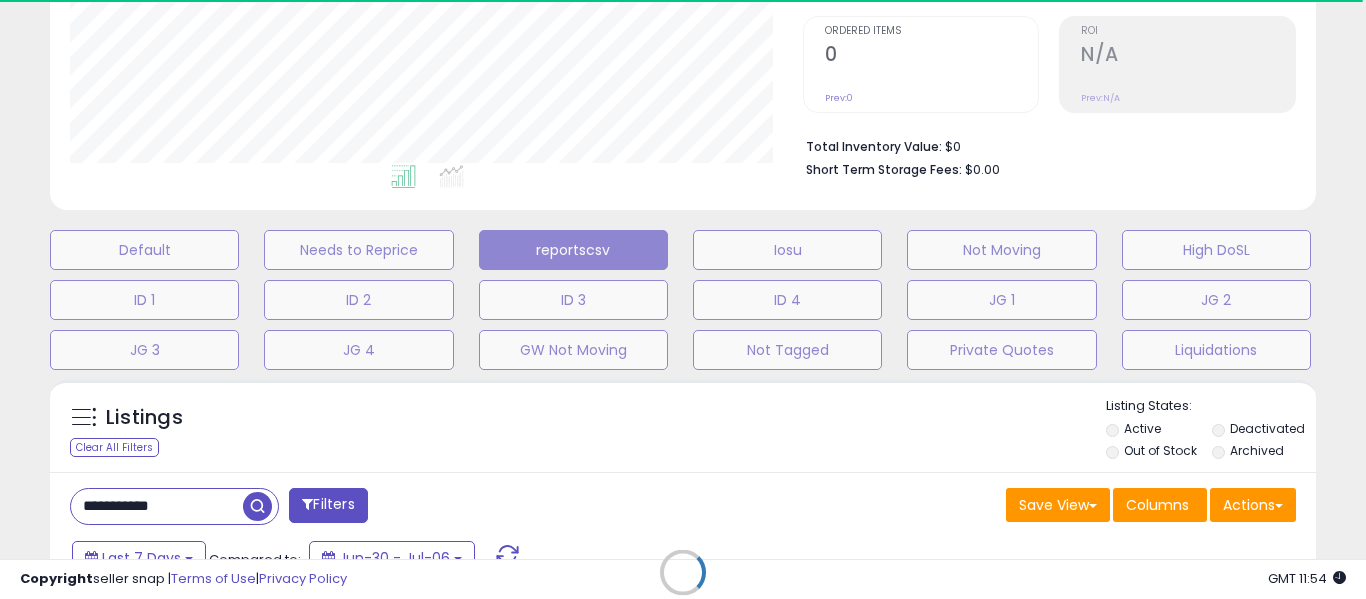 type 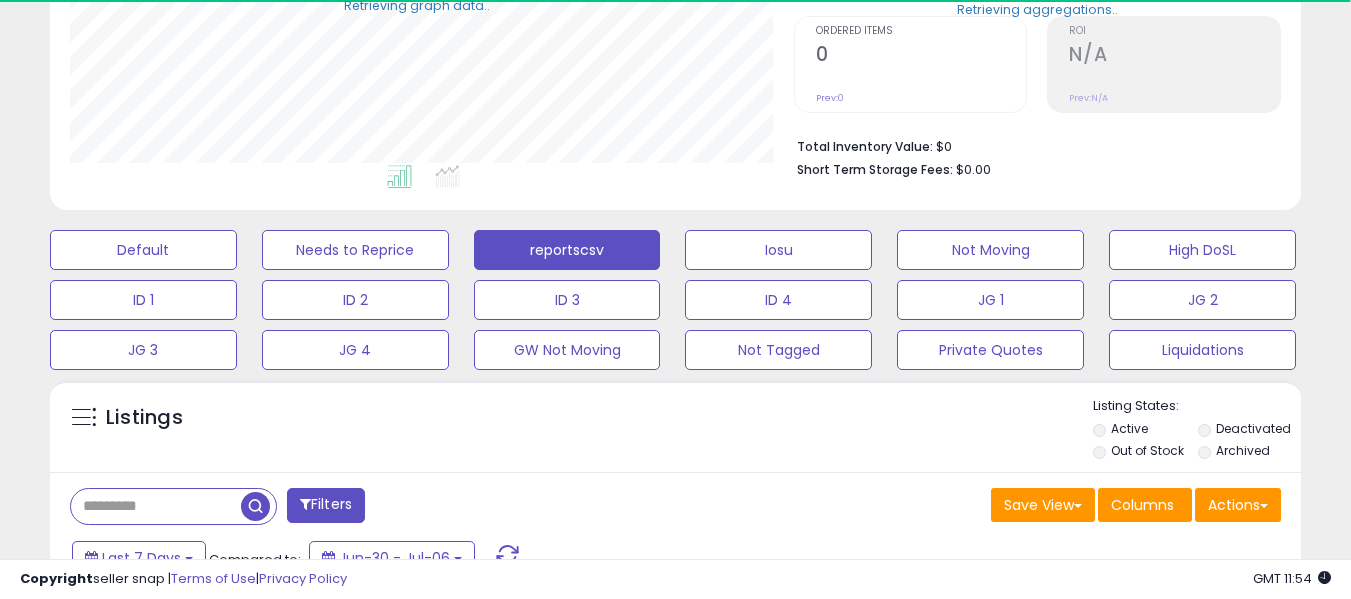 scroll, scrollTop: 410, scrollLeft: 724, axis: both 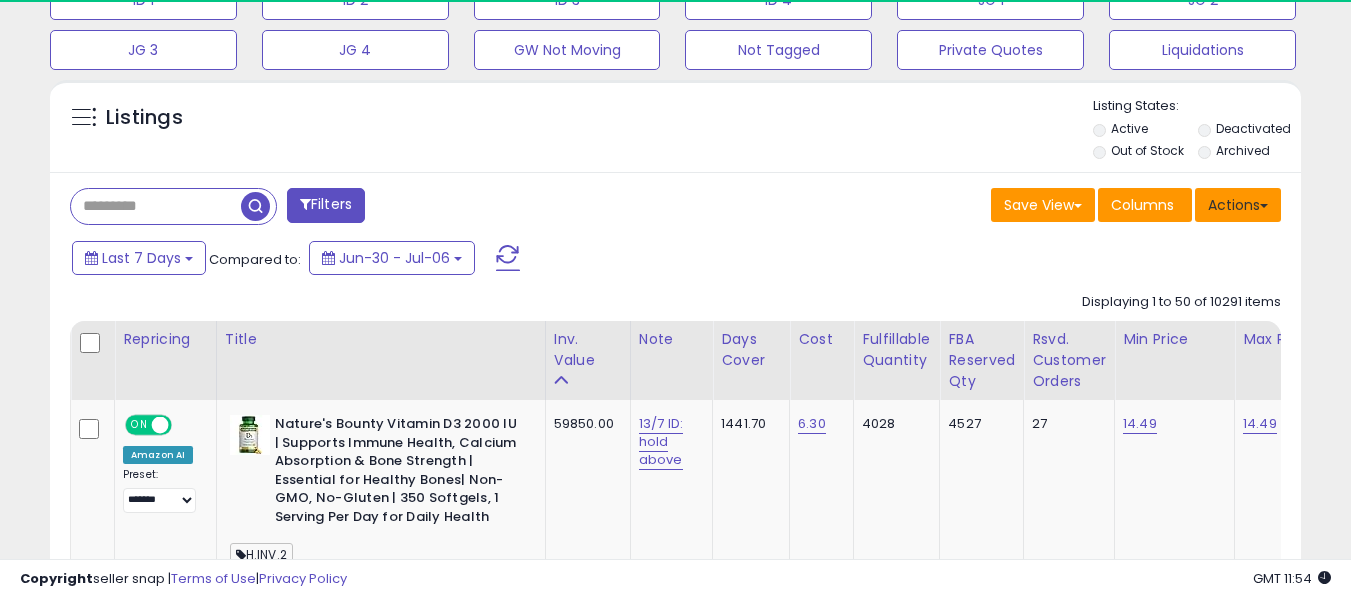 click on "Actions" at bounding box center [1238, 205] 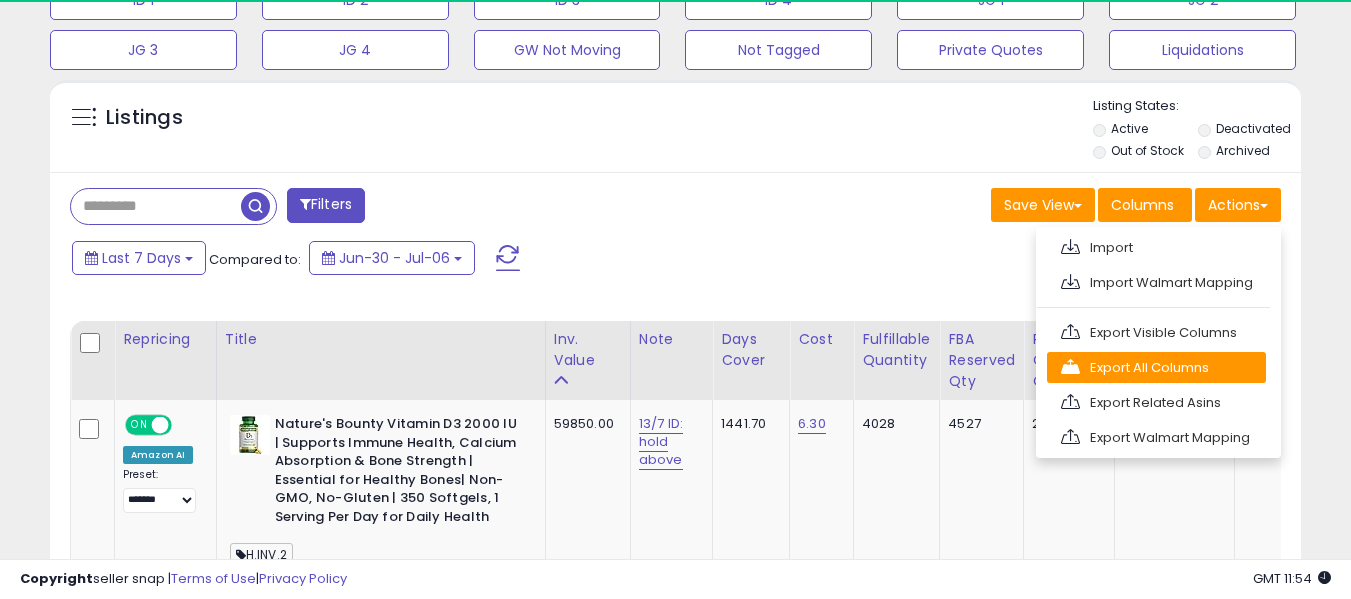 click on "Export All Columns" at bounding box center [1156, 367] 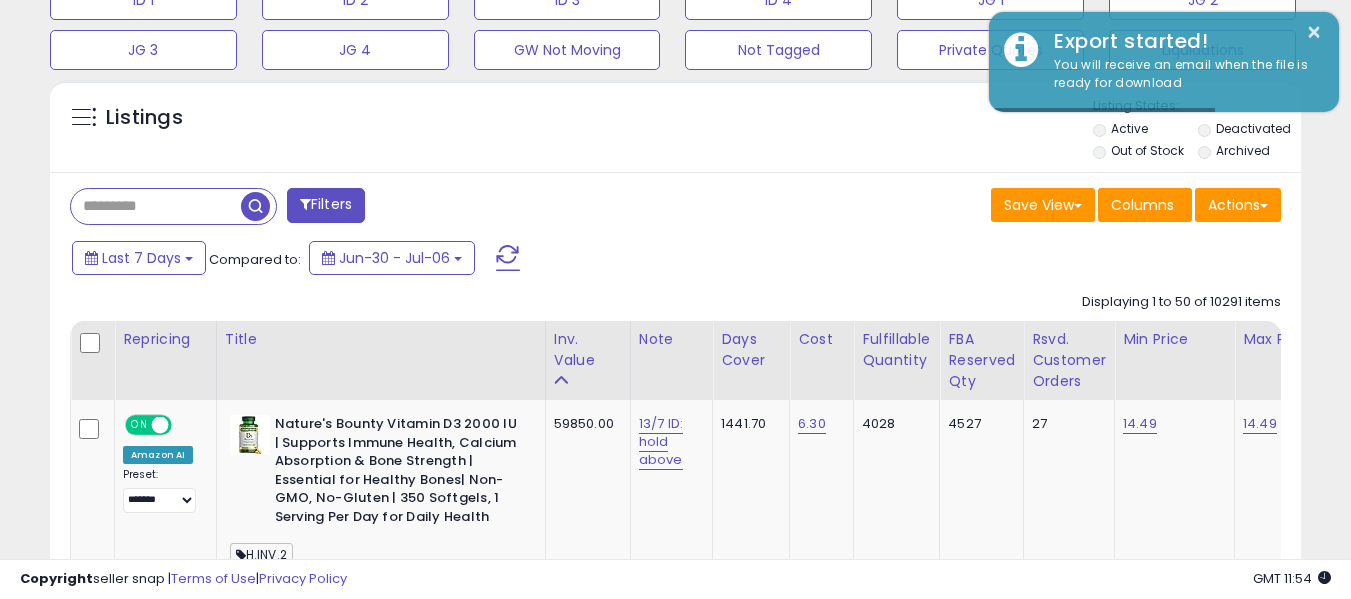 scroll, scrollTop: 999590, scrollLeft: 999276, axis: both 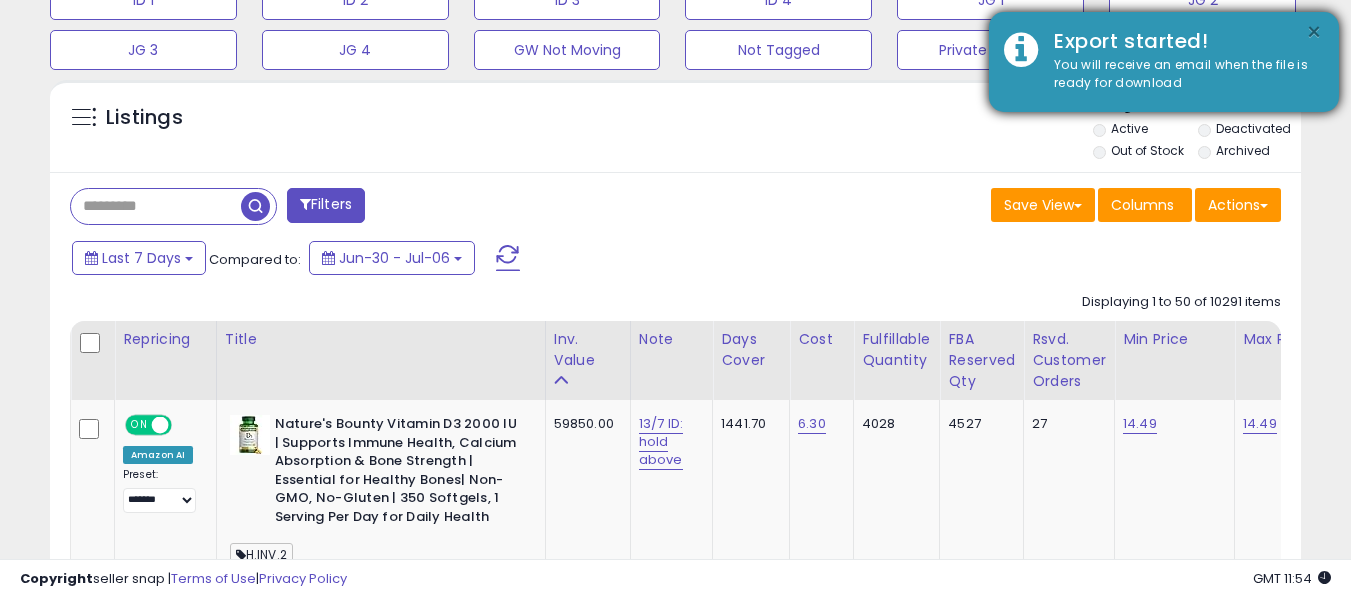 click on "×" at bounding box center (1314, 32) 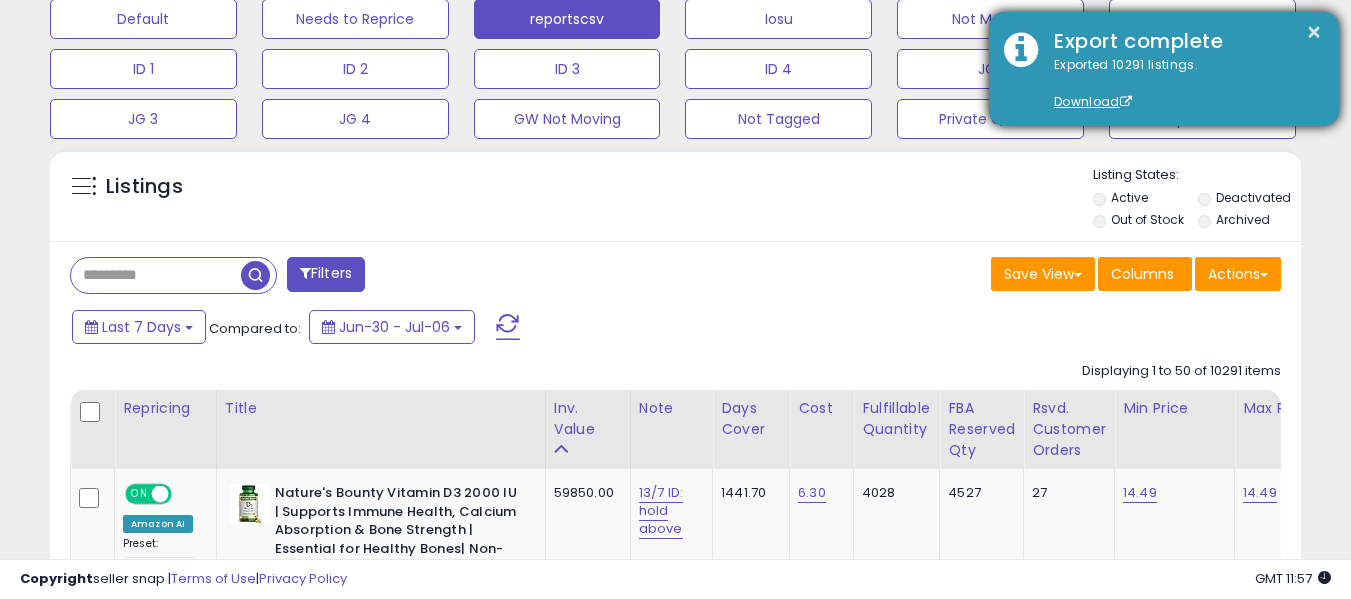 scroll, scrollTop: 600, scrollLeft: 0, axis: vertical 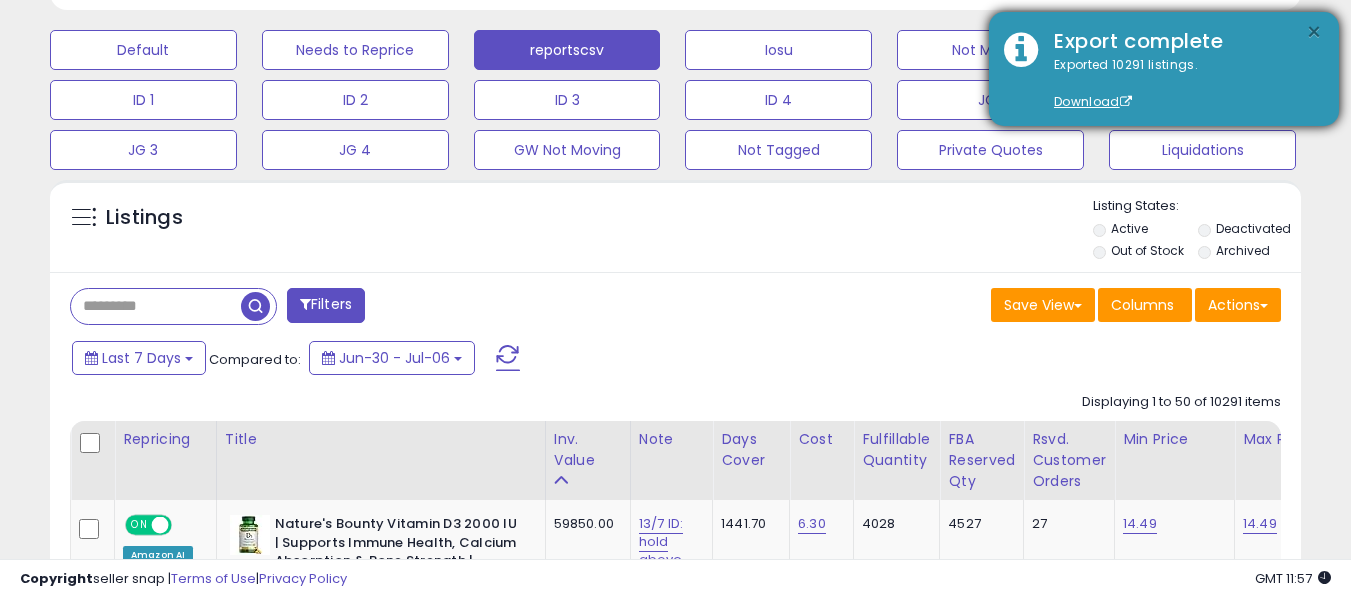 click on "×" at bounding box center [1314, 32] 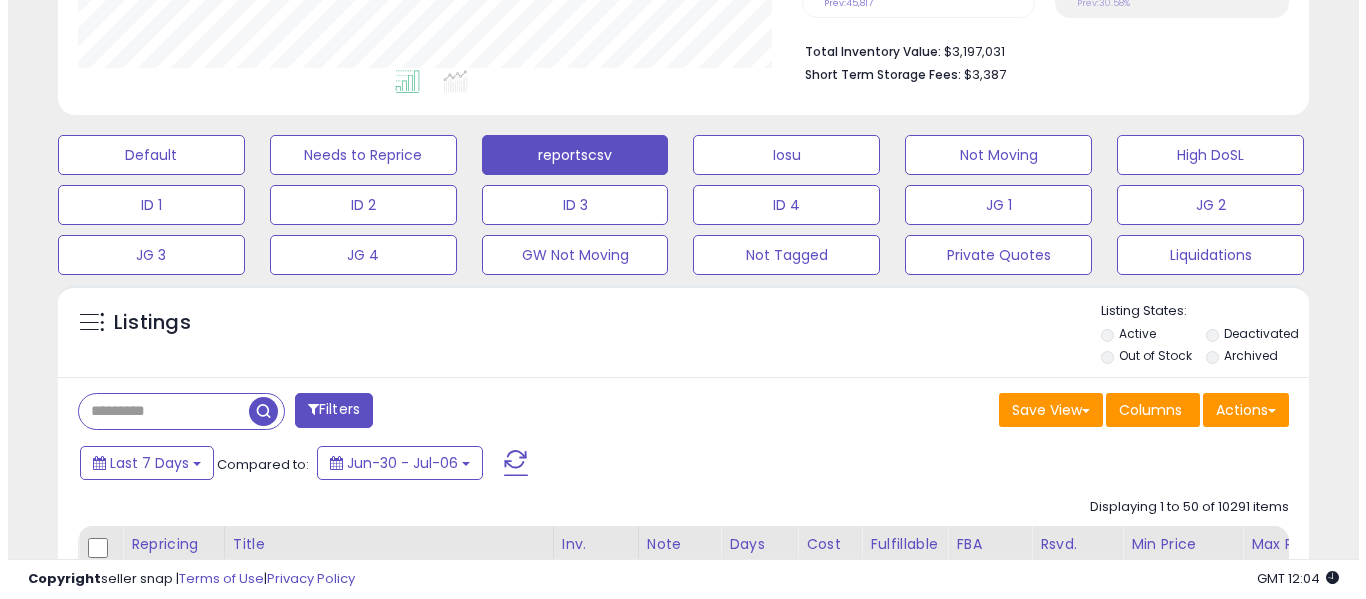 scroll, scrollTop: 600, scrollLeft: 0, axis: vertical 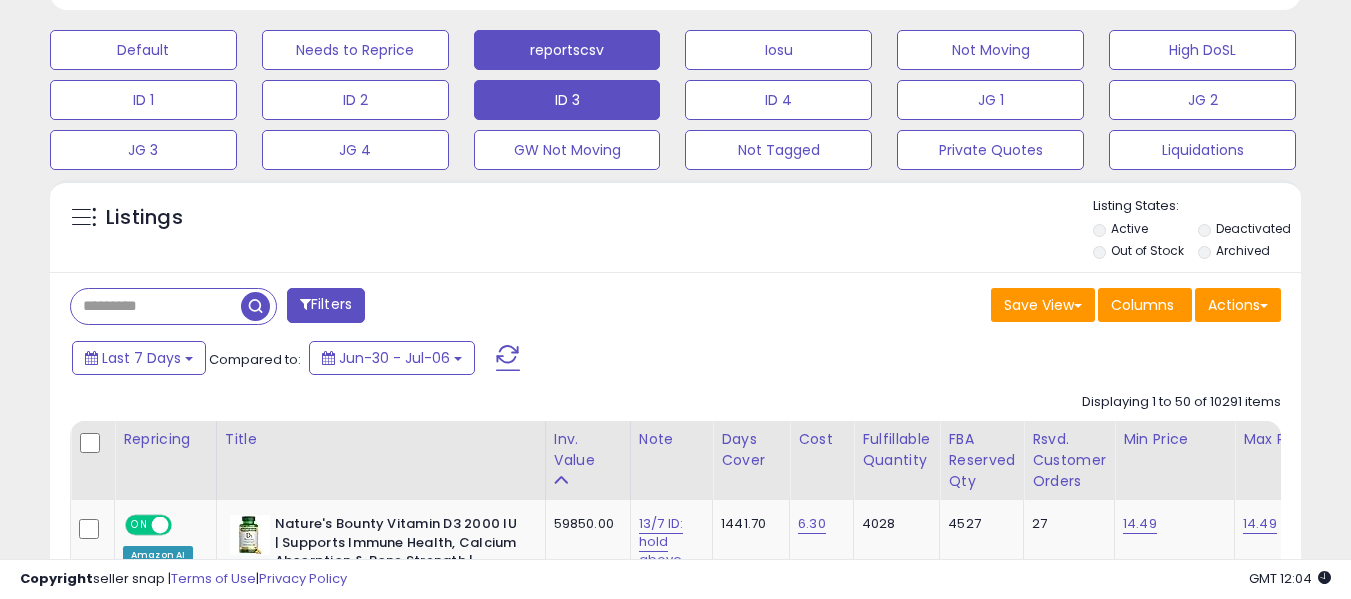 click on "ID 3" at bounding box center (143, 50) 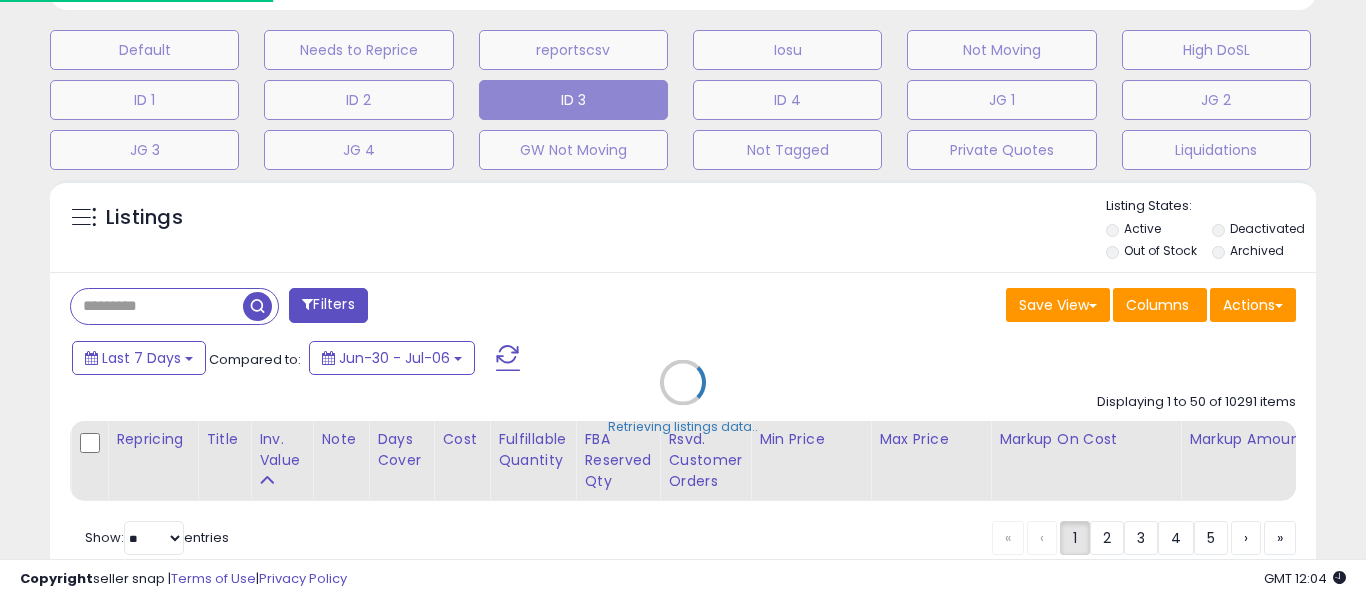 scroll, scrollTop: 999590, scrollLeft: 999267, axis: both 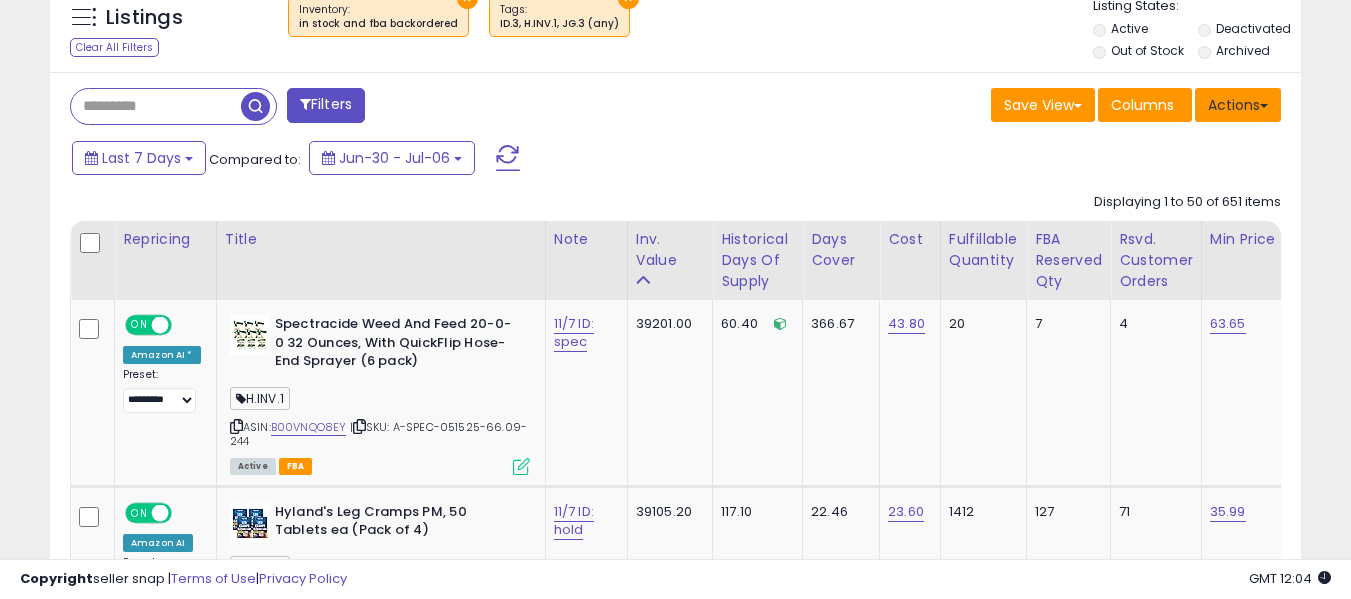 click on "Actions" at bounding box center (1238, 105) 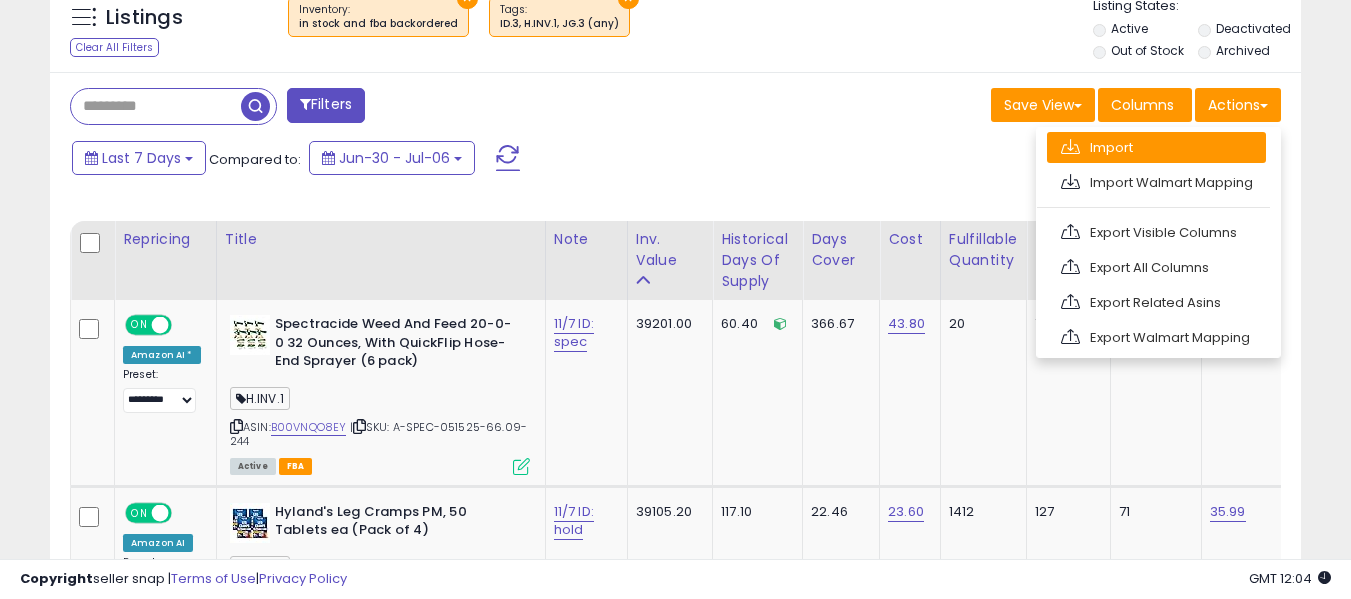 click on "Import" at bounding box center (1156, 147) 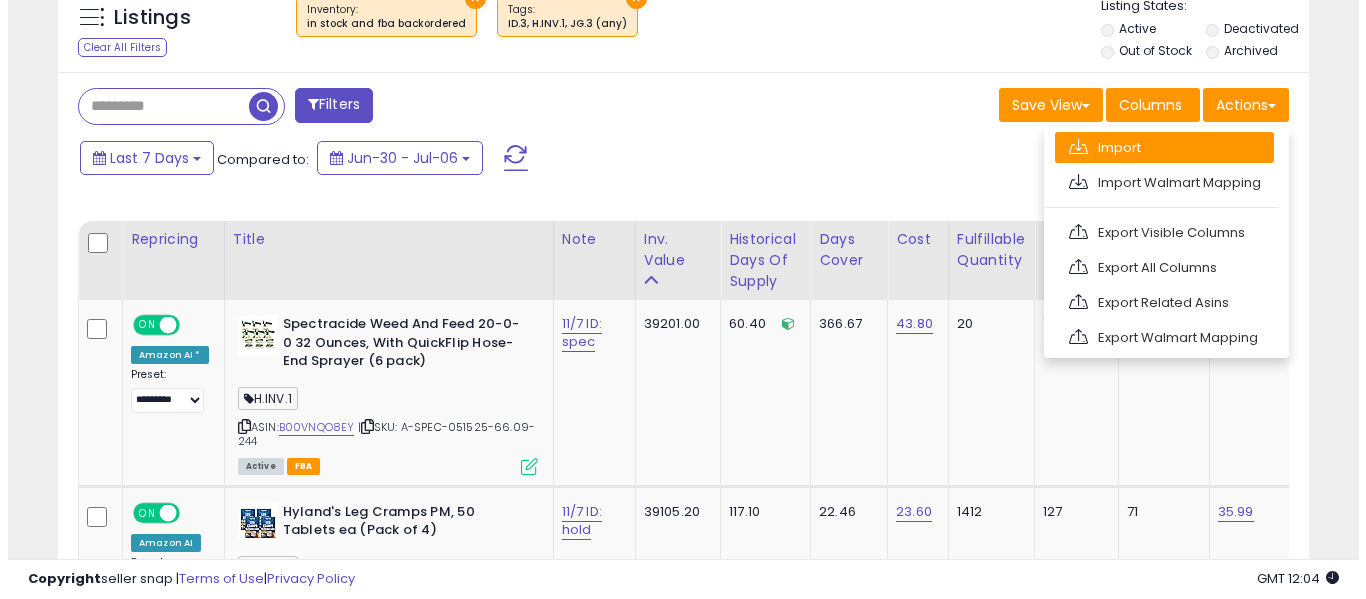 scroll, scrollTop: 999590, scrollLeft: 999267, axis: both 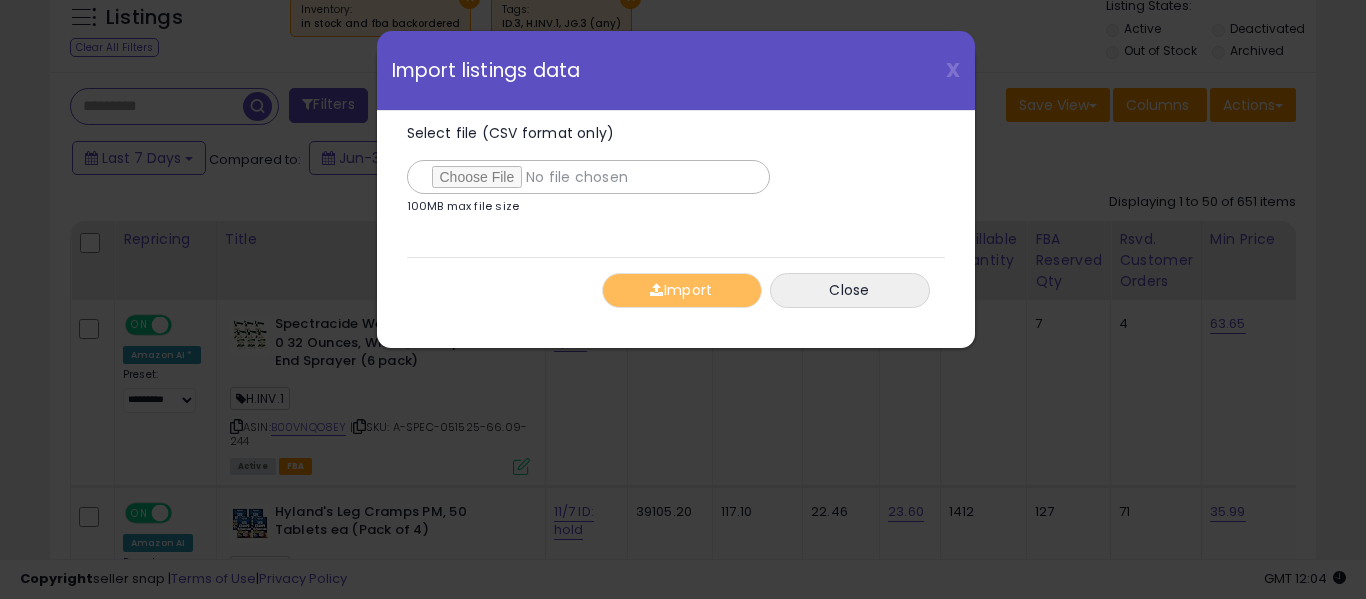 type on "**********" 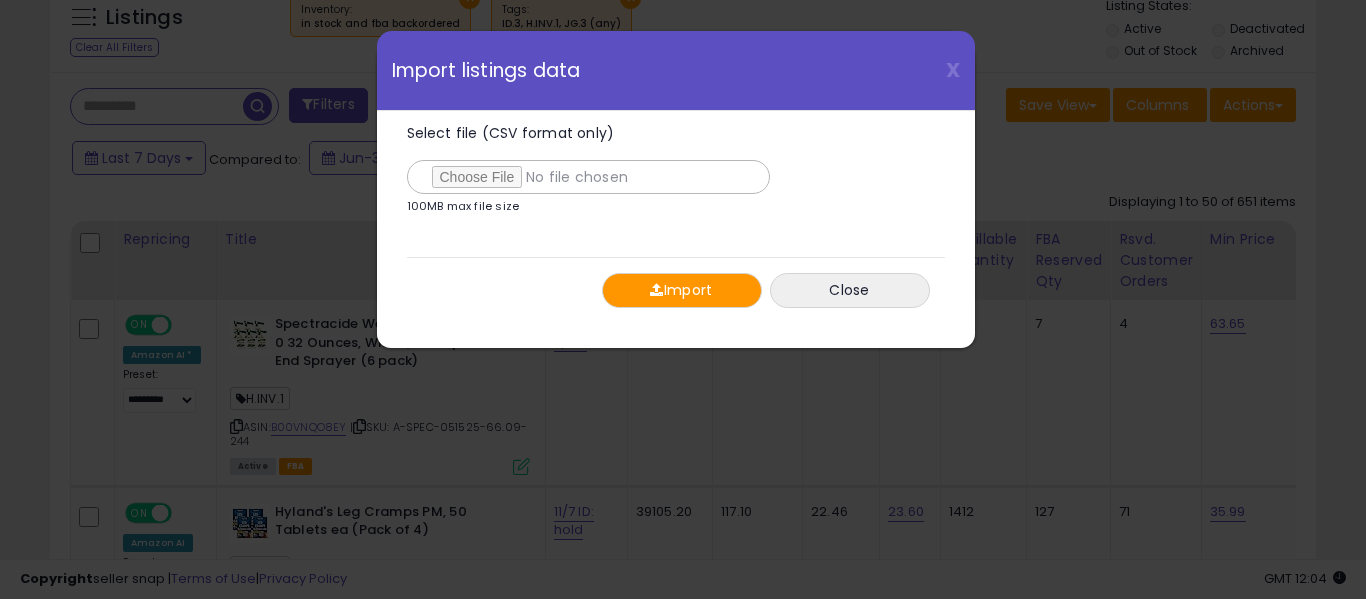 click on "Import" at bounding box center [682, 290] 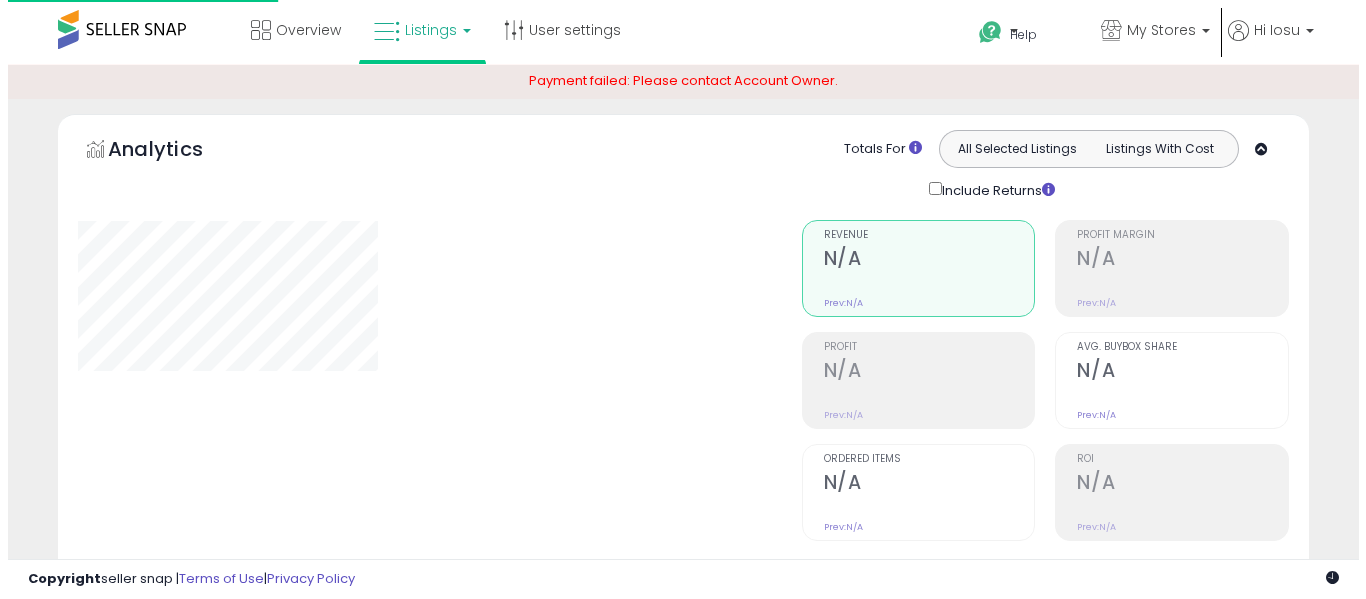 scroll, scrollTop: 721, scrollLeft: 0, axis: vertical 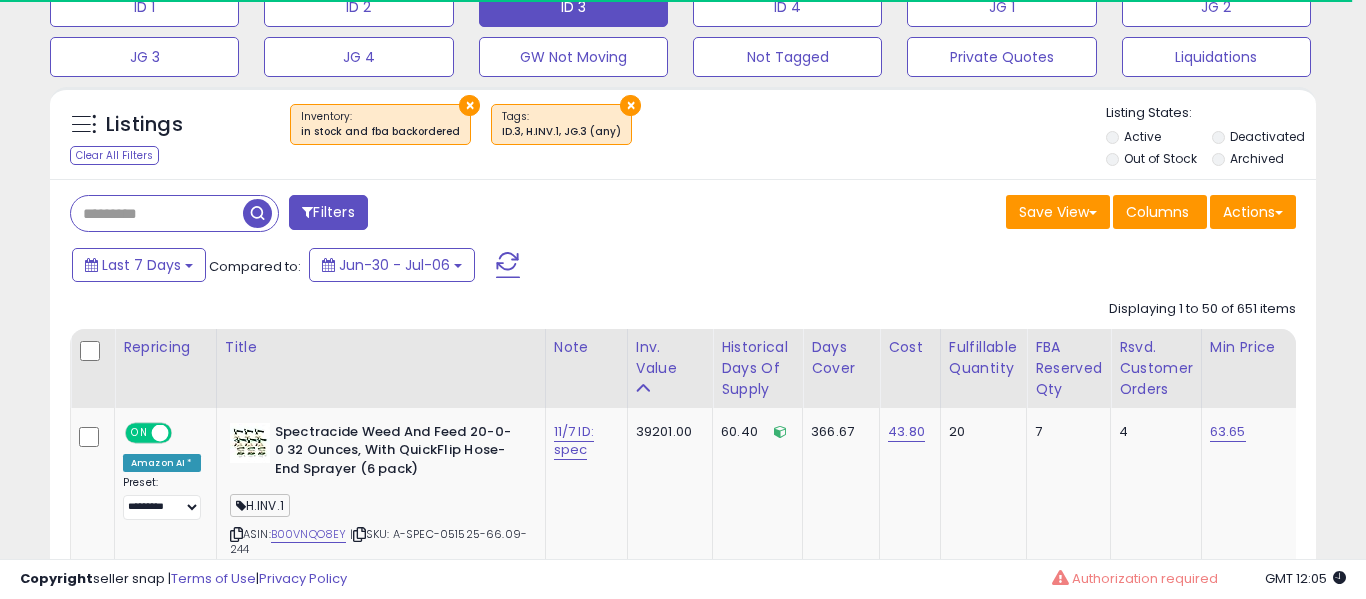 select on "**" 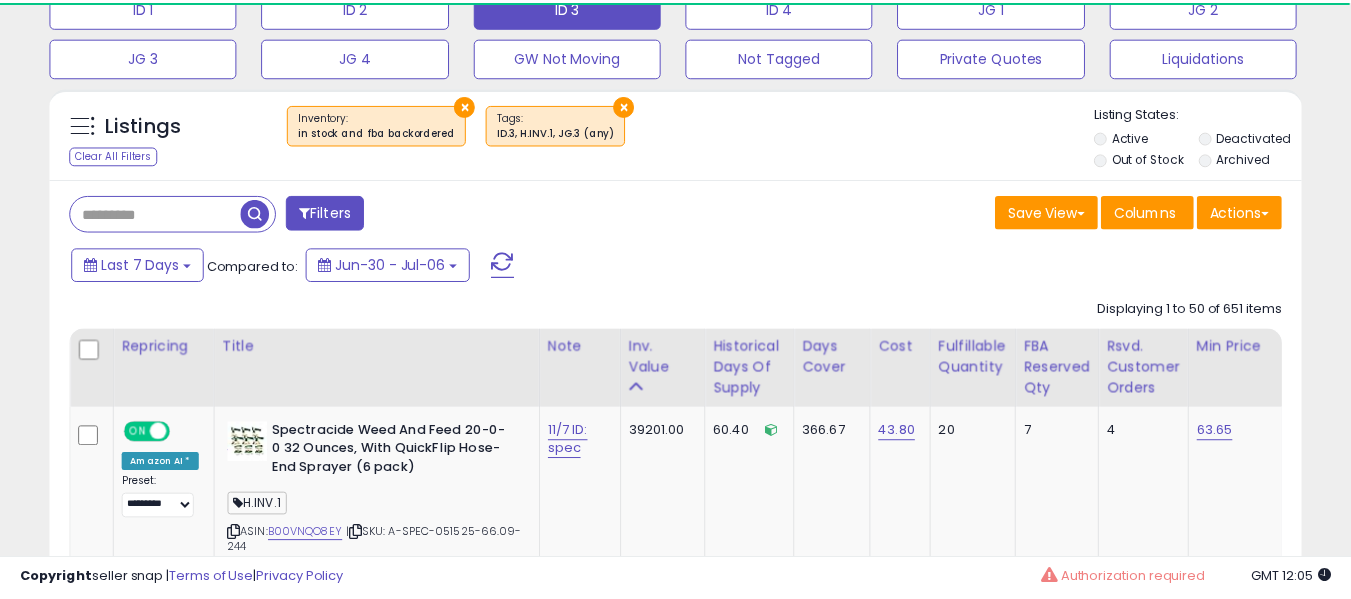 scroll, scrollTop: 0, scrollLeft: 0, axis: both 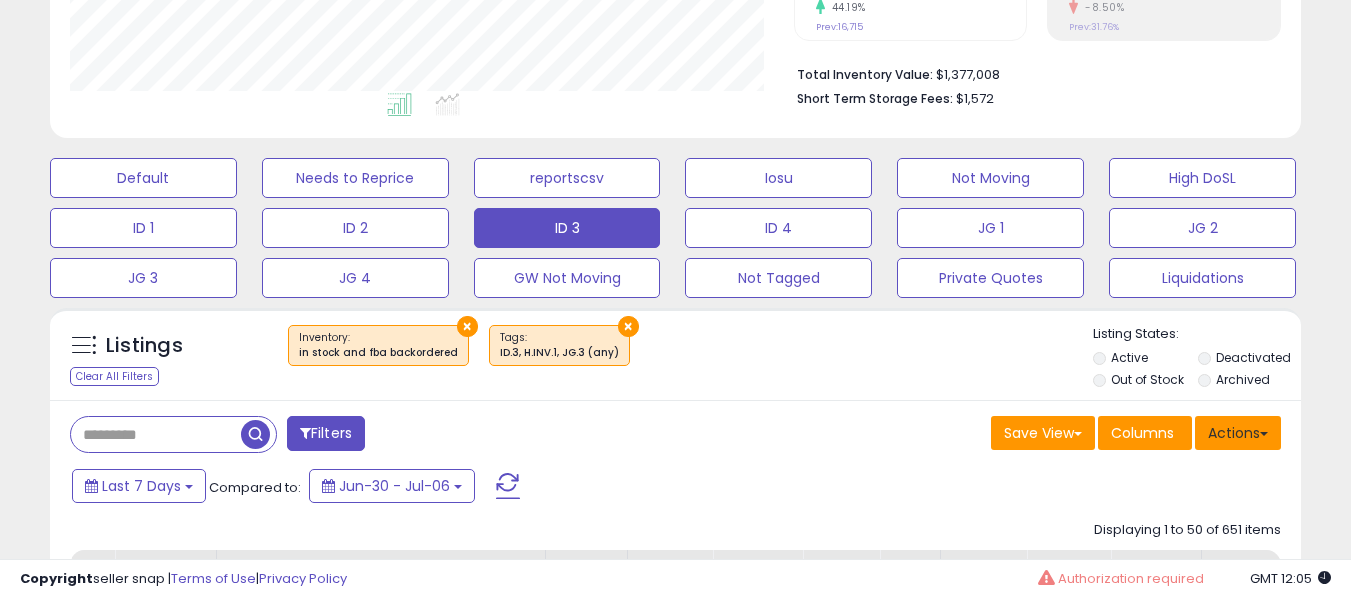 click on "Actions" at bounding box center [1238, 433] 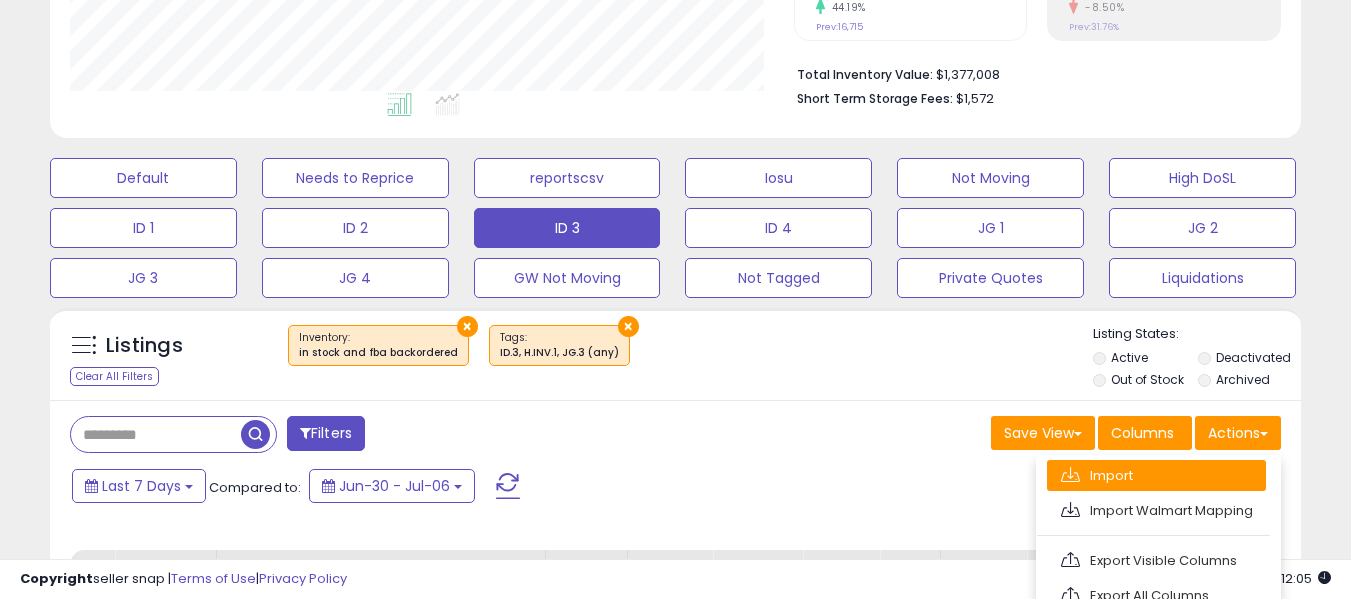 click on "Import" at bounding box center (1156, 475) 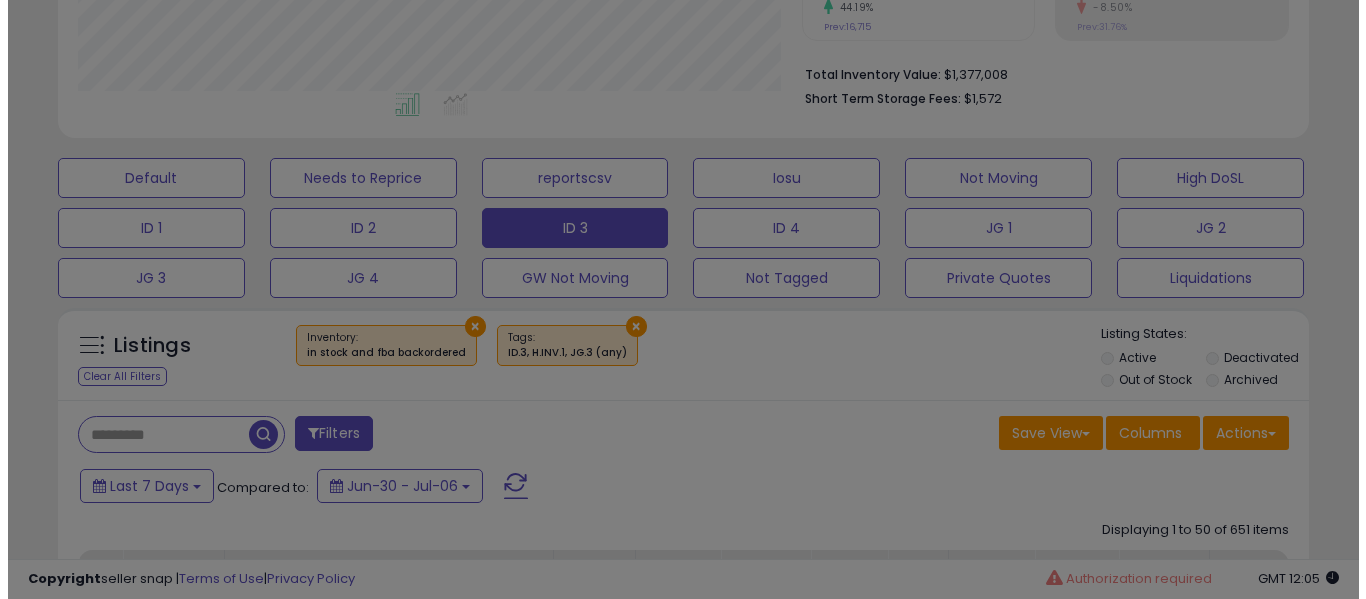 scroll, scrollTop: 999590, scrollLeft: 999267, axis: both 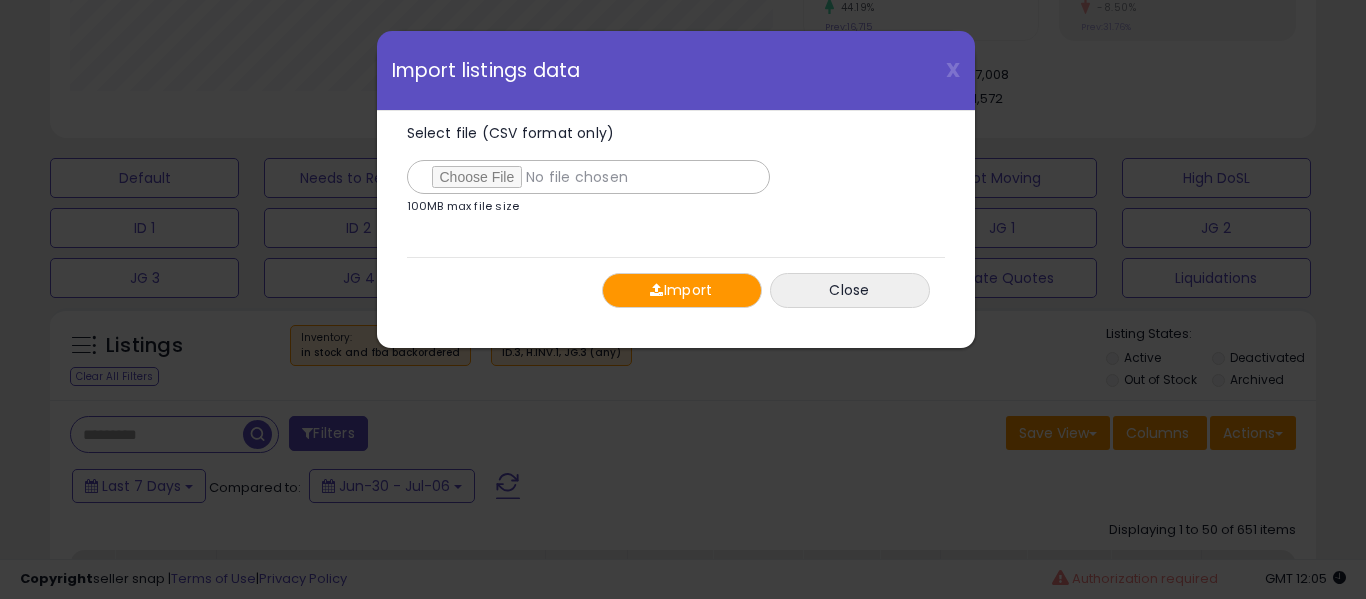 click on "Import
Close" at bounding box center [676, 290] 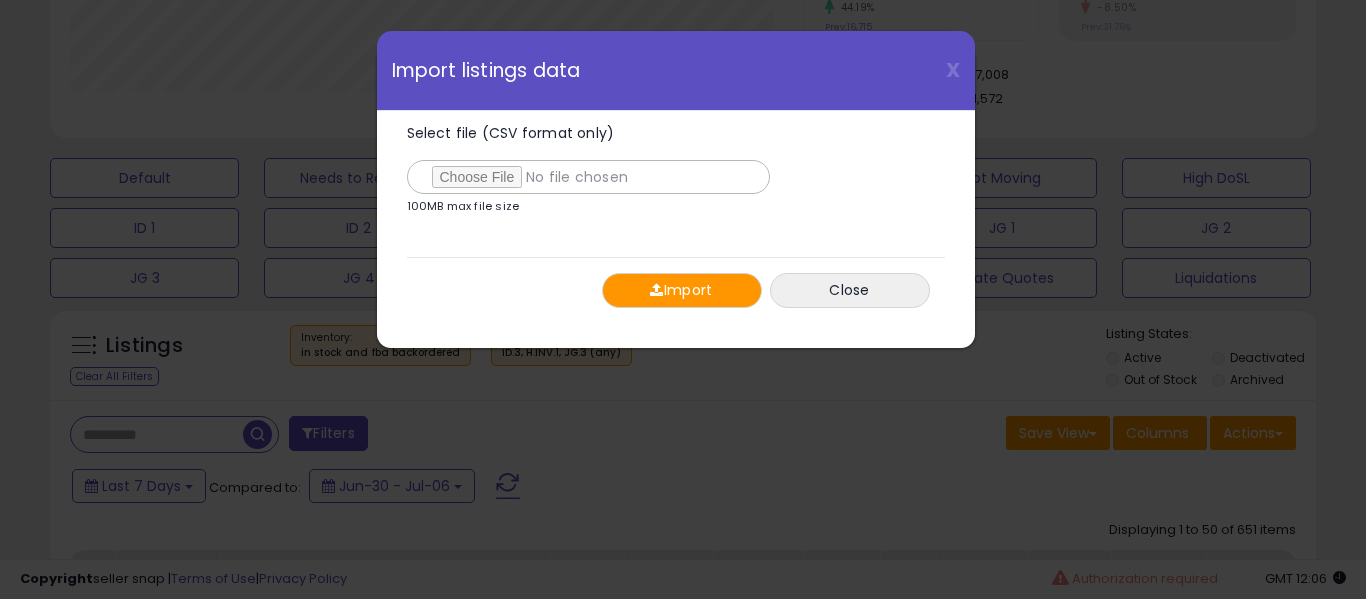 click on "Import" at bounding box center [682, 290] 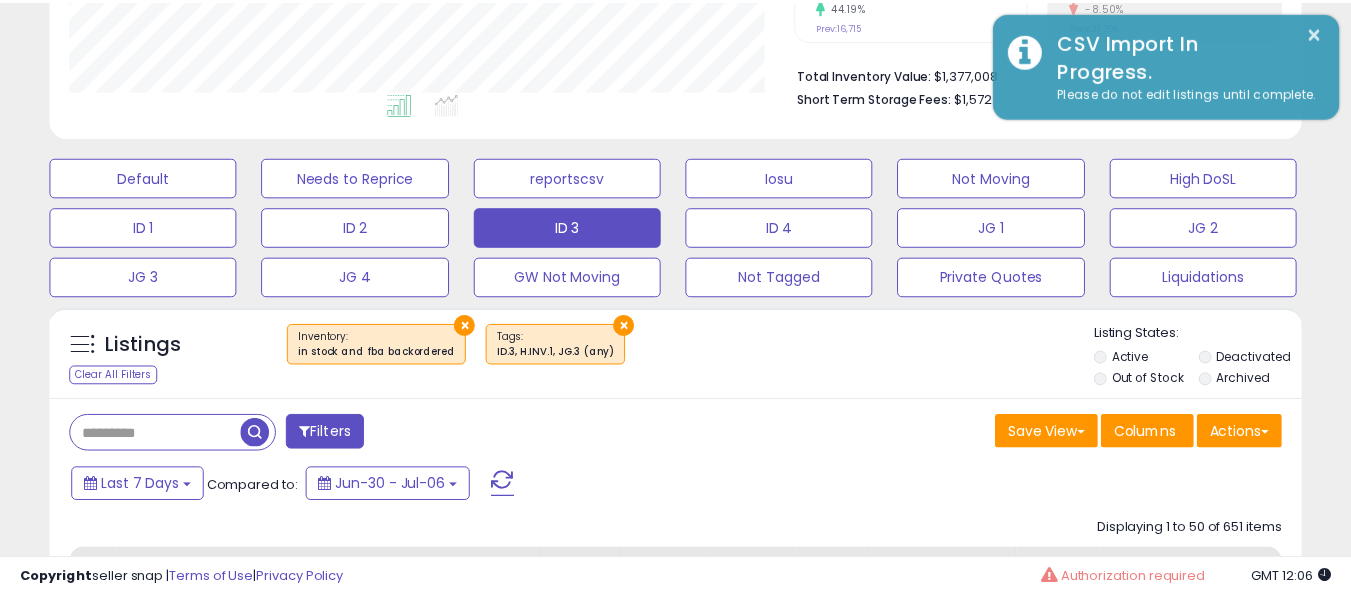 scroll, scrollTop: 410, scrollLeft: 724, axis: both 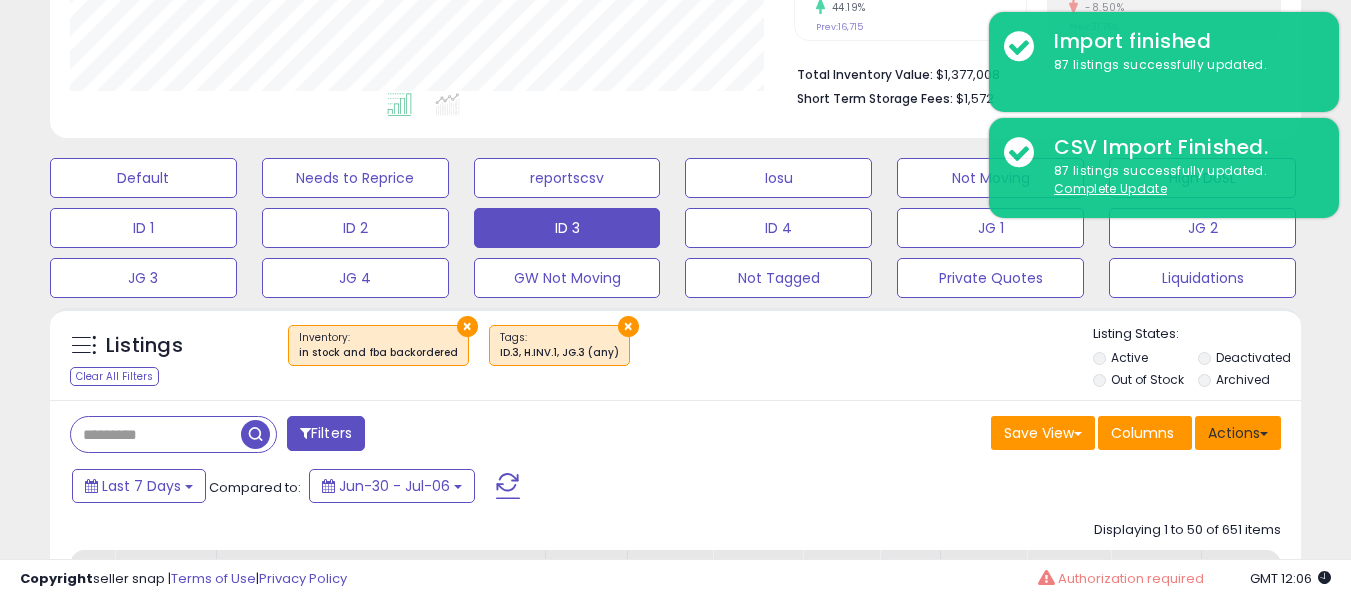 click on "Actions" at bounding box center (1238, 433) 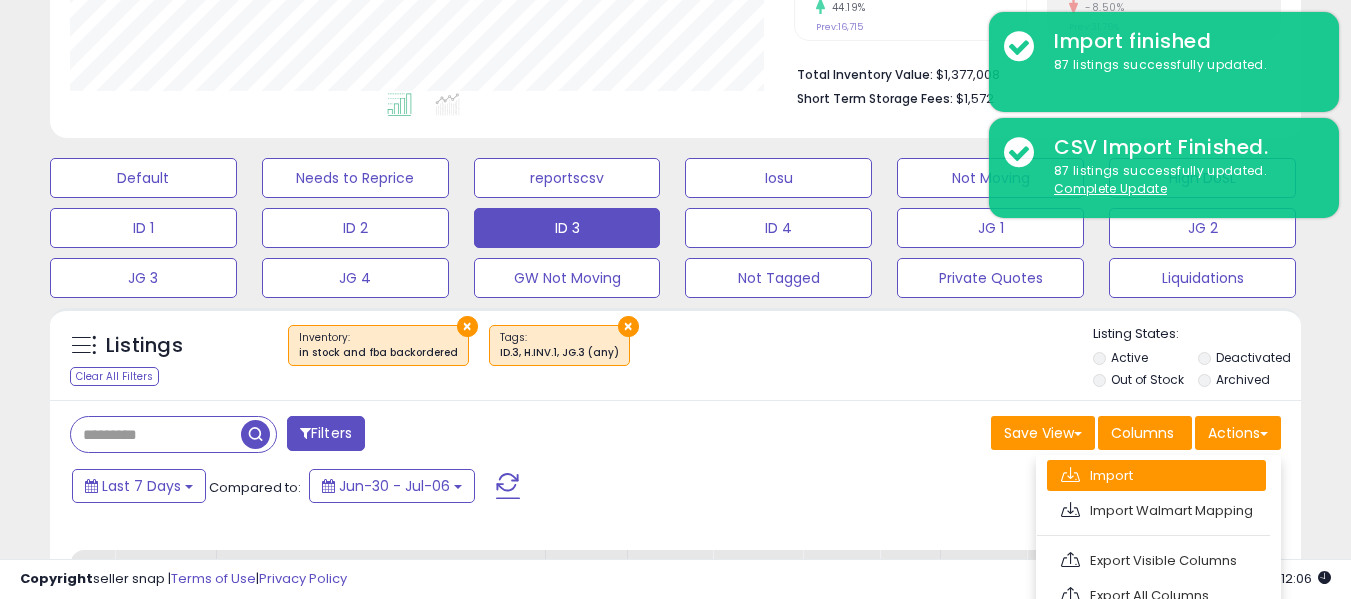 click on "Import" at bounding box center [1156, 475] 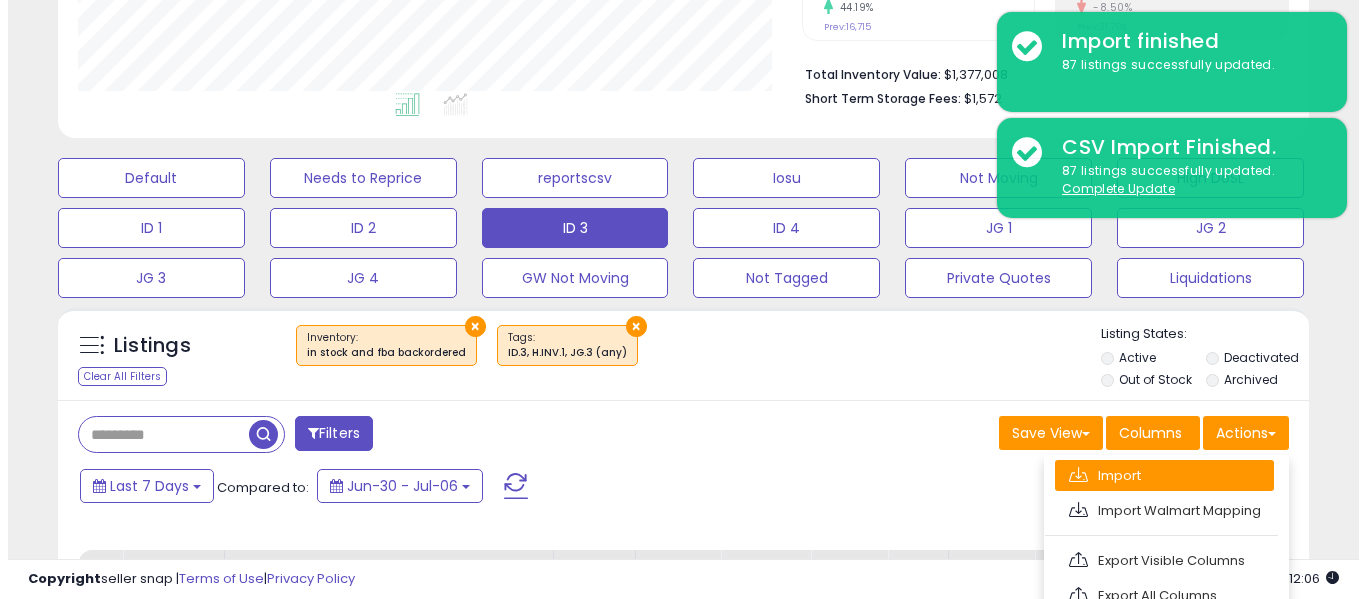 scroll, scrollTop: 999590, scrollLeft: 999267, axis: both 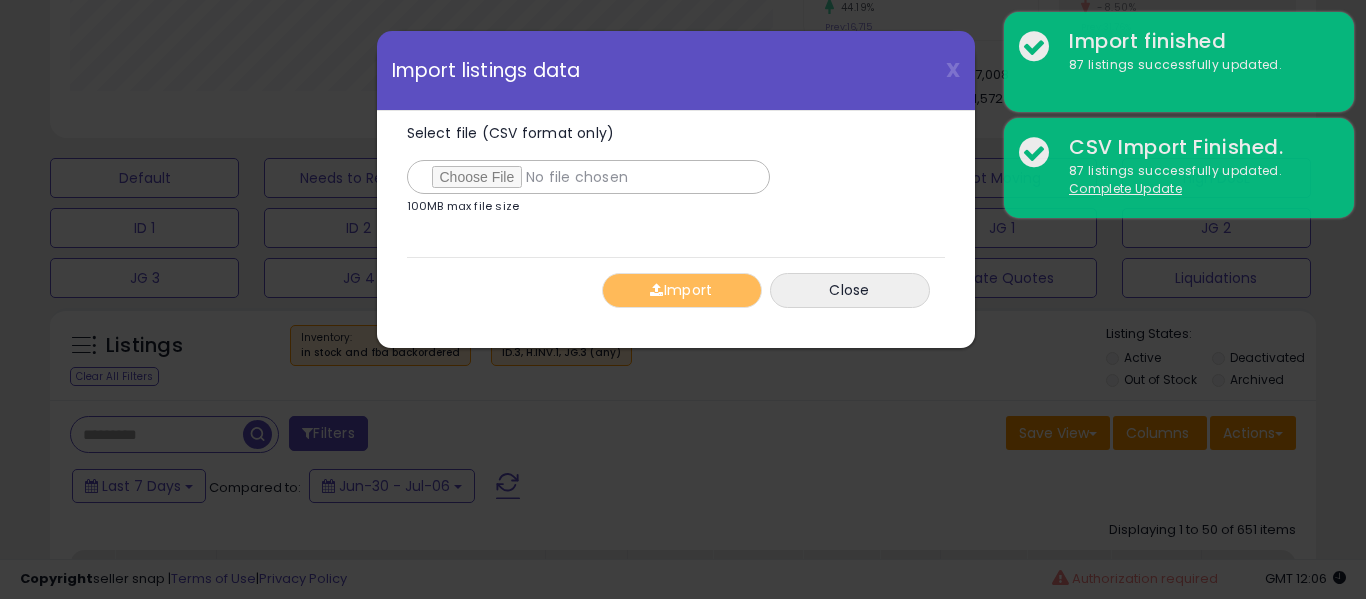 type on "**********" 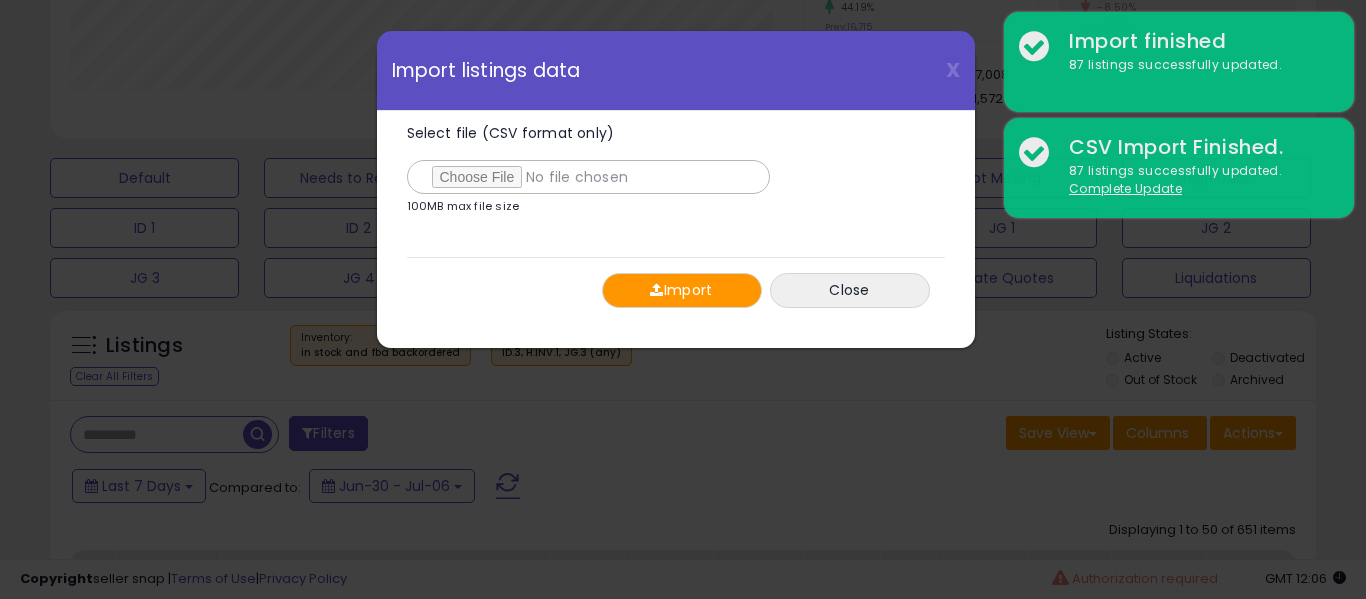 click on "Import" at bounding box center [682, 290] 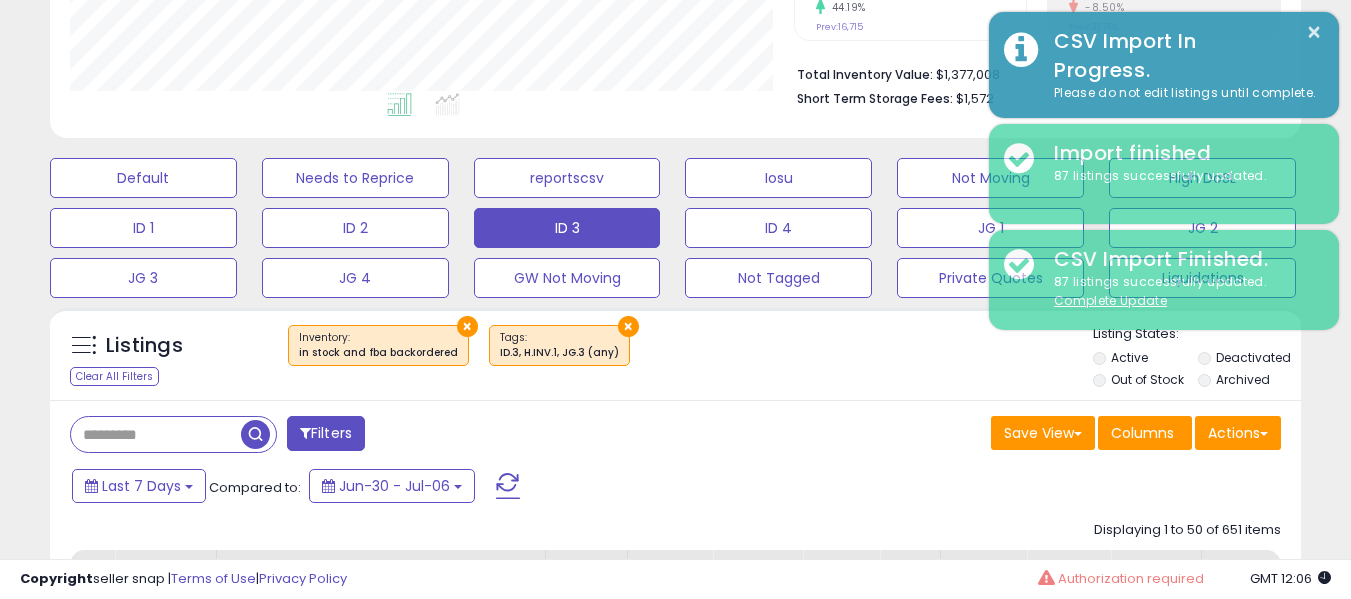 scroll, scrollTop: 410, scrollLeft: 724, axis: both 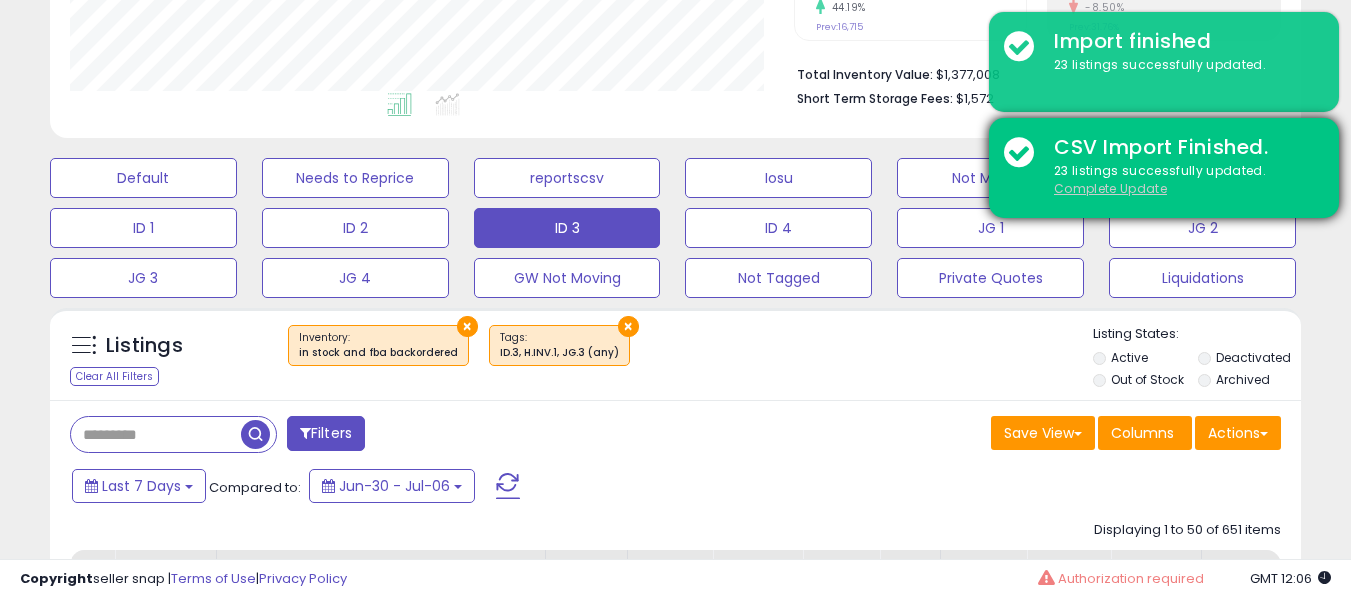 click on "Complete Update" at bounding box center [1110, 188] 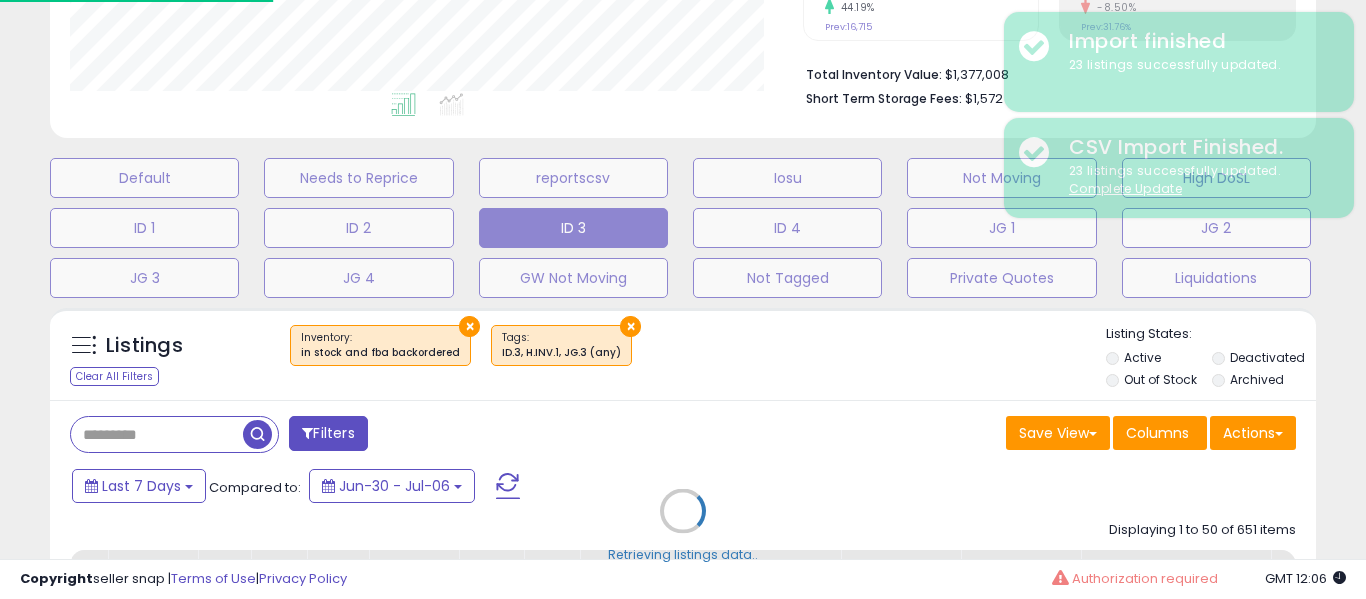 scroll, scrollTop: 999590, scrollLeft: 999267, axis: both 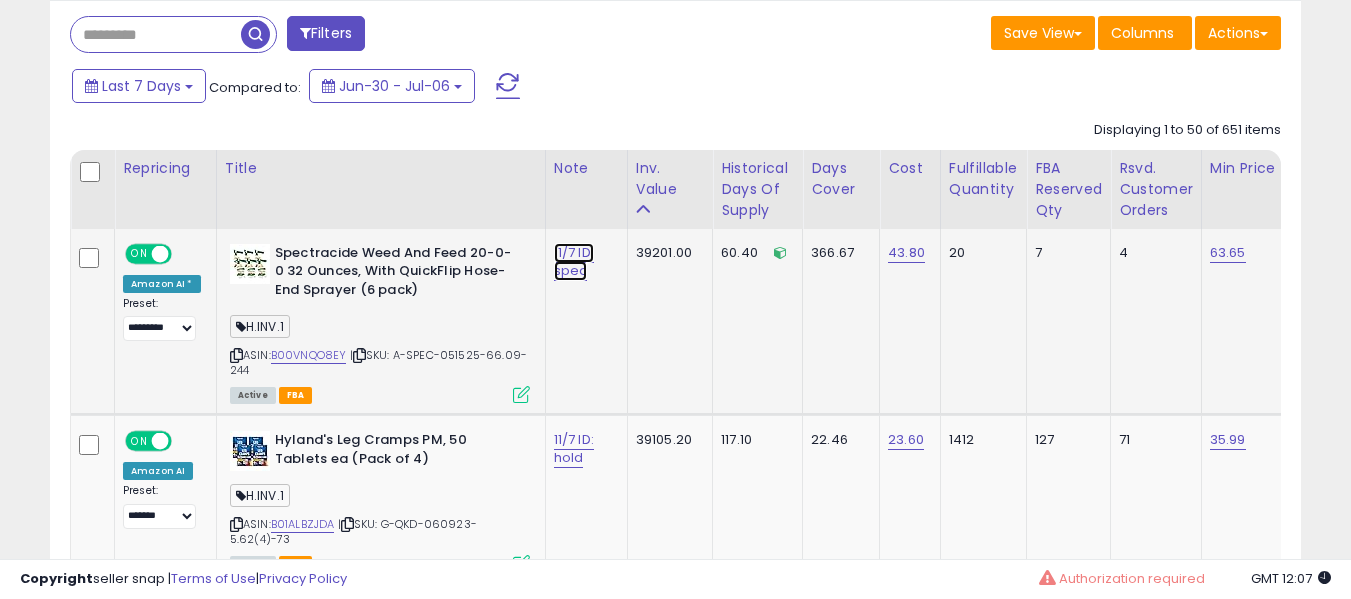 drag, startPoint x: 584, startPoint y: 251, endPoint x: 594, endPoint y: 247, distance: 10.770329 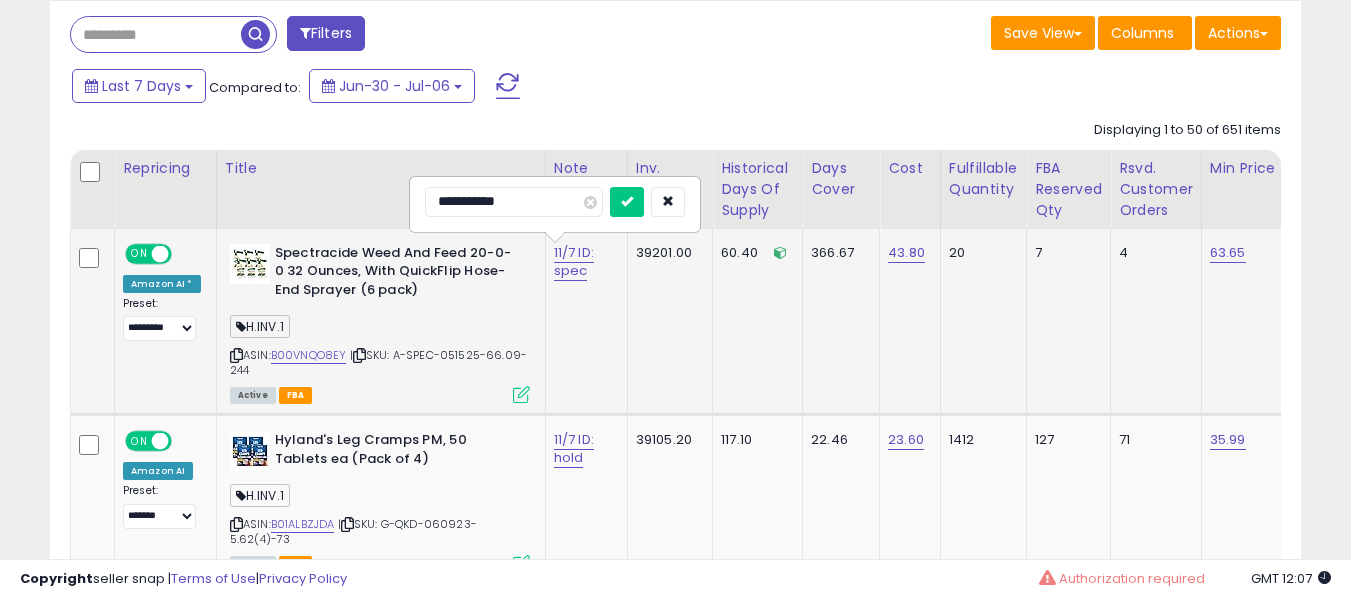 type on "**********" 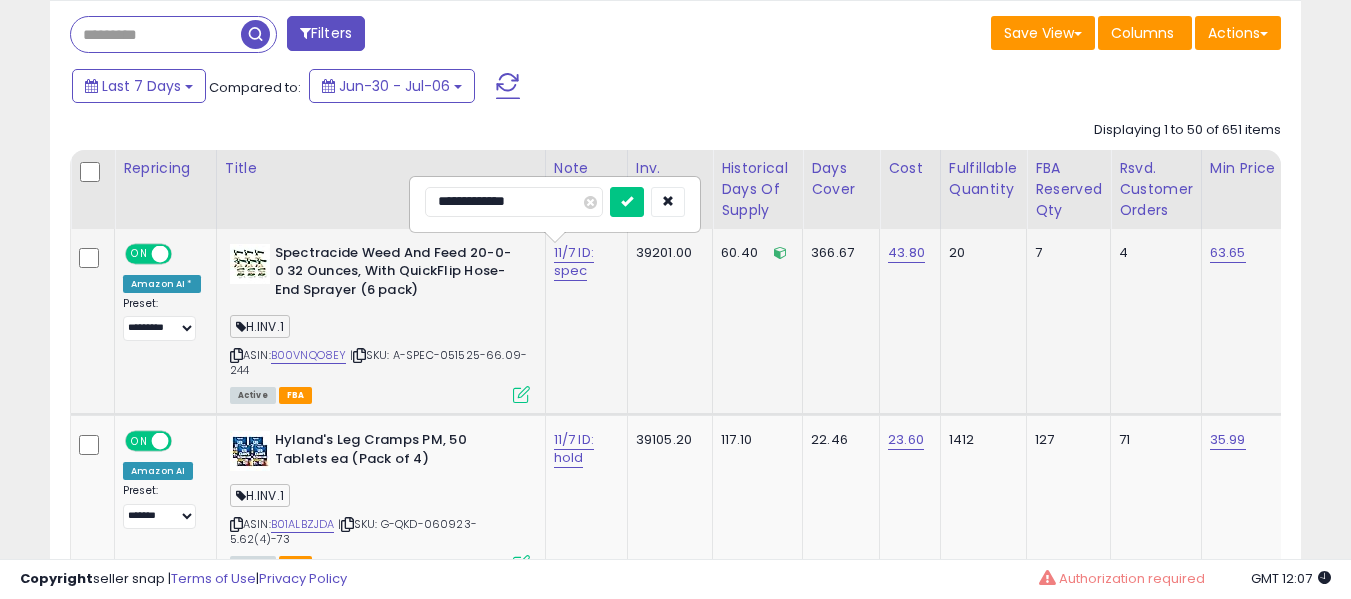 click at bounding box center (627, 202) 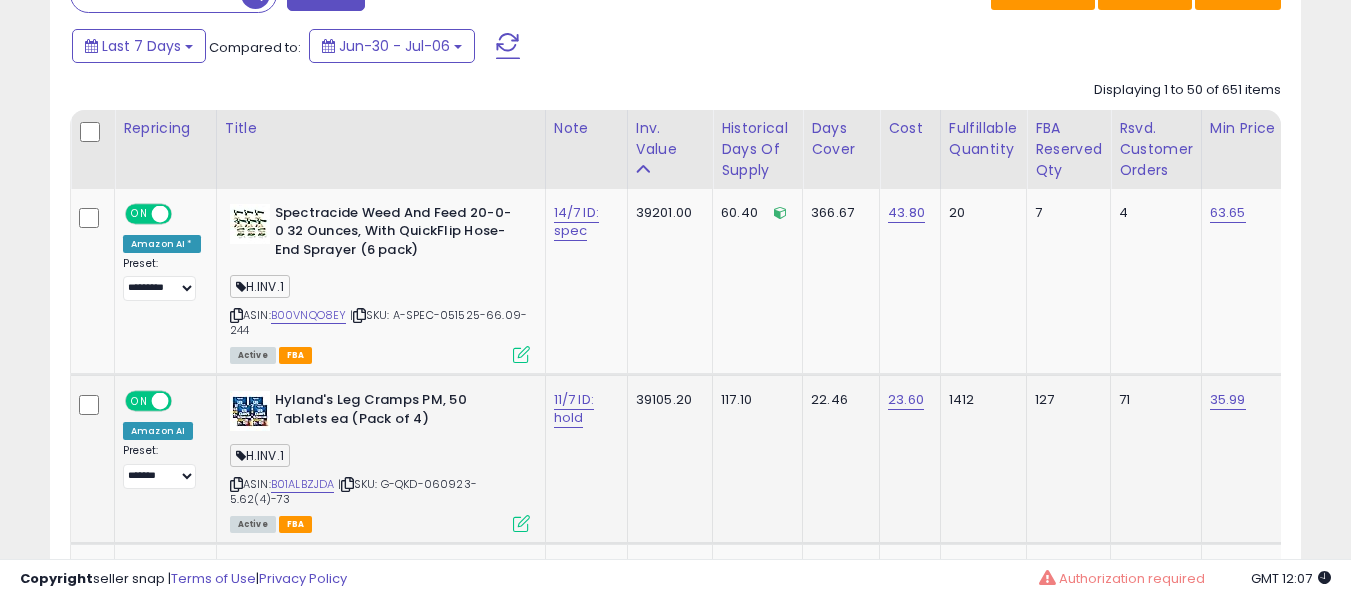 scroll, scrollTop: 1000, scrollLeft: 0, axis: vertical 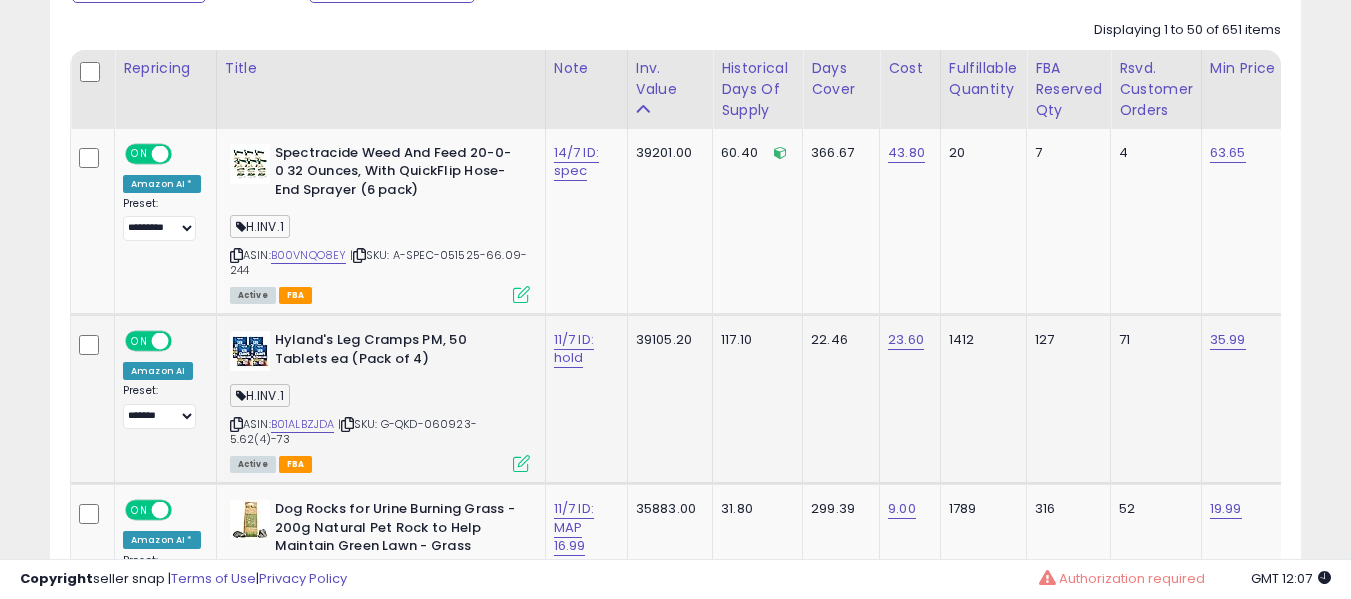 drag, startPoint x: 568, startPoint y: 322, endPoint x: 559, endPoint y: 338, distance: 18.35756 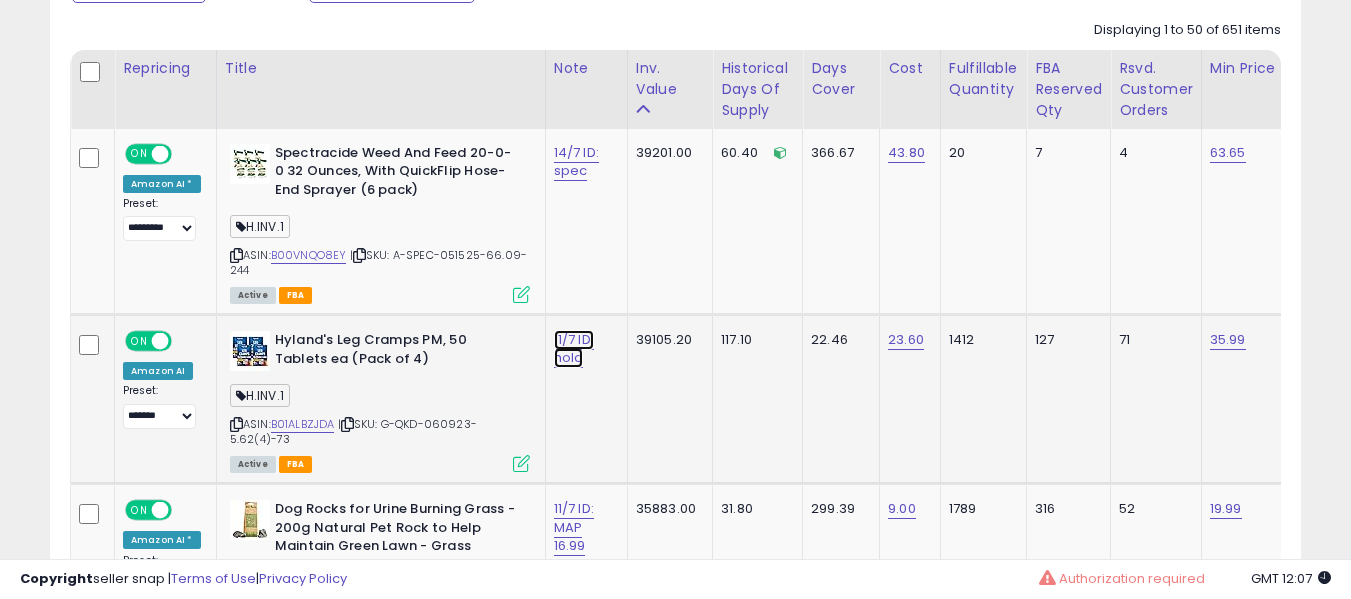 click on "11/7 ID: hold" at bounding box center (576, 162) 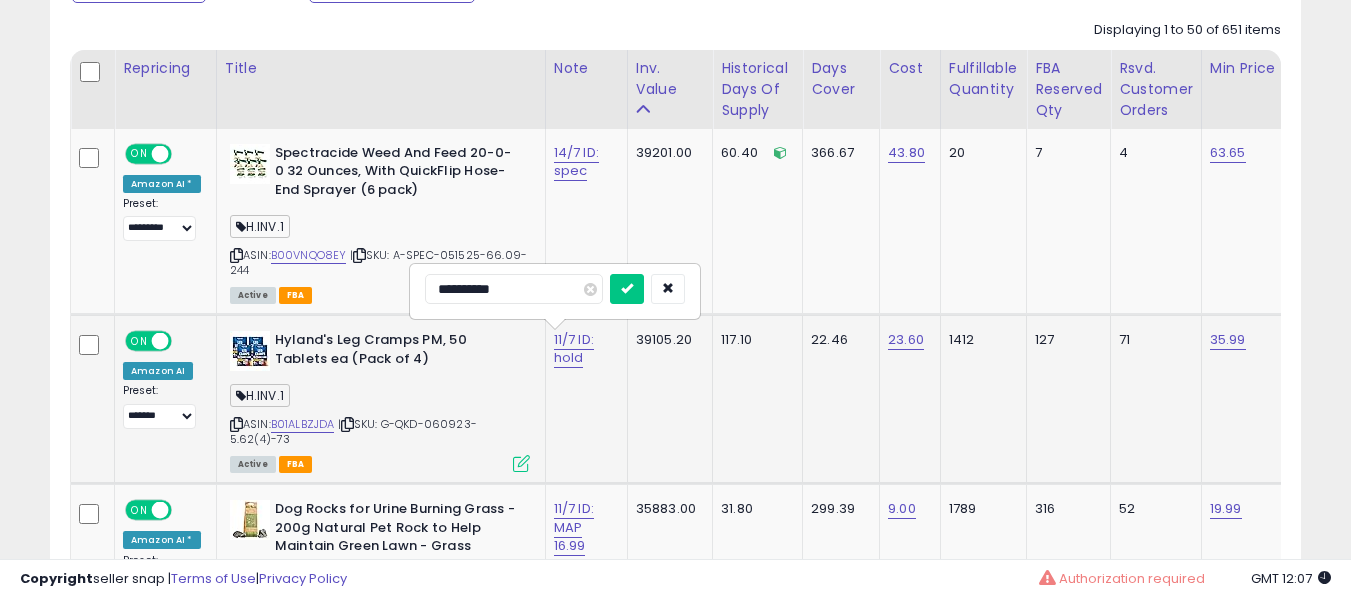 type on "**********" 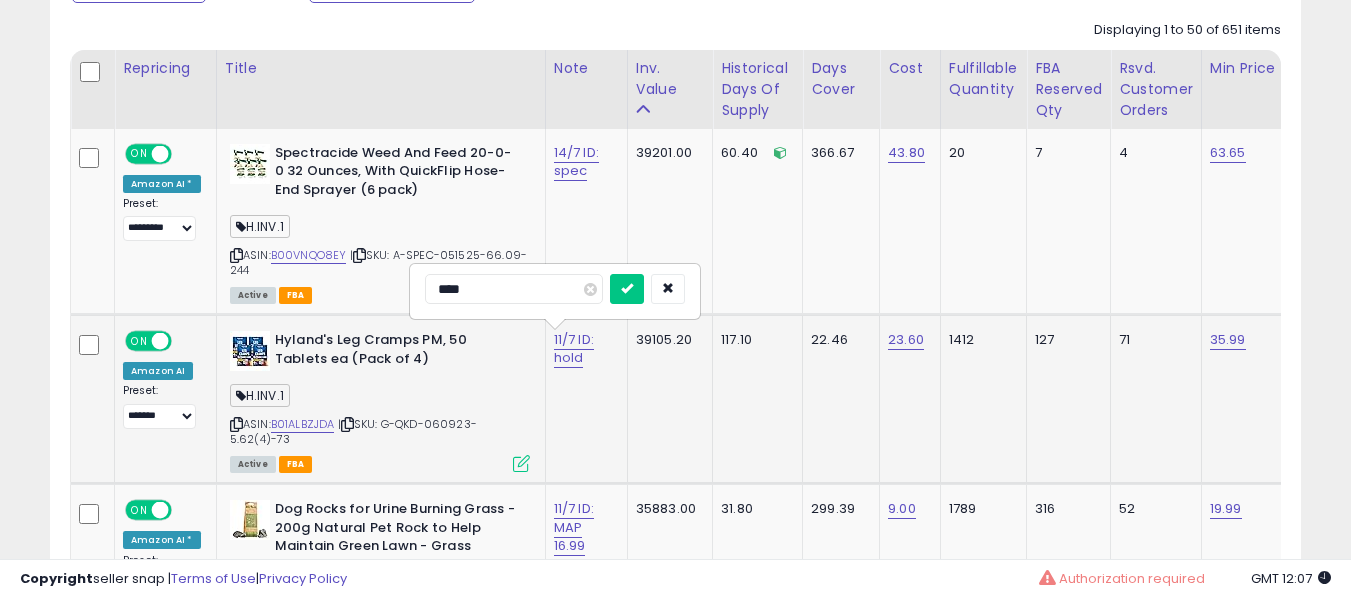 type on "****" 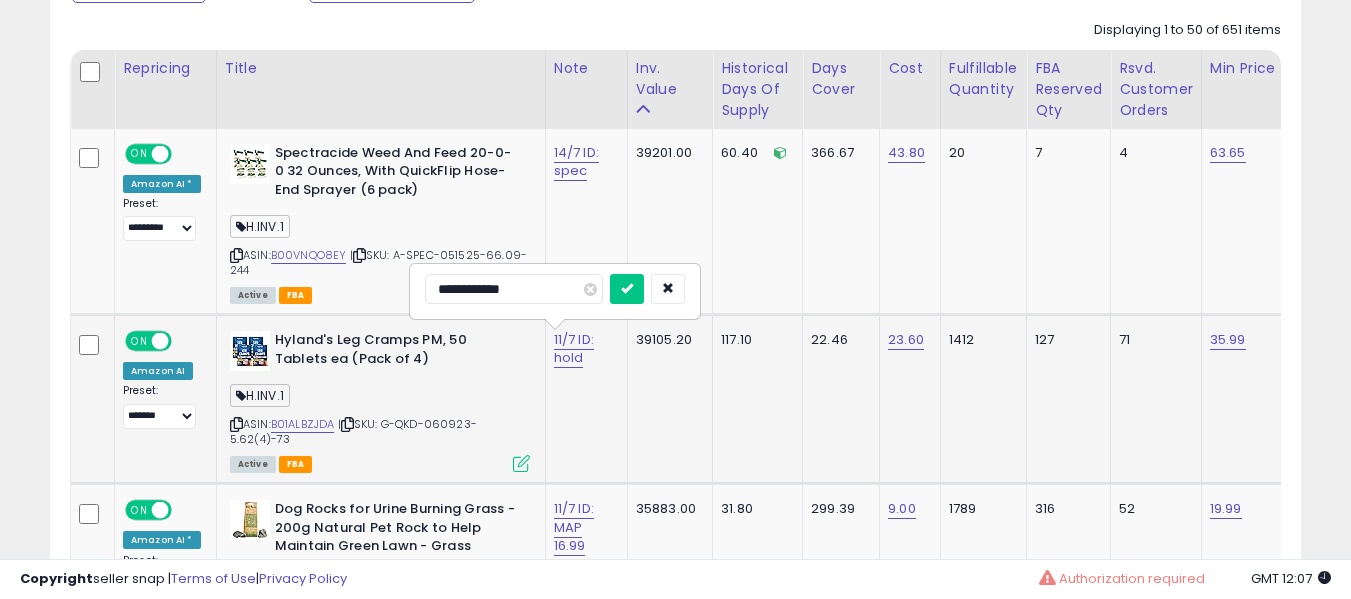 type on "**********" 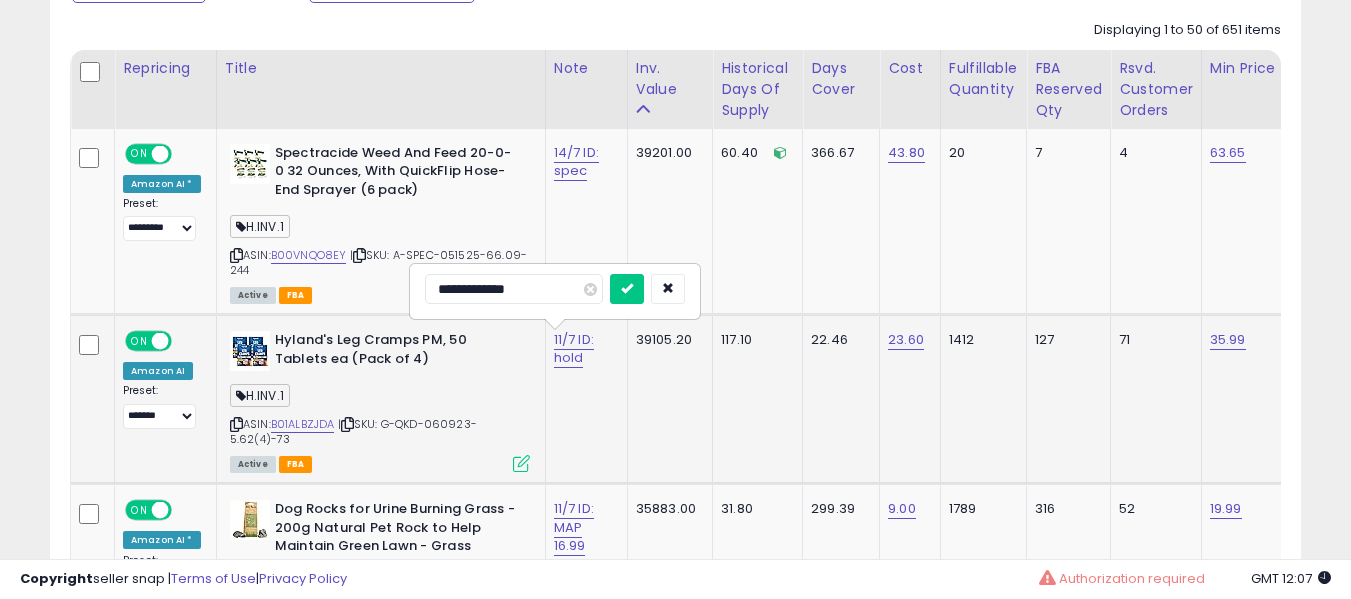 click at bounding box center [627, 289] 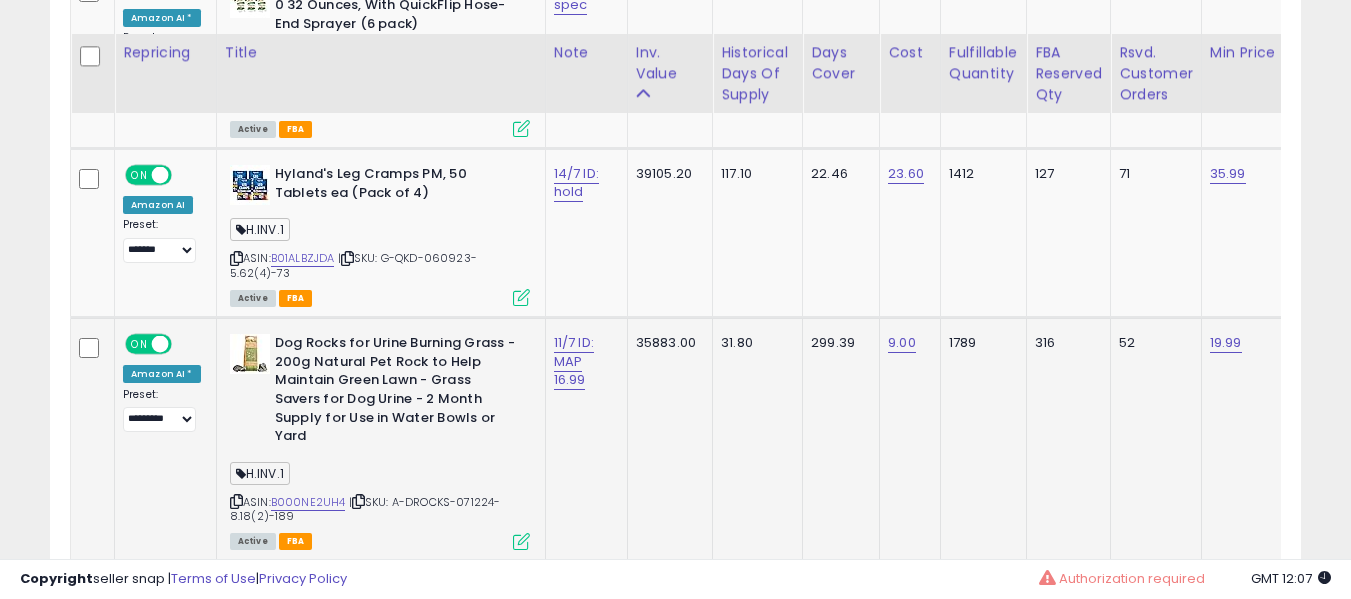 scroll, scrollTop: 1200, scrollLeft: 0, axis: vertical 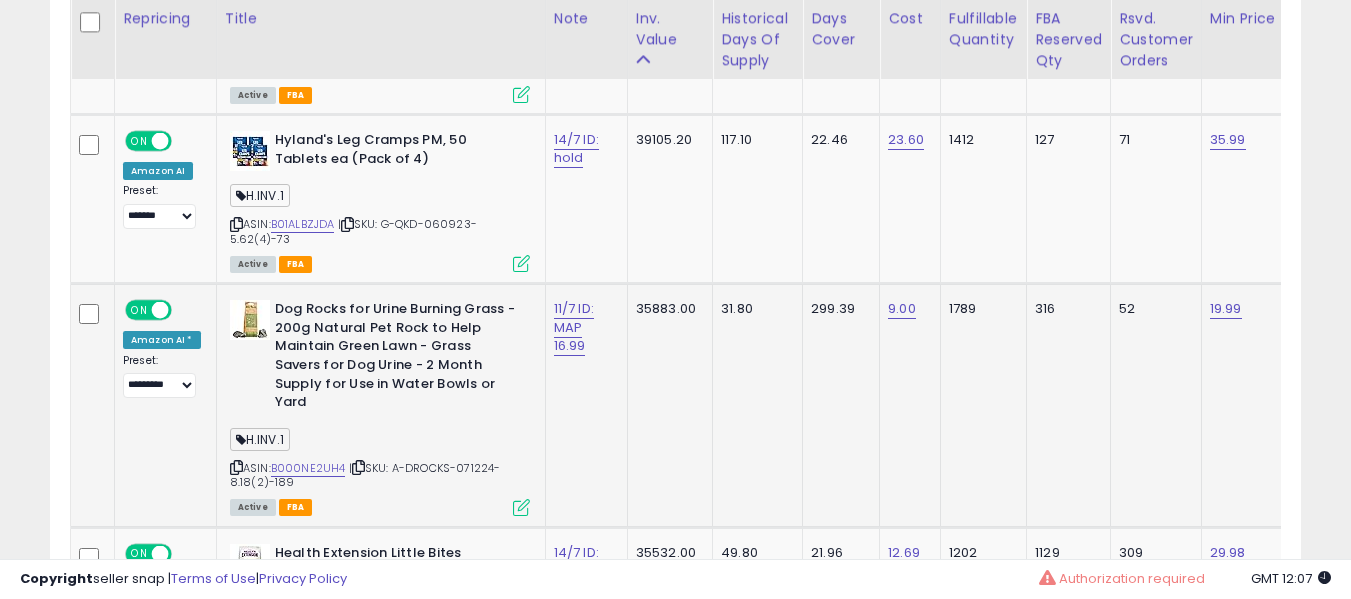 click on "11/7 ID: MAP 16.99" at bounding box center [583, 327] 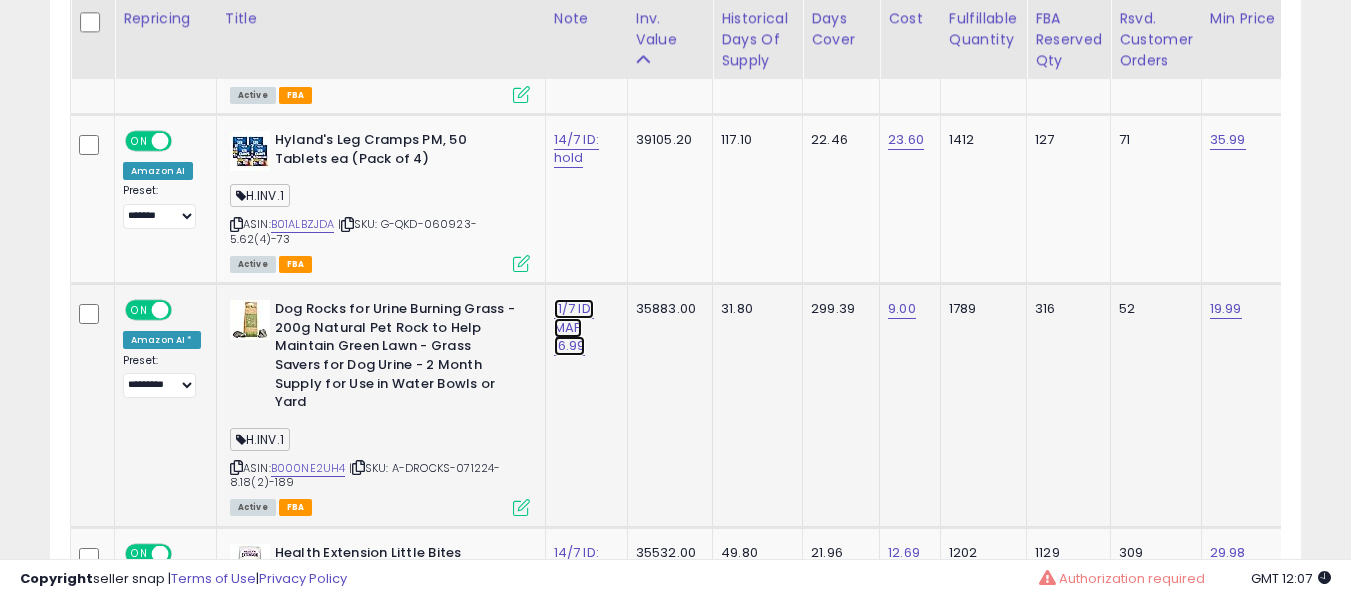 click on "11/7 ID: MAP 16.99" at bounding box center (576, -38) 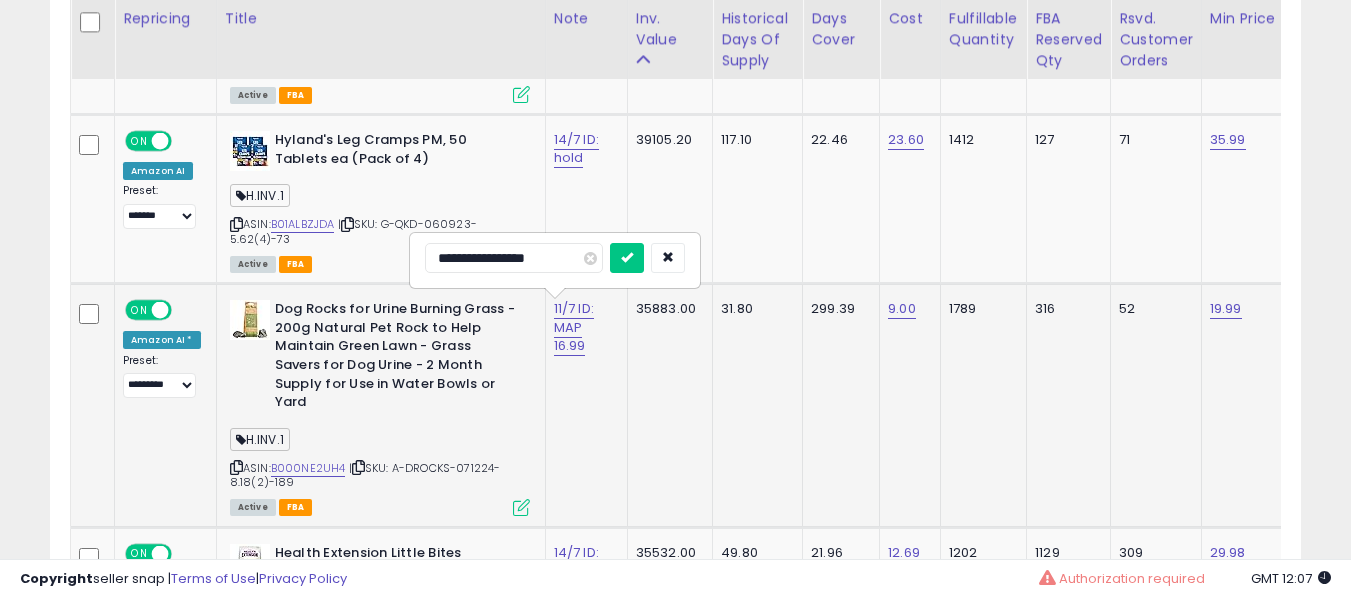 type on "**********" 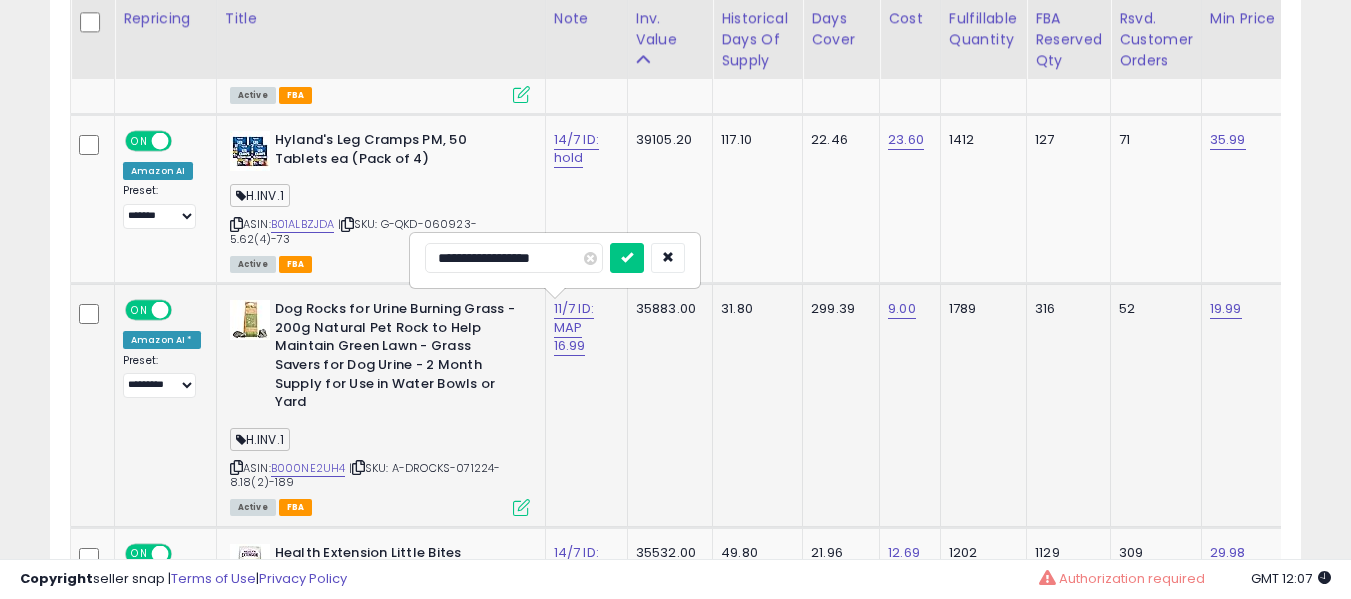 click at bounding box center [627, 258] 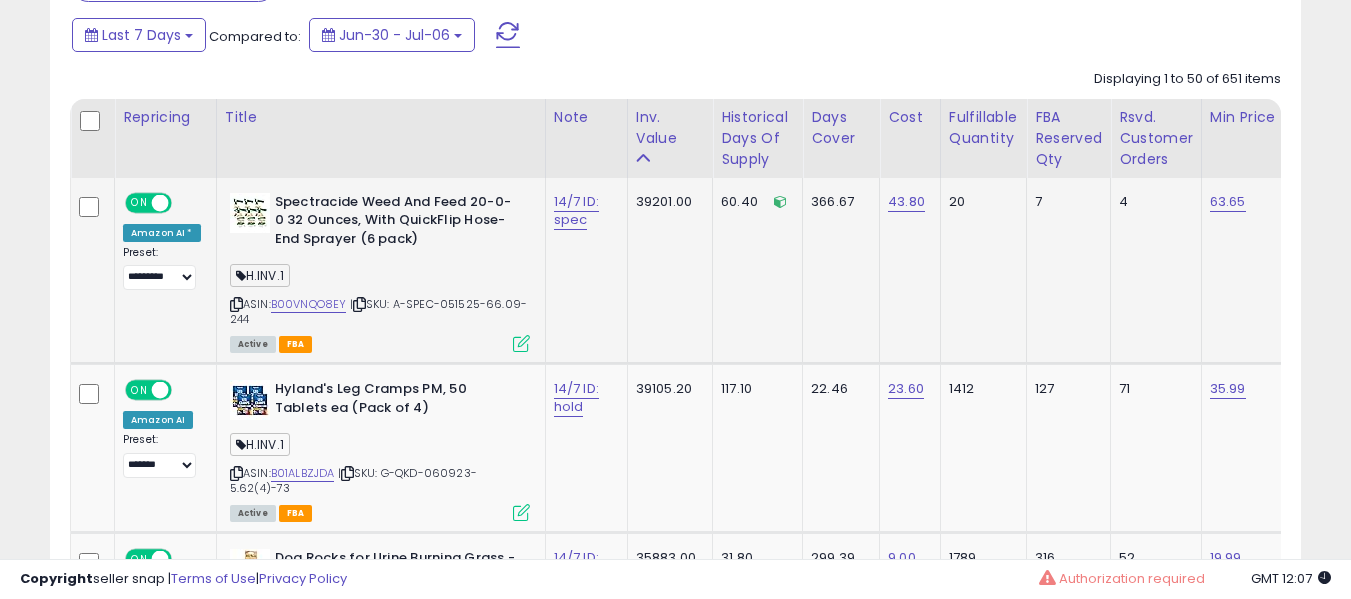 scroll, scrollTop: 1000, scrollLeft: 0, axis: vertical 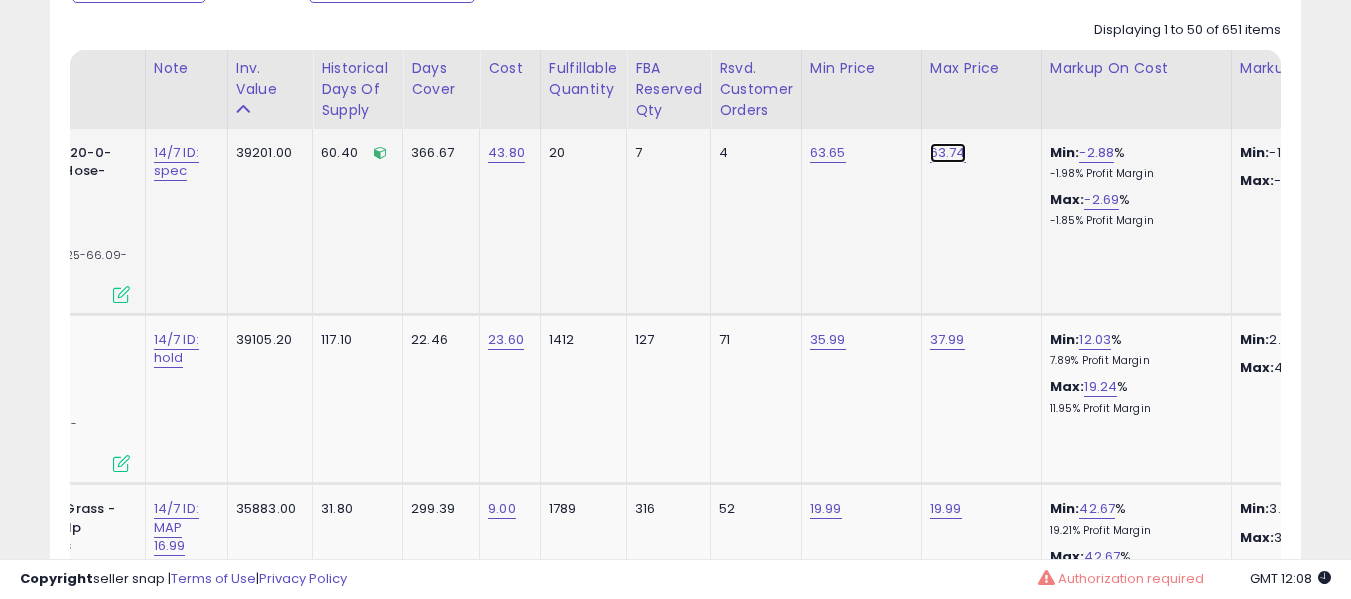 click on "63.74" at bounding box center (948, 153) 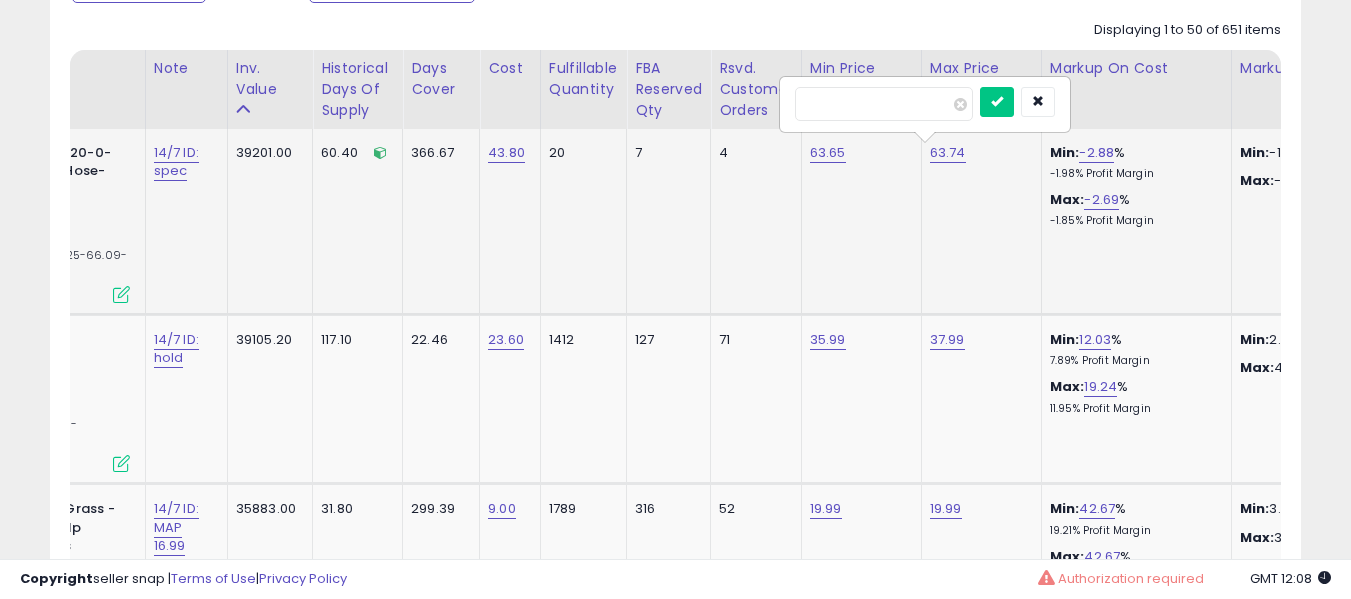 type on "*****" 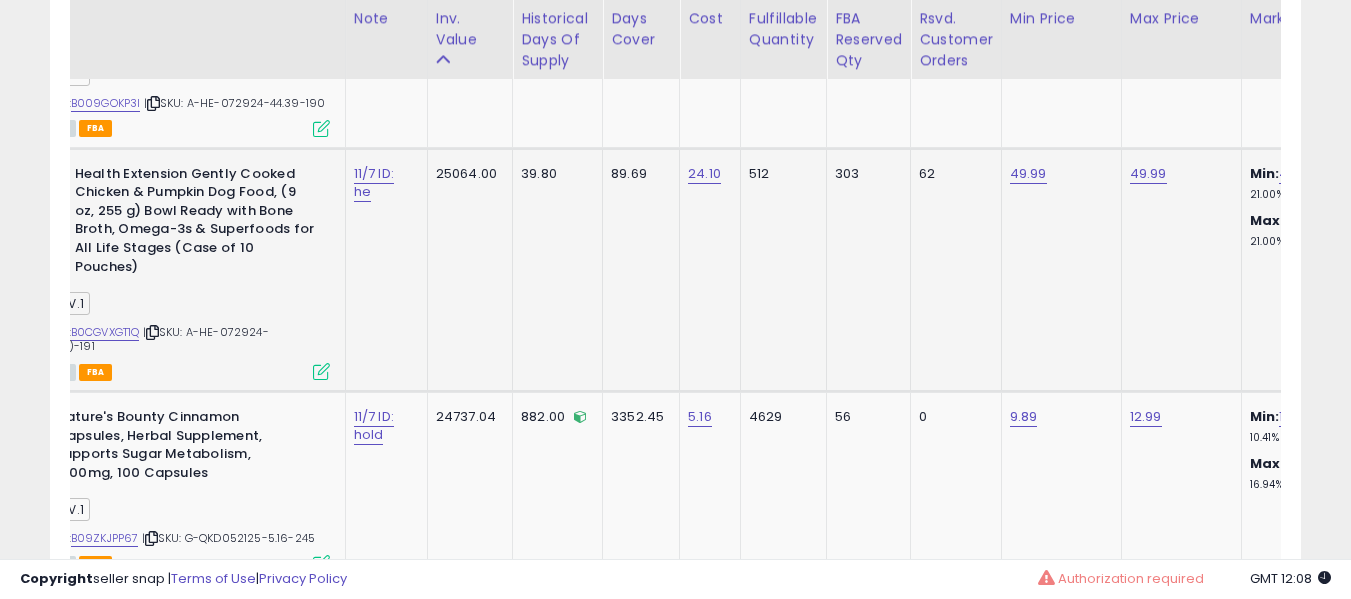 click on "Health Extension Gently Cooked Chicken & Pumpkin Dog Food, (9 oz, 255 g)  Bowl Ready with Bone Broth, Omega-3s & Superfoods for All Life Stages (Case of 10 Pouches)  H.INV.1  ASIN:  B0CGVXGT1Q    |   SKU: A-HE-072924-43.39(1)-191 Active FBA" 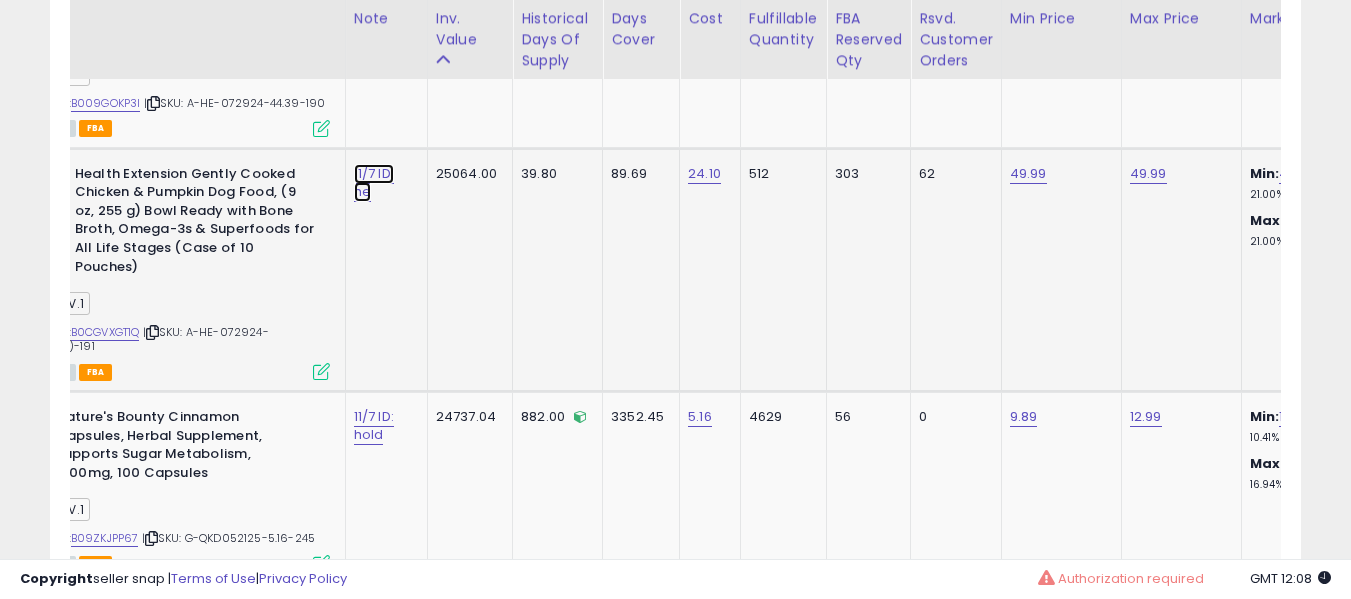 click on "11/7 ID: he" at bounding box center (376, -838) 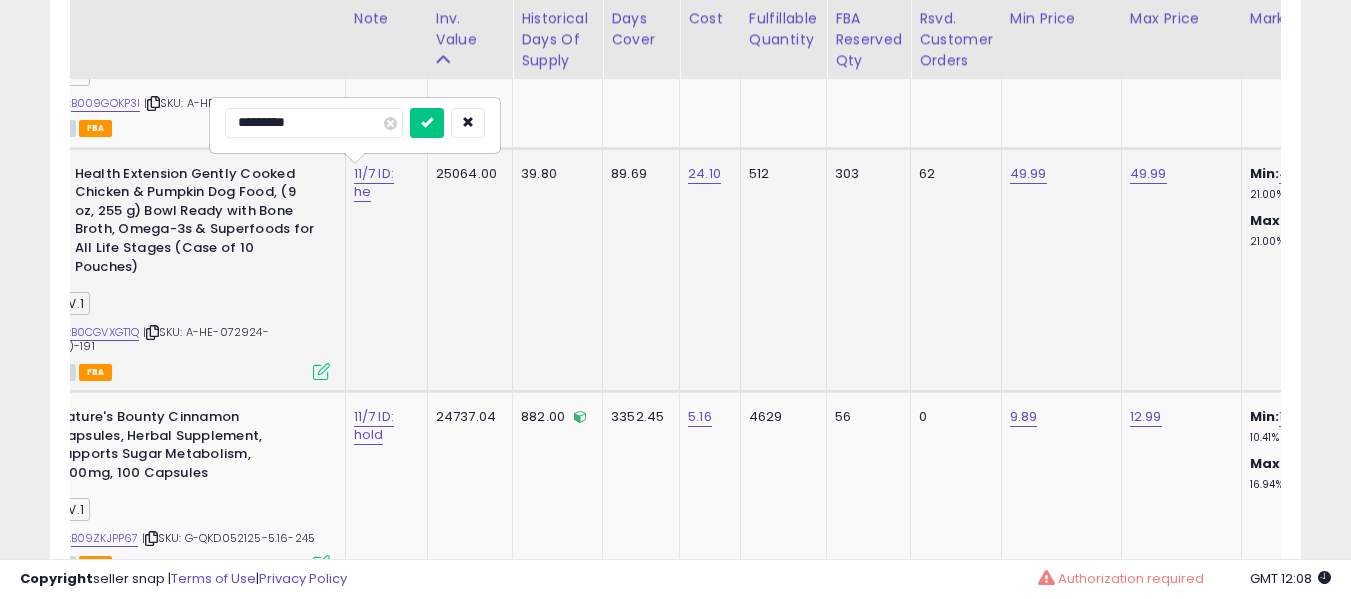 type on "**********" 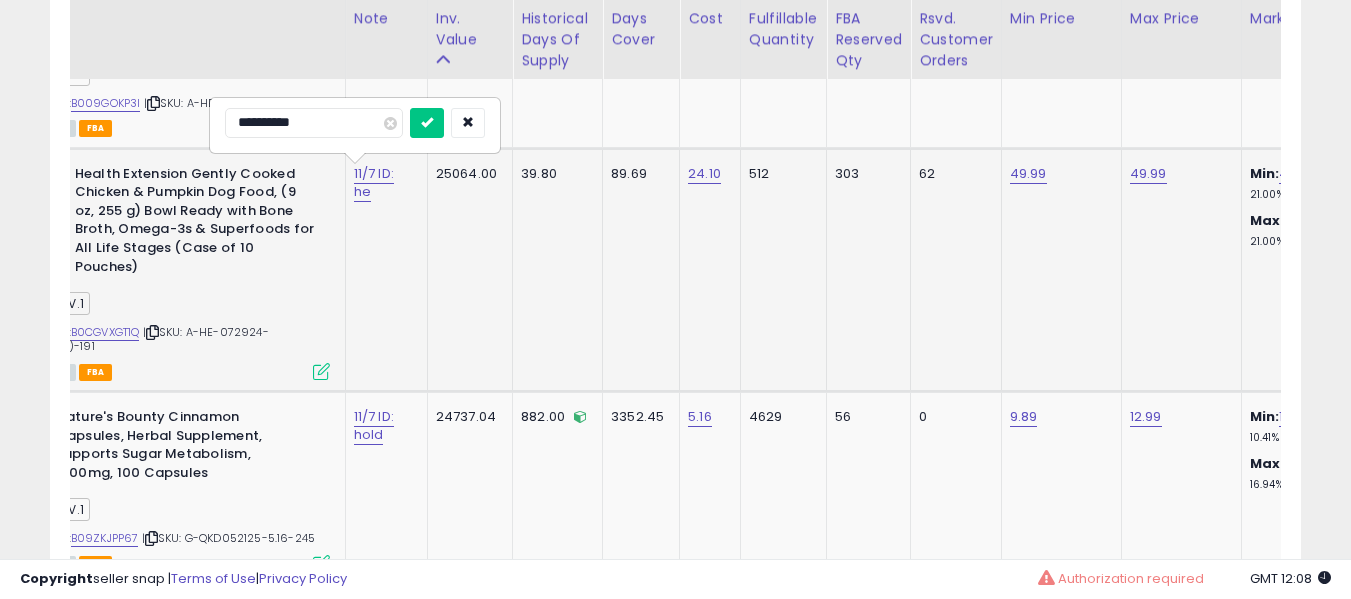 click at bounding box center (427, 123) 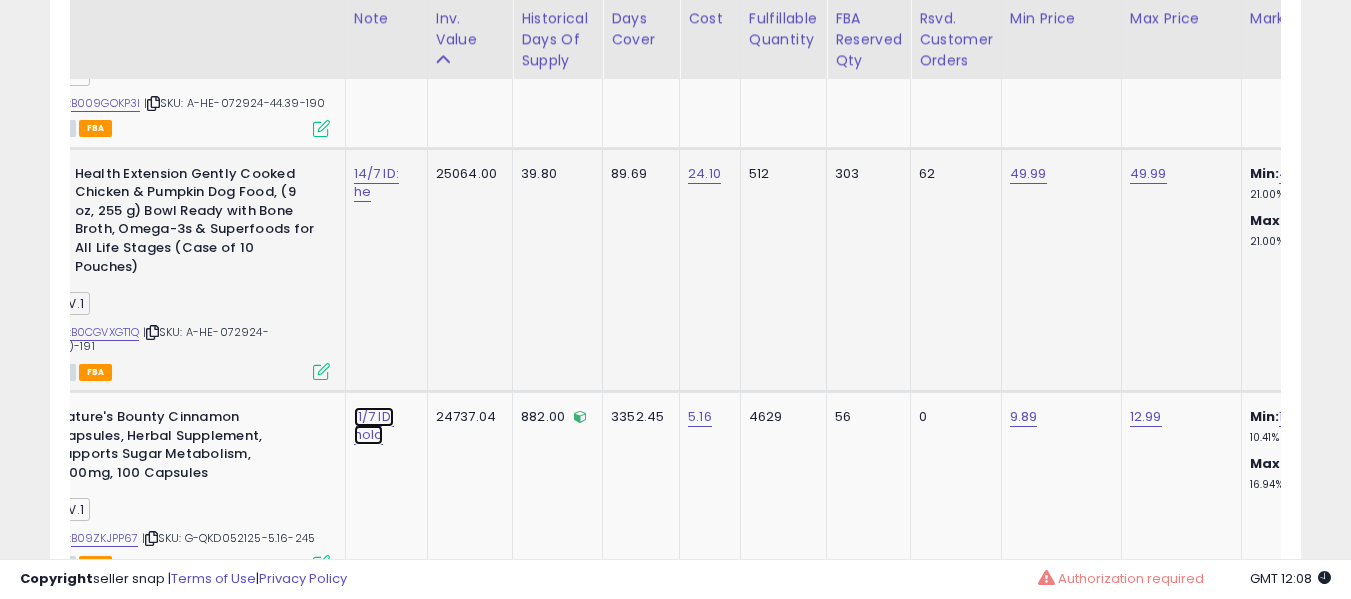 drag, startPoint x: 357, startPoint y: 412, endPoint x: 462, endPoint y: 250, distance: 193.0518 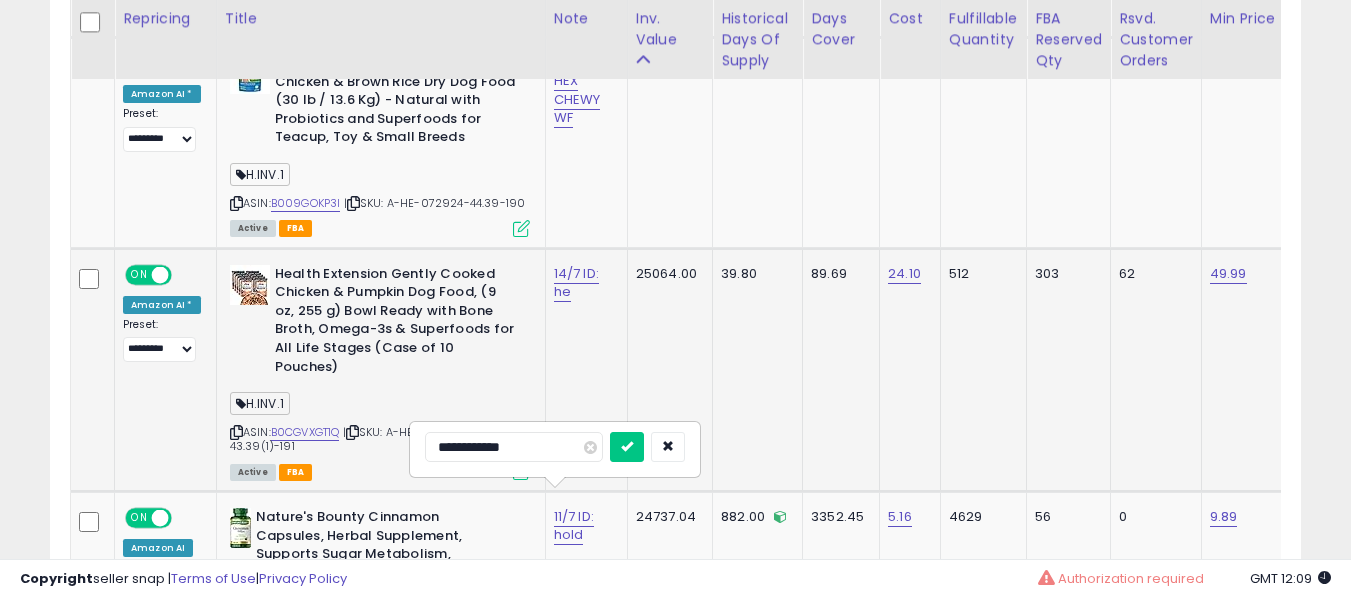 type on "**********" 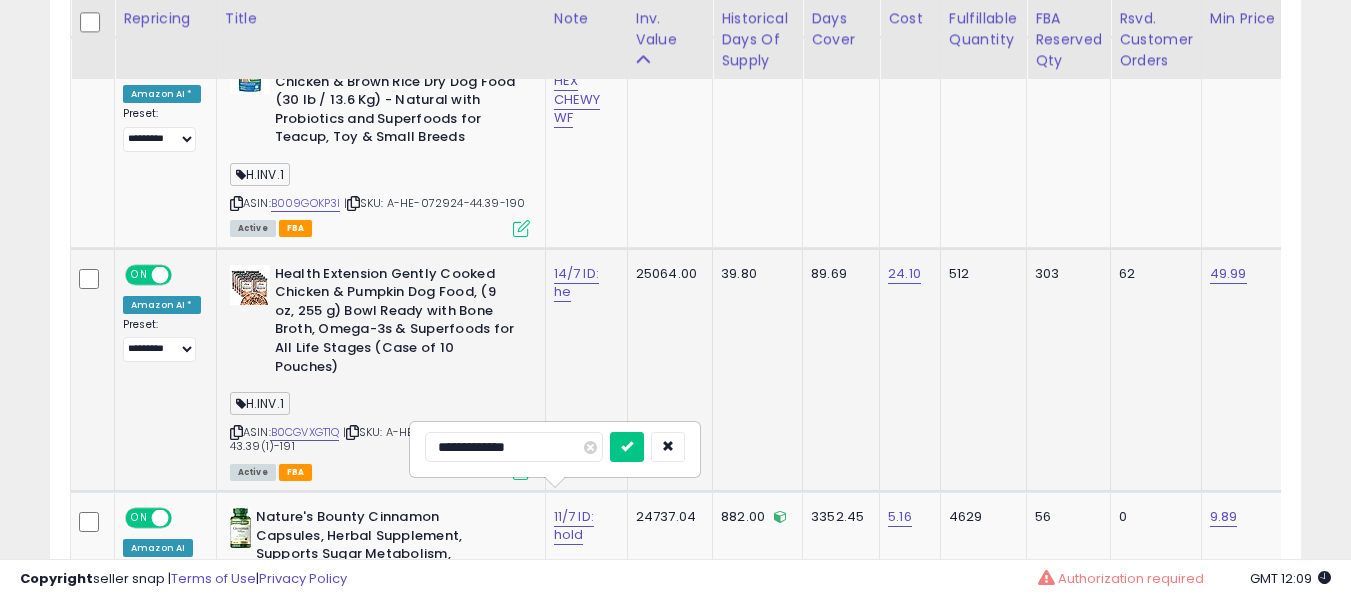 click at bounding box center (627, 447) 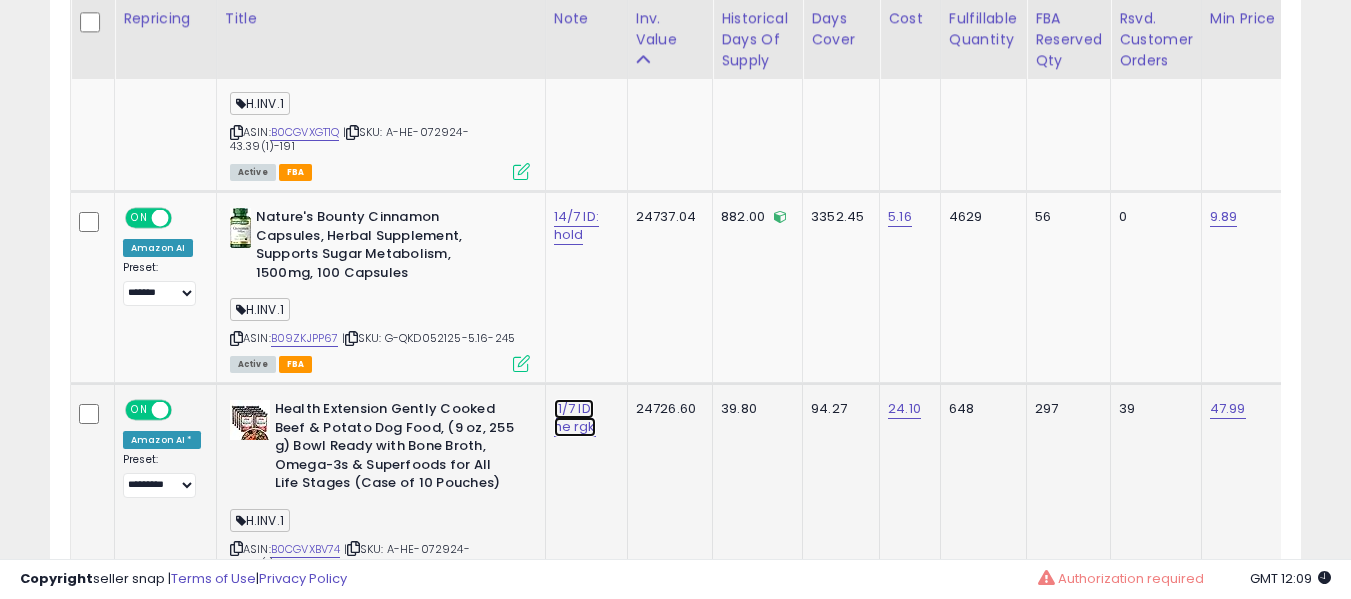 click on "11/7 ID: he rgk" at bounding box center (576, -1038) 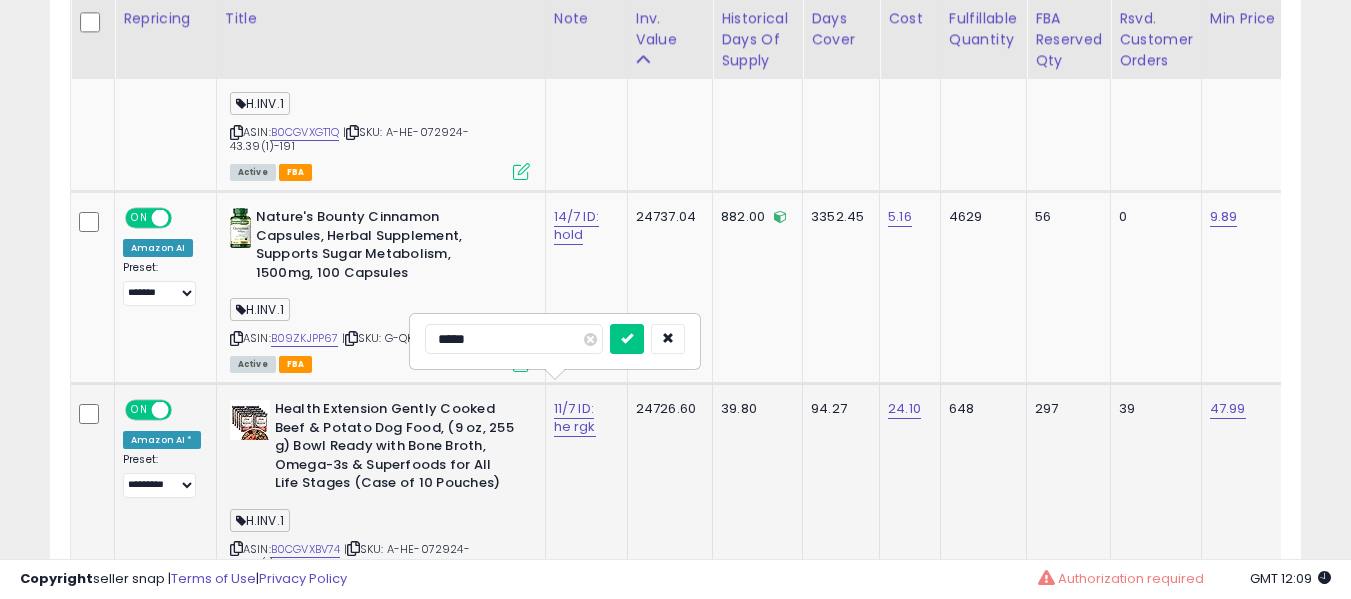 type on "******" 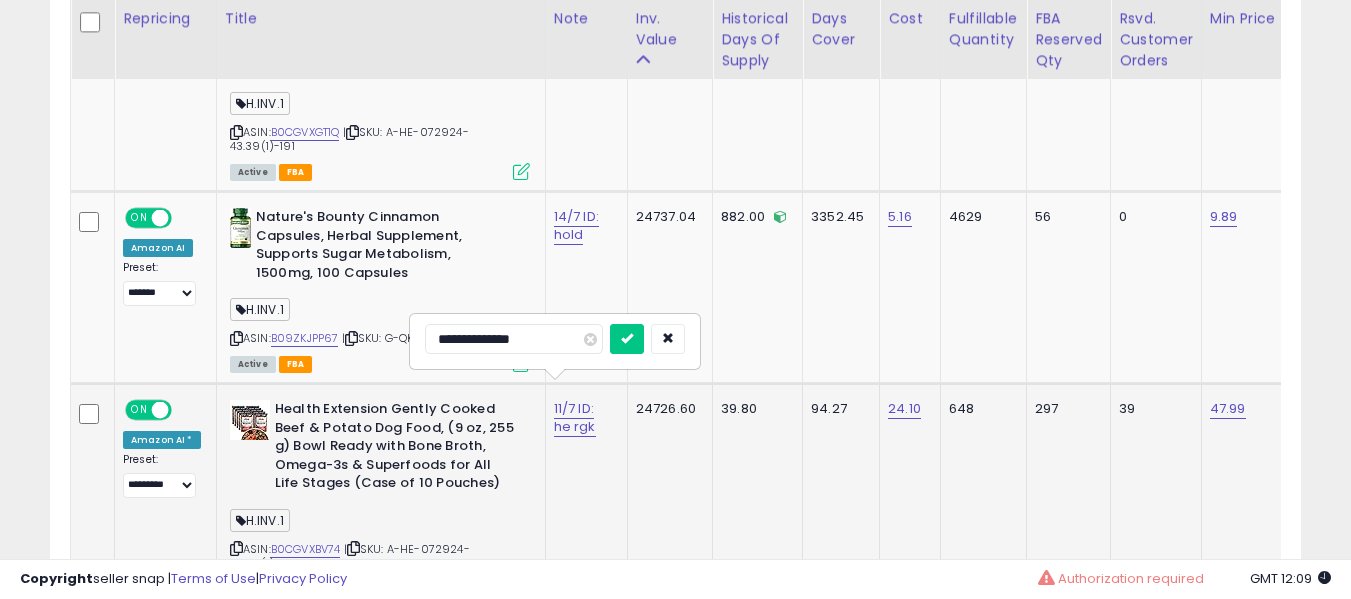 type on "**********" 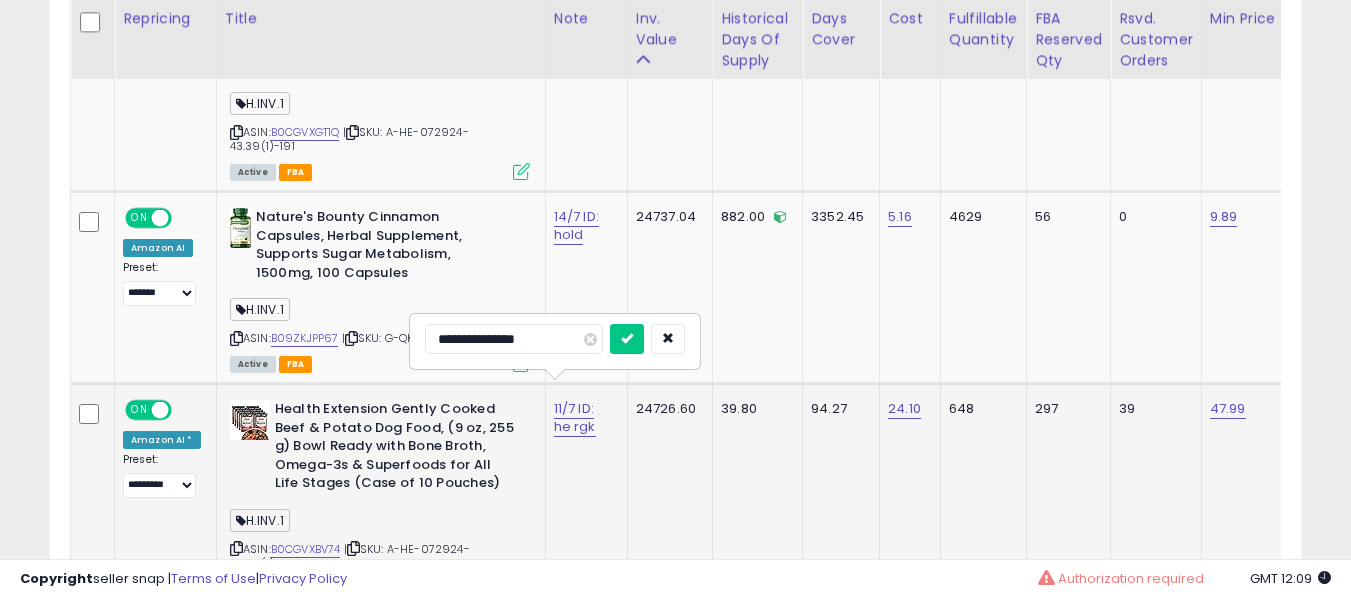 click at bounding box center [627, 339] 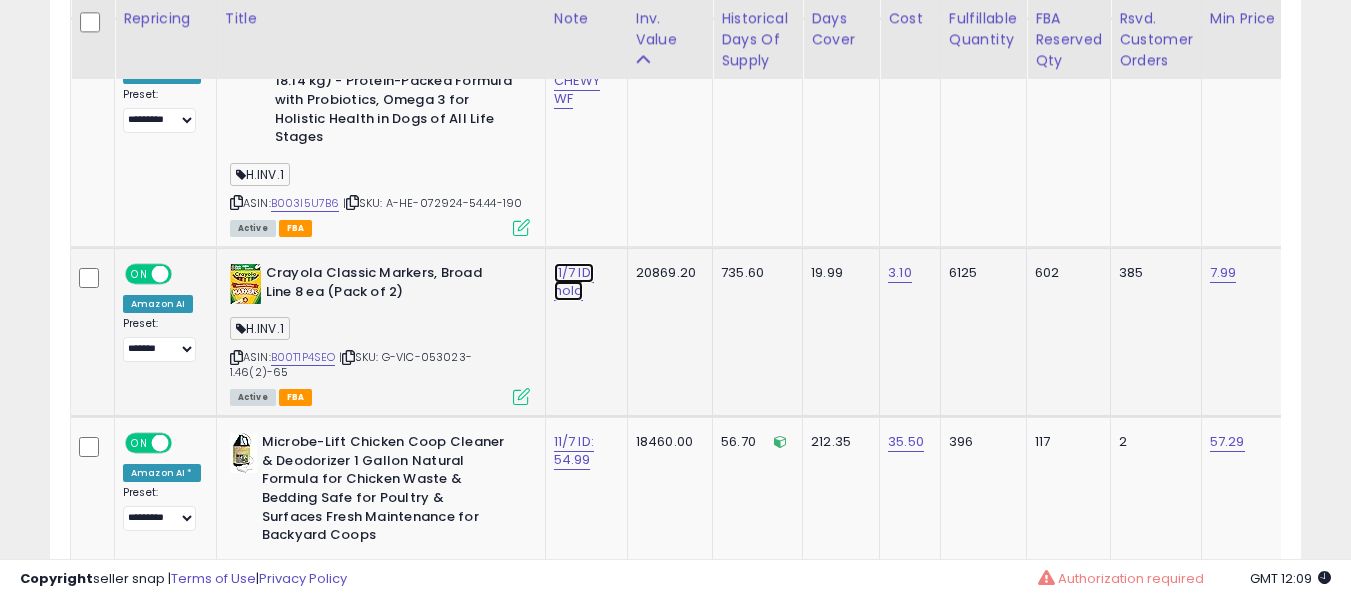 click on "11/7 ID: hold" at bounding box center (576, -1838) 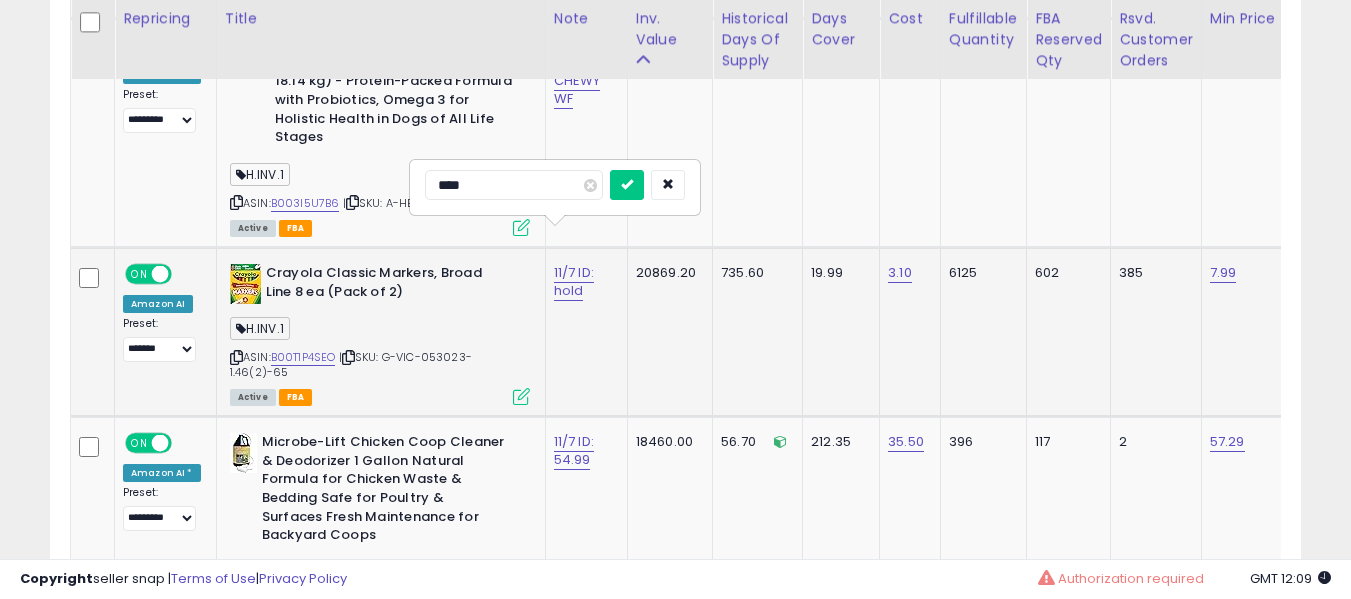 type on "*****" 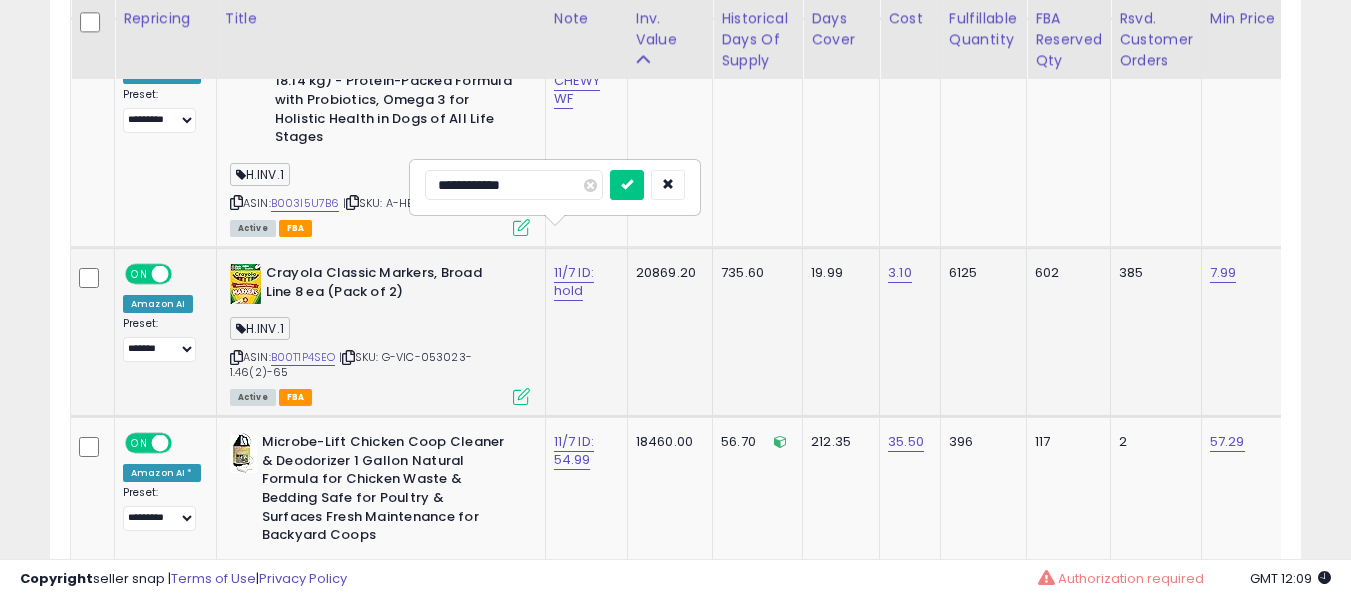 type on "**********" 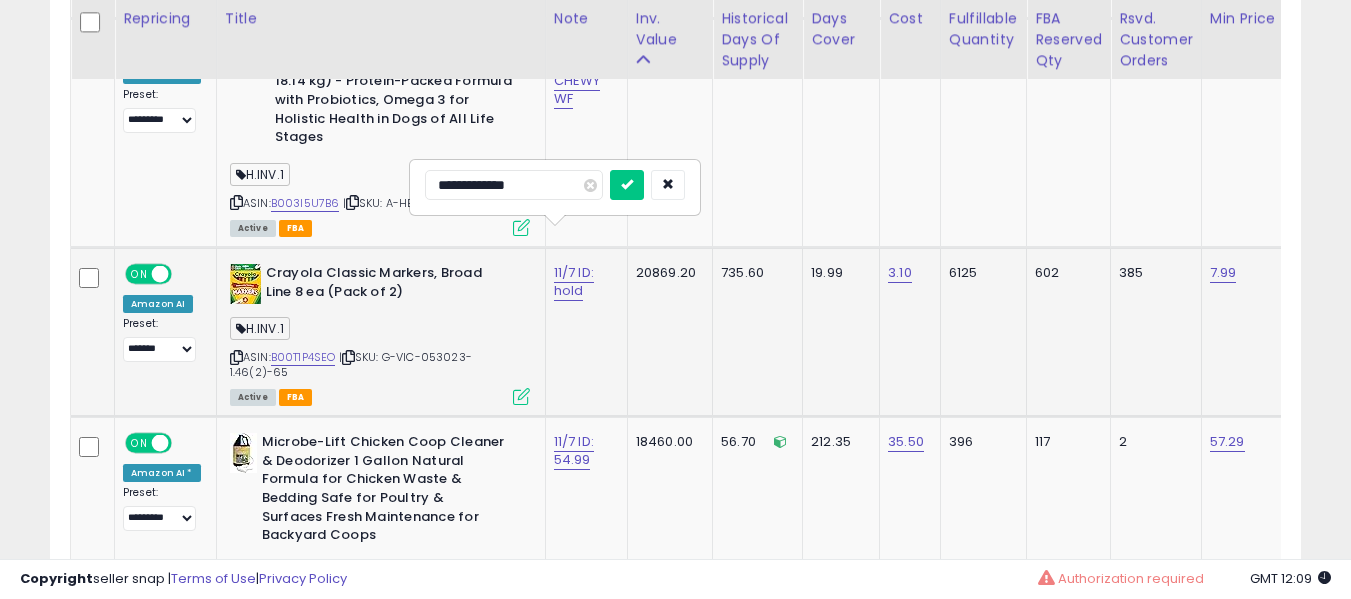 click at bounding box center (627, 185) 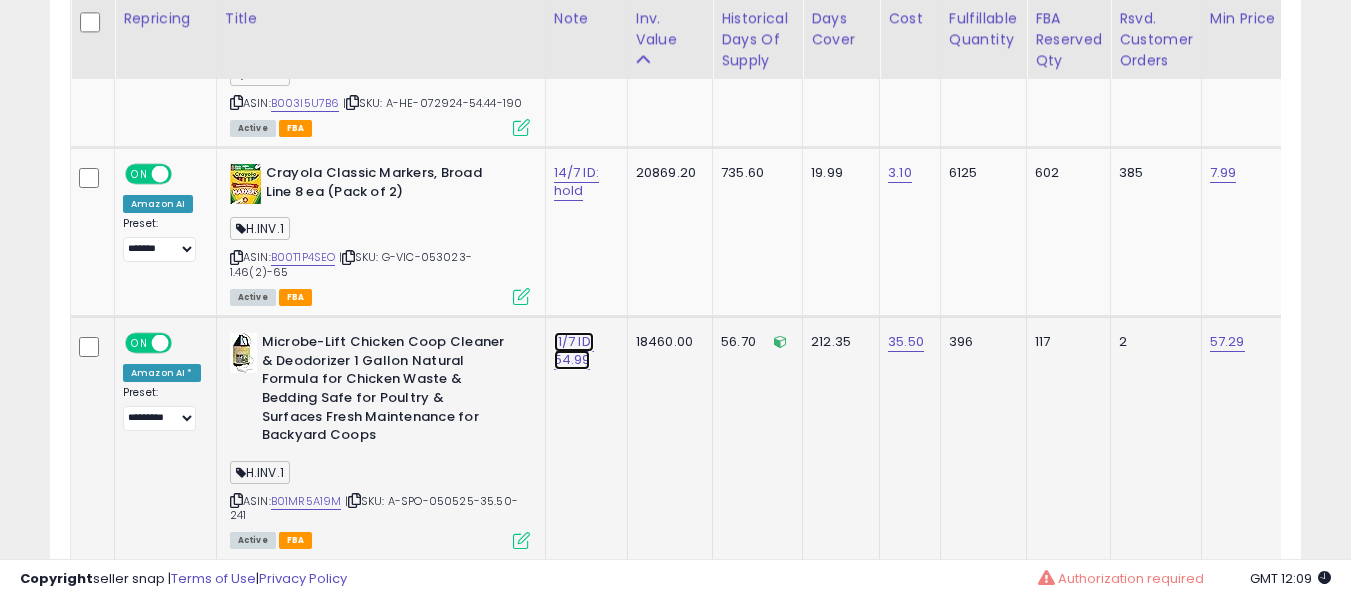 click on "11/7 ID: 54.99" at bounding box center [576, -1938] 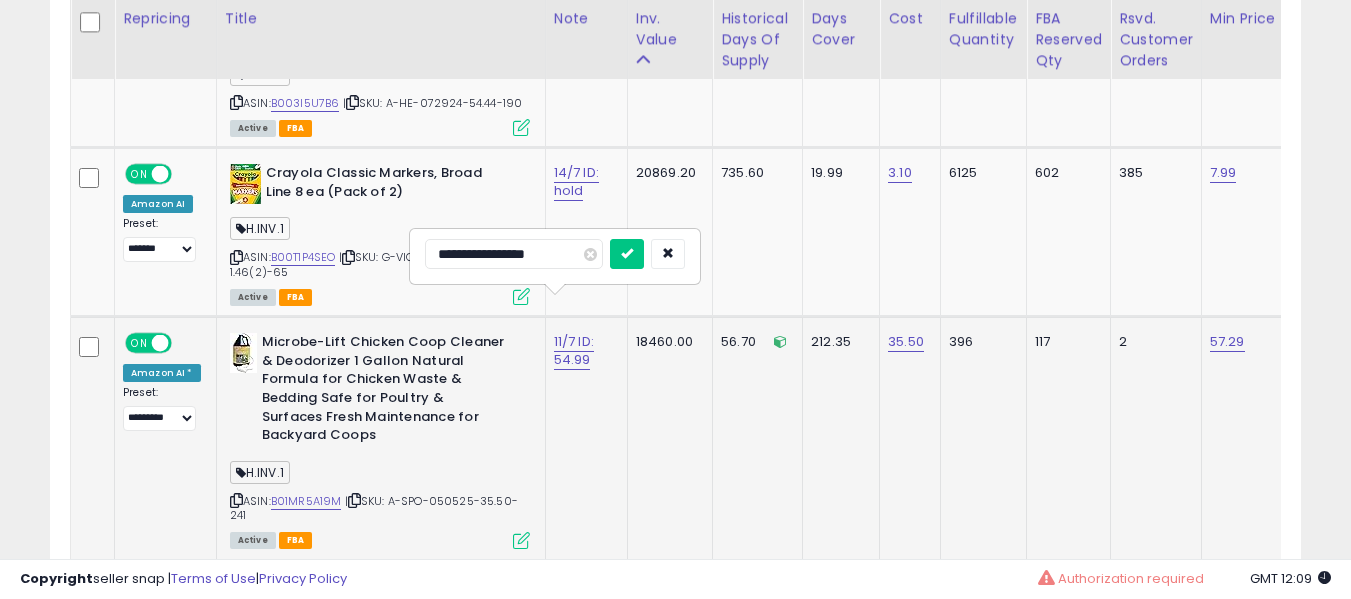 type on "**********" 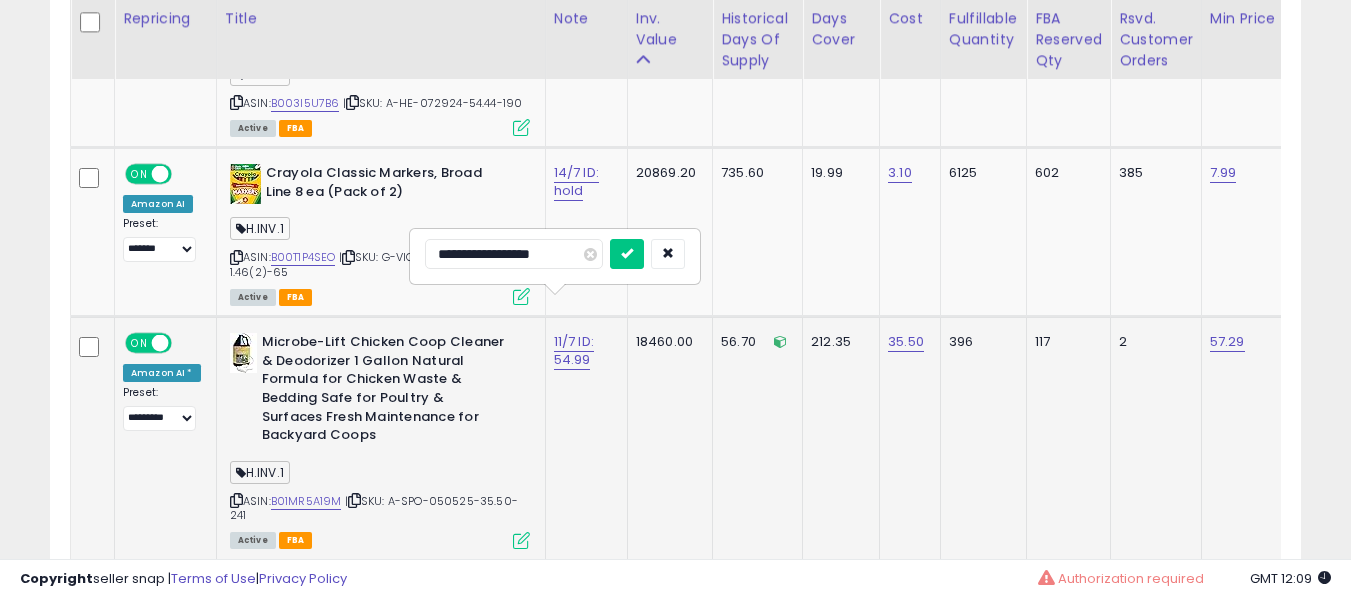 click at bounding box center [627, 254] 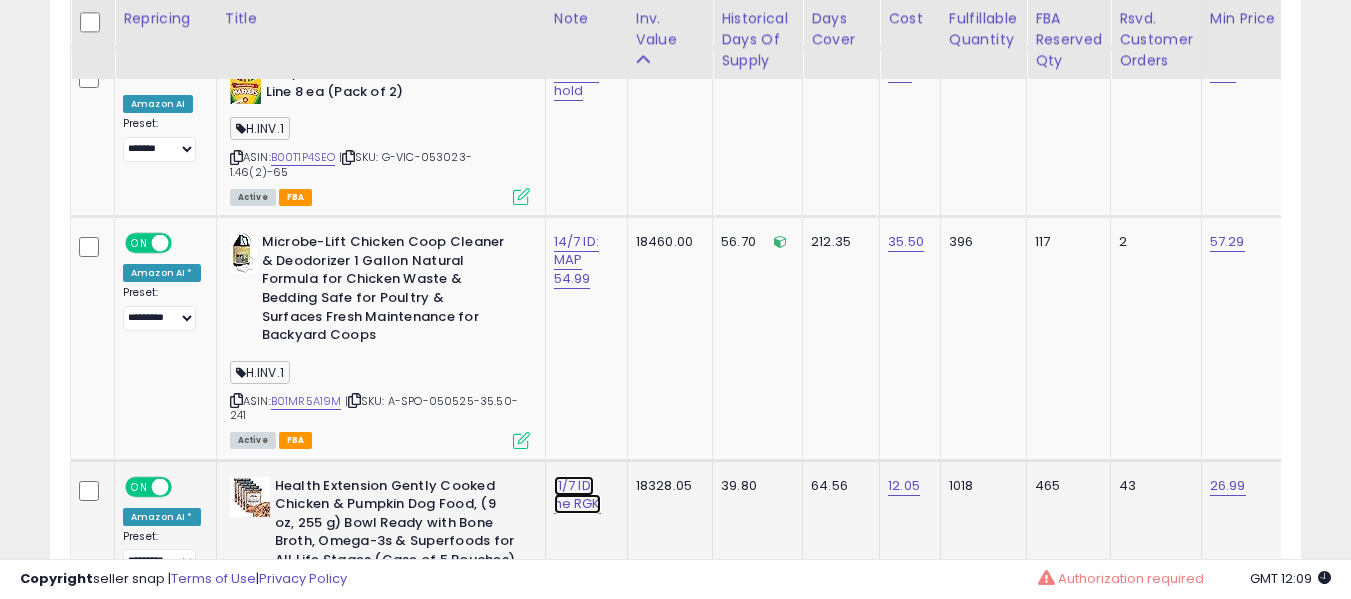 click on "11/7 ID: he RGK" at bounding box center (576, -2038) 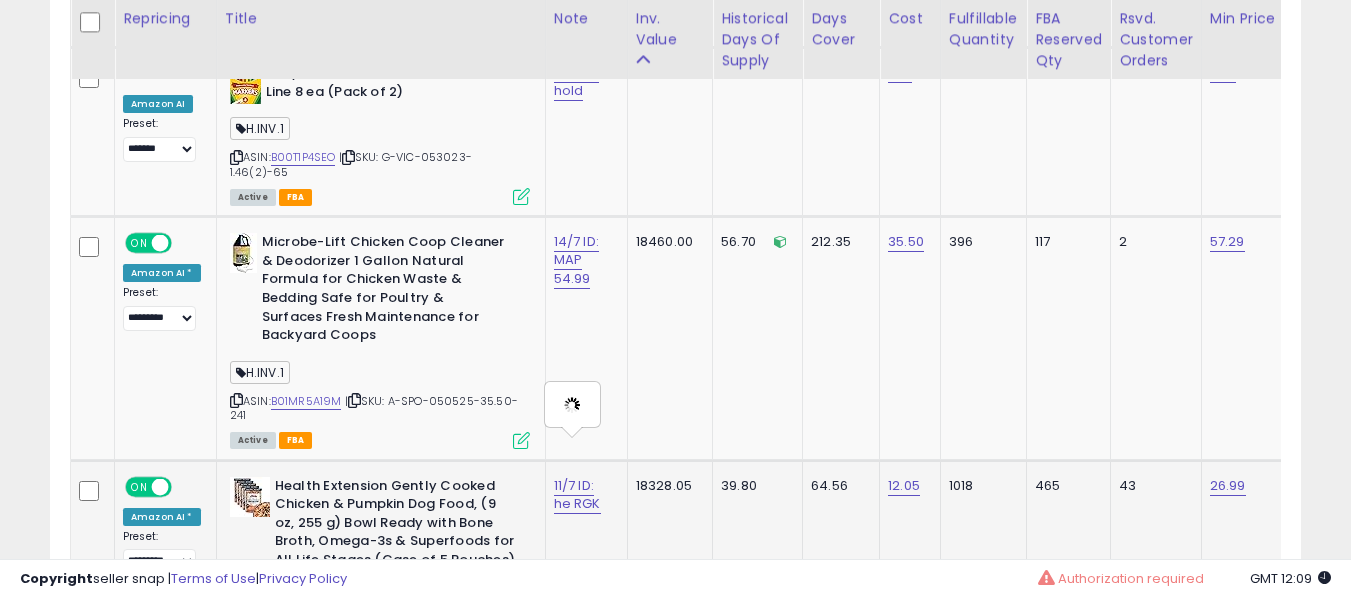 type on "**********" 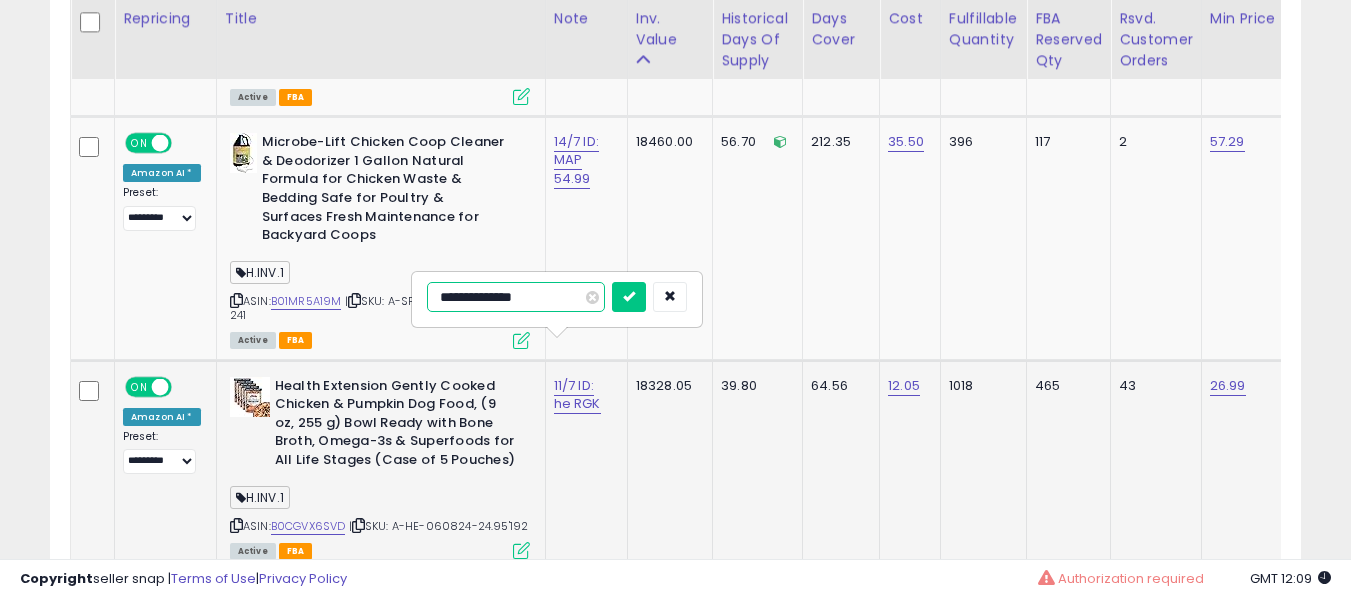 type on "**********" 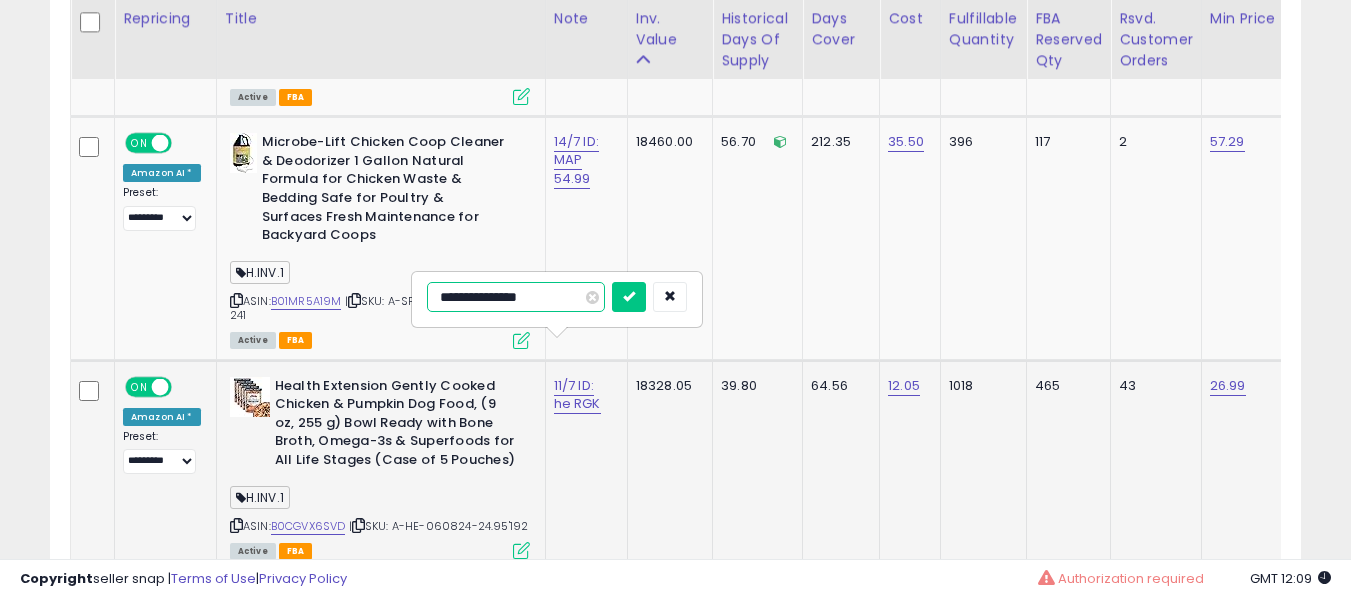 click at bounding box center (629, 297) 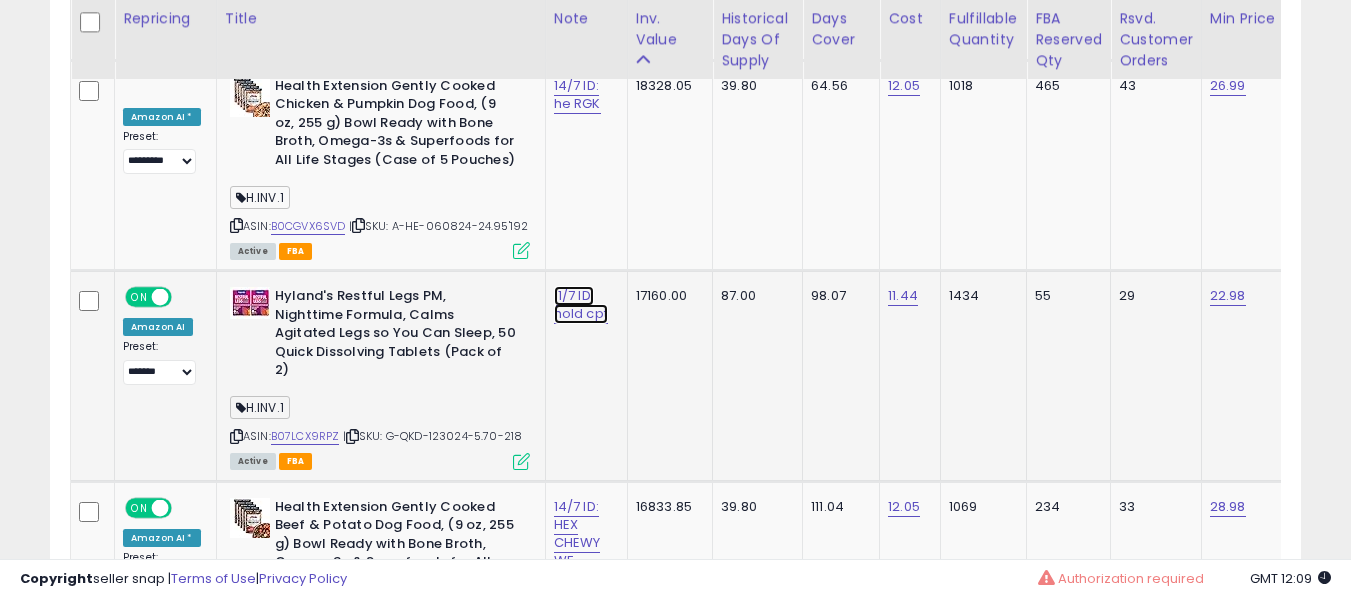 click on "11/7 ID: hold cpt" at bounding box center (576, -2438) 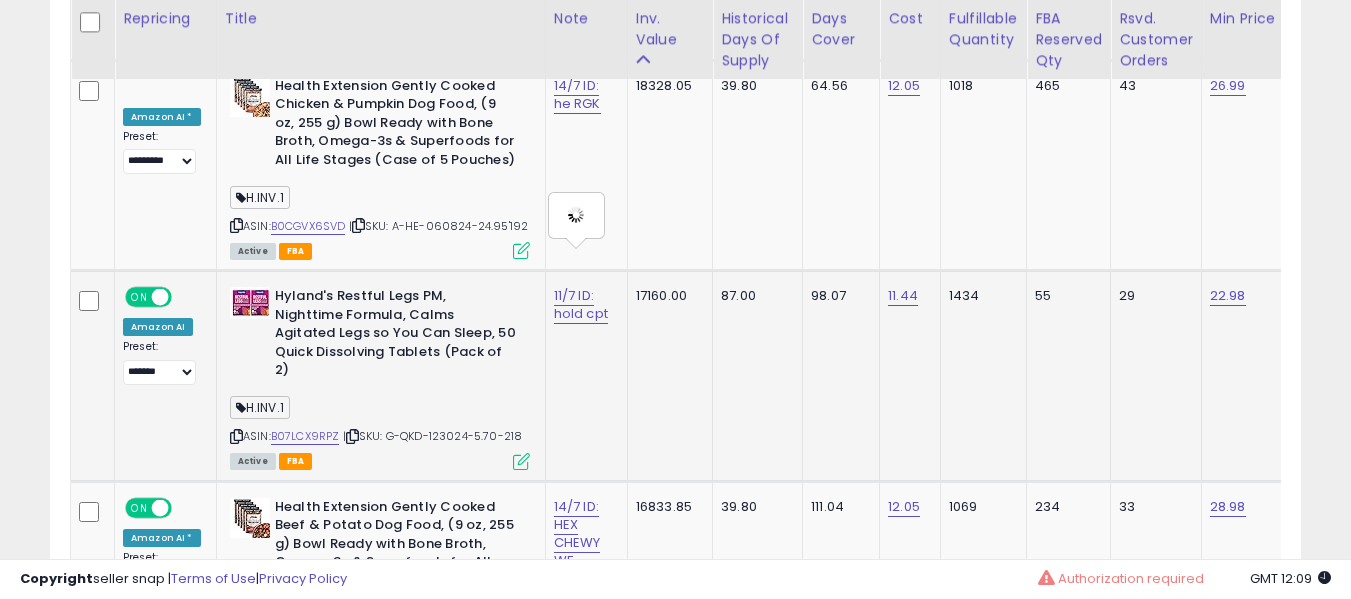 type on "**********" 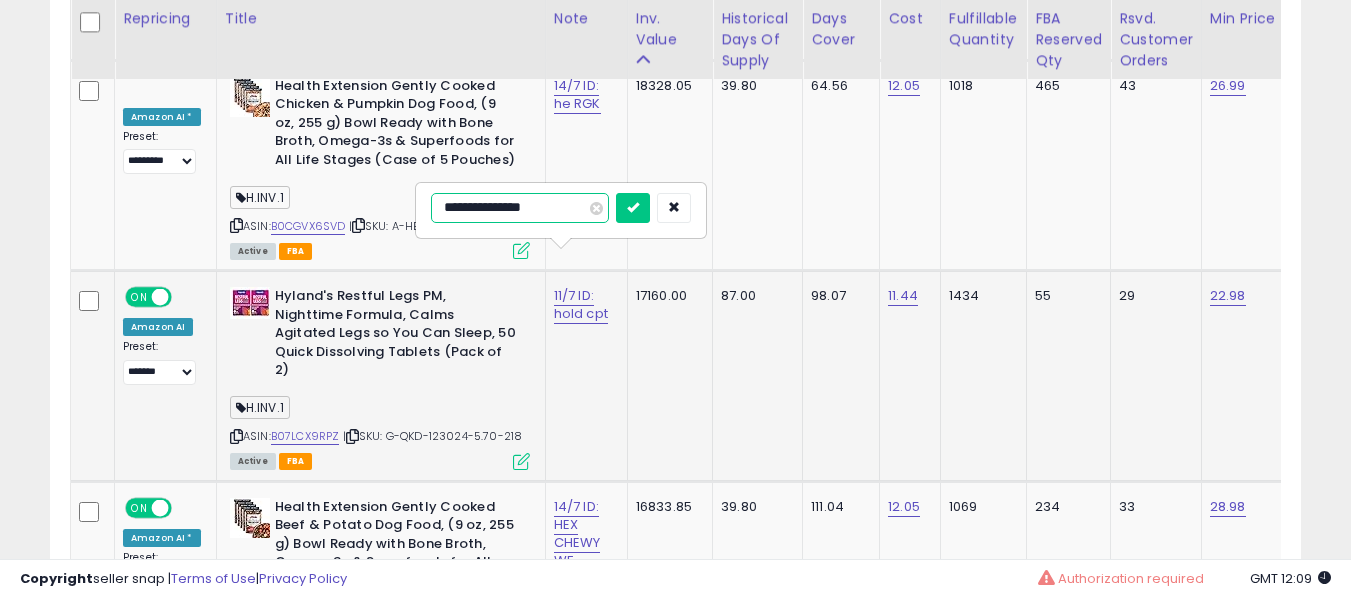 type on "**********" 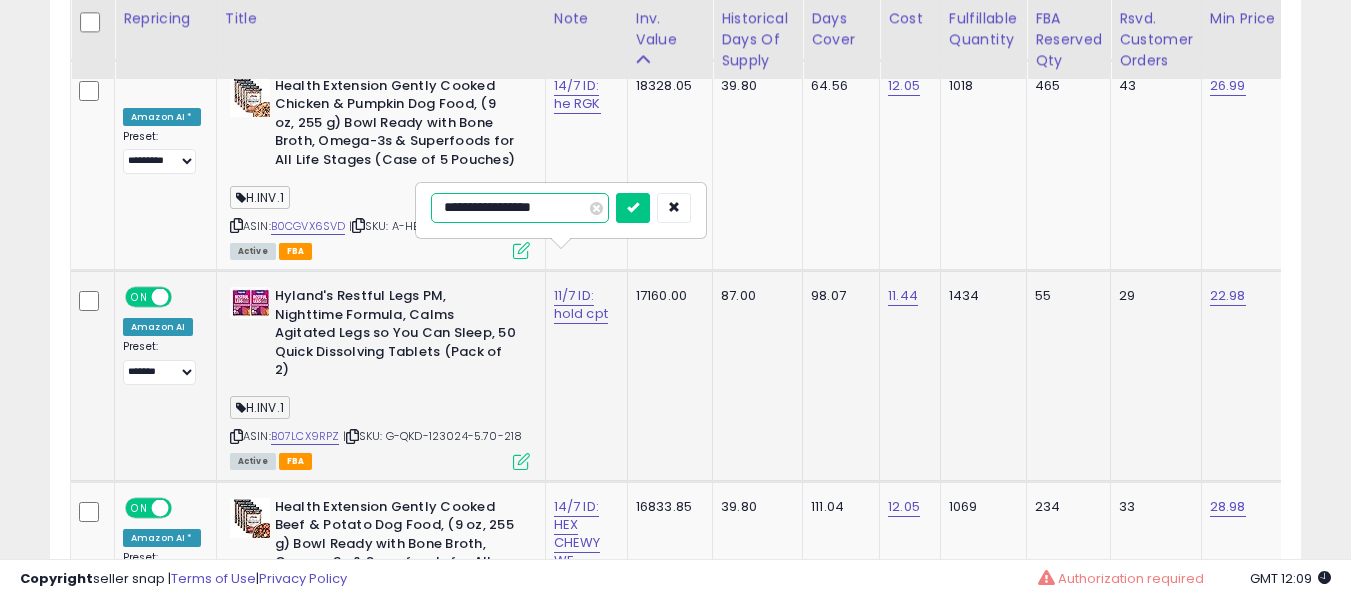 click at bounding box center (633, 208) 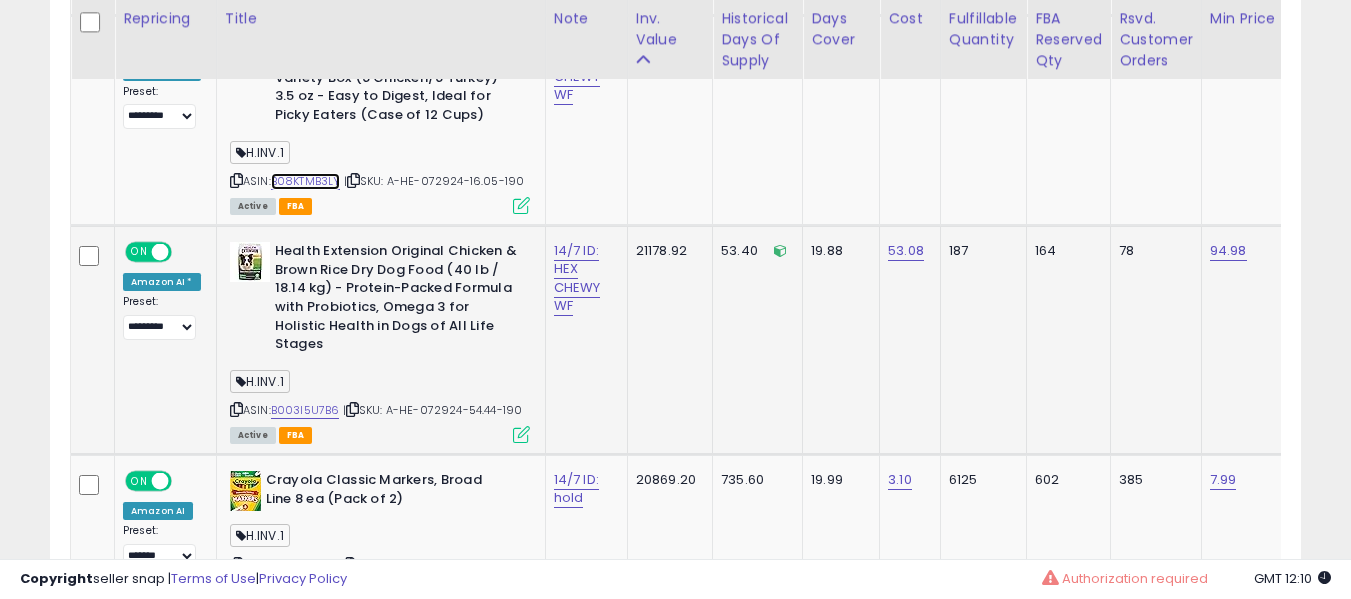 scroll, scrollTop: 2814, scrollLeft: 0, axis: vertical 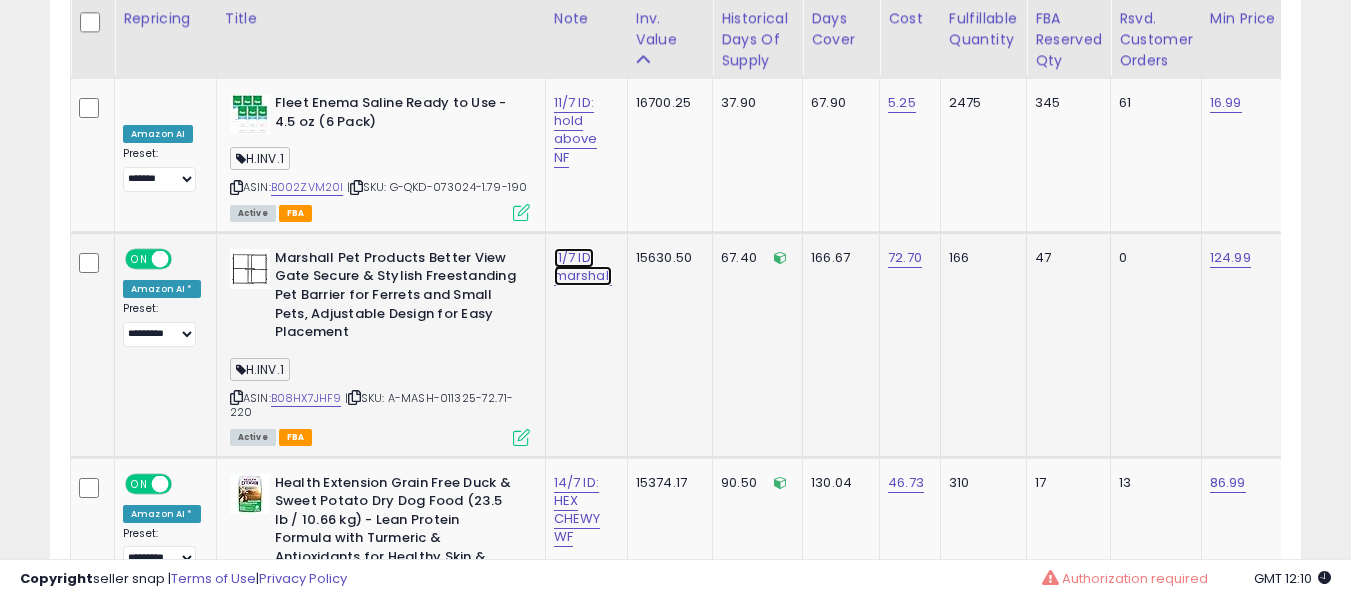 click on "11/7 ID: marshall" at bounding box center (576, -3052) 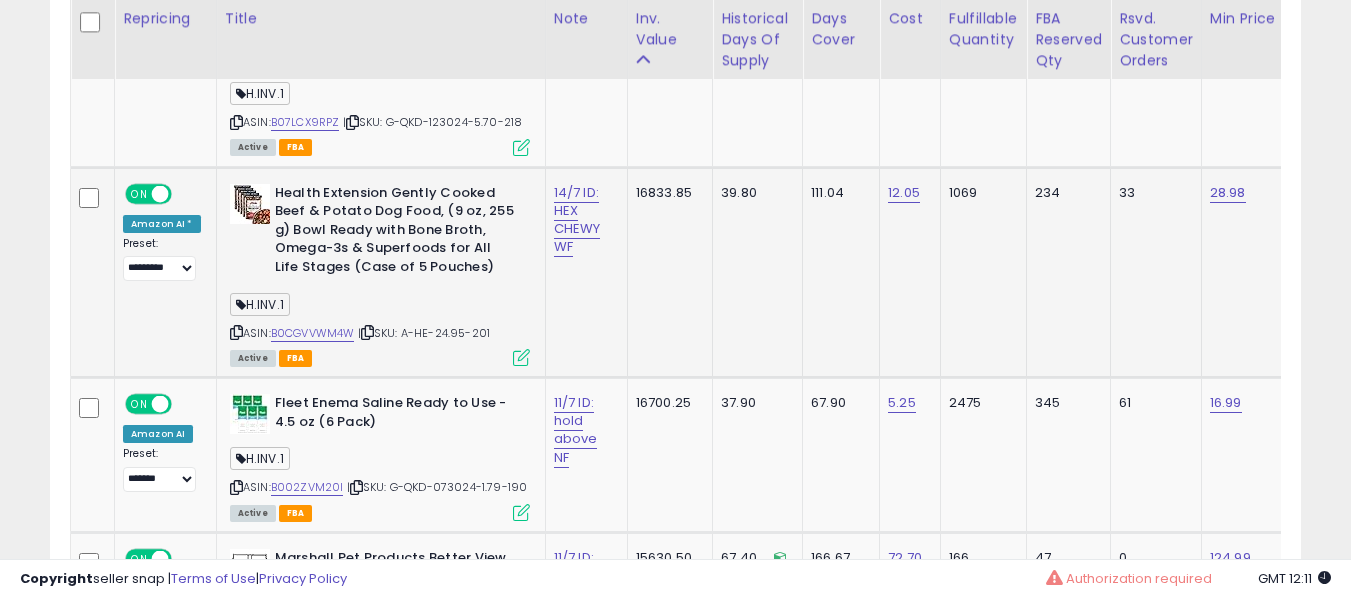 click on "14/7 ID: HEX CHEWY WF" 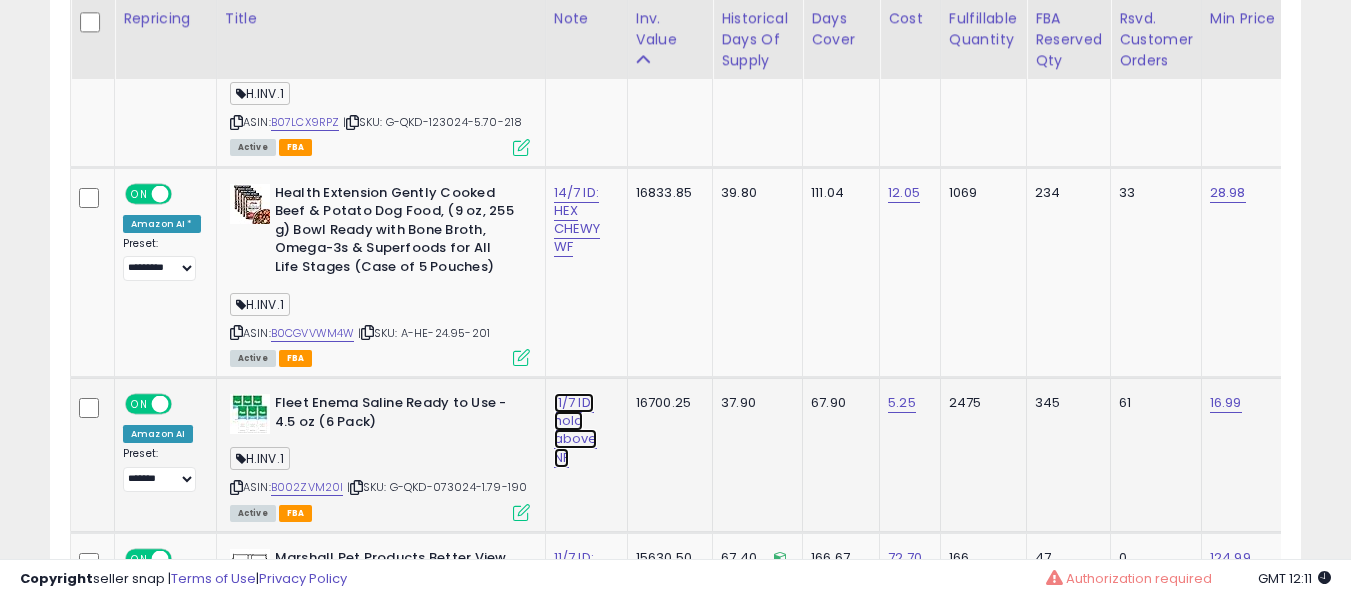 click on "11/7 ID: hold above NF" at bounding box center (576, -2752) 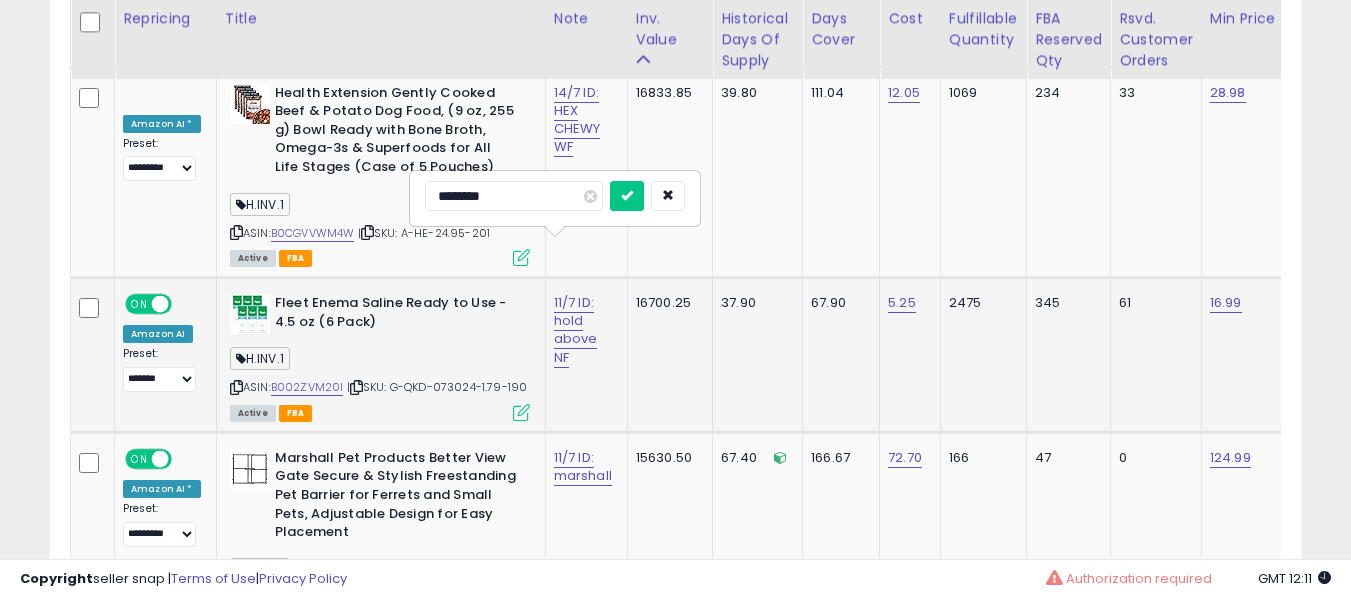 type on "********" 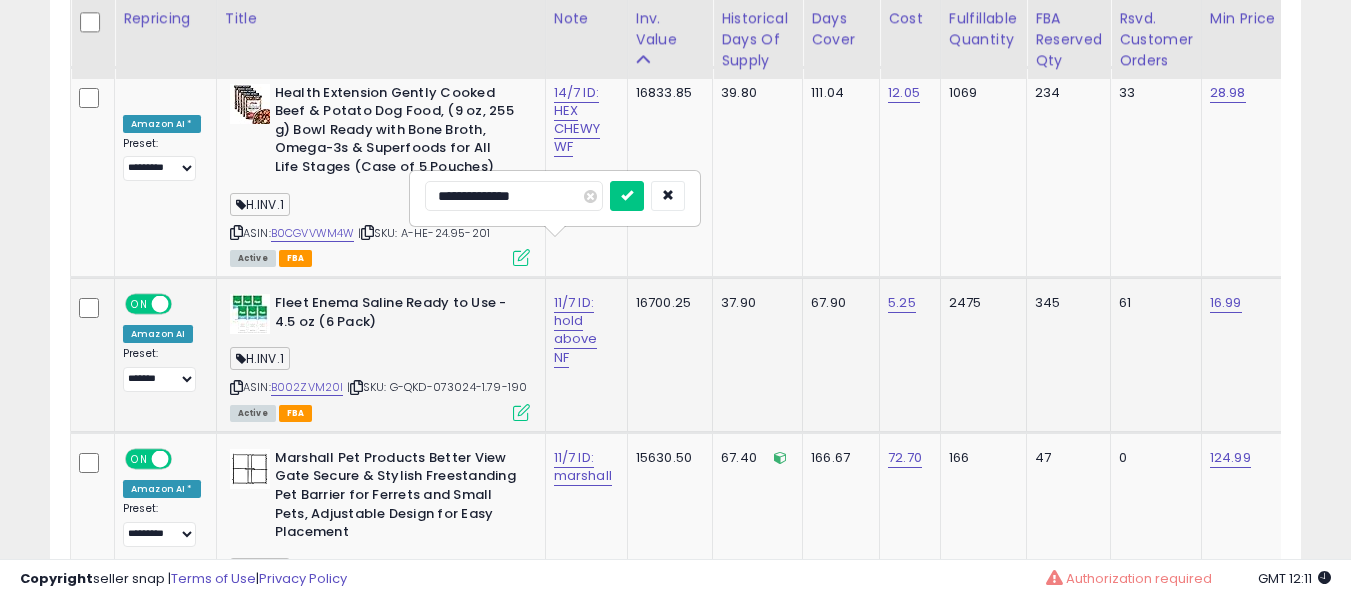 type on "**********" 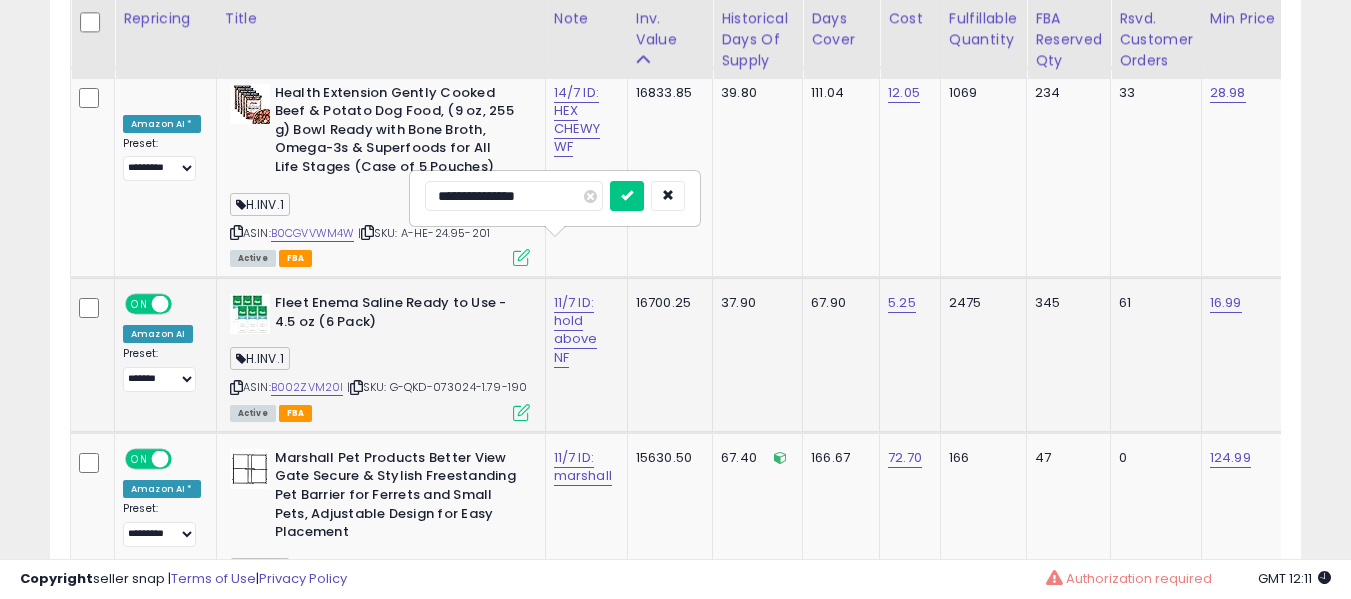 click at bounding box center [627, 196] 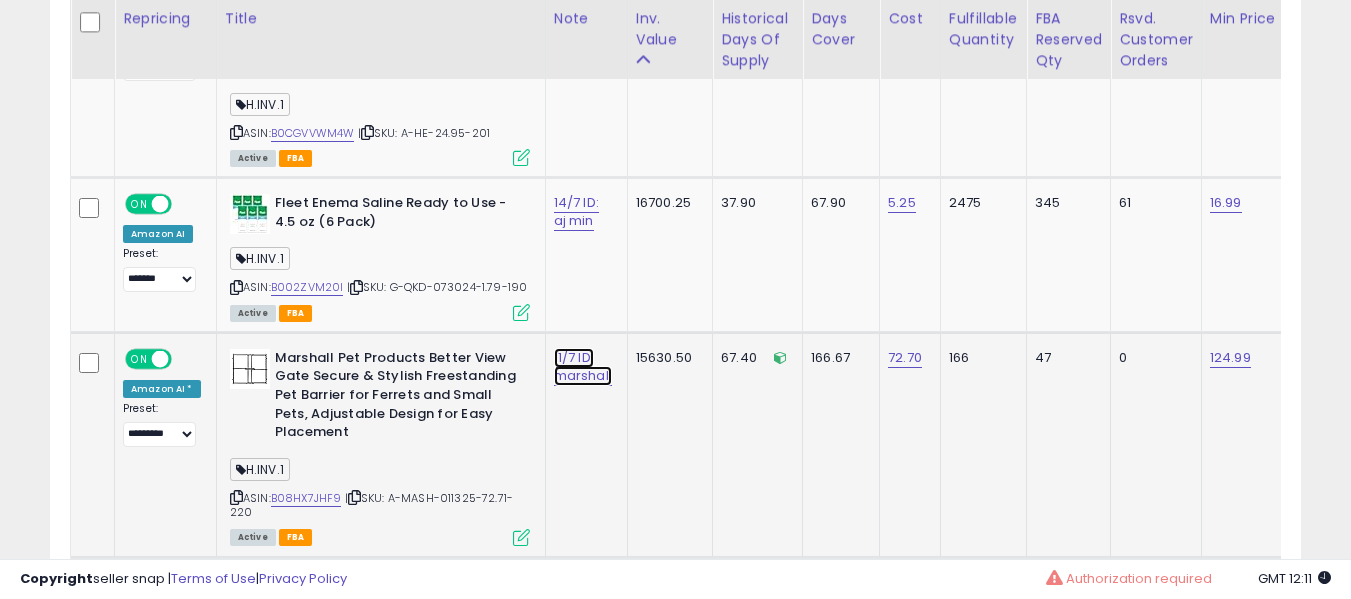 click on "11/7 ID: marshall" at bounding box center (576, -2952) 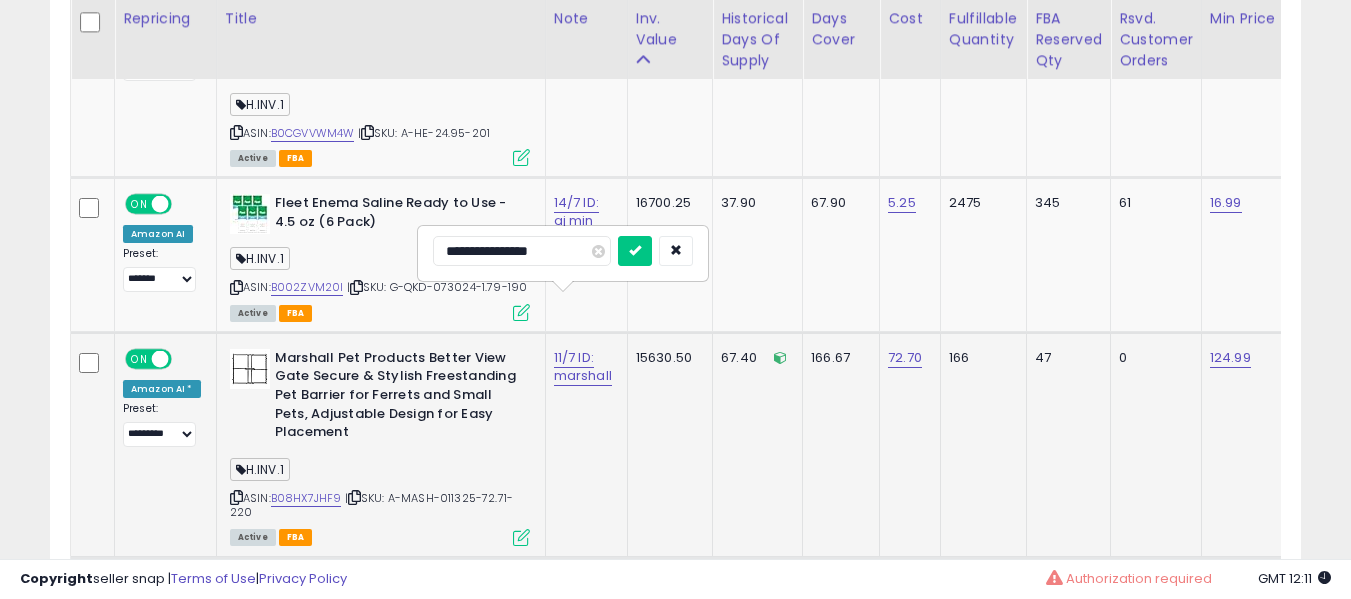 type on "**********" 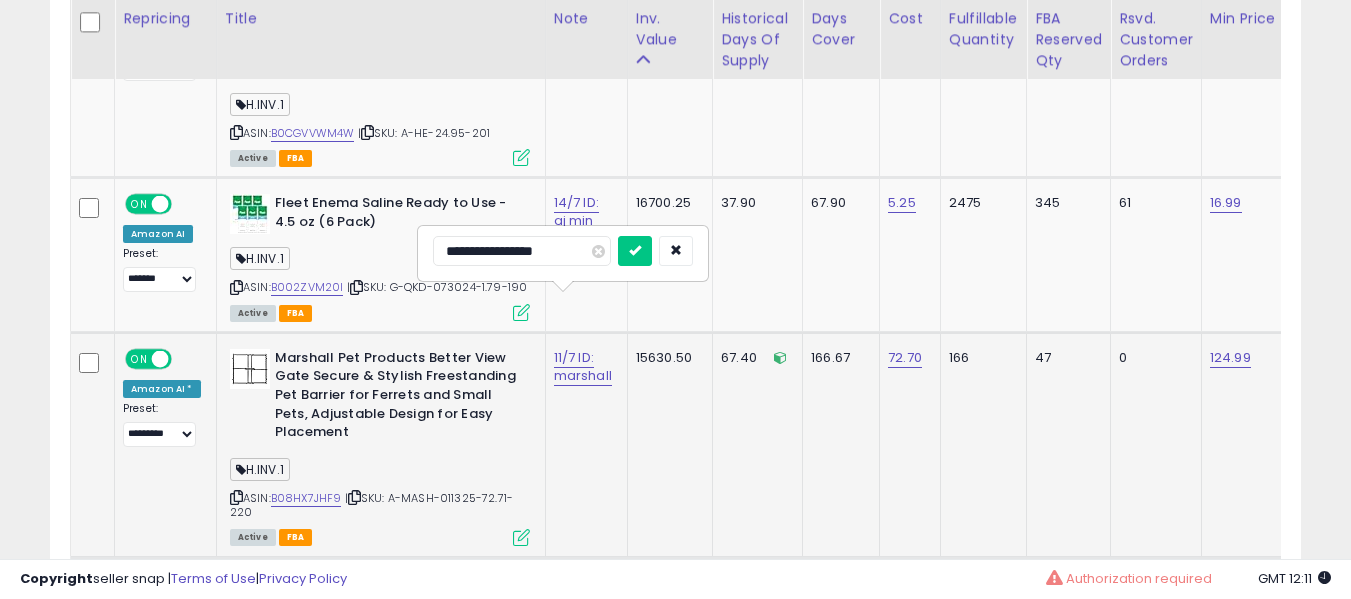 click at bounding box center [635, 251] 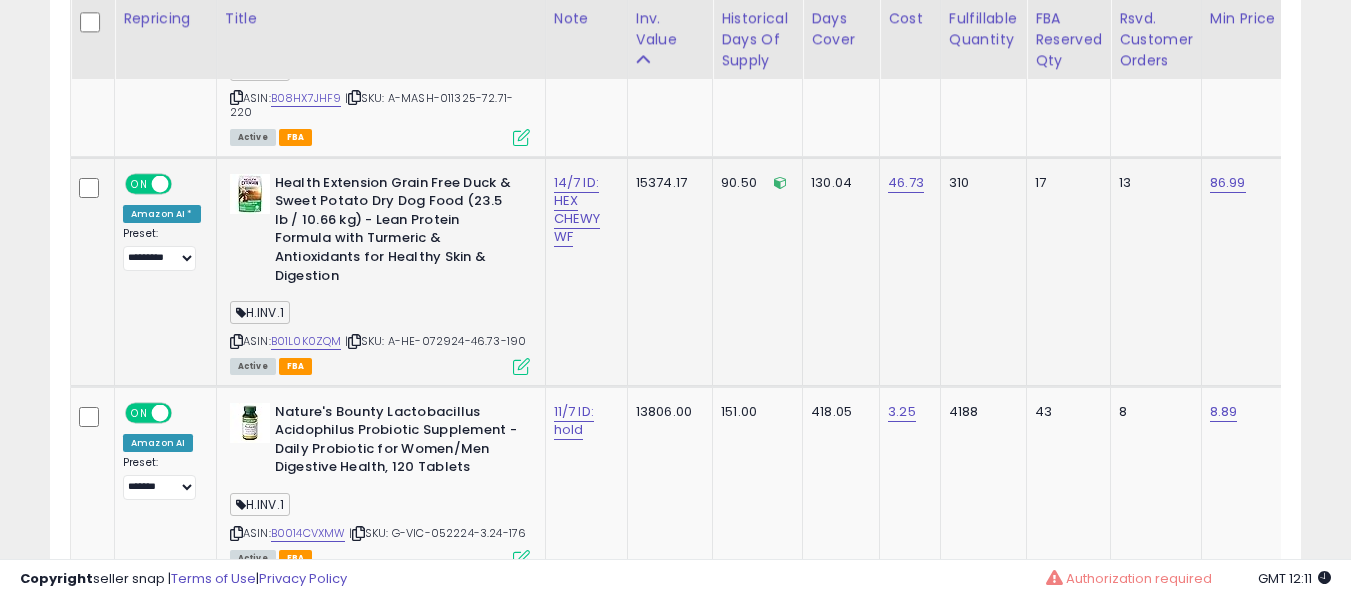 click on "14/7 ID: HEX CHEWY WF" 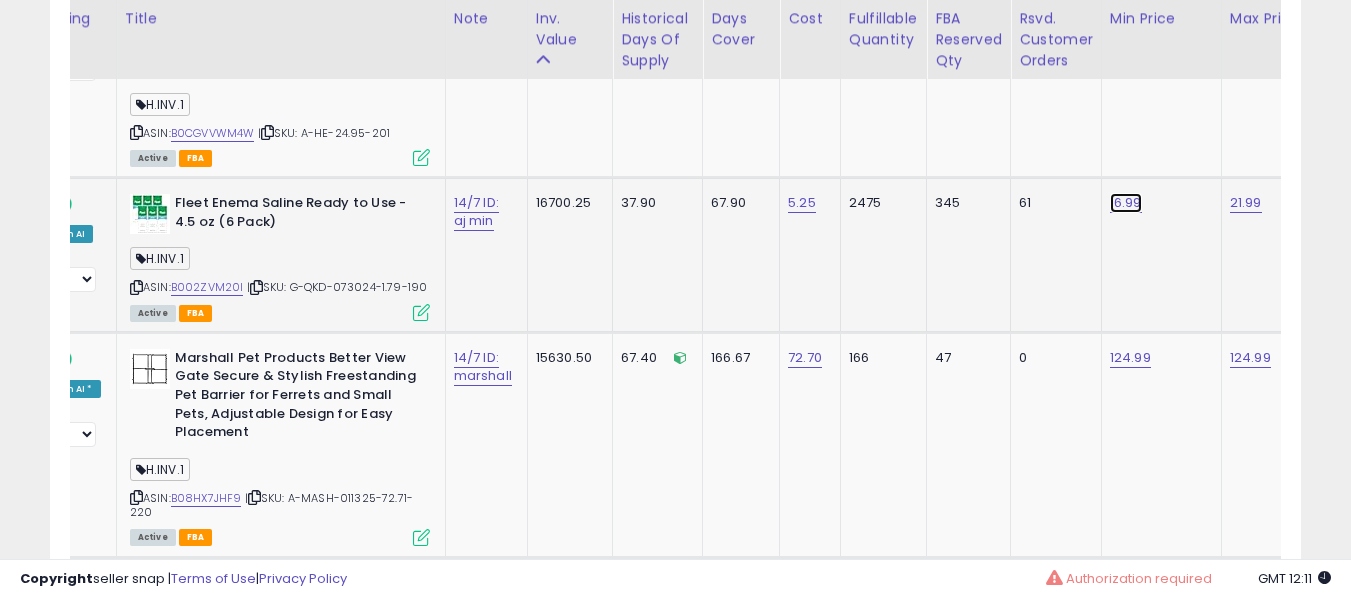 click on "16.99" at bounding box center [1128, -2961] 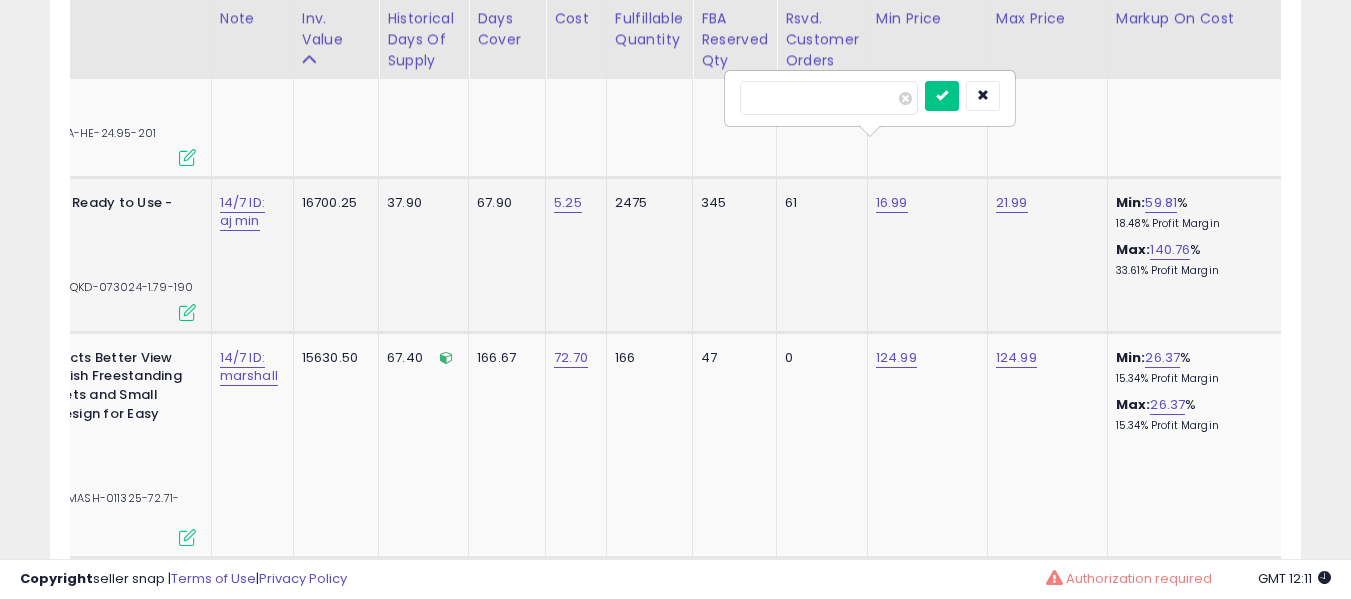 type on "*****" 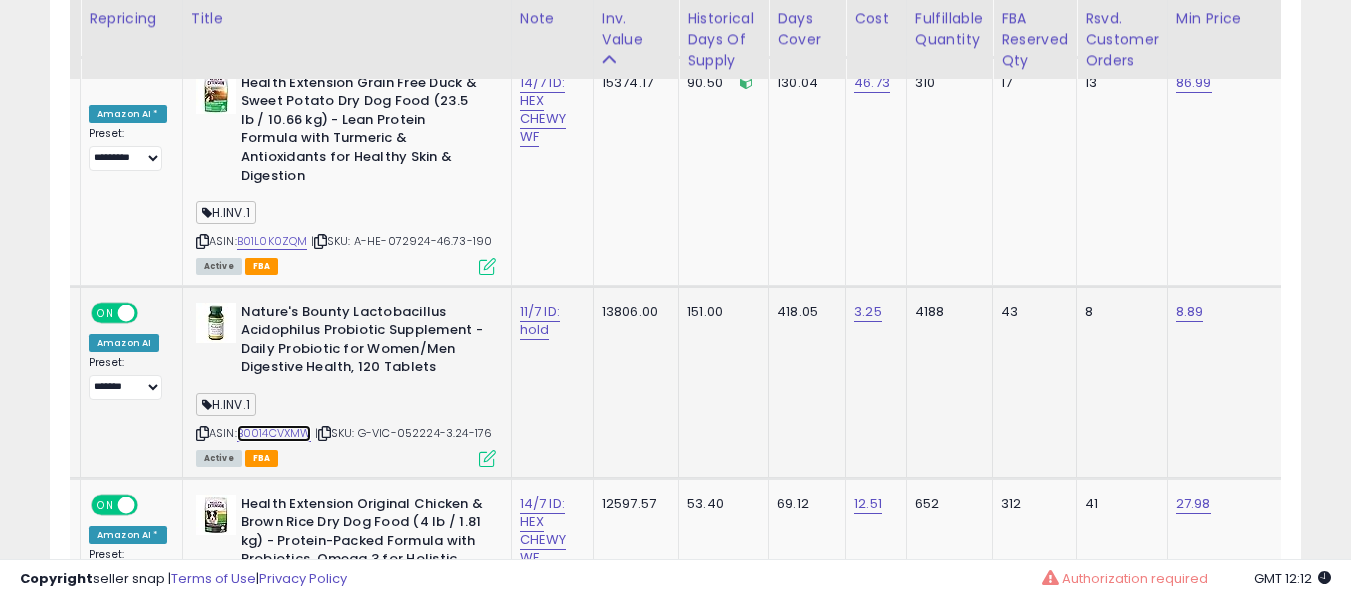scroll, scrollTop: 0, scrollLeft: 171, axis: horizontal 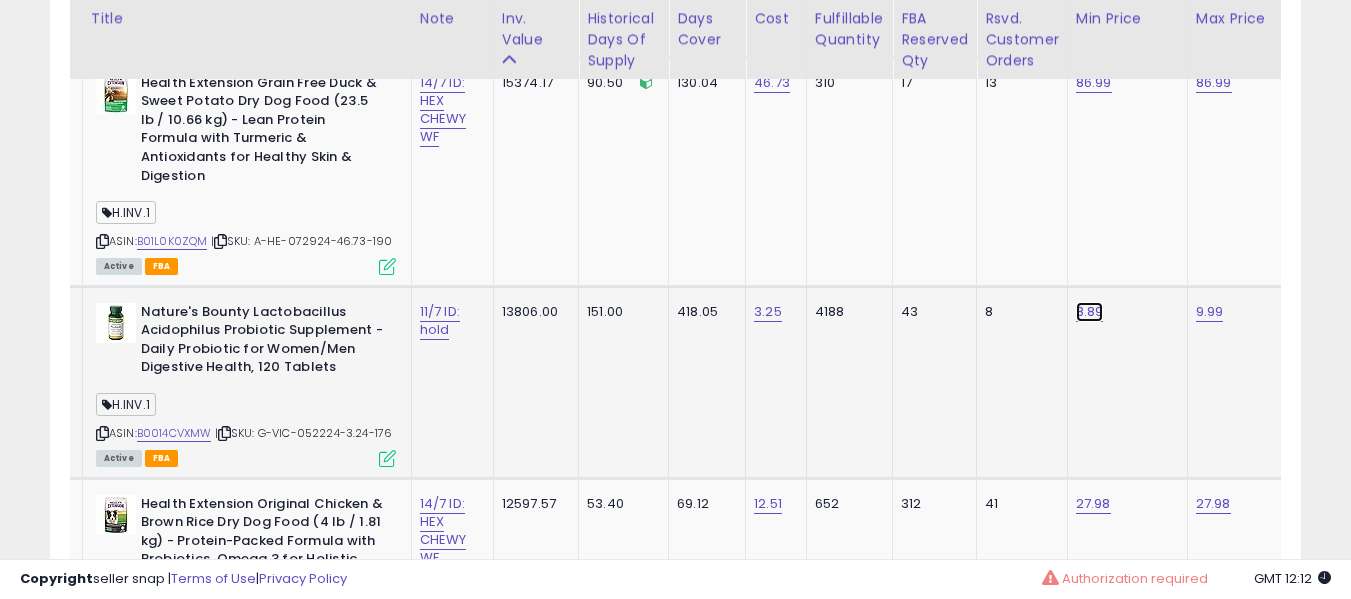 click on "8.89" at bounding box center (1094, -3461) 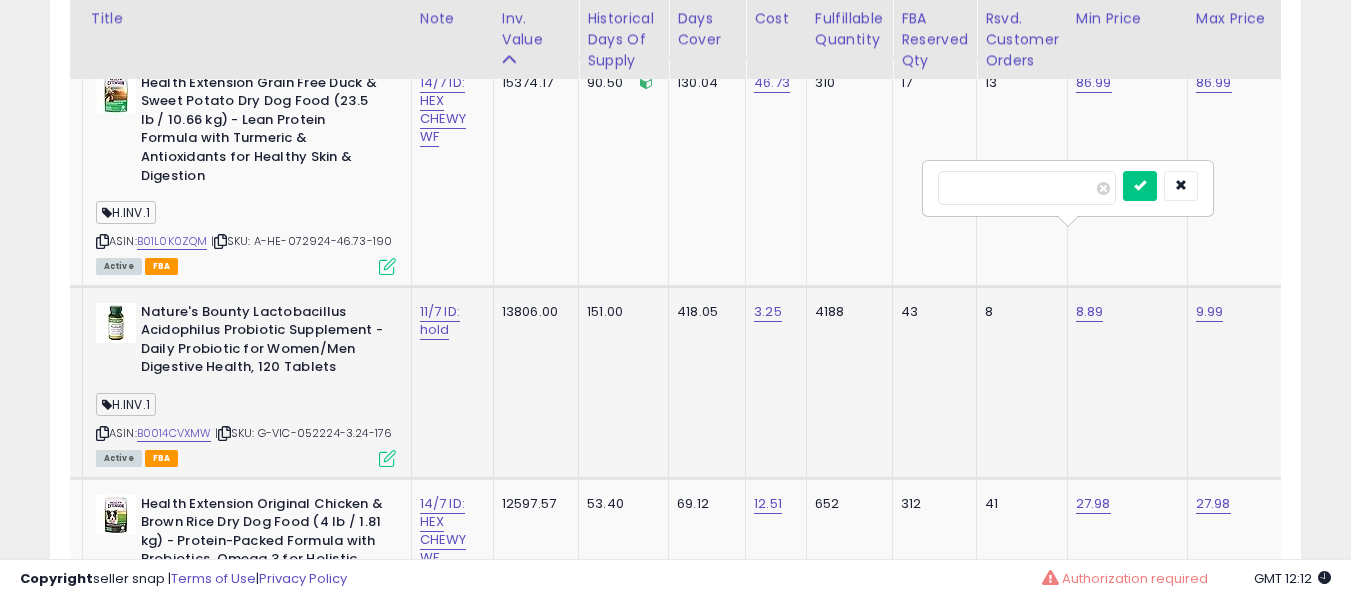 type on "***" 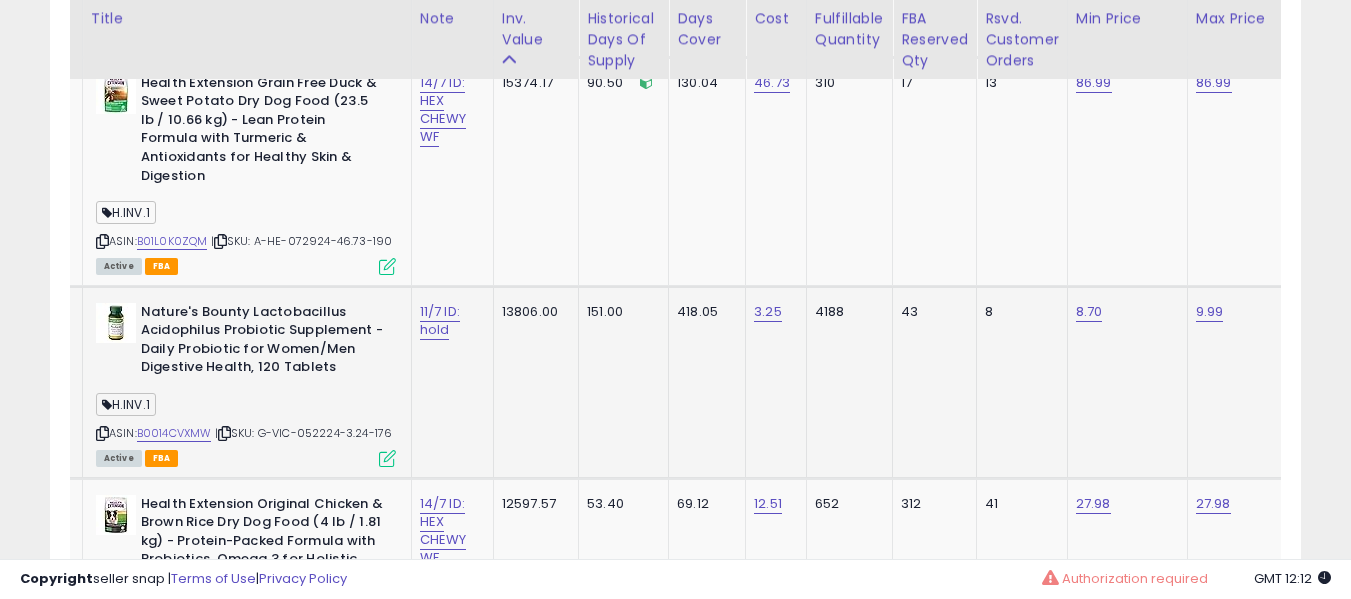 scroll, scrollTop: 0, scrollLeft: 0, axis: both 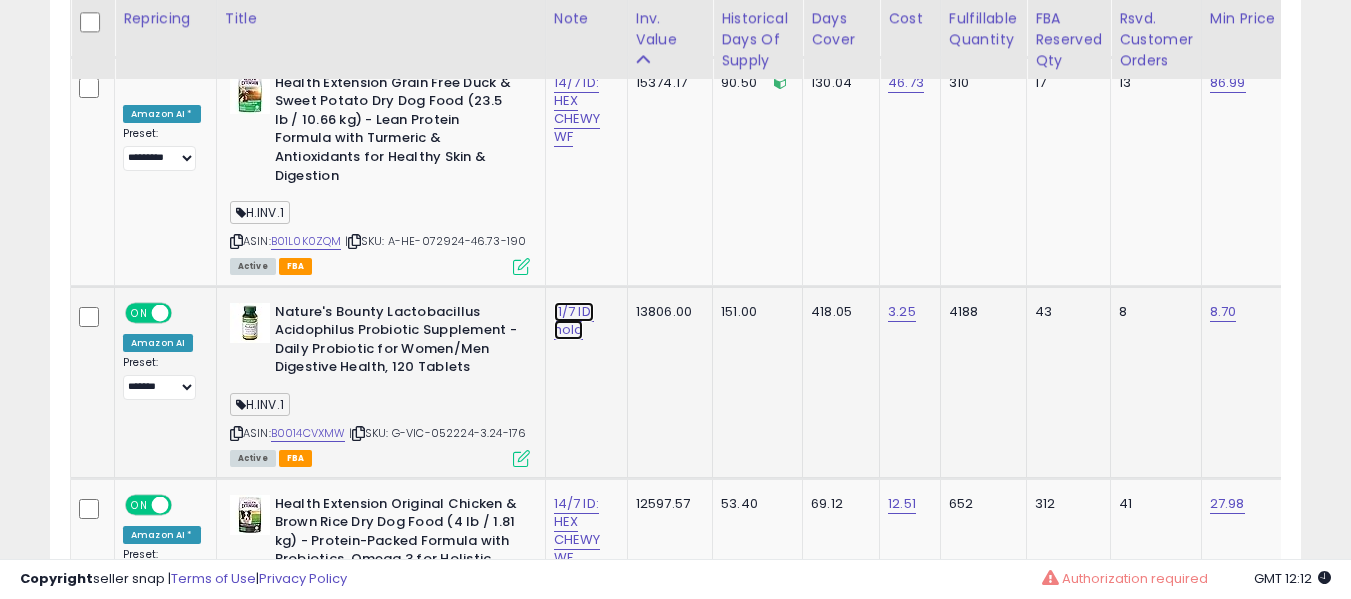 click on "11/7 ID: hold" at bounding box center (576, -3452) 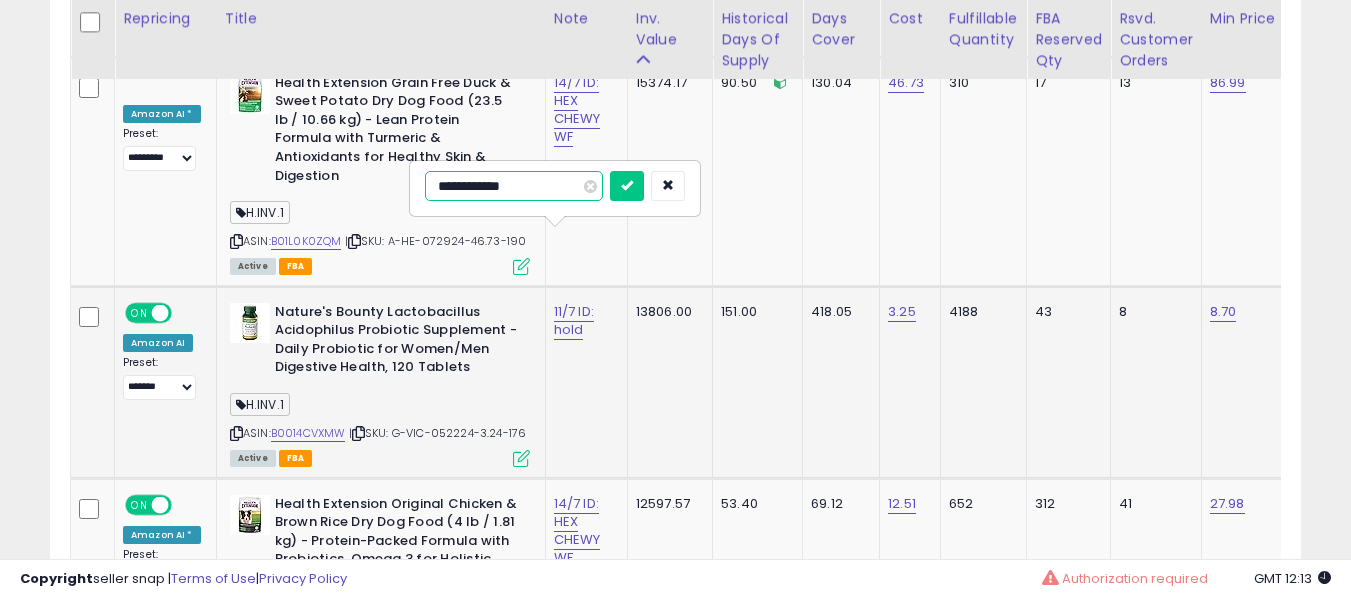 type on "**********" 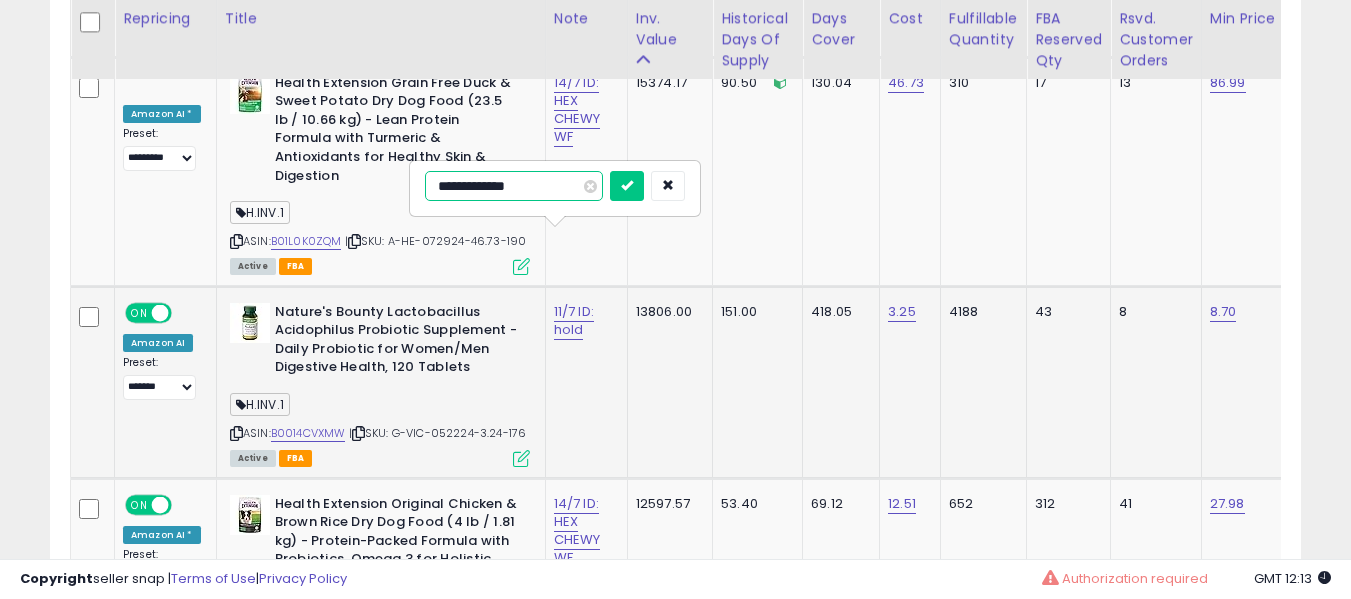 click at bounding box center [627, 186] 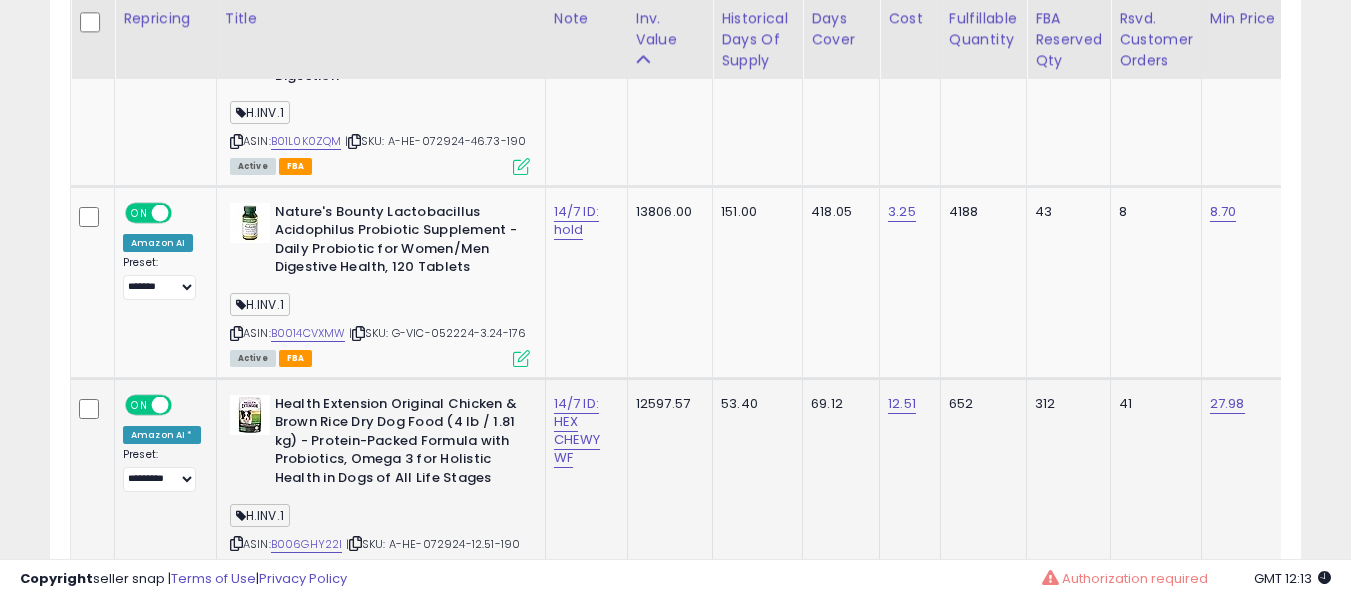 scroll, scrollTop: 4814, scrollLeft: 0, axis: vertical 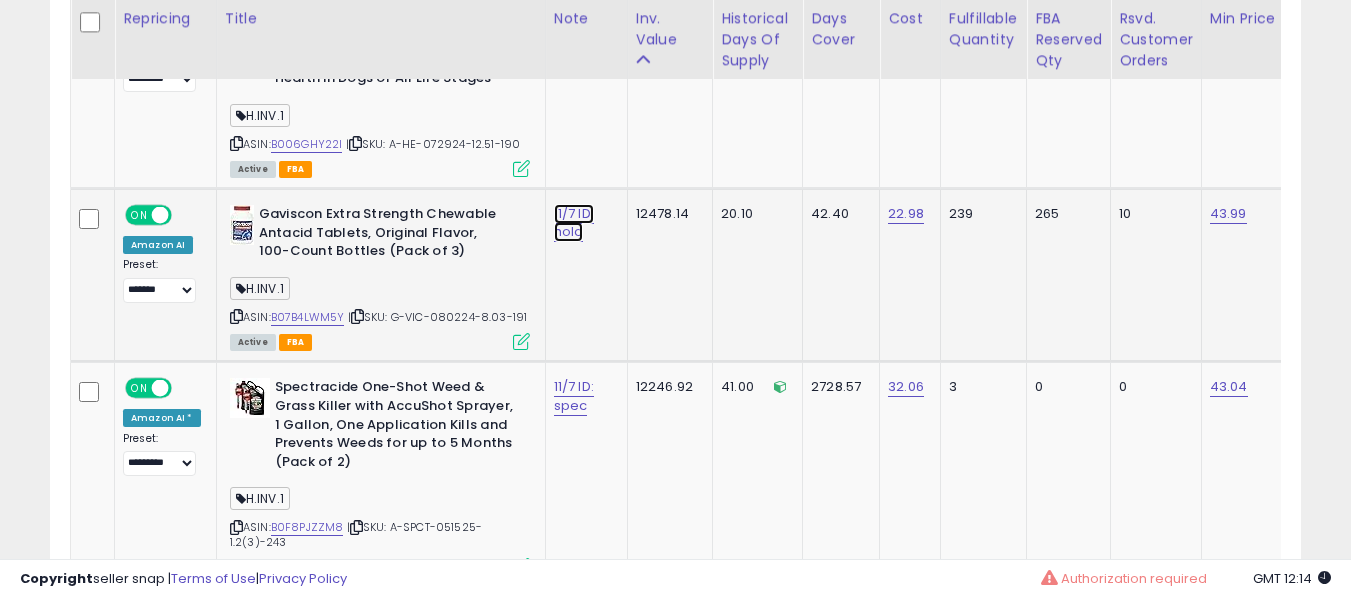 click on "11/7 ID: hold" at bounding box center [576, -3952] 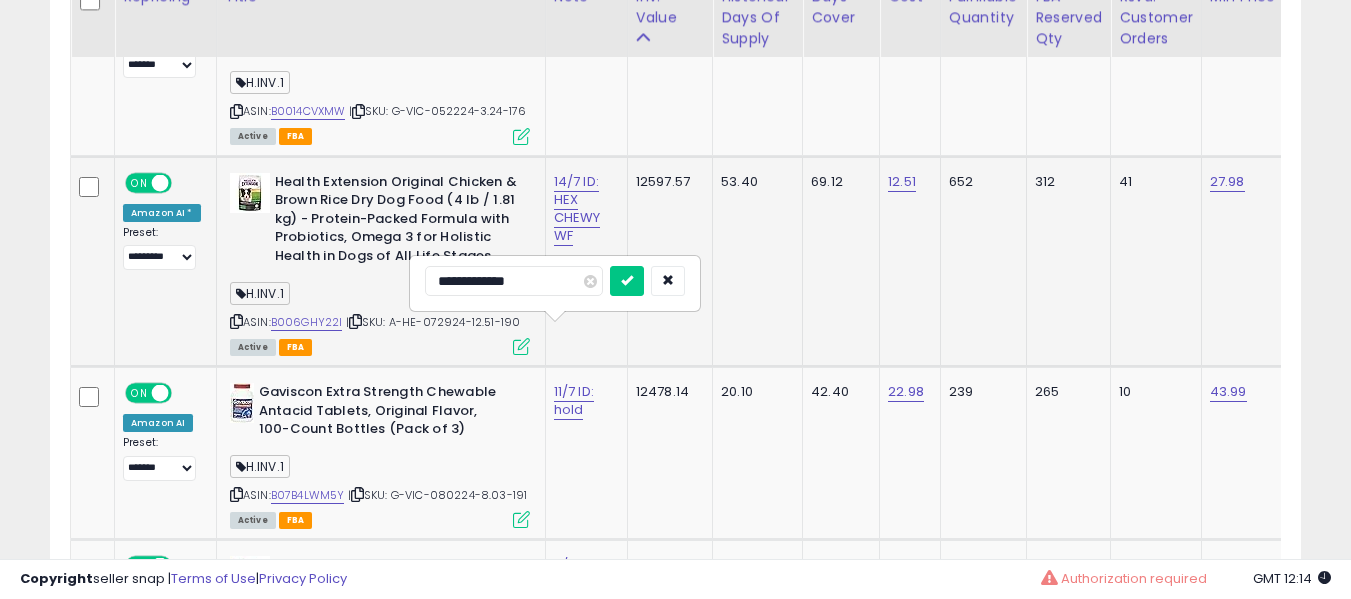 scroll, scrollTop: 4914, scrollLeft: 0, axis: vertical 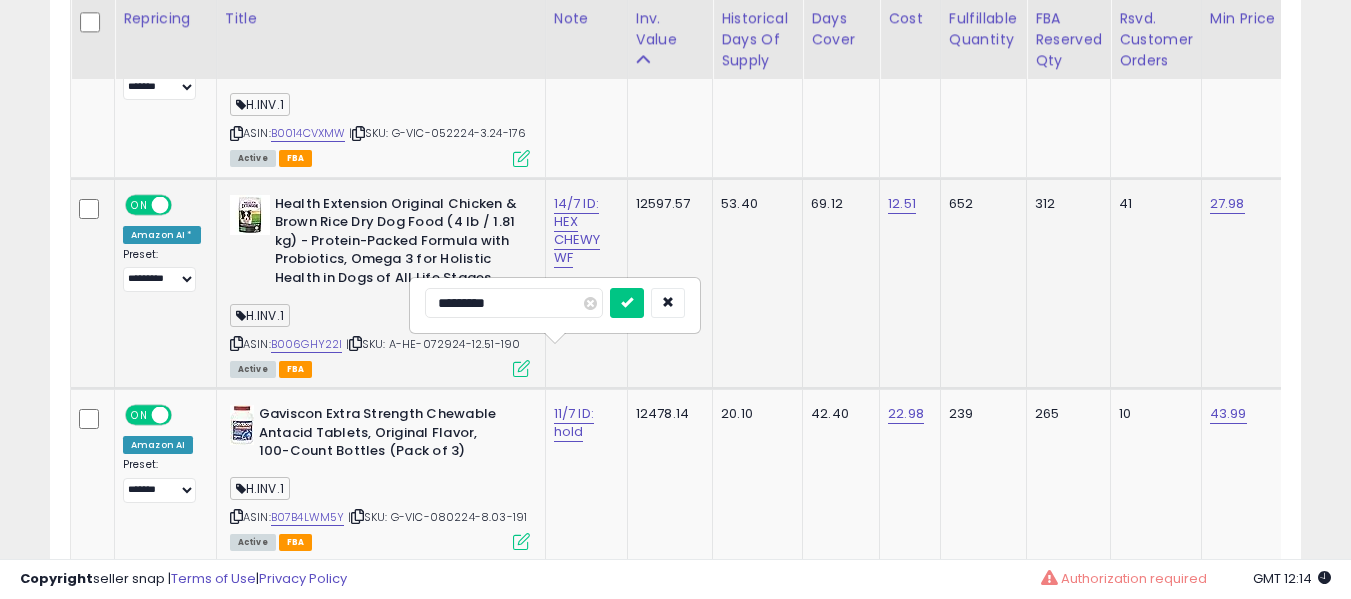 type on "*********" 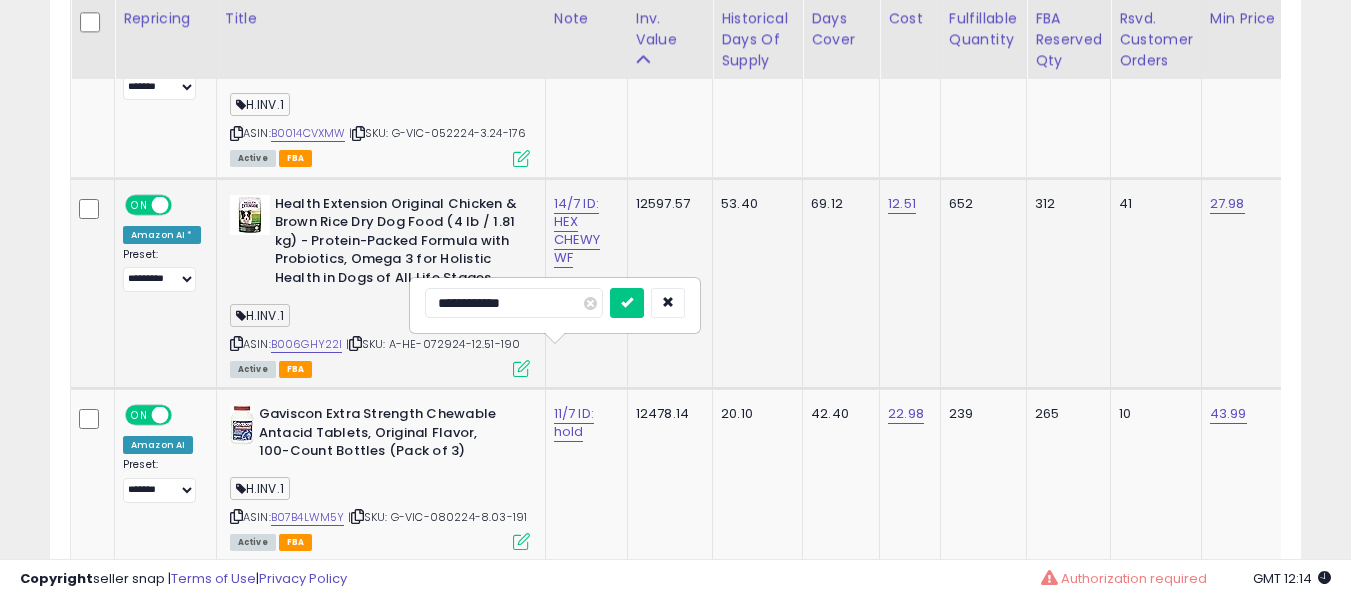 type on "**********" 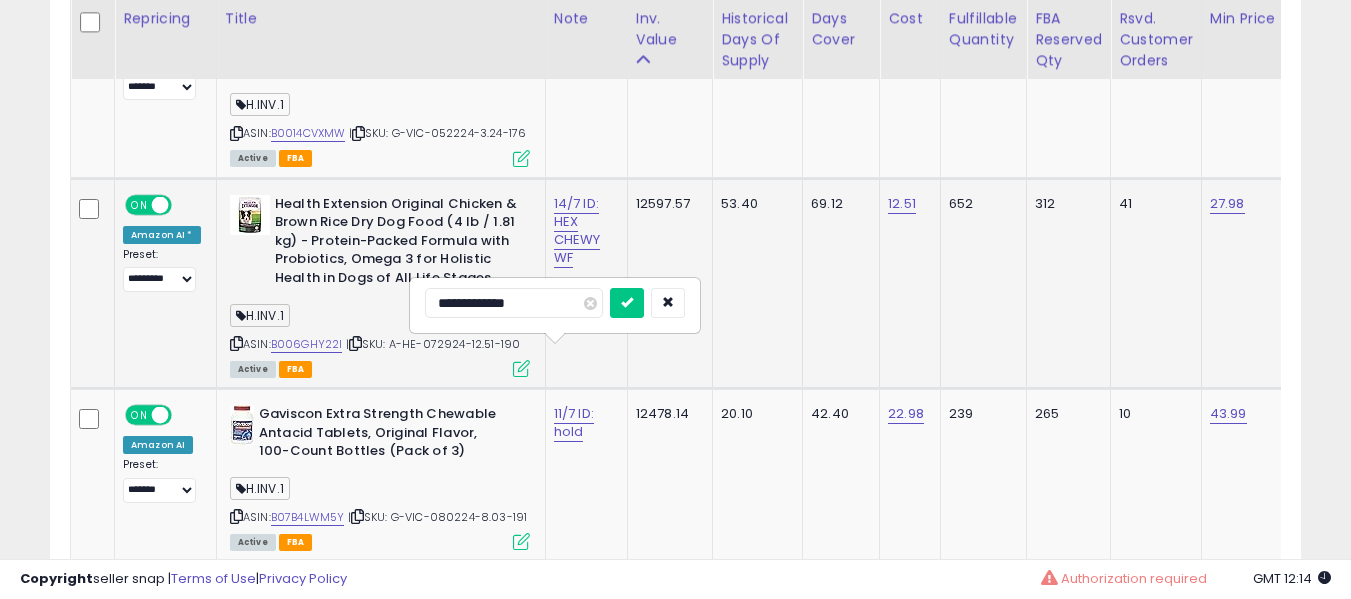 click at bounding box center [627, 303] 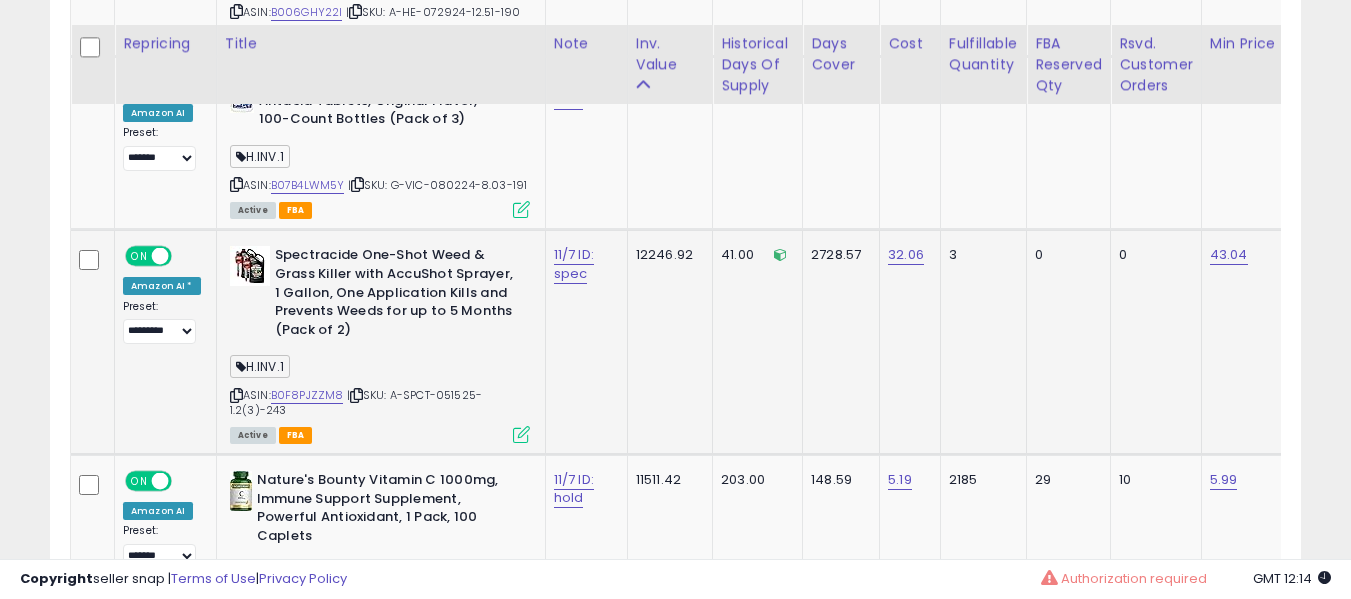 scroll, scrollTop: 5314, scrollLeft: 0, axis: vertical 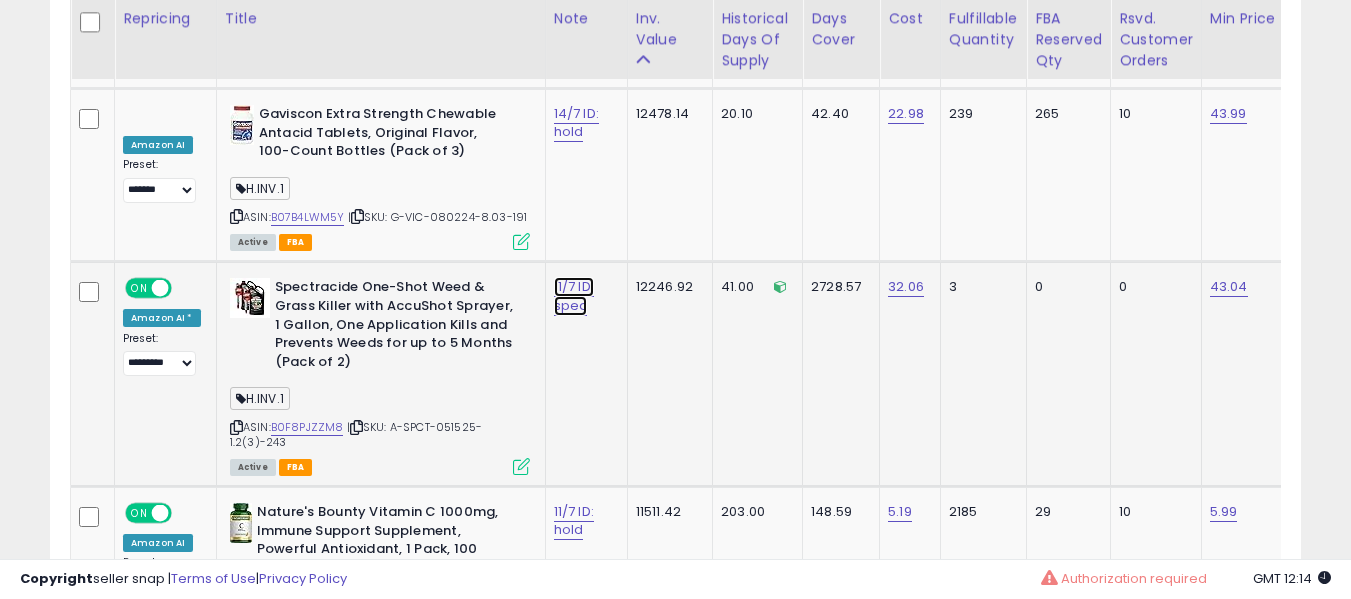 click on "11/7 ID: spec" at bounding box center [576, -4052] 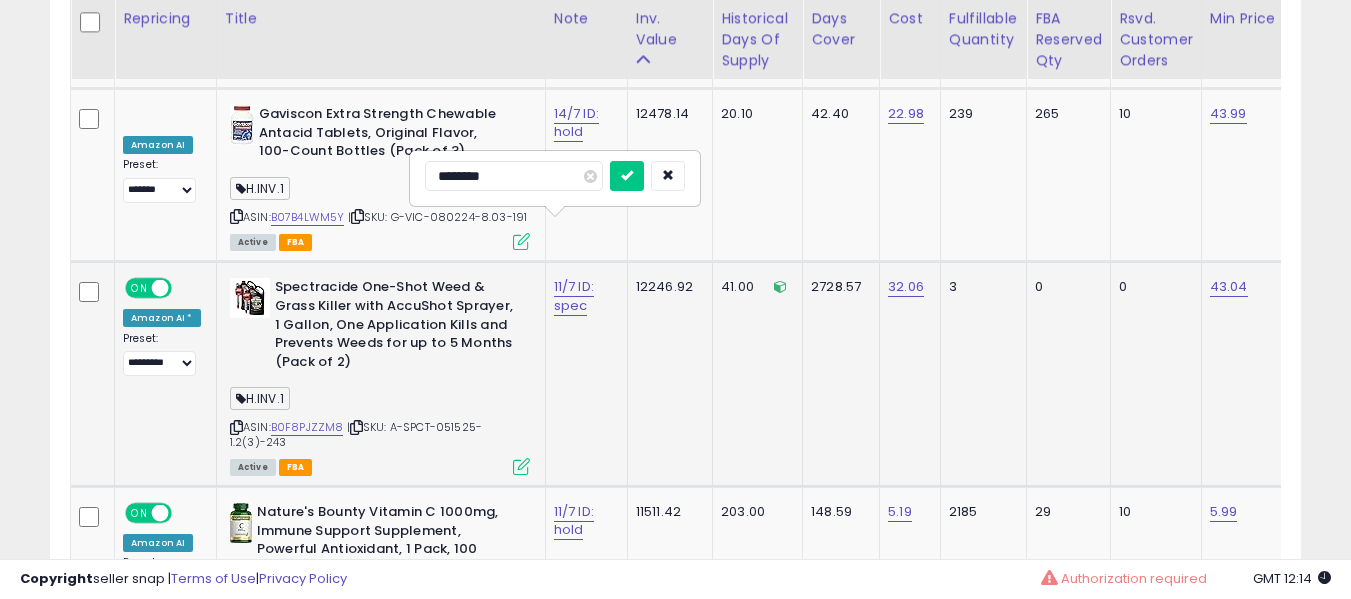 type on "*******" 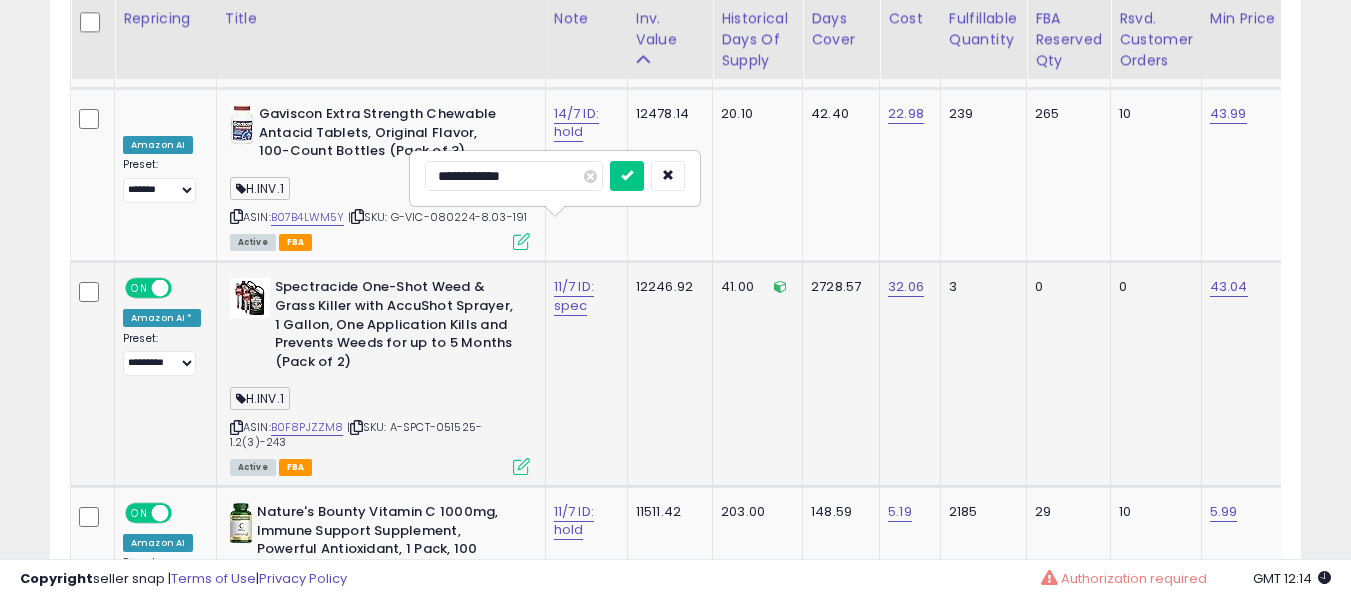 type on "**********" 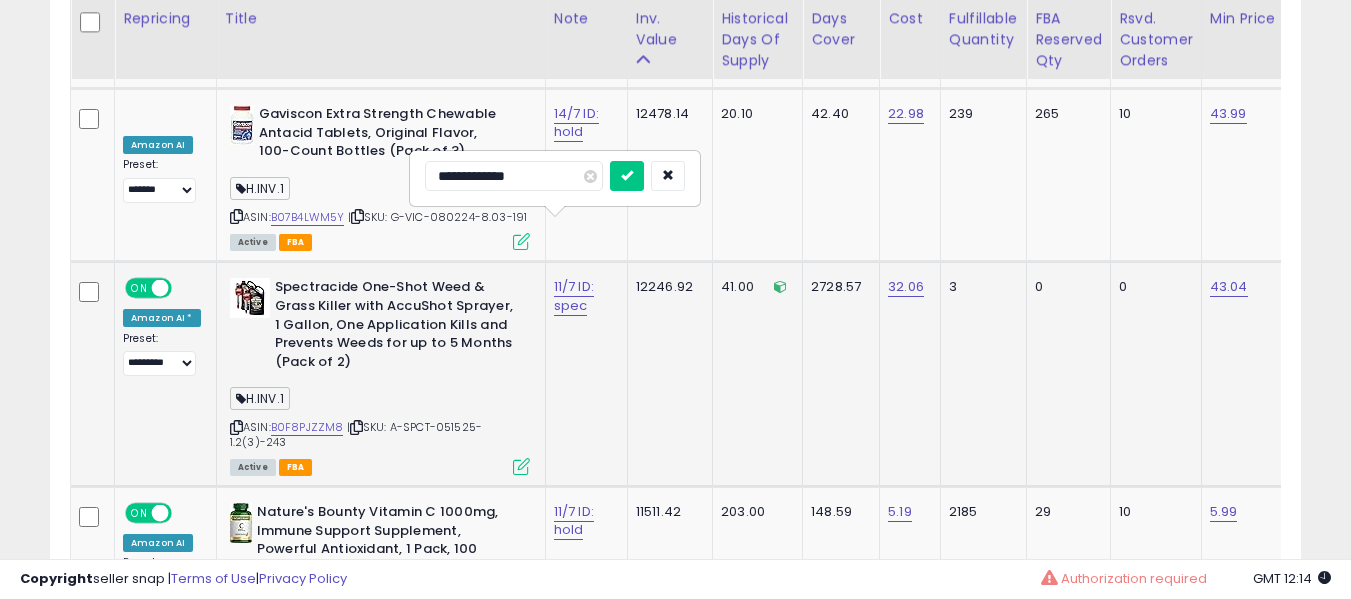 click at bounding box center (627, 176) 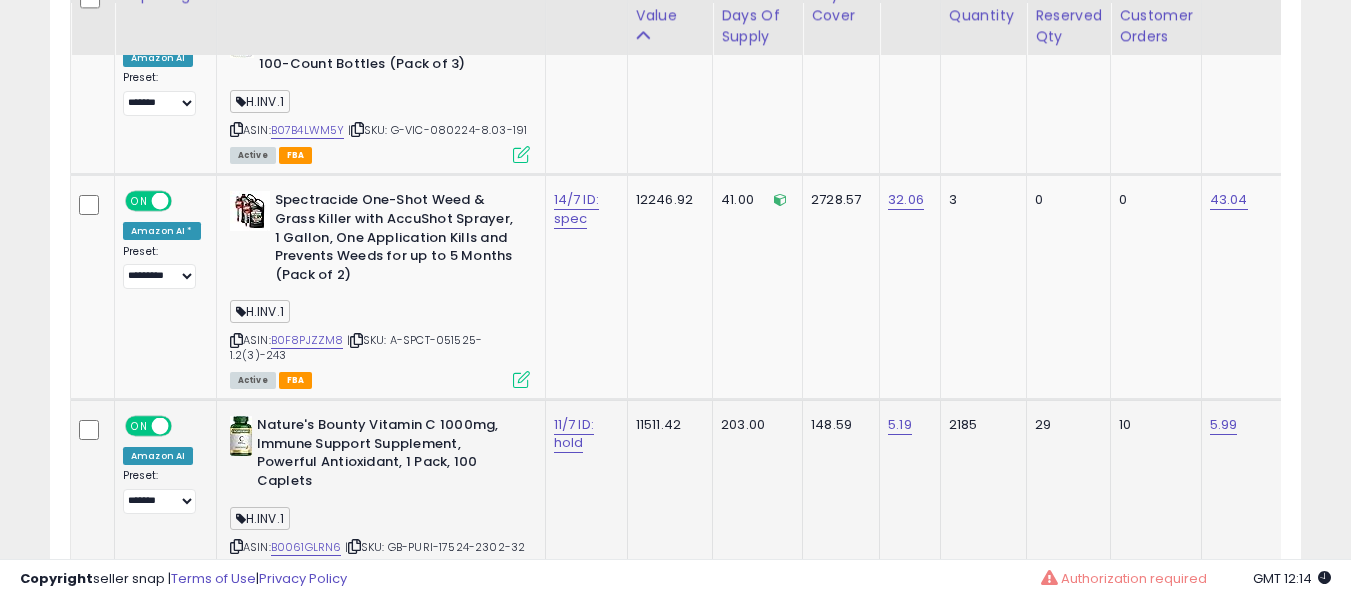 scroll, scrollTop: 5414, scrollLeft: 0, axis: vertical 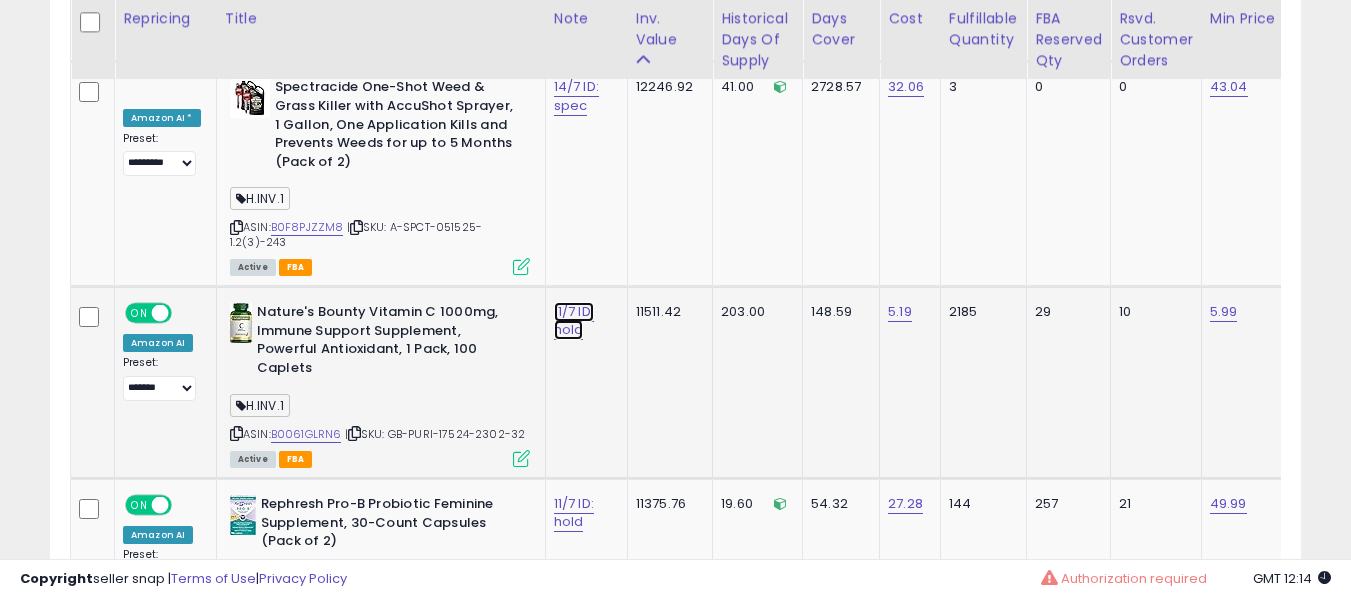 click on "11/7 ID: hold" at bounding box center (576, -4252) 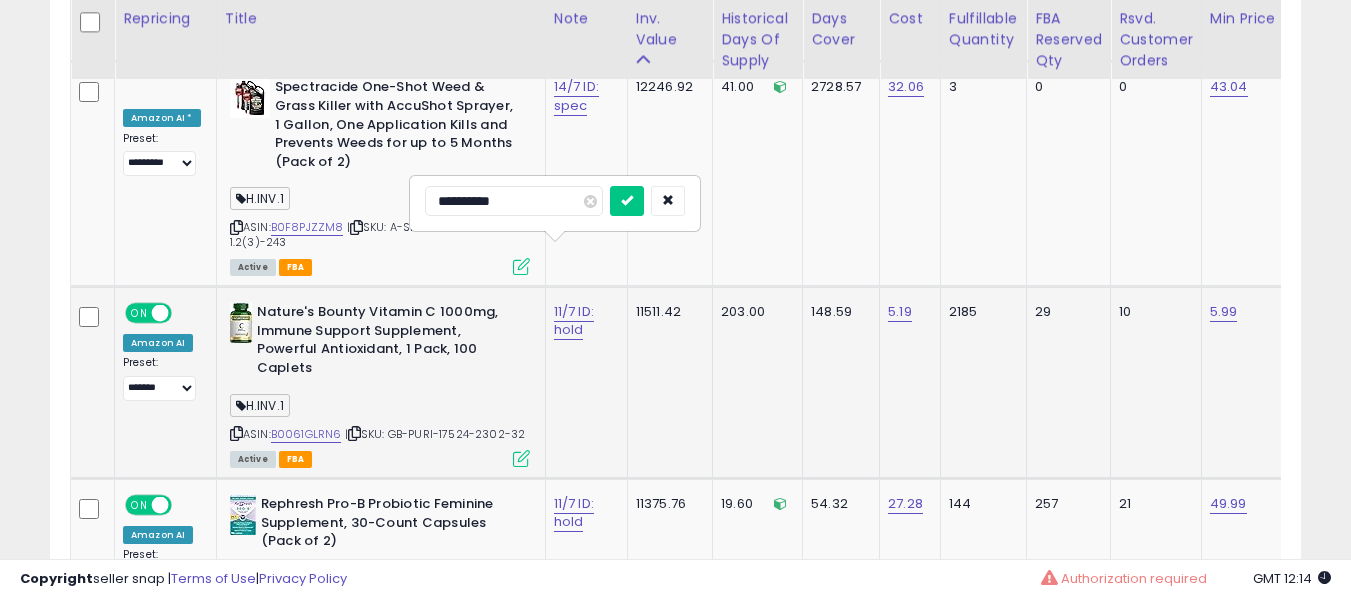 type on "**********" 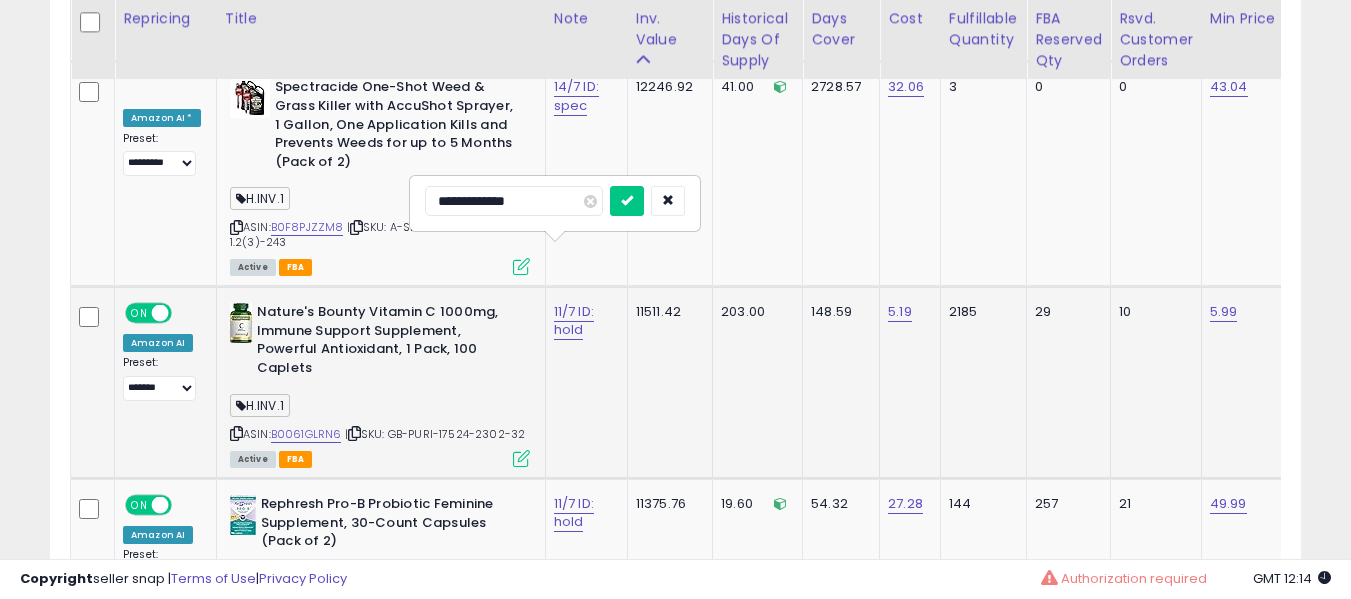 click at bounding box center (627, 201) 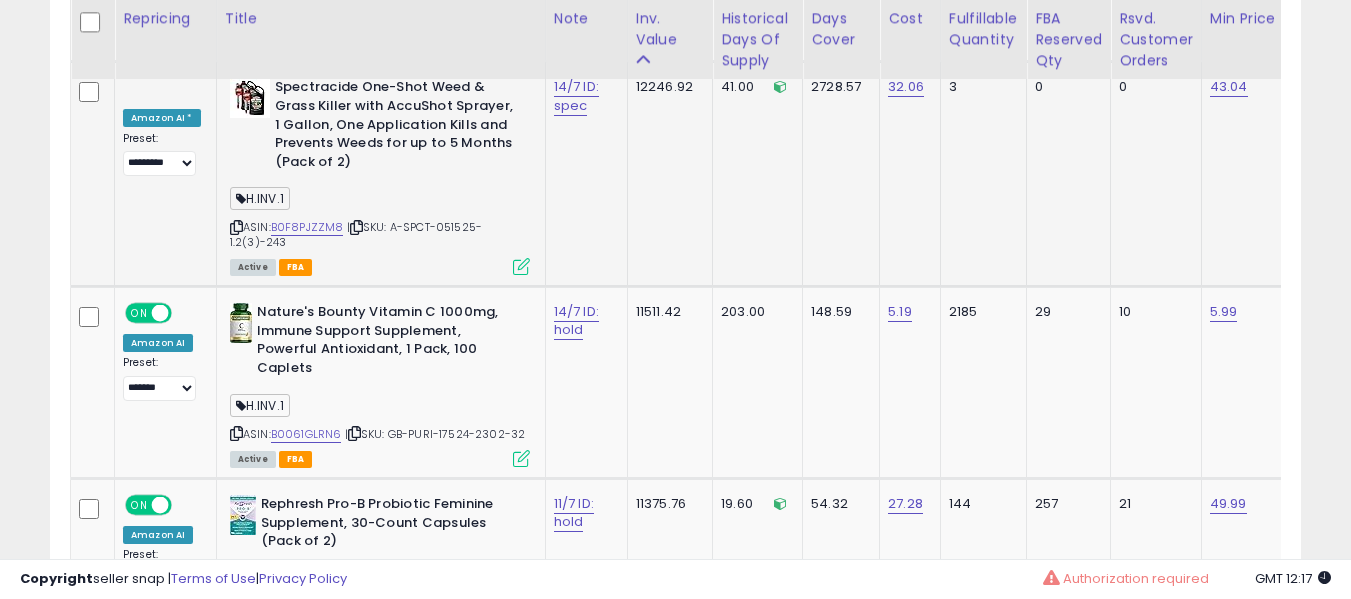 scroll, scrollTop: 0, scrollLeft: 400, axis: horizontal 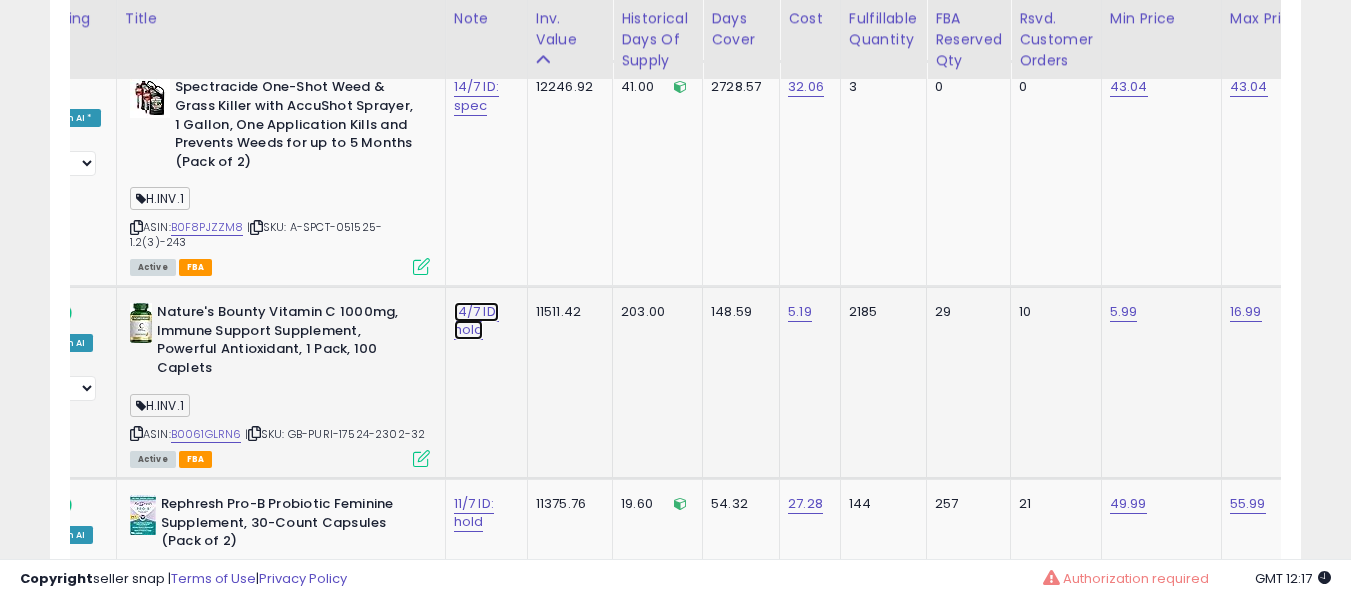click on "14/7 ID: hold" at bounding box center (476, -4252) 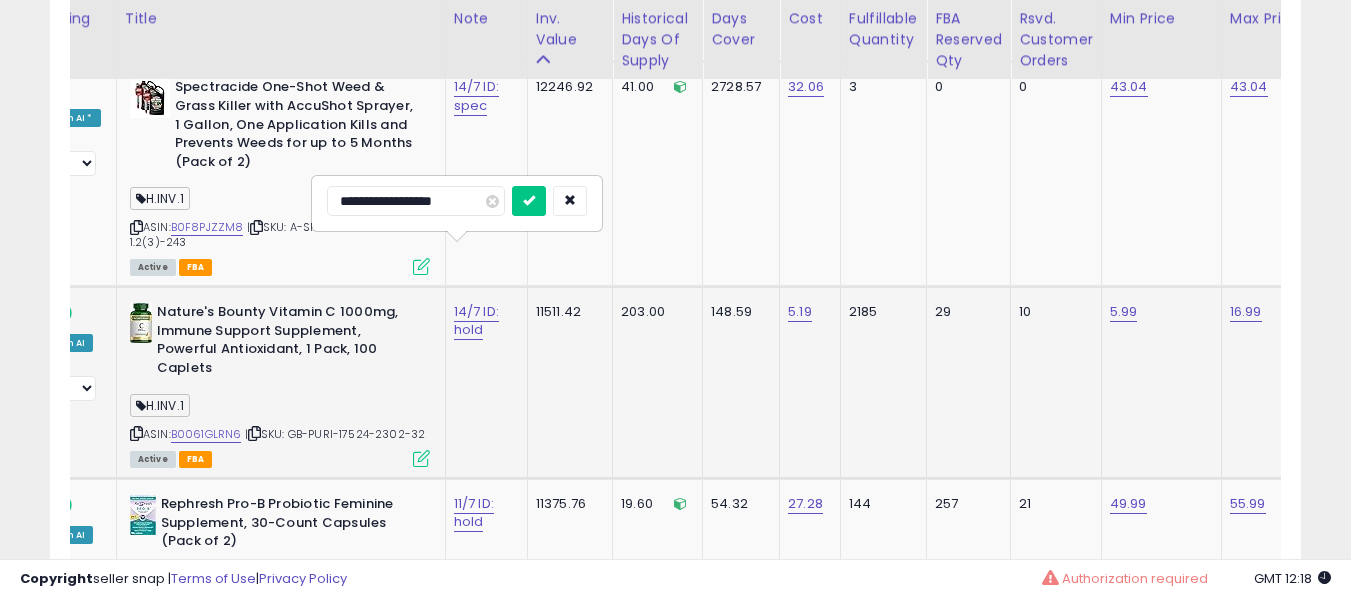 type on "**********" 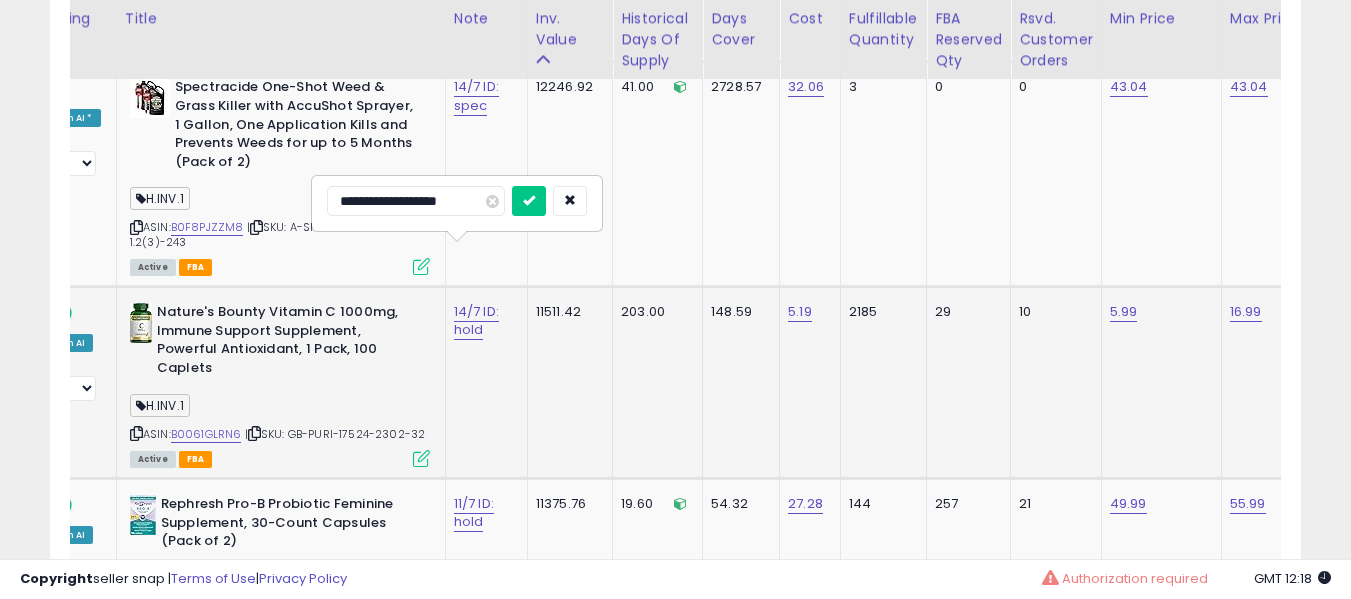 click at bounding box center (529, 201) 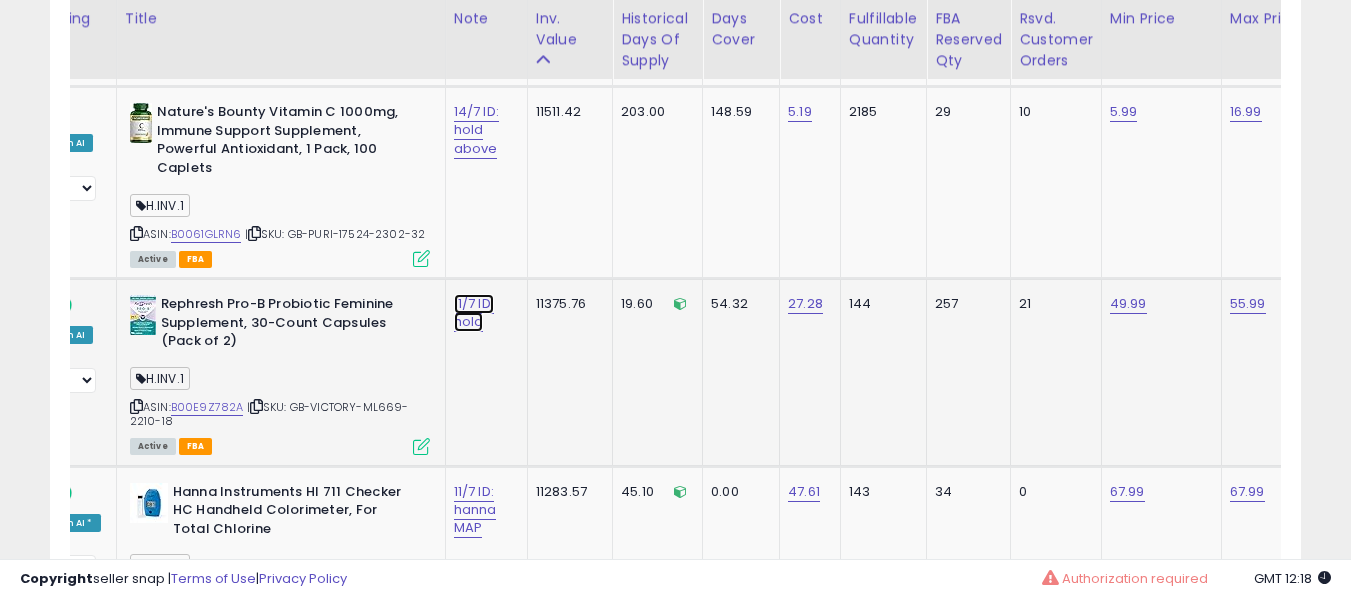 click on "11/7 ID: hold" at bounding box center (476, -4452) 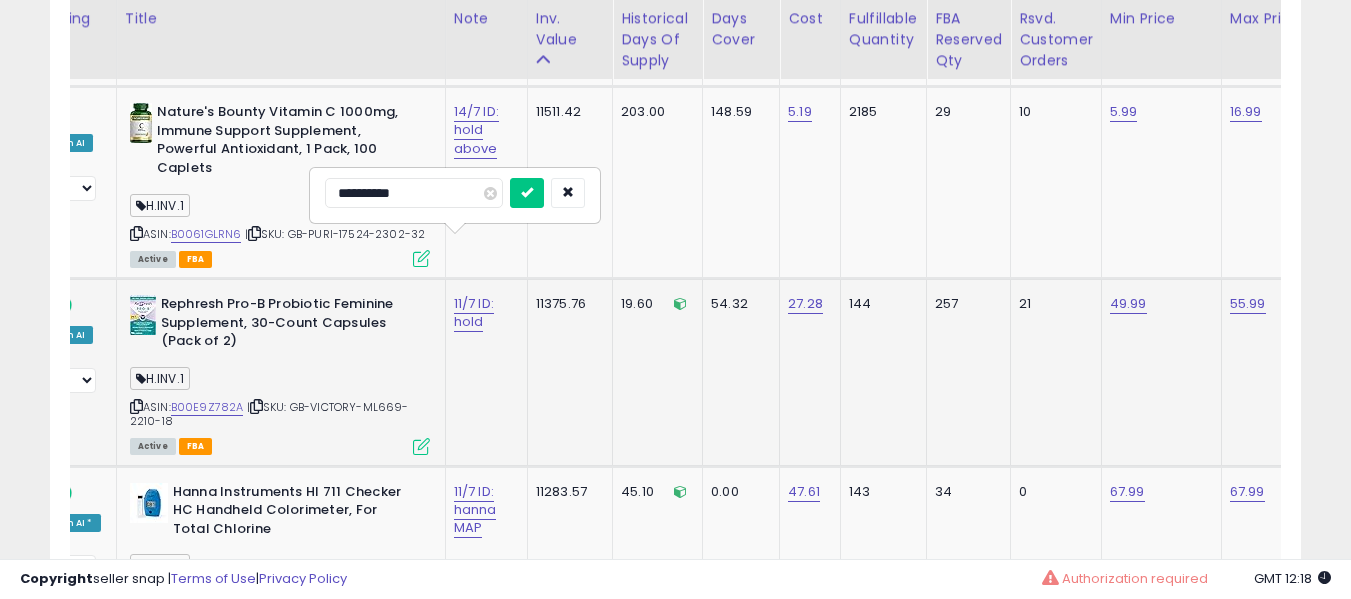 type on "**********" 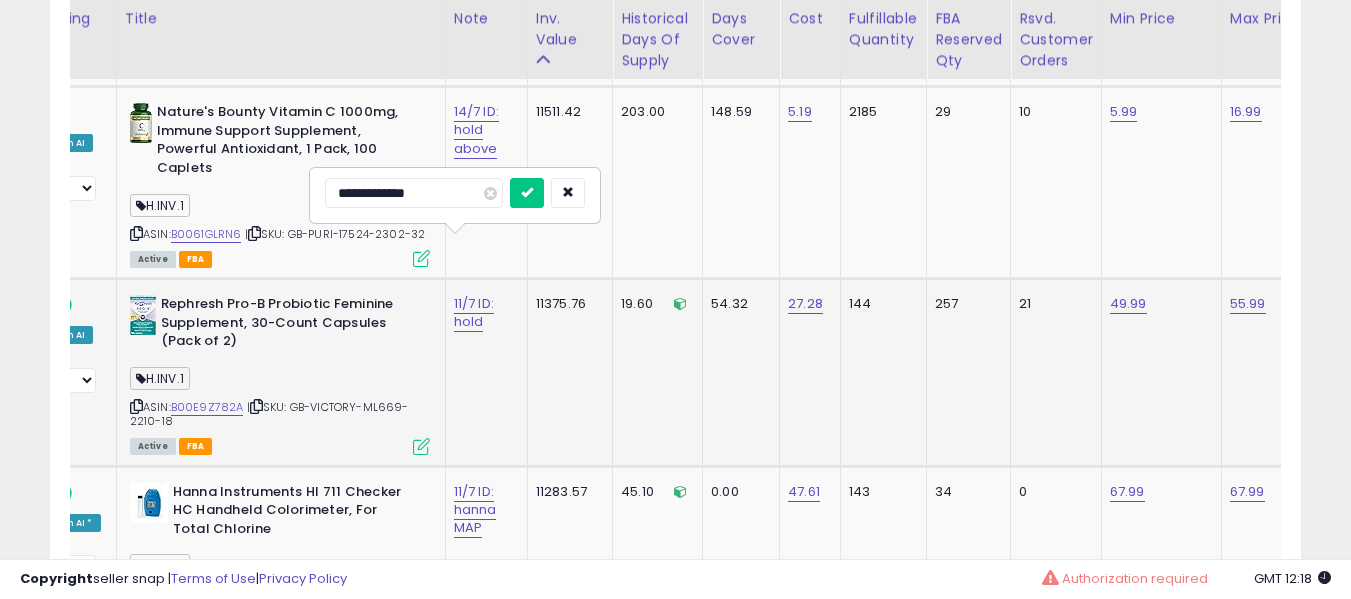 click at bounding box center [527, 193] 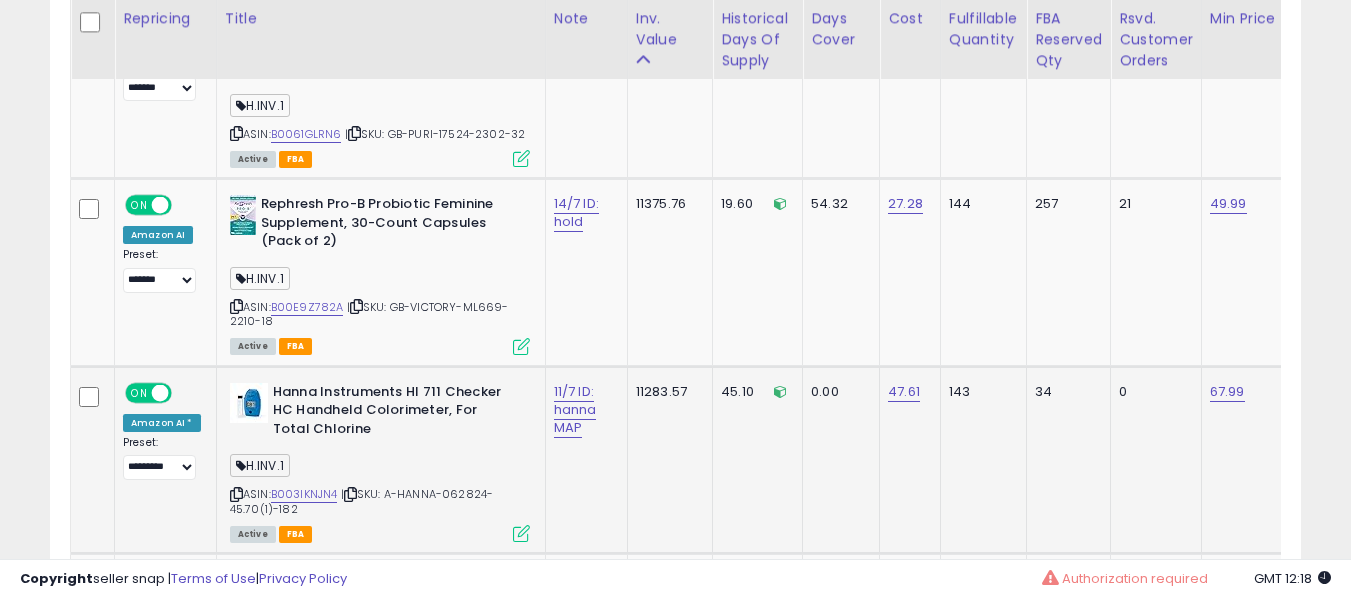 click on "11/7 ID: hanna MAP" at bounding box center [583, 410] 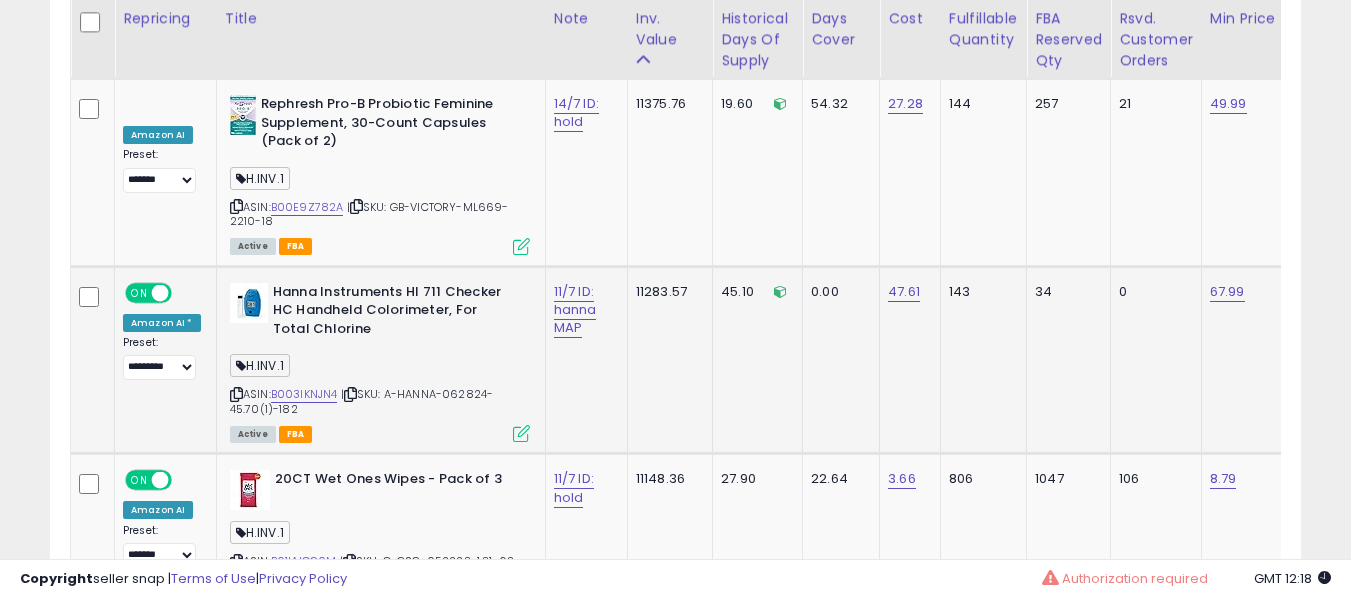 click on "11/7 ID: hanna MAP" at bounding box center [583, 310] 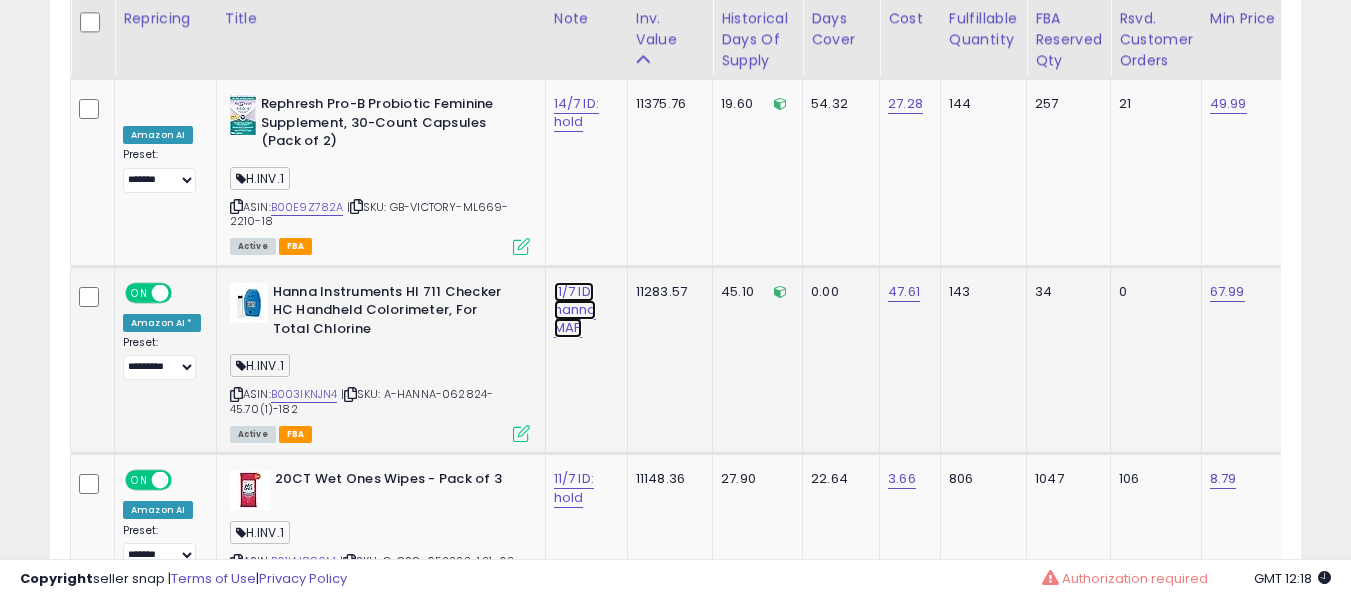 click on "11/7 ID: hanna MAP" at bounding box center (576, -4652) 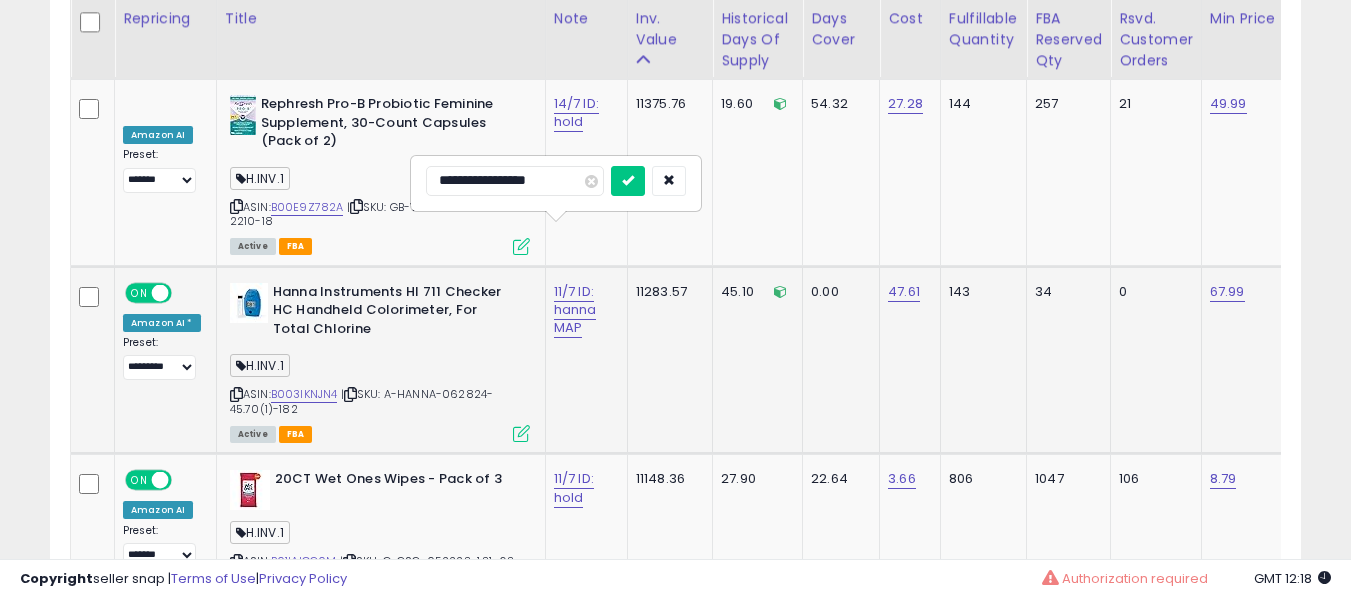 type on "**********" 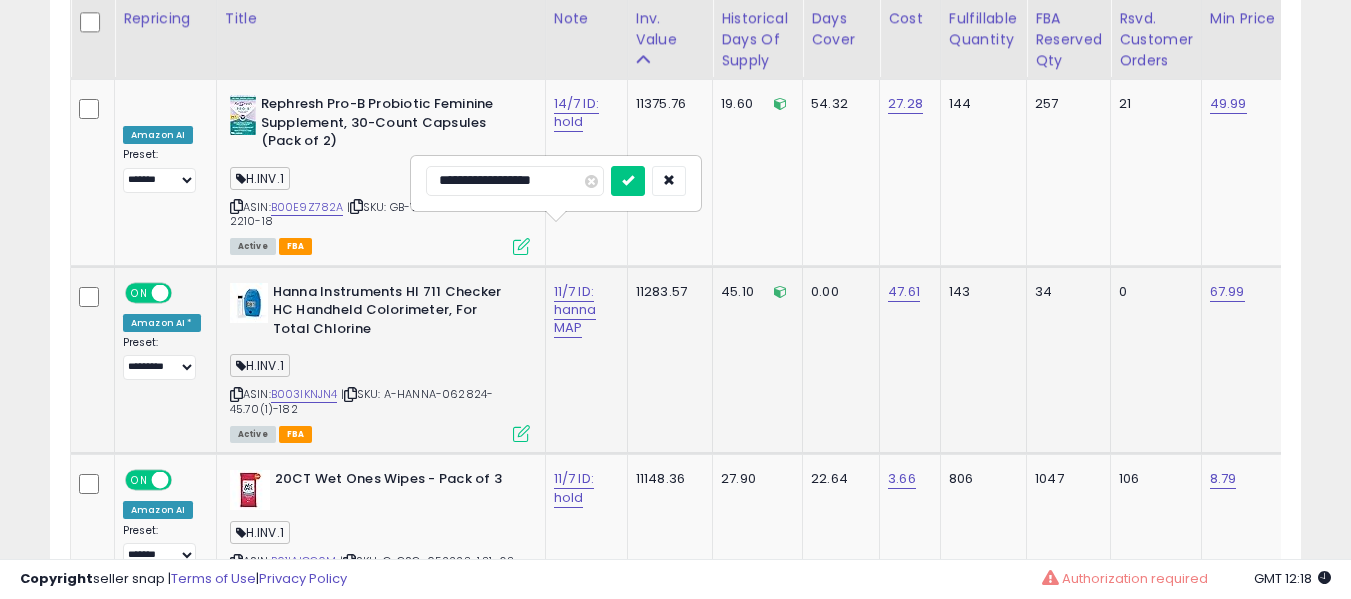 click at bounding box center (628, 181) 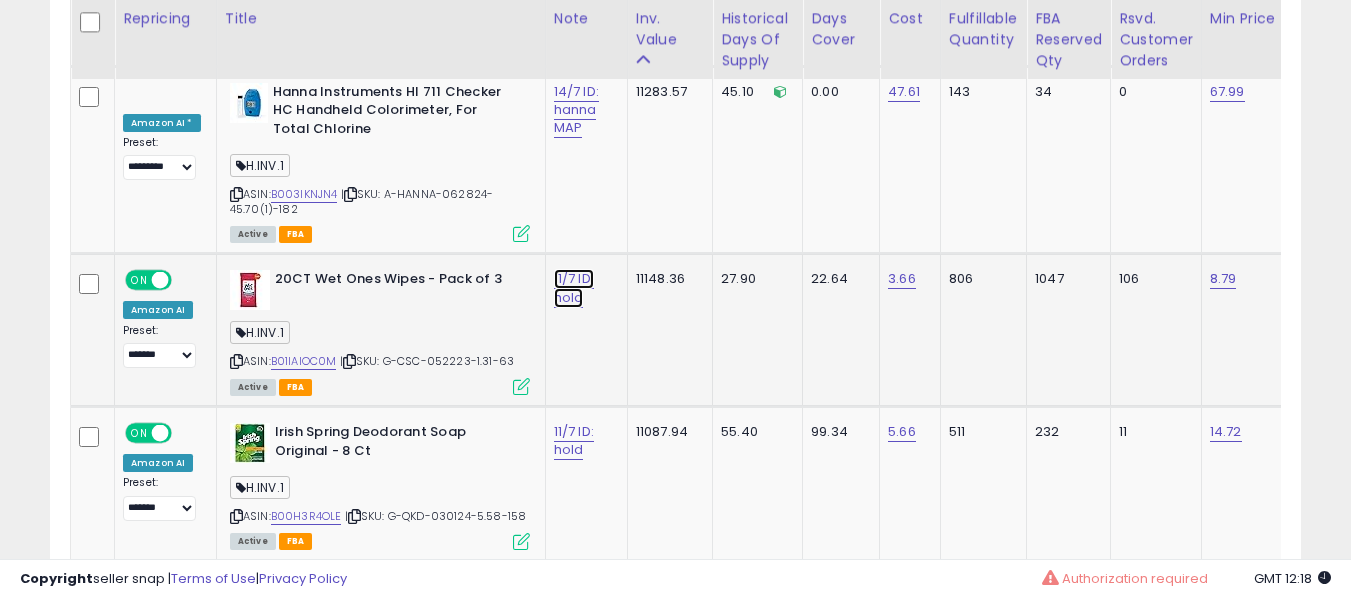 click on "11/7 ID: hold" at bounding box center [576, -4852] 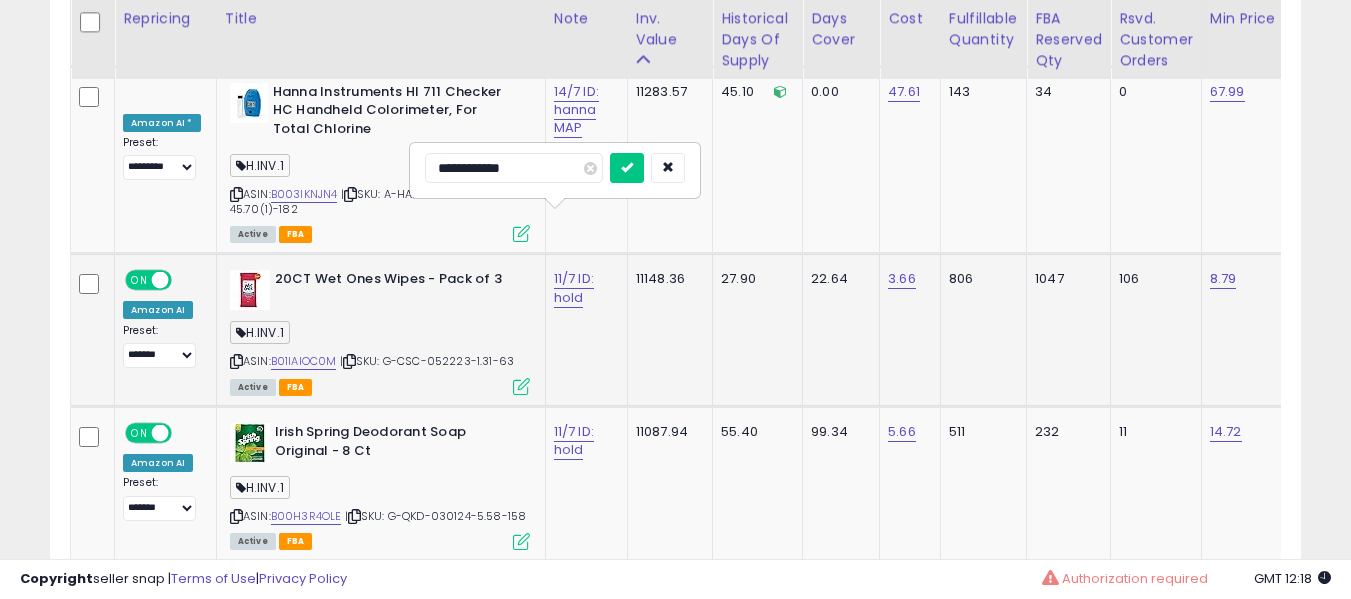 type on "**********" 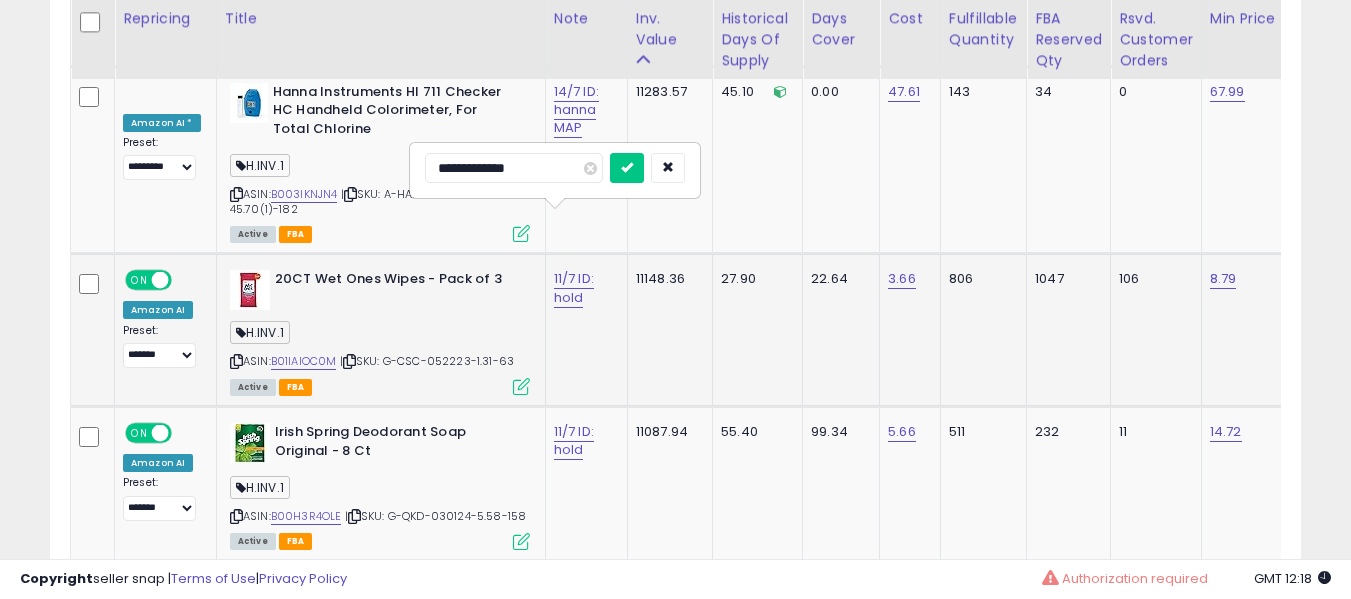 click at bounding box center (627, 168) 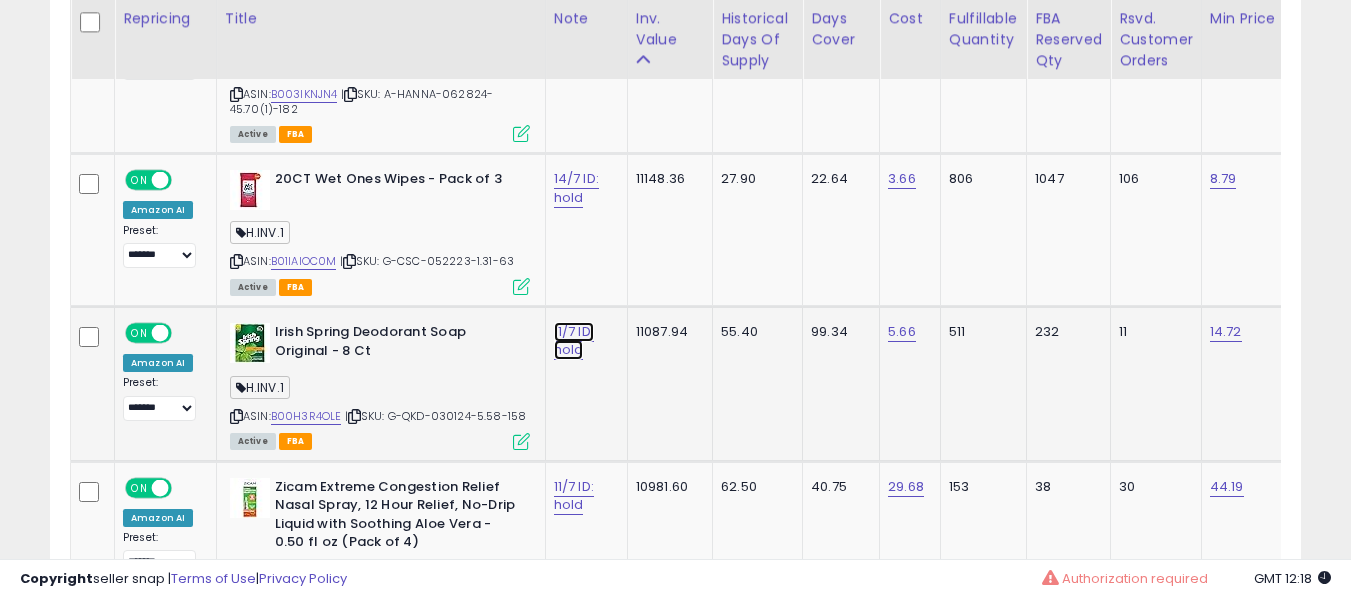 click on "11/7 ID: hold" at bounding box center [576, -4952] 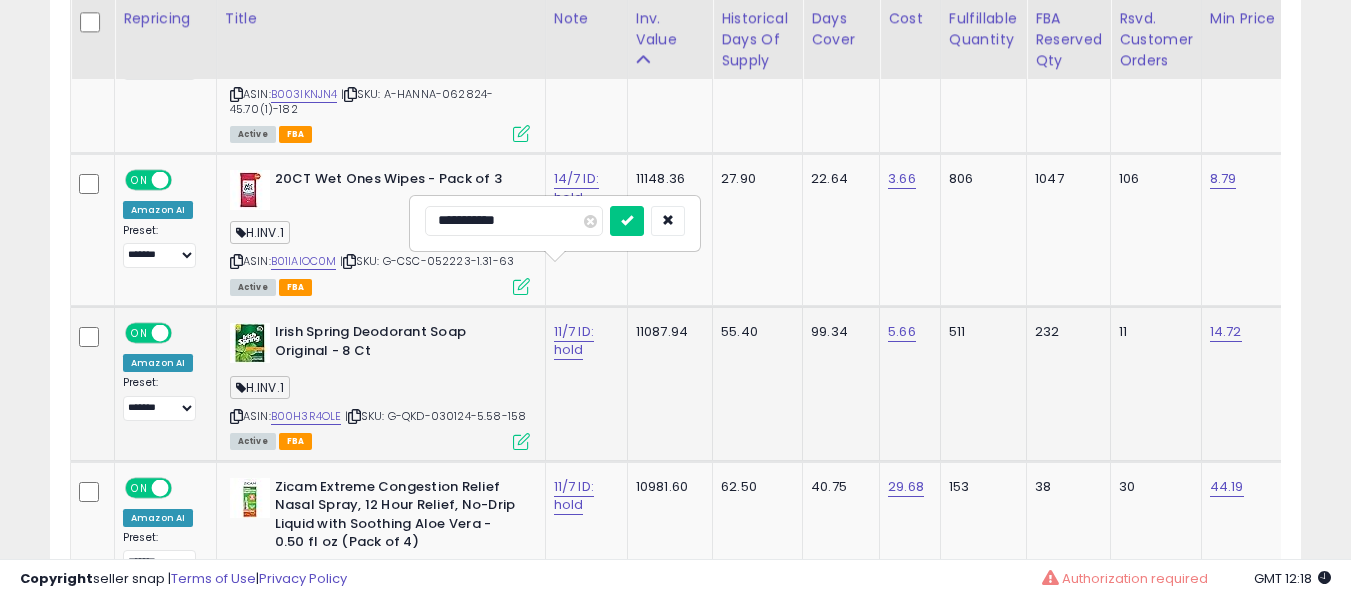 type on "**********" 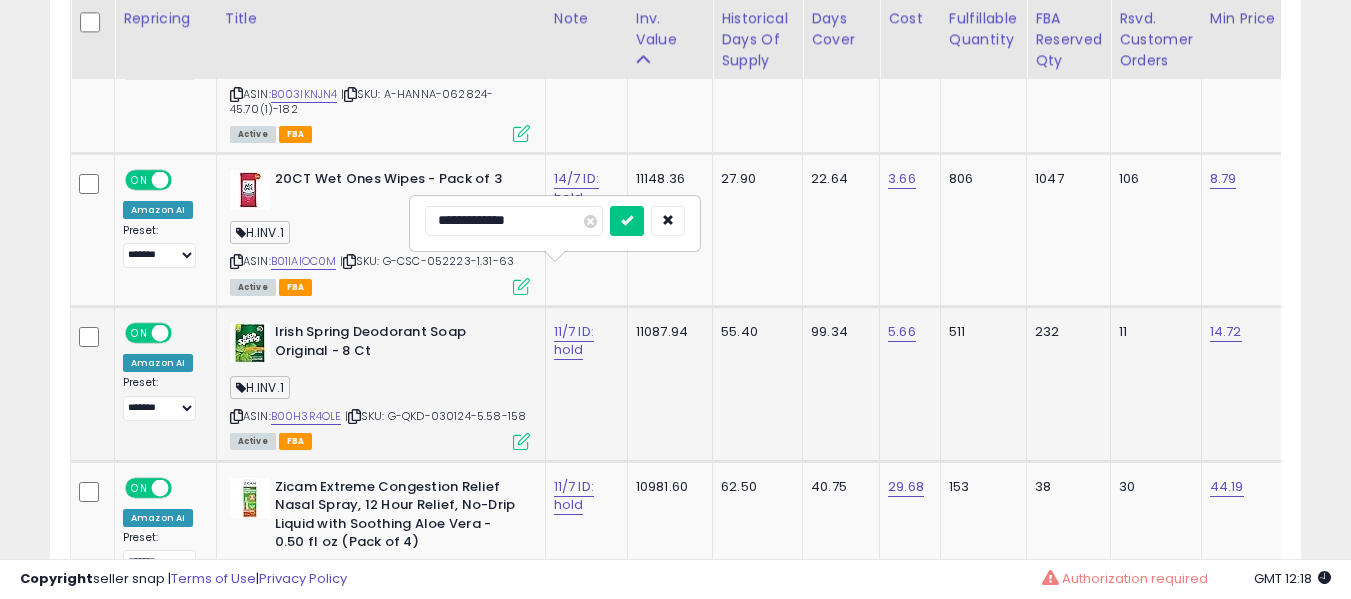 click at bounding box center [627, 221] 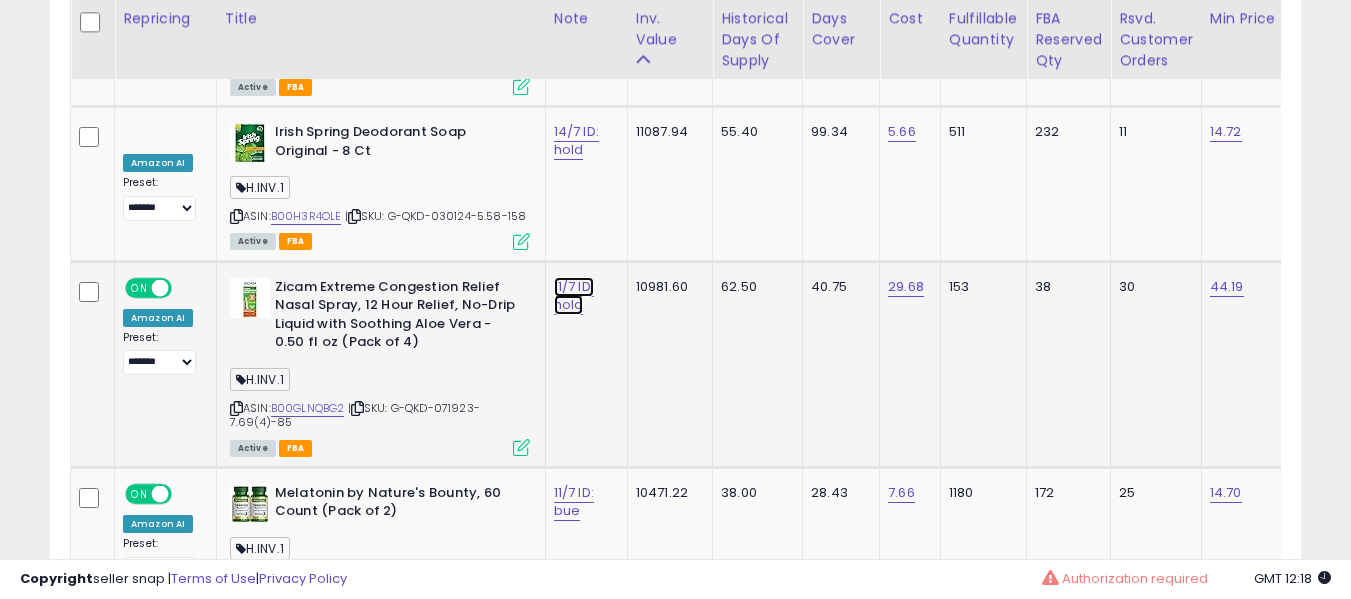 click on "11/7 ID: hold" at bounding box center [576, -5152] 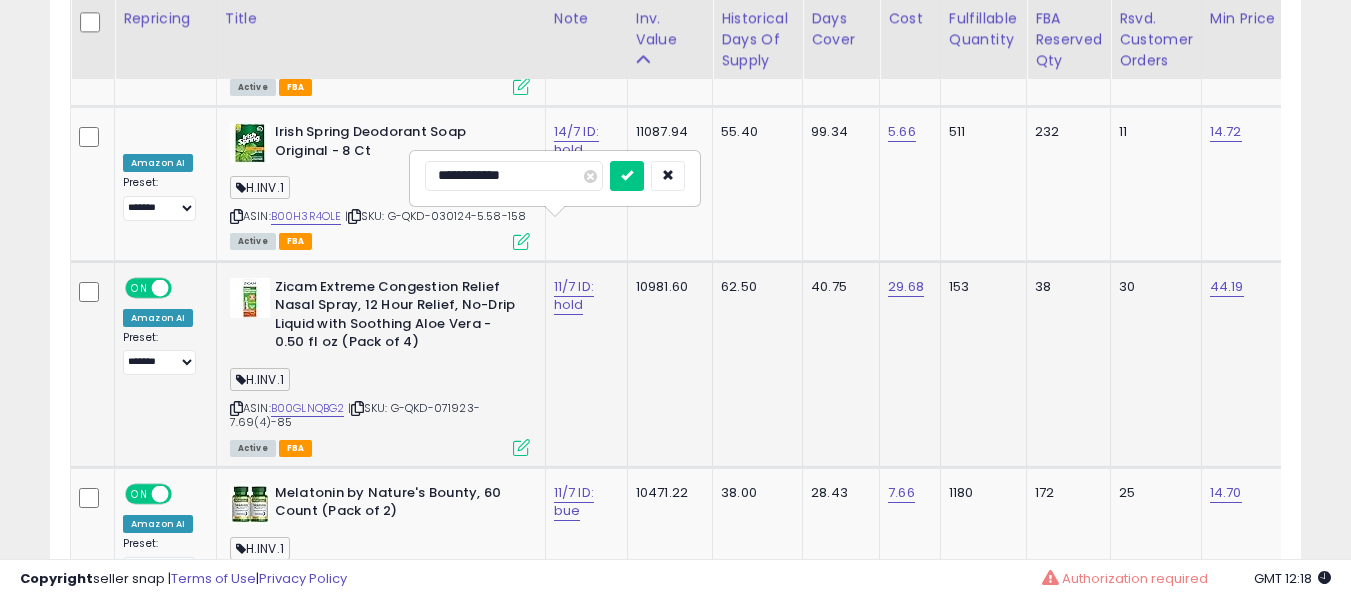type on "**********" 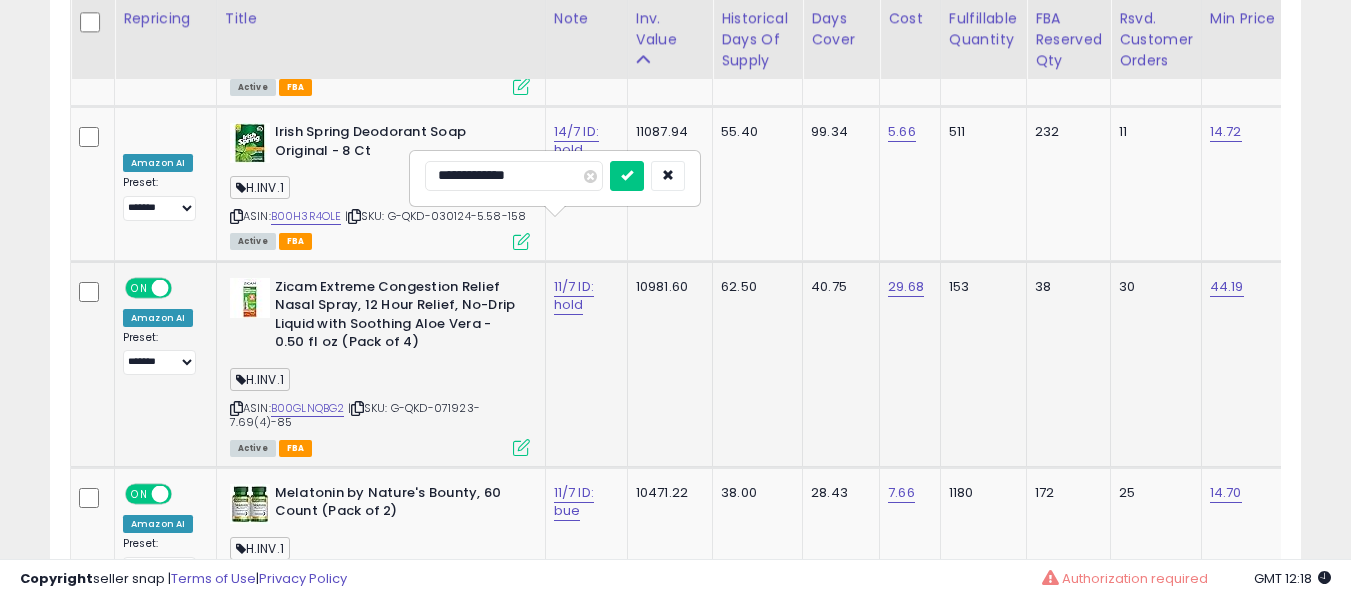 click at bounding box center (627, 176) 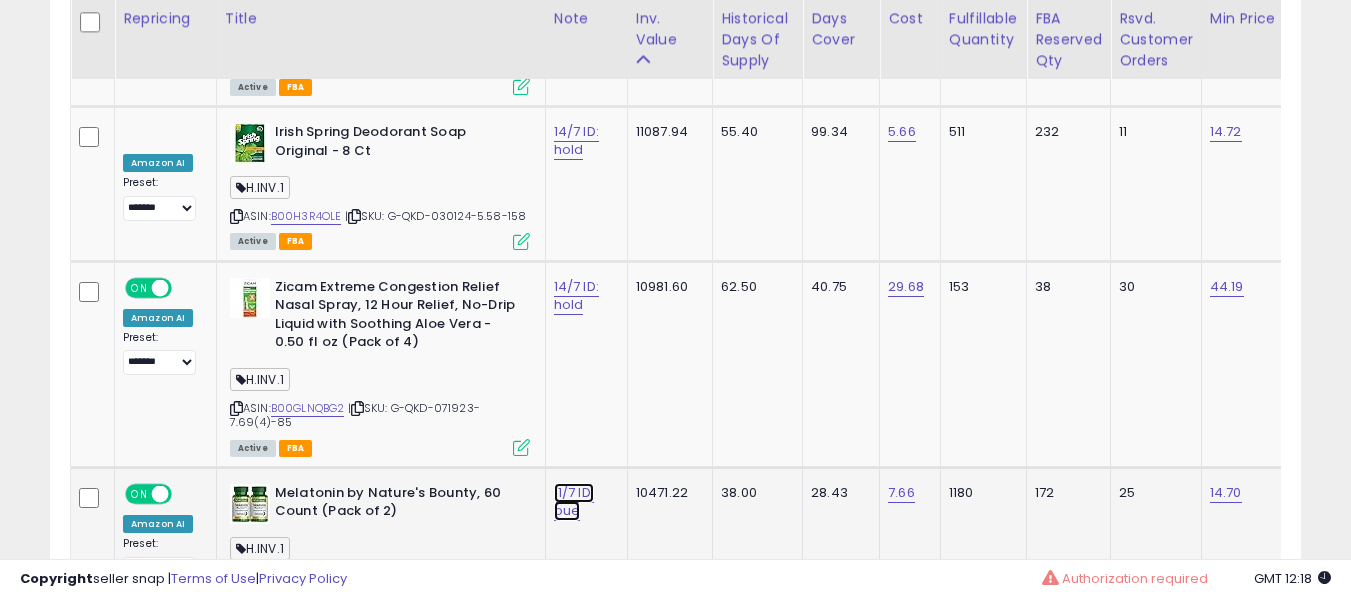 click on "11/7 ID: bue" at bounding box center [576, -5152] 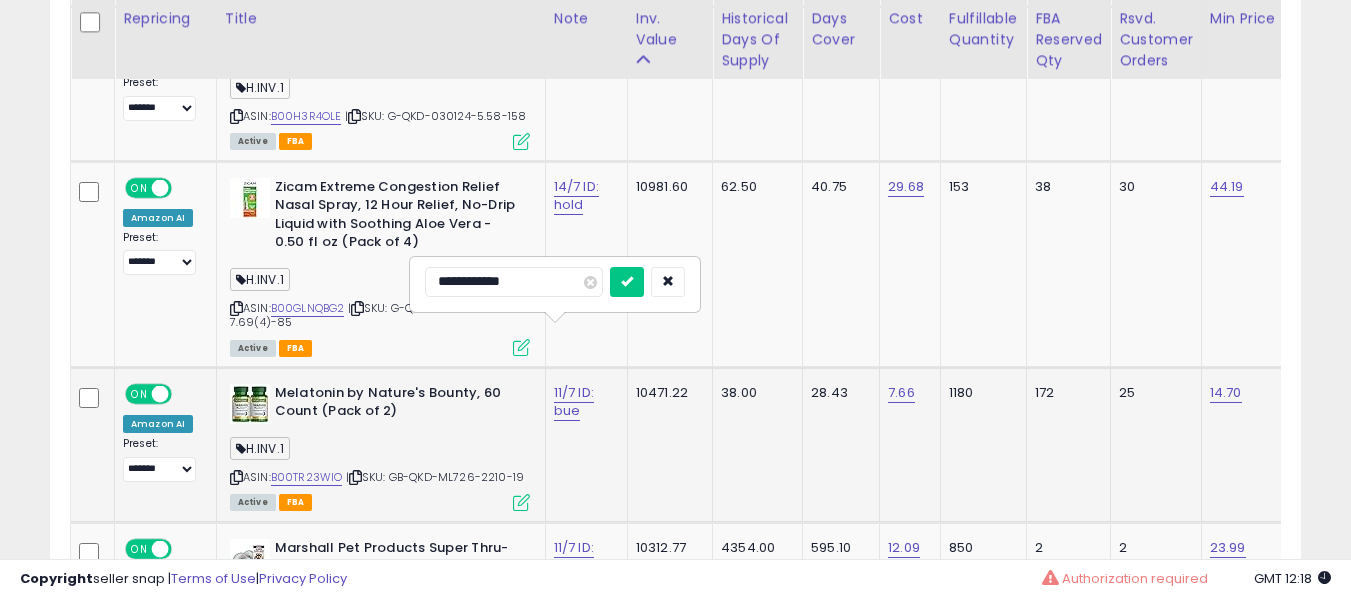 type on "**********" 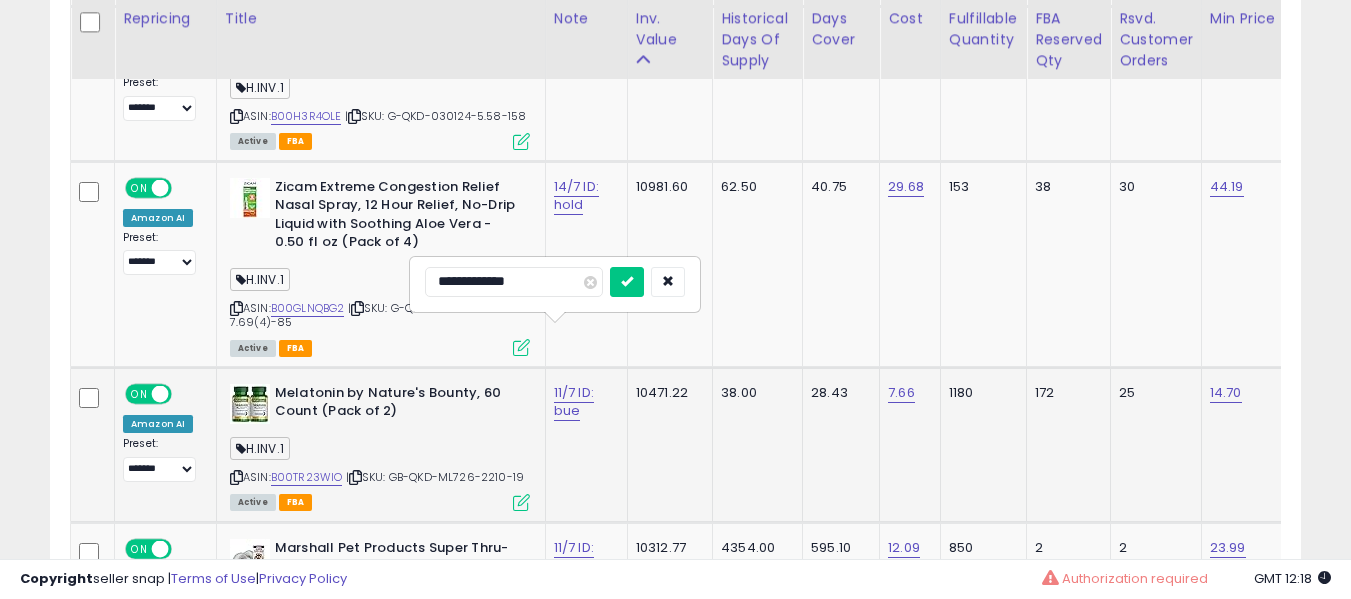 click at bounding box center [627, 282] 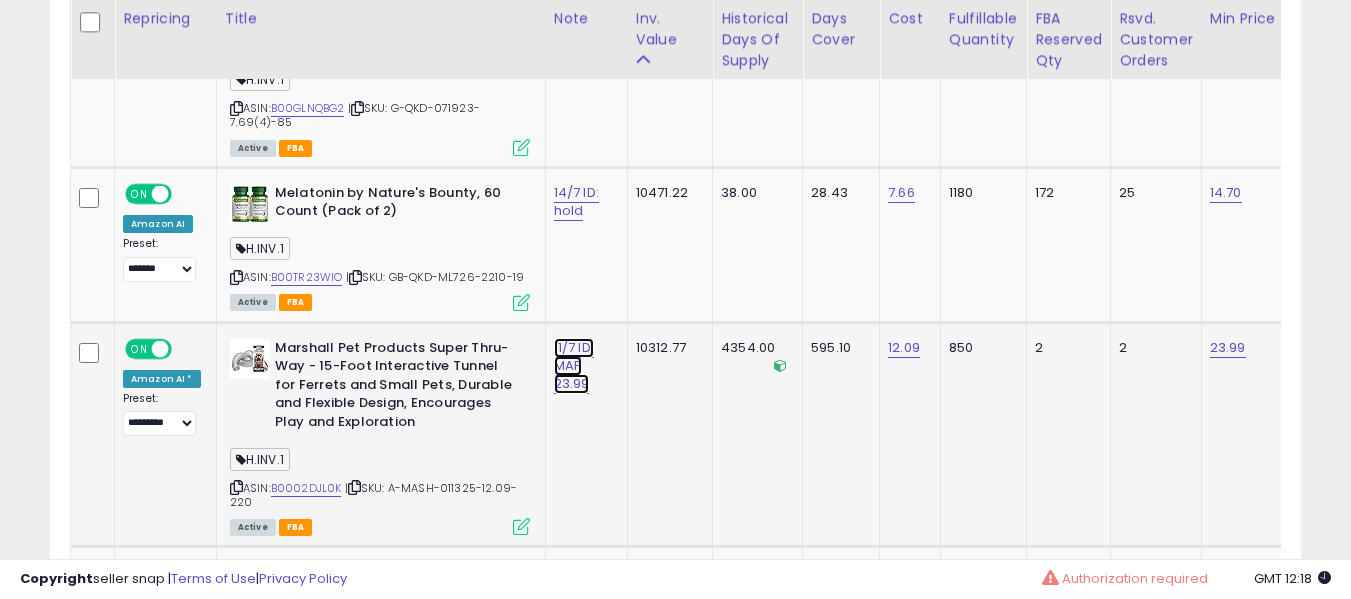 click on "11/7 ID: MAP 23.99" at bounding box center [576, -5452] 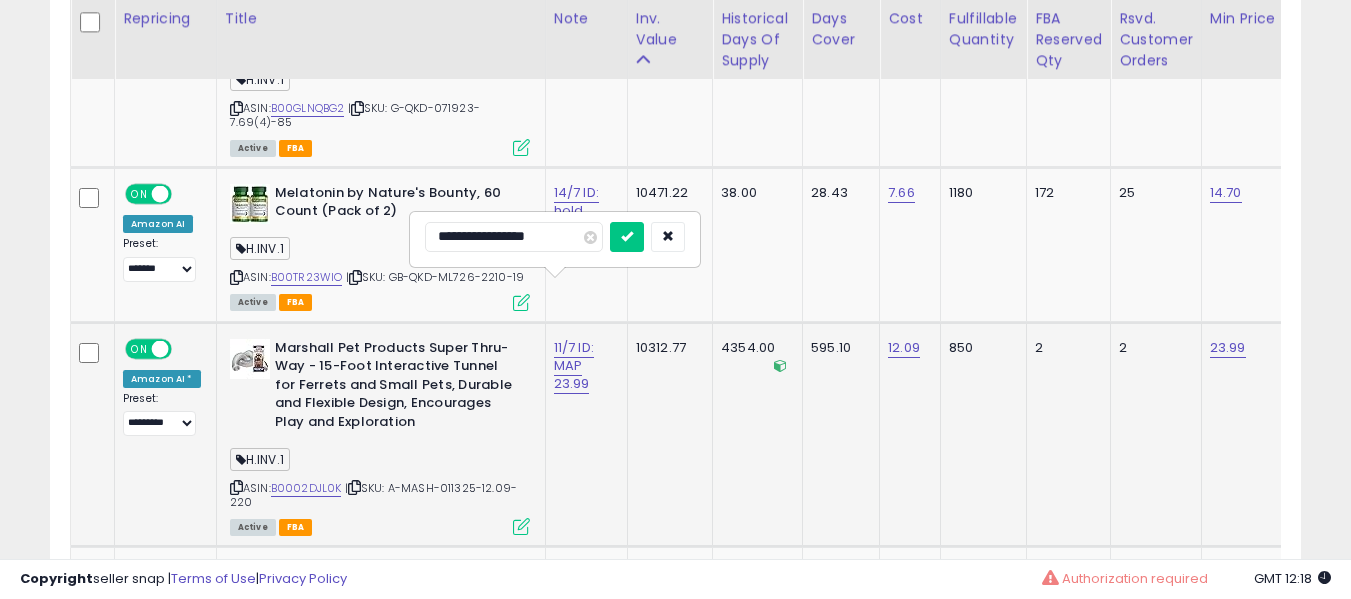 type on "**********" 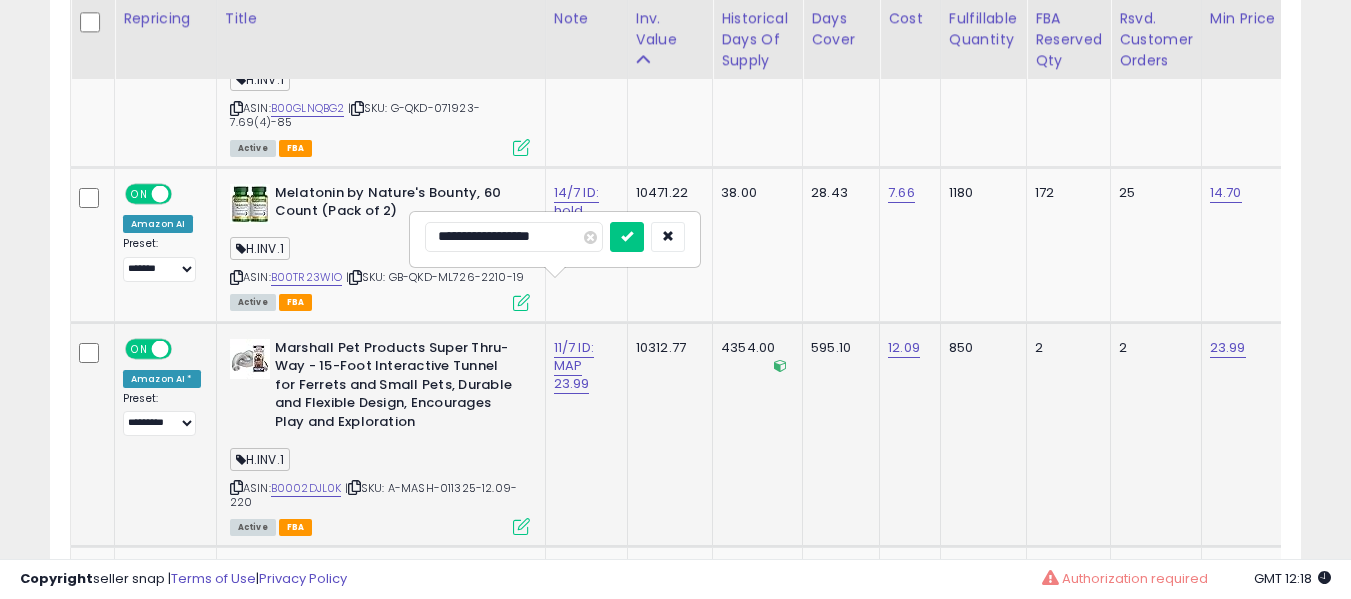 click at bounding box center (627, 237) 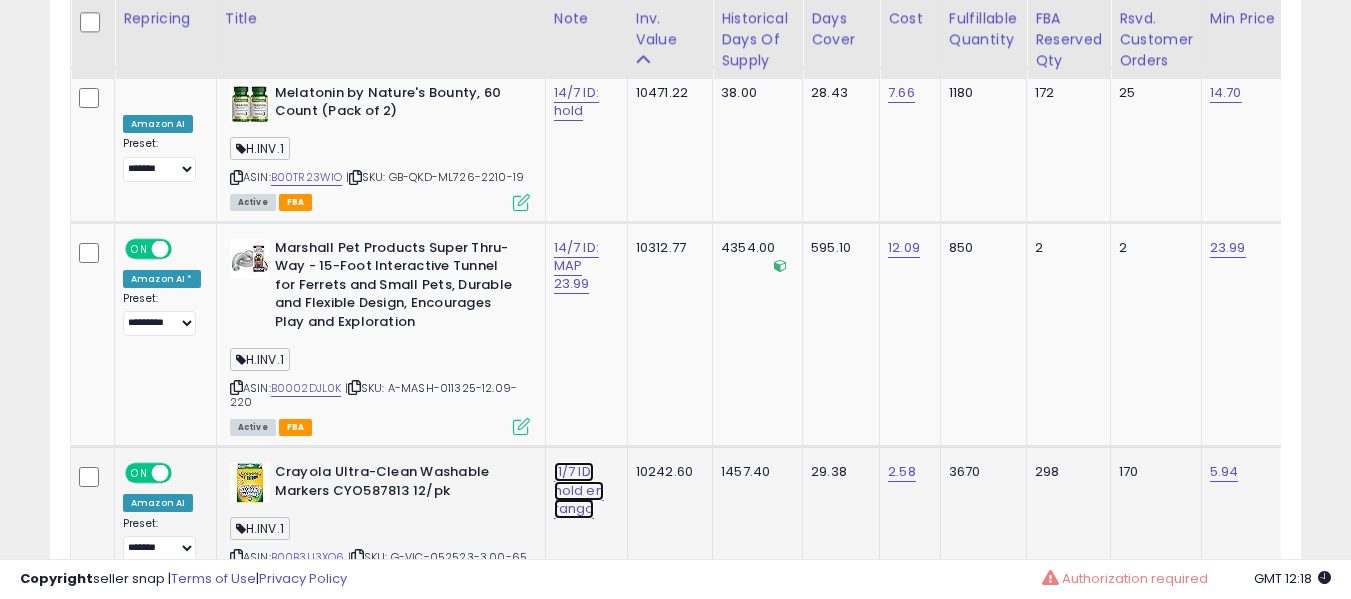 click on "11/7 ID: hold en rango" at bounding box center [576, -5552] 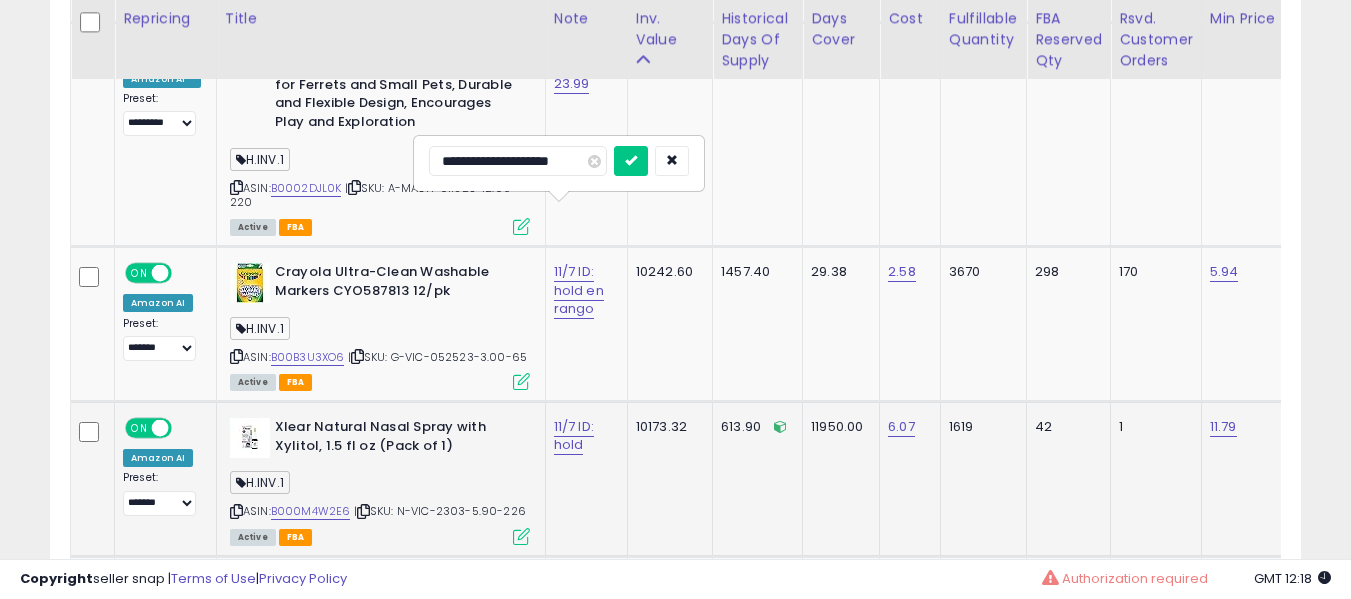 type on "**********" 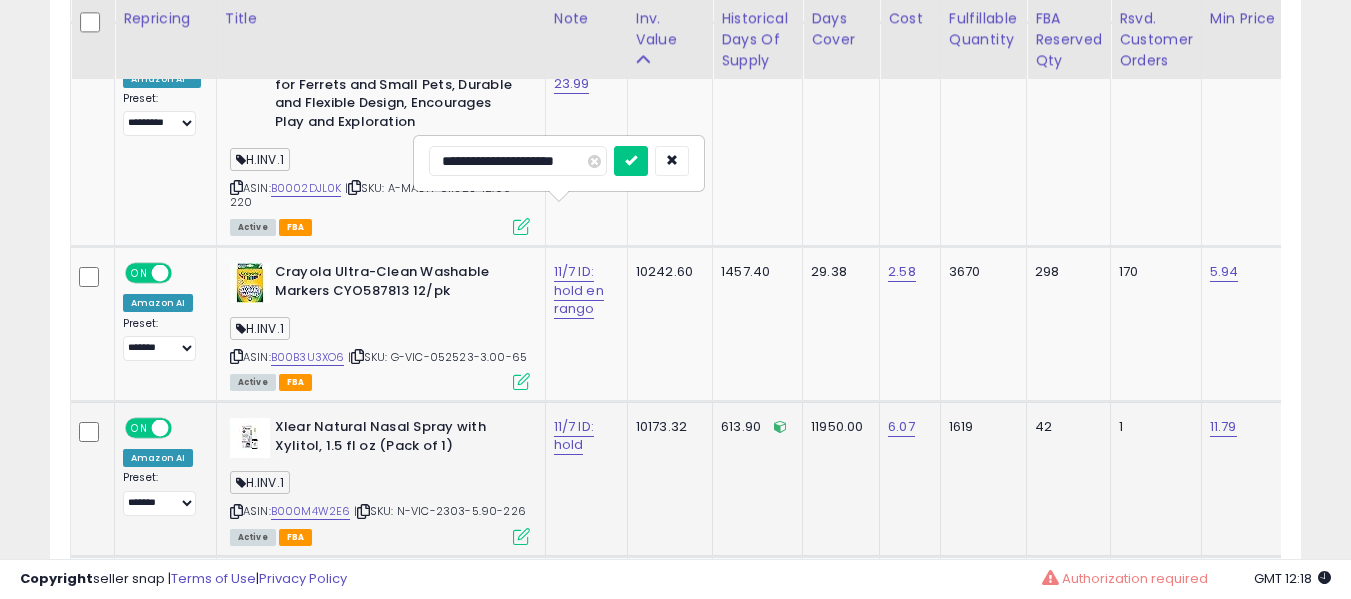 click at bounding box center (631, 161) 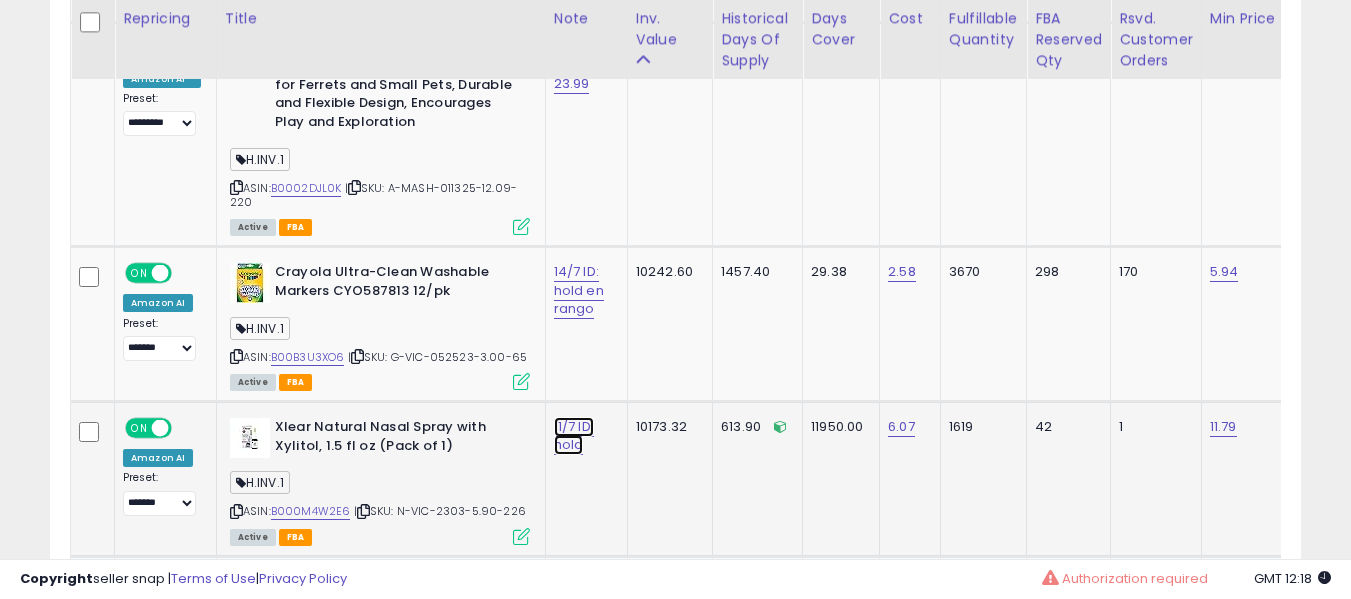 click on "11/7 ID: hold" at bounding box center (576, -5752) 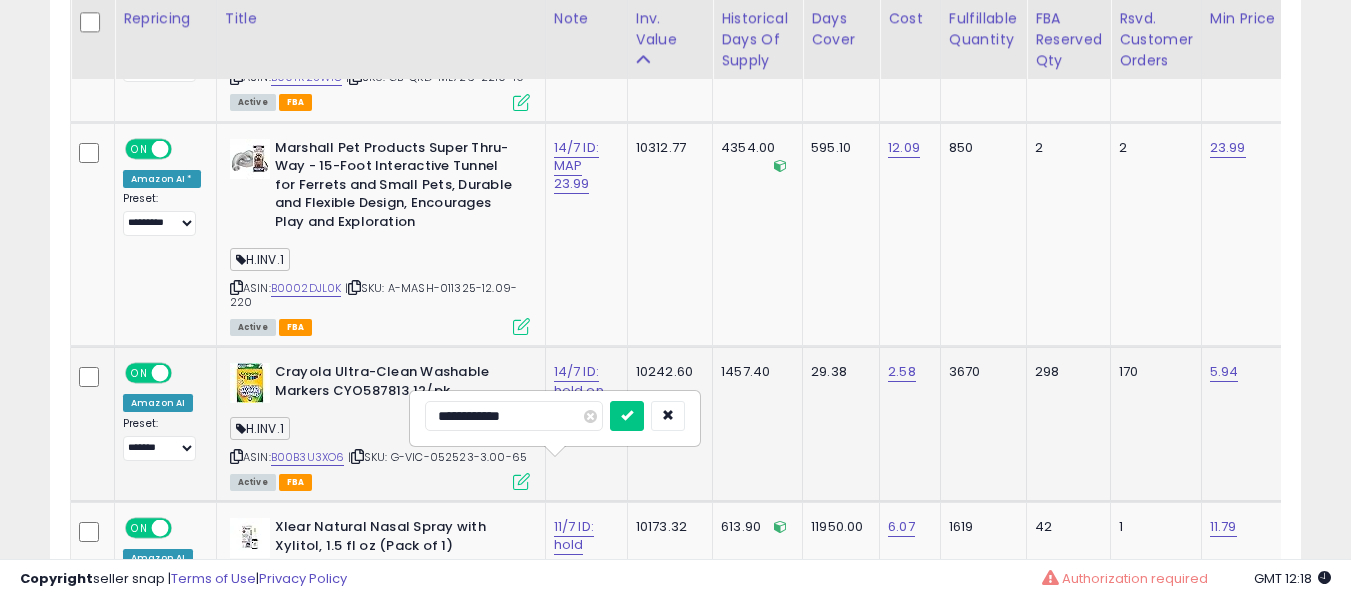 type on "**********" 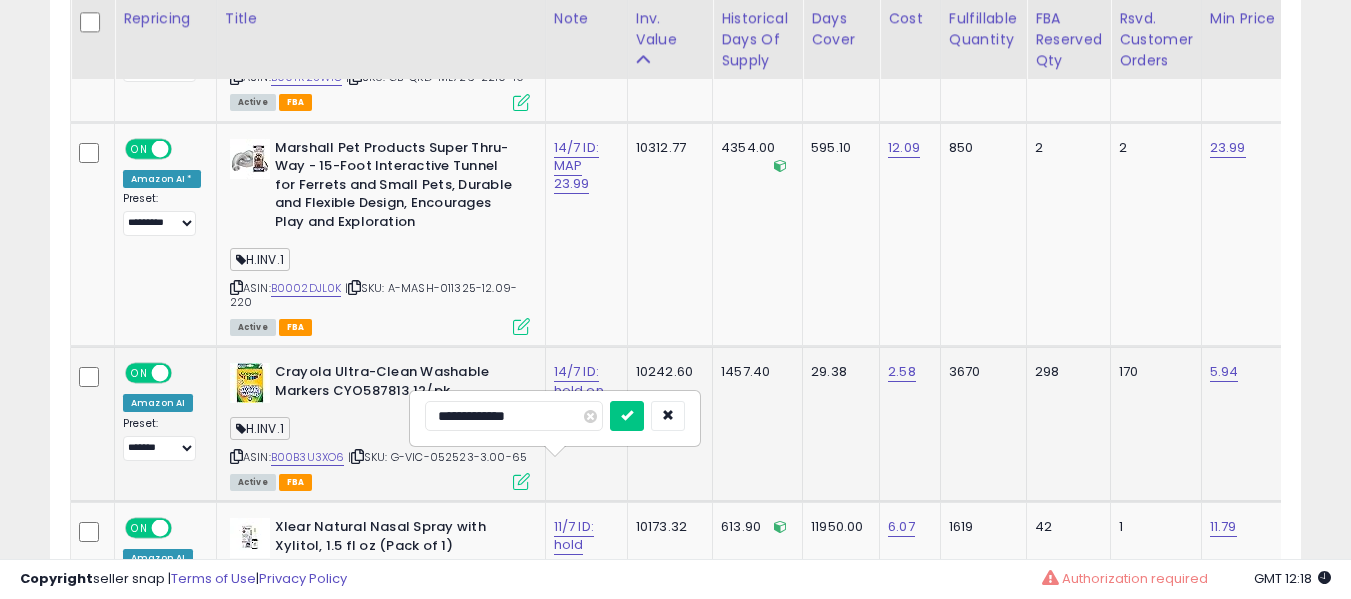 click at bounding box center (627, 416) 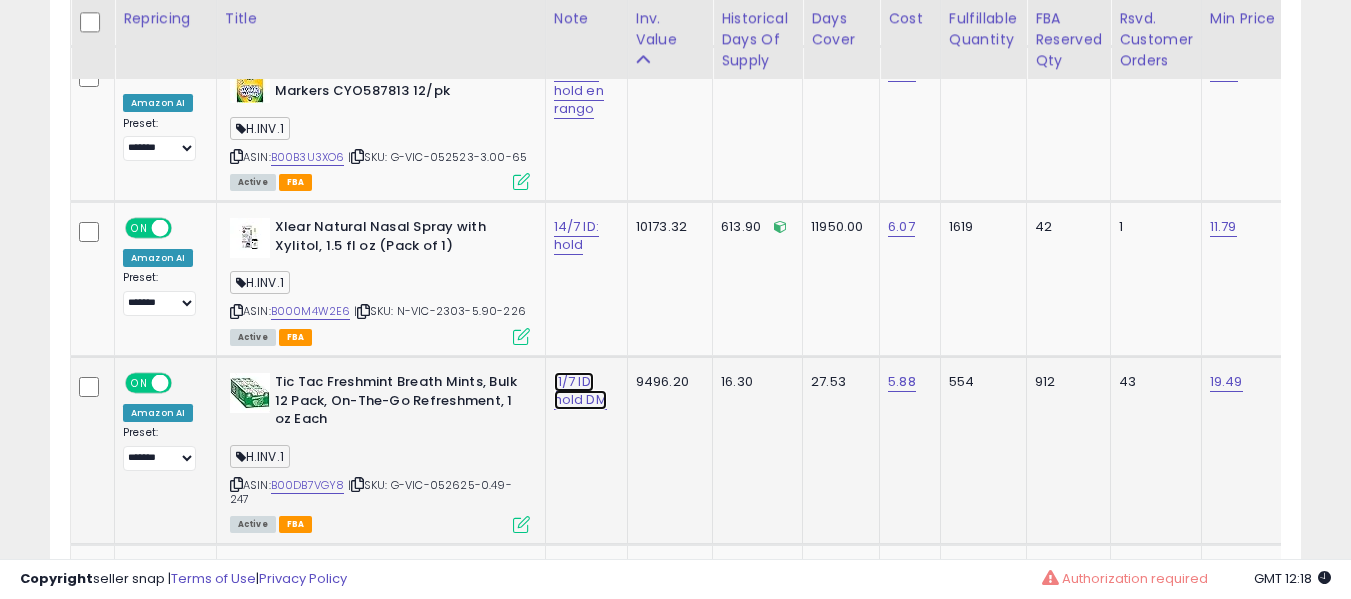 click on "11/7 ID: hold DM" at bounding box center [576, -5952] 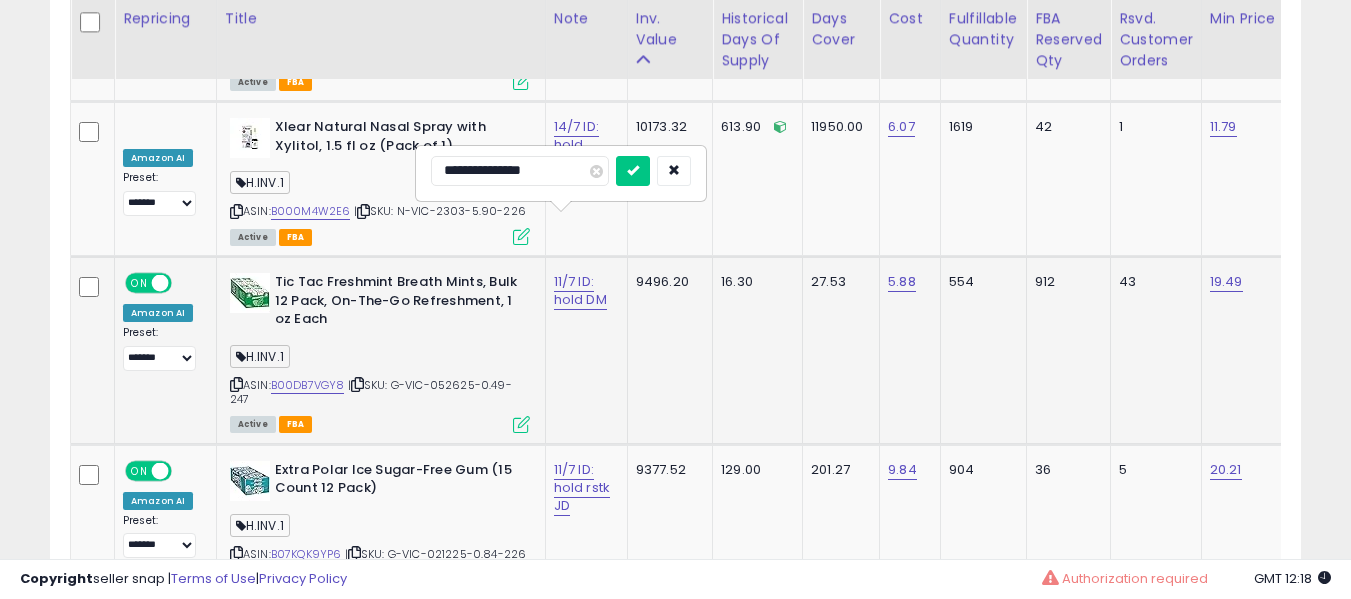type on "**********" 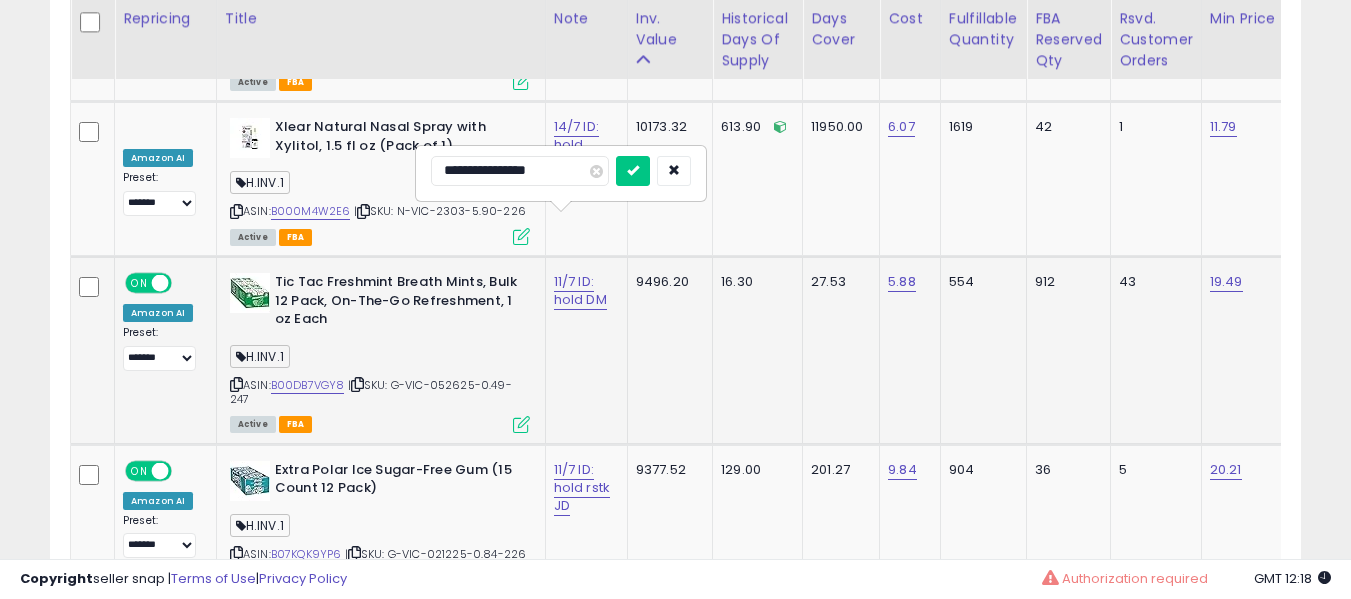click at bounding box center (633, 171) 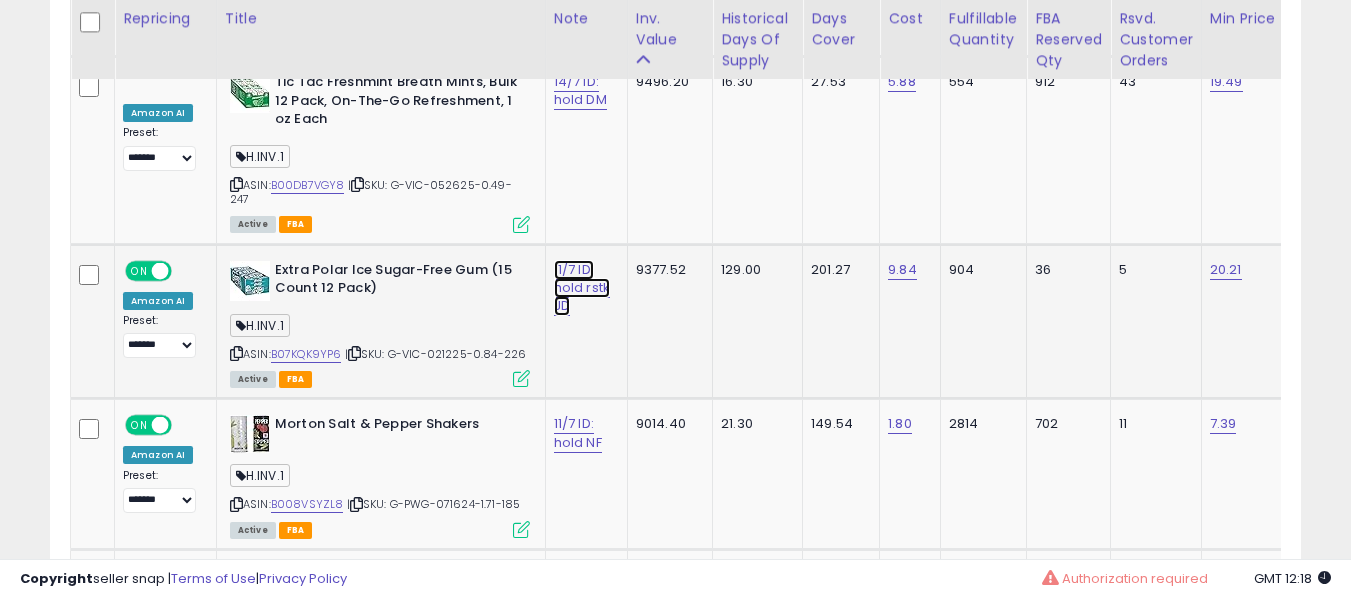 click on "11/7 ID: hold rstk JD" at bounding box center [576, -6252] 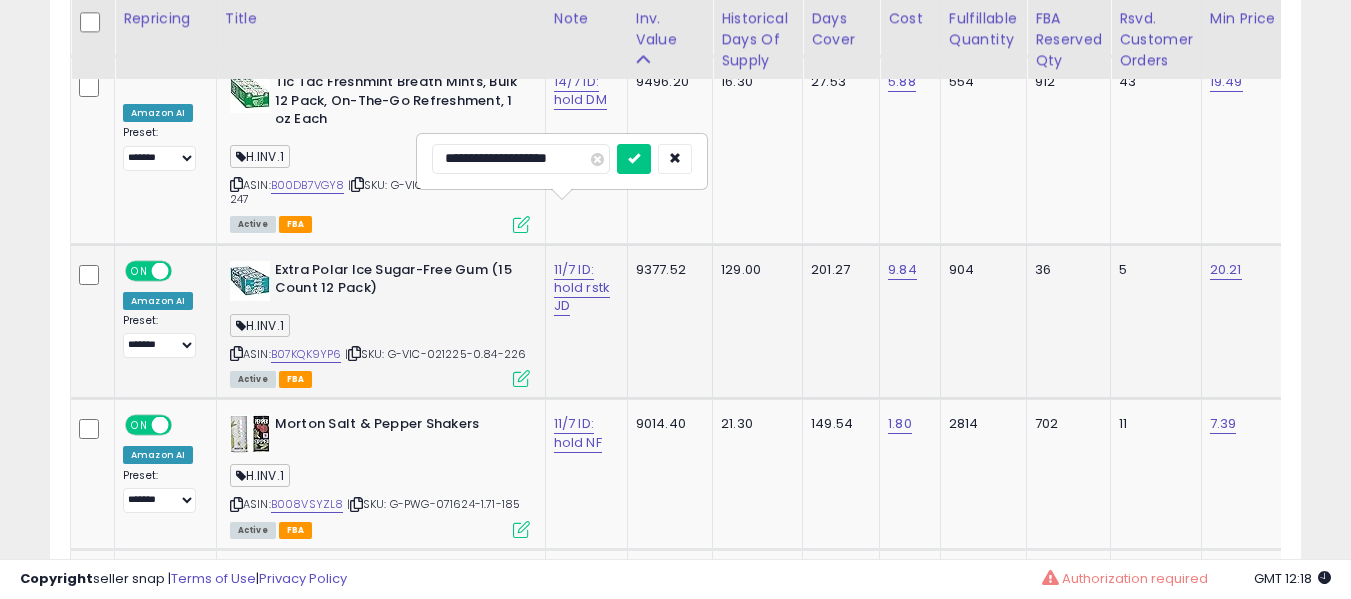 type on "**********" 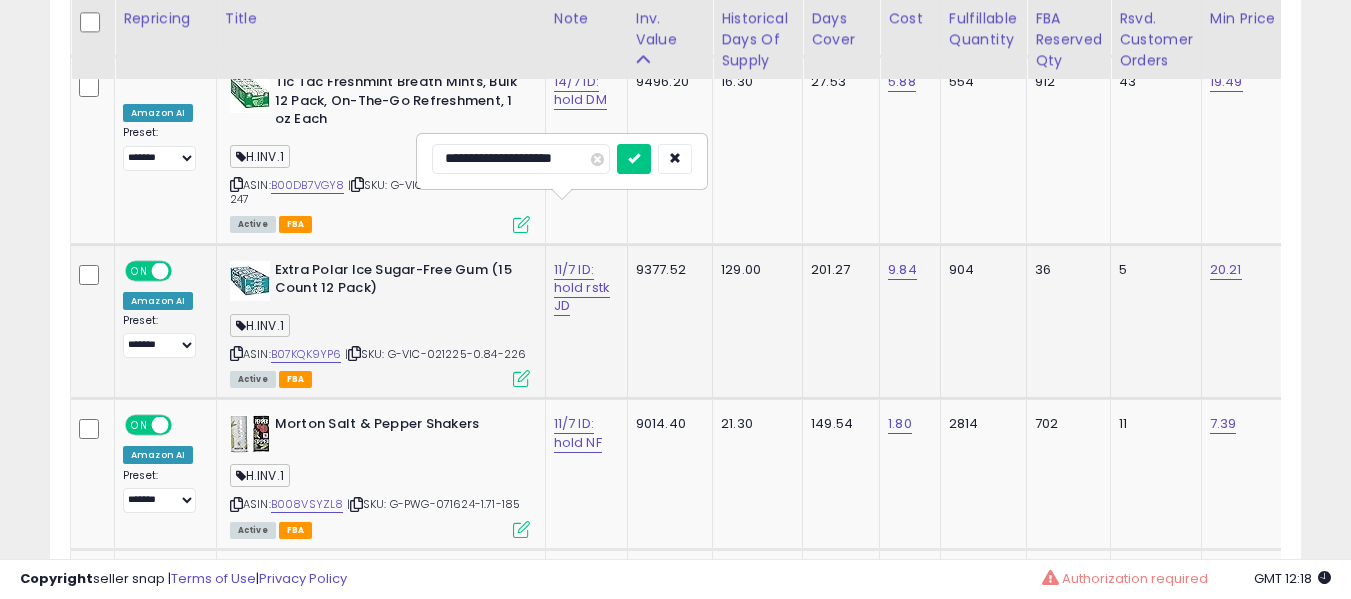 click at bounding box center [634, 159] 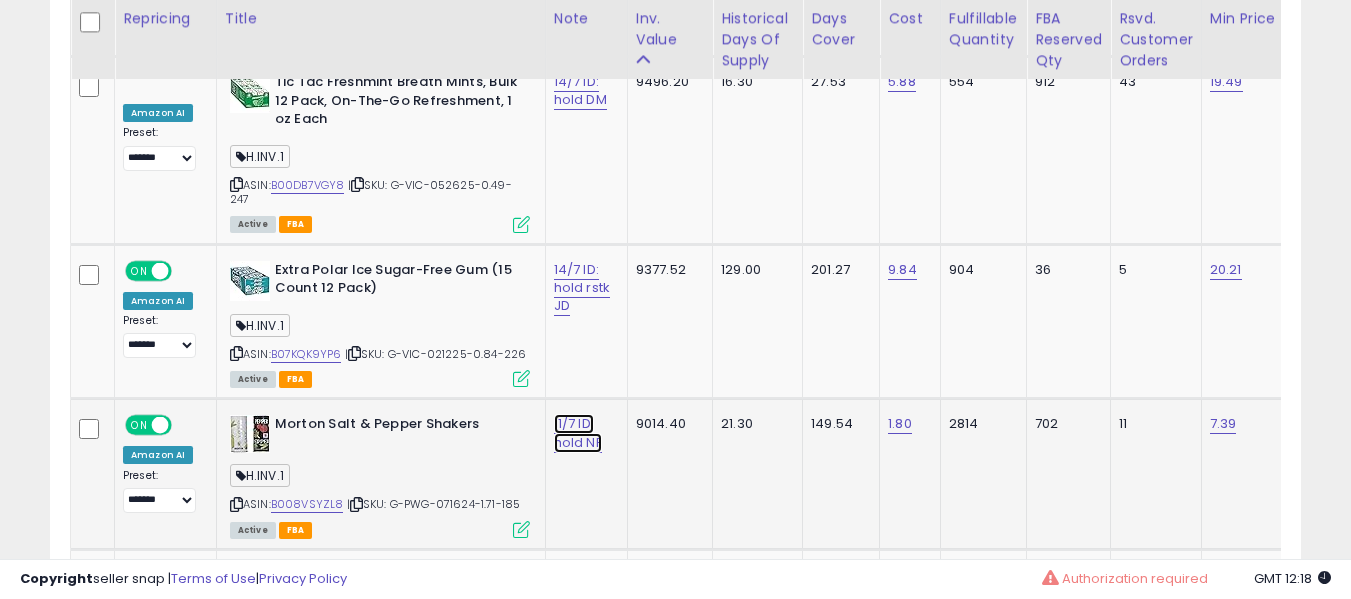 click on "11/7 ID: hold NF" at bounding box center (576, -6252) 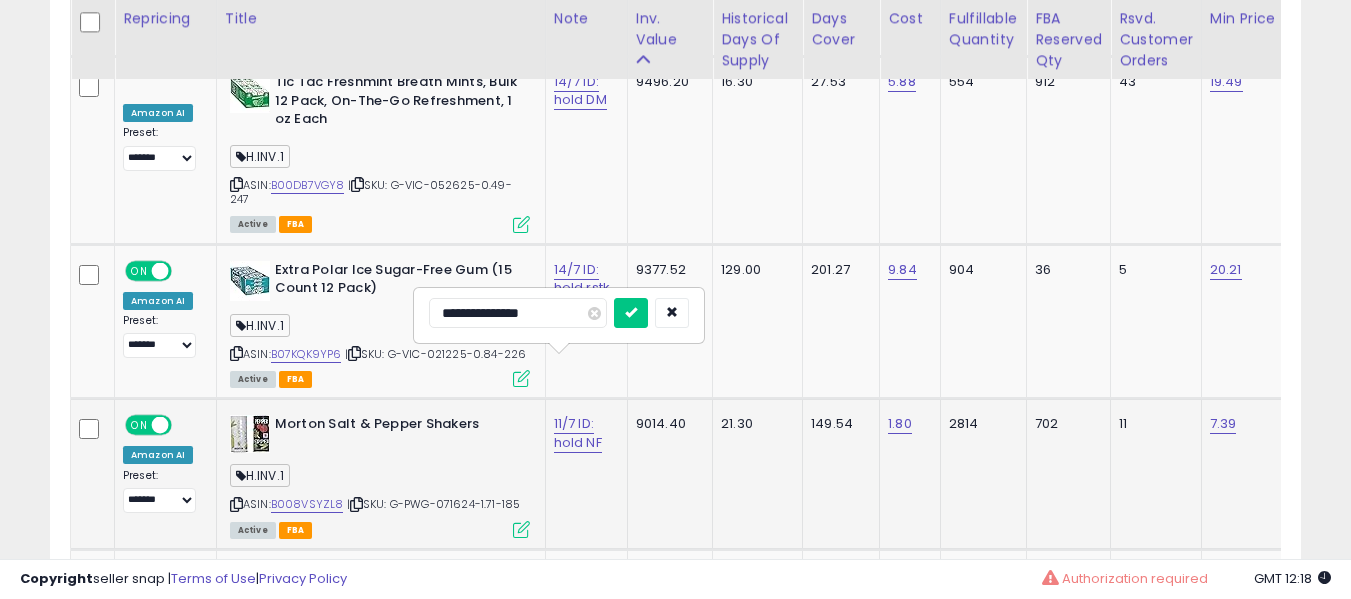 type on "**********" 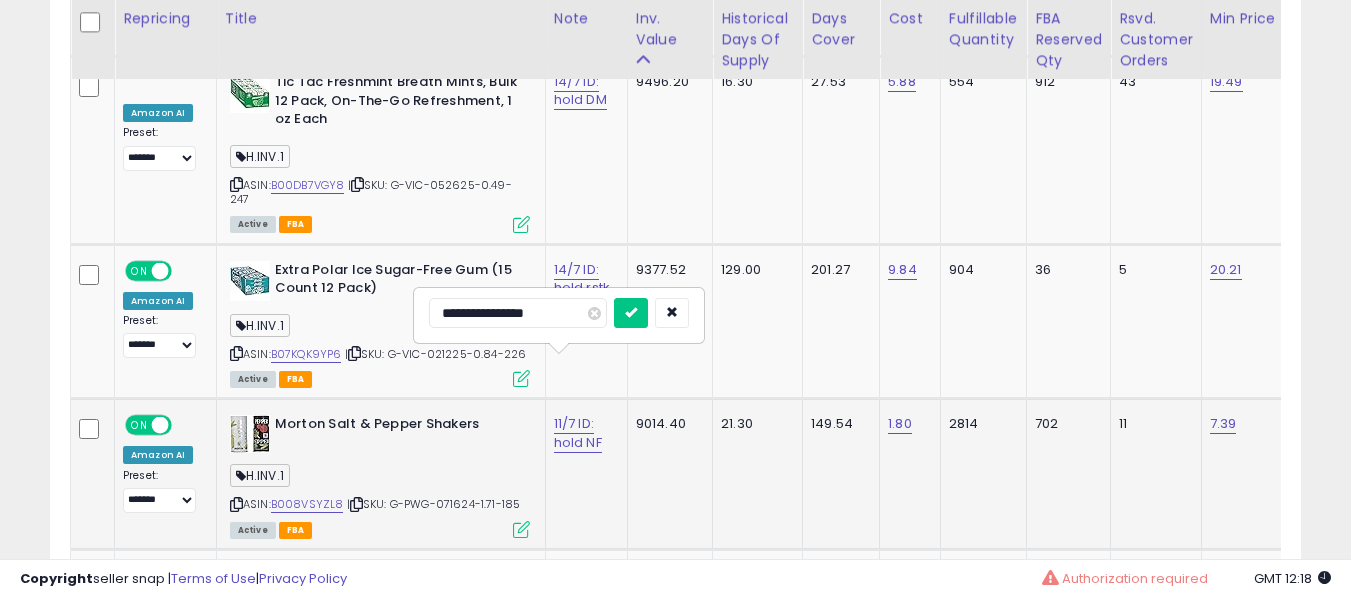 click at bounding box center (631, 313) 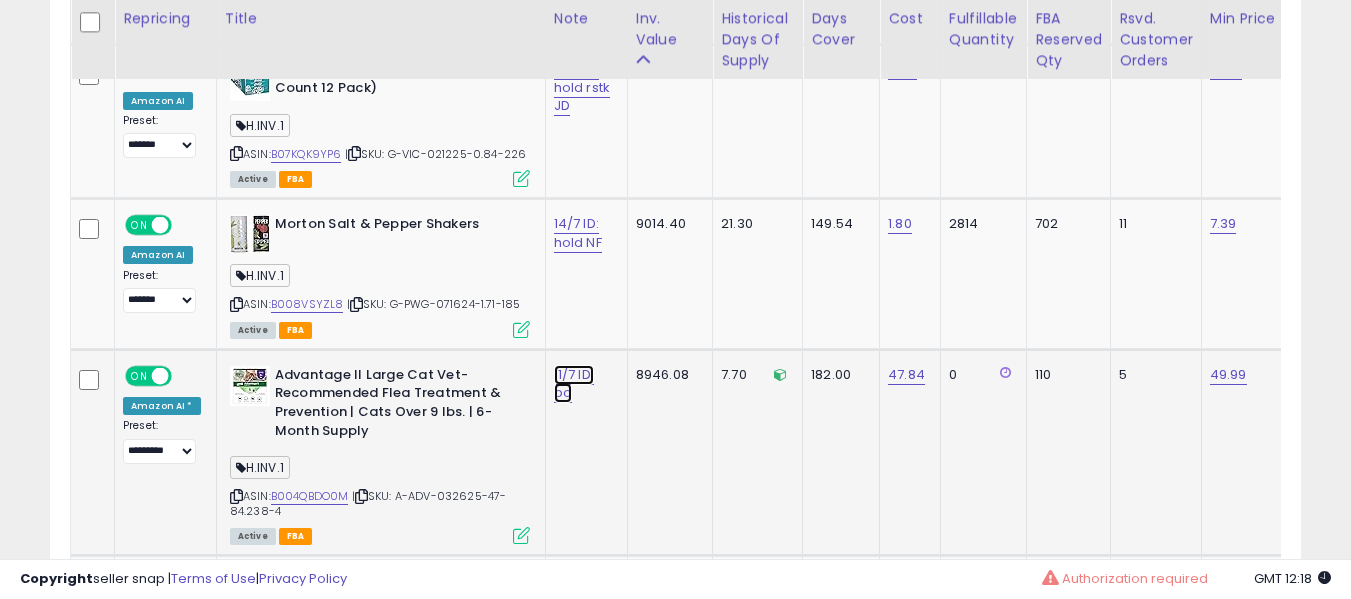 click on "11/7 ID: bo" at bounding box center [576, -6452] 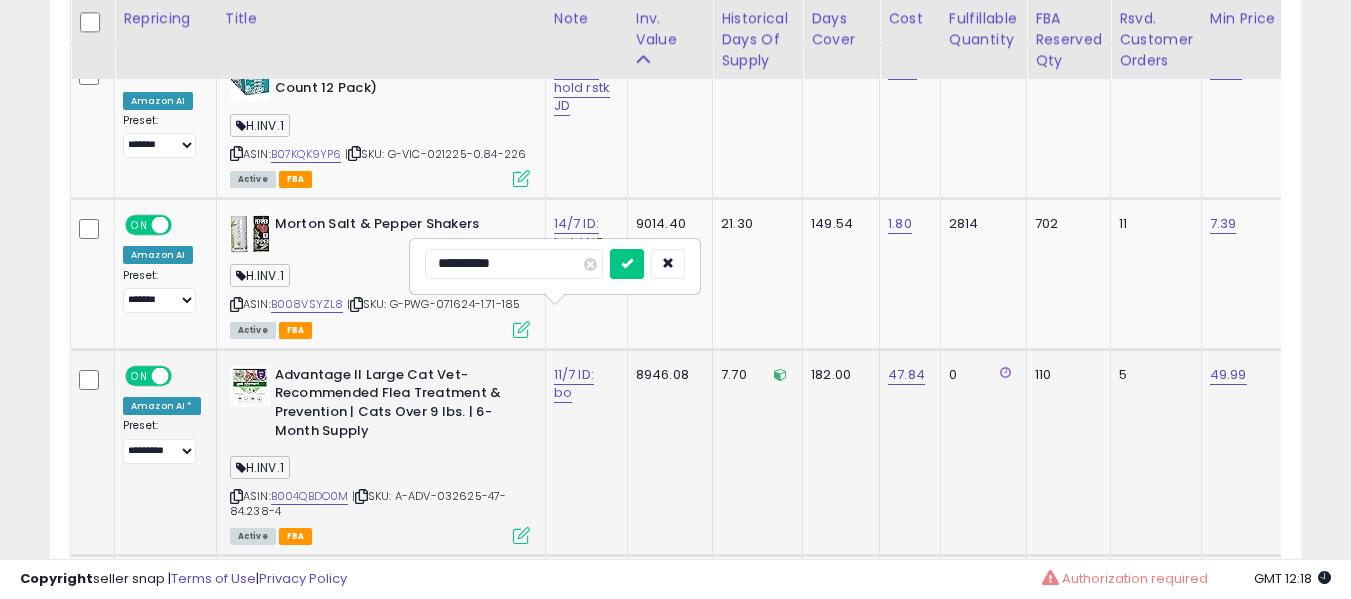 type on "**********" 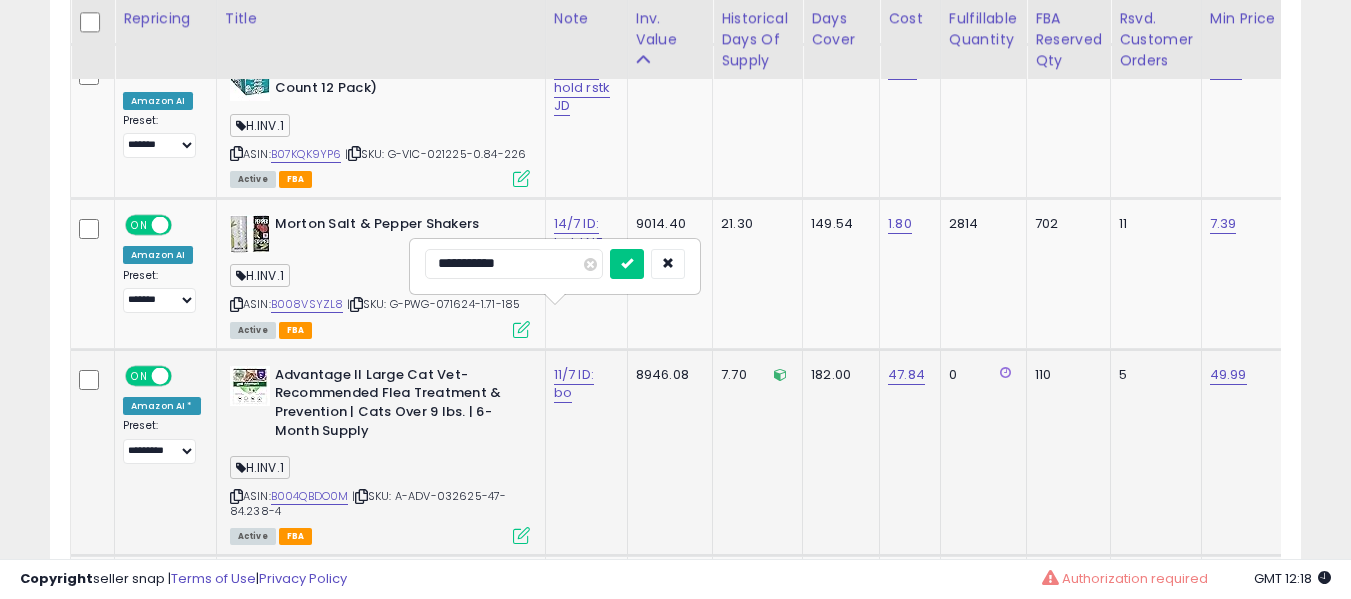 click at bounding box center [627, 264] 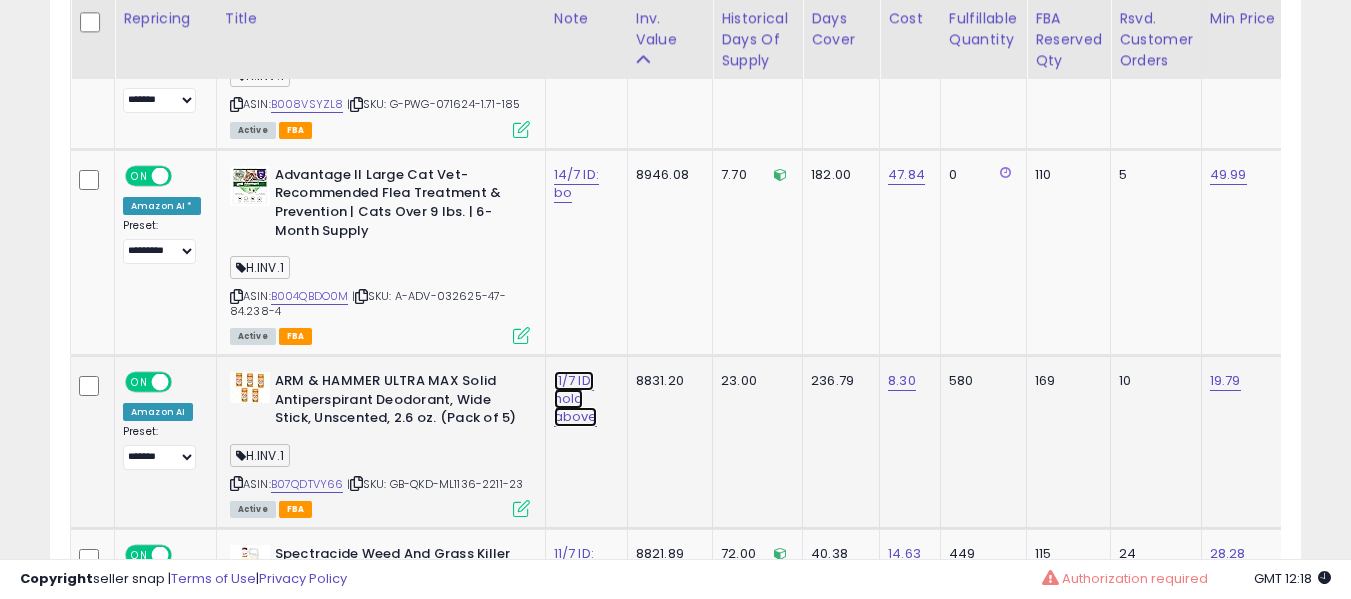 click on "11/7 ID: hold above" at bounding box center (576, -6652) 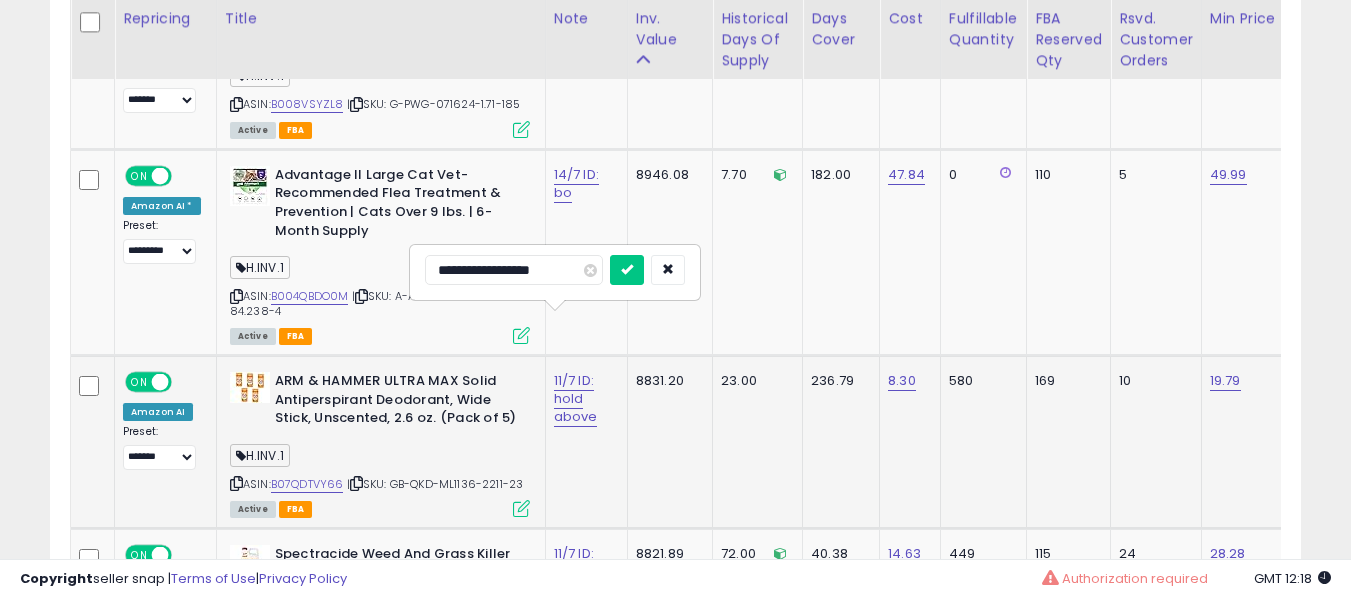 type on "**********" 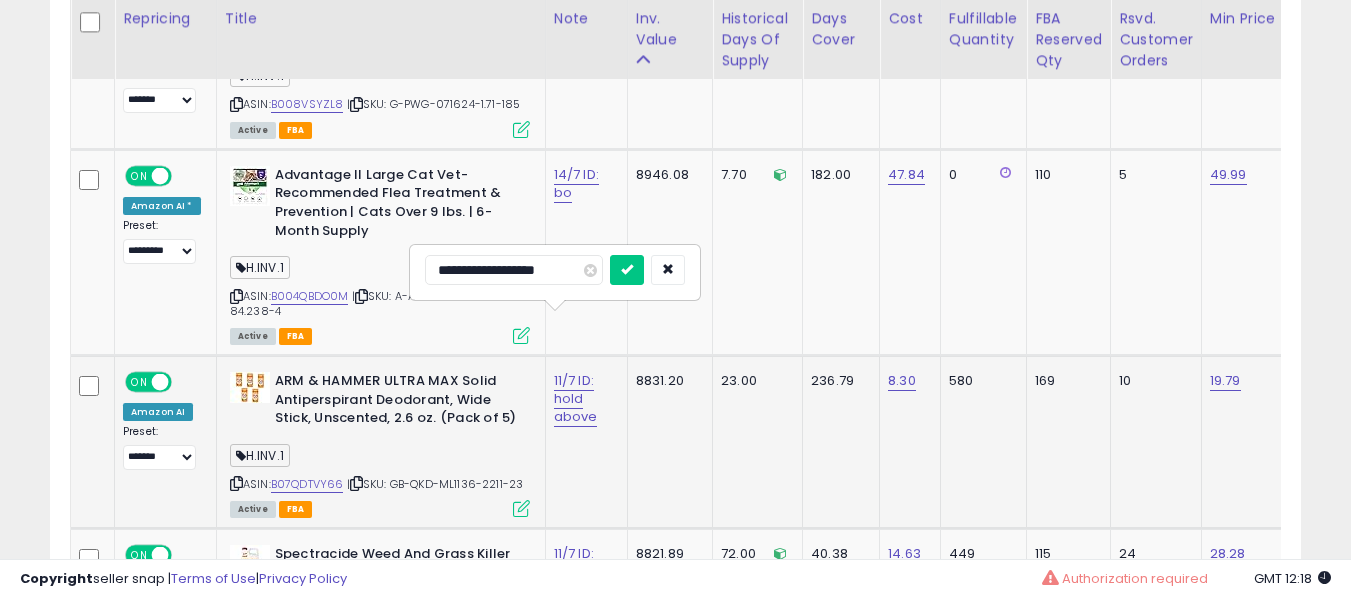 click at bounding box center (627, 270) 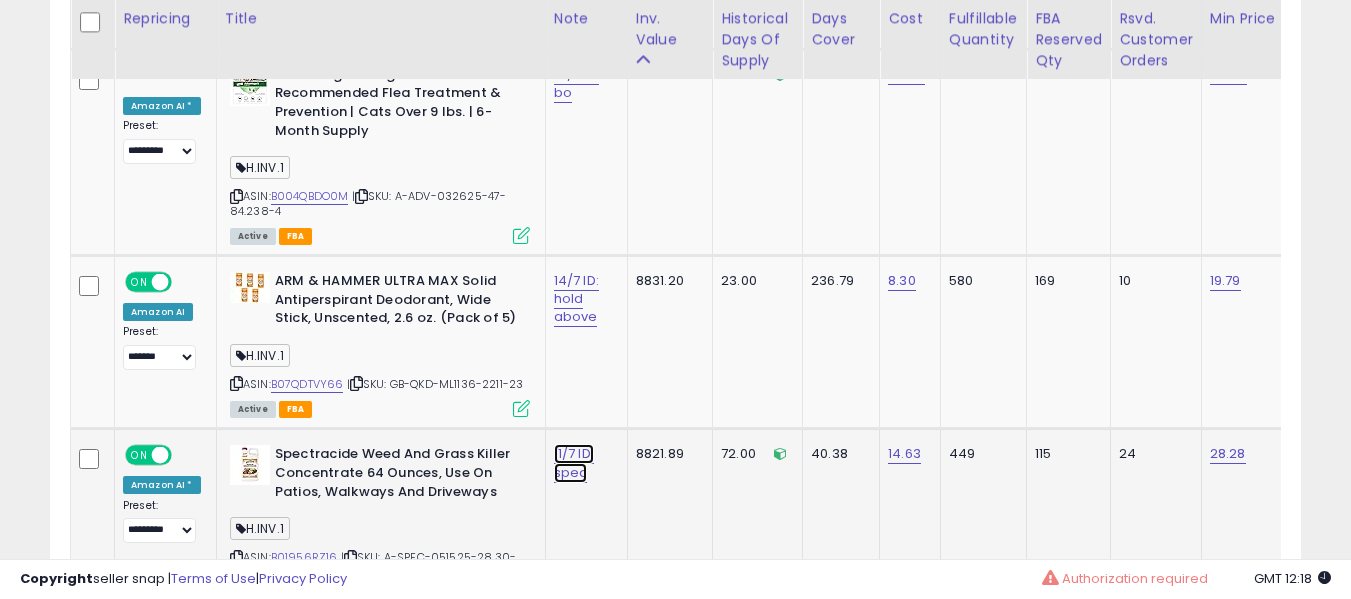 click on "11/7 ID: spec" at bounding box center [576, -6752] 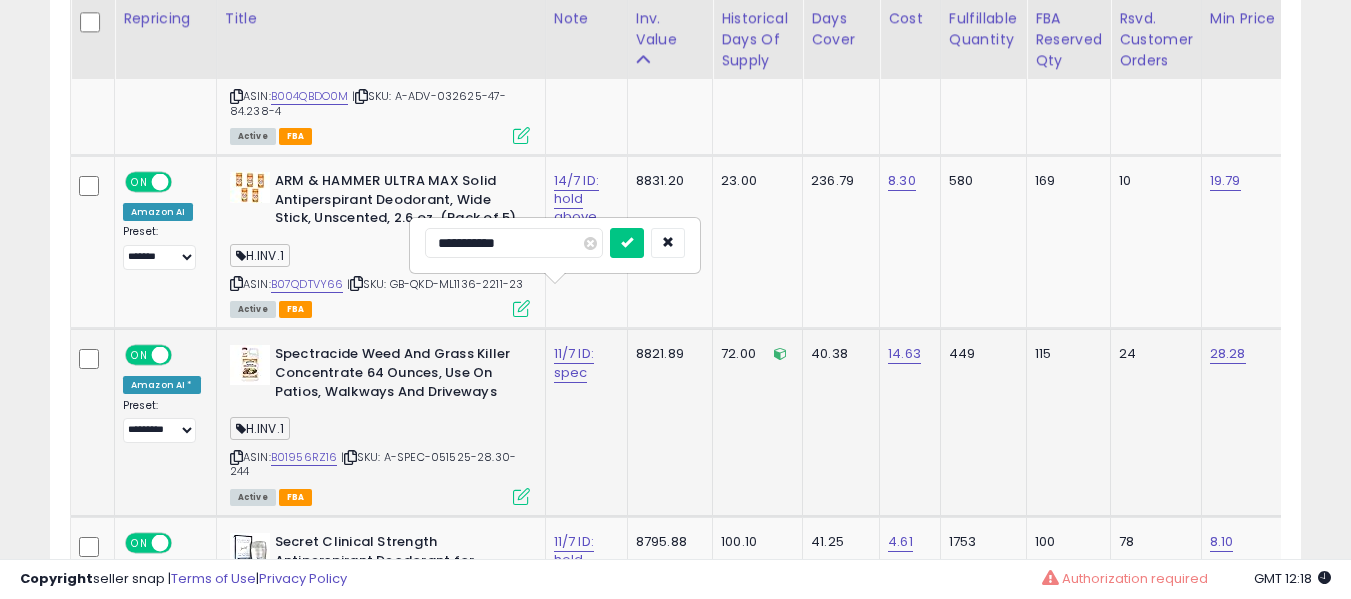 type on "**********" 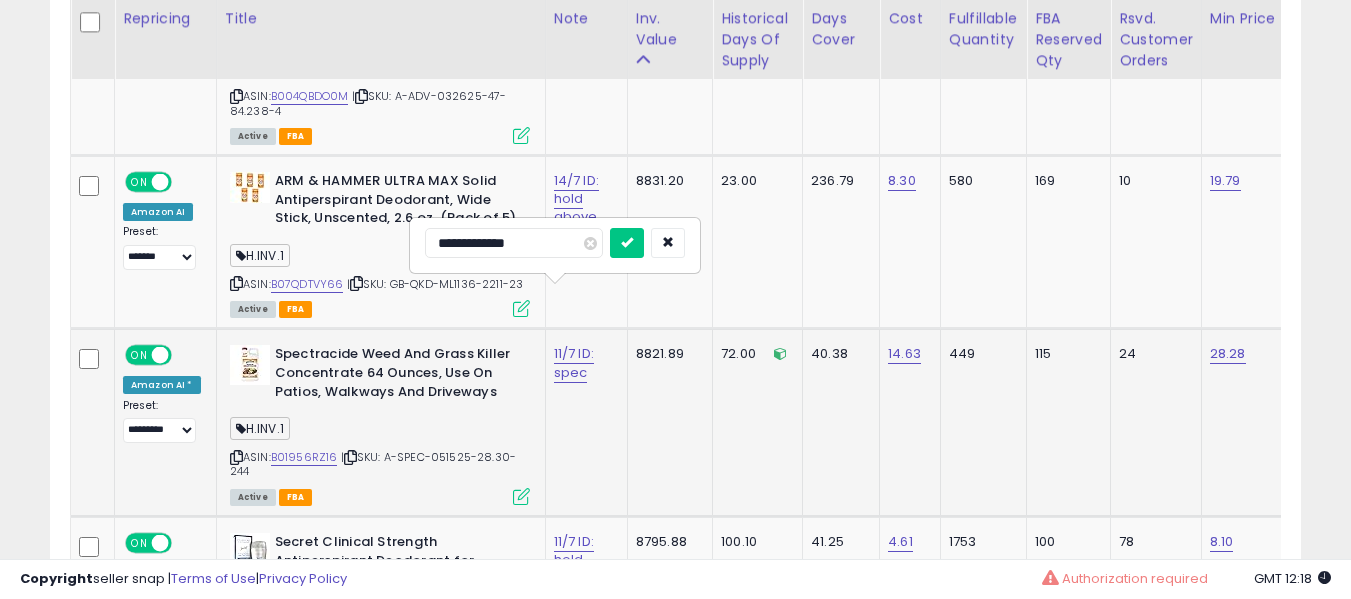 click at bounding box center [627, 243] 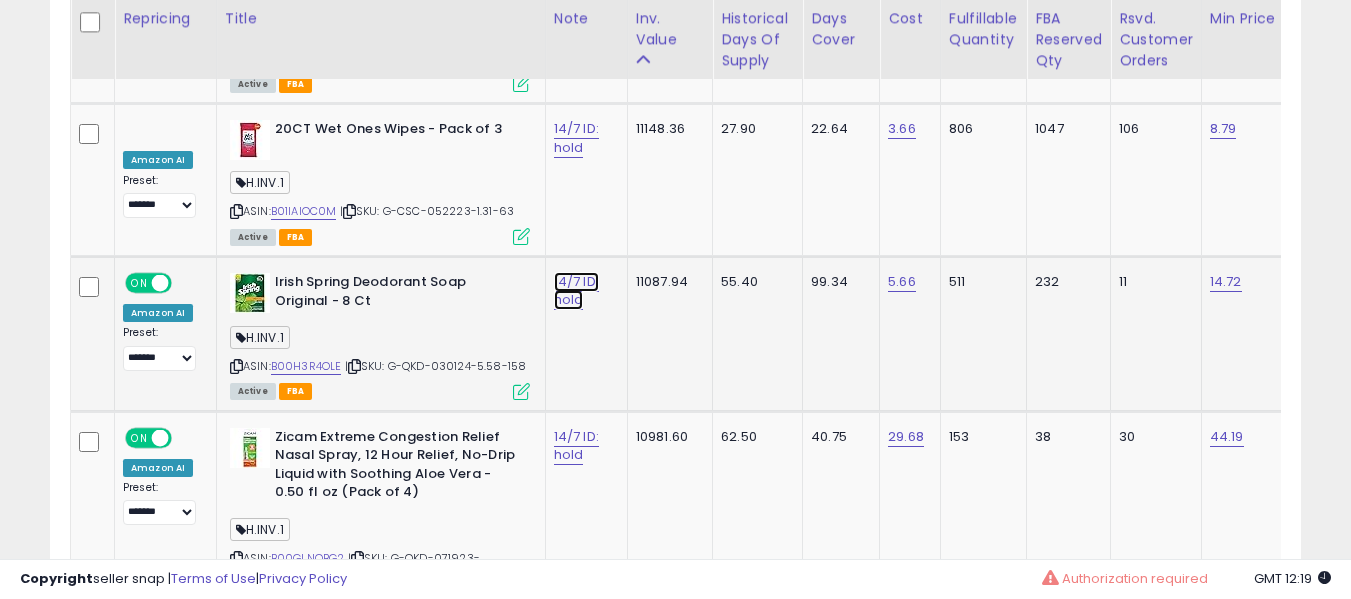 click on "14/7 ID: hold" at bounding box center [576, -5002] 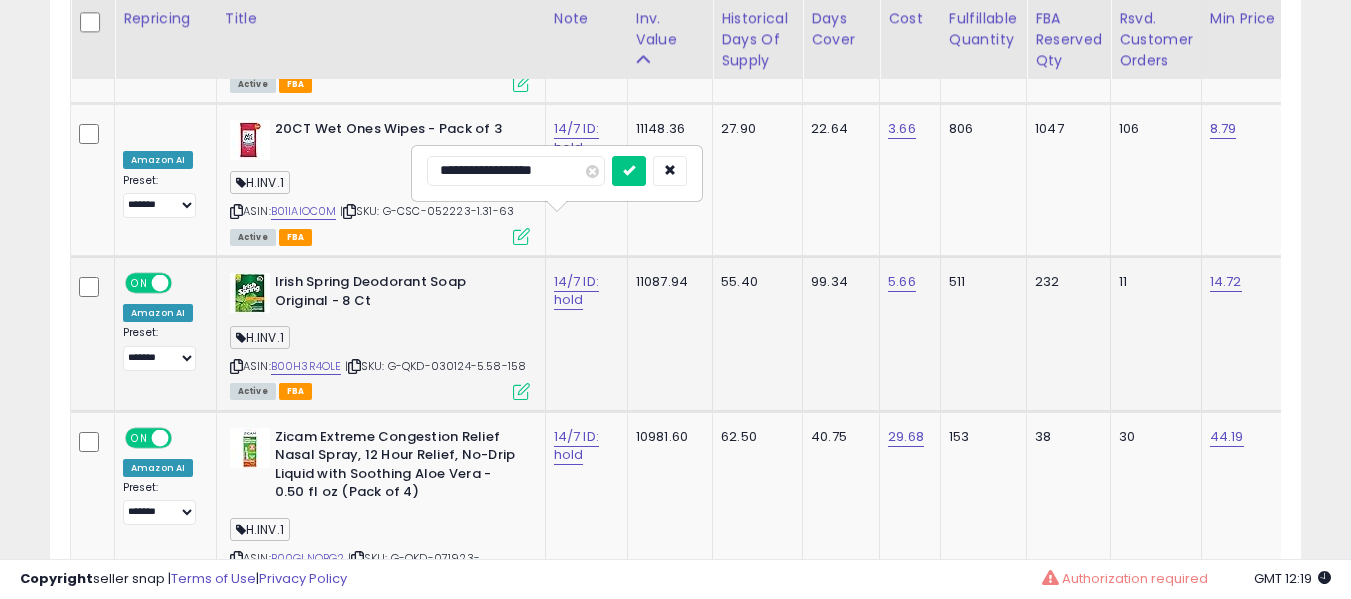 type on "**********" 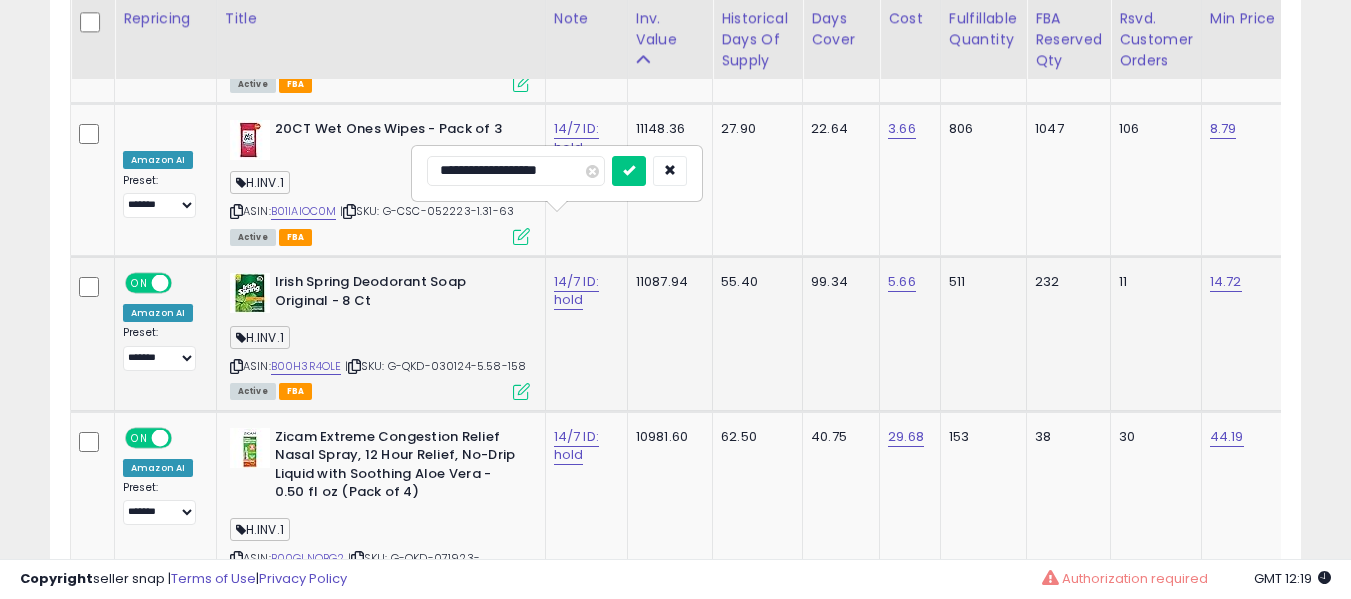 click at bounding box center [629, 171] 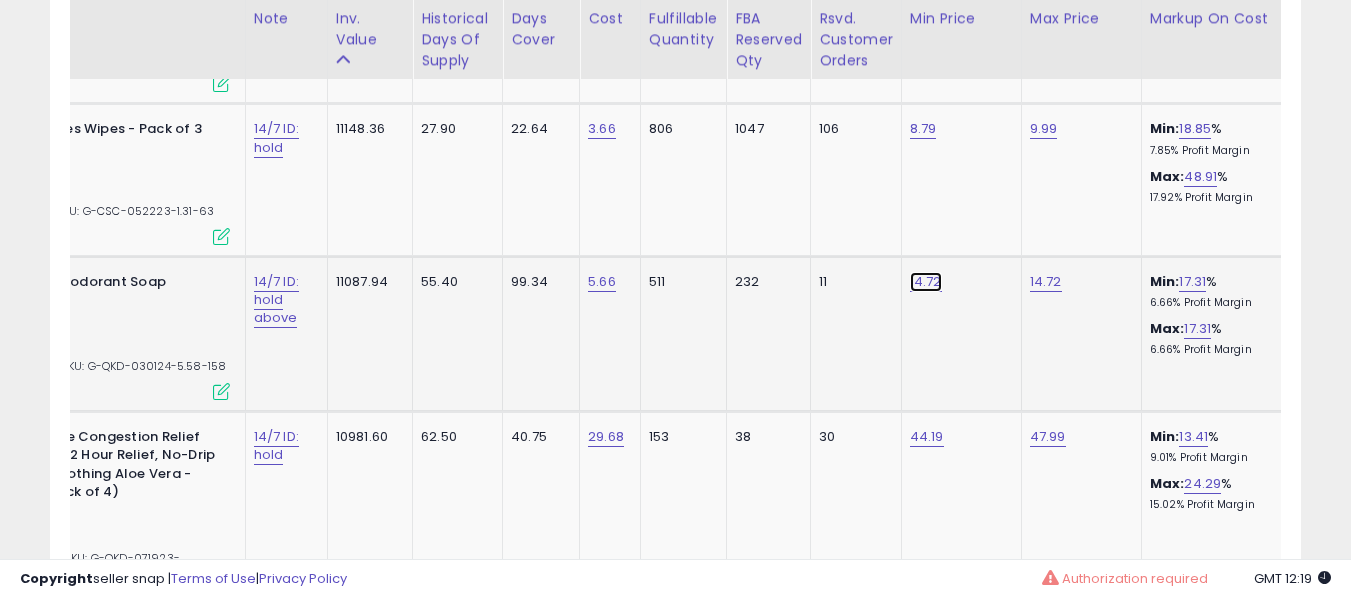 click on "14.72" at bounding box center (928, -5011) 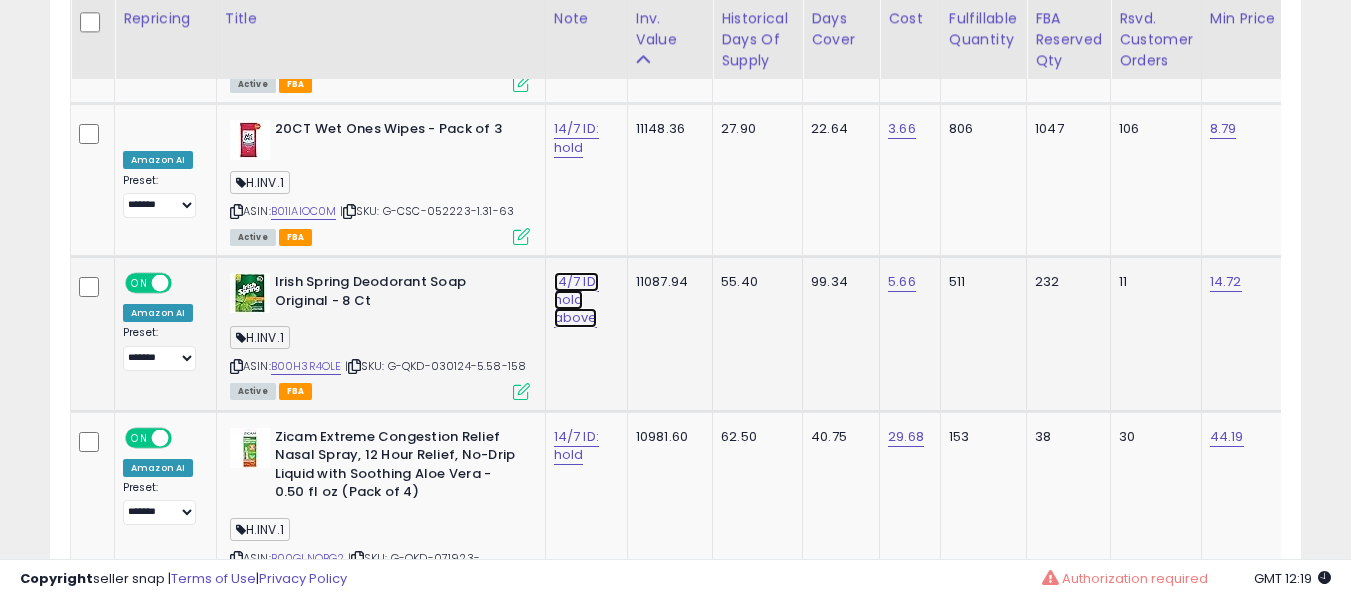 drag, startPoint x: 566, startPoint y: 257, endPoint x: 568, endPoint y: 246, distance: 11.18034 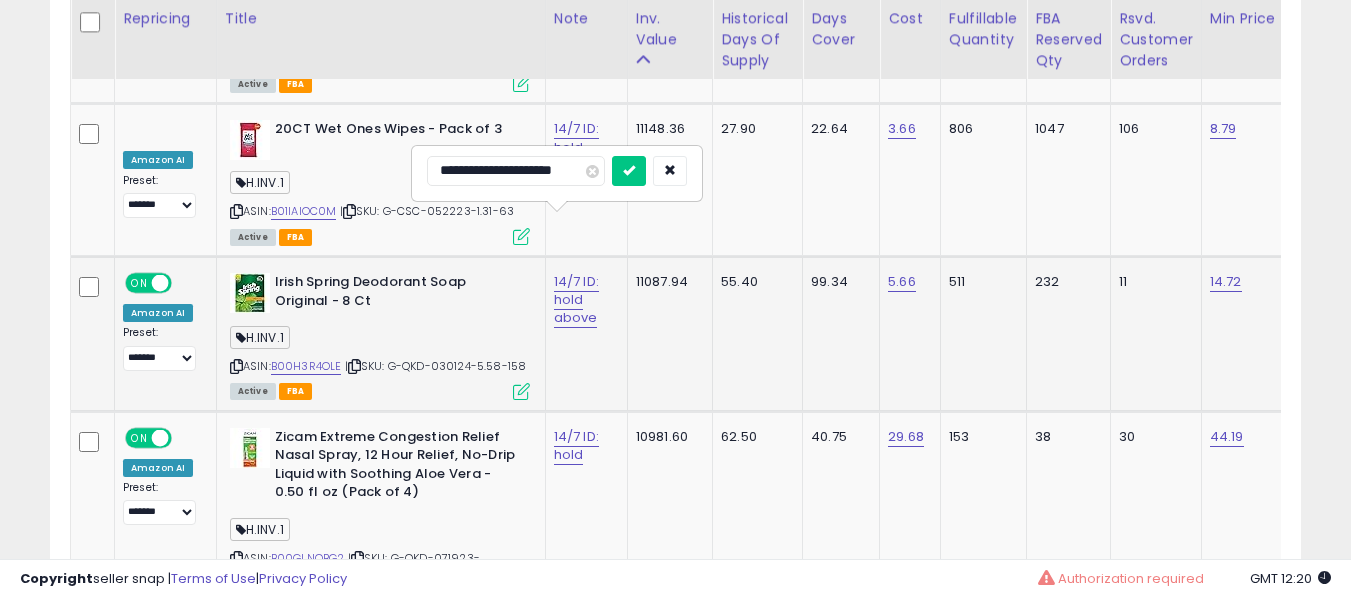 type on "**********" 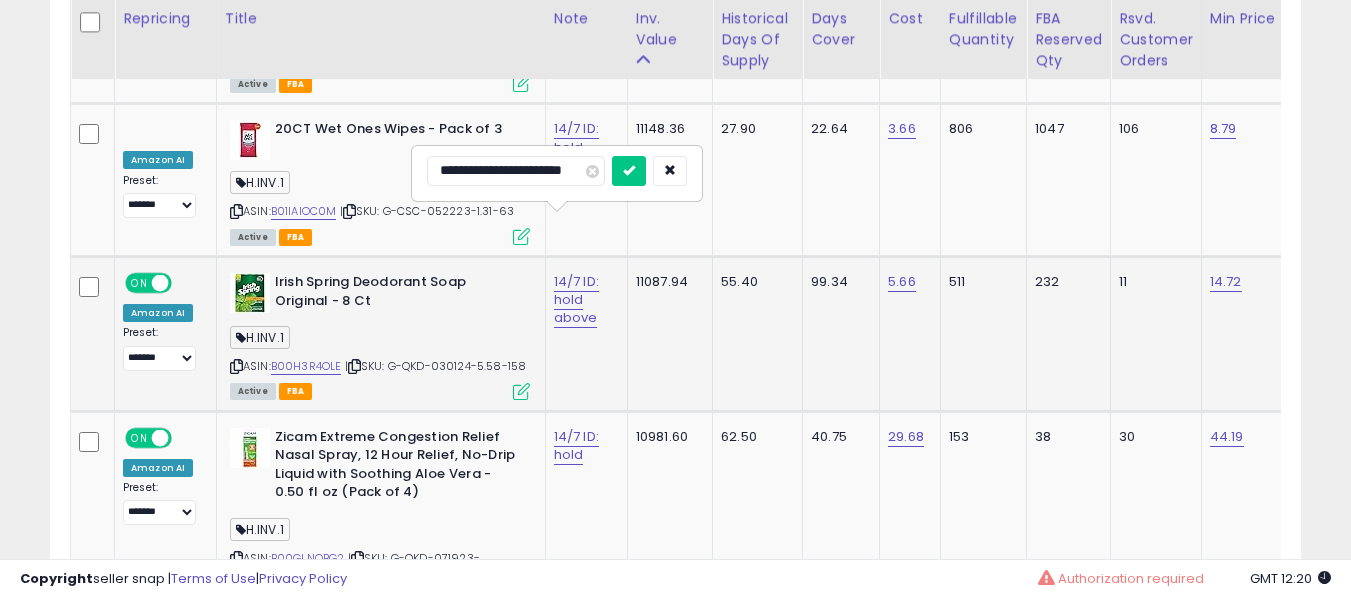 click at bounding box center [629, 171] 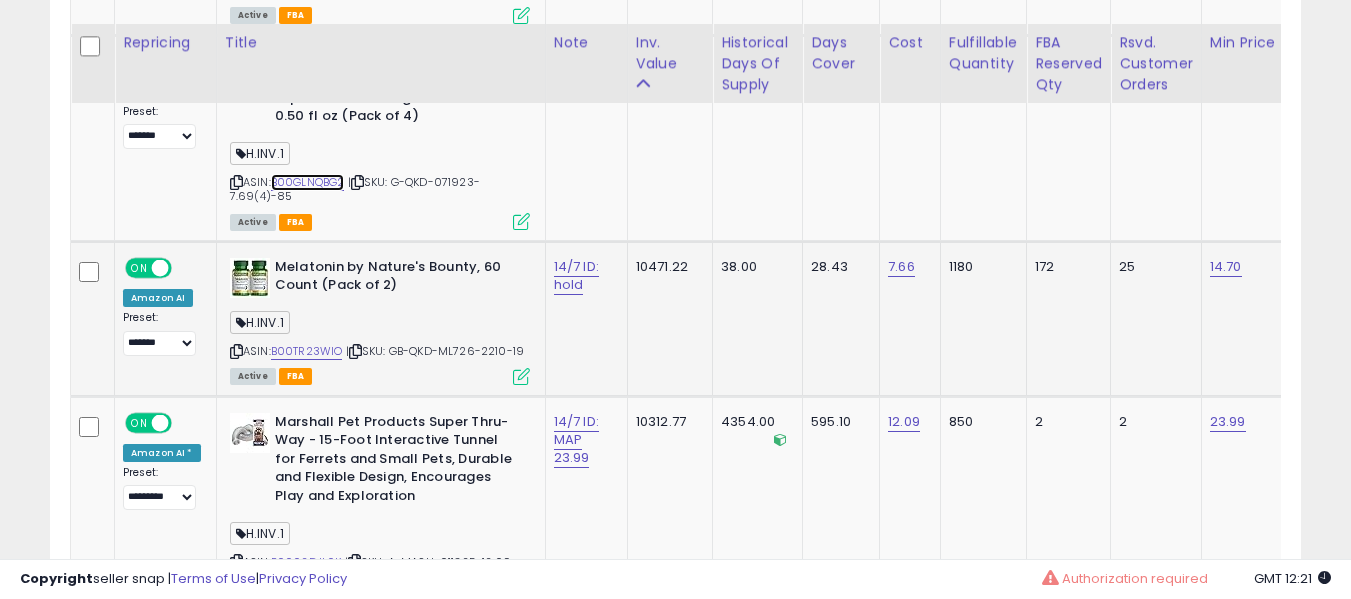 scroll, scrollTop: 6564, scrollLeft: 0, axis: vertical 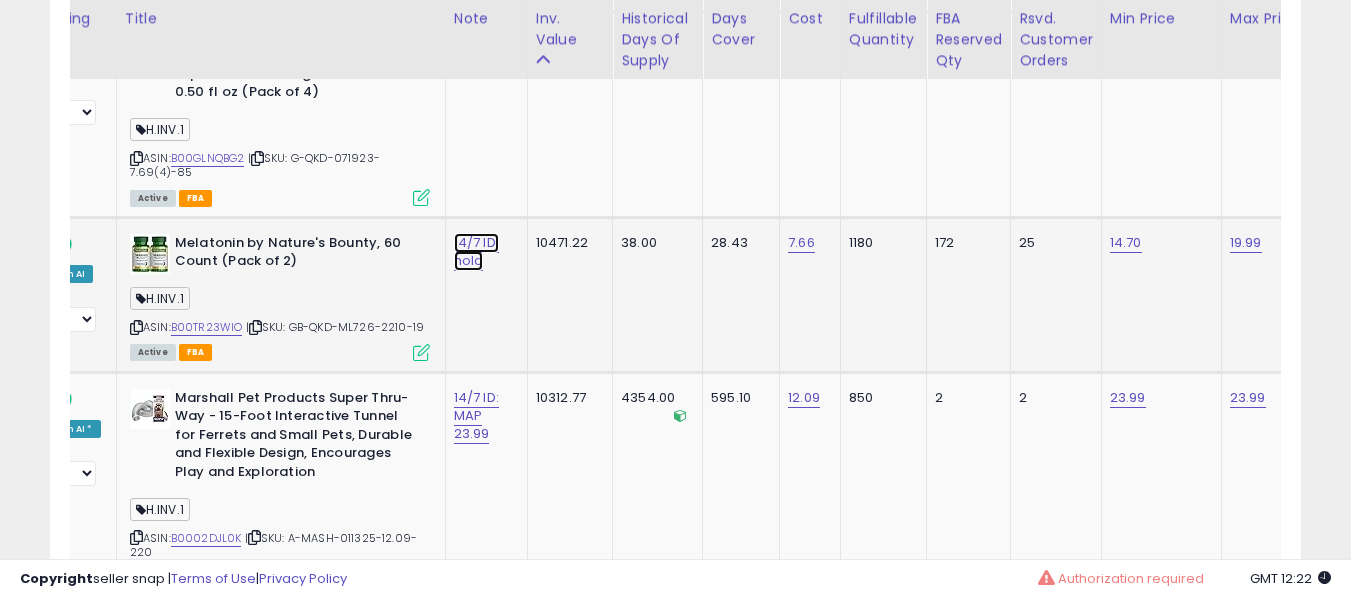 click on "14/7 ID: hold" at bounding box center (476, -5402) 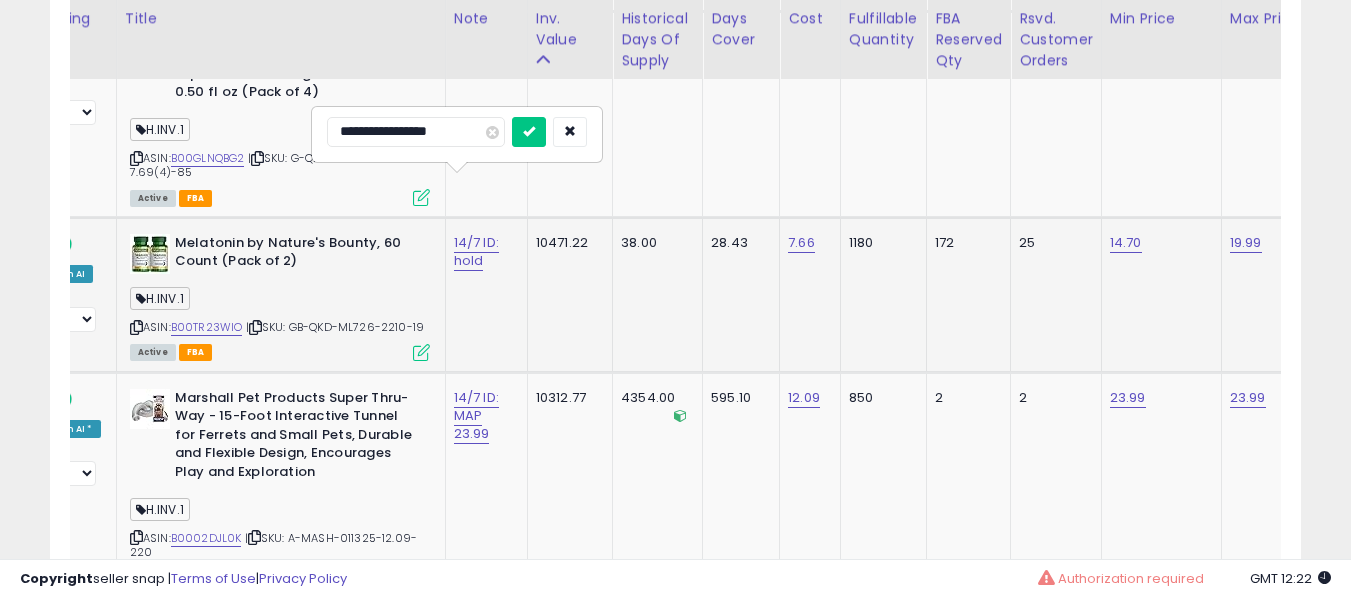 type on "**********" 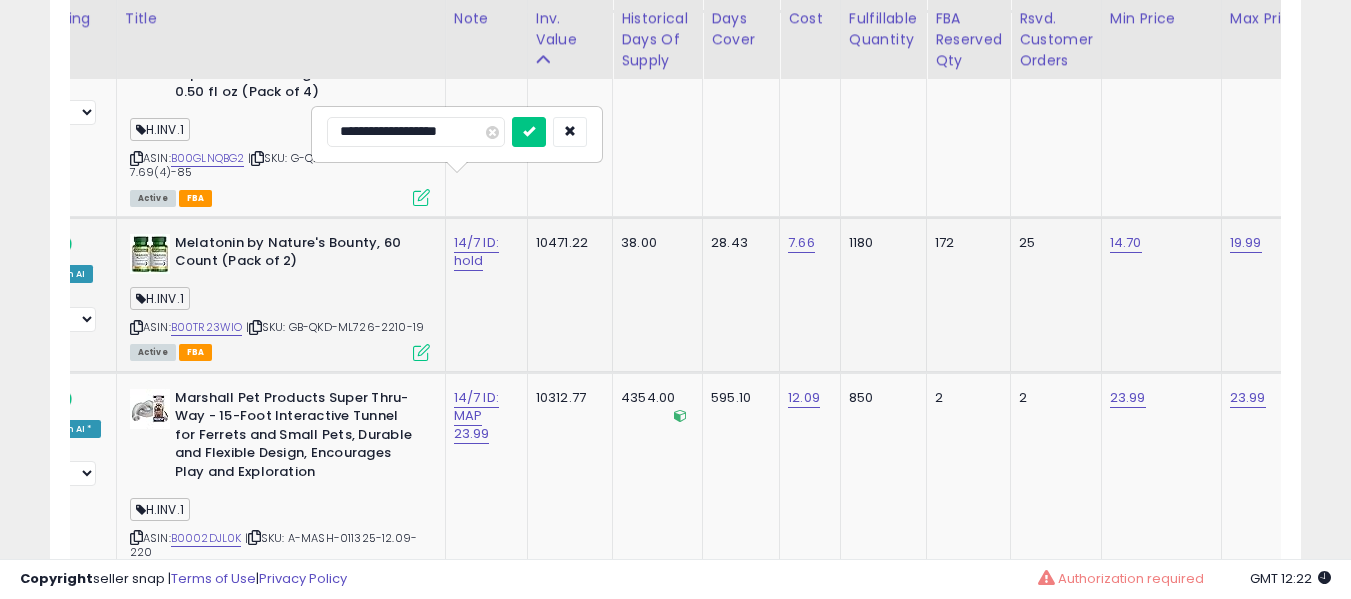 click at bounding box center [529, 132] 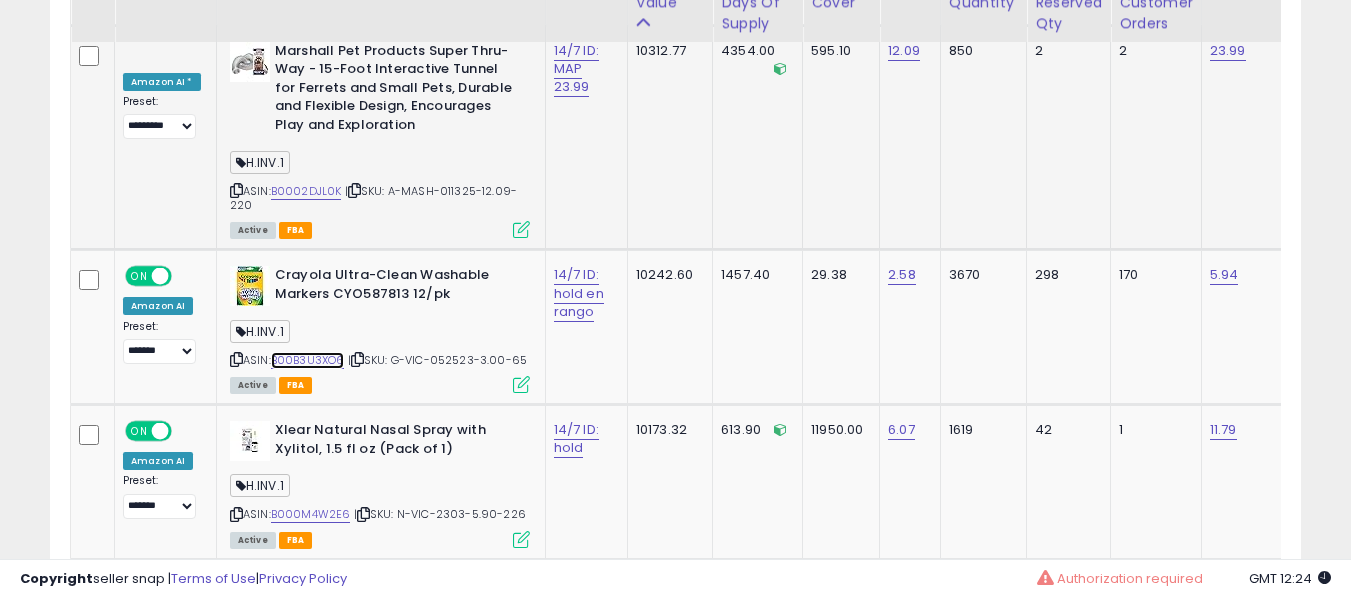scroll, scrollTop: 6864, scrollLeft: 0, axis: vertical 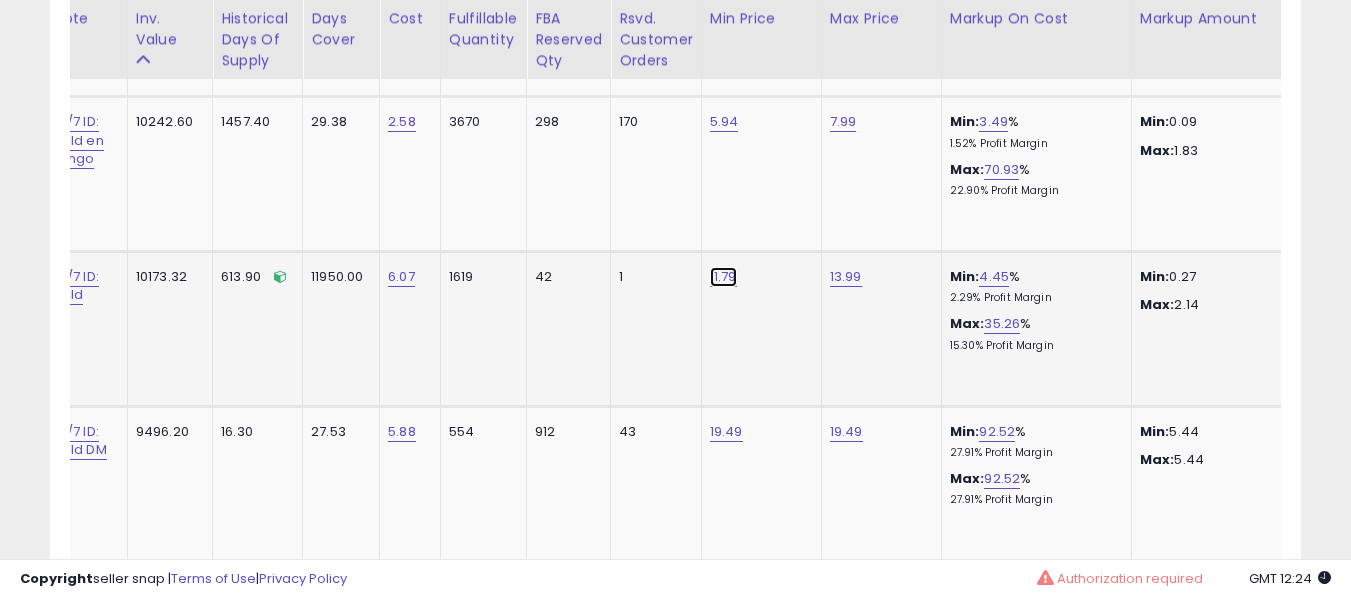 click on "11.79" at bounding box center [728, -5911] 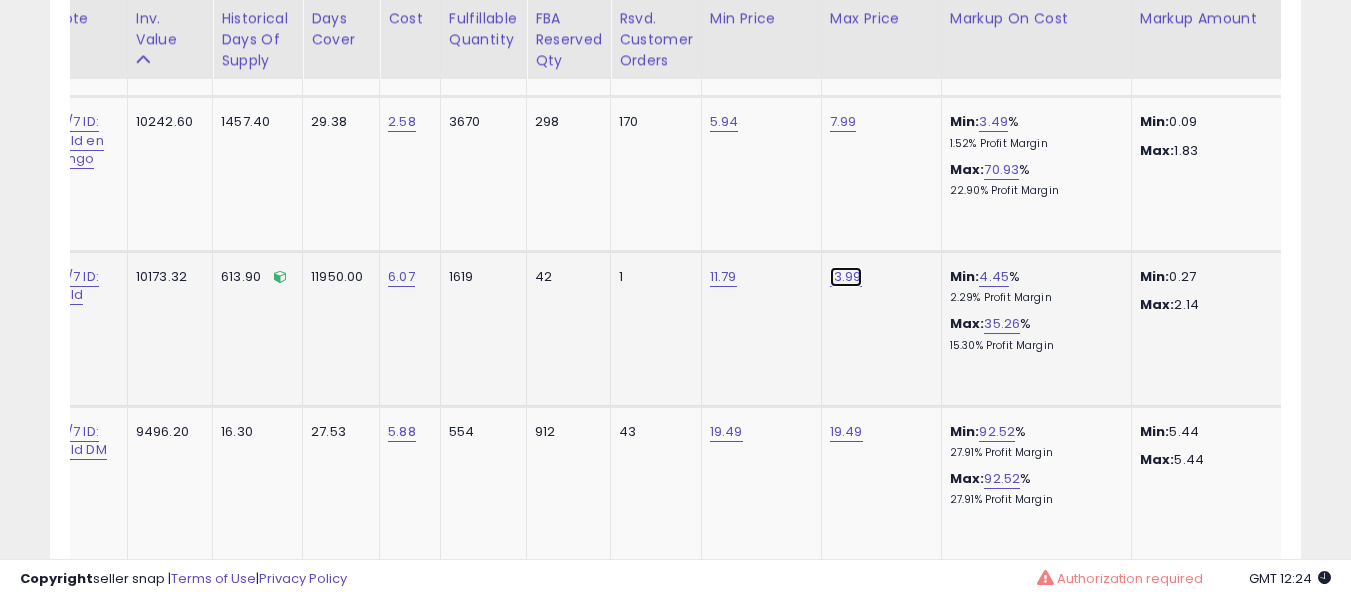 click on "13.99" at bounding box center (848, -5911) 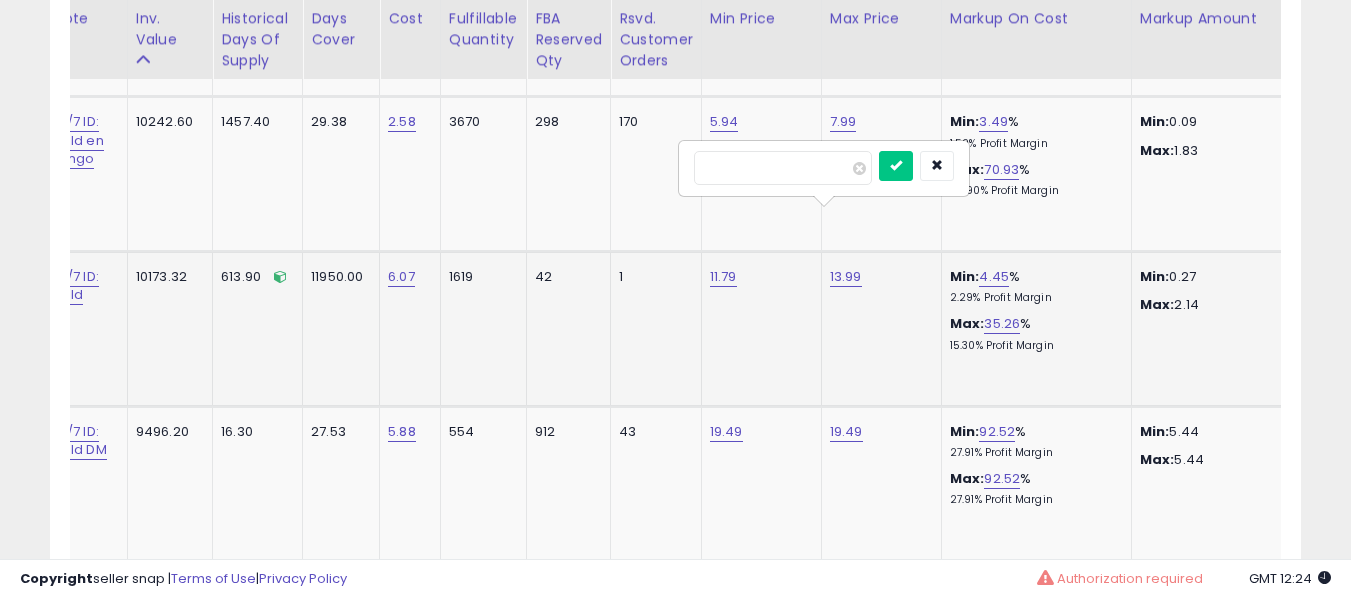 type on "*****" 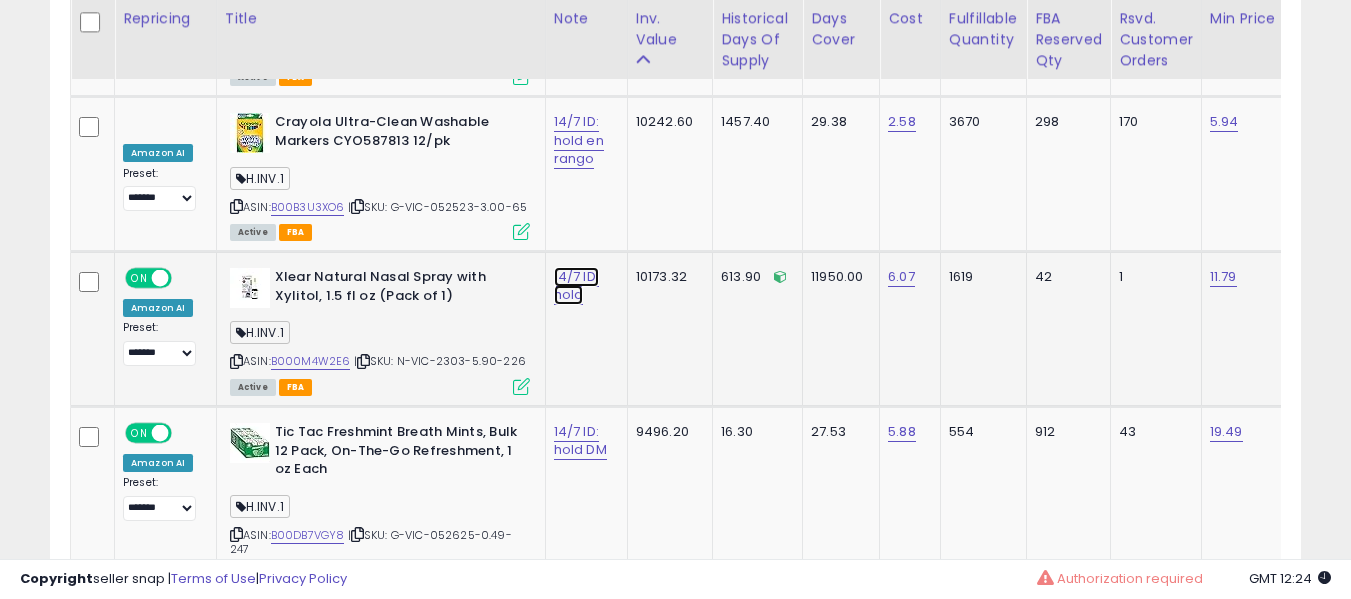 click on "14/7 ID: hold" at bounding box center [576, -5902] 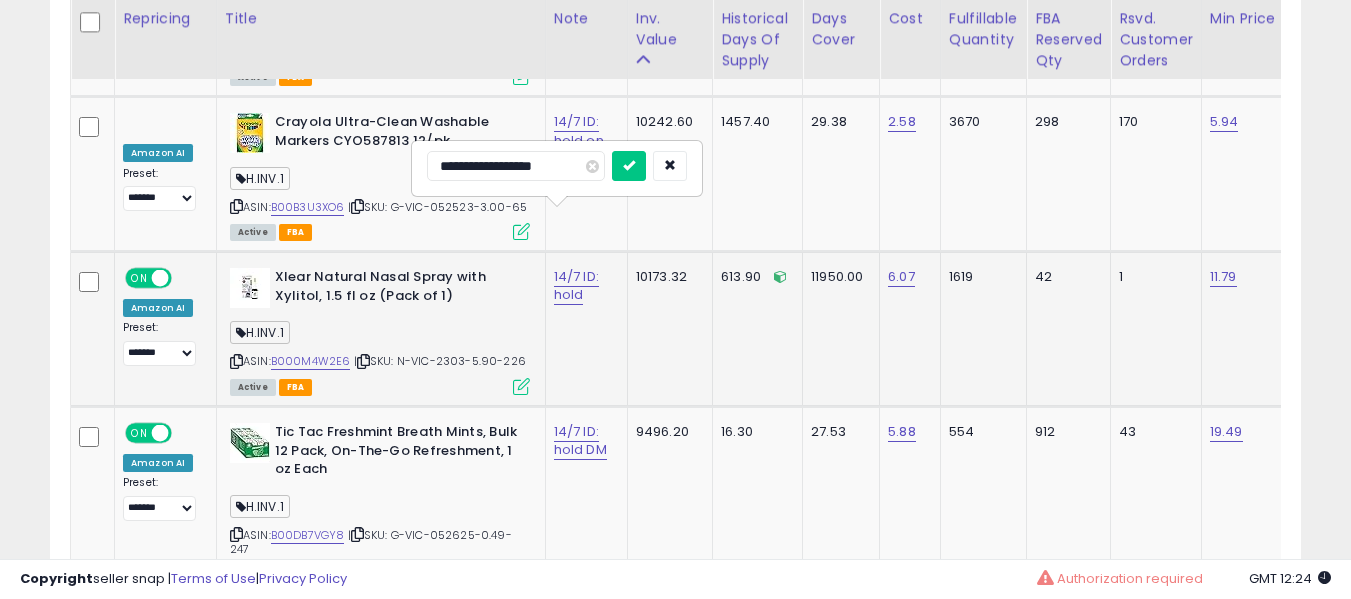 type on "**********" 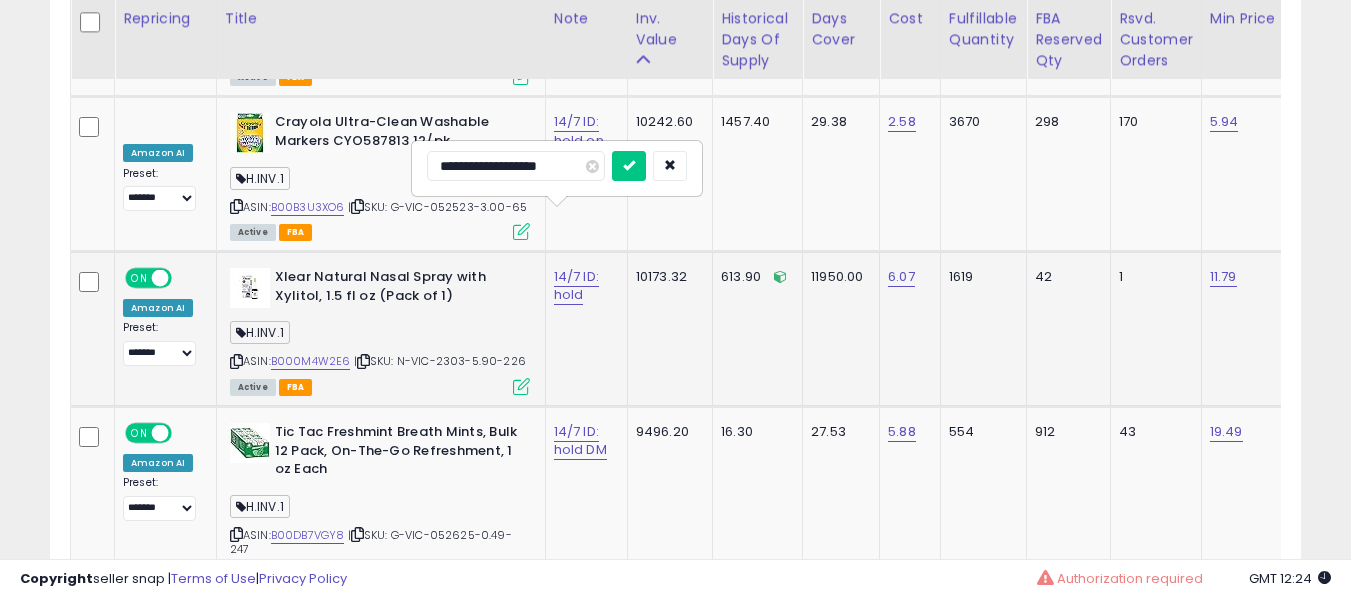 click at bounding box center (629, 166) 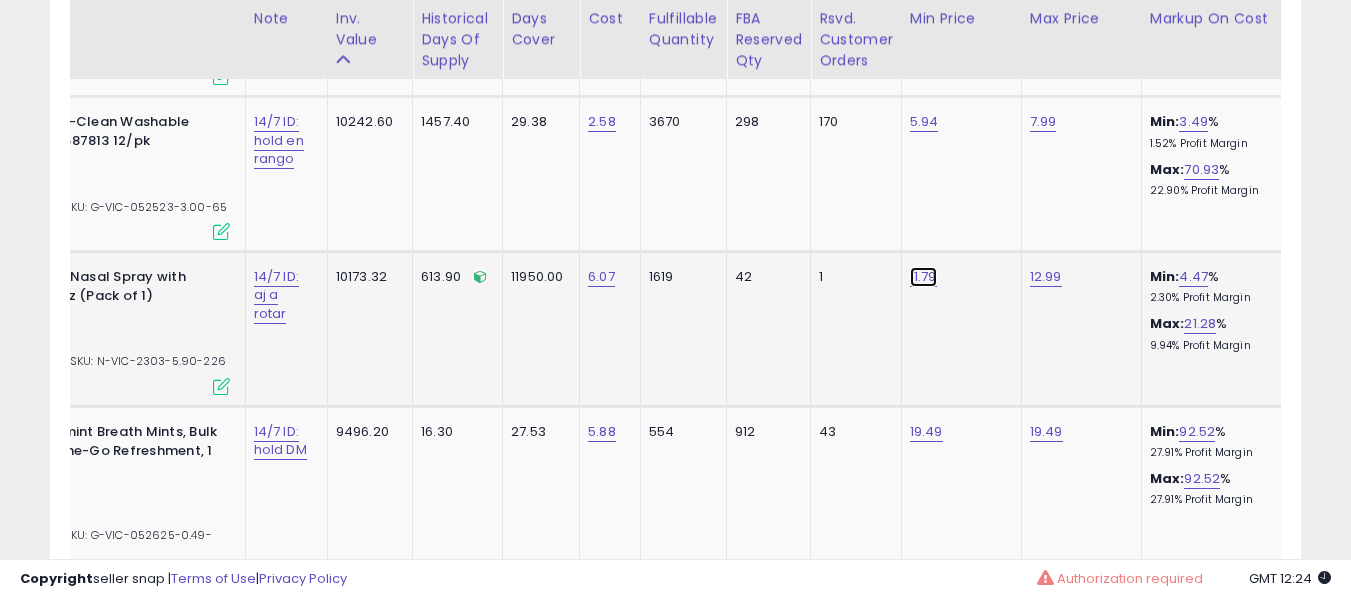click on "11.79" at bounding box center (928, -5911) 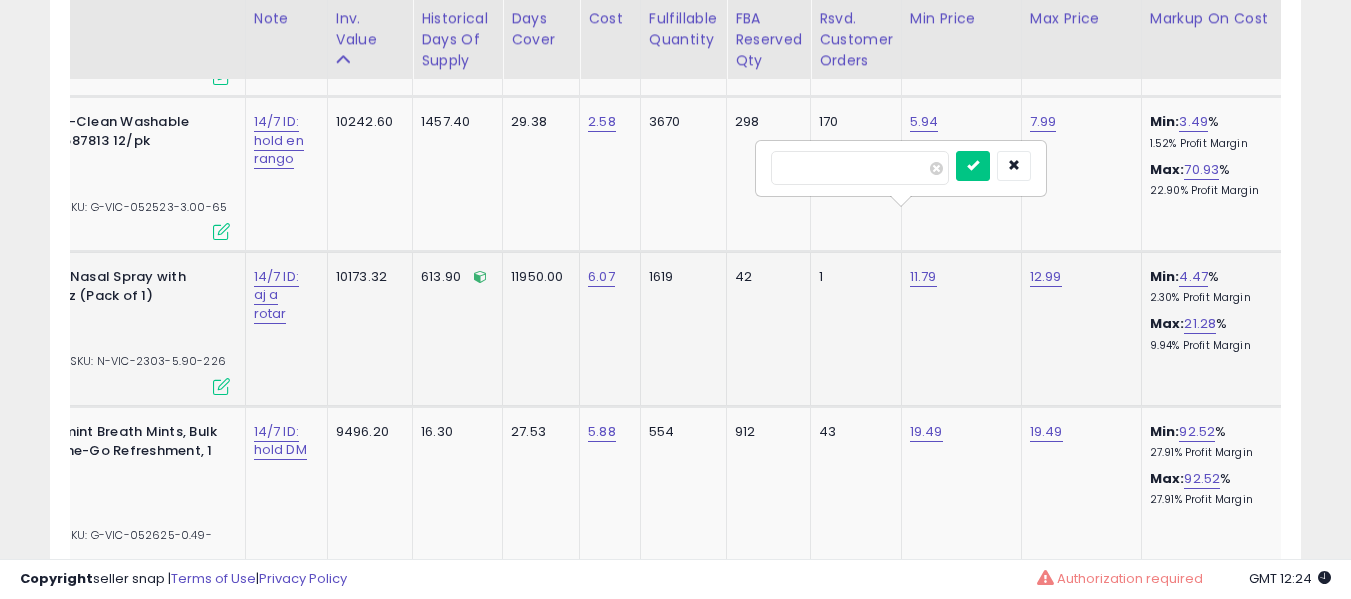 type on "****" 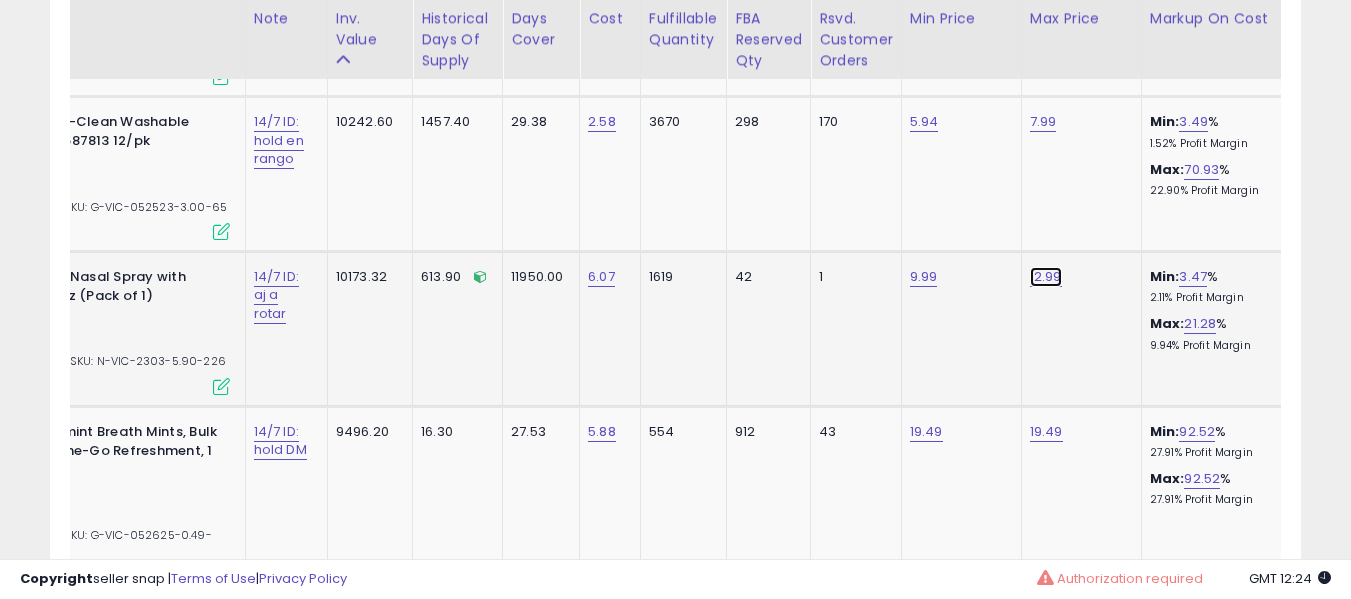 click on "12.99" at bounding box center [1048, -5911] 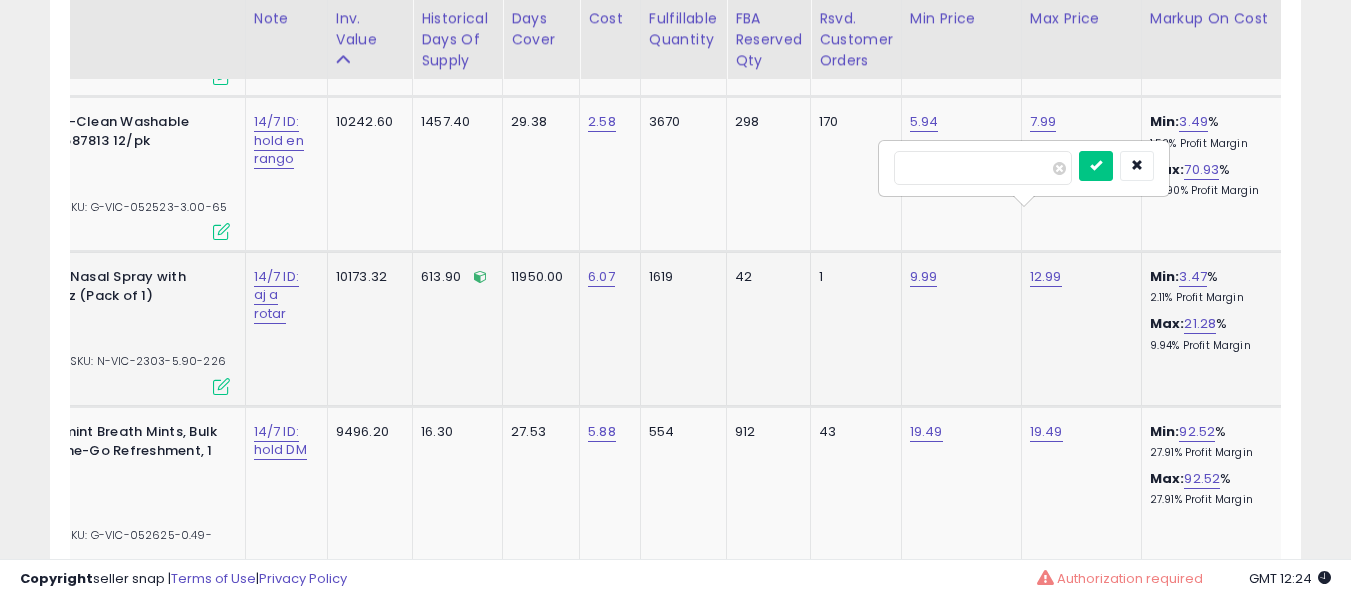 type on "*****" 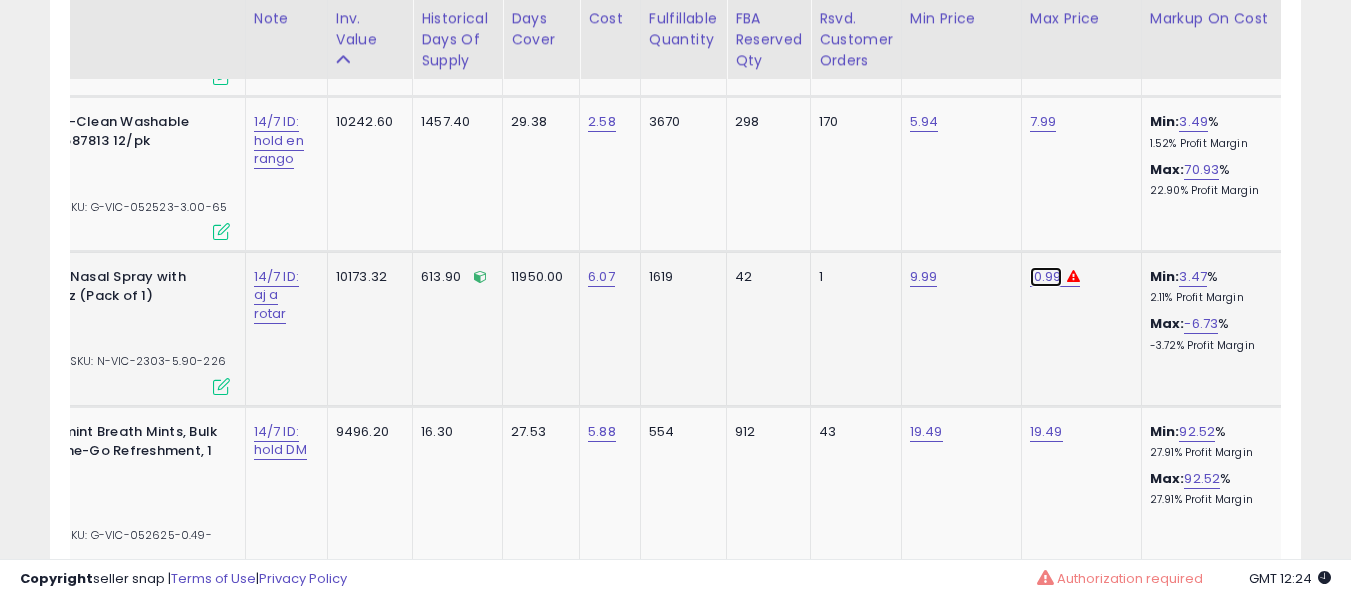 click on "10.99" at bounding box center [1048, -5911] 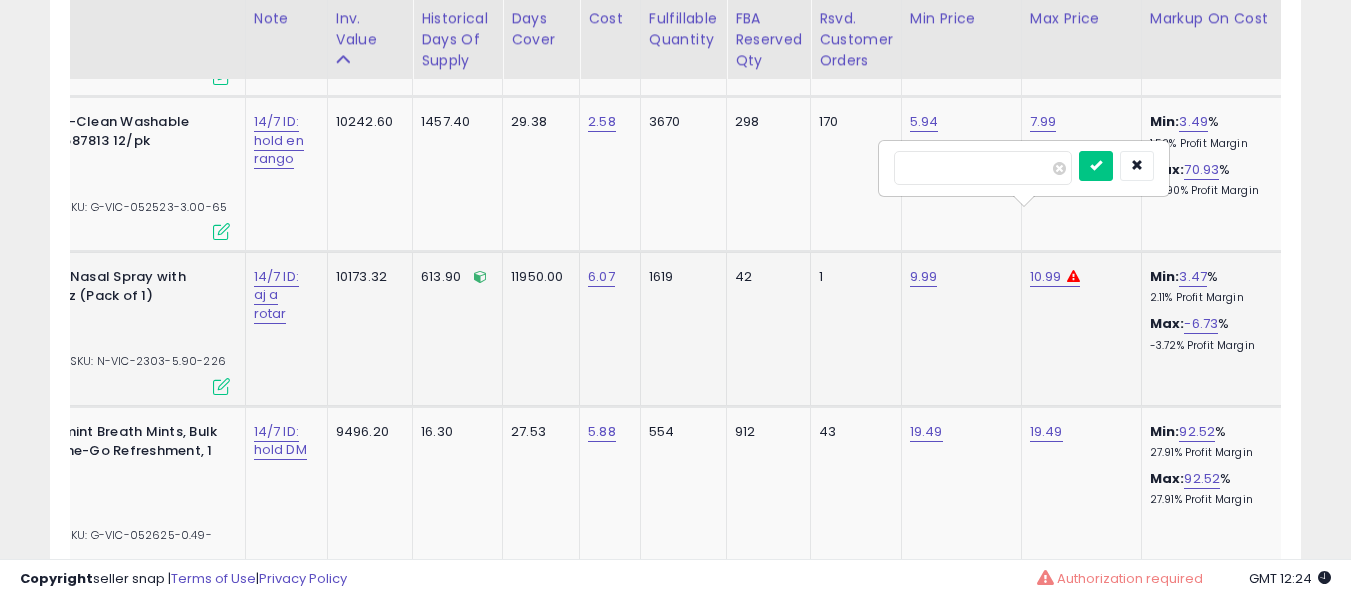type on "*****" 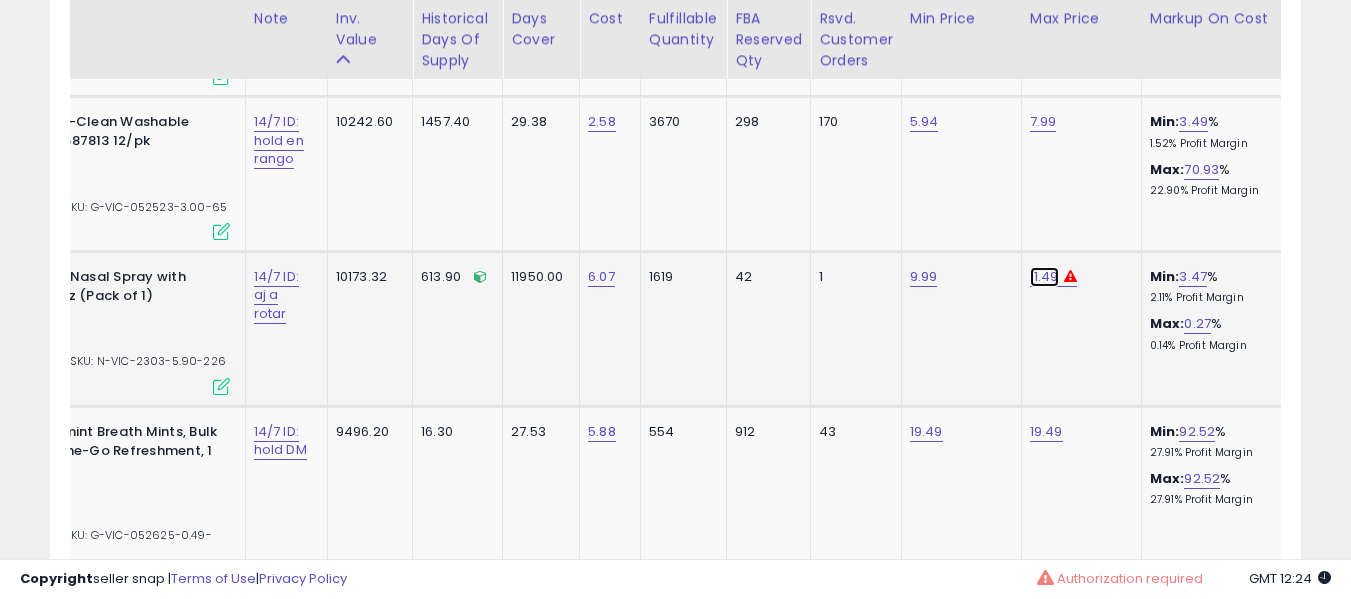 click on "11.49" at bounding box center (1048, -5911) 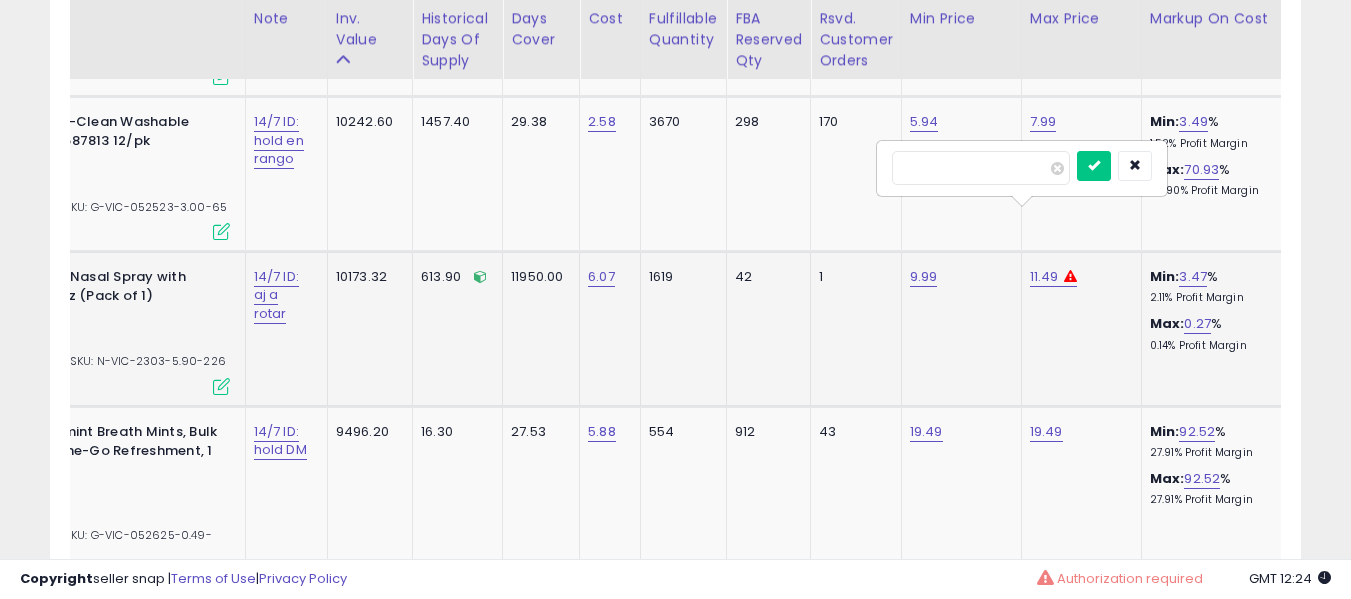 type on "*****" 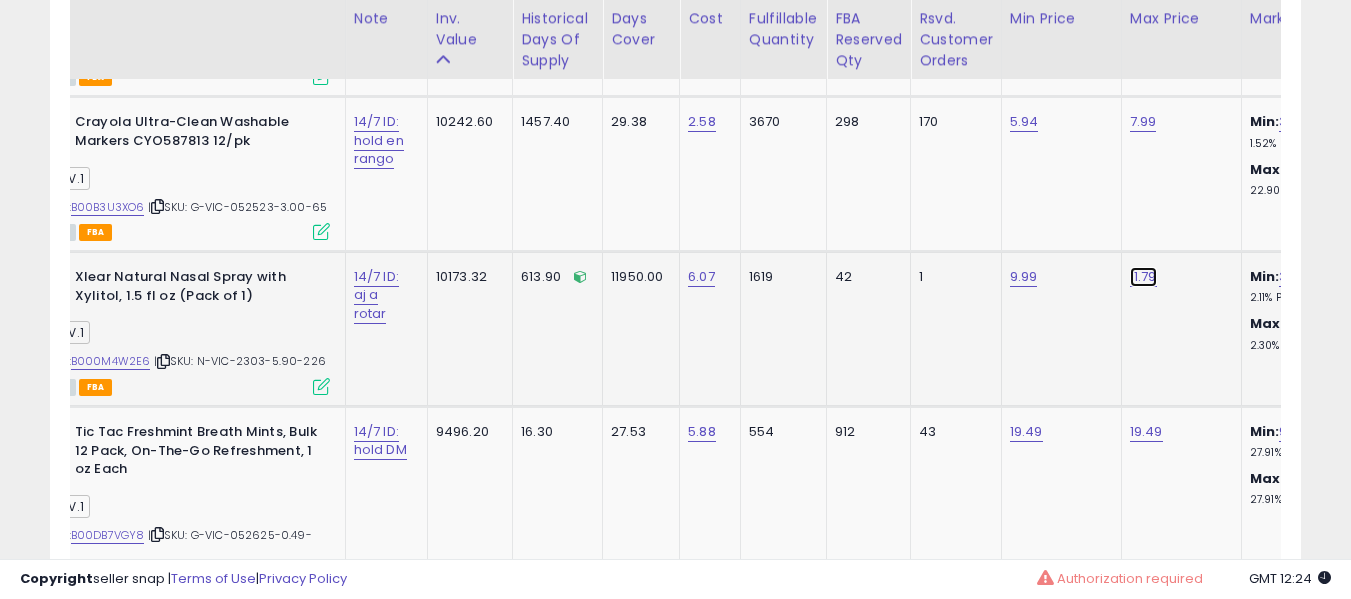 click on "11.79" at bounding box center [1148, -5911] 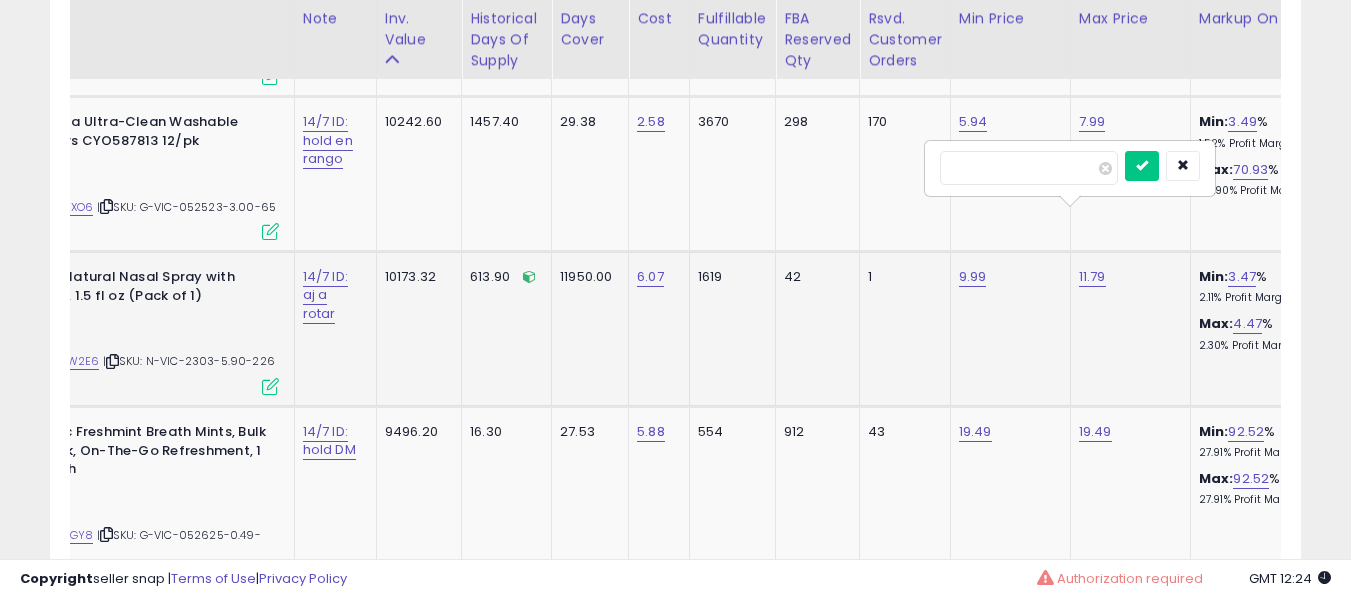 type on "*****" 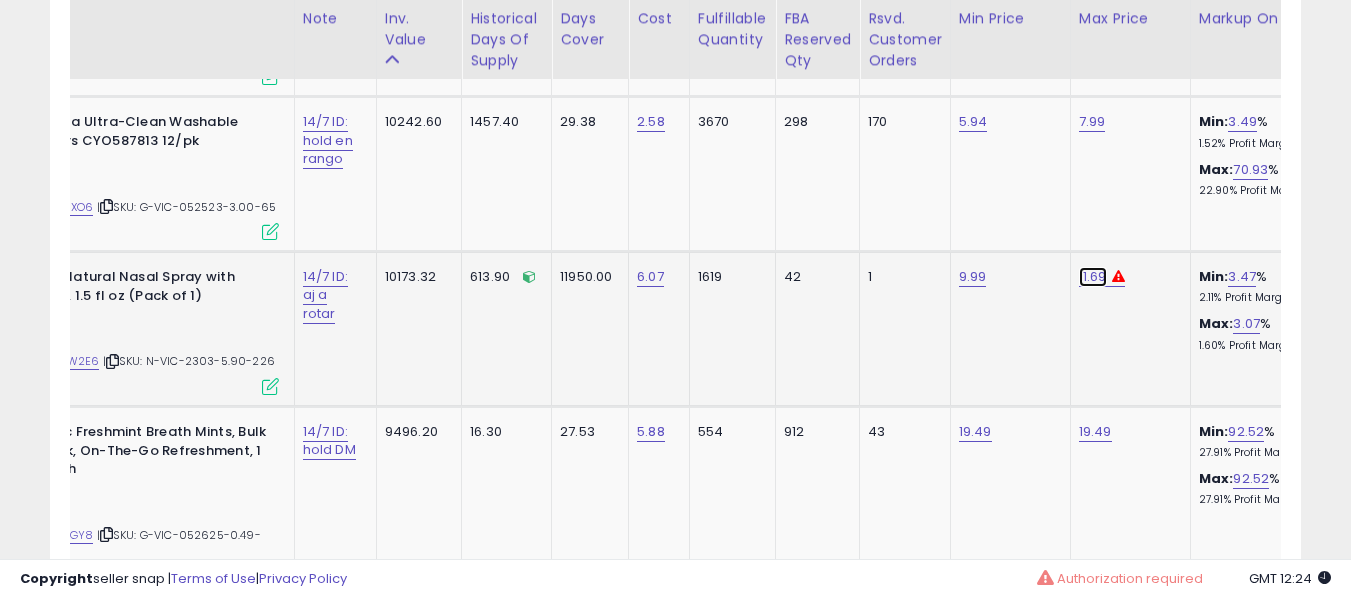 click on "11.69" at bounding box center [1097, -5911] 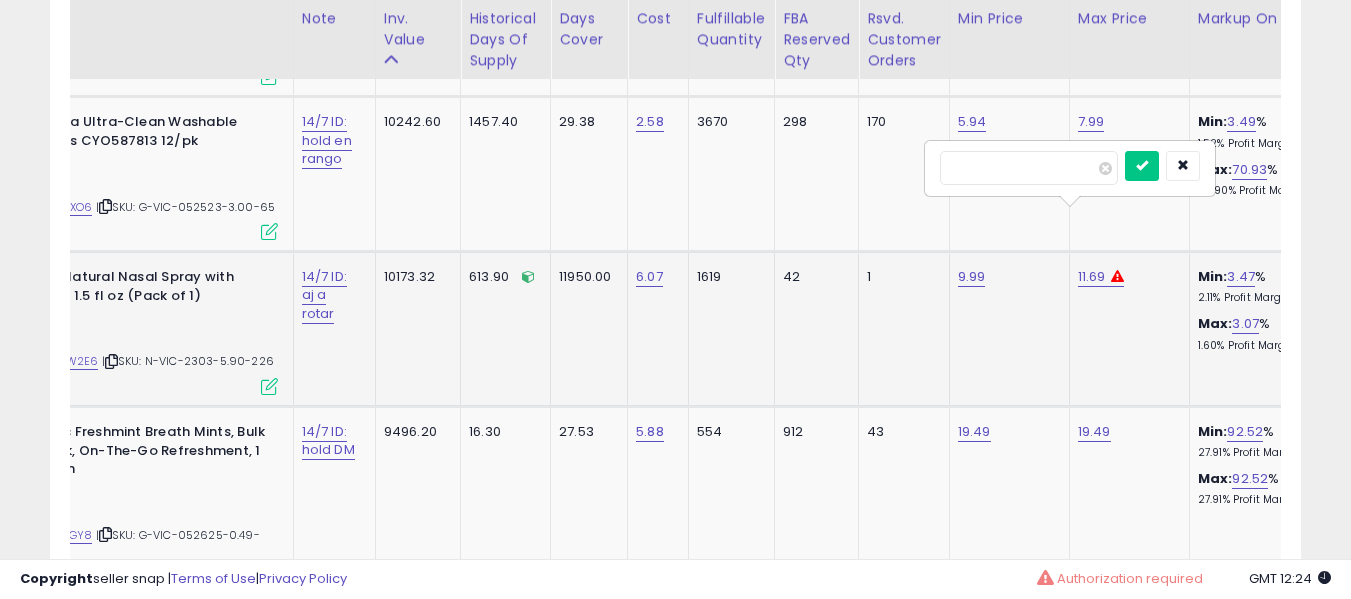 type on "*****" 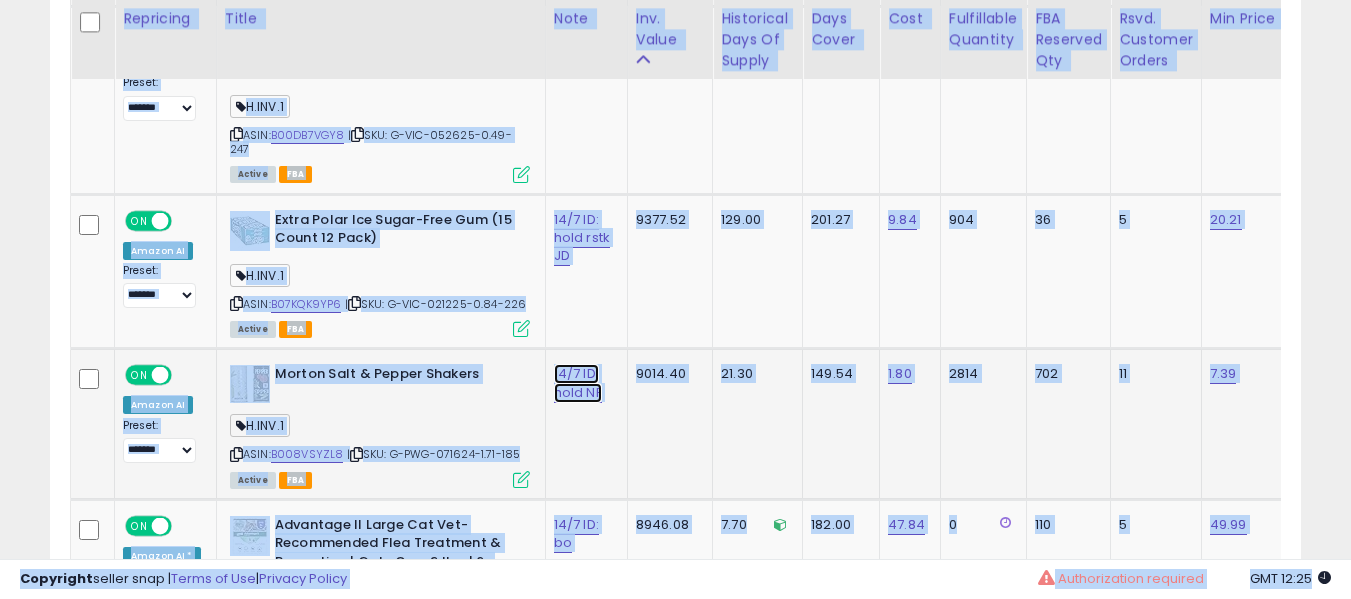 click on "14/7 ID: hold NF" at bounding box center (576, -6302) 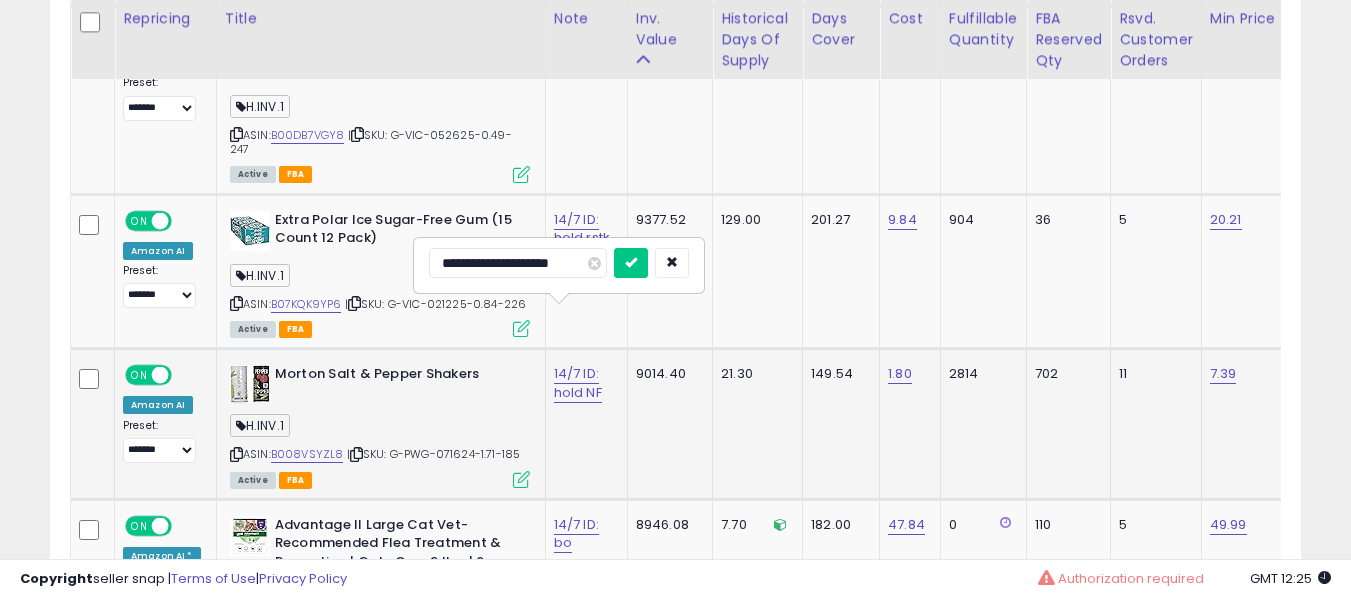 type on "**********" 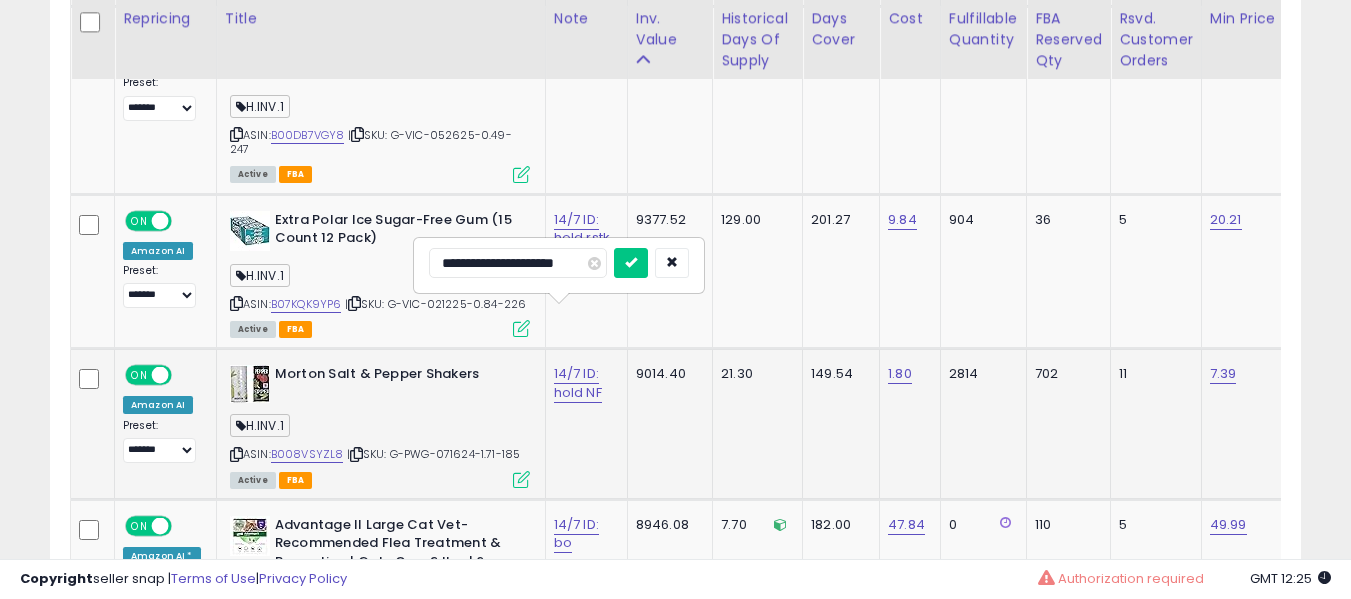 click at bounding box center (631, 263) 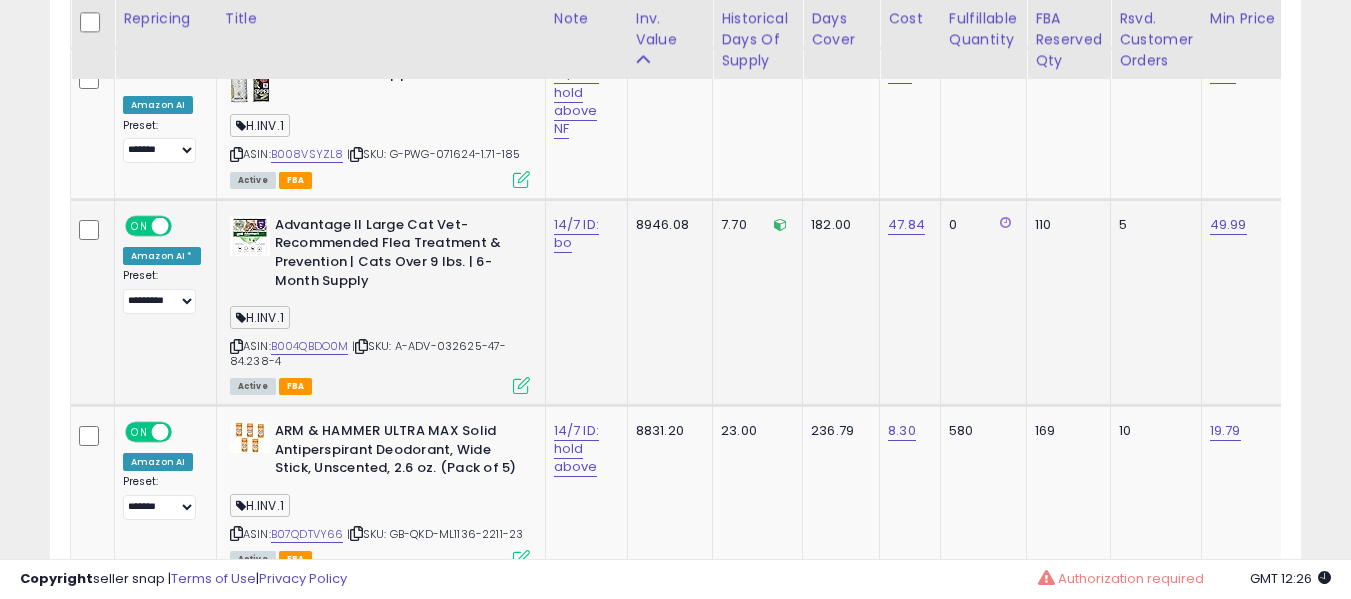 drag, startPoint x: 323, startPoint y: 262, endPoint x: 321, endPoint y: 283, distance: 21.095022 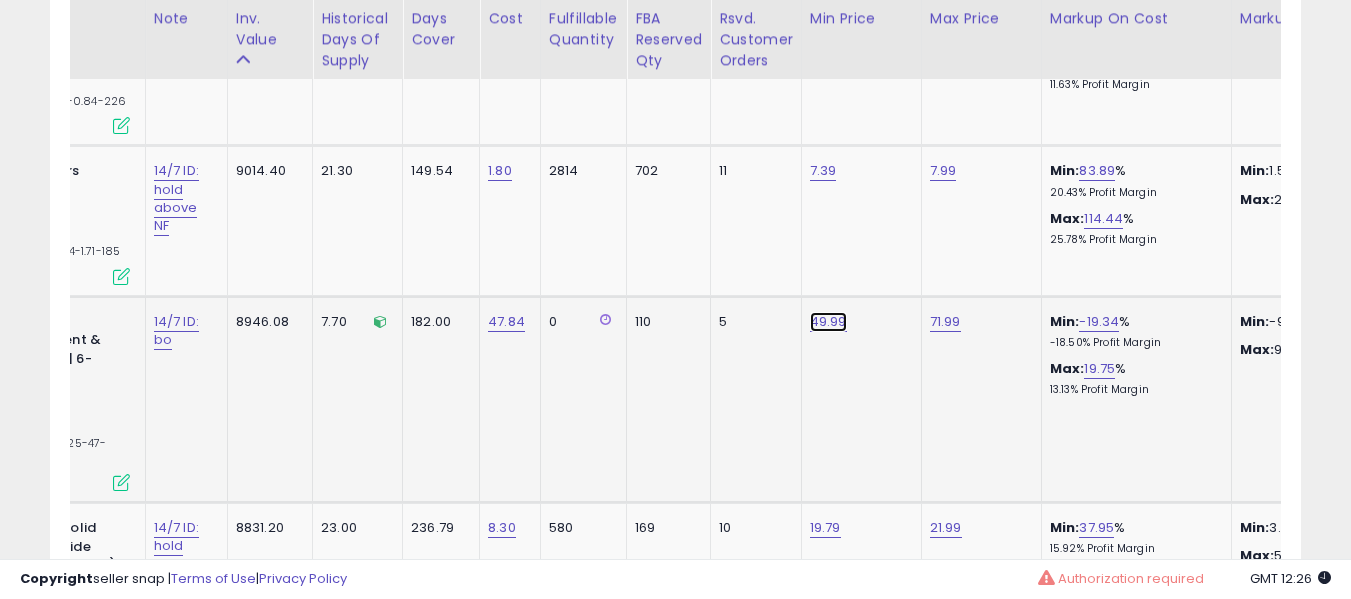 click on "49.99" at bounding box center [828, -6514] 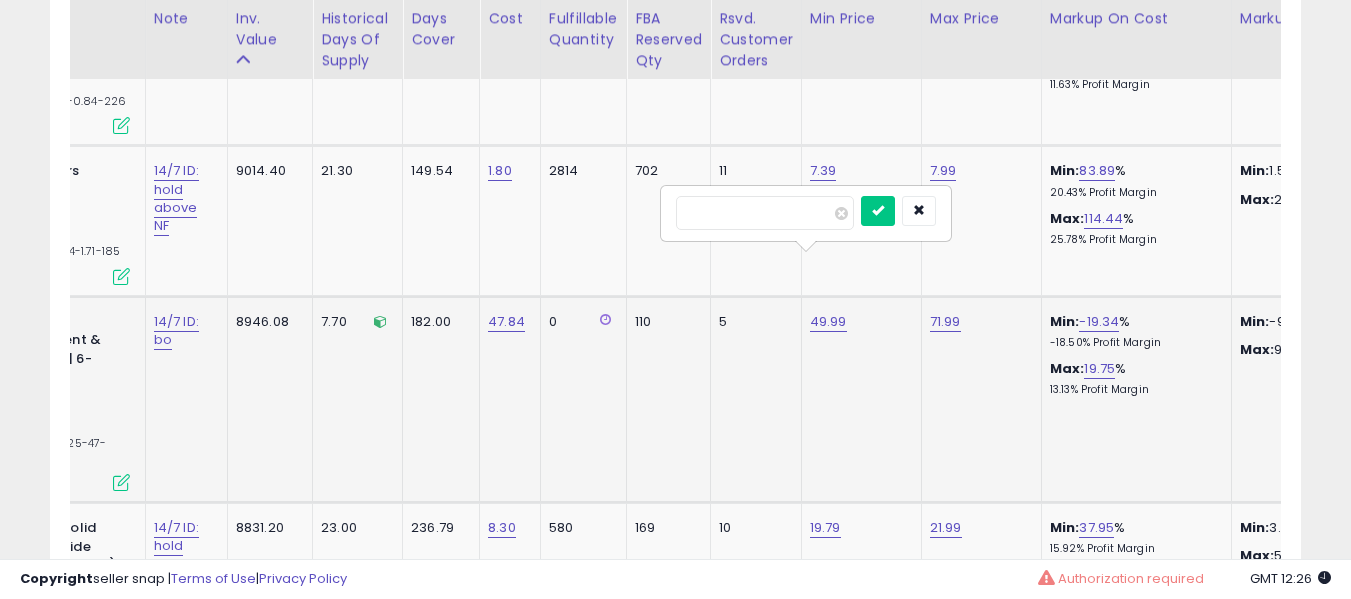 type on "*****" 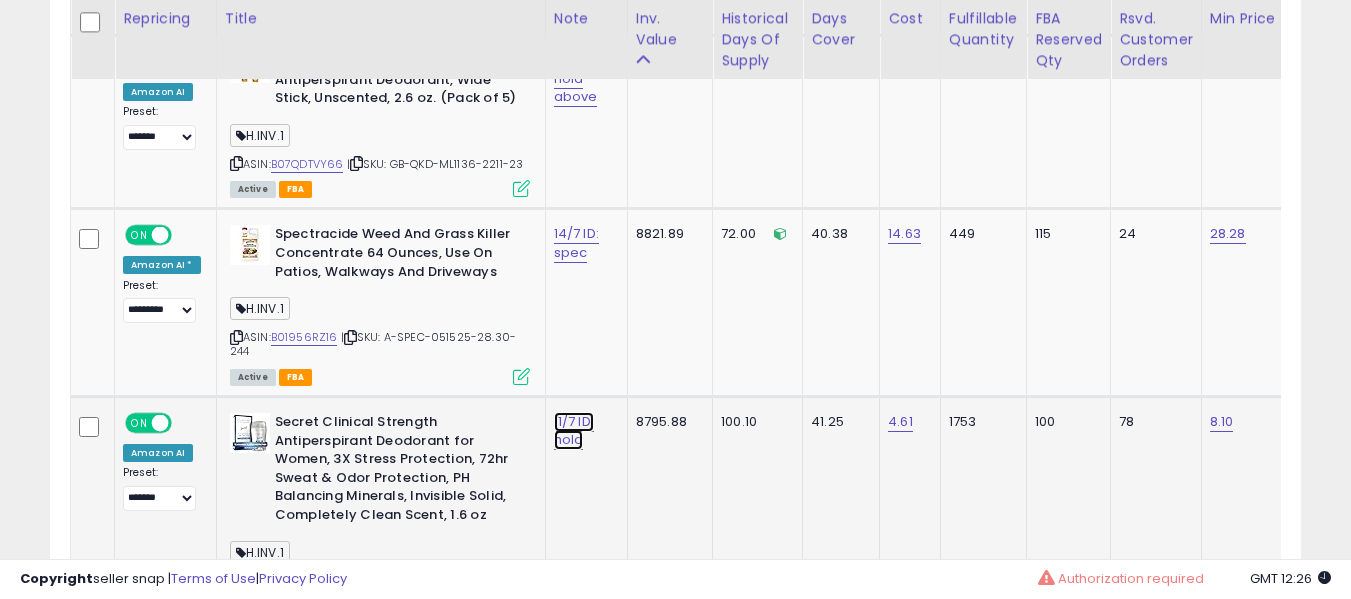 click on "11/7 ID: hold" at bounding box center (576, -6972) 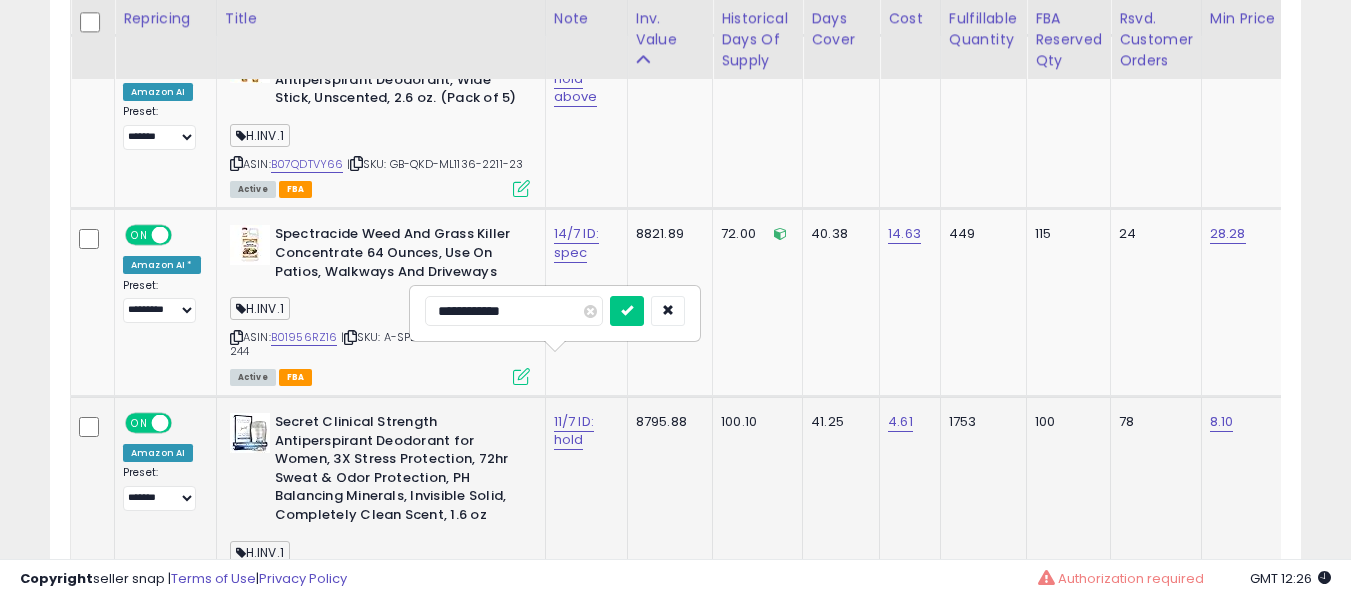 type on "**********" 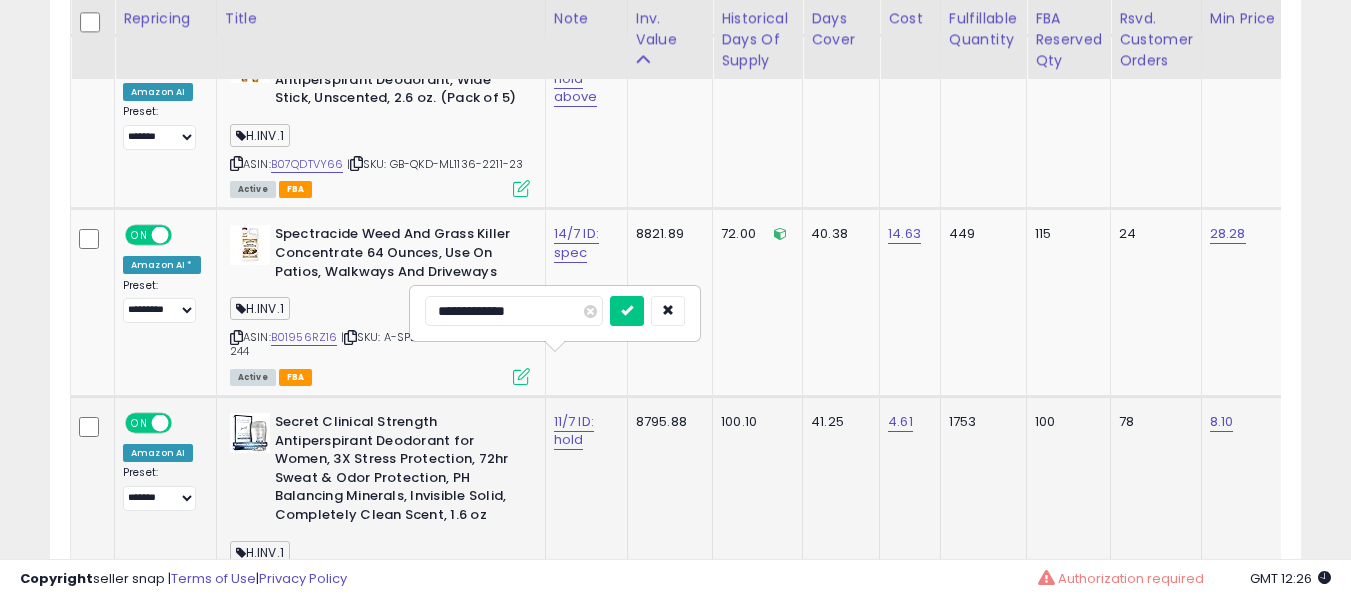click at bounding box center [627, 311] 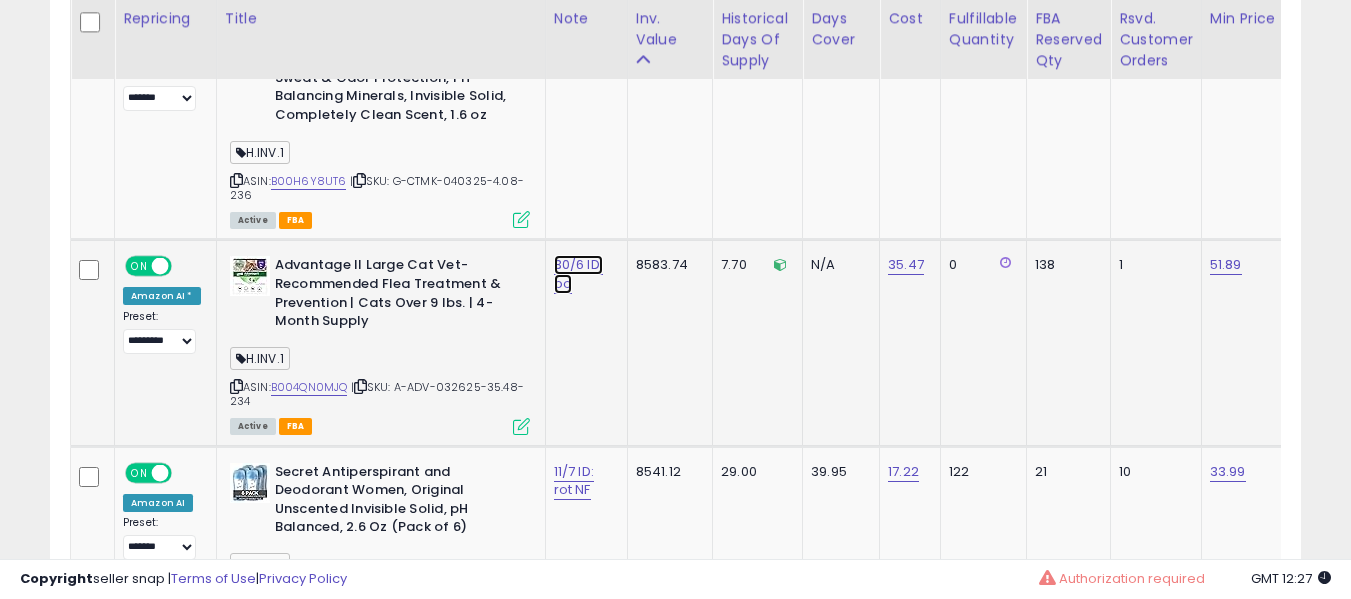 click on "30/6 ID: bo" at bounding box center [576, -7372] 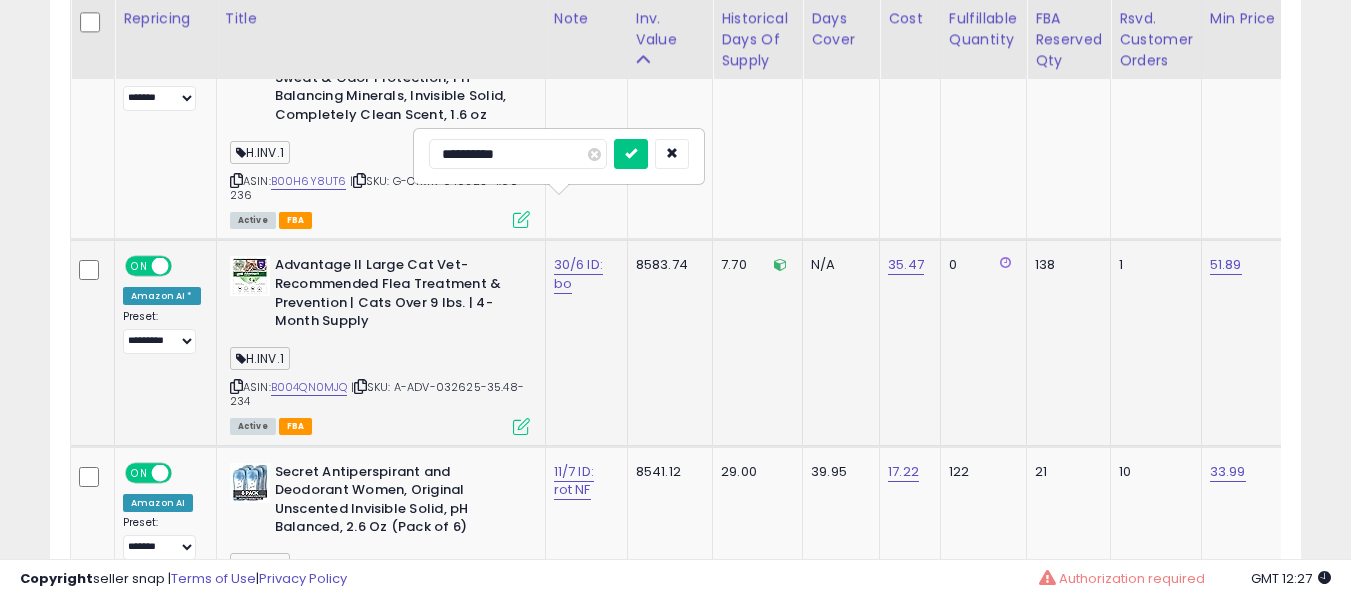 type on "**********" 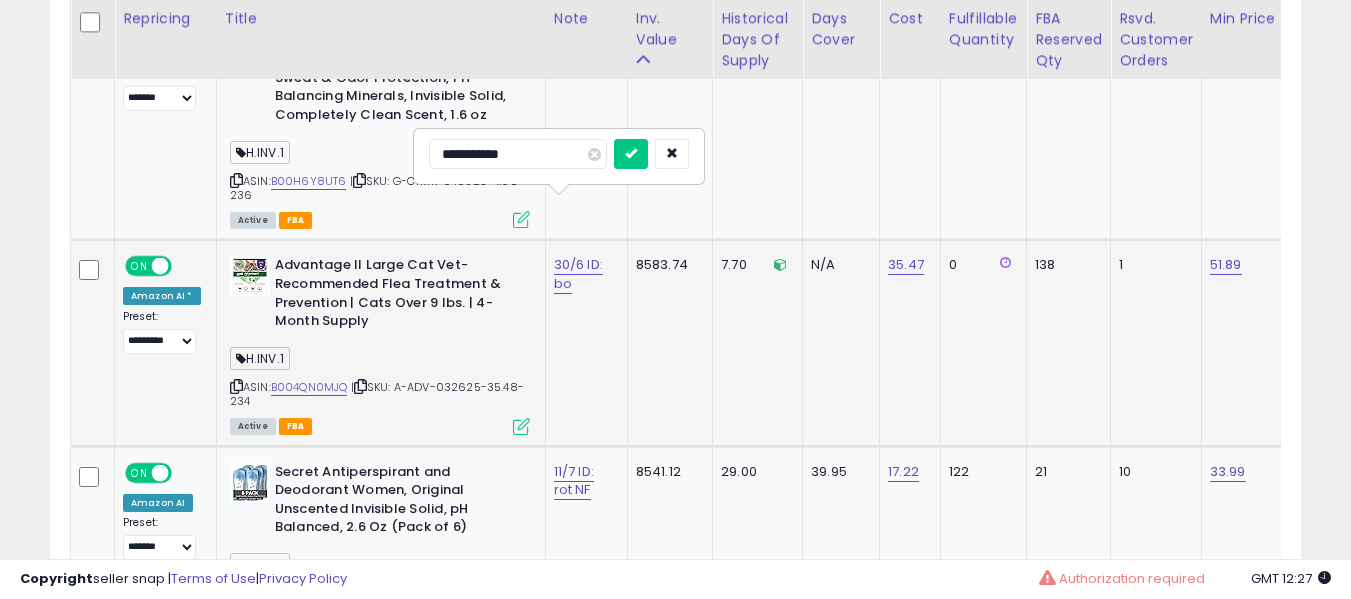 click at bounding box center (631, 154) 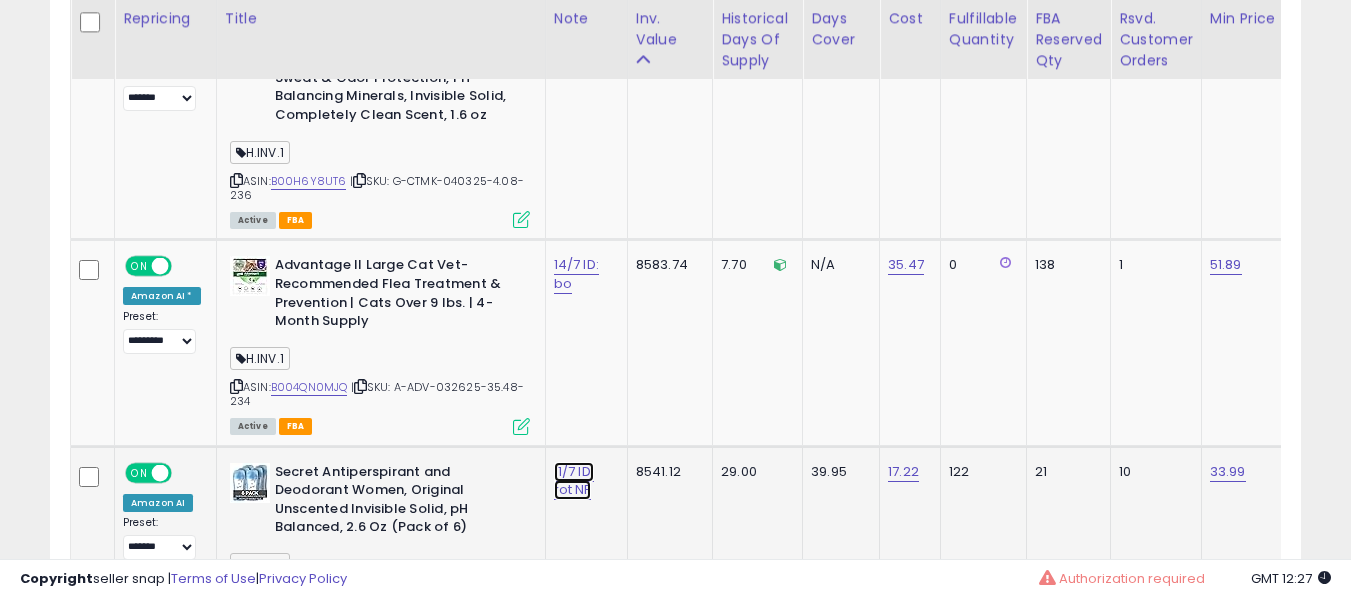 click on "11/7 ID: rot NF" at bounding box center [576, -7372] 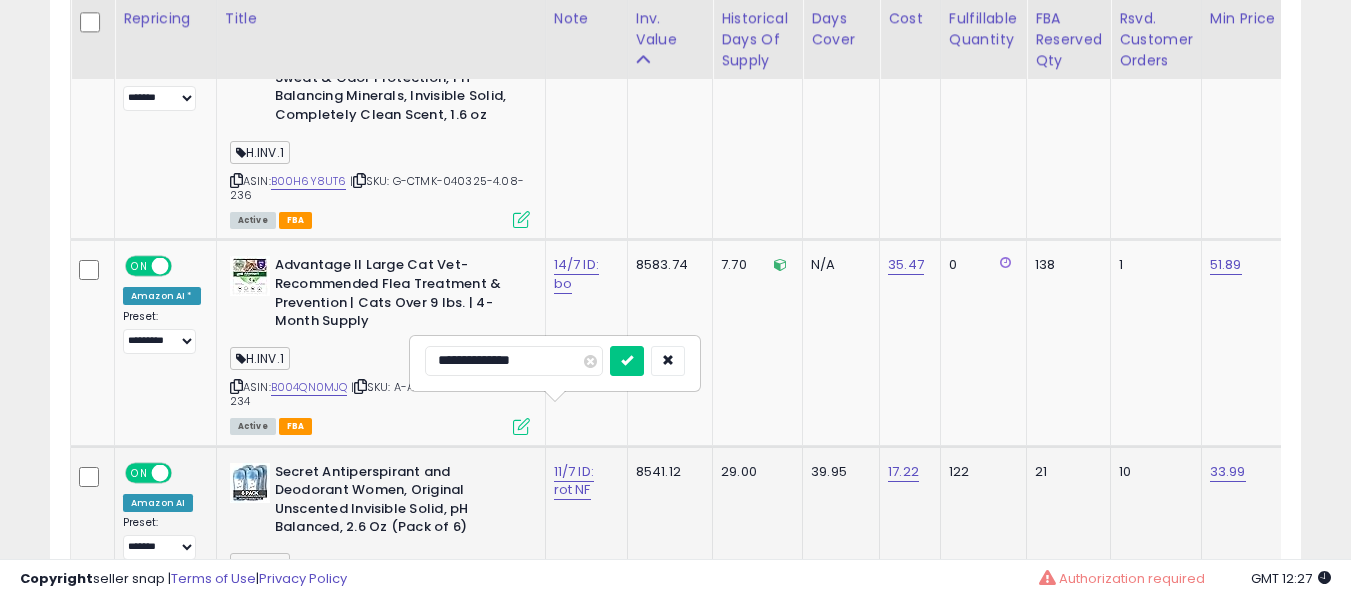 type on "**********" 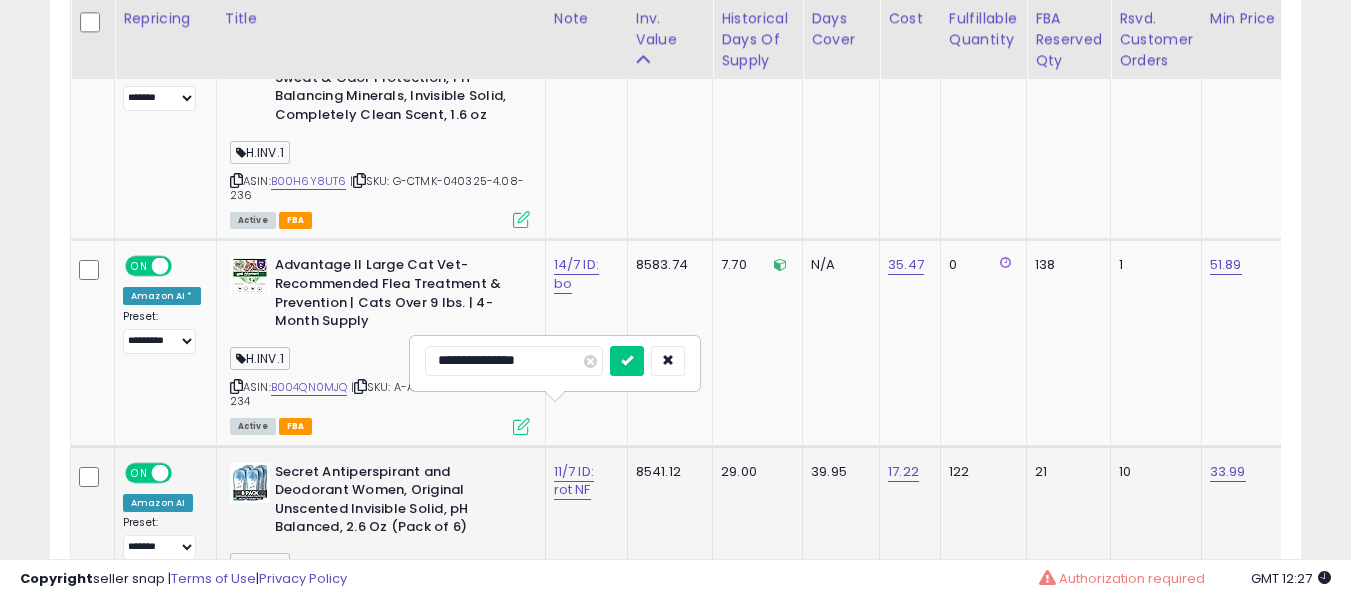 click at bounding box center (627, 361) 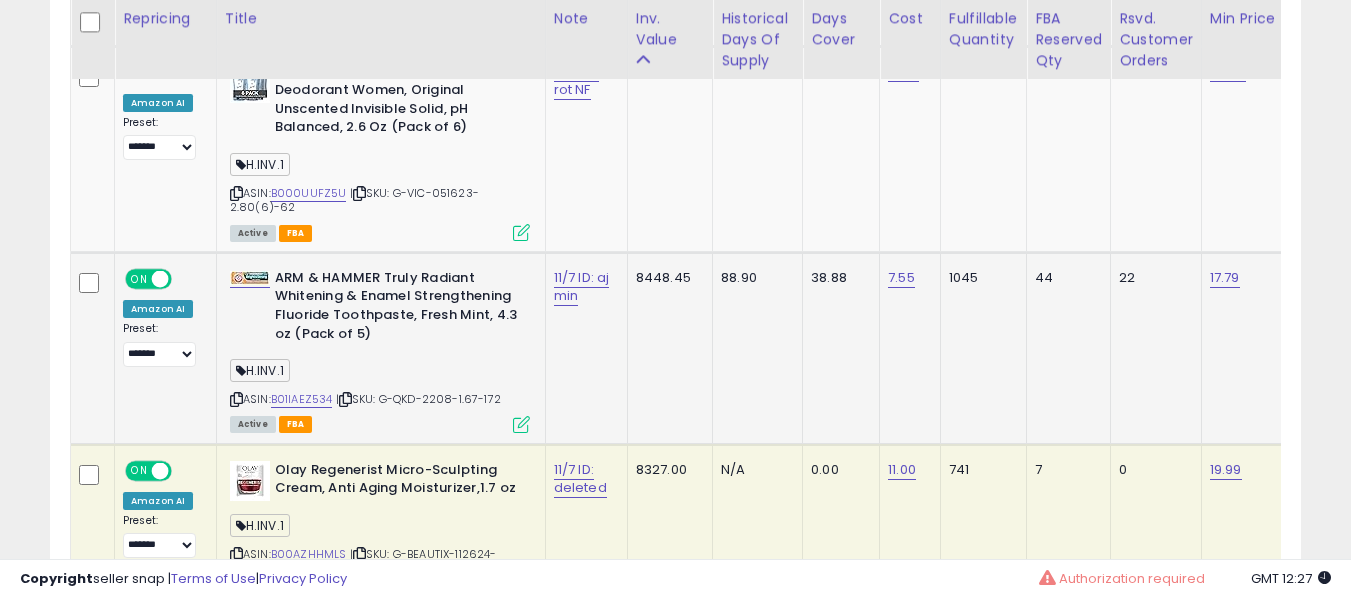 click on "11/7 ID: aj min" at bounding box center [583, 287] 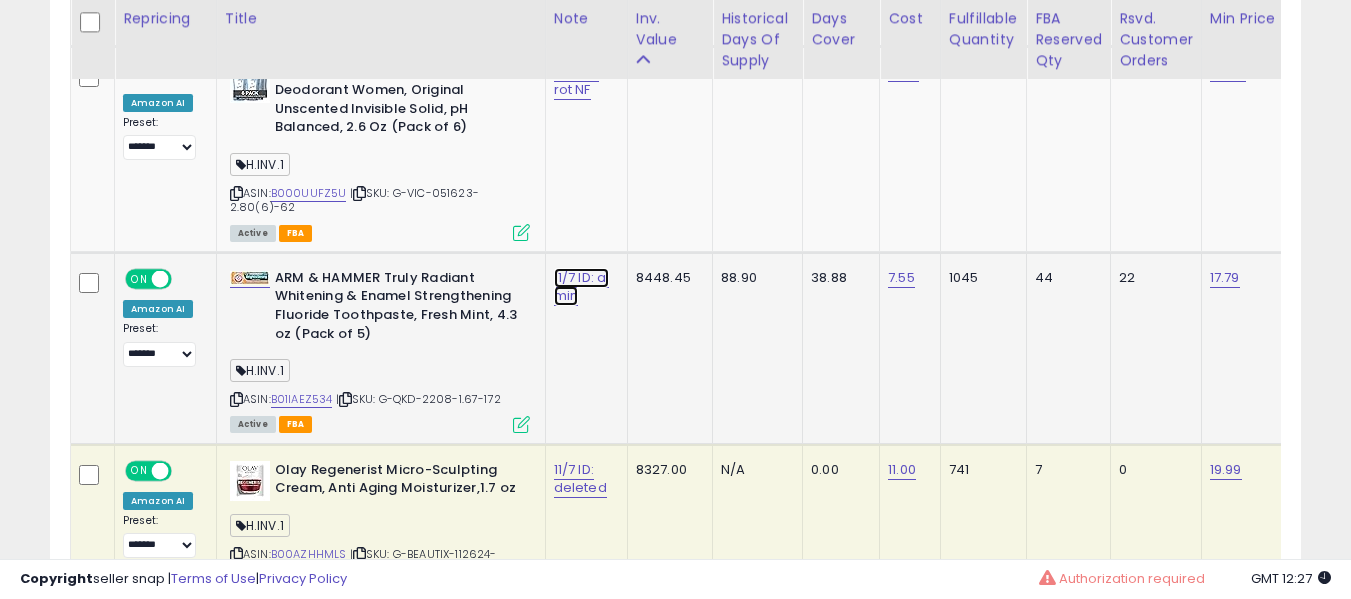 click on "11/7 ID: aj min" at bounding box center [576, -7772] 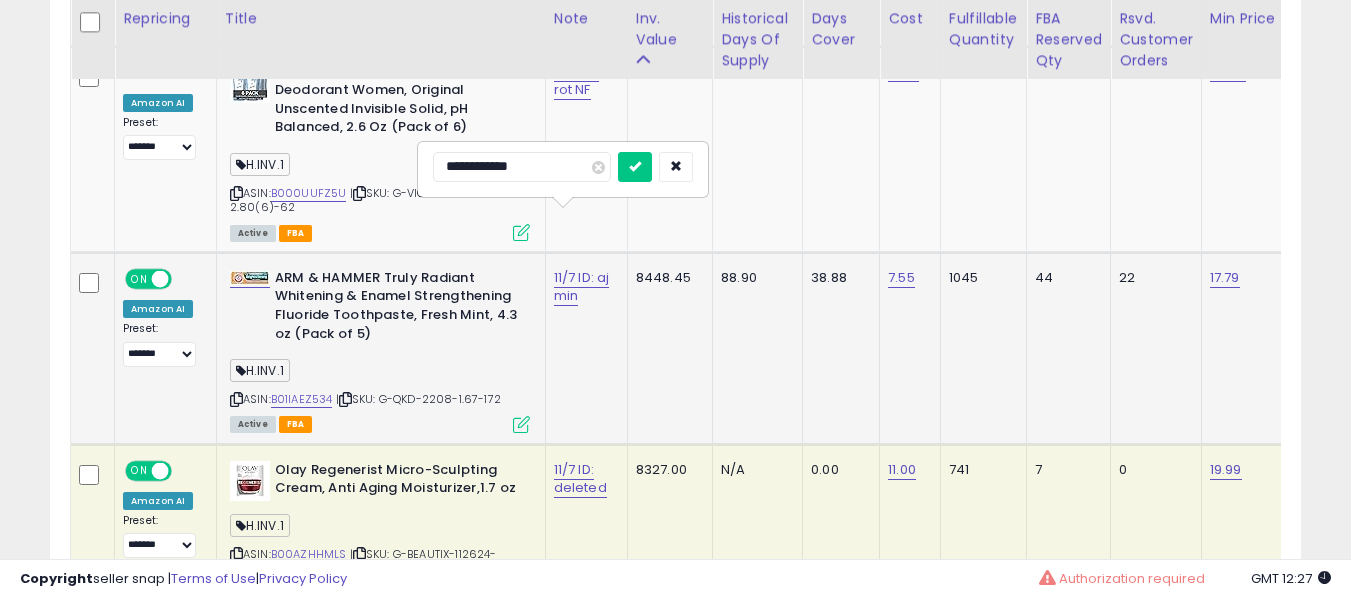 type on "**********" 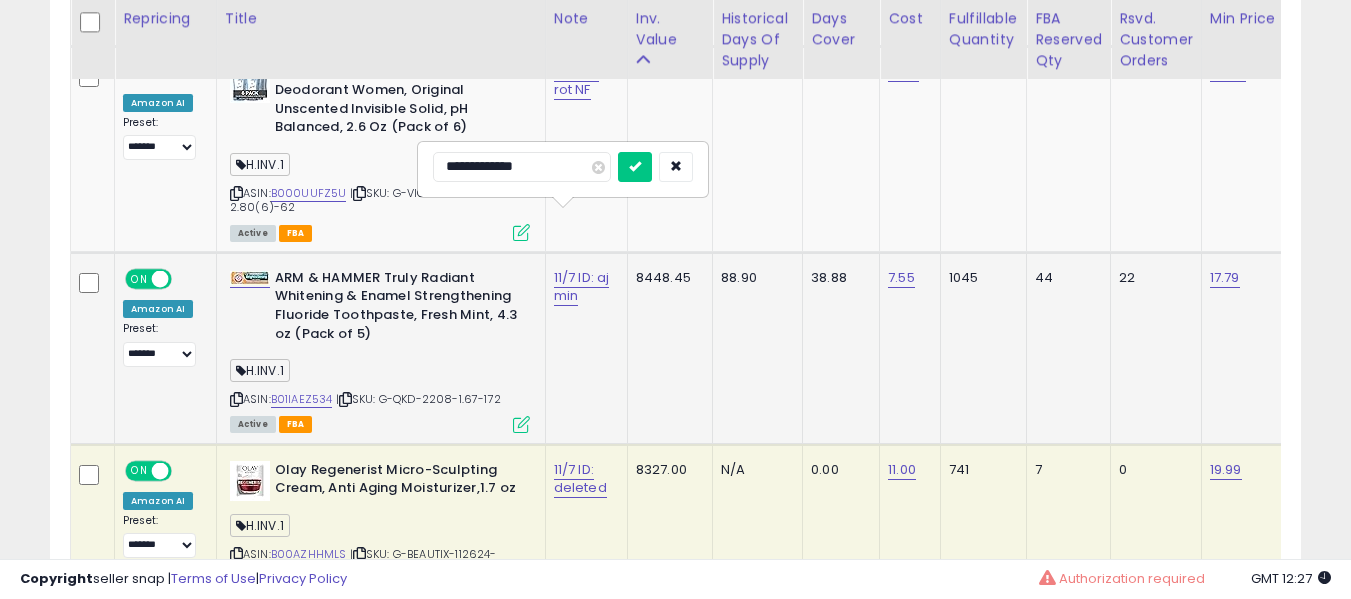 click at bounding box center (635, 167) 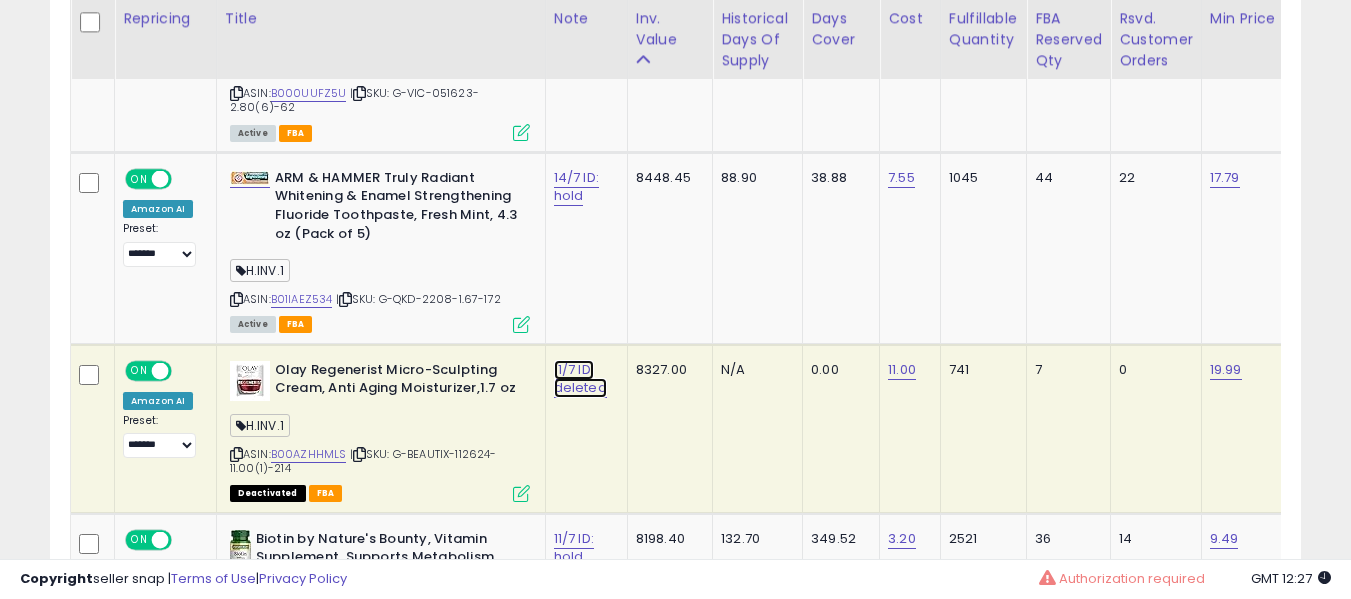 click on "11/7 ID: deleted" at bounding box center [580, 379] 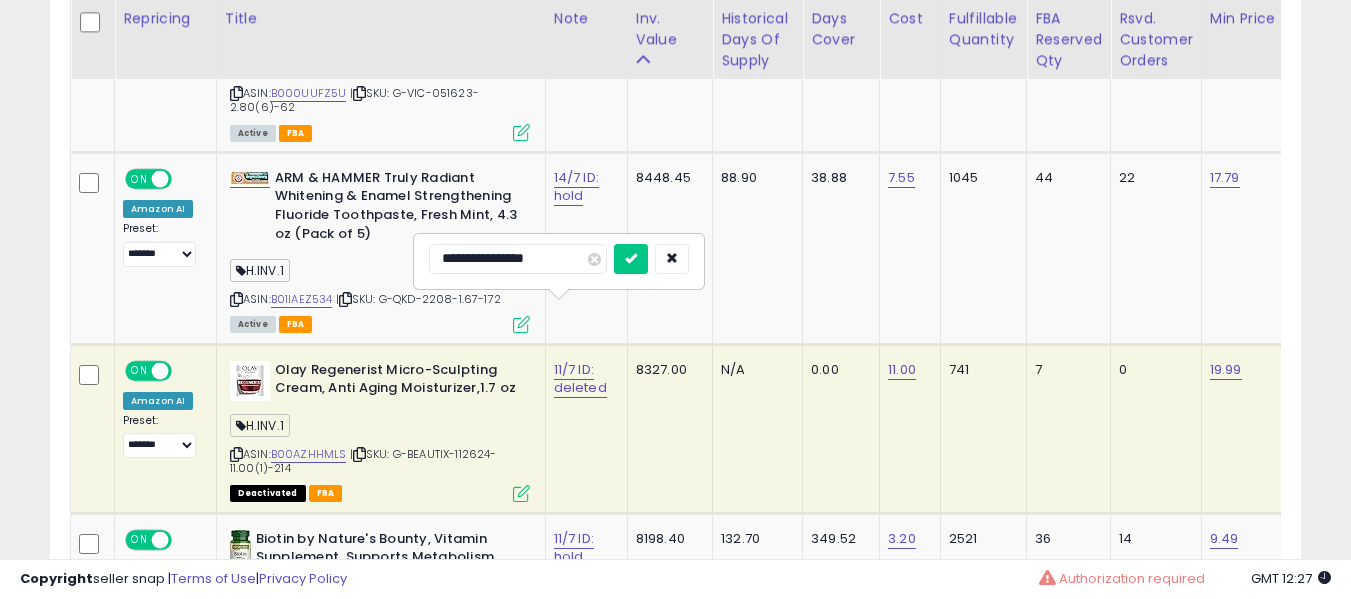 type on "*" 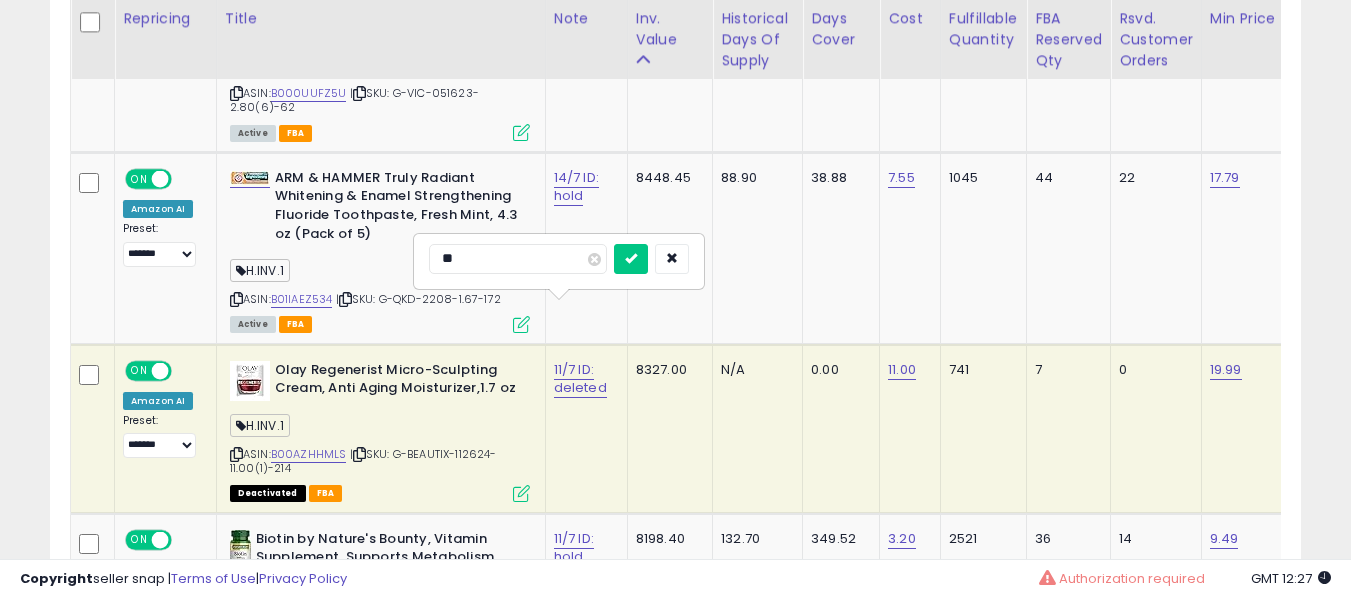 type on "*" 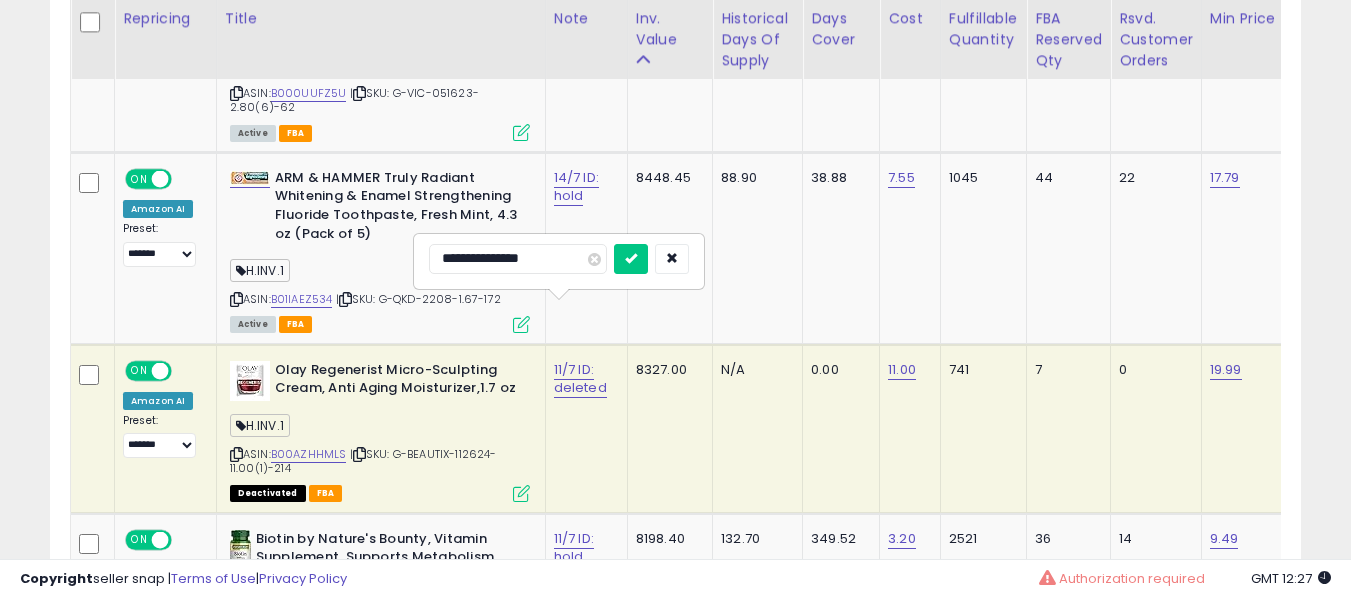 type on "**********" 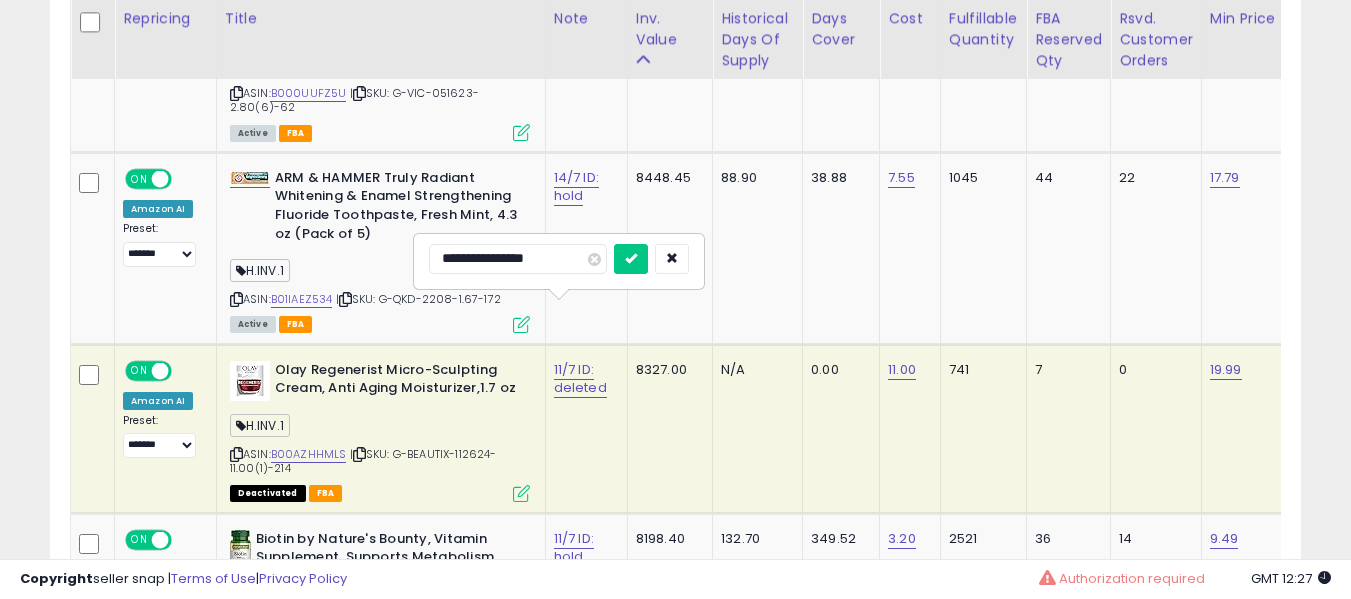 click at bounding box center [631, 259] 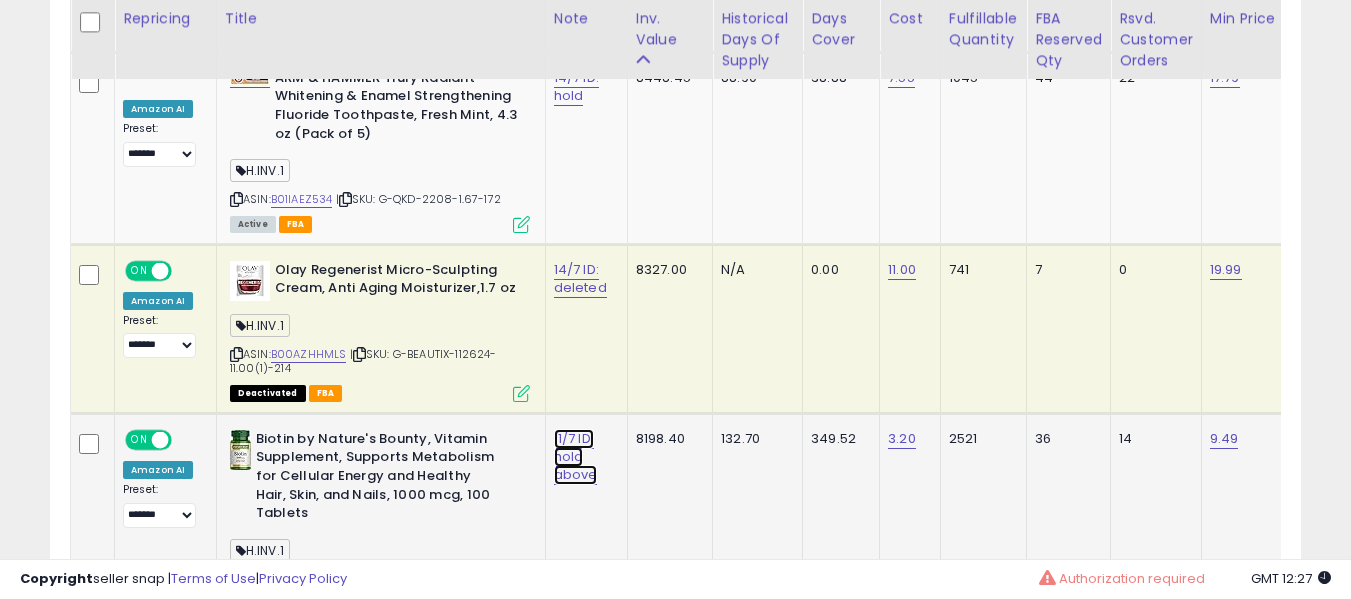 click on "11/7 ID: hold above" at bounding box center (576, -7972) 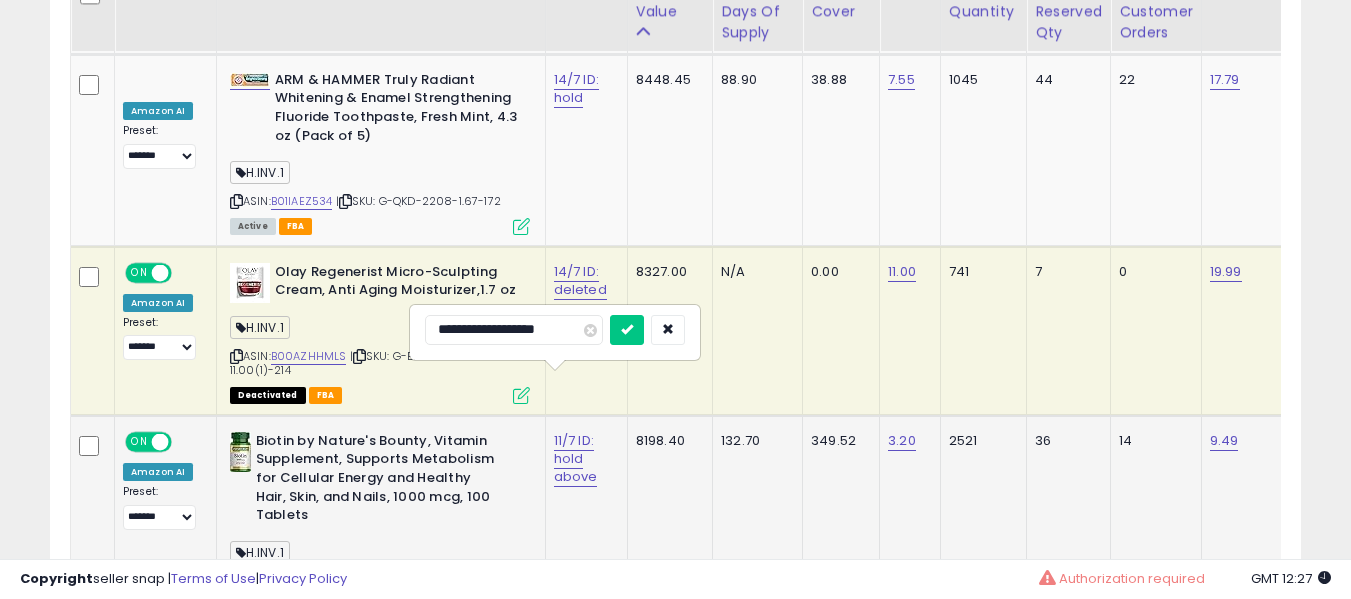 scroll, scrollTop: 9034, scrollLeft: 0, axis: vertical 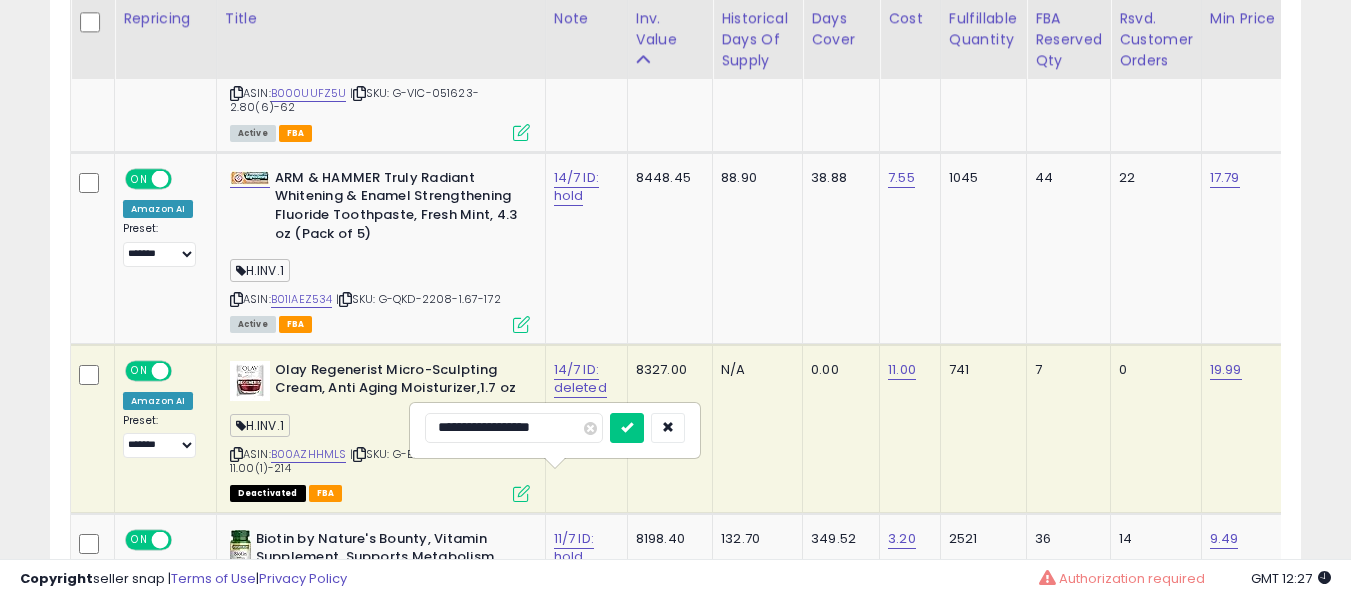 type on "**********" 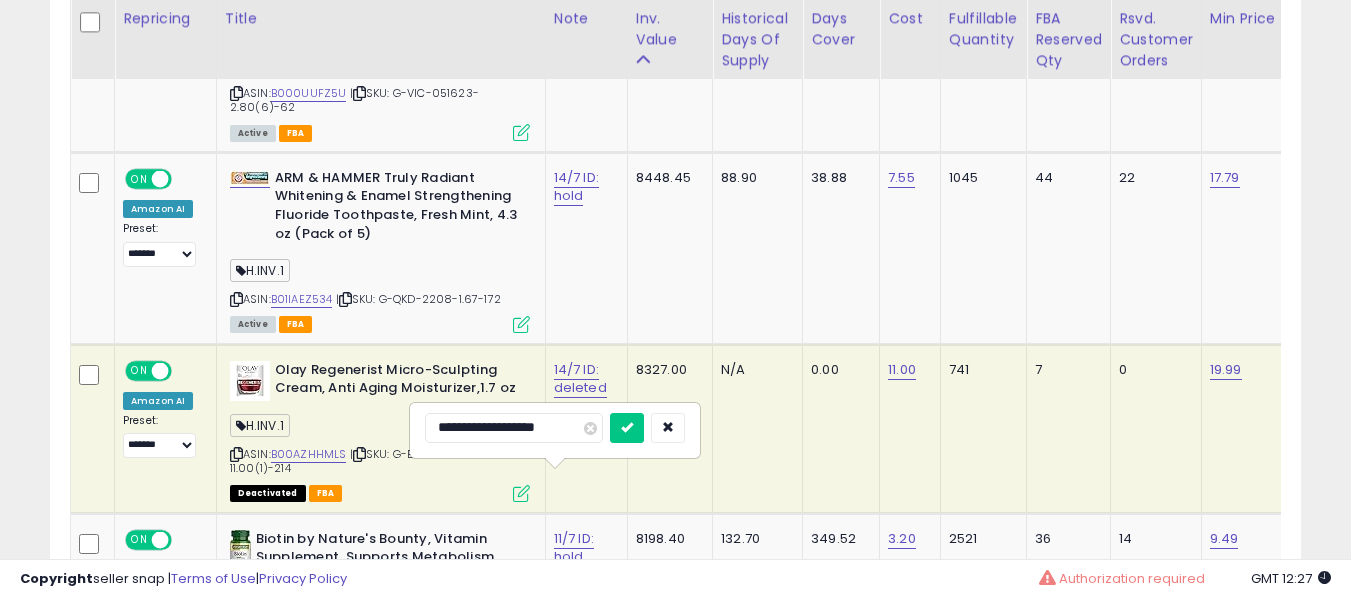 click at bounding box center (627, 428) 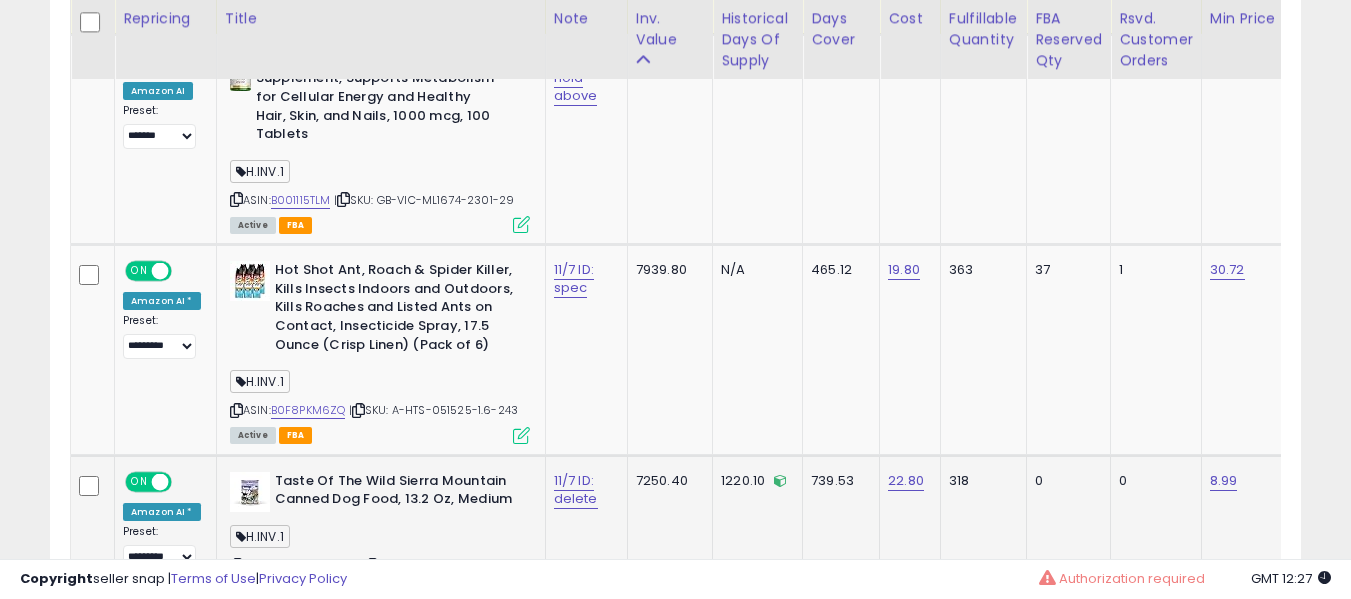 scroll, scrollTop: 9534, scrollLeft: 0, axis: vertical 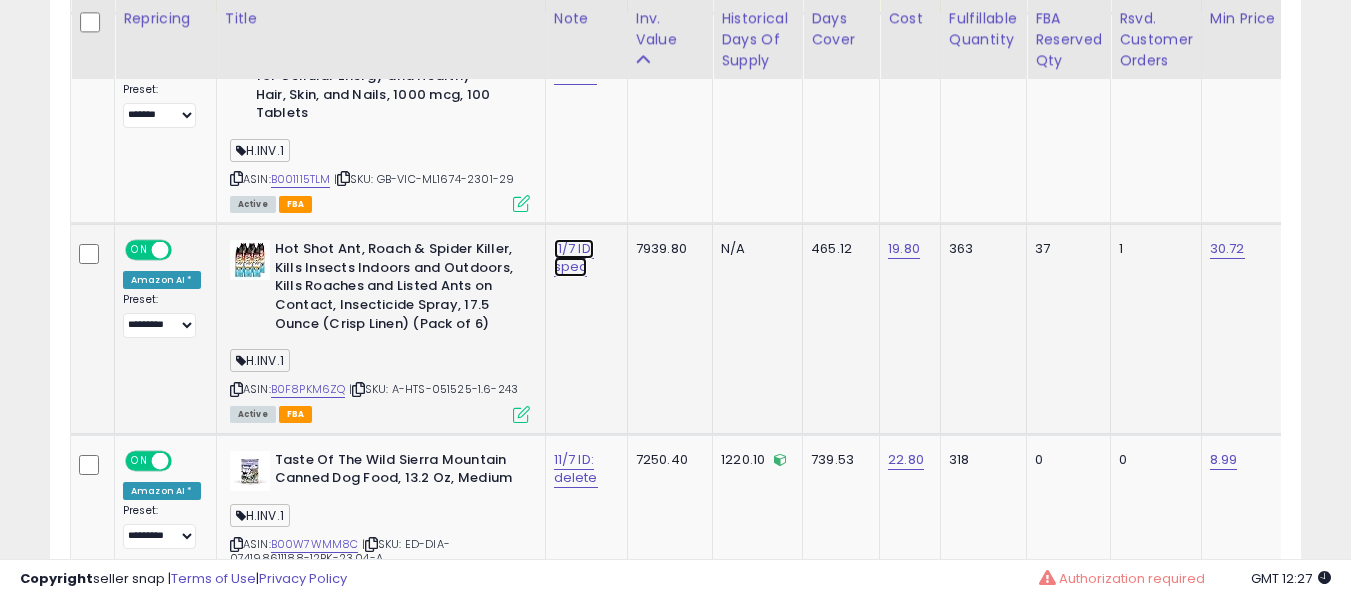 click on "11/7 ID: spec" at bounding box center [576, -8372] 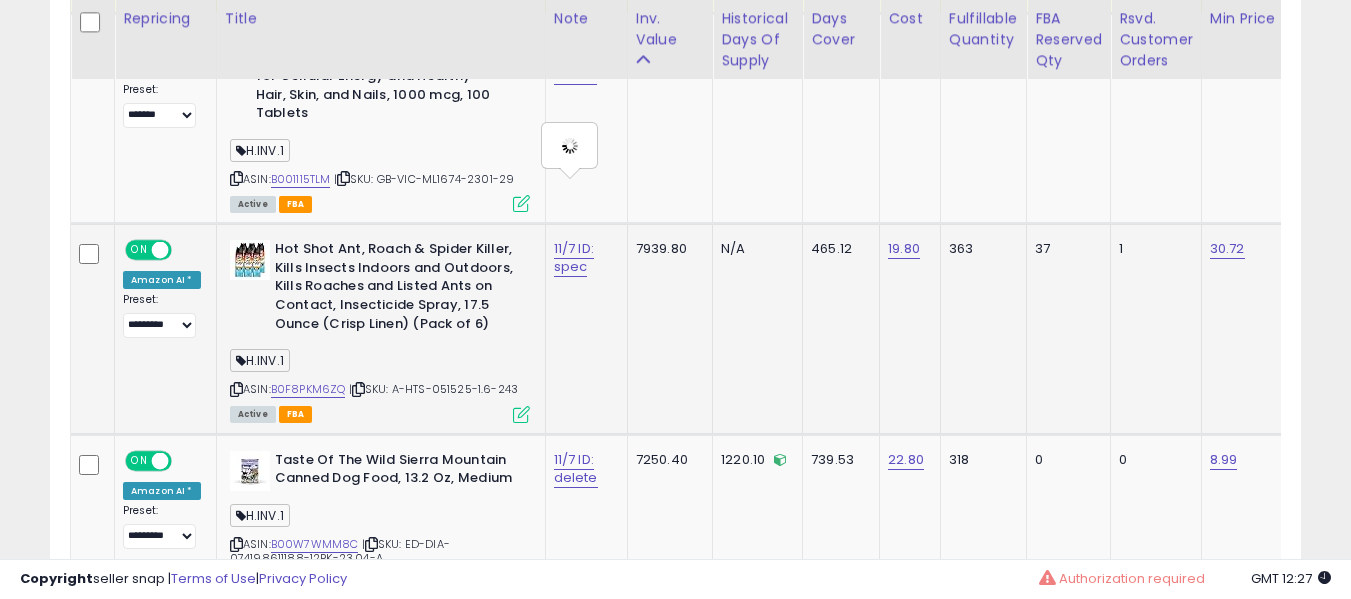 type on "**********" 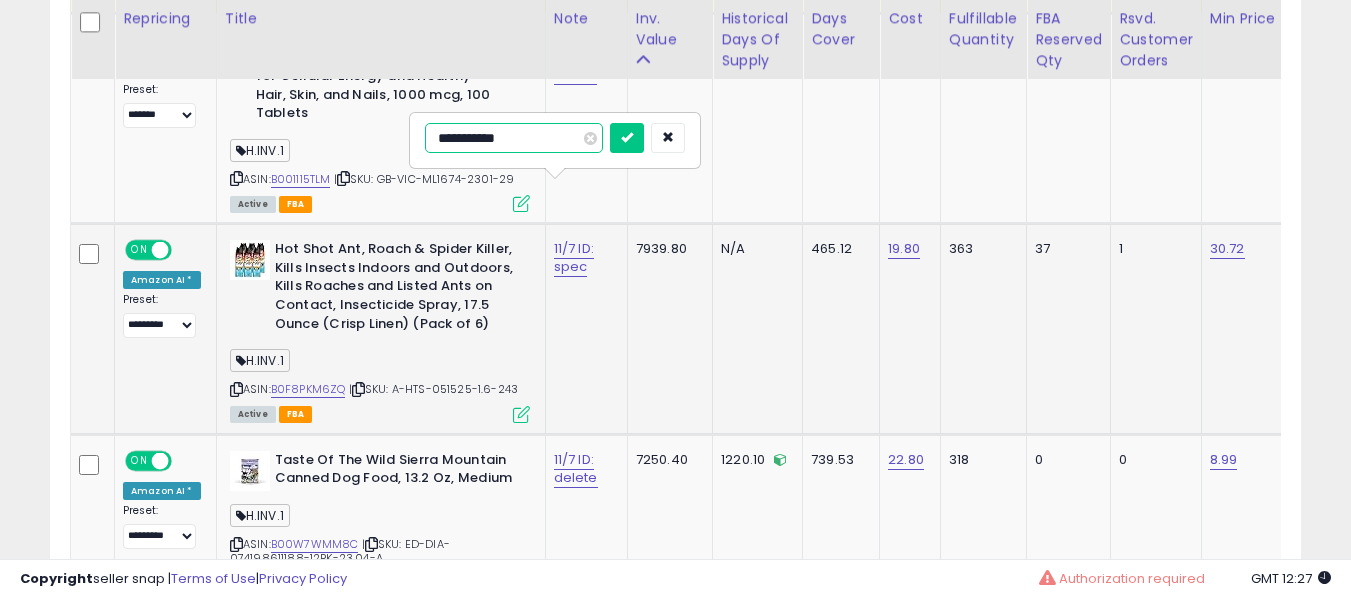 type on "**********" 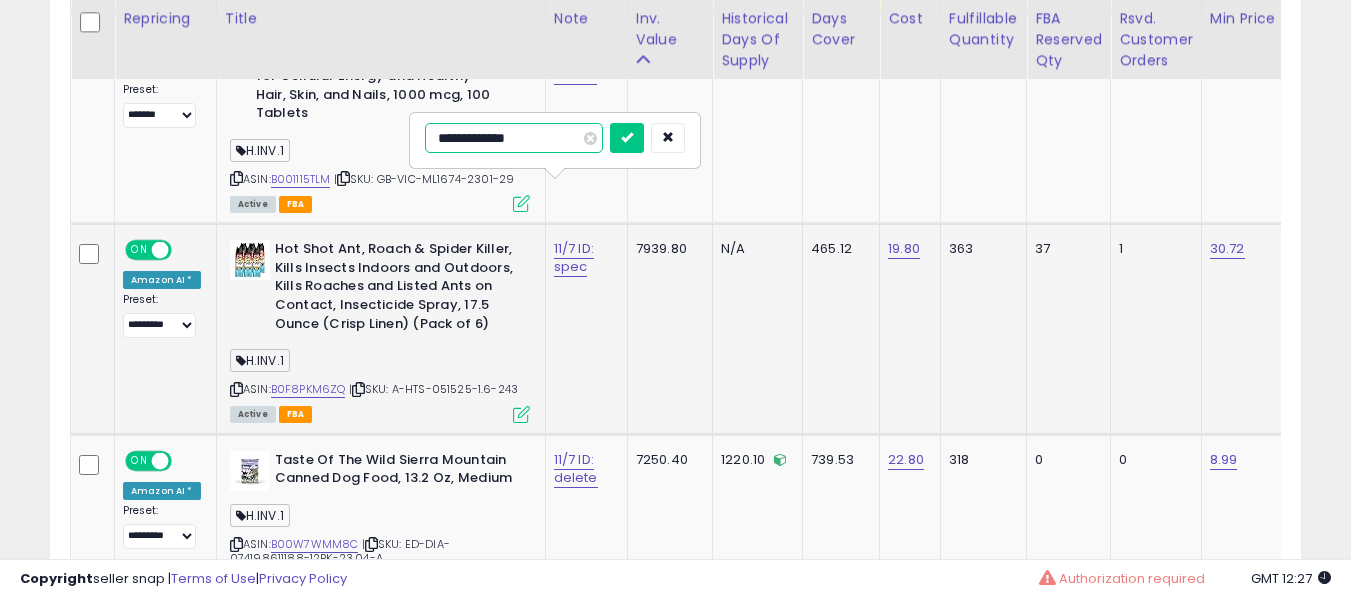click at bounding box center [627, 138] 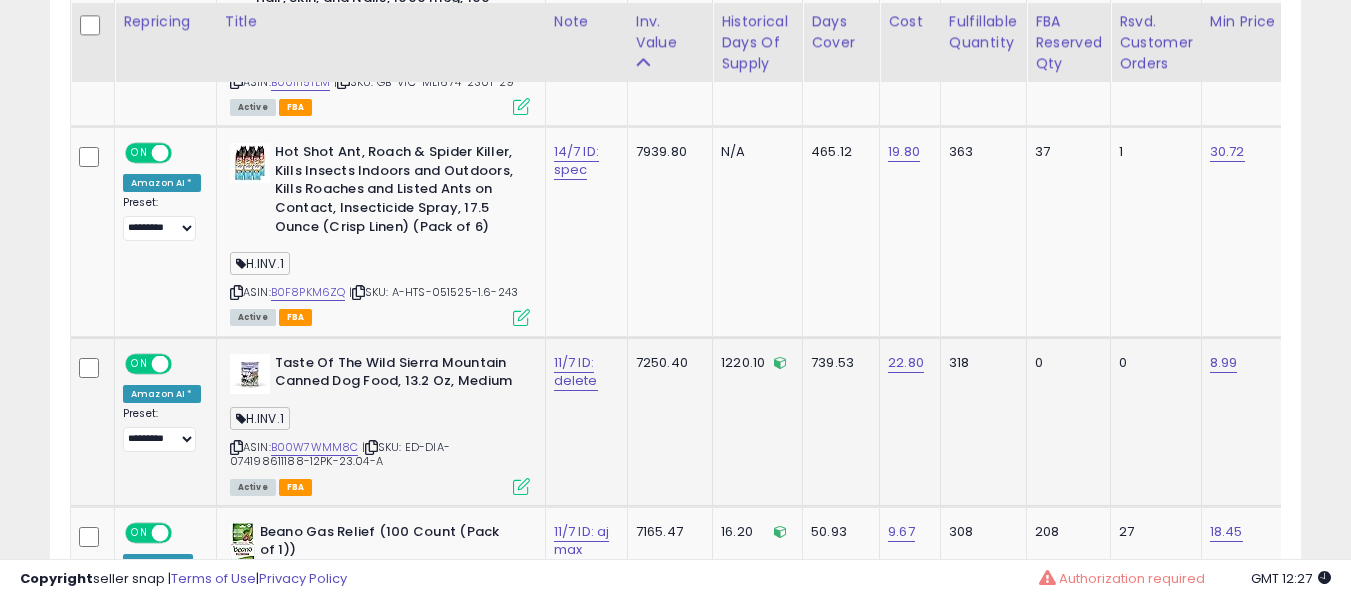scroll, scrollTop: 9634, scrollLeft: 0, axis: vertical 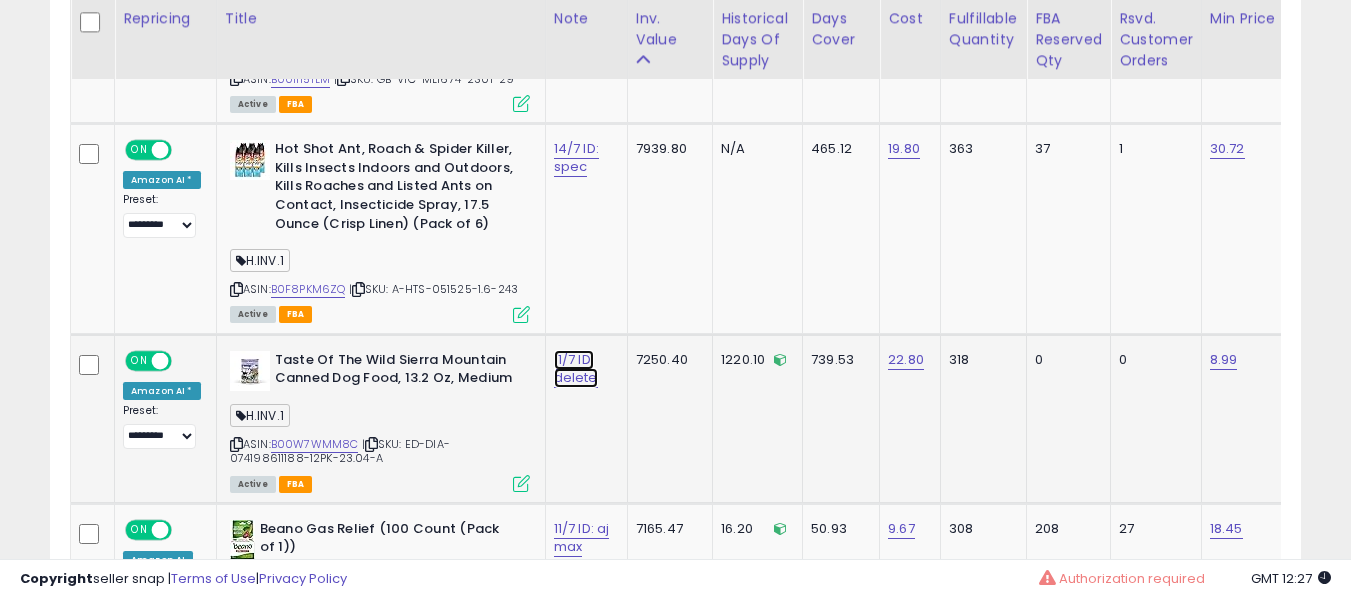 click on "11/7 ID: delete" at bounding box center (576, -8472) 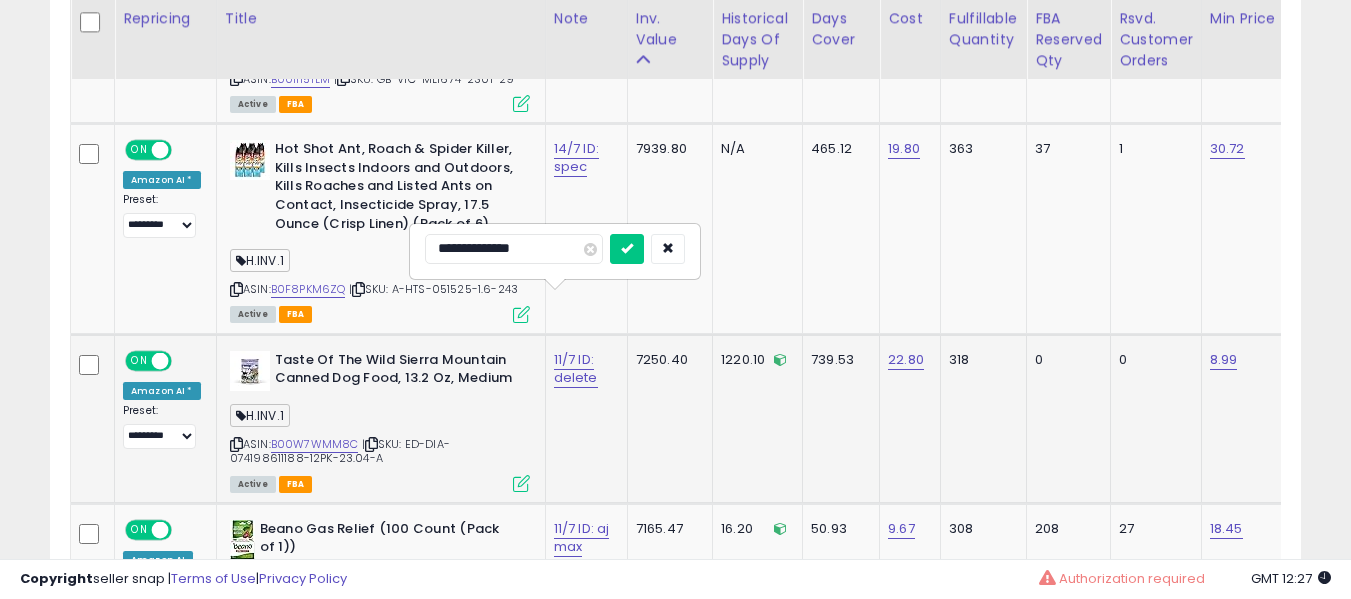 type on "**********" 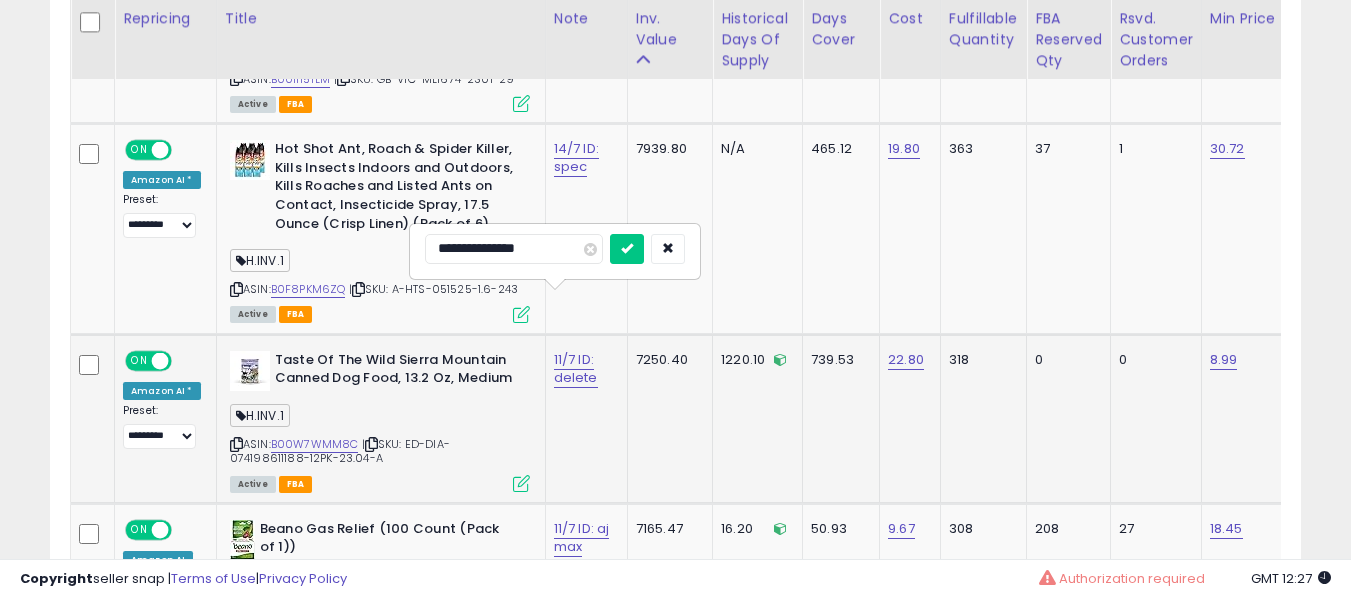 click at bounding box center [627, 249] 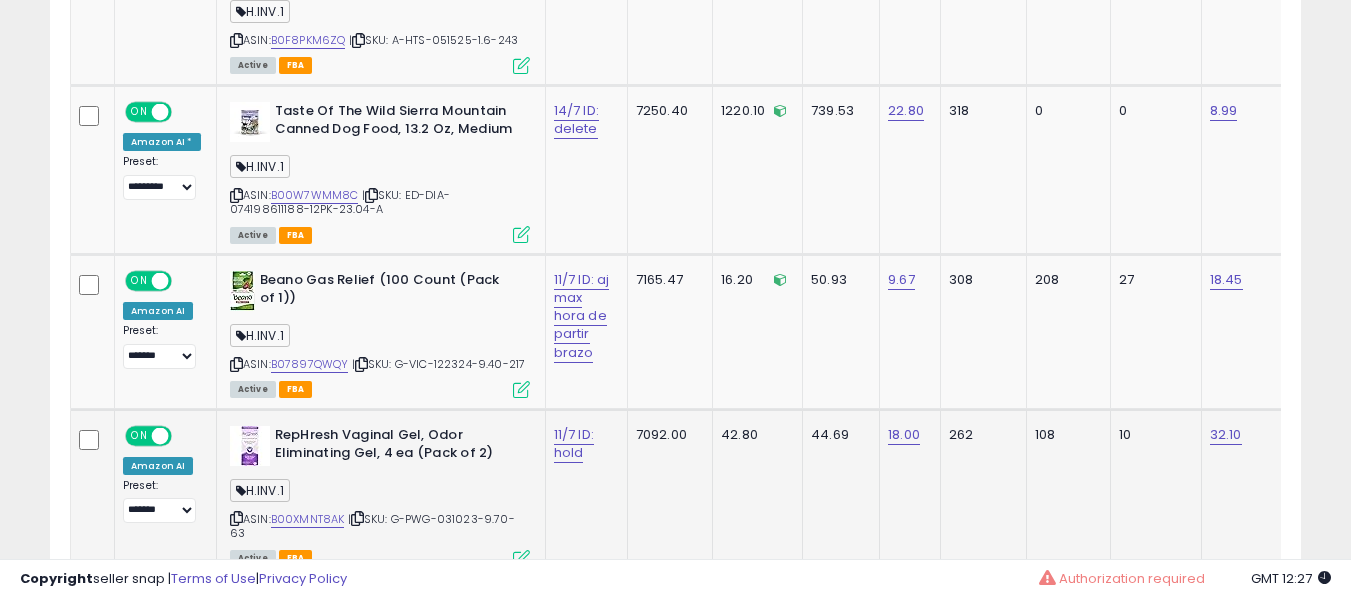 scroll, scrollTop: 9934, scrollLeft: 0, axis: vertical 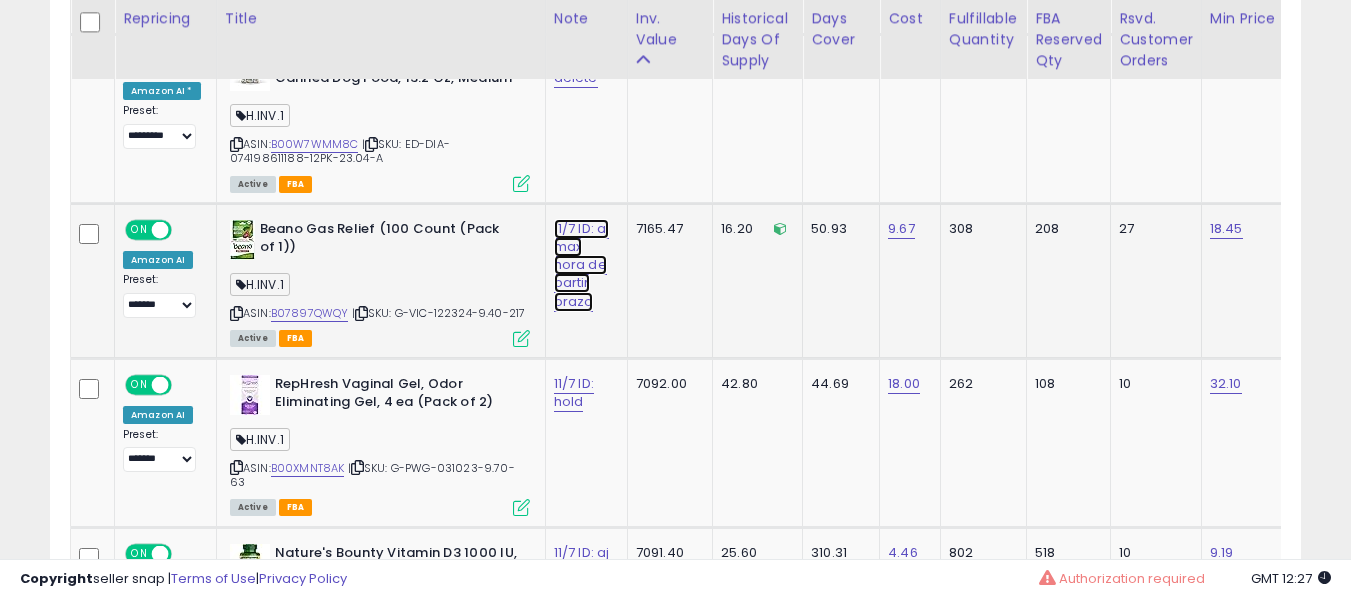 click on "11/7 ID: aj max hora de partir brazo" at bounding box center [576, -8772] 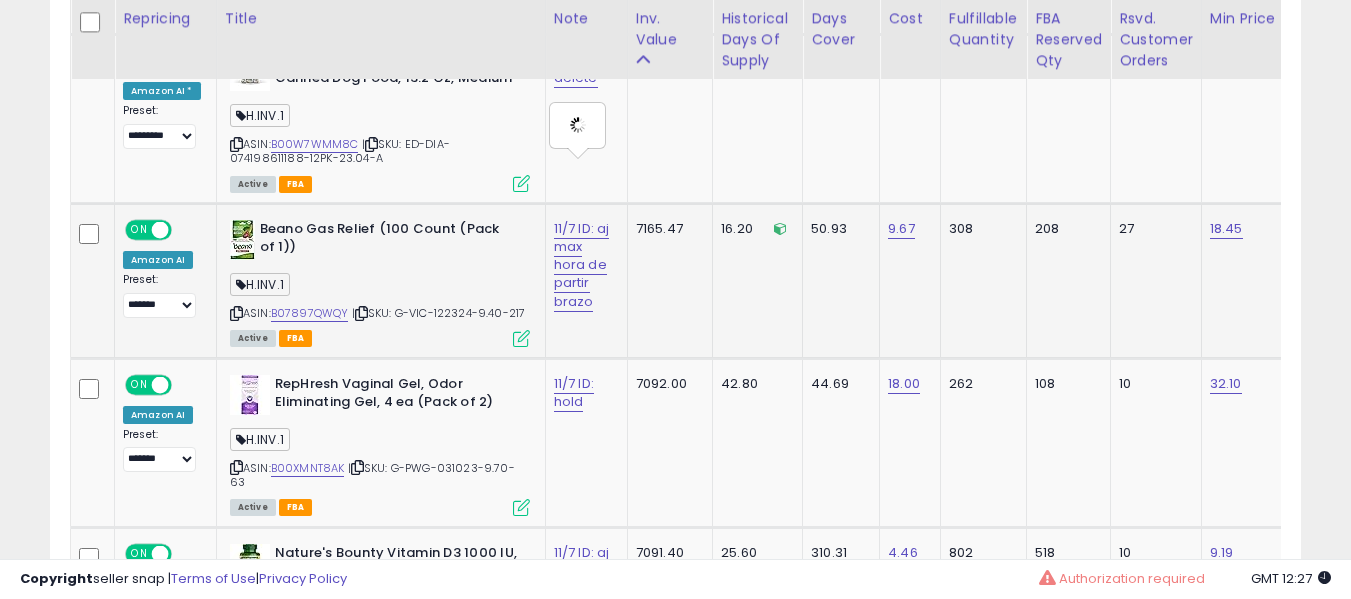 type on "**********" 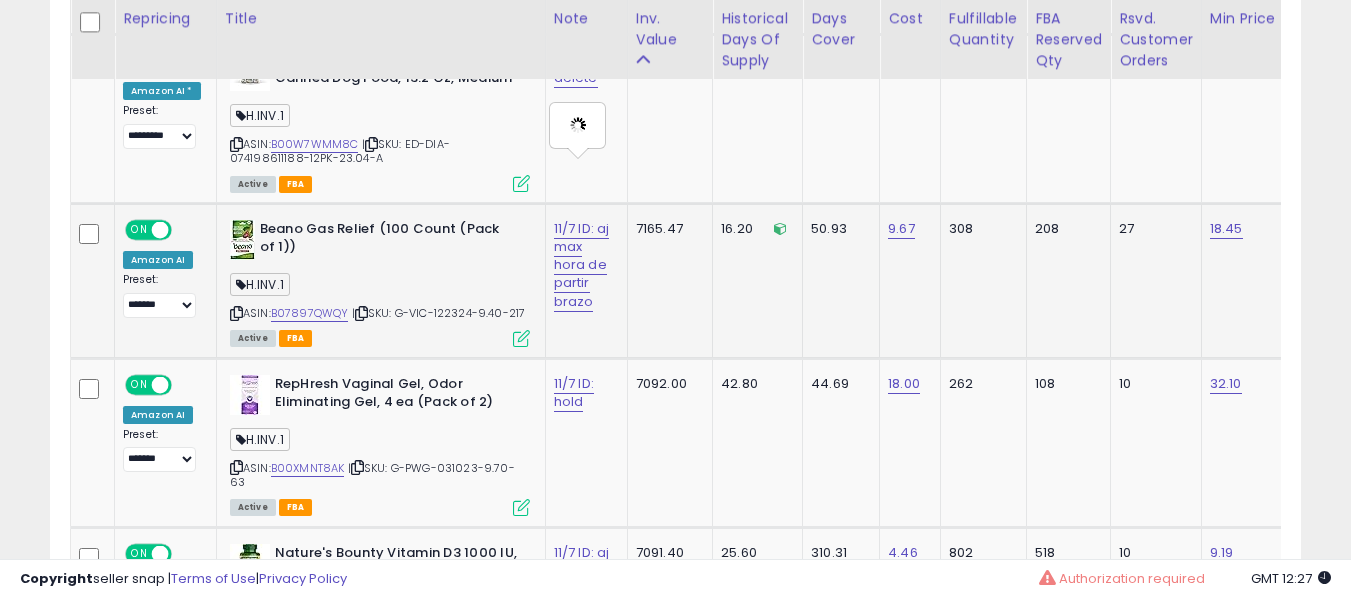 scroll, scrollTop: 0, scrollLeft: 58, axis: horizontal 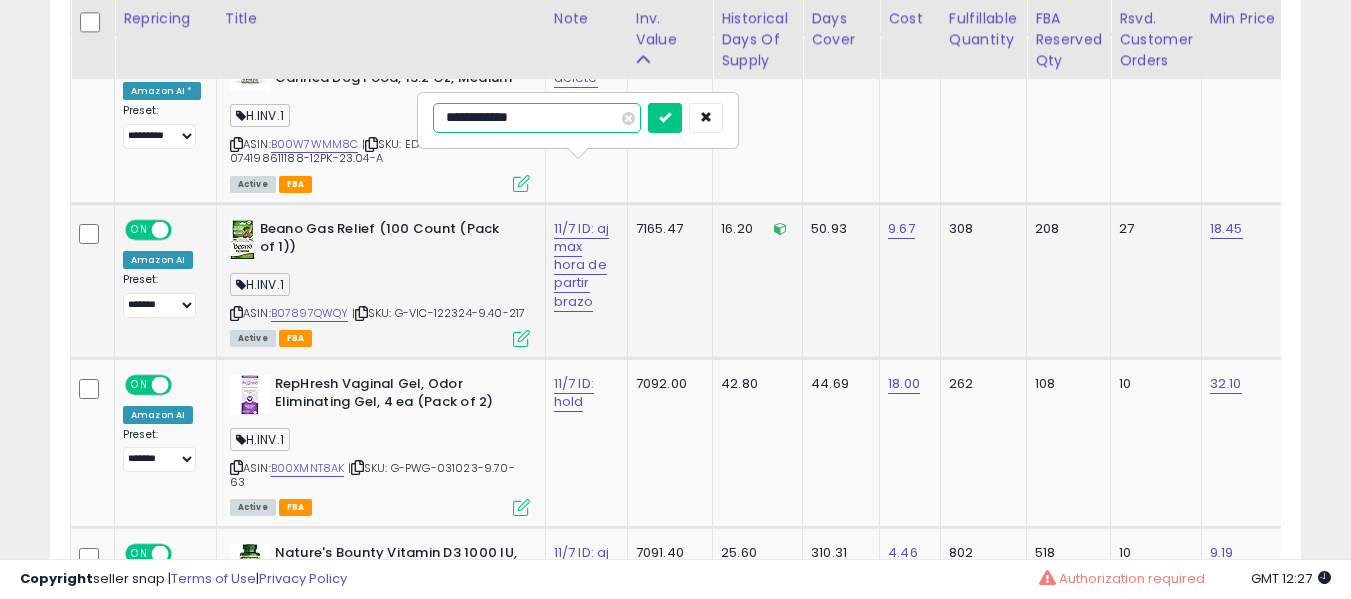 type on "**********" 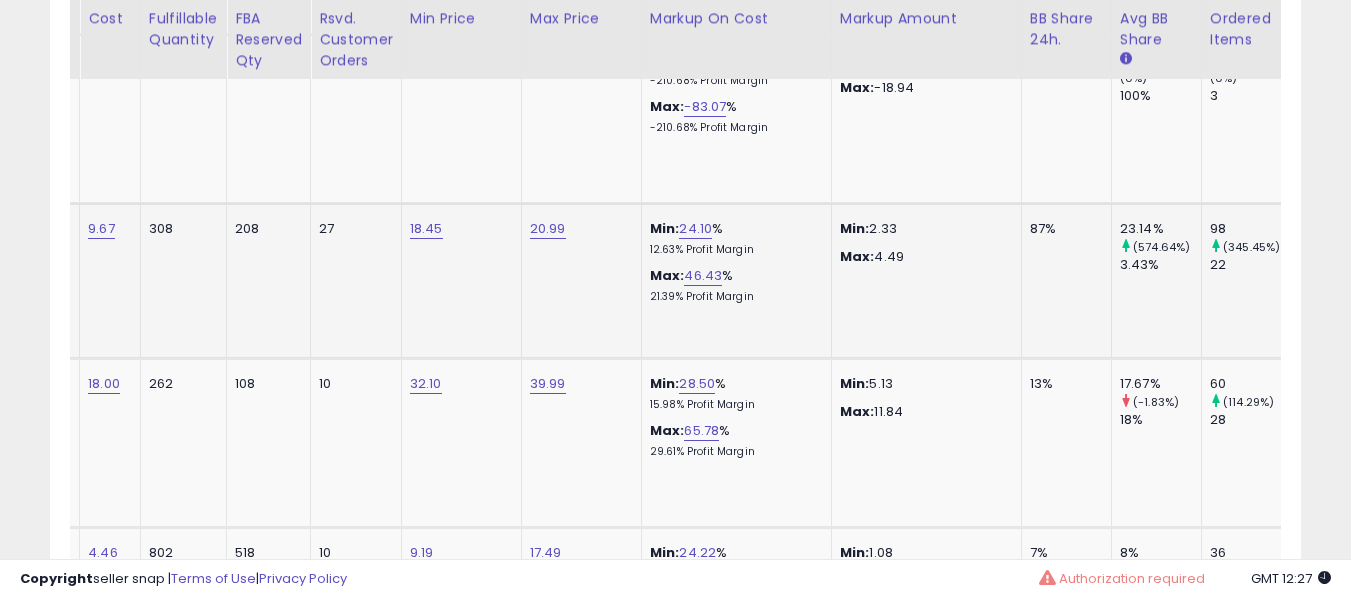click at bounding box center [-135, 118] 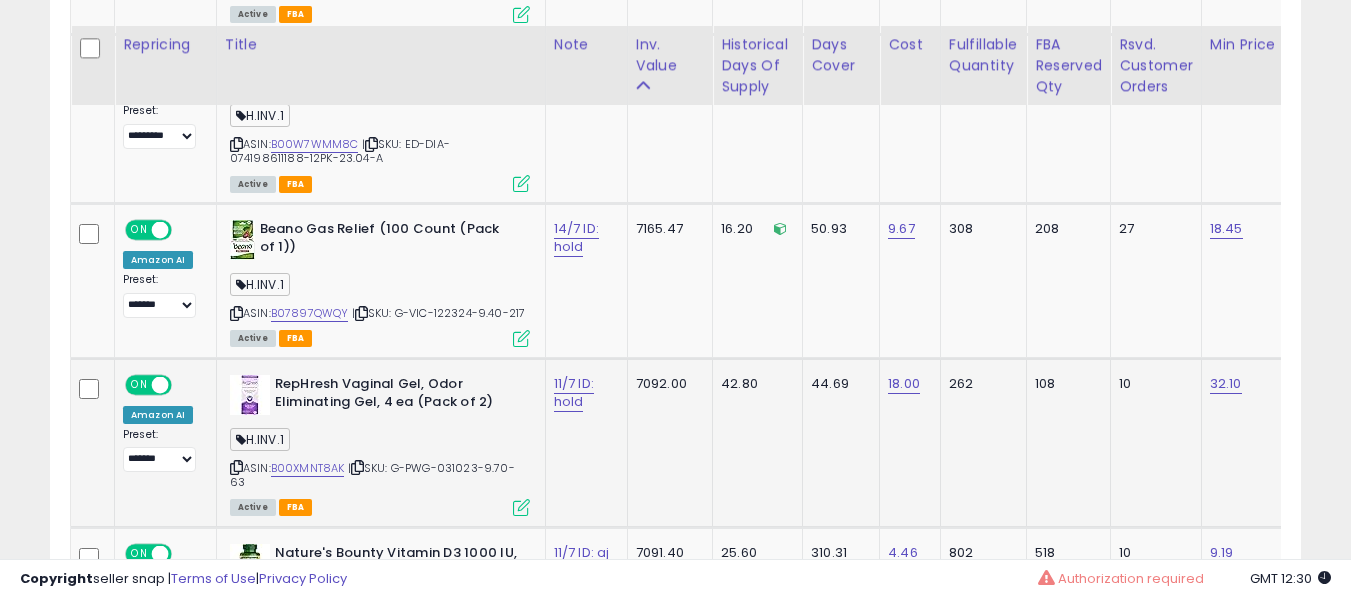 scroll, scrollTop: 10034, scrollLeft: 0, axis: vertical 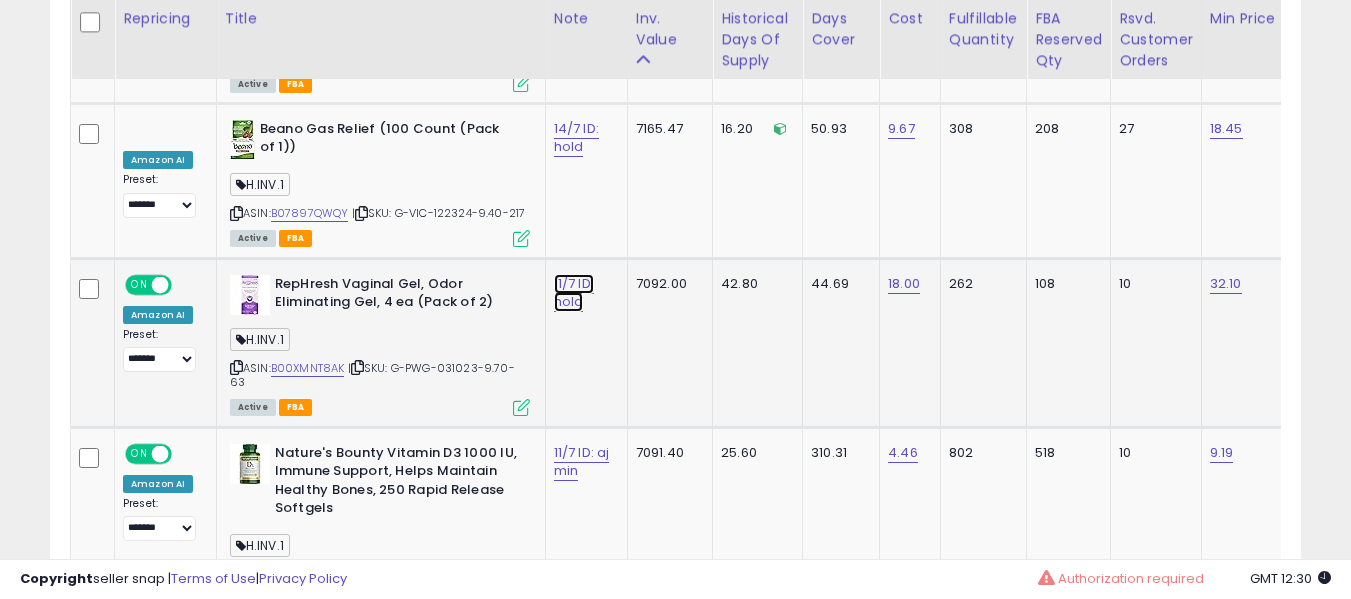 click on "11/7 ID: hold" at bounding box center (576, -8872) 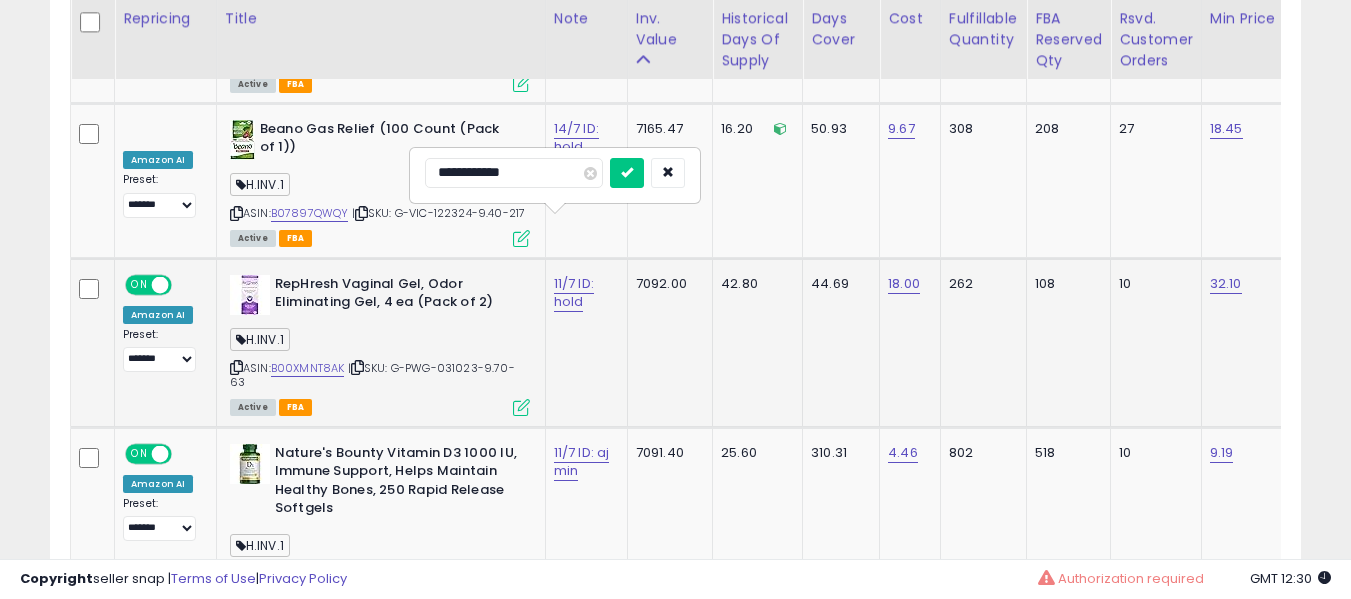 type on "**********" 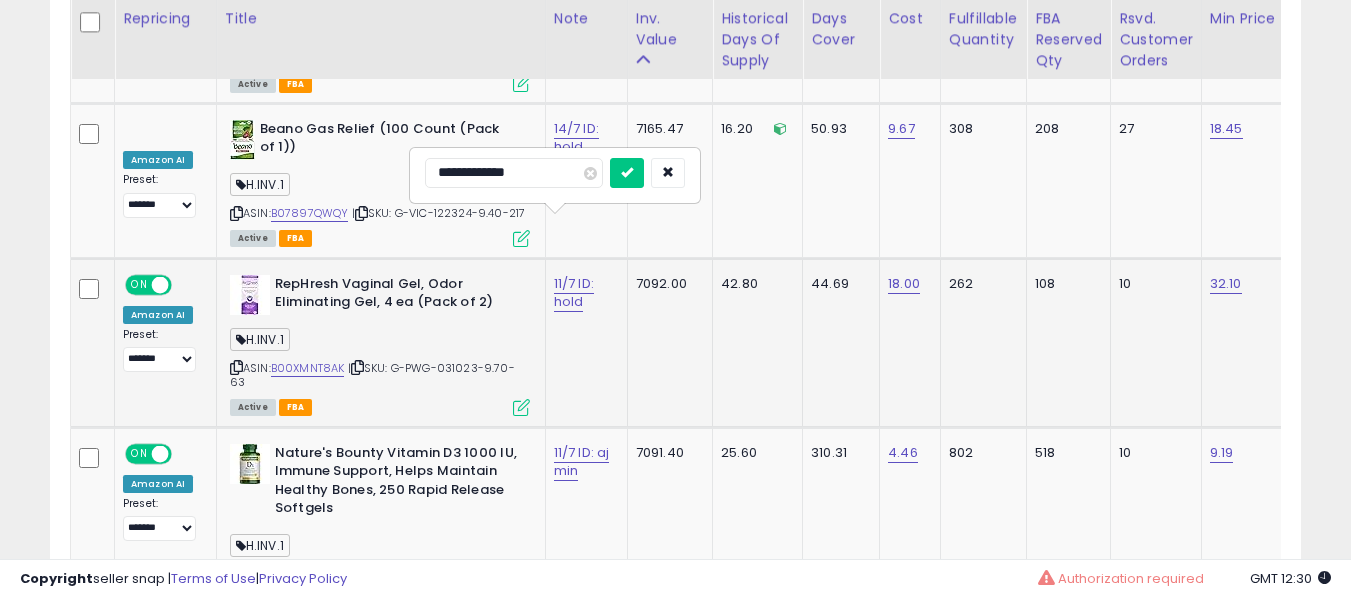 click at bounding box center (627, 173) 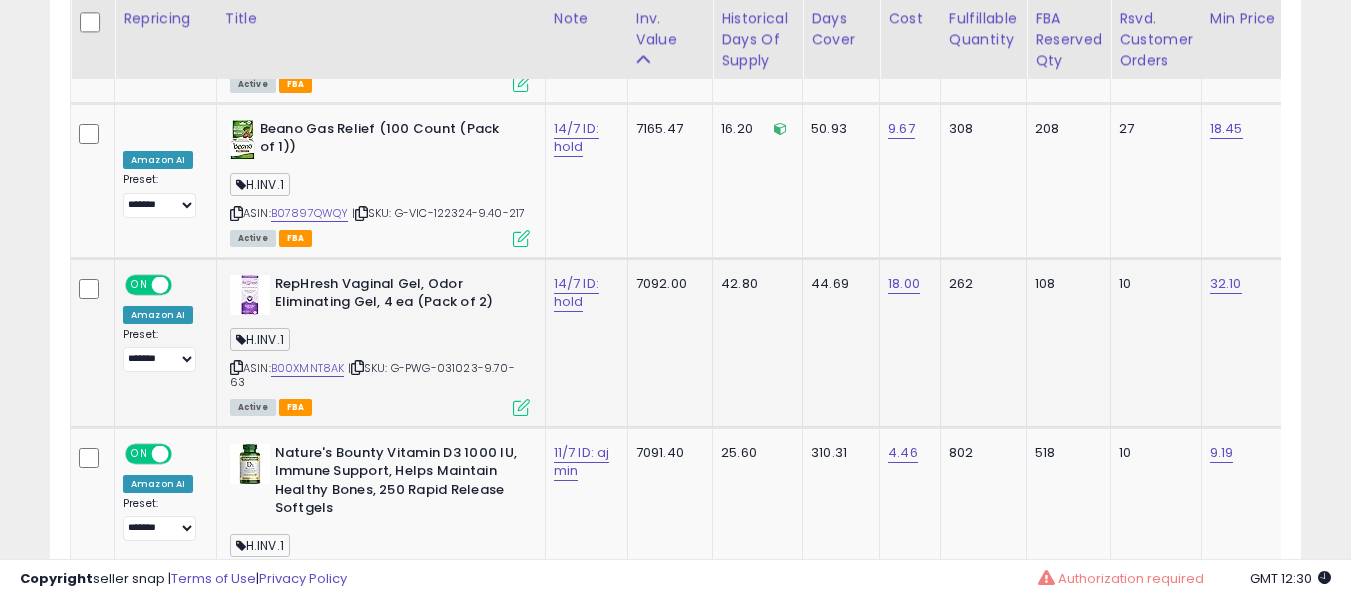 scroll, scrollTop: 0, scrollLeft: 500, axis: horizontal 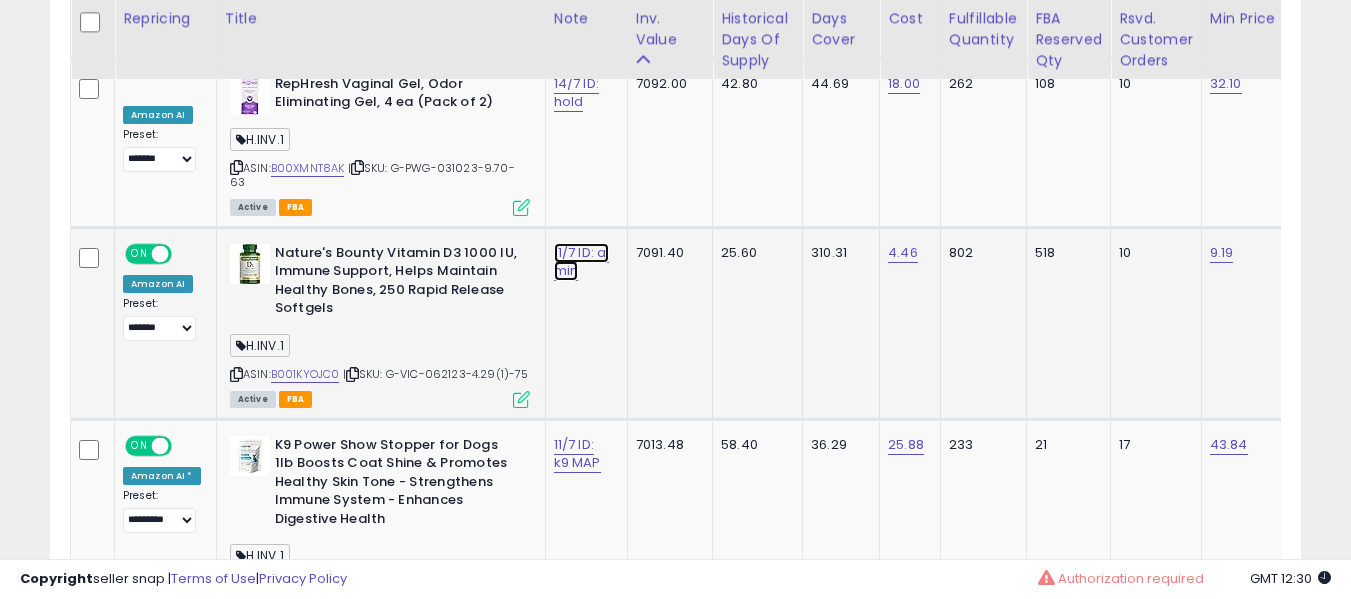 click on "11/7 ID: aj min" at bounding box center (576, -9072) 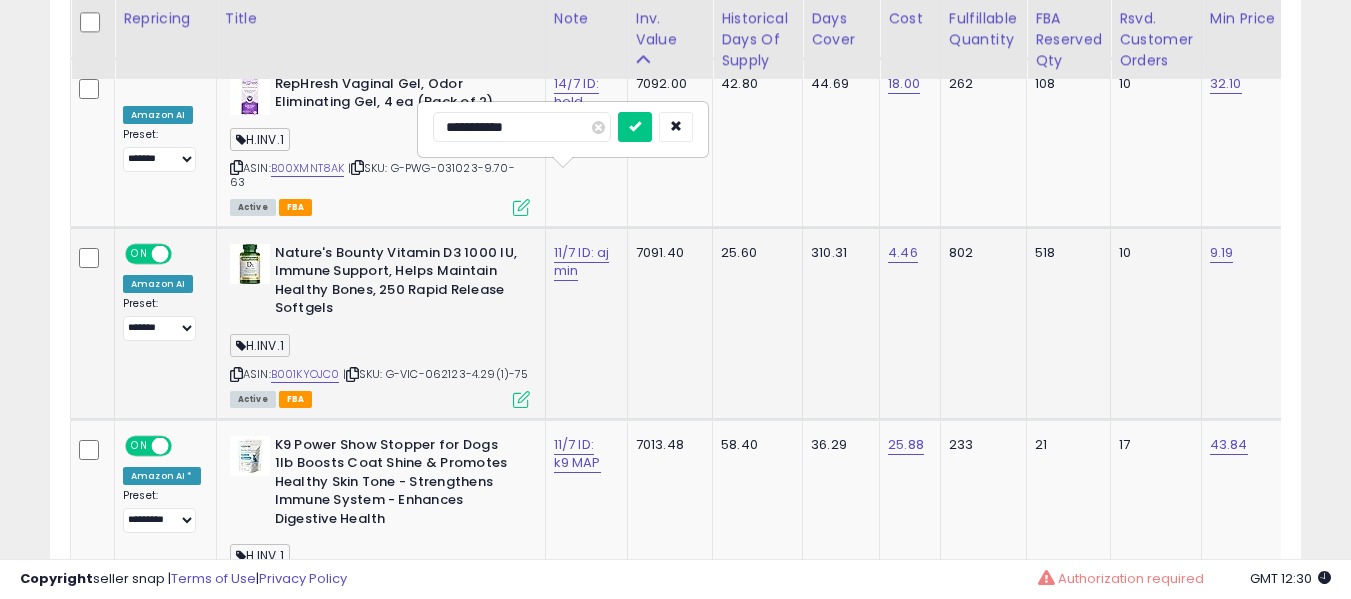 type on "**********" 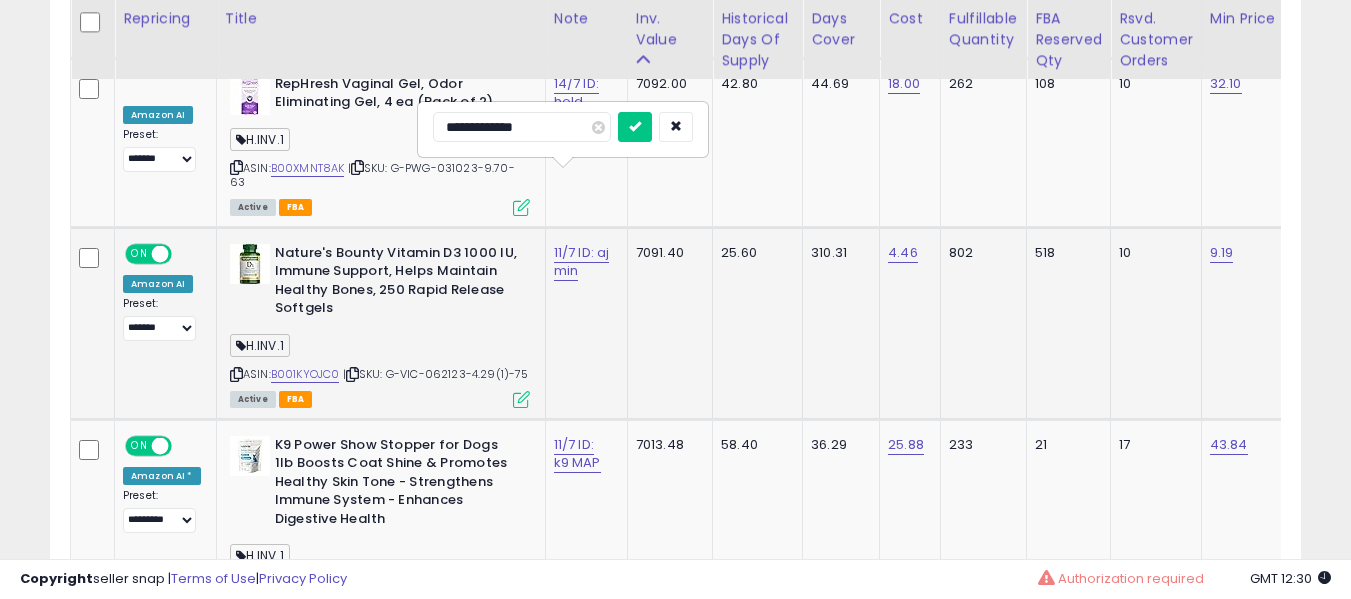 click at bounding box center [635, 127] 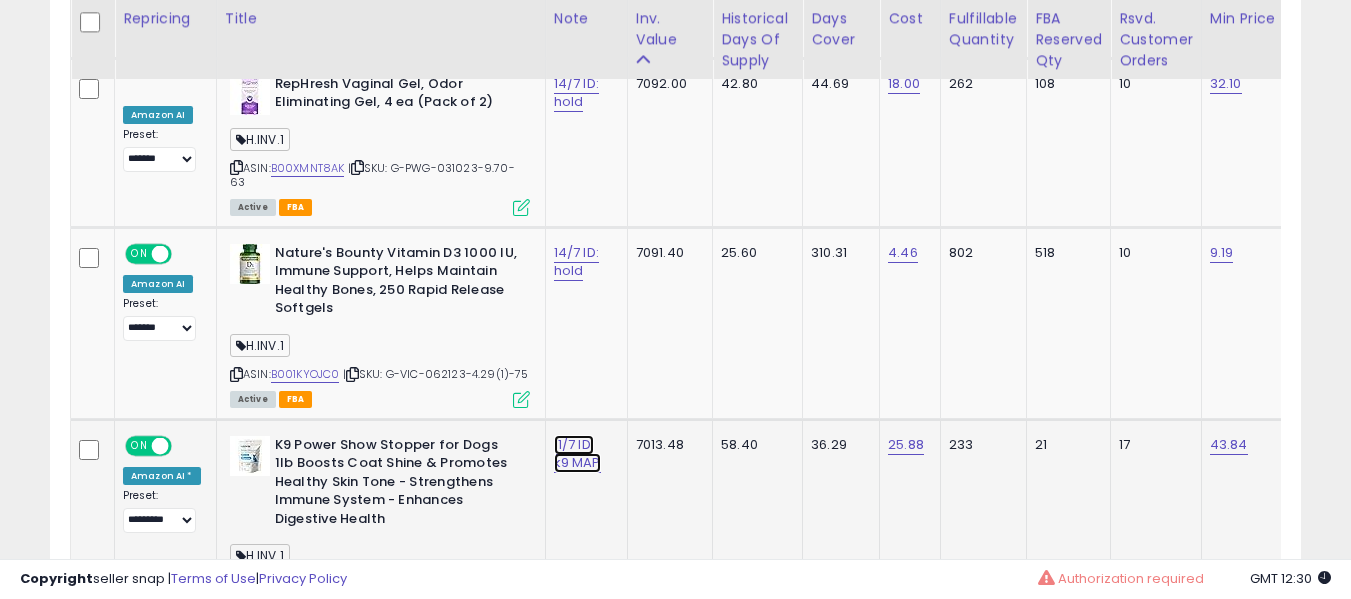 click on "11/7 ID: k9 MAP" at bounding box center (576, -9072) 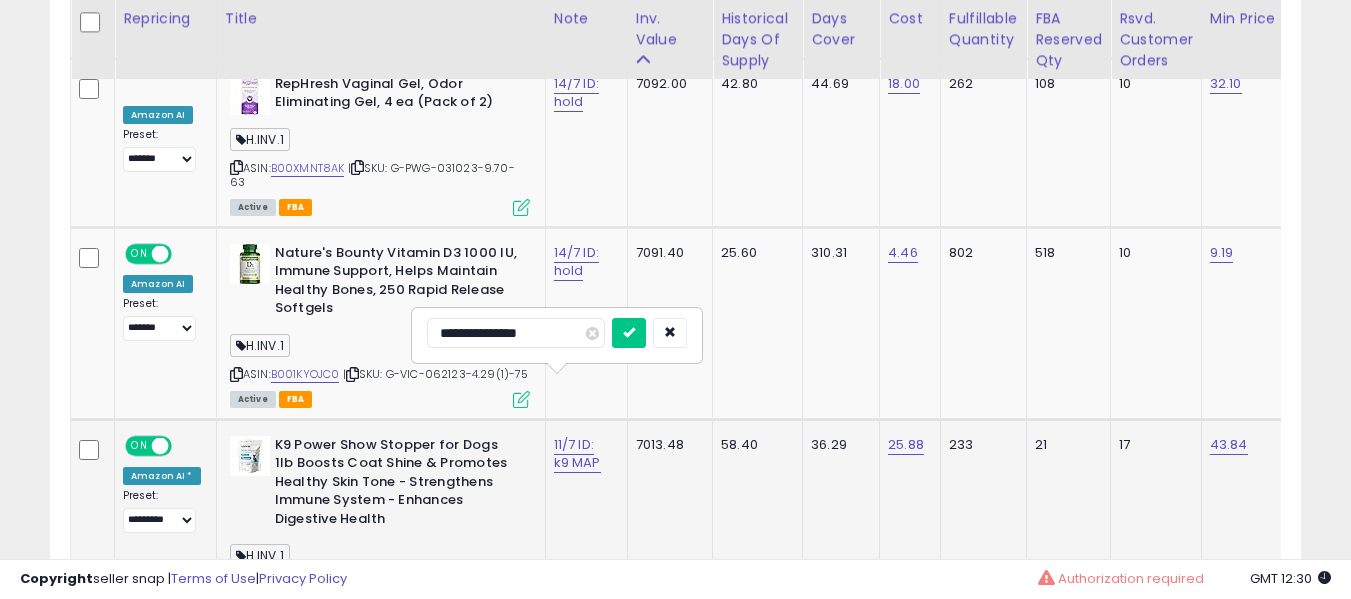 scroll, scrollTop: 10334, scrollLeft: 0, axis: vertical 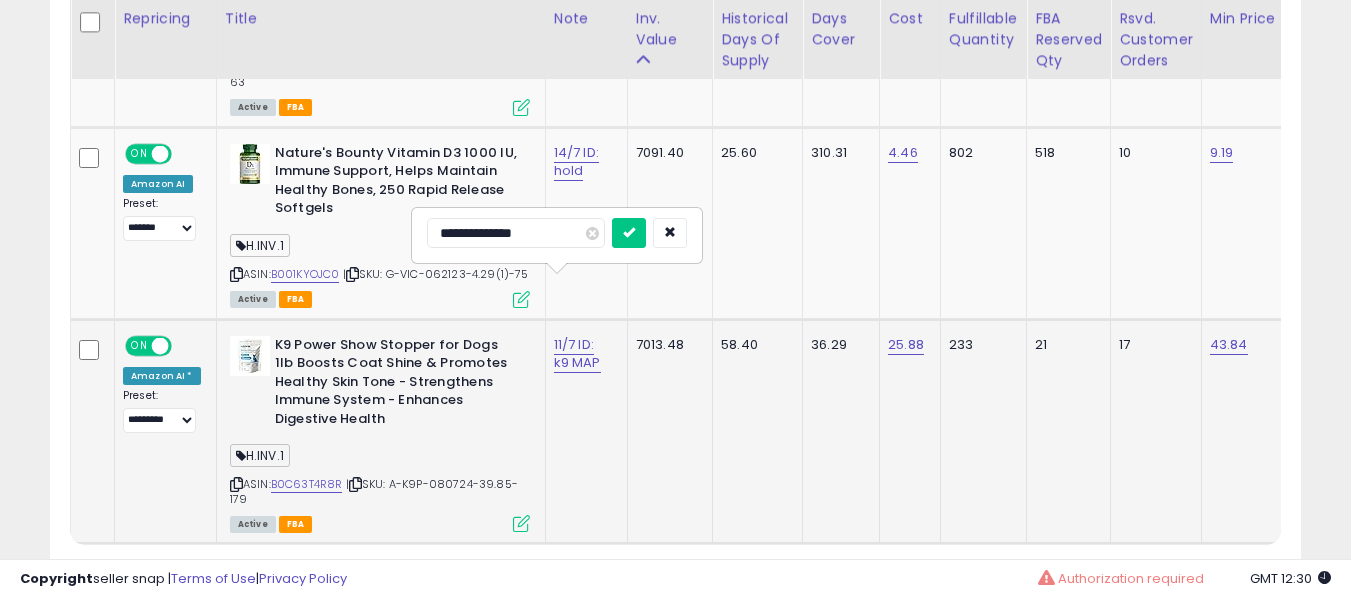 type on "**********" 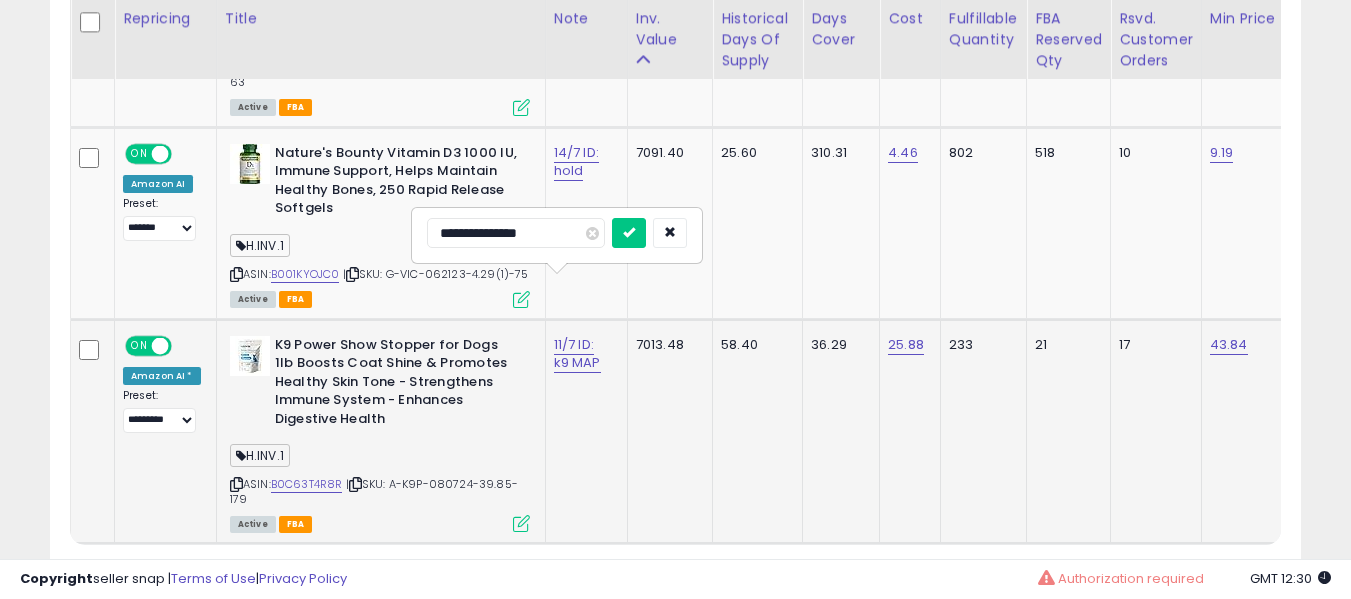 click at bounding box center [629, 233] 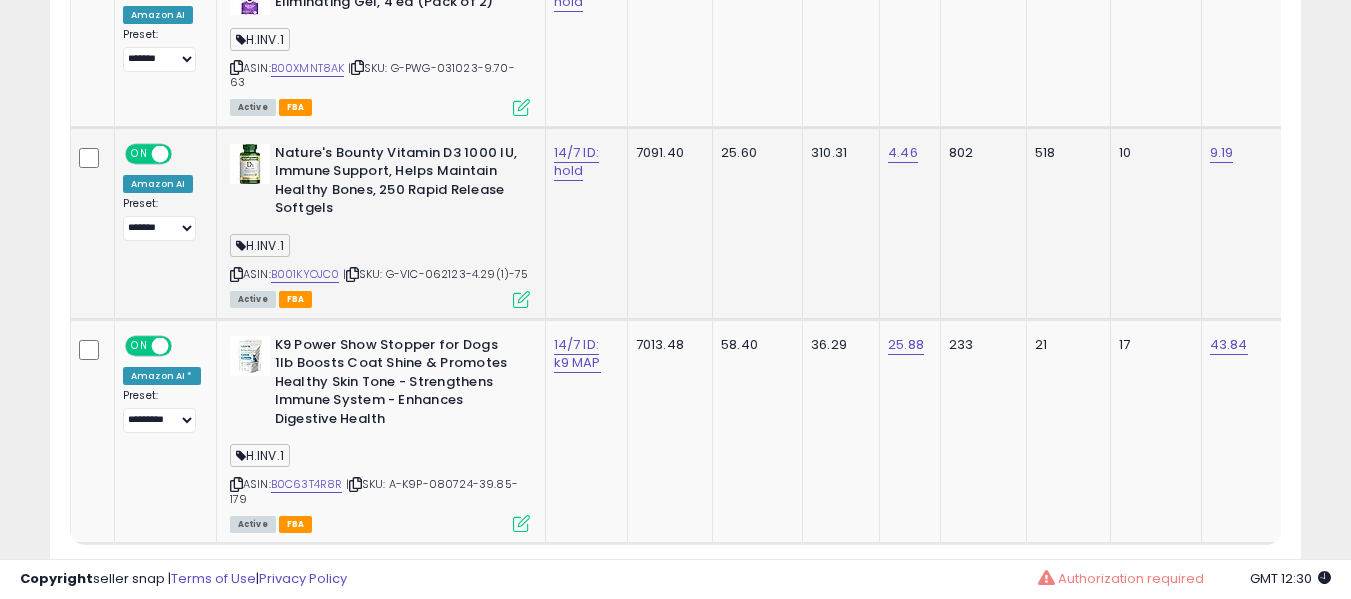 scroll, scrollTop: 10134, scrollLeft: 0, axis: vertical 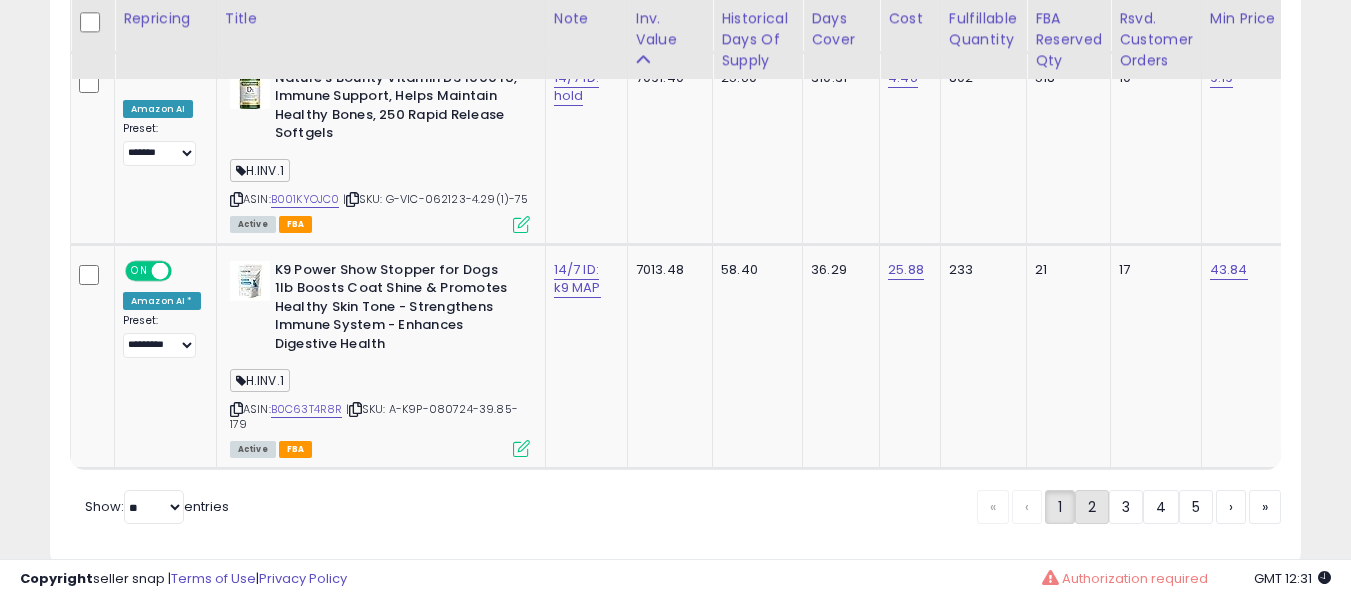 click on "2" 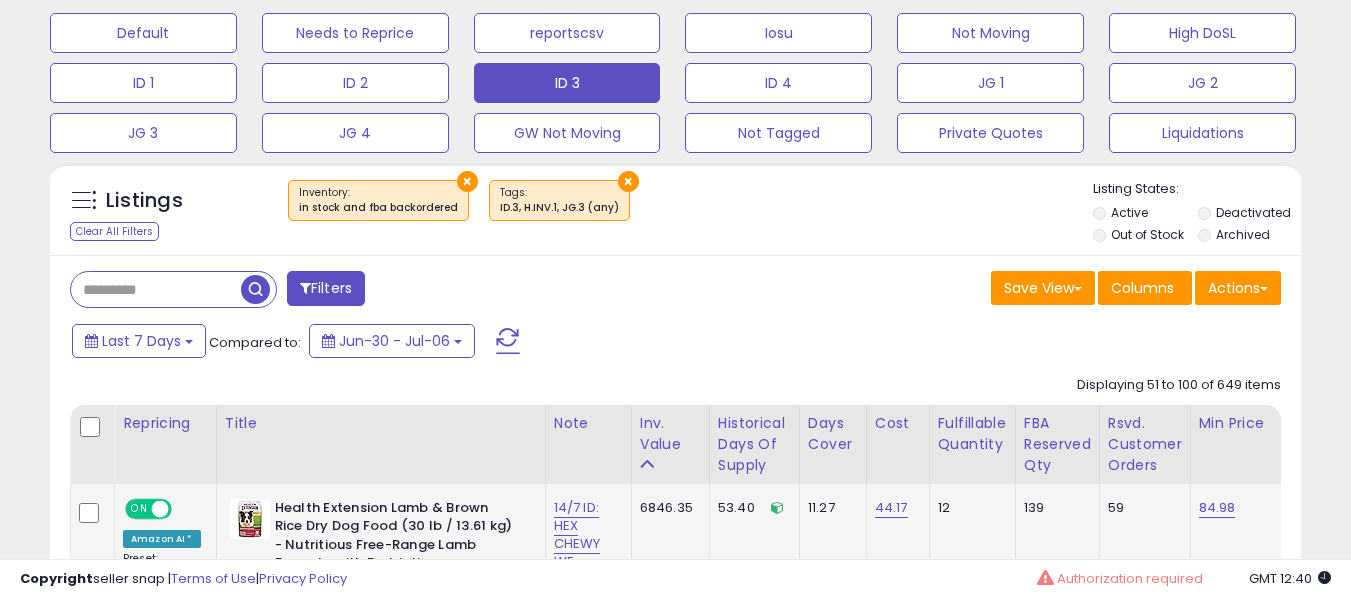 scroll, scrollTop: 920, scrollLeft: 0, axis: vertical 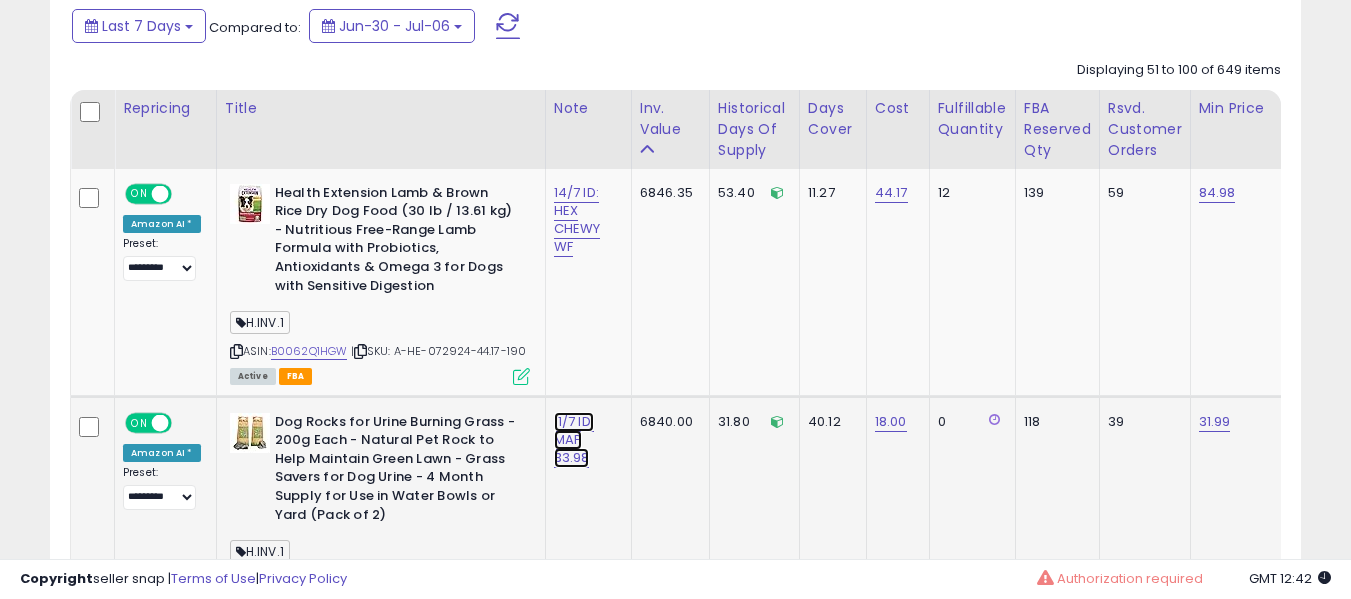 click on "11/7 ID: MAP 33.98" at bounding box center (577, 220) 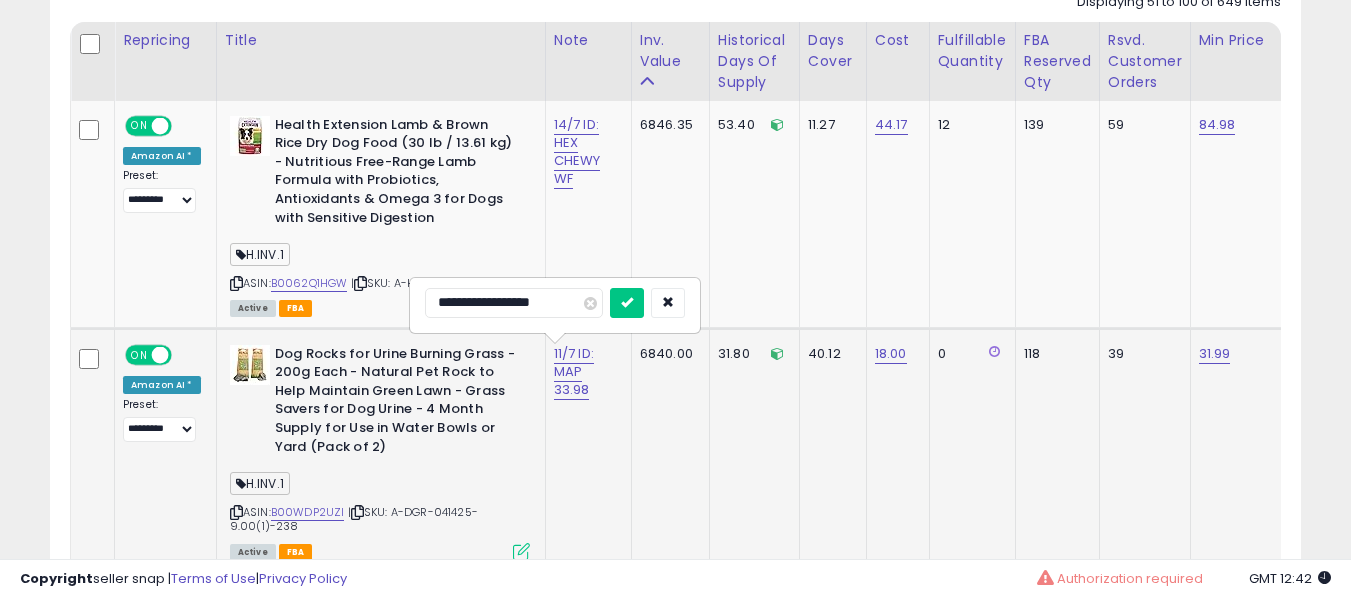 scroll, scrollTop: 1060, scrollLeft: 0, axis: vertical 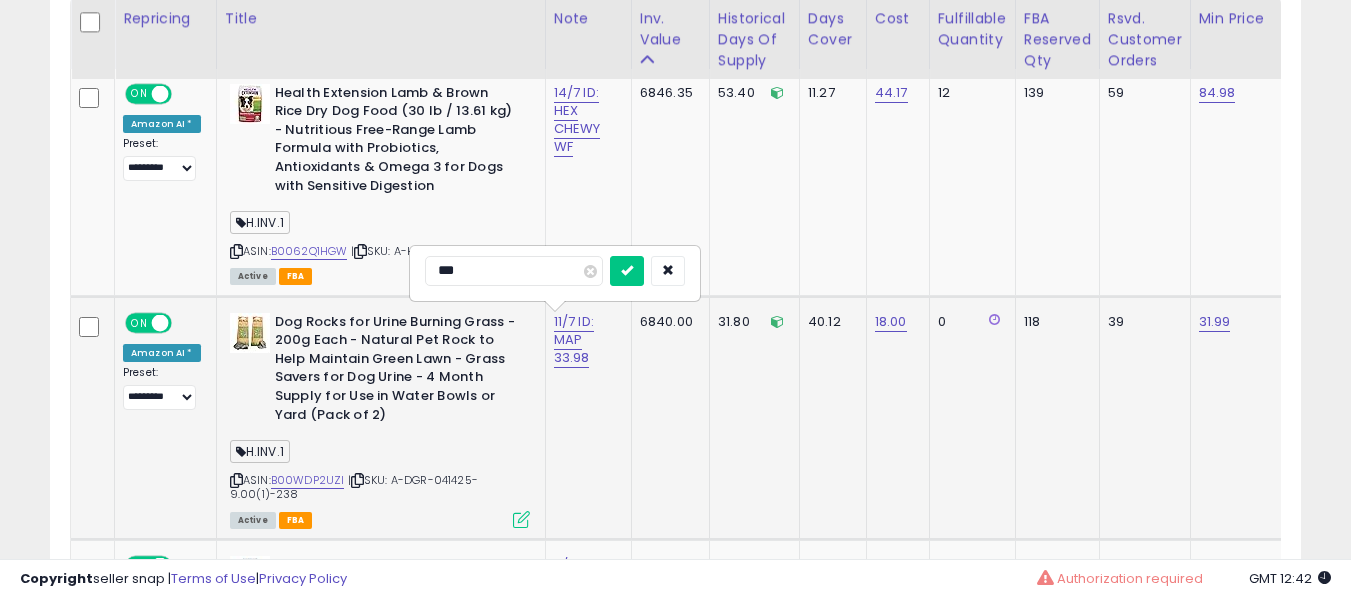 type on "**" 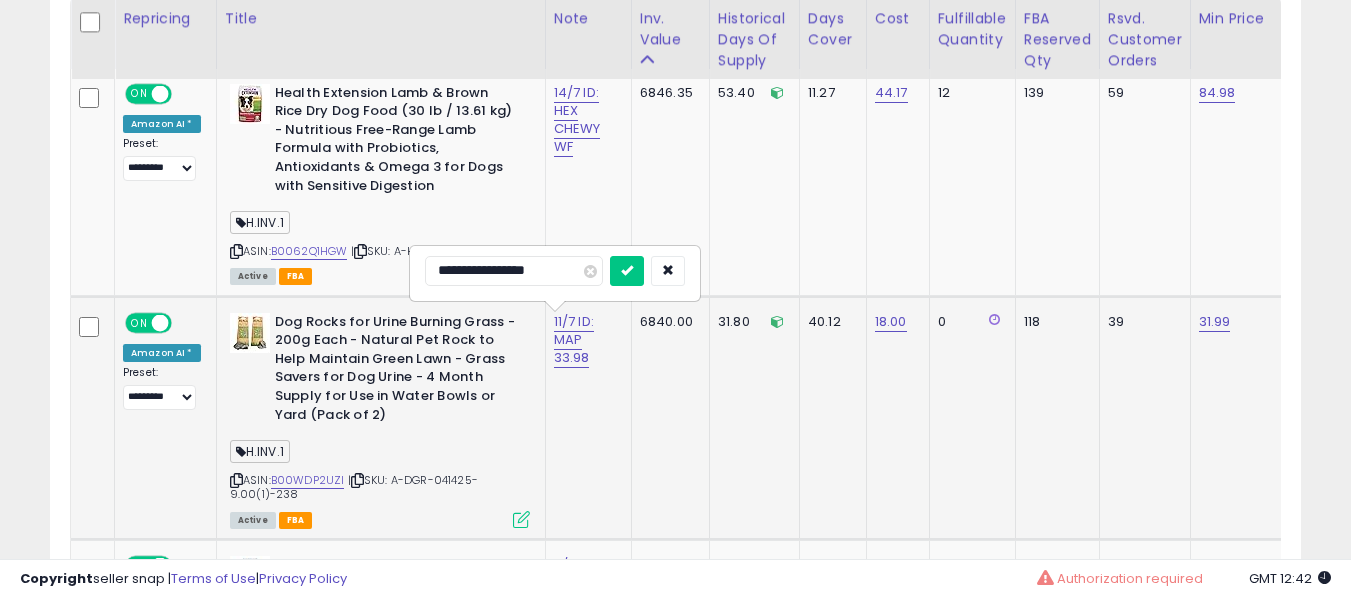 type on "**********" 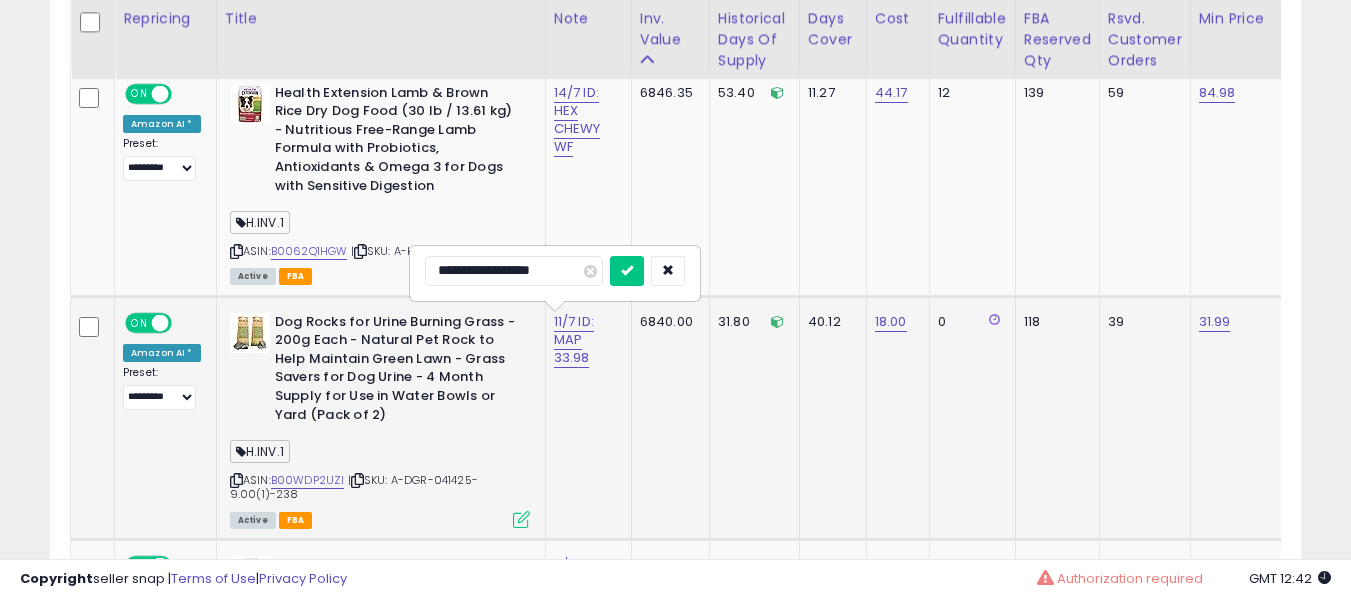 click at bounding box center [627, 271] 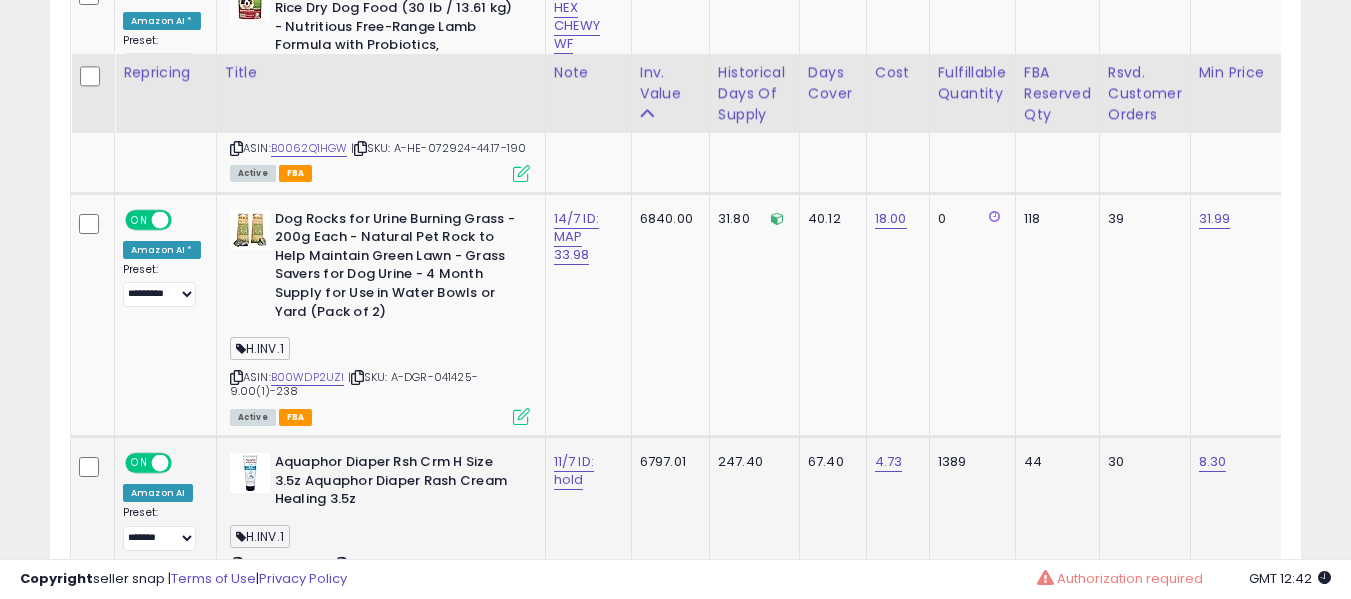 scroll, scrollTop: 1260, scrollLeft: 0, axis: vertical 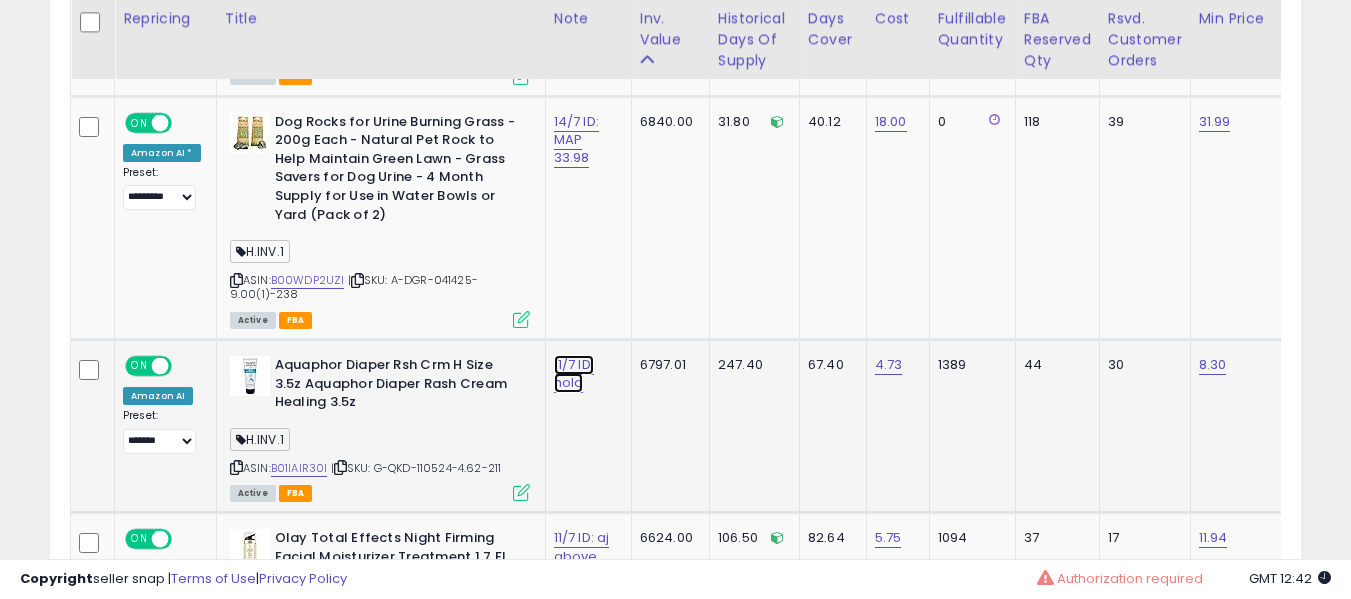 click on "11/7 ID: hold" at bounding box center (577, -80) 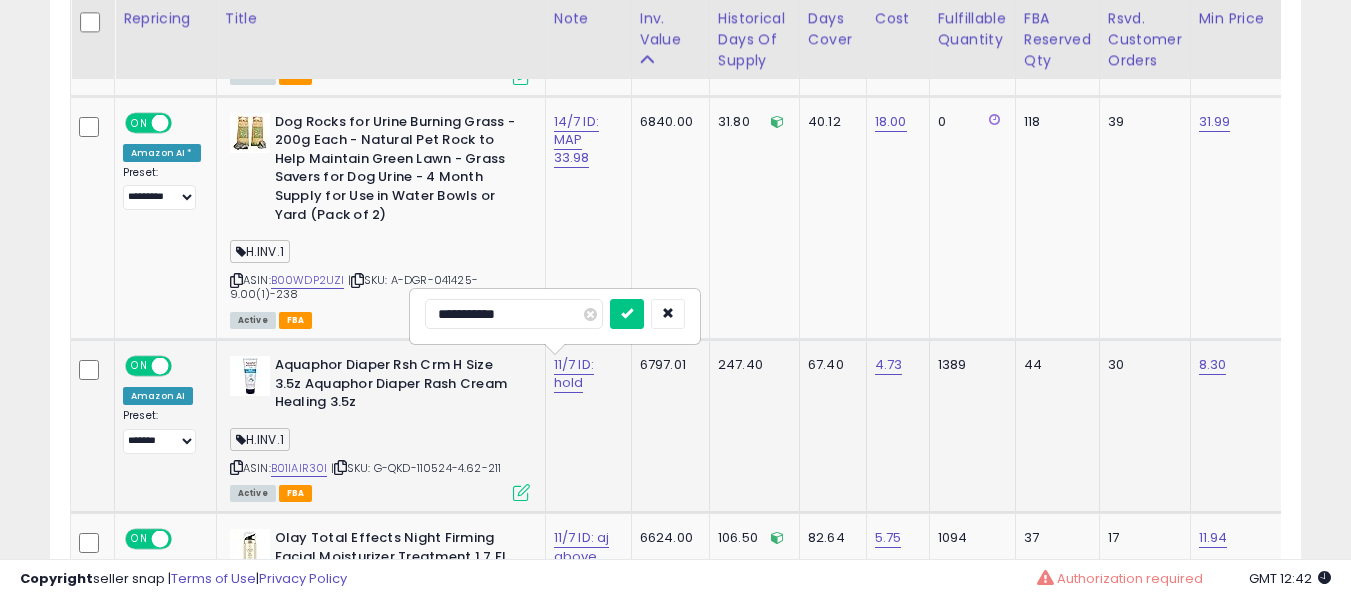 type on "**********" 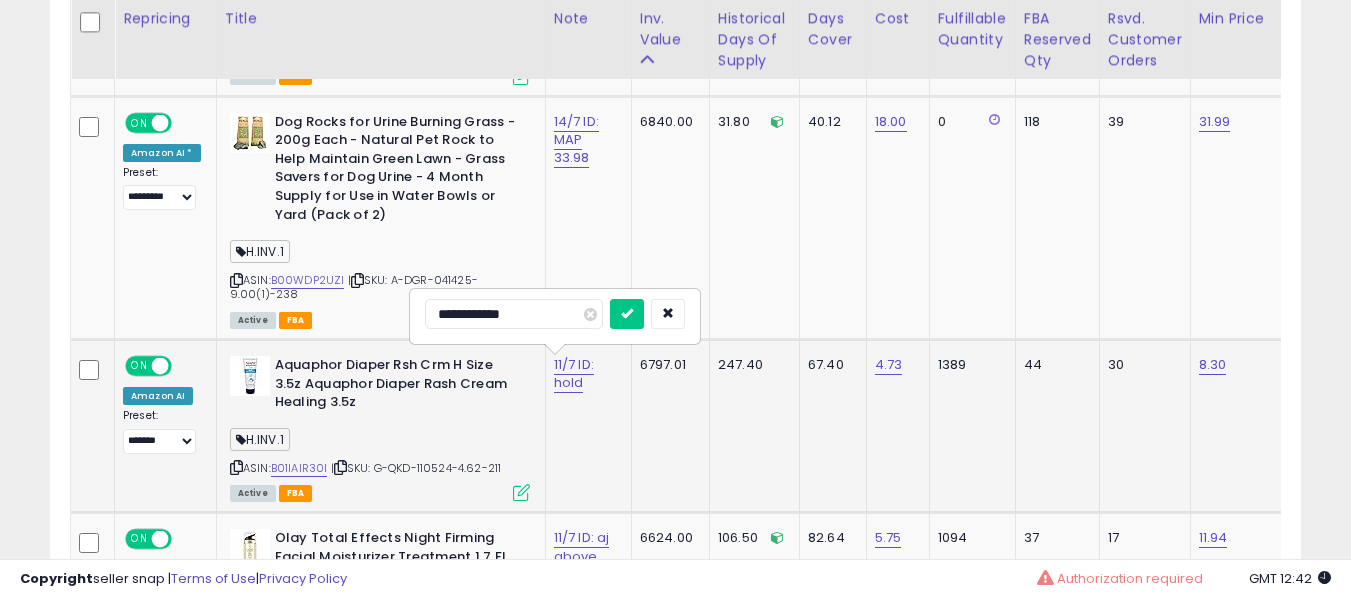 type on "**********" 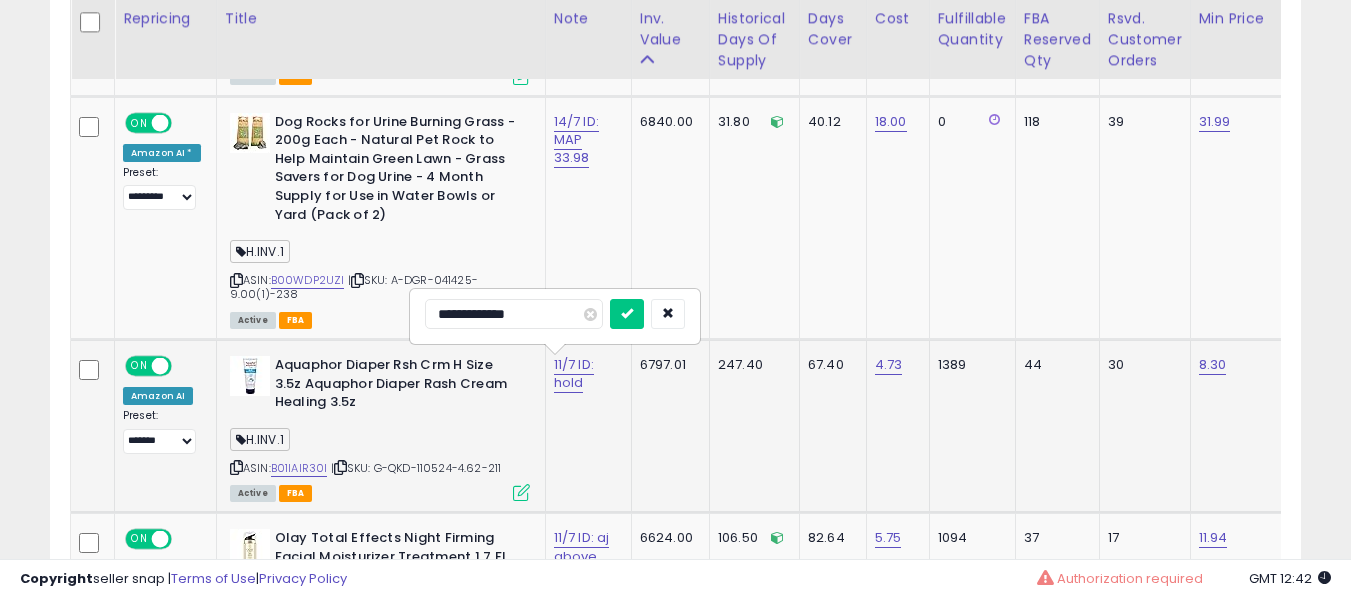 click at bounding box center (627, 314) 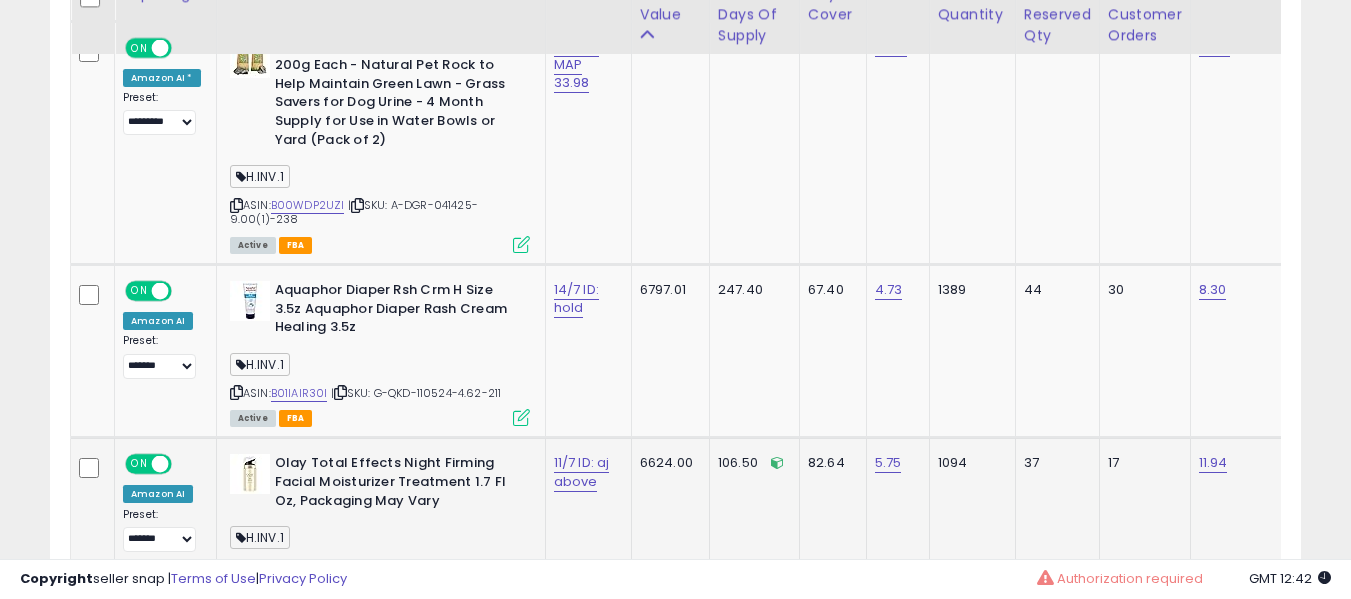 scroll, scrollTop: 1460, scrollLeft: 0, axis: vertical 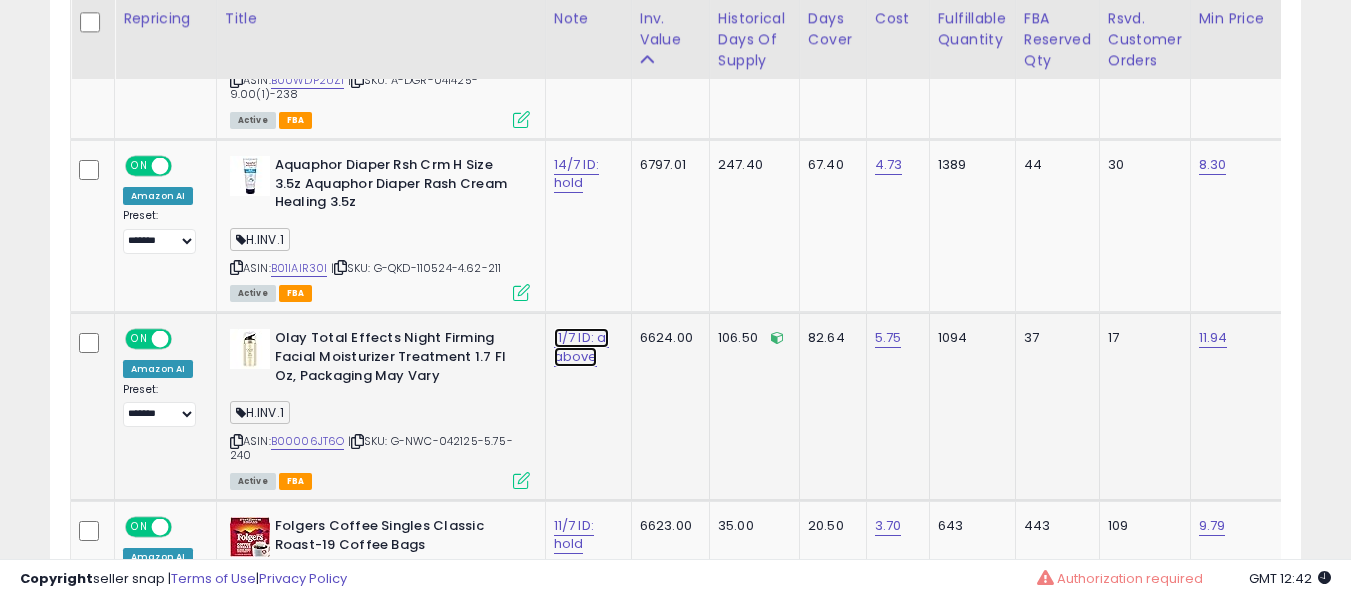 click on "11/7 ID: aj above" at bounding box center [577, -280] 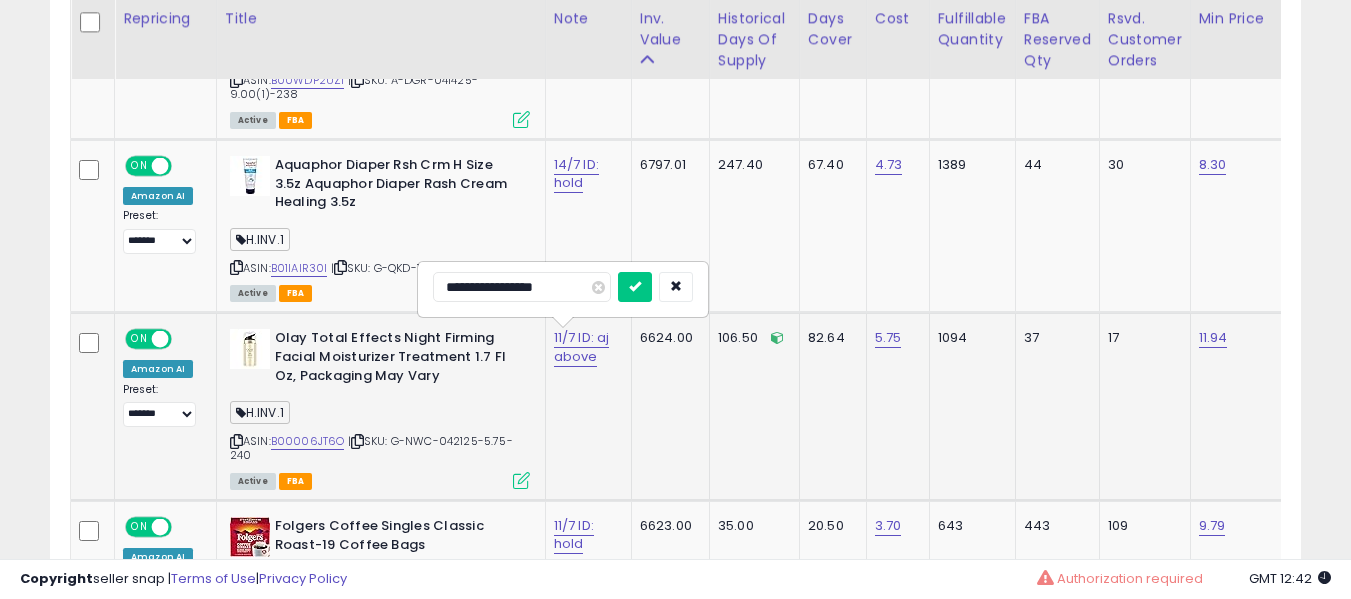 type on "**********" 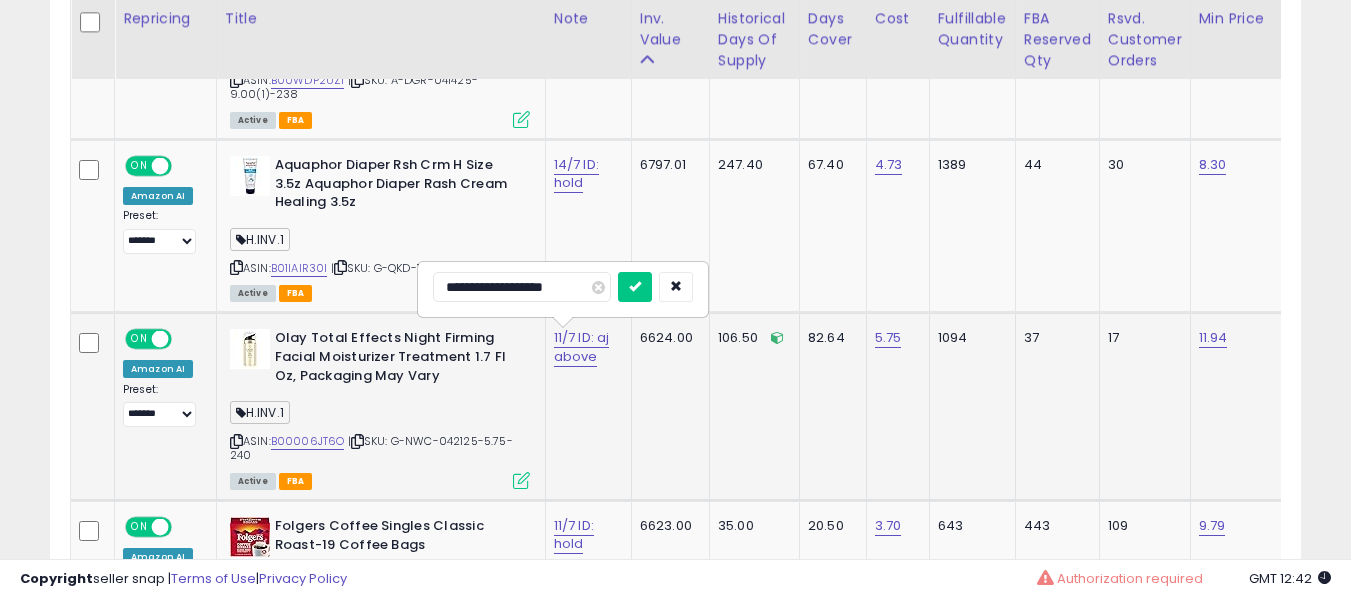 click at bounding box center (635, 287) 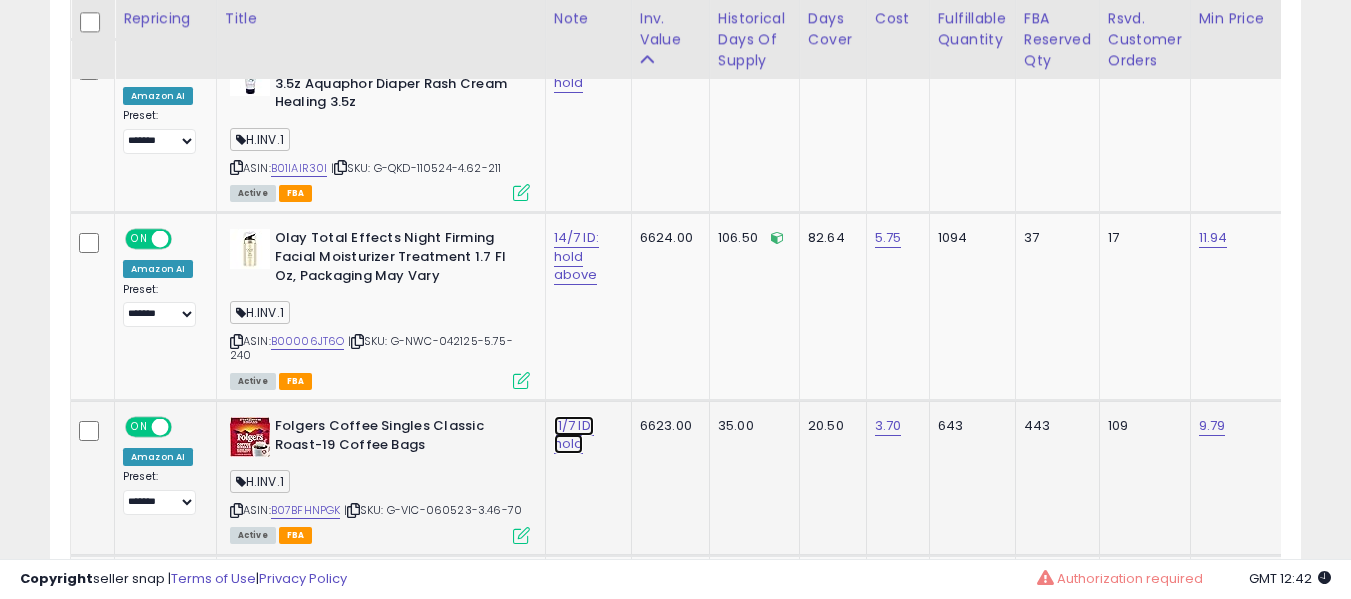 click on "11/7 ID: hold" at bounding box center [577, -380] 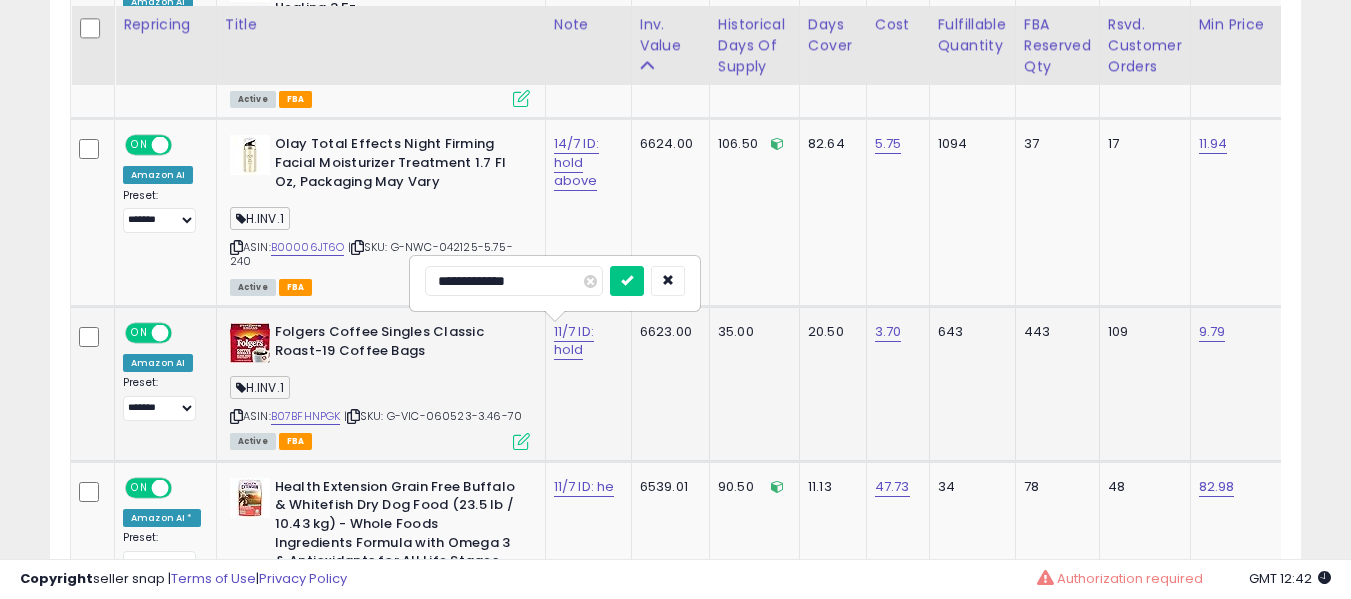 scroll, scrollTop: 1660, scrollLeft: 0, axis: vertical 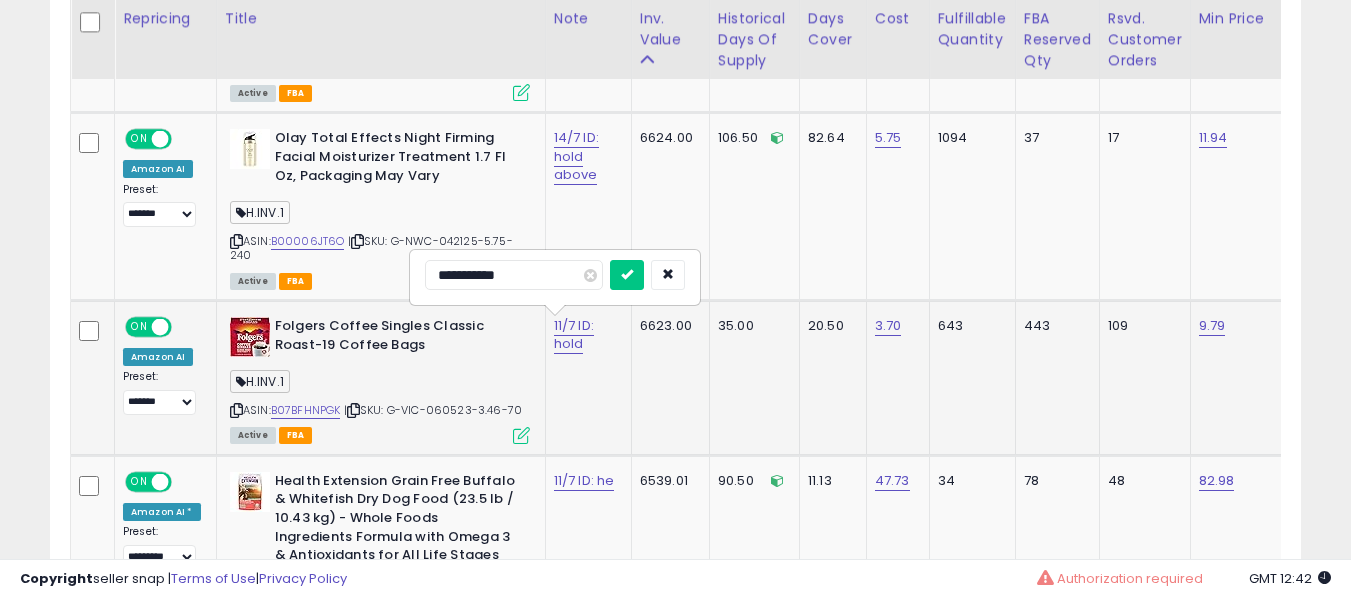 type on "**********" 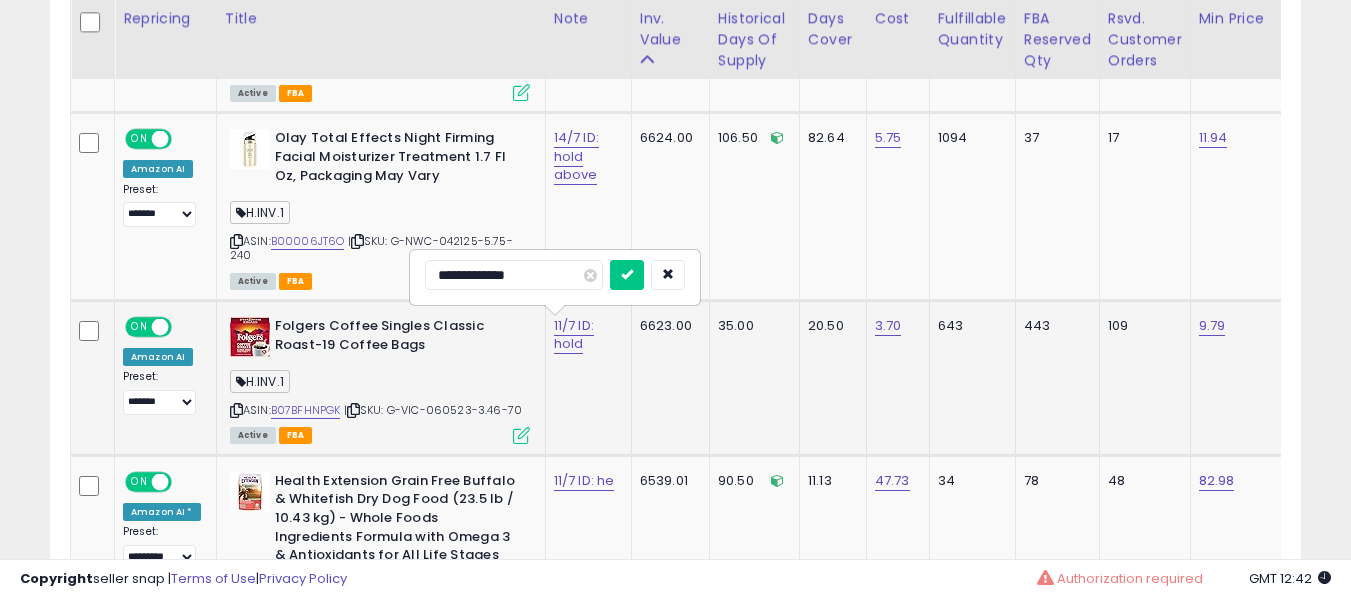 click at bounding box center (627, 275) 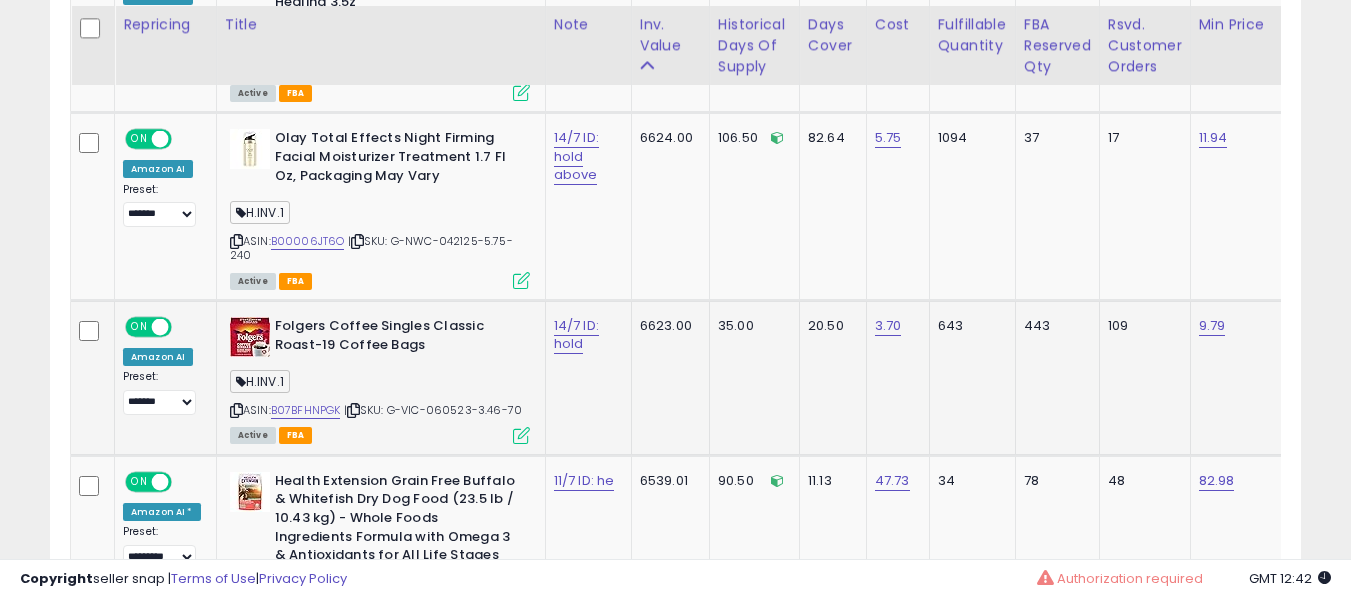 scroll, scrollTop: 1860, scrollLeft: 0, axis: vertical 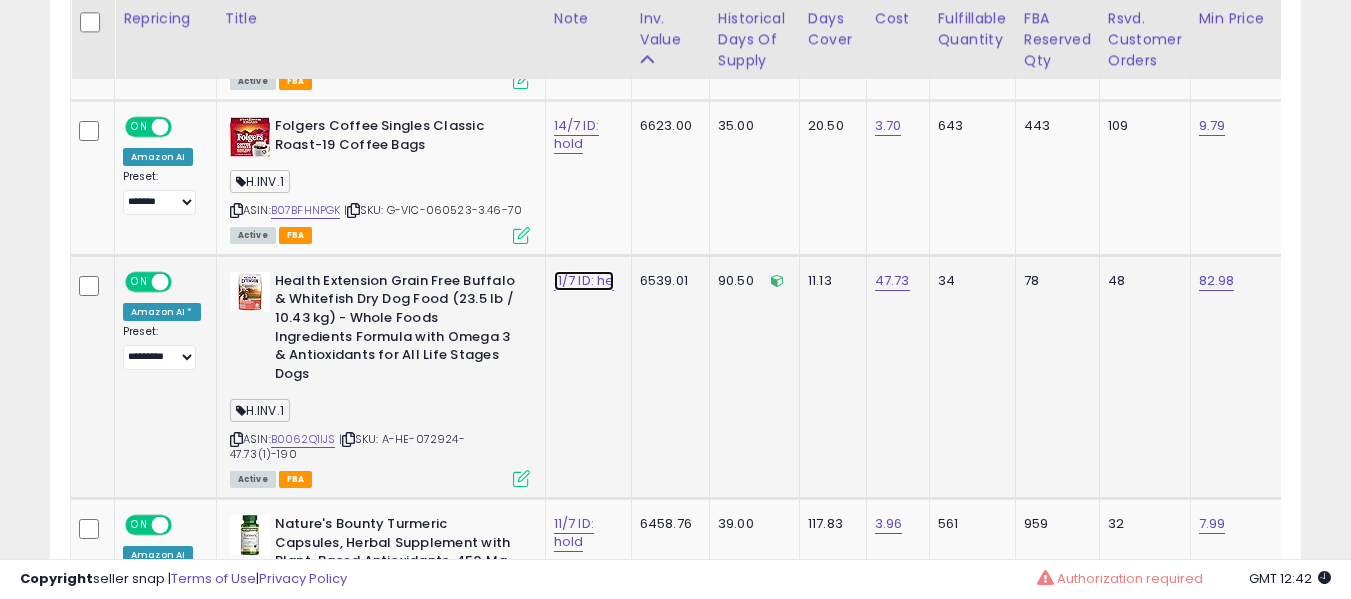 click on "11/7 ID: he" at bounding box center (577, -680) 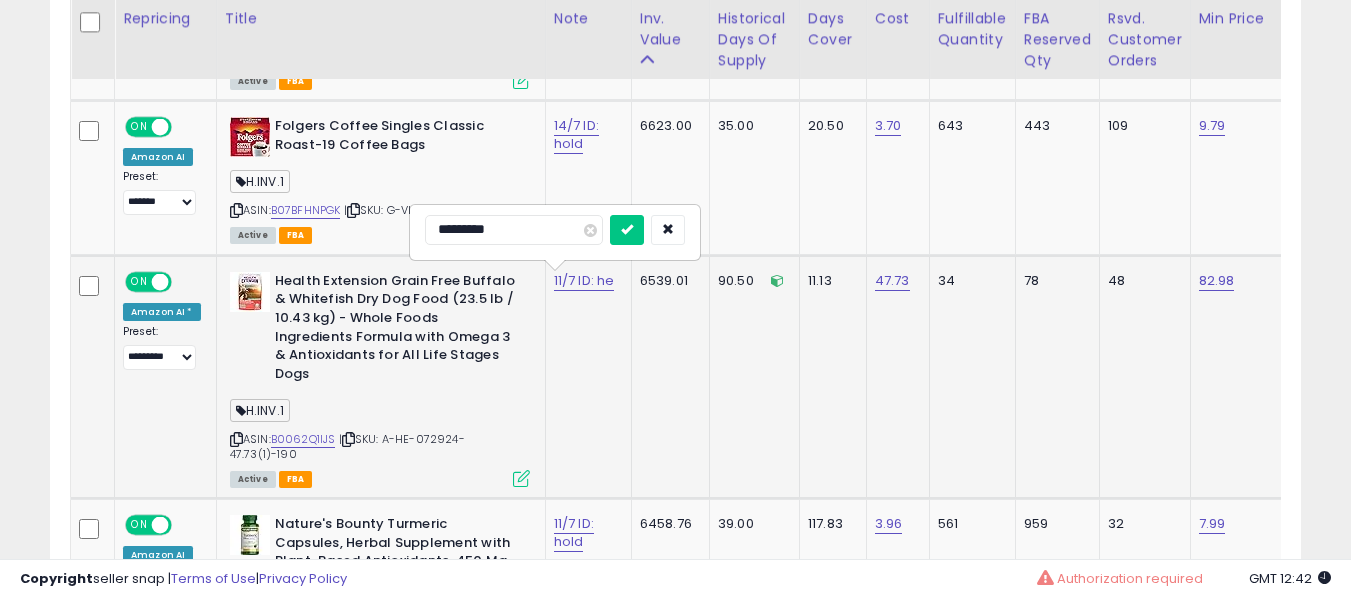 type on "**********" 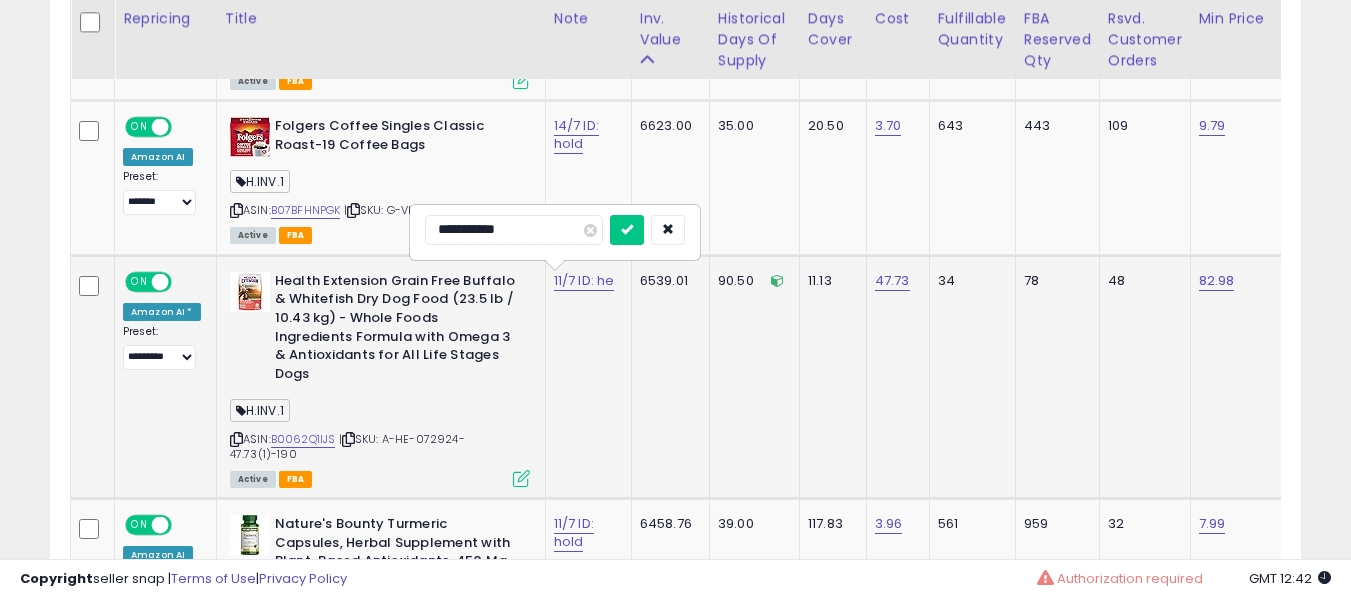 click at bounding box center [627, 230] 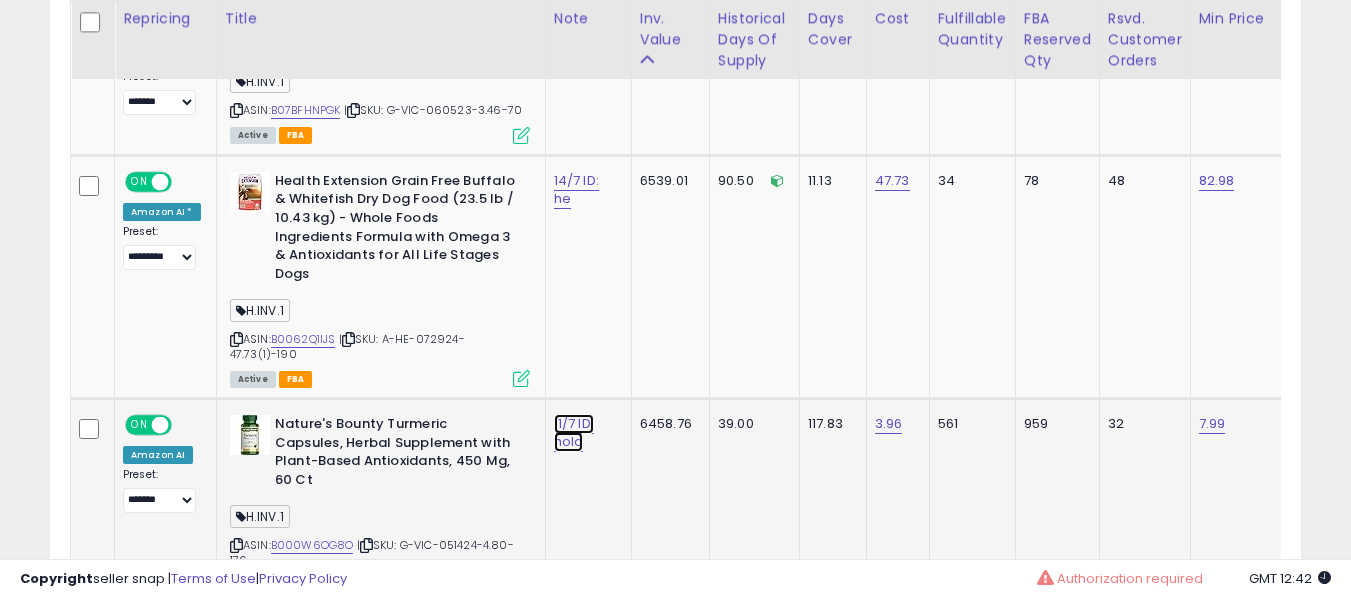 click on "11/7 ID: hold" at bounding box center [577, -780] 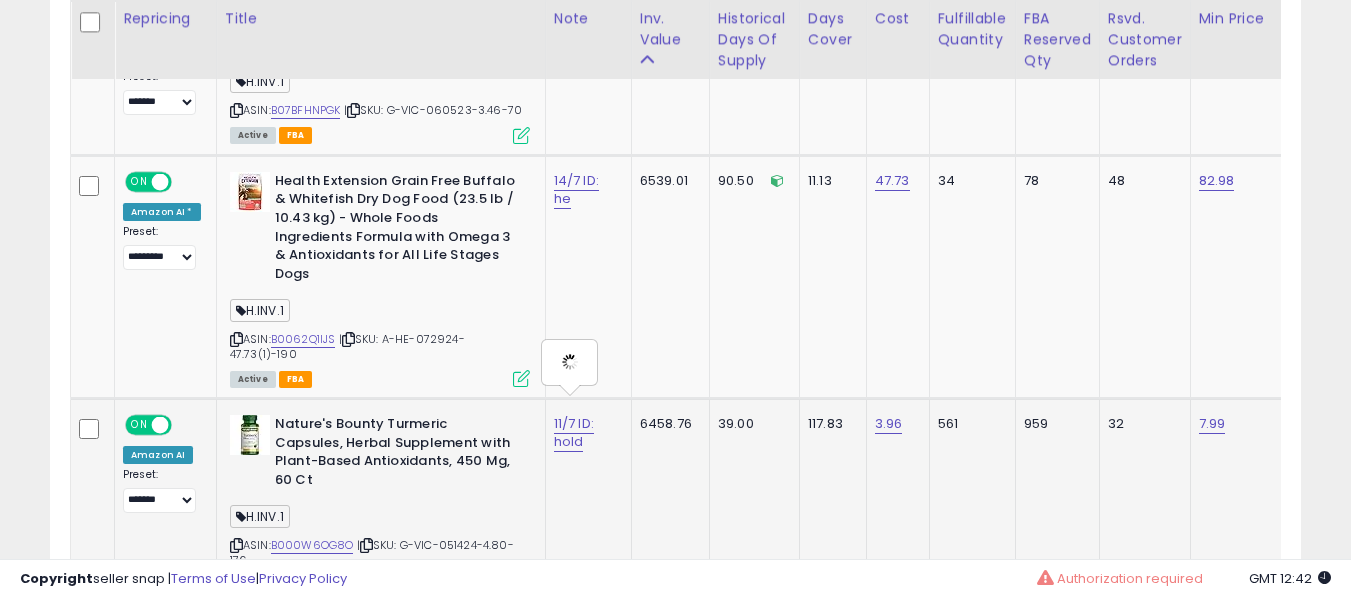 type on "**********" 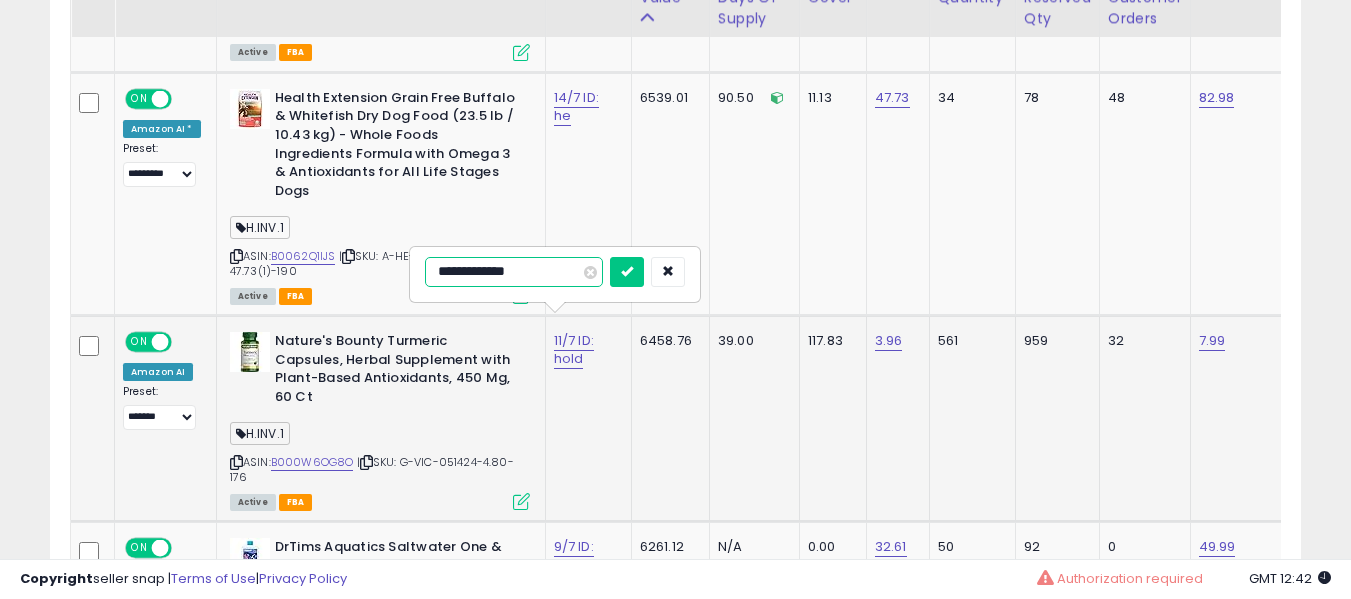 scroll, scrollTop: 2060, scrollLeft: 0, axis: vertical 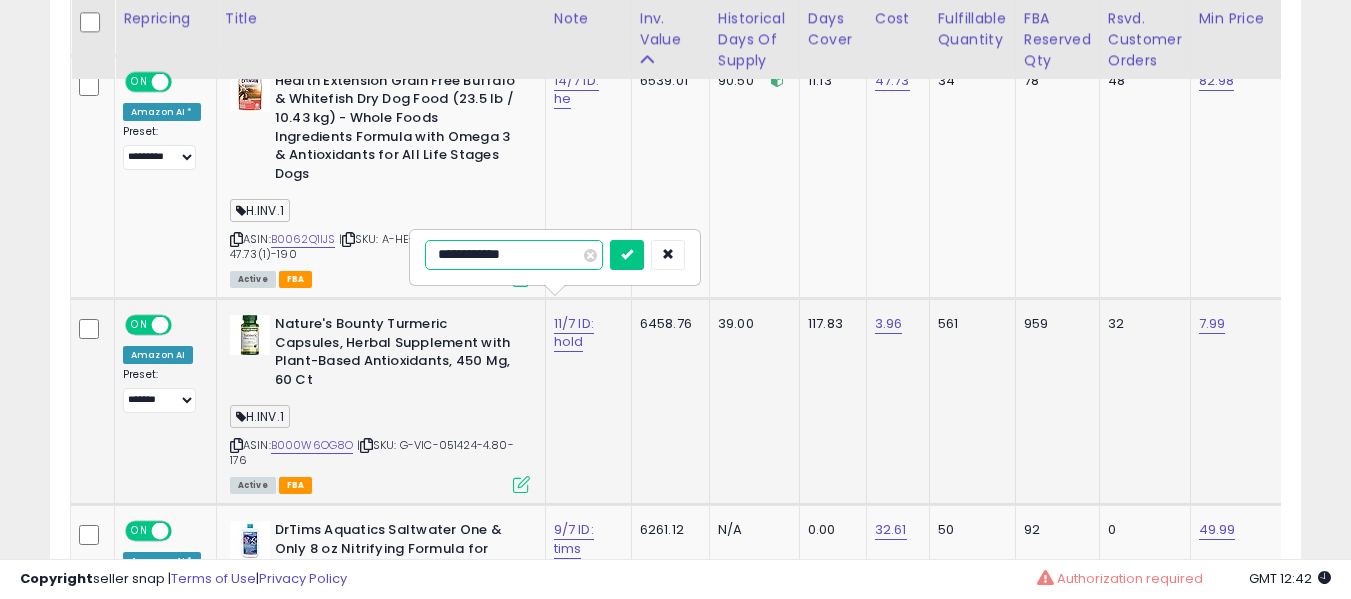 type on "**********" 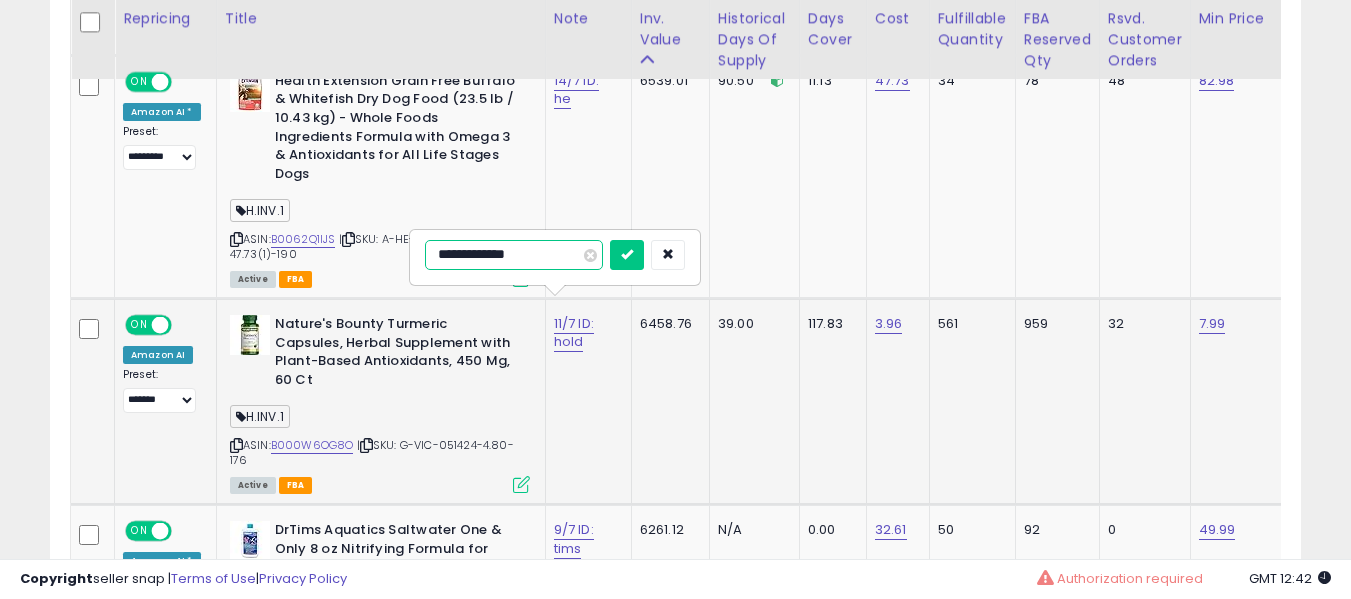 click at bounding box center (627, 255) 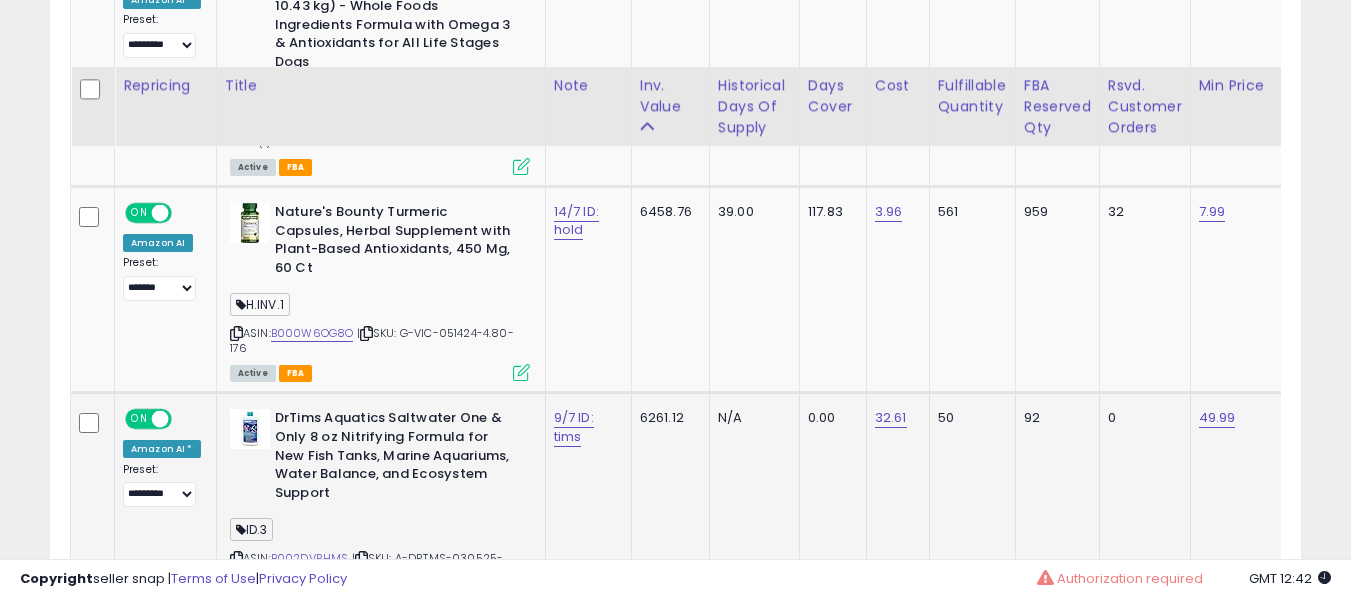 scroll, scrollTop: 2260, scrollLeft: 0, axis: vertical 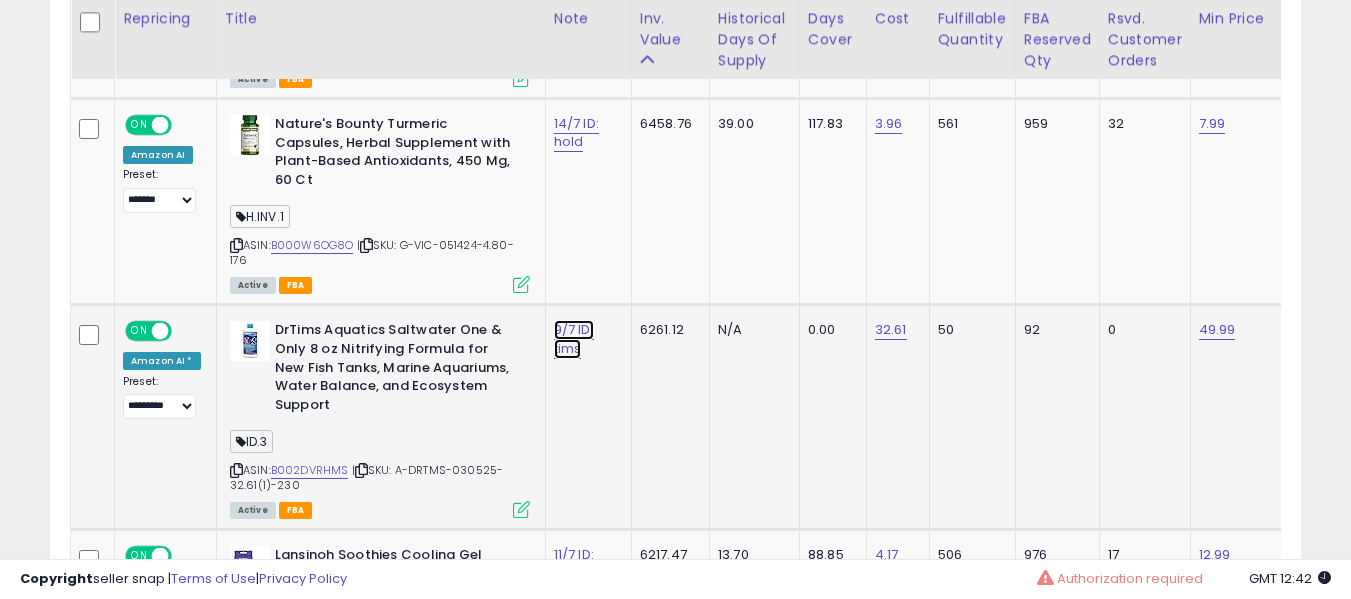 click on "9/7 ID: tims" at bounding box center [577, -1080] 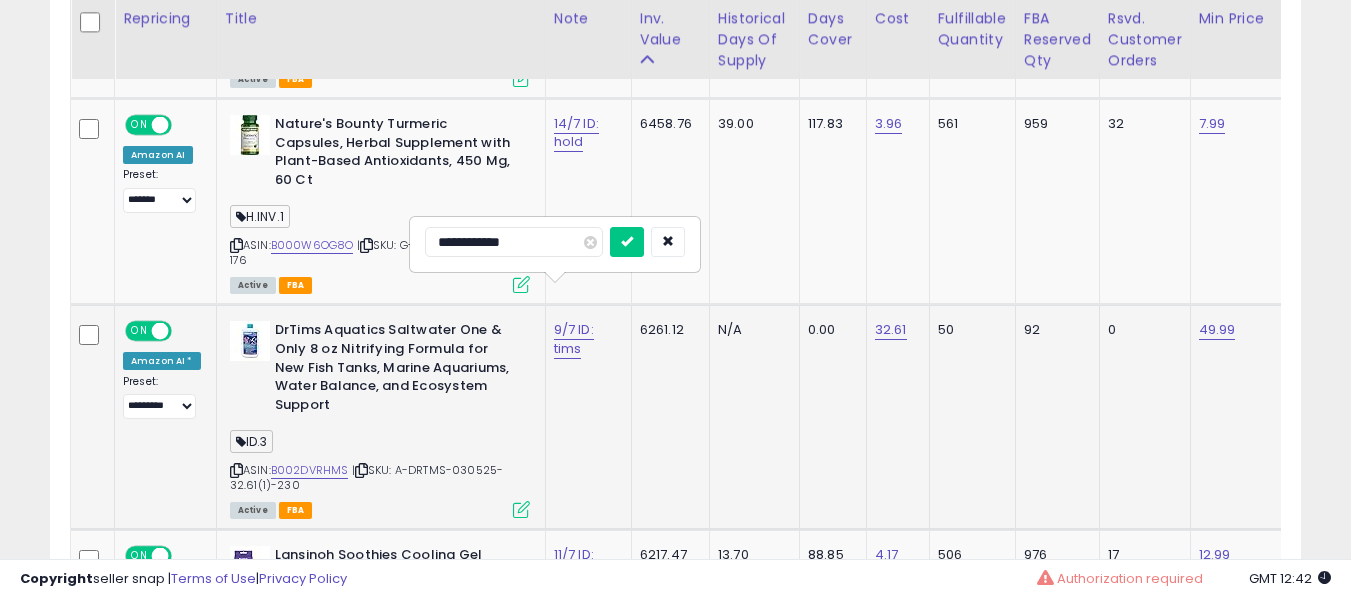 type on "**********" 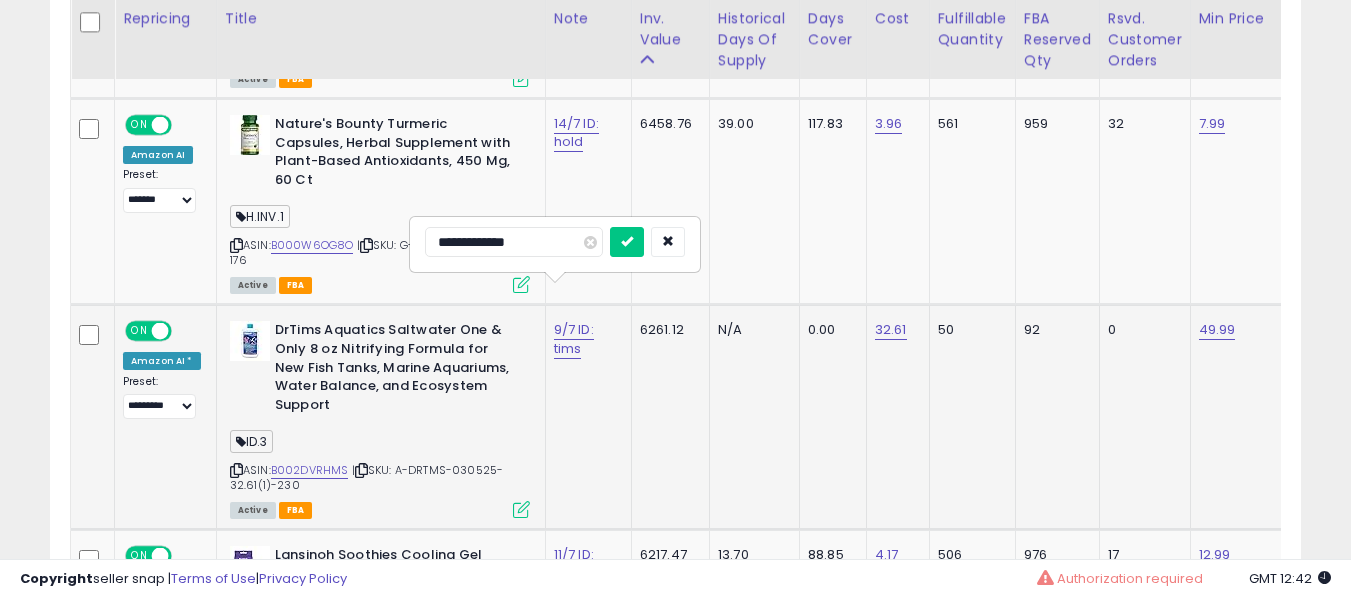 click at bounding box center (627, 242) 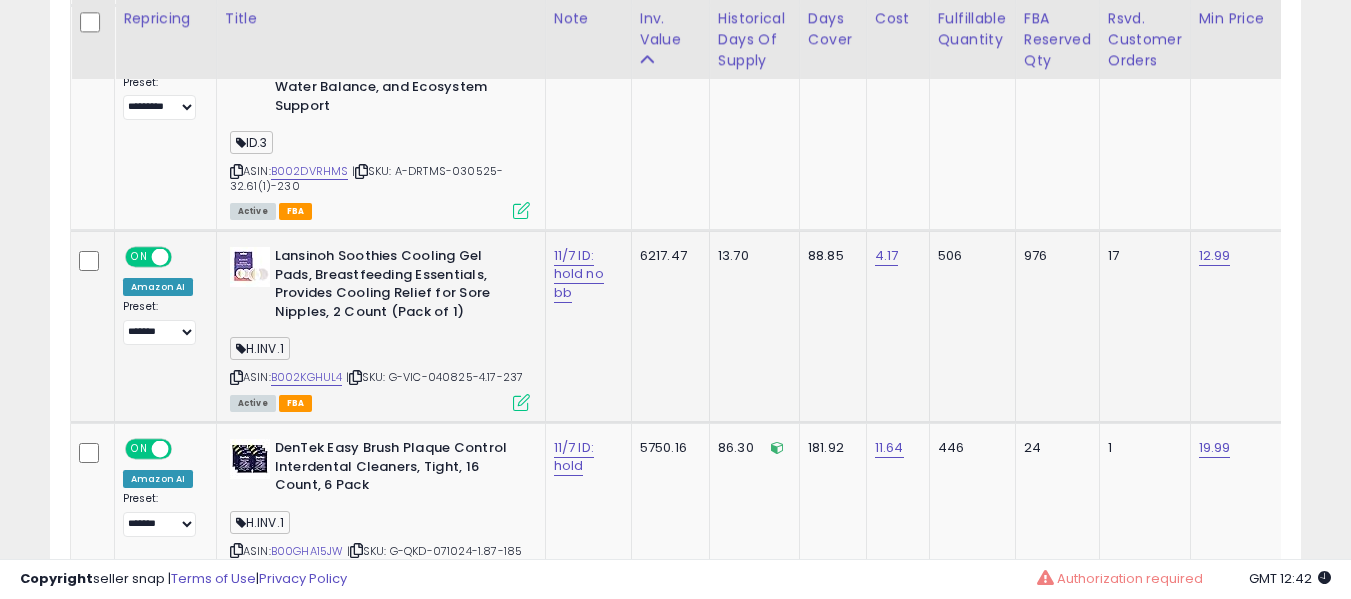 scroll, scrollTop: 2560, scrollLeft: 0, axis: vertical 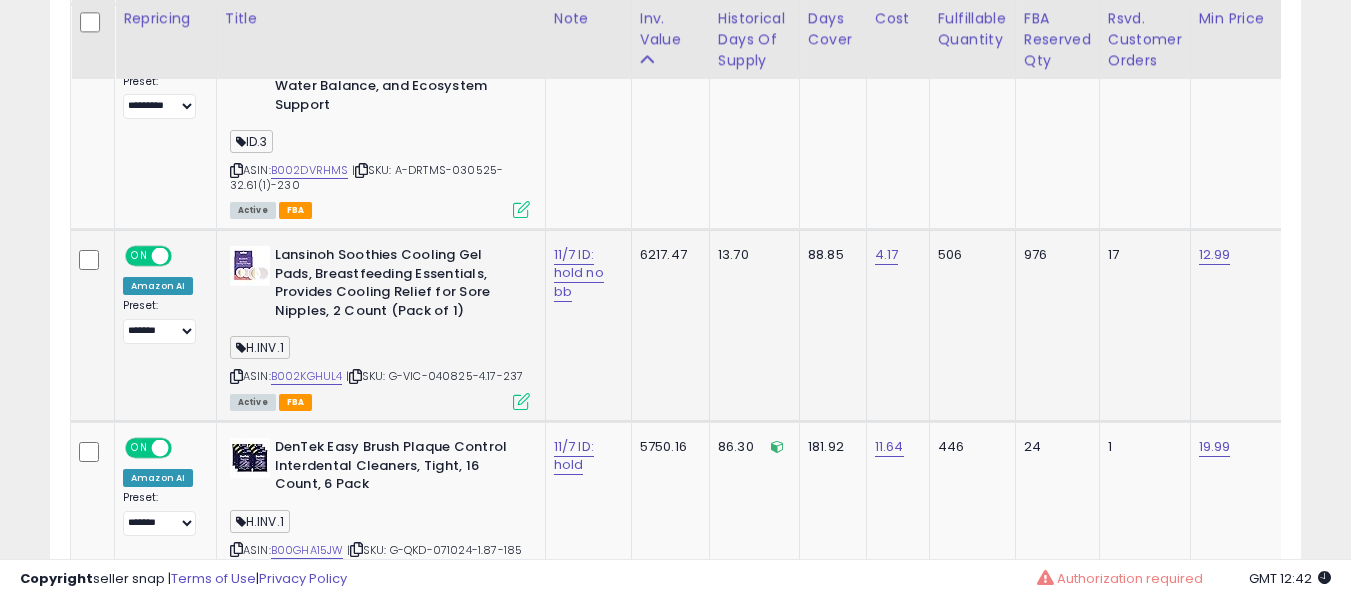 click on "11/7 ID: hold no bb" 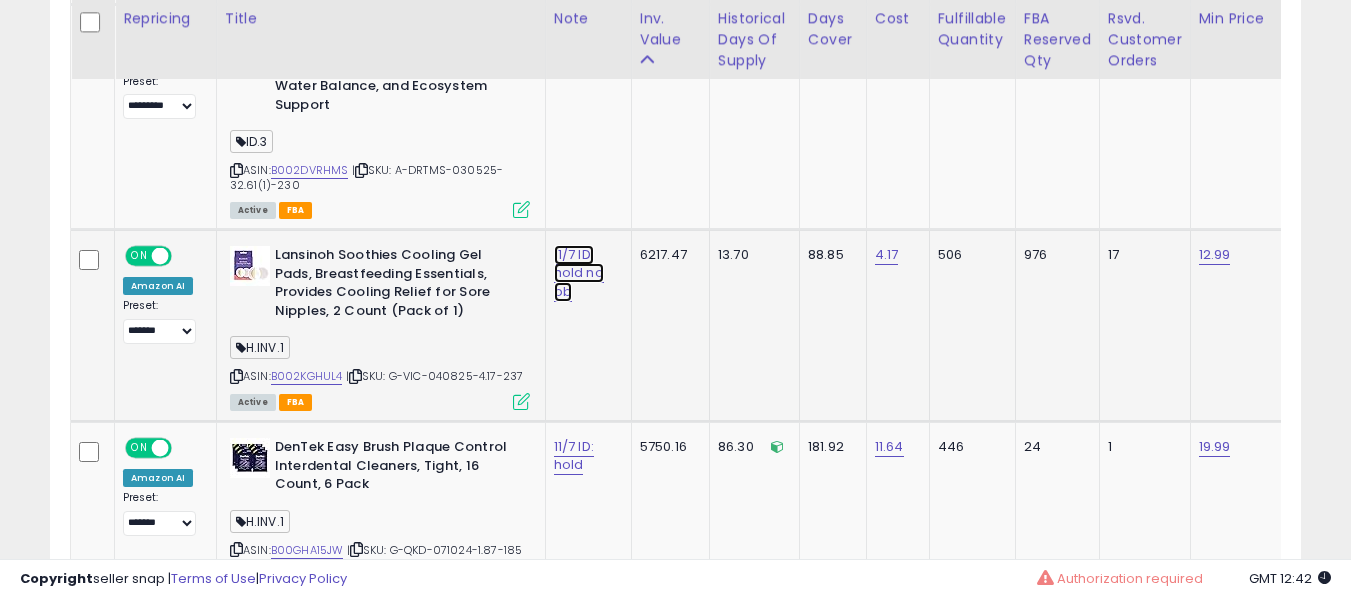 click on "11/7 ID: hold no bb" at bounding box center [577, -1380] 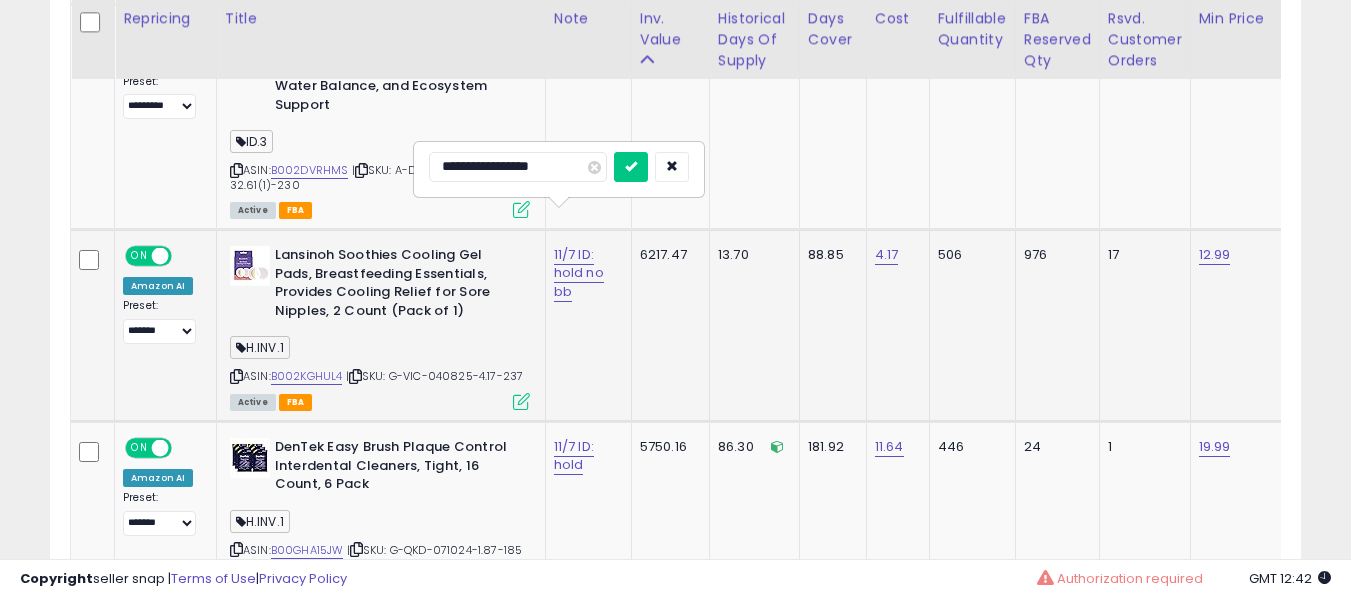 type on "**********" 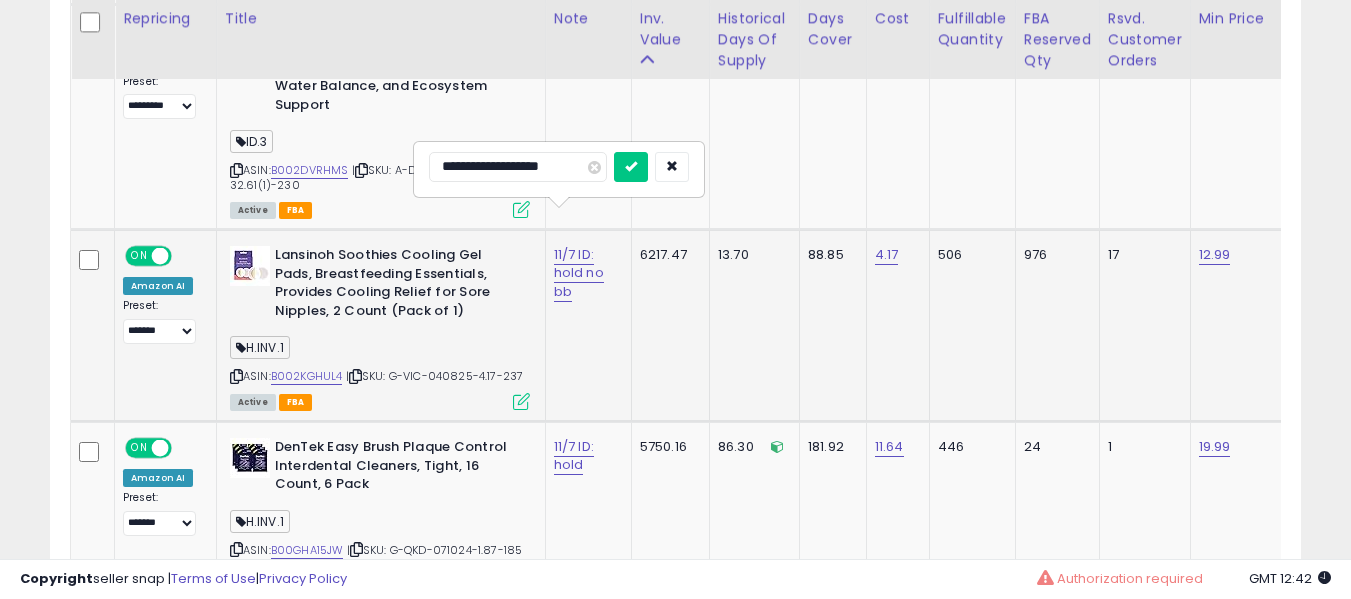 click at bounding box center (631, 167) 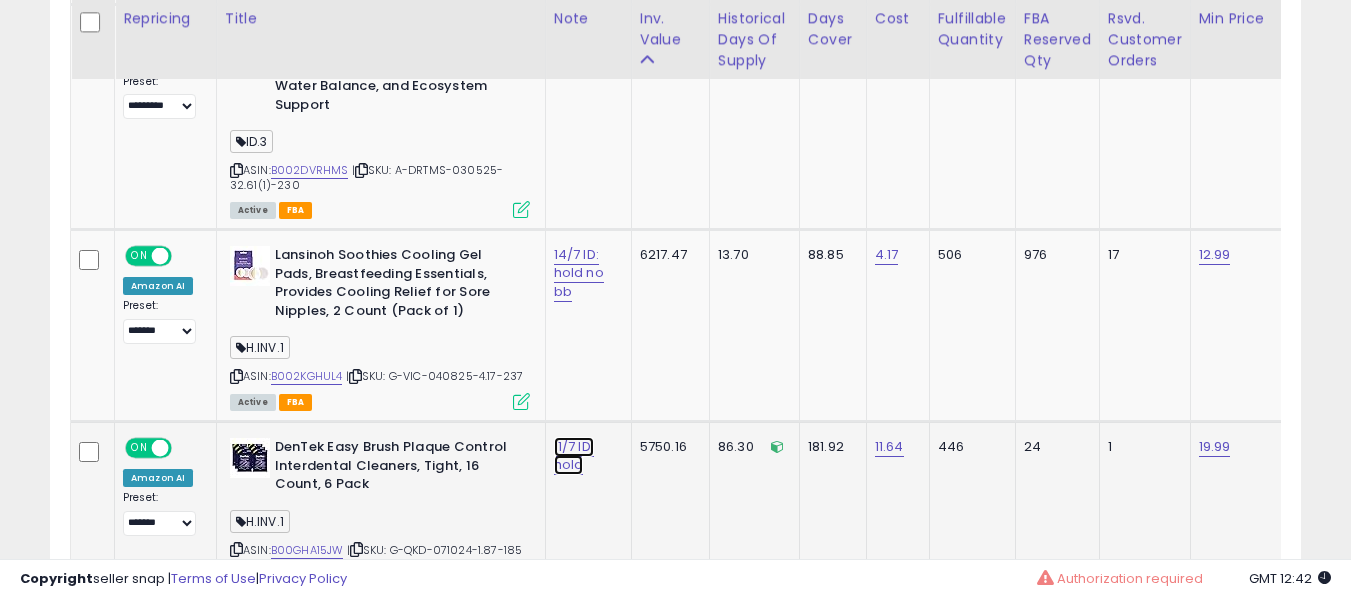 click on "11/7 ID: hold" at bounding box center (577, -1380) 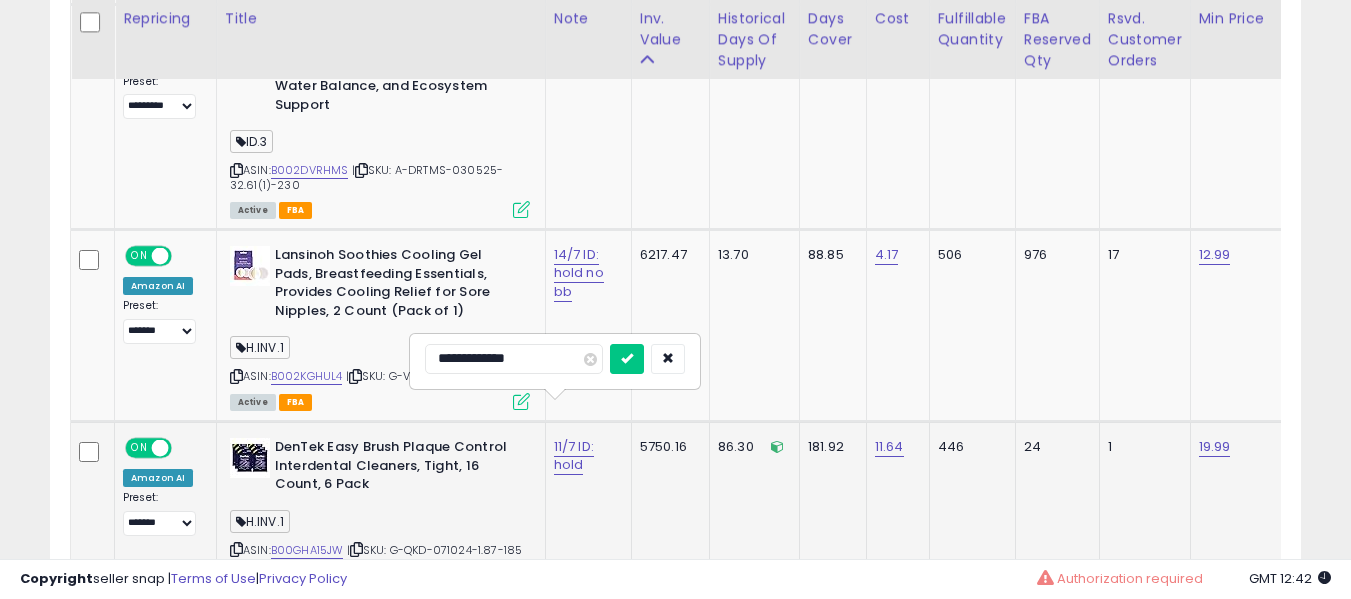 scroll, scrollTop: 2660, scrollLeft: 0, axis: vertical 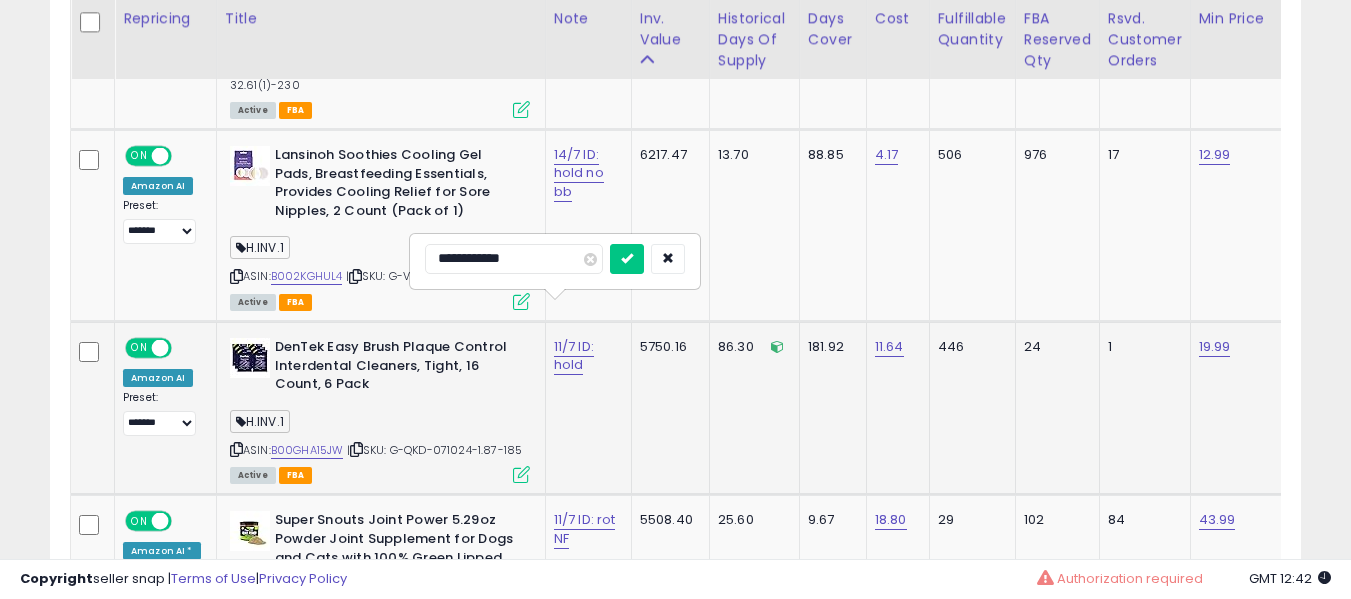 type on "**********" 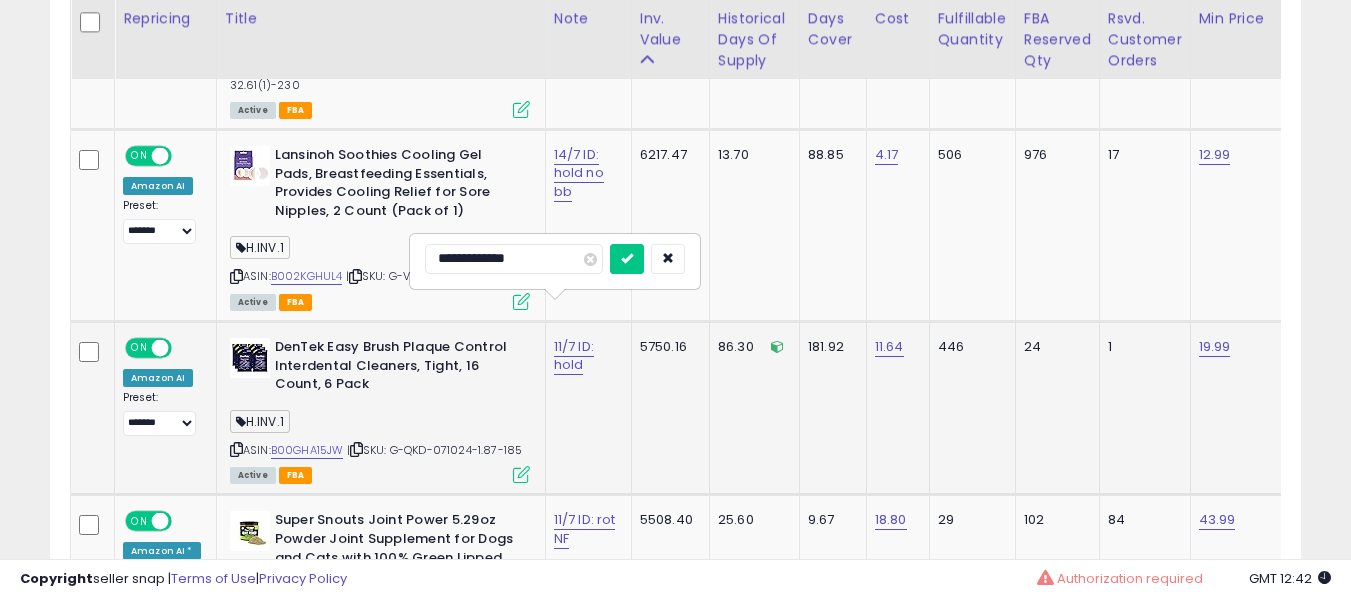 click at bounding box center (627, 259) 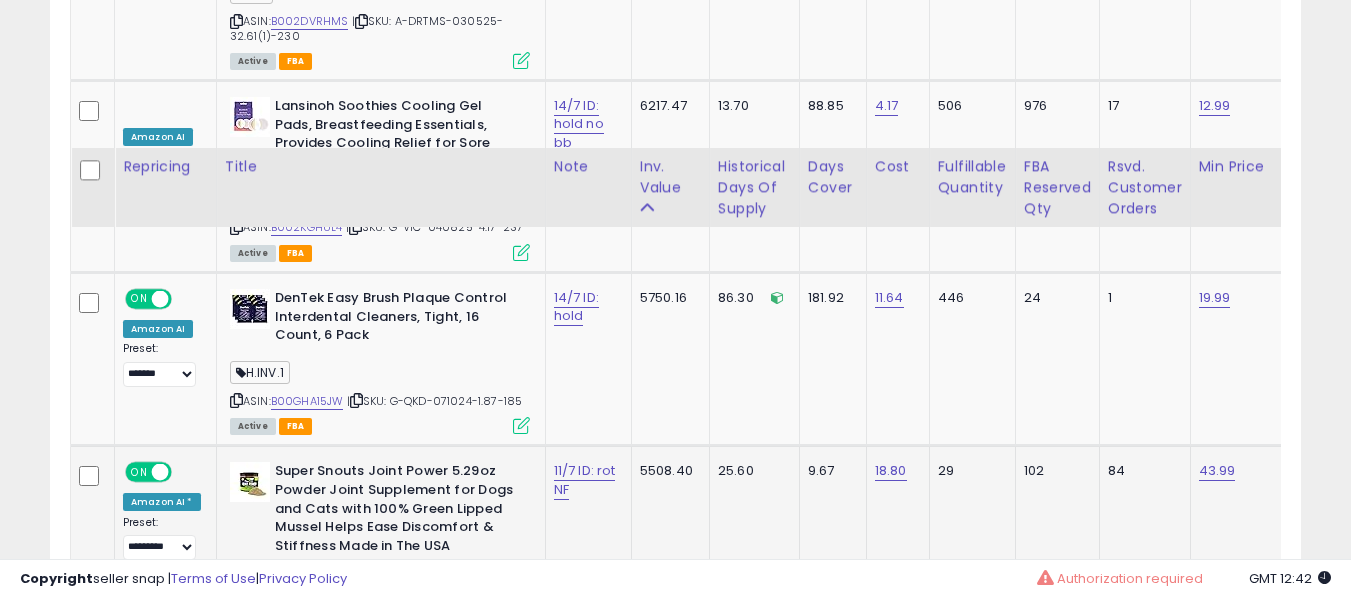 scroll, scrollTop: 2860, scrollLeft: 0, axis: vertical 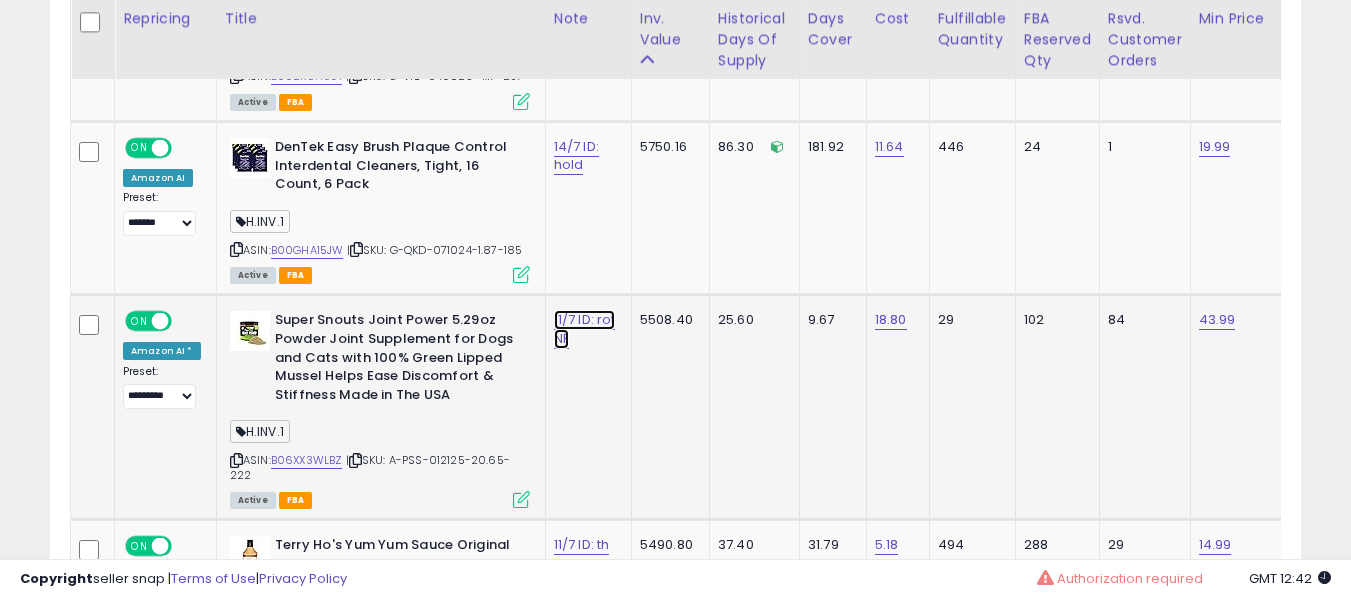 click on "11/7 ID: rot NF" at bounding box center (577, -1680) 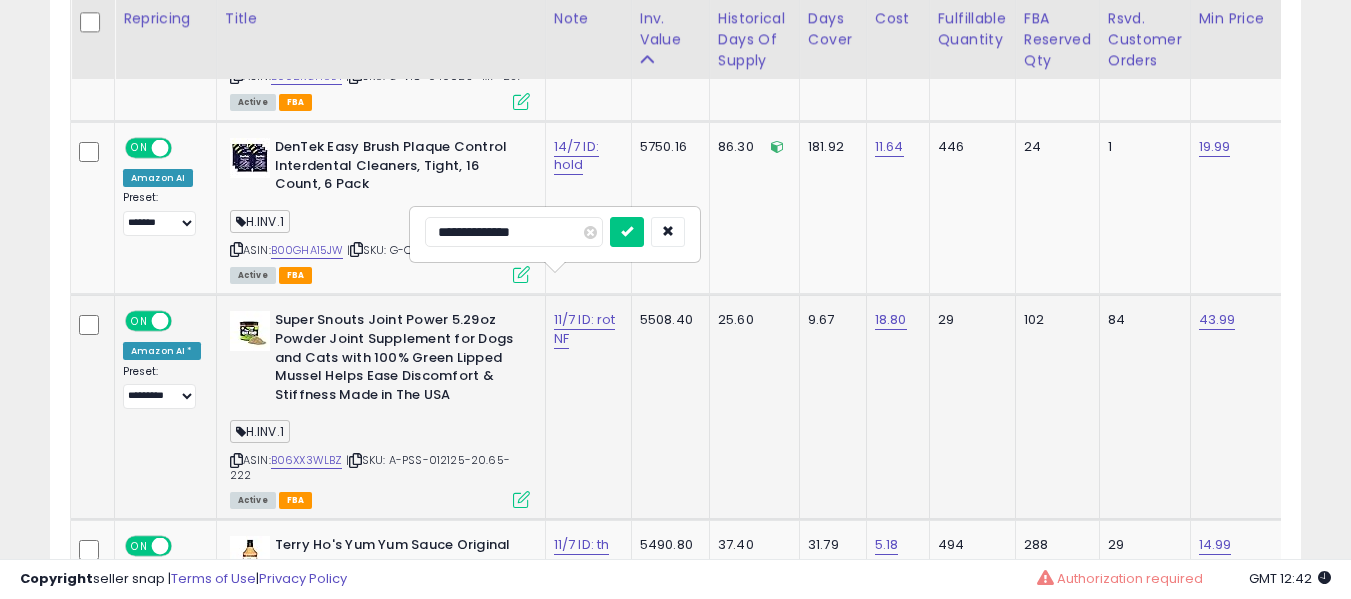 type on "**********" 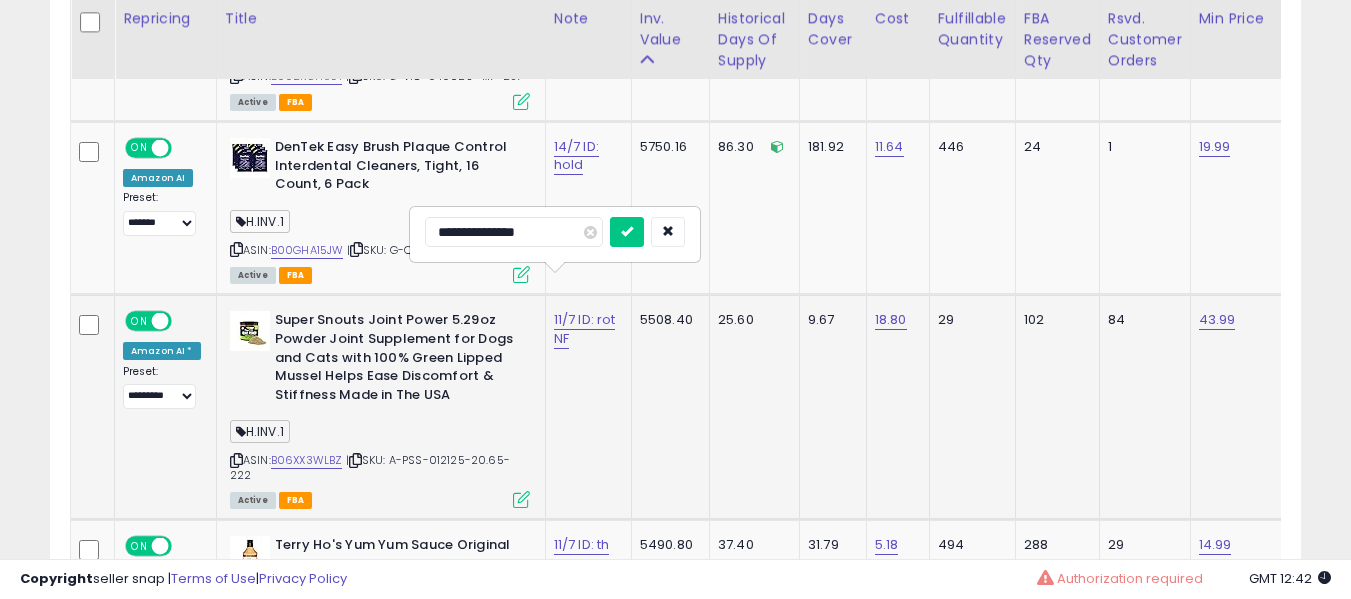 click at bounding box center [627, 232] 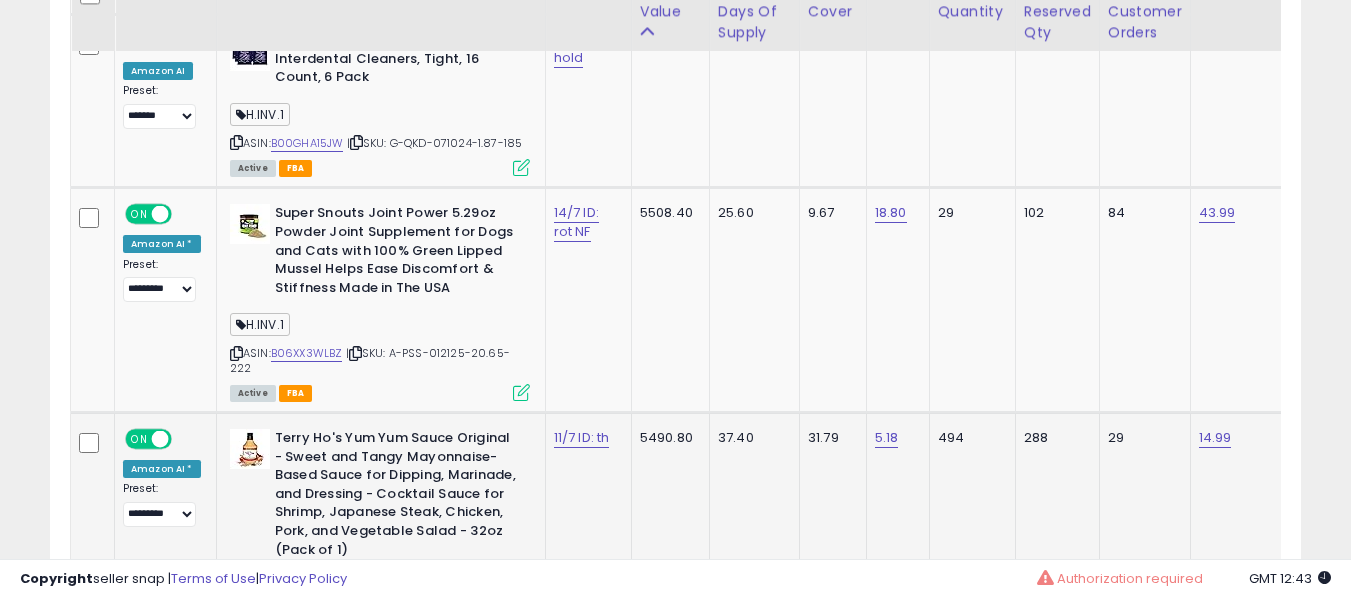scroll, scrollTop: 3060, scrollLeft: 0, axis: vertical 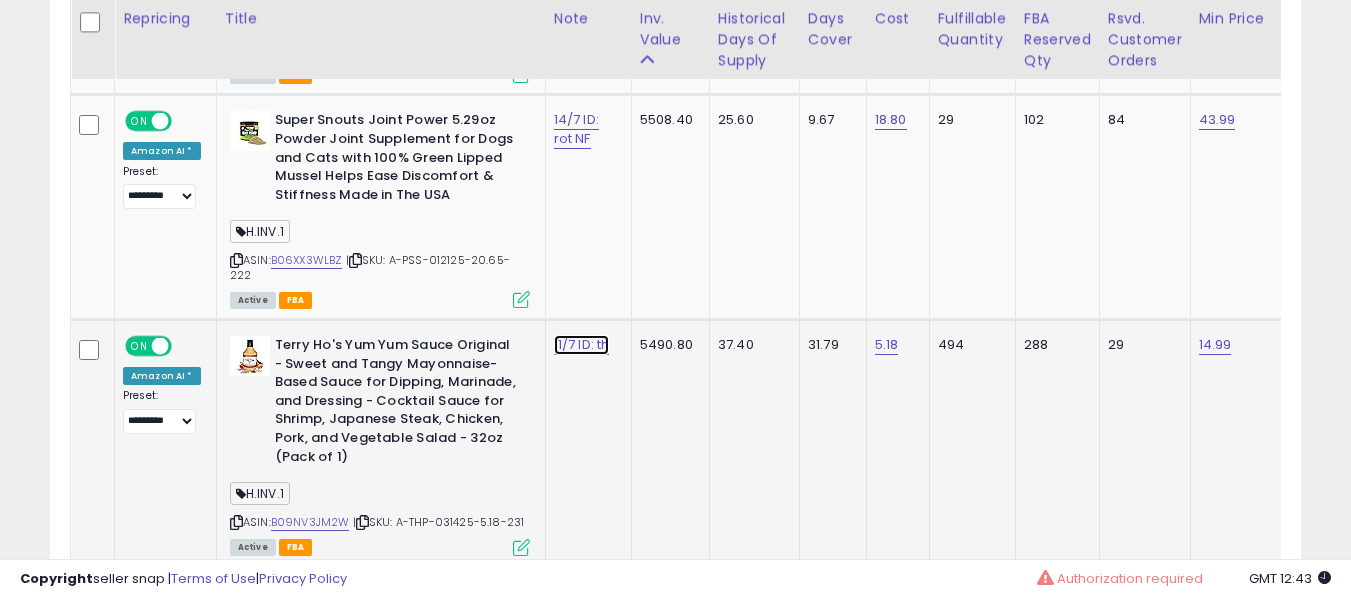 click on "11/7 ID: th" at bounding box center (577, -1880) 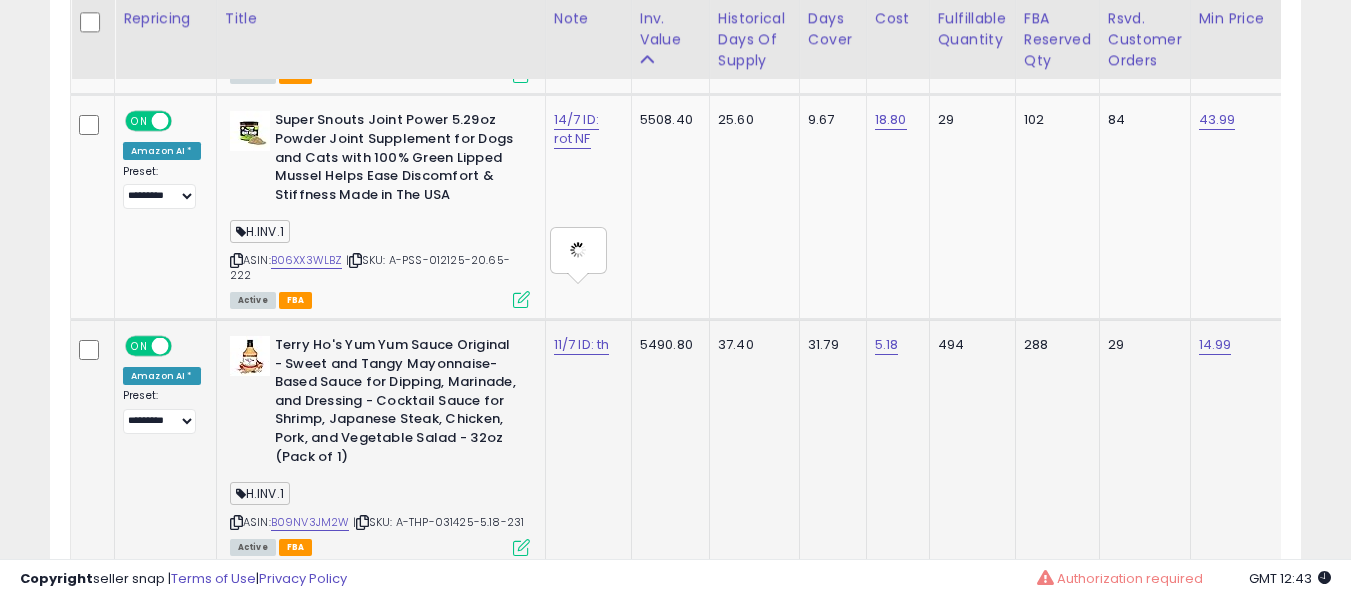 type on "**********" 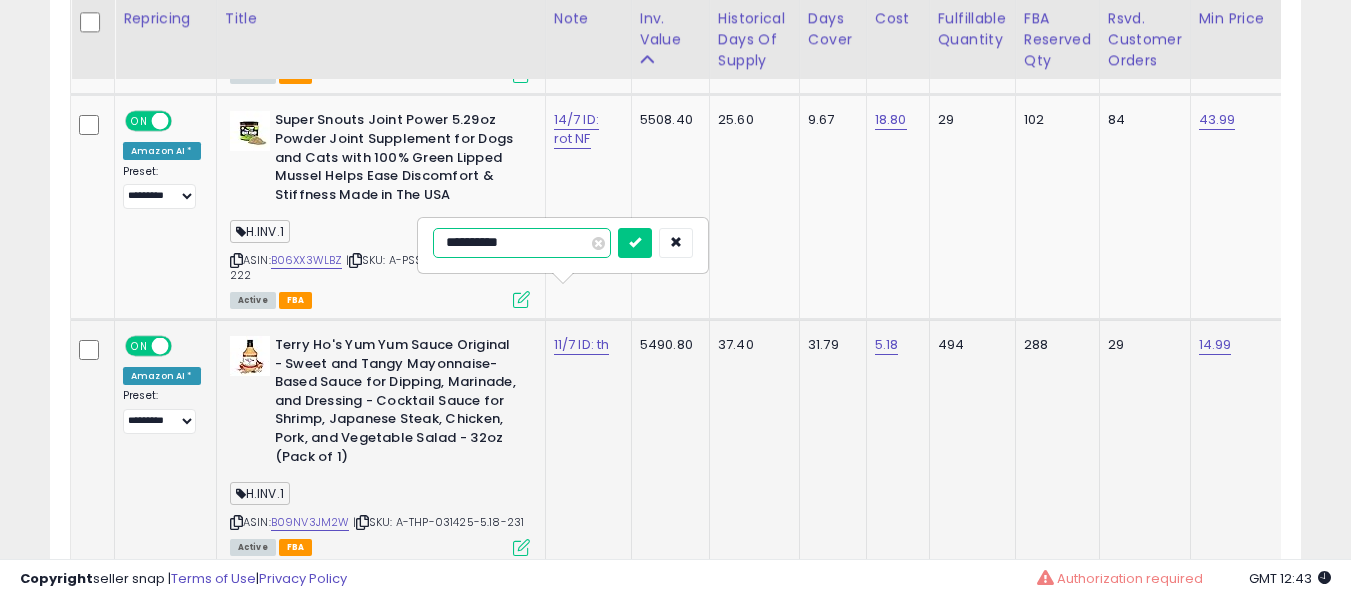 type on "**********" 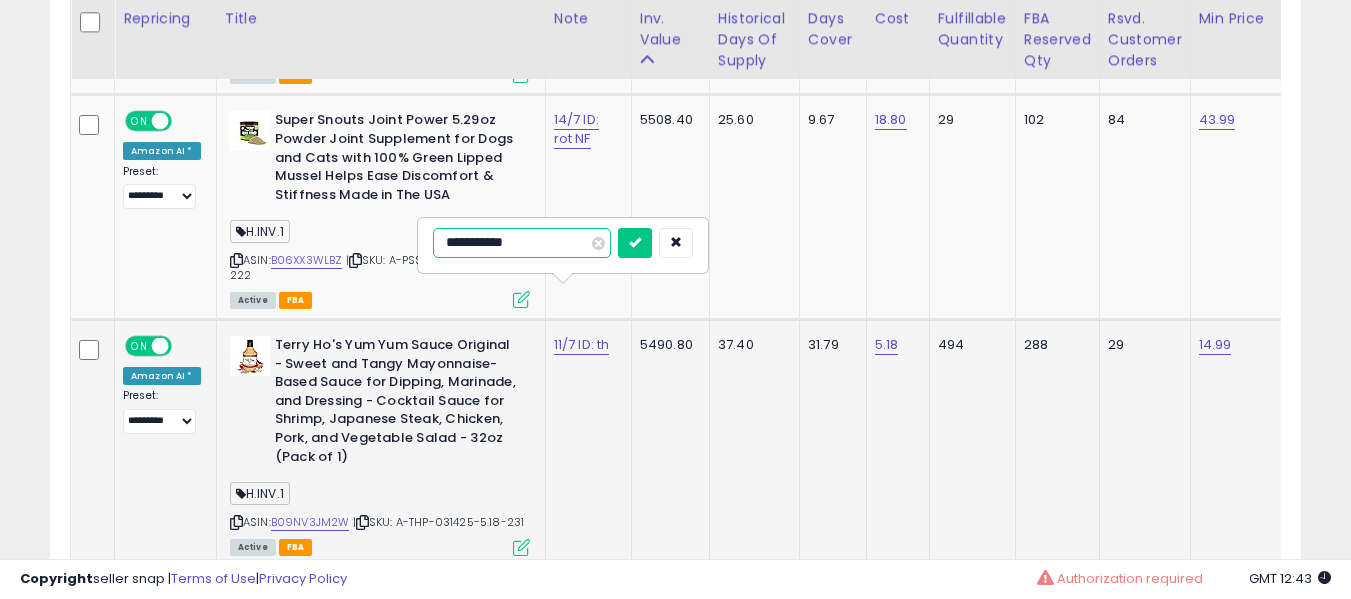 click at bounding box center (635, 243) 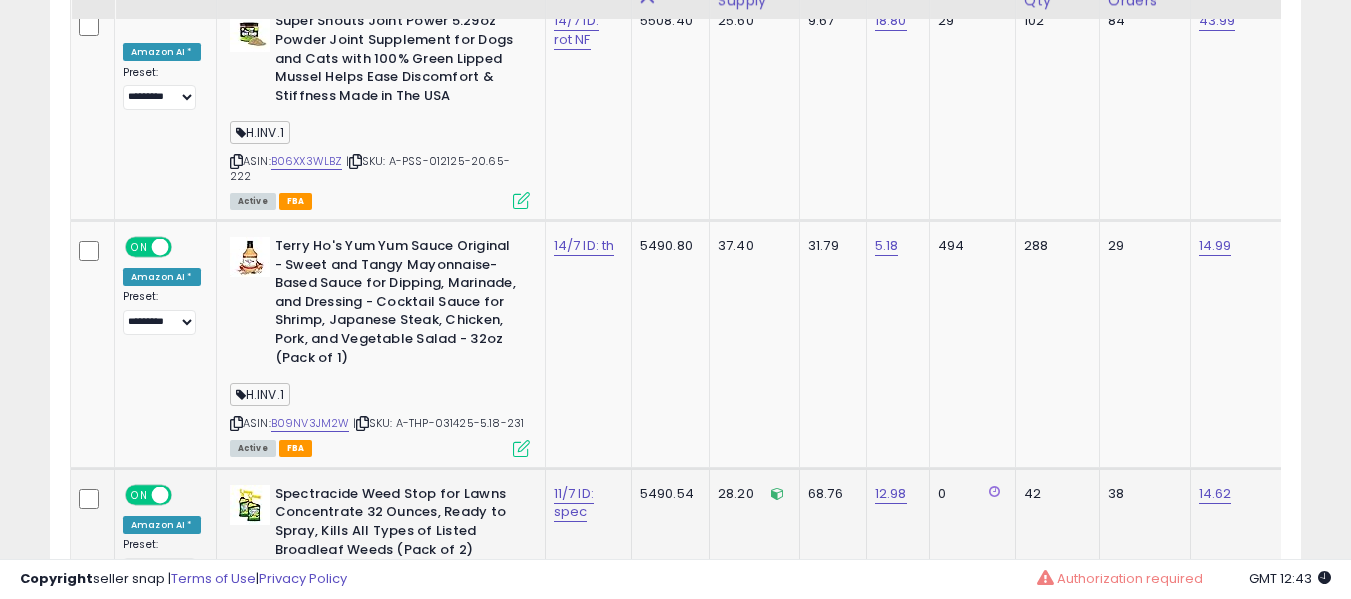 scroll, scrollTop: 3260, scrollLeft: 0, axis: vertical 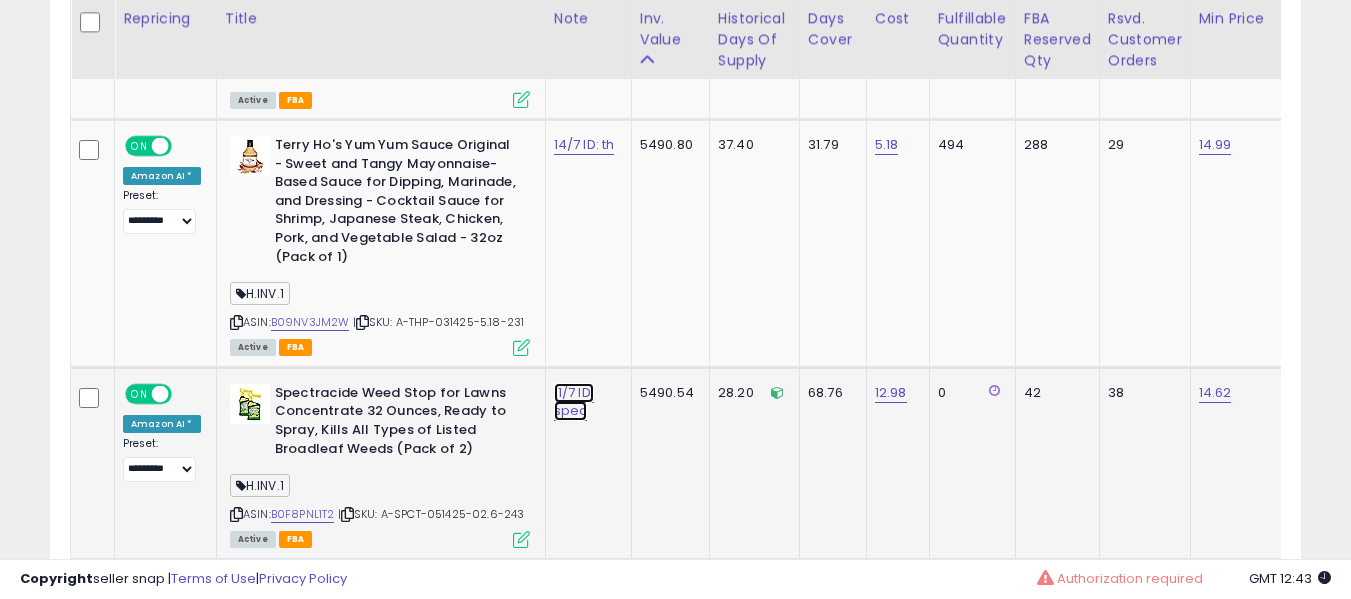 click on "11/7 ID: spec" at bounding box center [577, -2080] 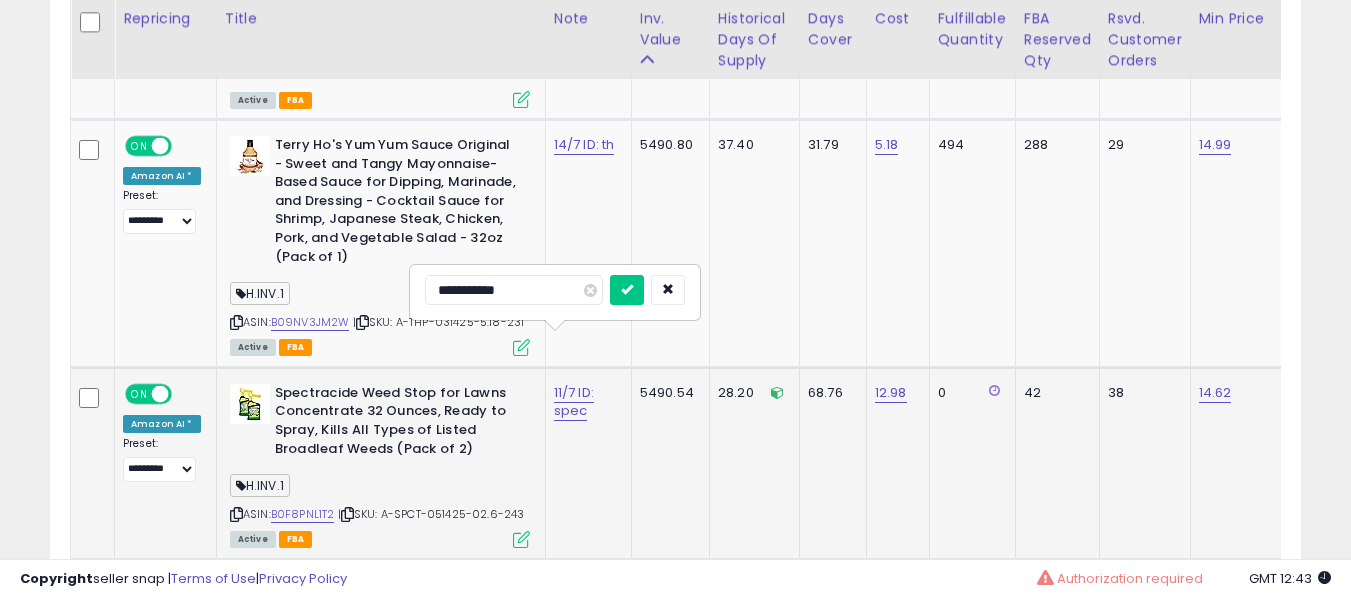 type on "**********" 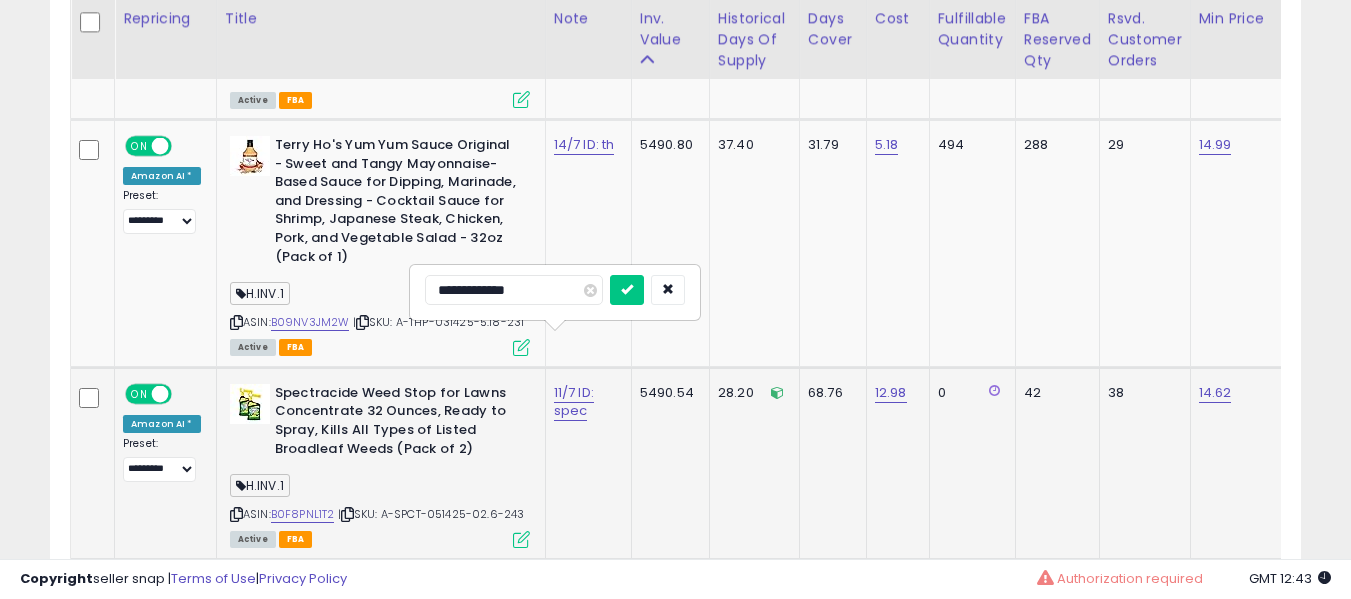 click at bounding box center (627, 290) 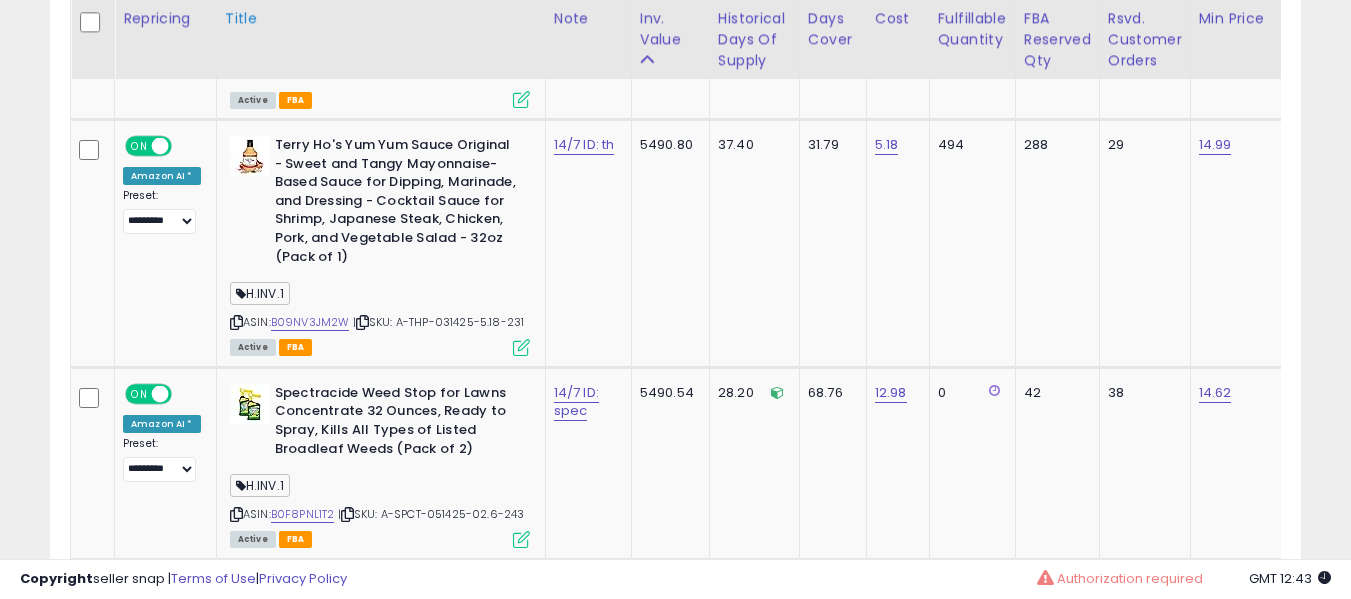 scroll, scrollTop: 1012, scrollLeft: 0, axis: vertical 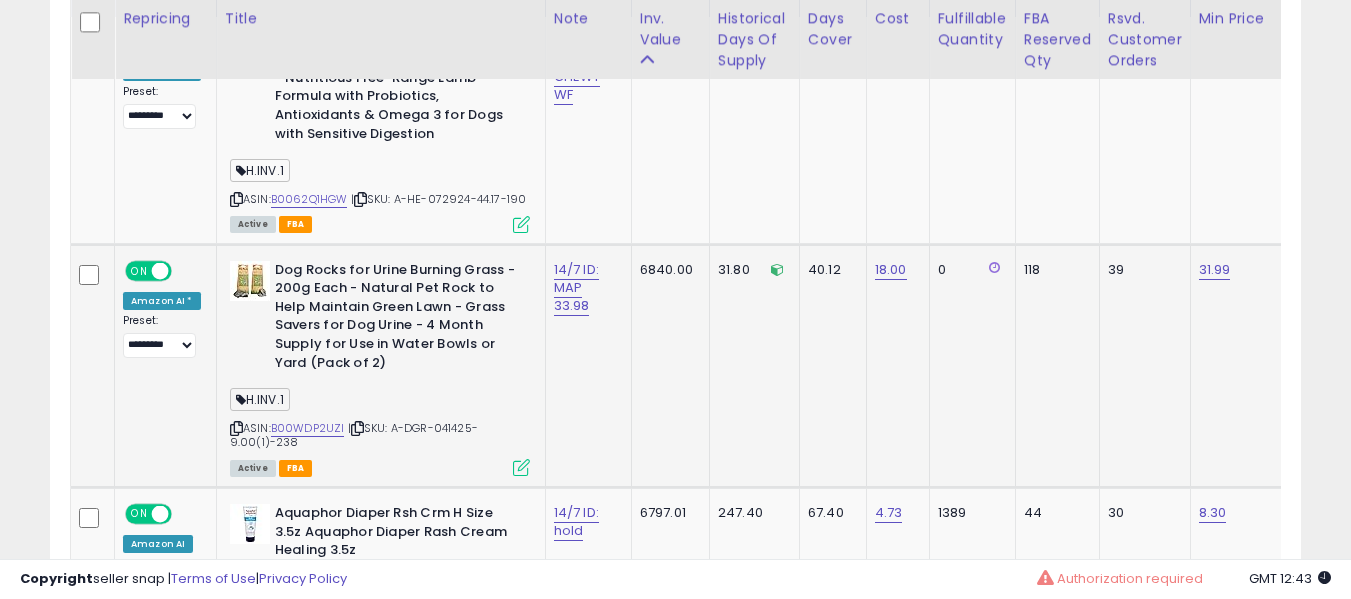 click on "6840.00" 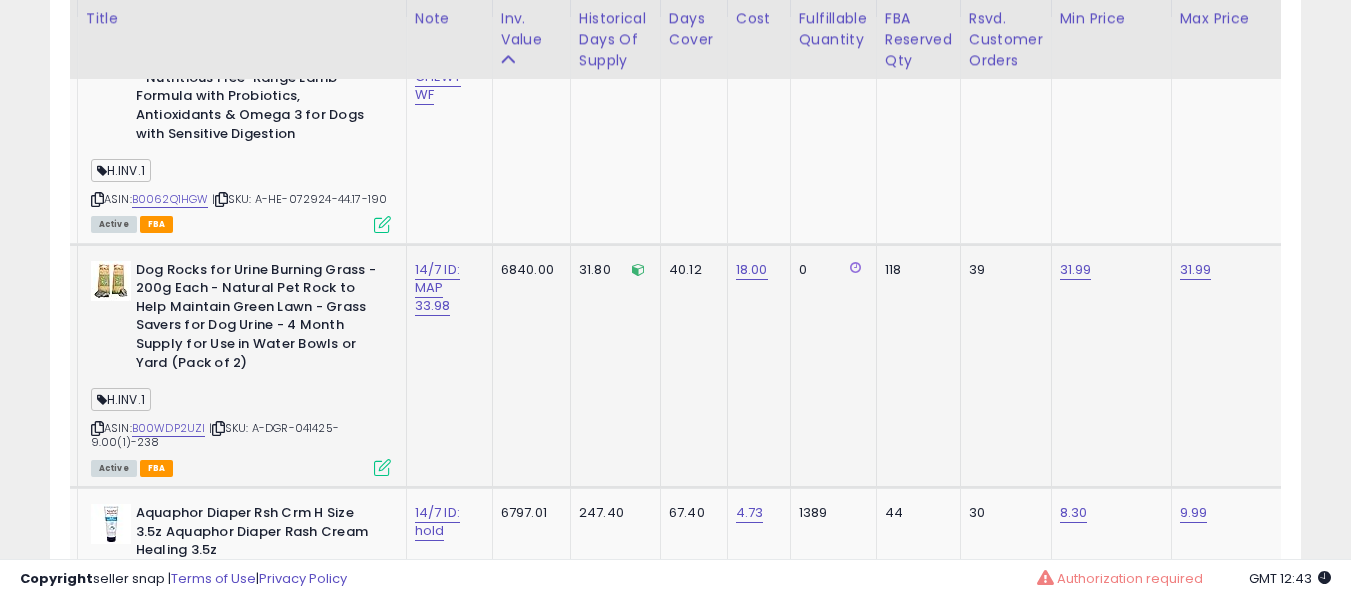scroll, scrollTop: 0, scrollLeft: 200, axis: horizontal 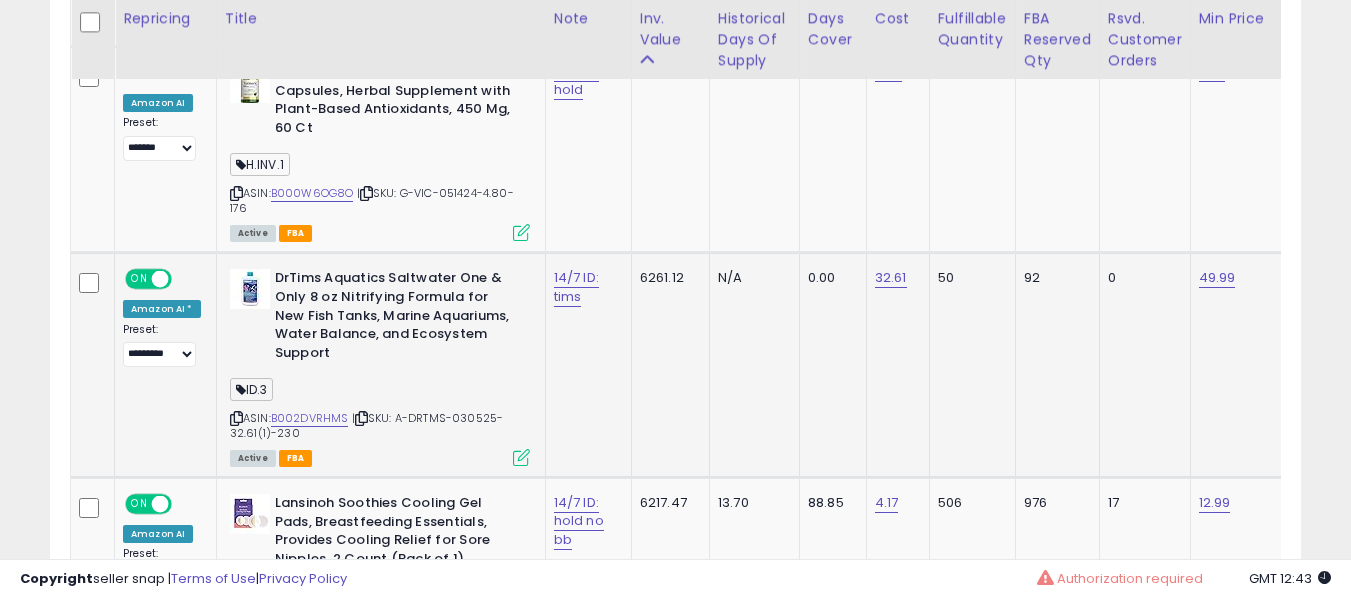 drag, startPoint x: 304, startPoint y: 364, endPoint x: 313, endPoint y: 394, distance: 31.320919 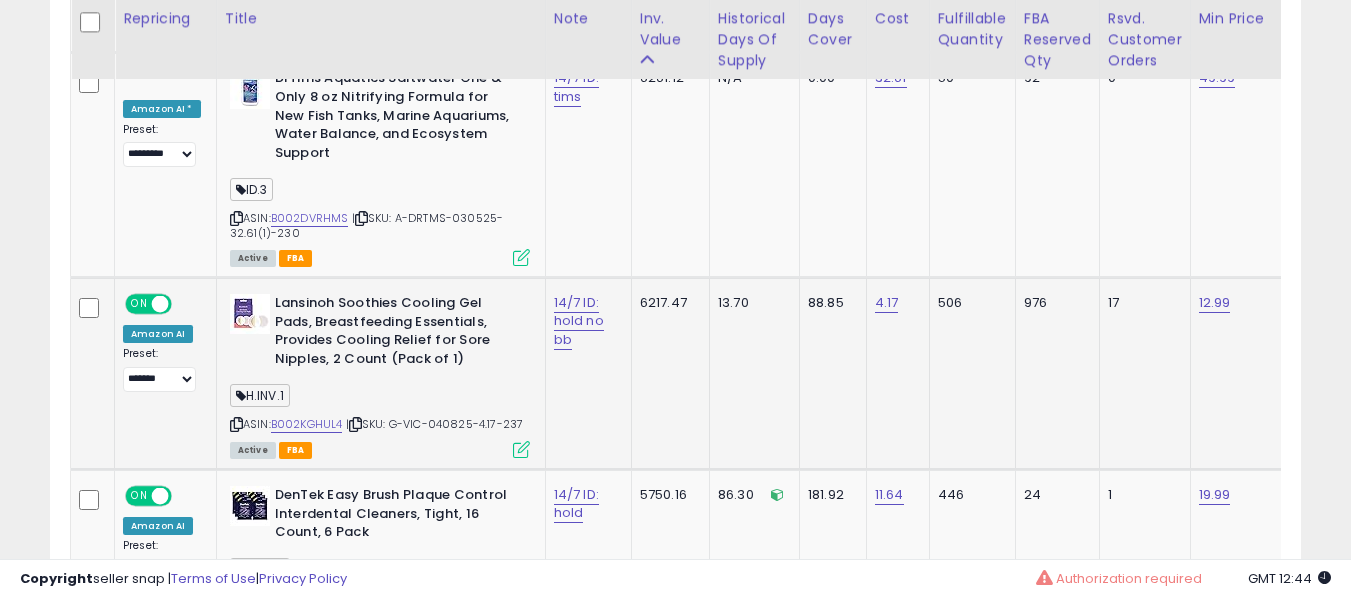 click on "Lansinoh Soothies Cooling Gel Pads, Breastfeeding Essentials, Provides Cooling Relief for Sore Nipples, 2 Count (Pack of 1)" at bounding box center (396, 333) 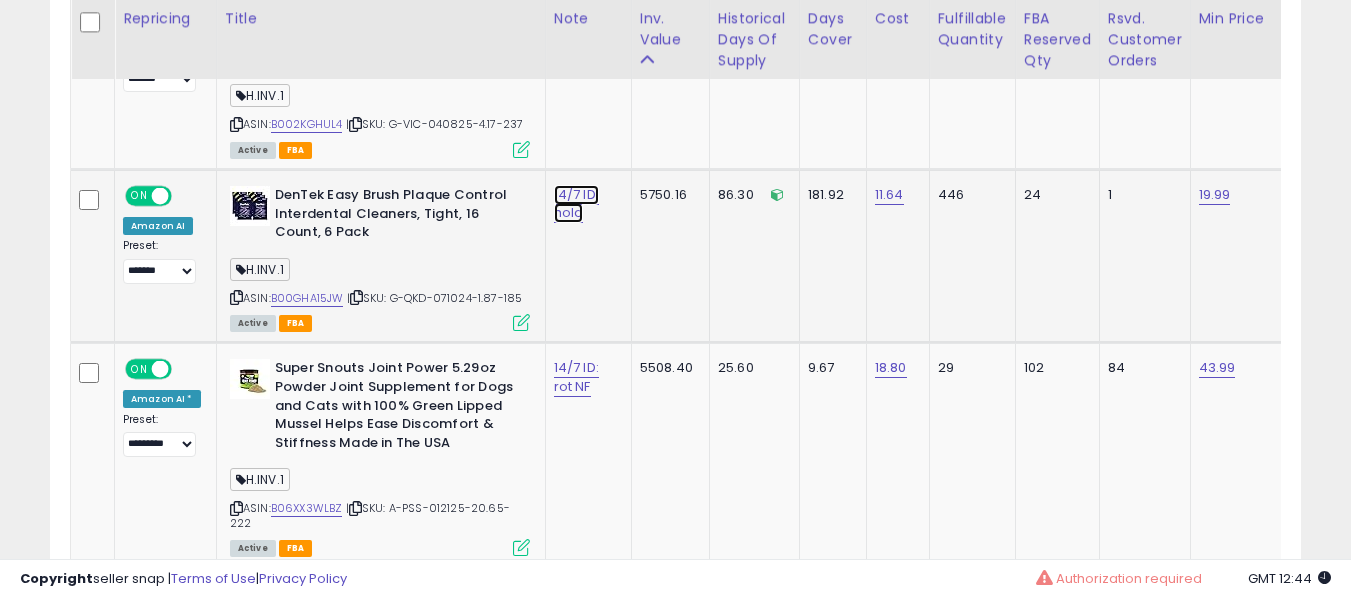 click on "14/7 ID: hold" at bounding box center [577, -1632] 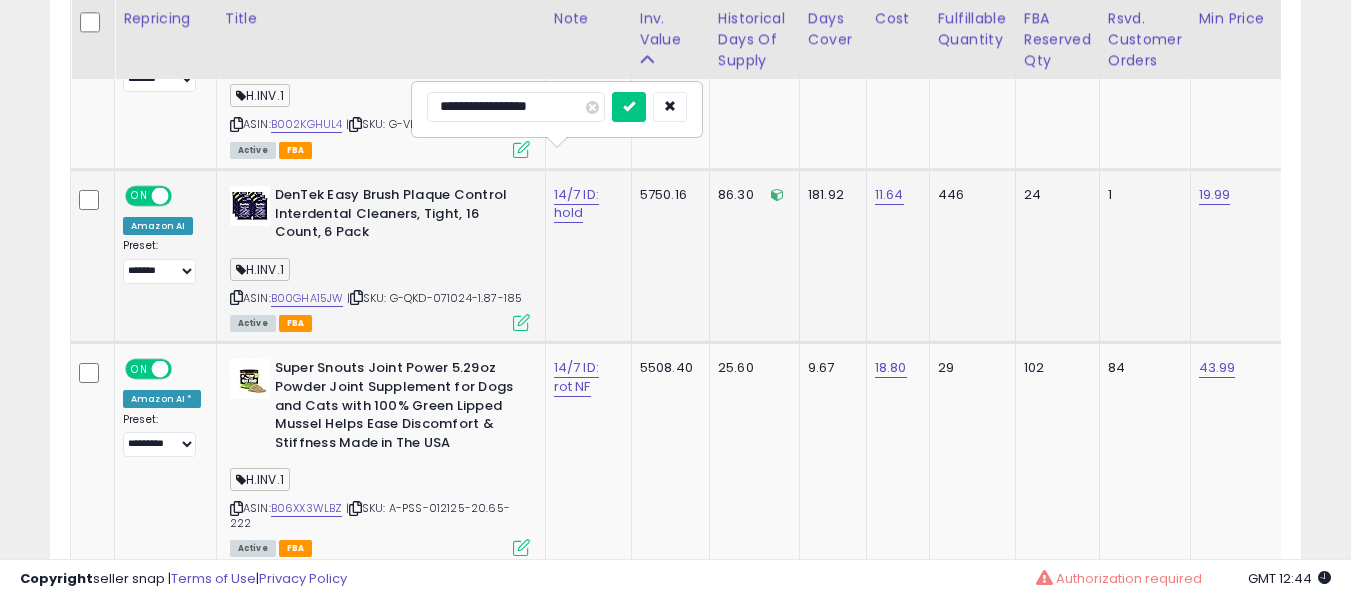 type on "**********" 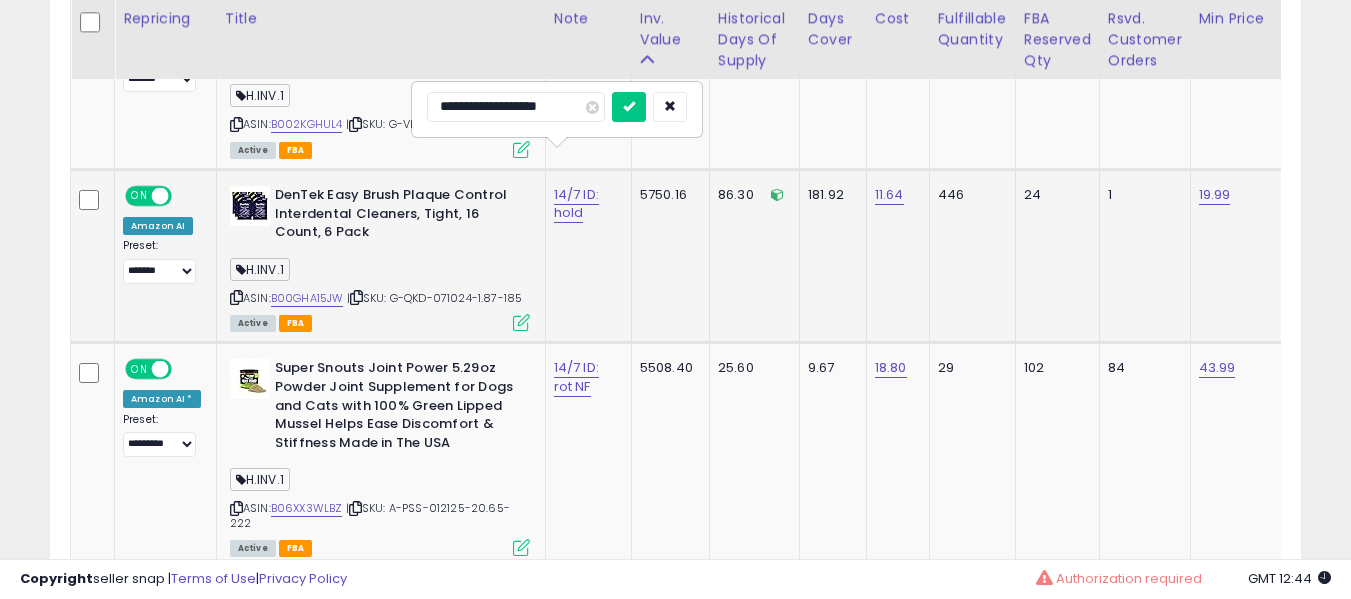 click at bounding box center [629, 107] 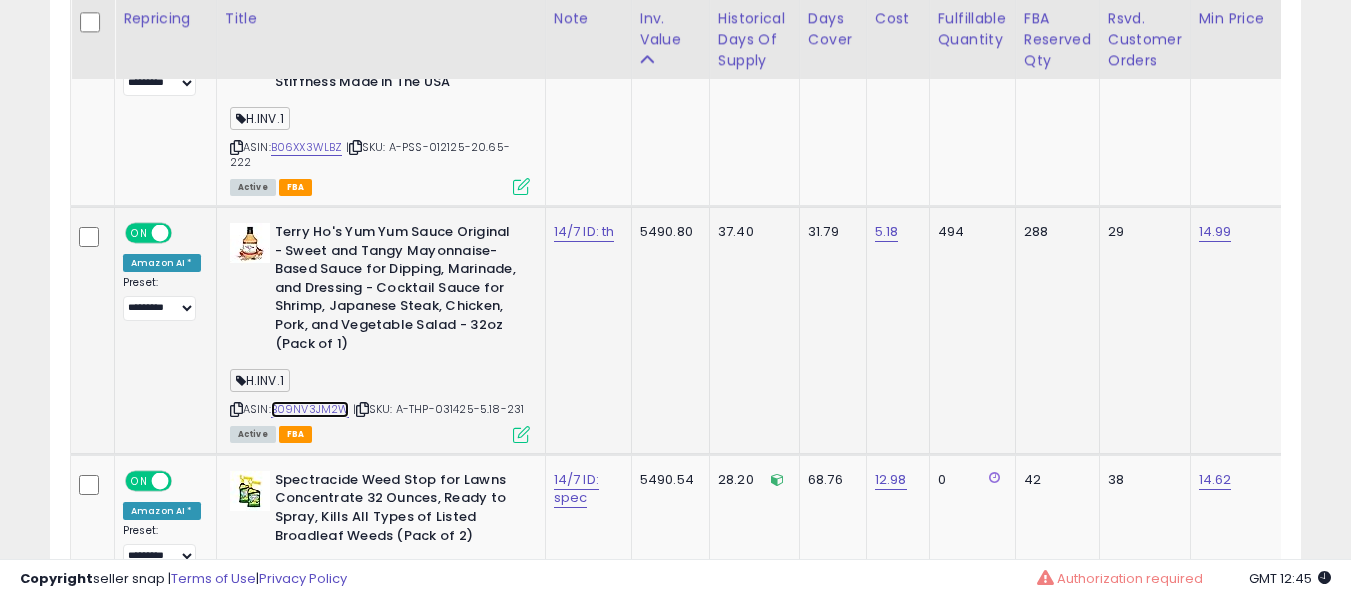 scroll, scrollTop: 0, scrollLeft: 500, axis: horizontal 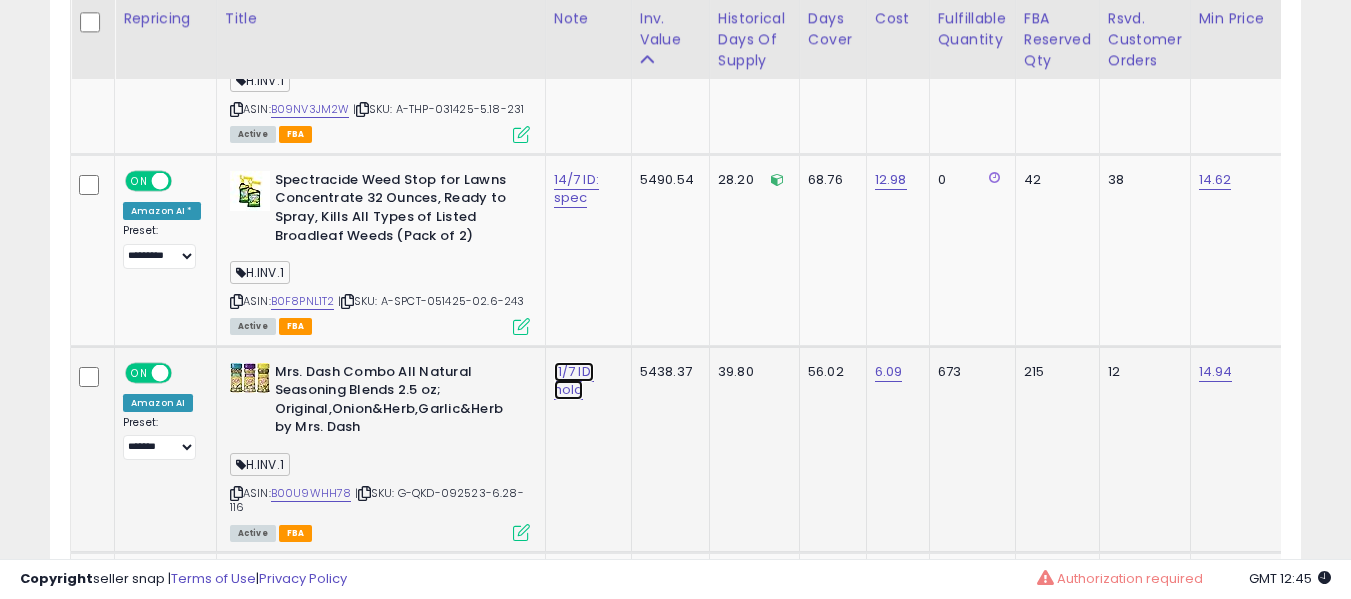 click on "11/7 ID: hold" at bounding box center (577, -2293) 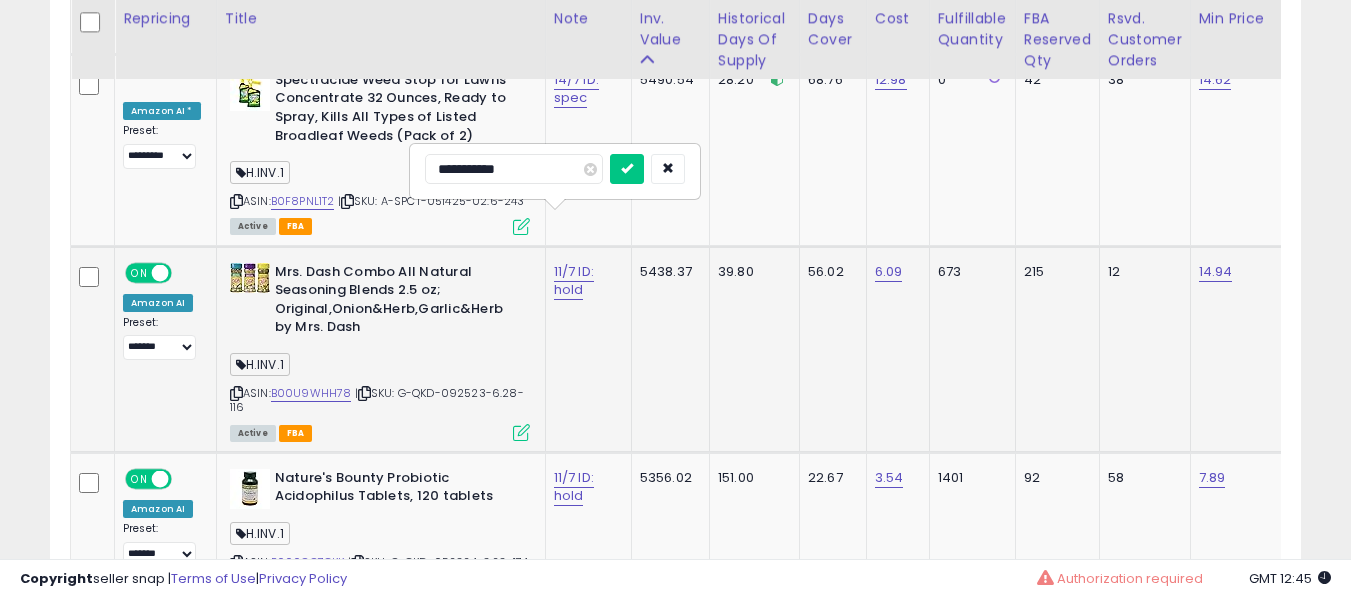 type on "**********" 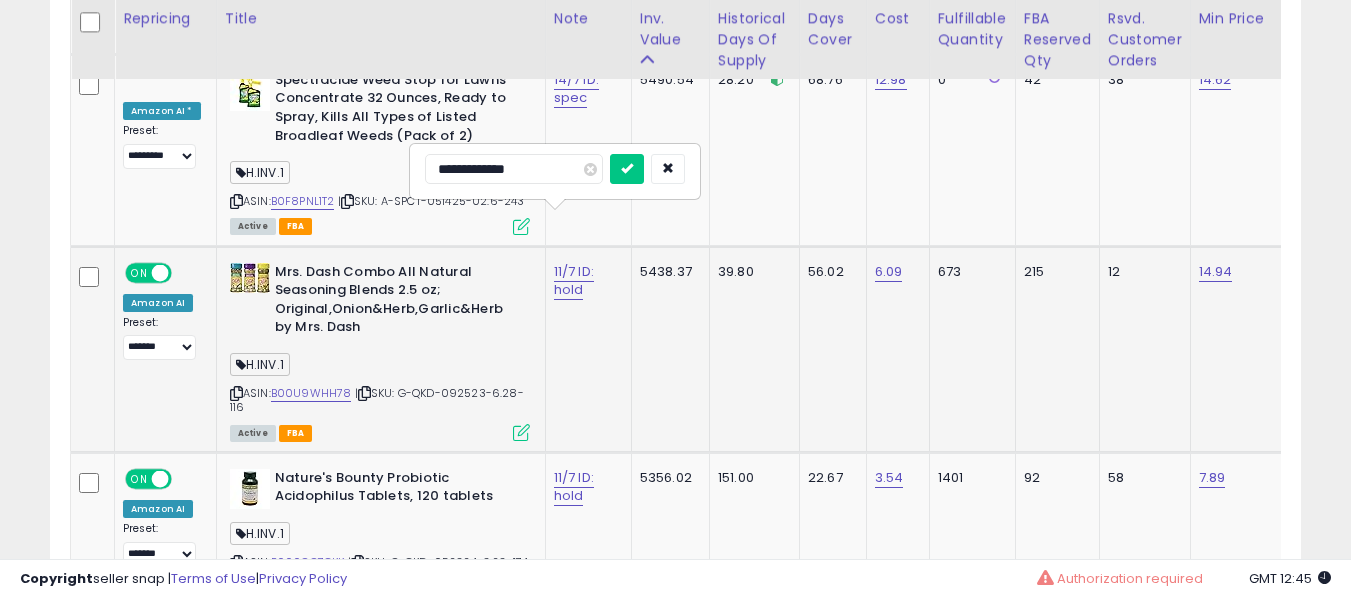 click at bounding box center [627, 169] 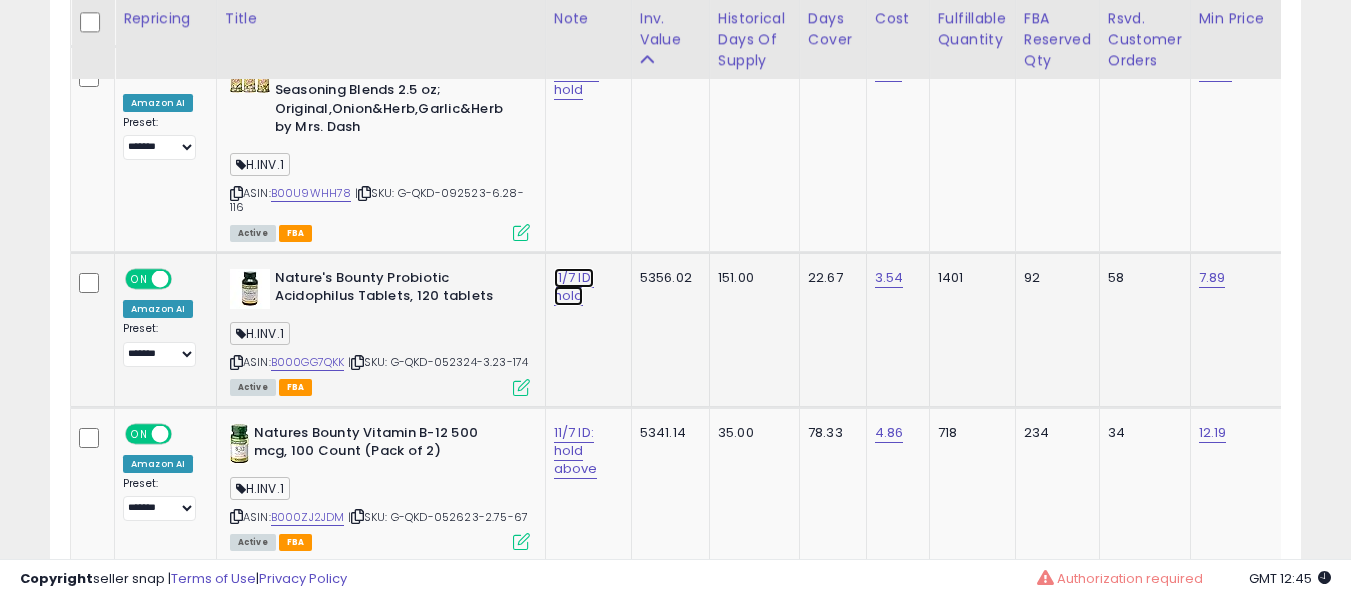 click on "11/7 ID: hold" at bounding box center [577, -2593] 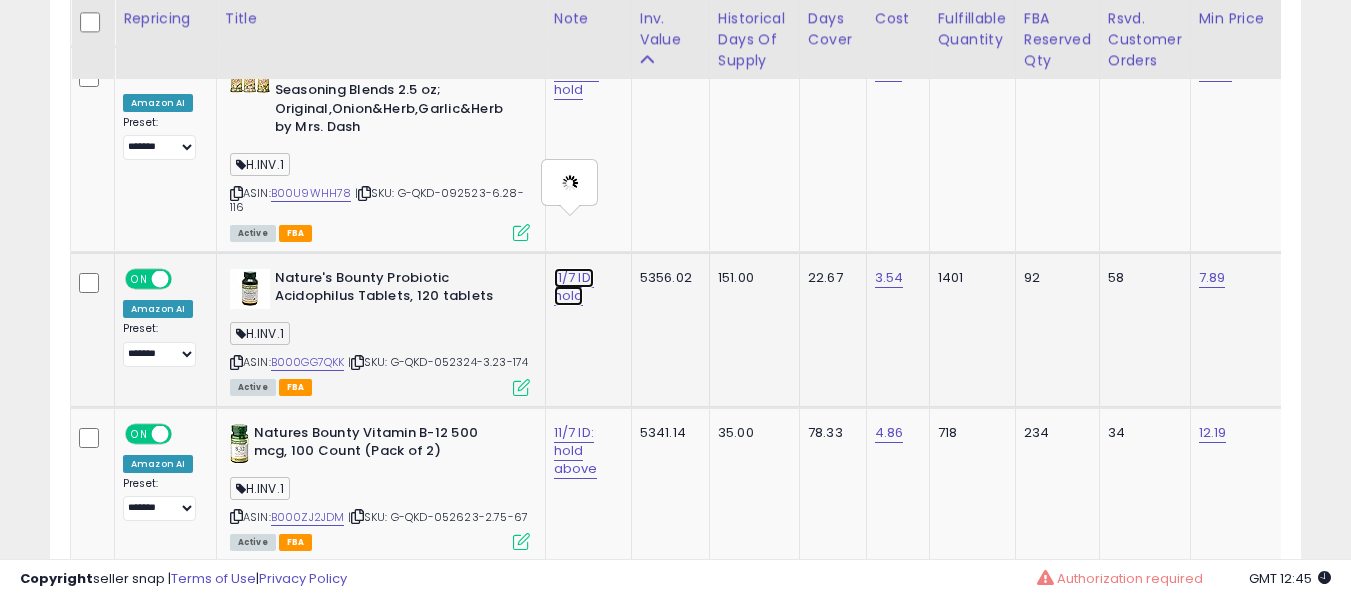 click on "11/7 ID: hold" at bounding box center [574, 287] 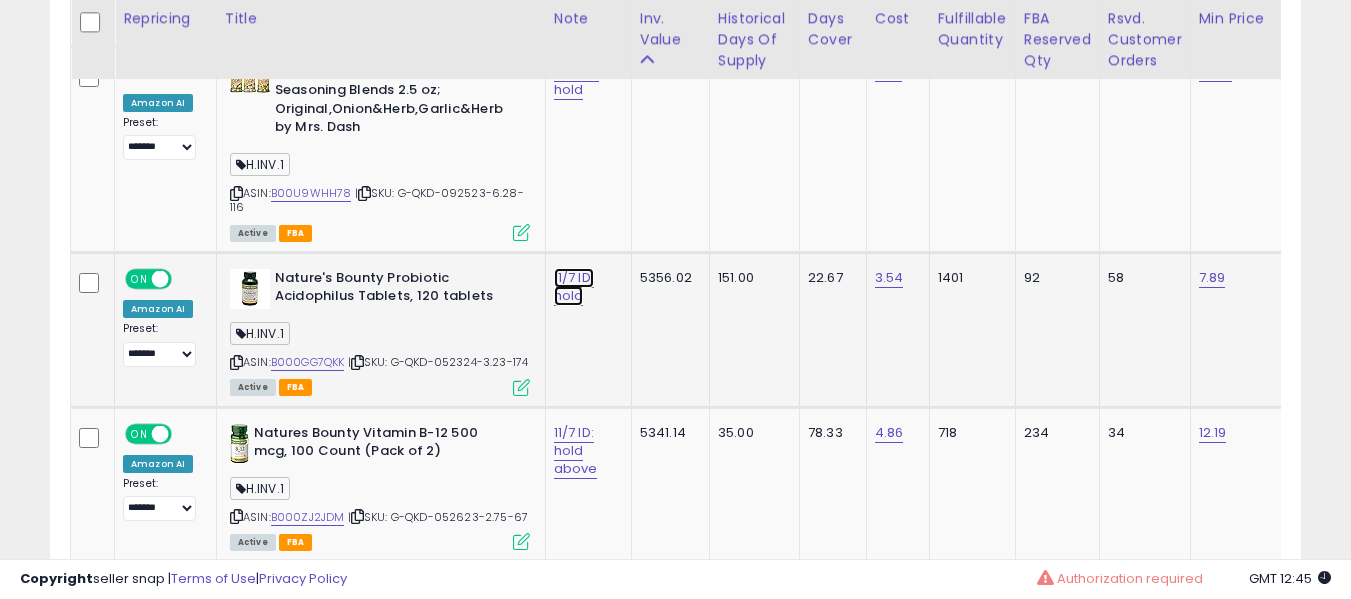 click on "11/7 ID: hold" at bounding box center (577, -2593) 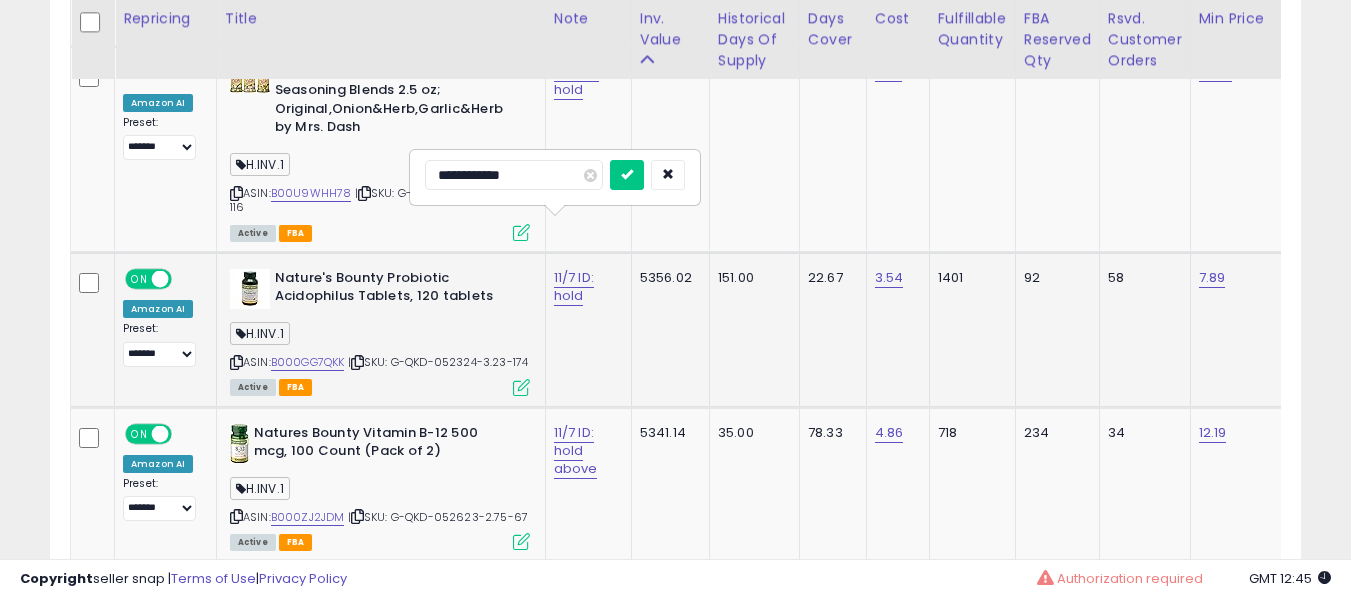 type on "**********" 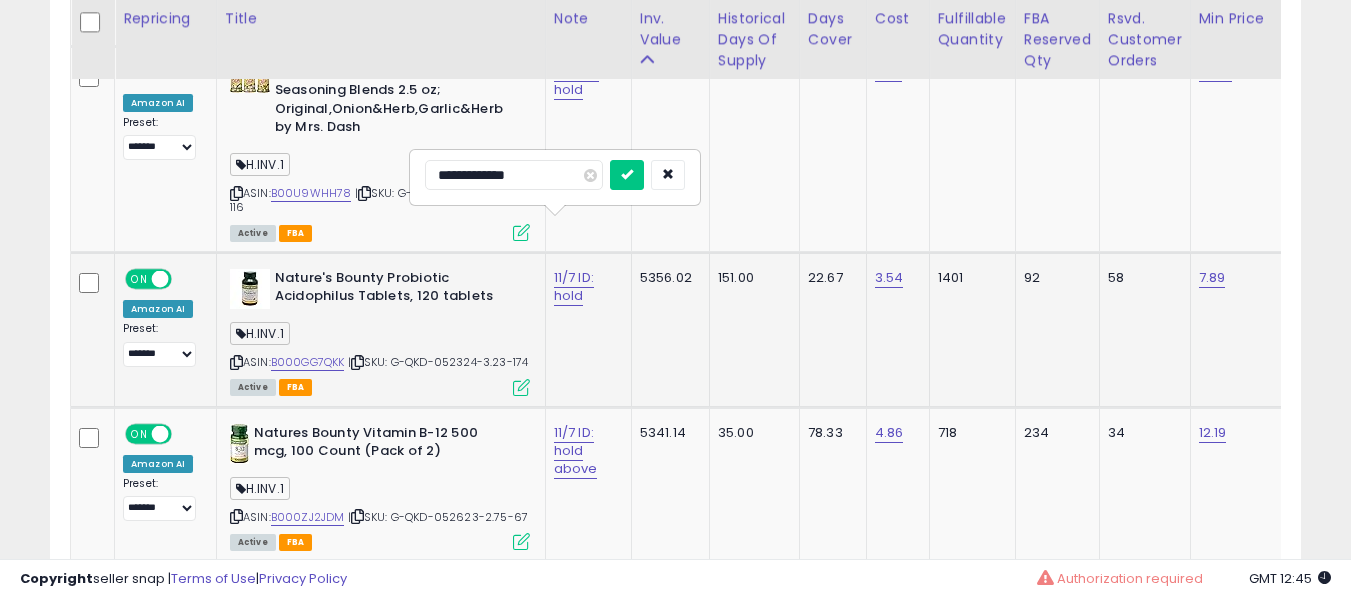click at bounding box center (627, 175) 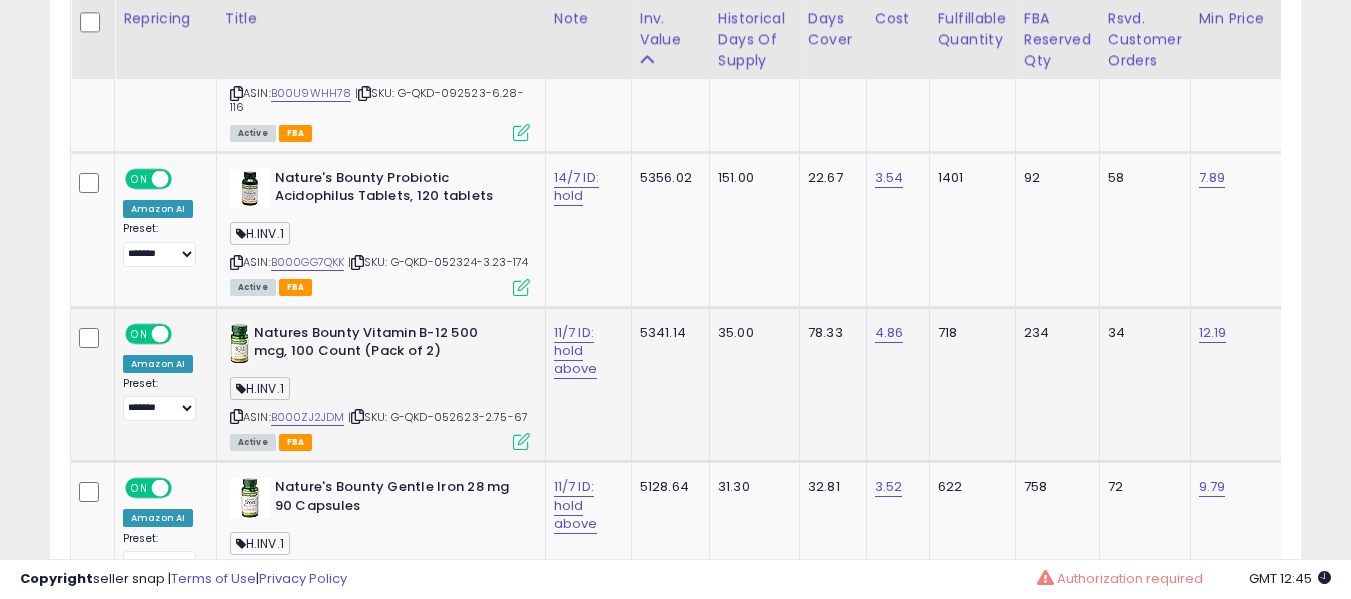 drag, startPoint x: 567, startPoint y: 264, endPoint x: 560, endPoint y: 296, distance: 32.75668 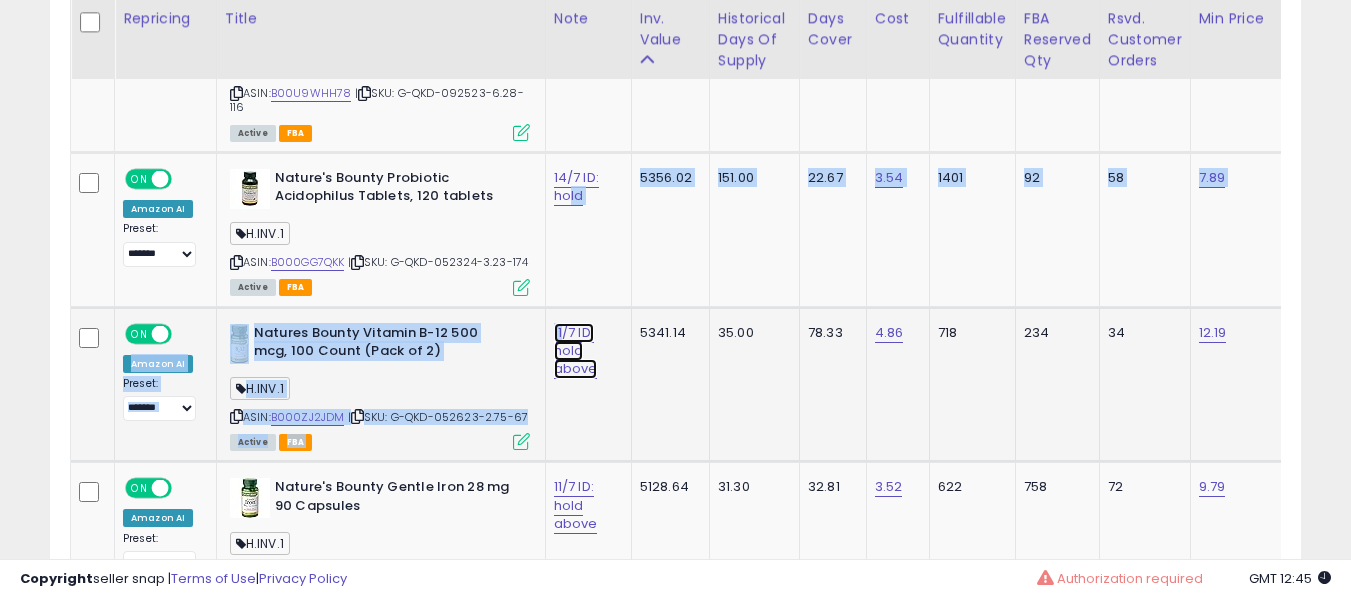 click on "11/7 ID: hold above" at bounding box center (577, -2693) 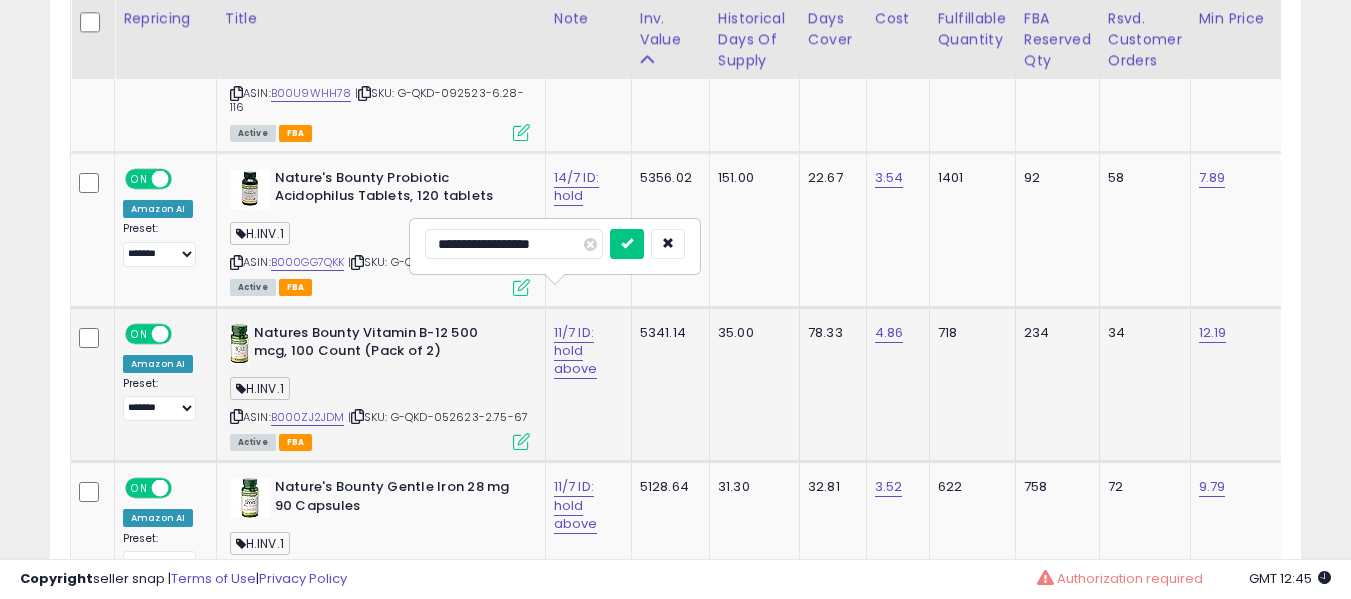type on "**********" 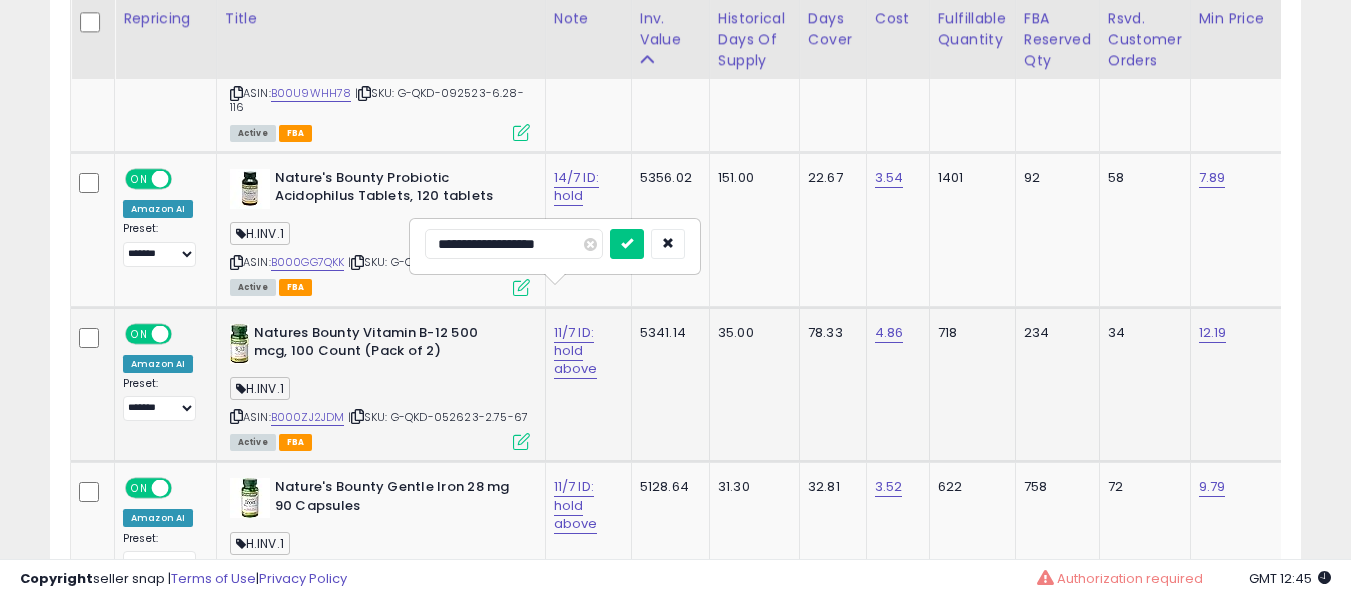 click at bounding box center [627, 244] 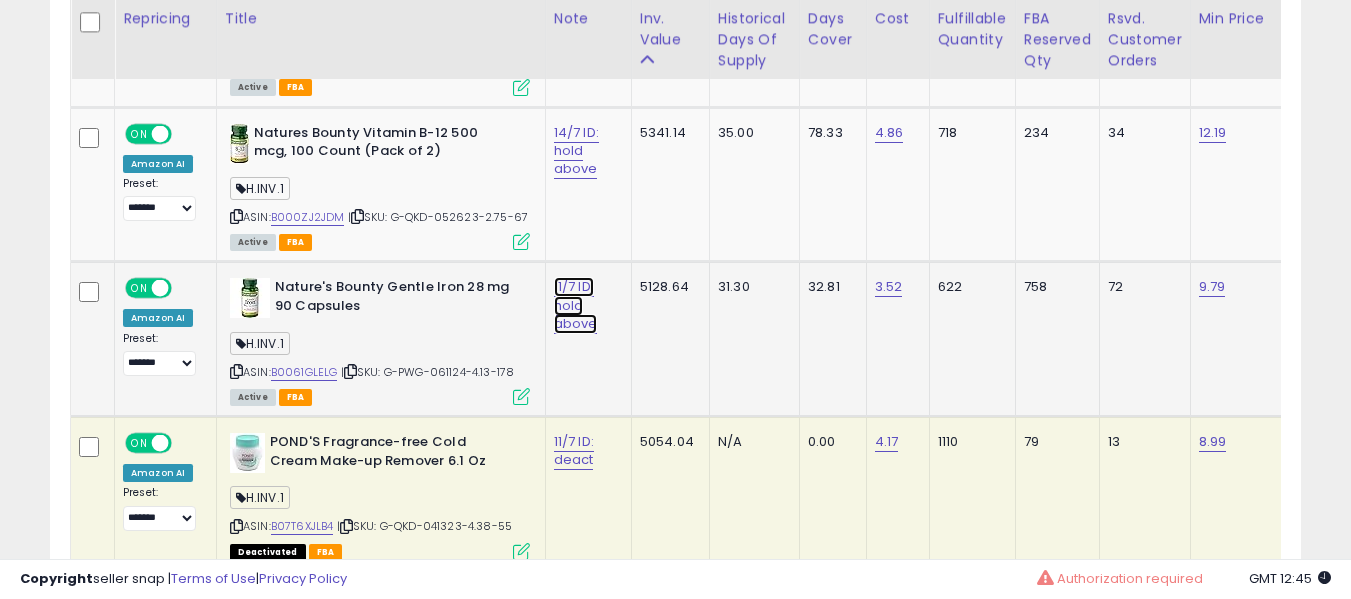 click on "11/7 ID: hold above" at bounding box center [577, -2893] 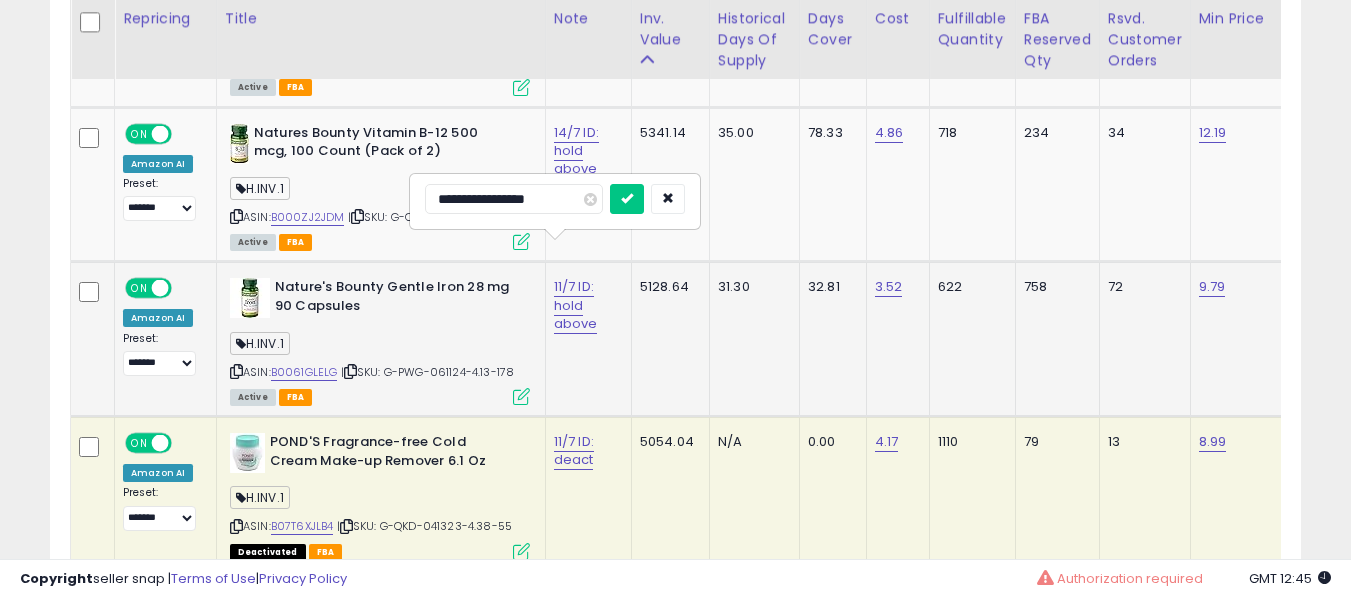 type on "**********" 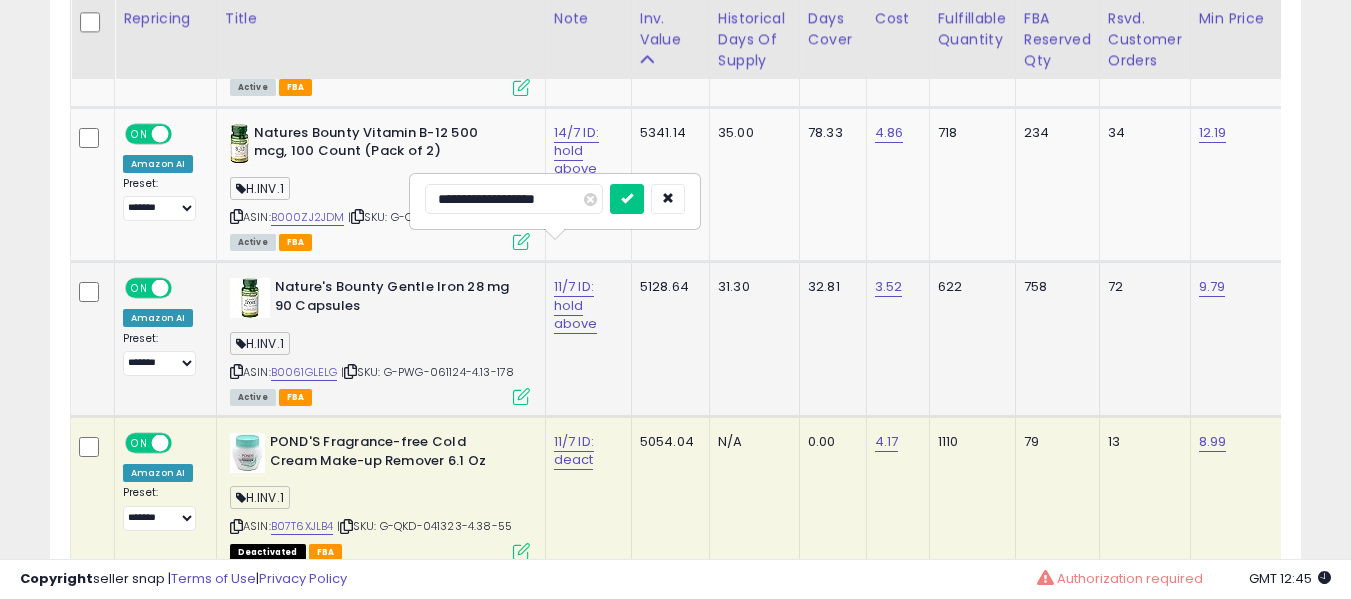 click at bounding box center (627, 199) 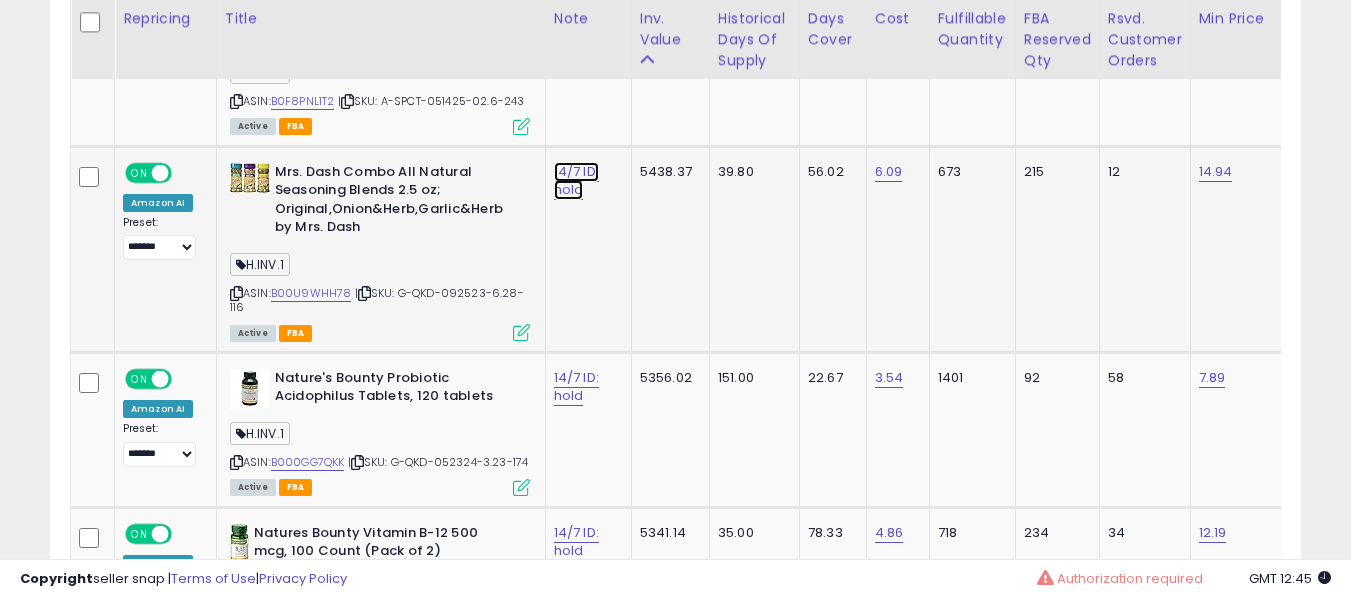click on "14/7 ID: hold" at bounding box center (577, -2493) 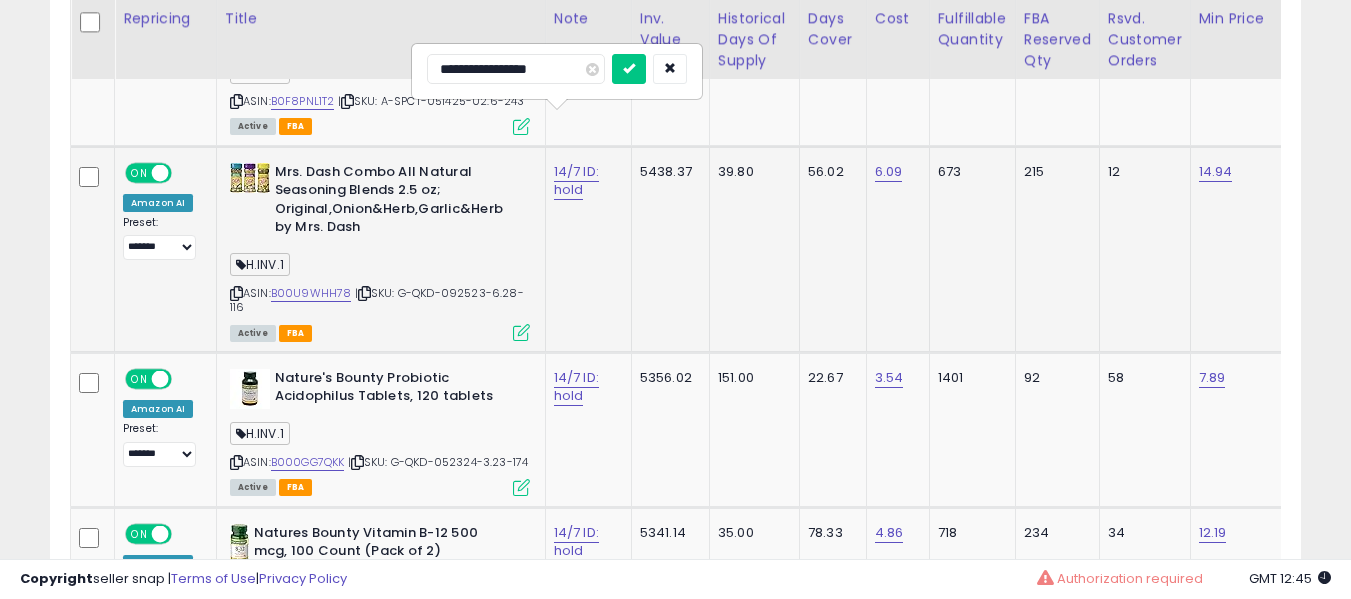 type on "**********" 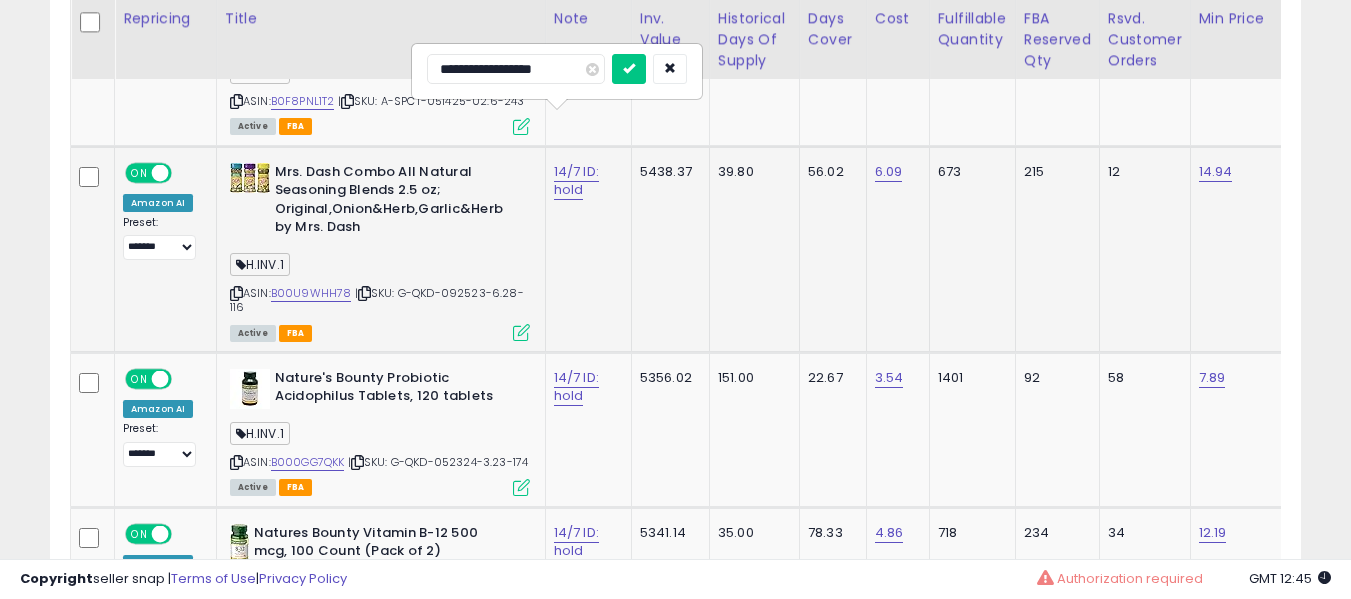 click at bounding box center [629, 69] 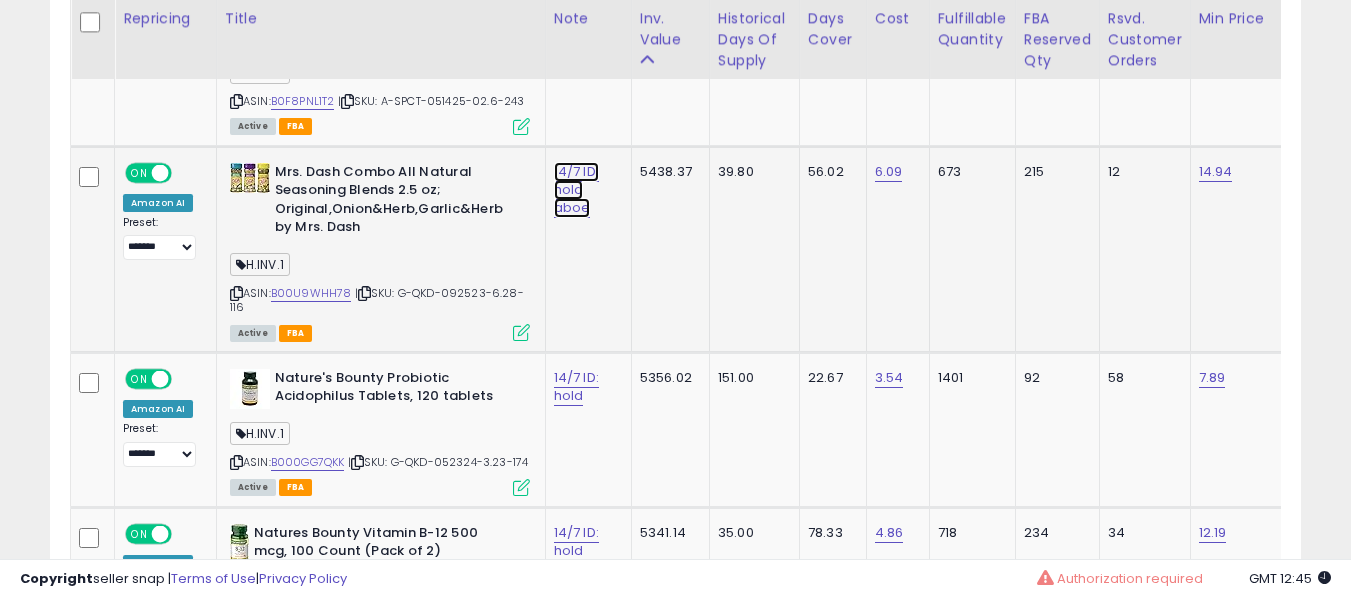 click on "14/7 ID: hold aboe" at bounding box center (576, 190) 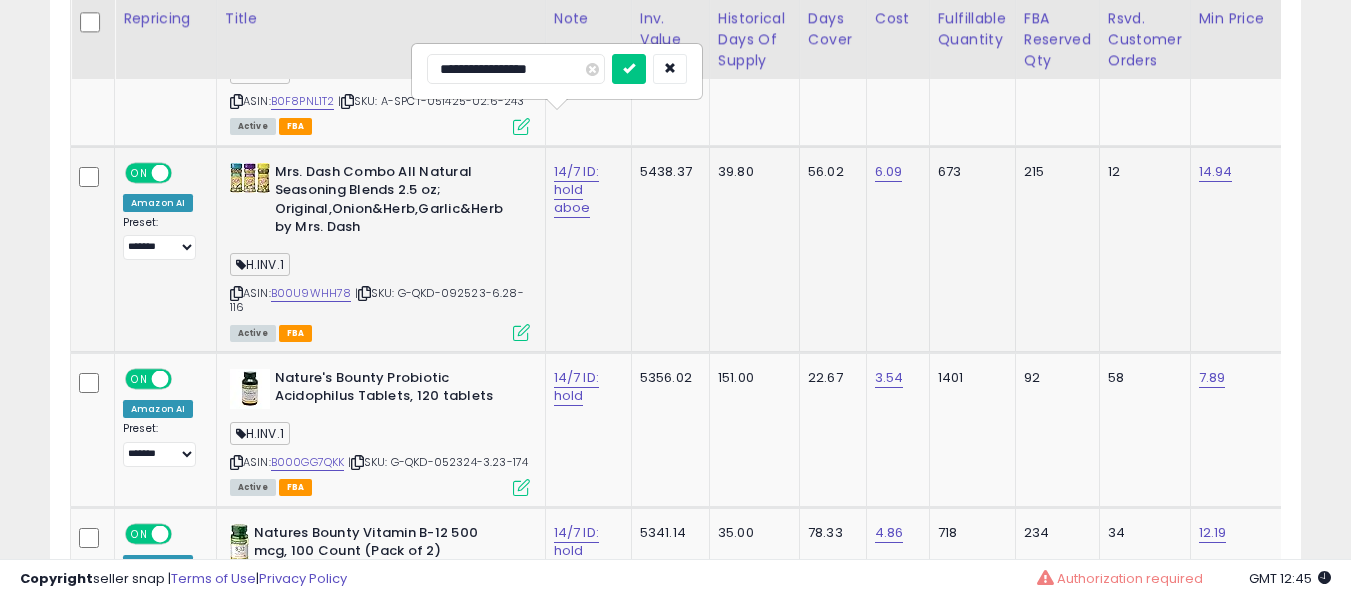 type on "**********" 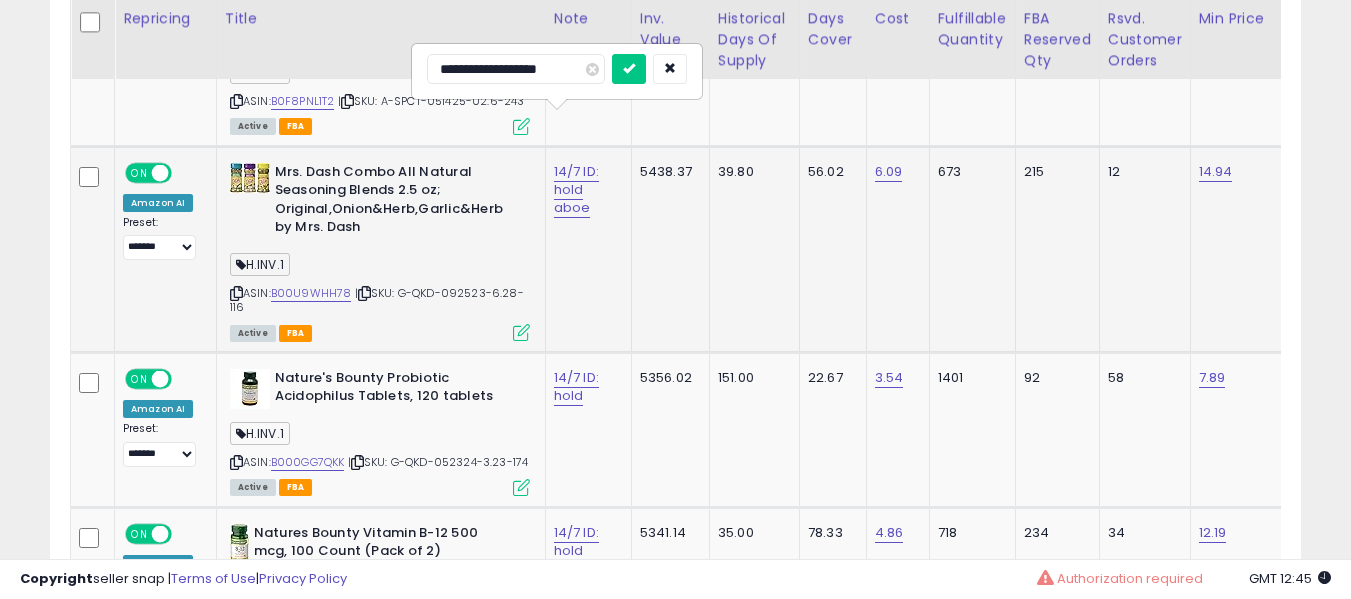 click at bounding box center (629, 69) 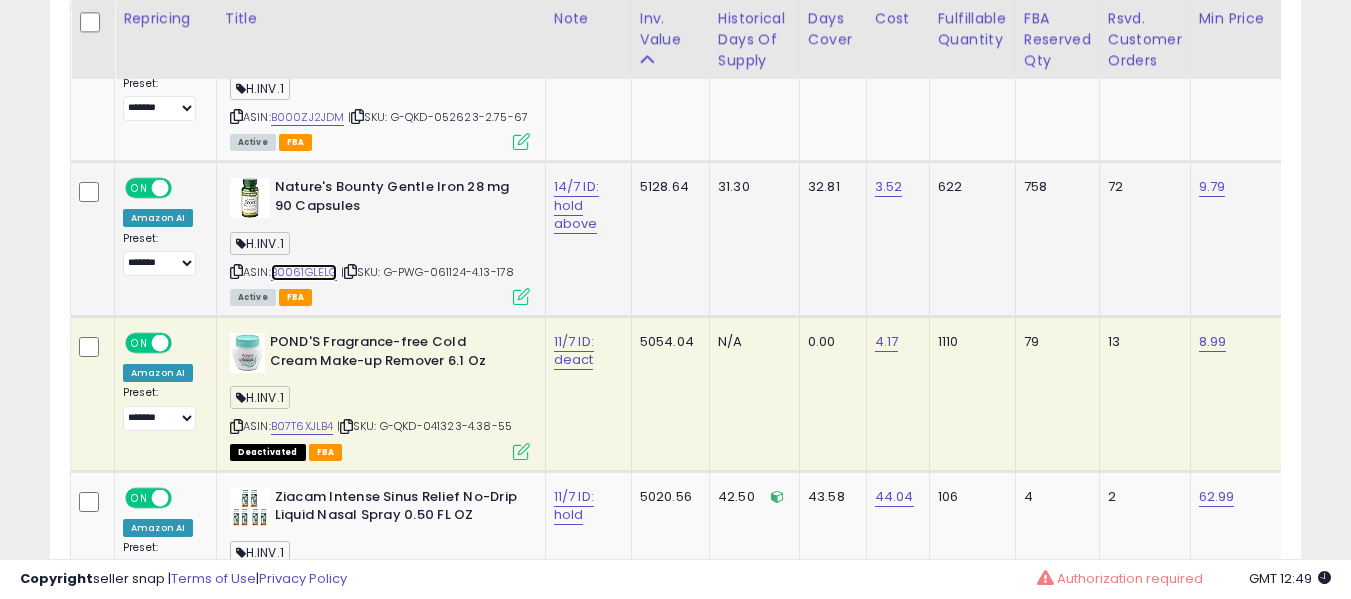 scroll, scrollTop: 0, scrollLeft: 367, axis: horizontal 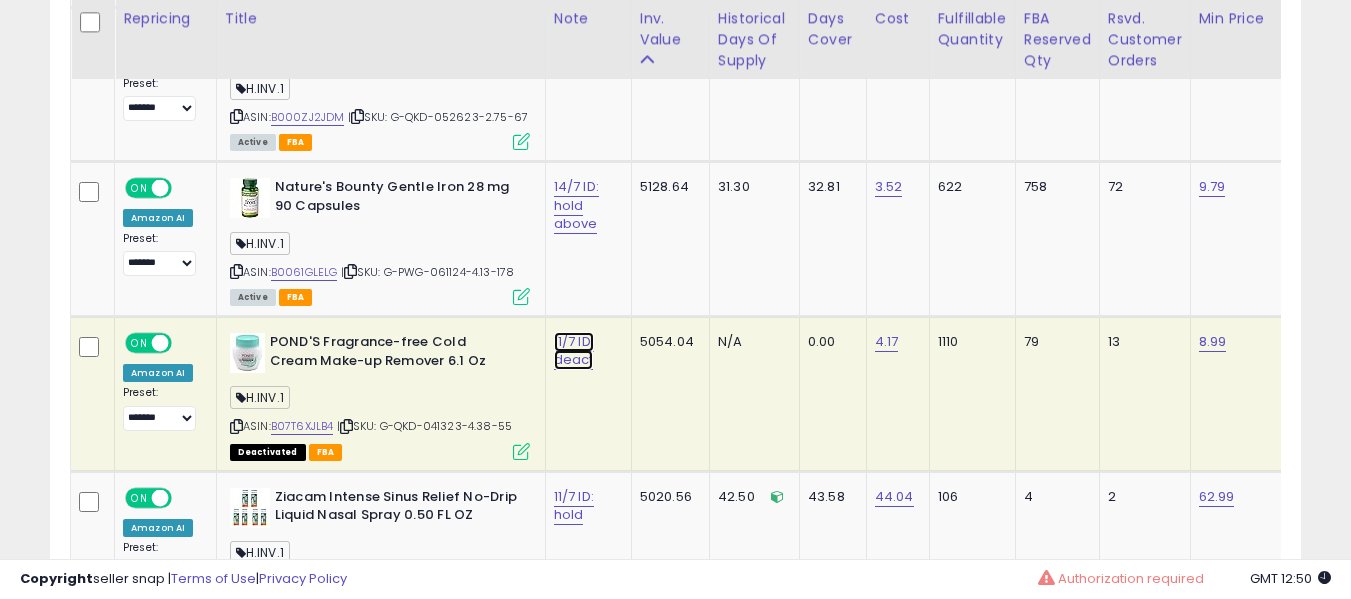 click on "11/7 ID: deact" at bounding box center [574, 351] 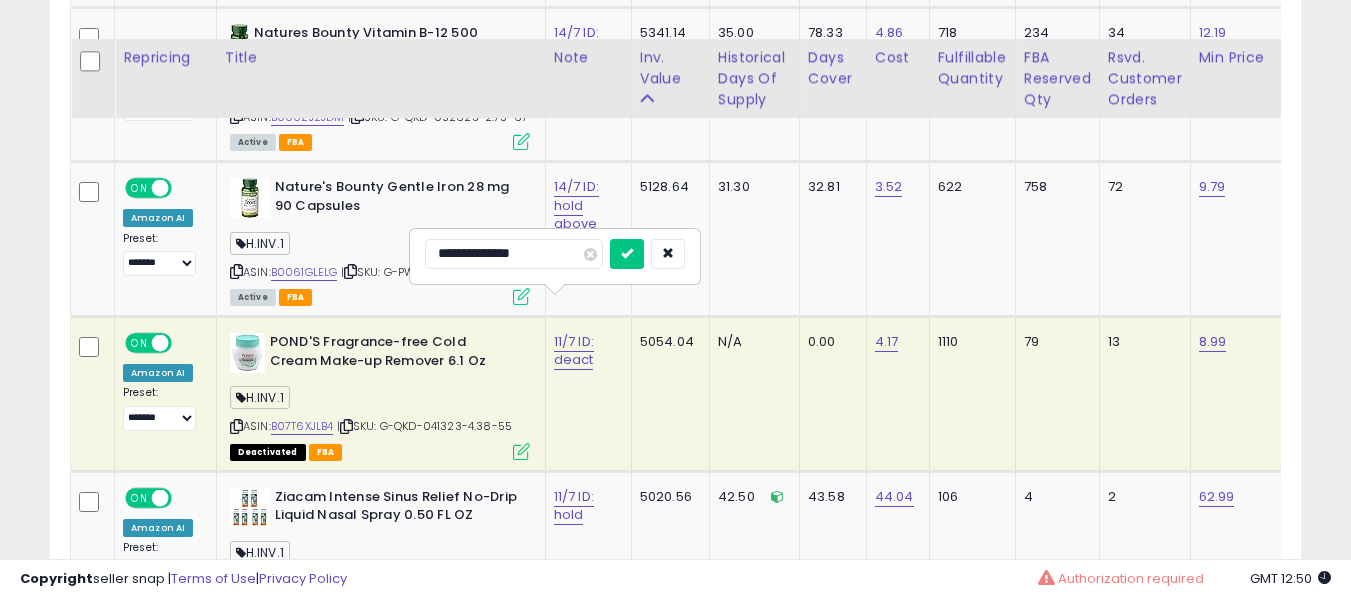 scroll, scrollTop: 4273, scrollLeft: 0, axis: vertical 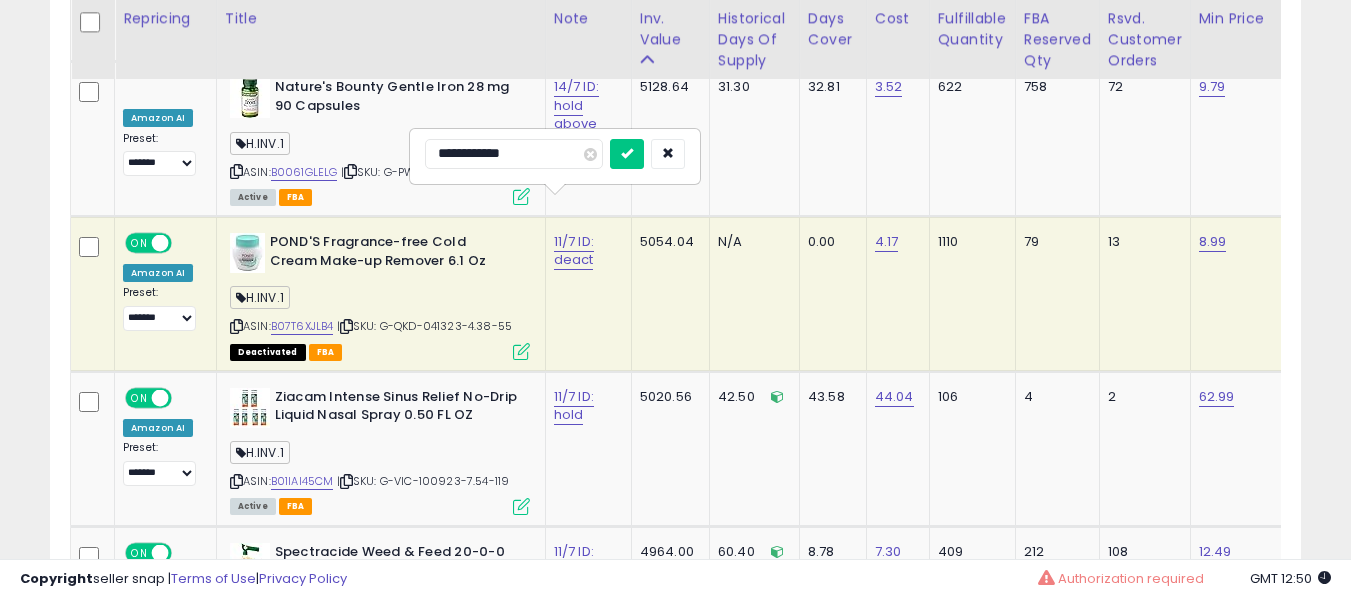 type on "**********" 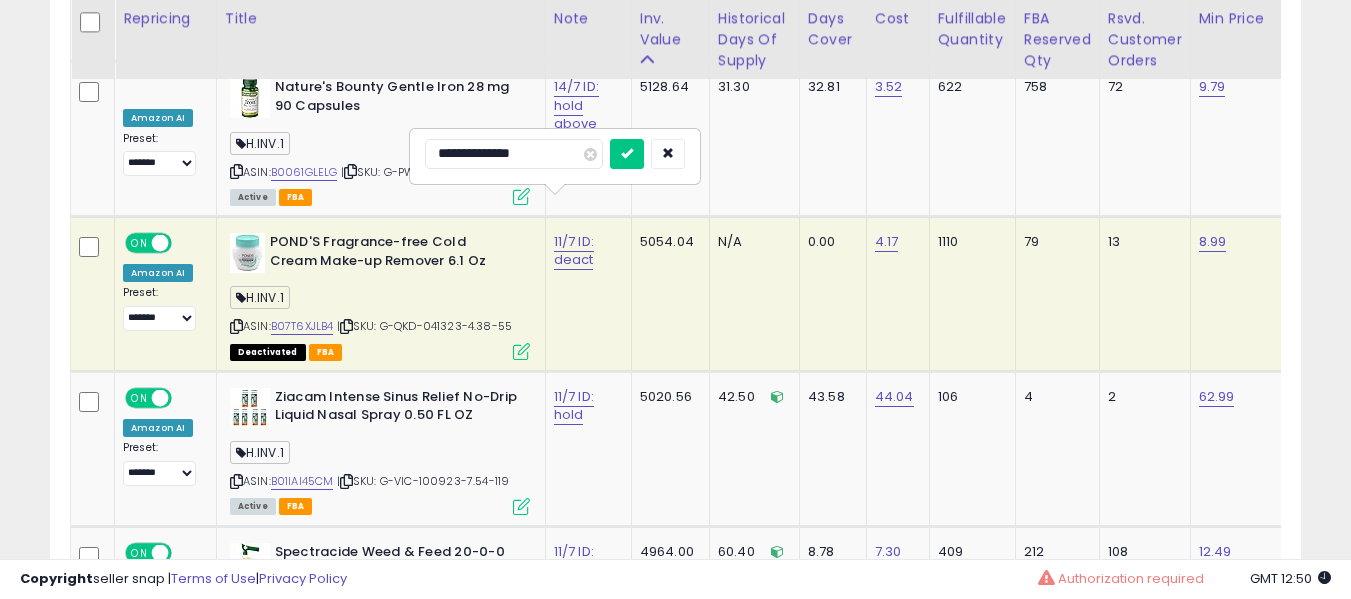 click at bounding box center (627, 154) 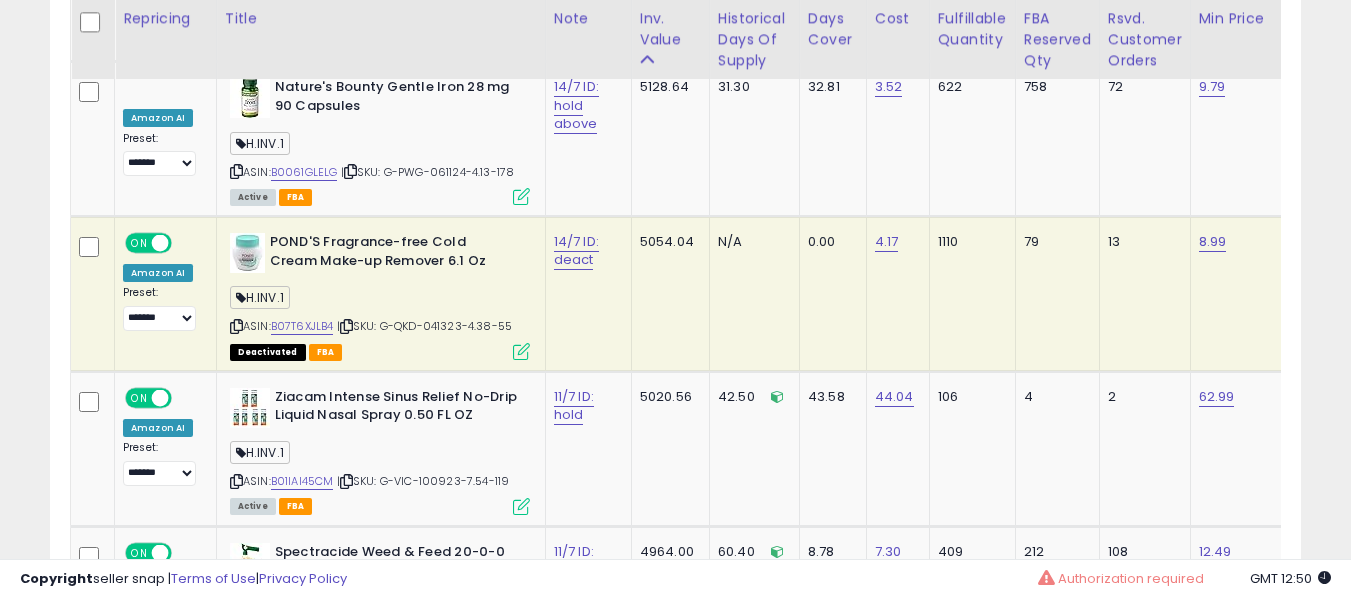 scroll, scrollTop: 0, scrollLeft: 470, axis: horizontal 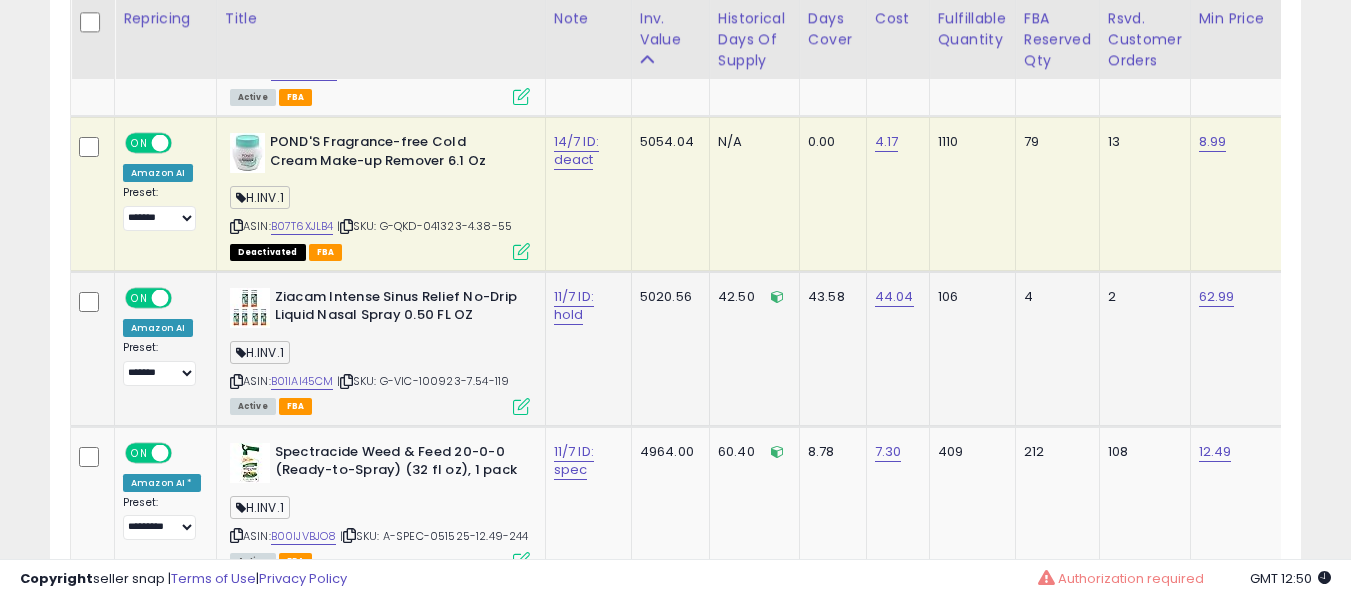 click on "Ziacam Intense Sinus Relief No-Drip Liquid Nasal Spray 0.50 FL OZ  H.INV.1  ASIN:  B01IAI45CM    |   SKU: G-VIC-100923-7.54-119 Active FBA" 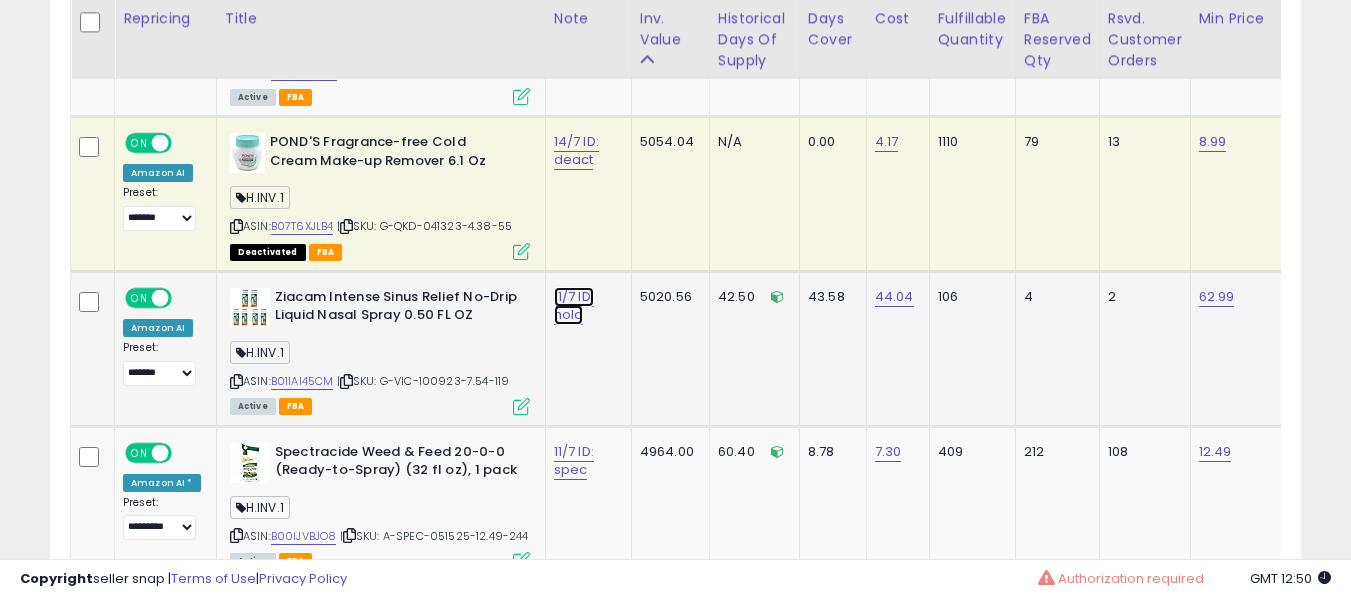 click on "11/7 ID: hold" at bounding box center (577, -3193) 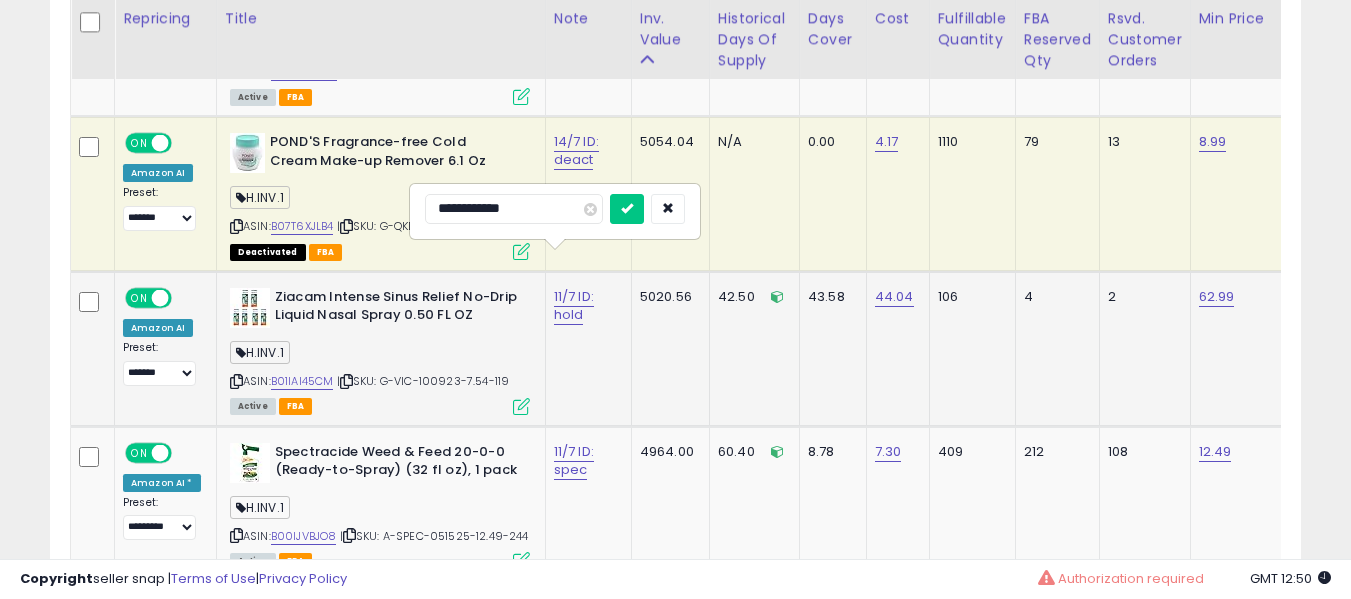 type on "**********" 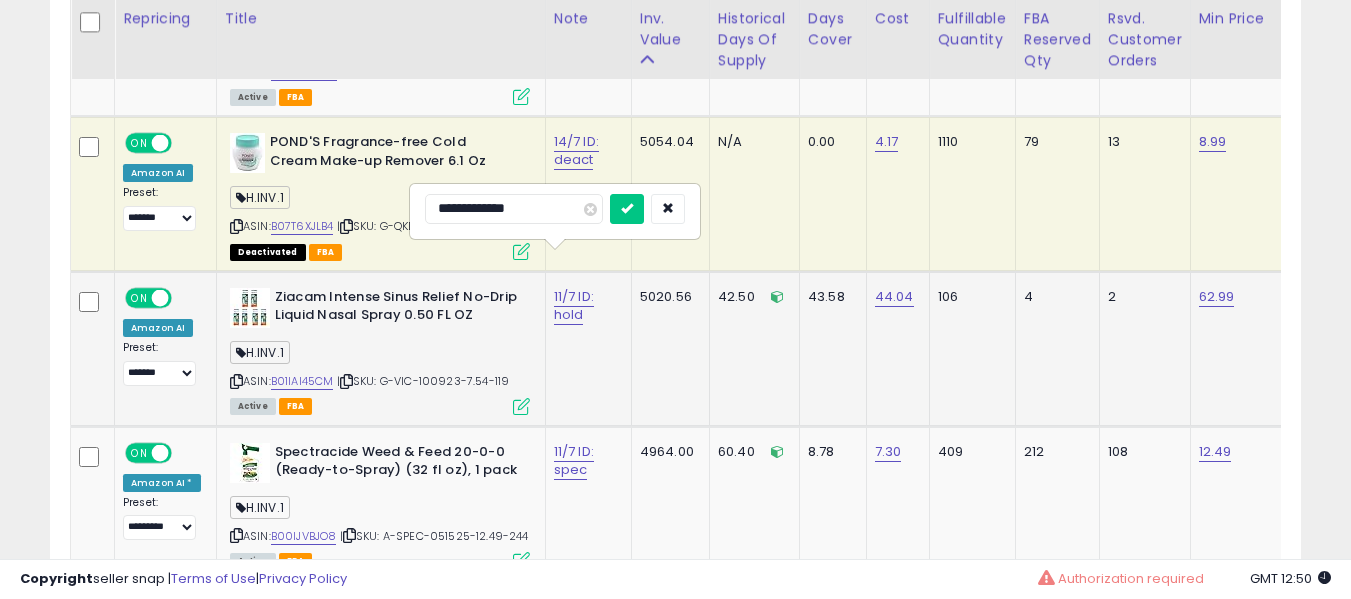 click at bounding box center (627, 209) 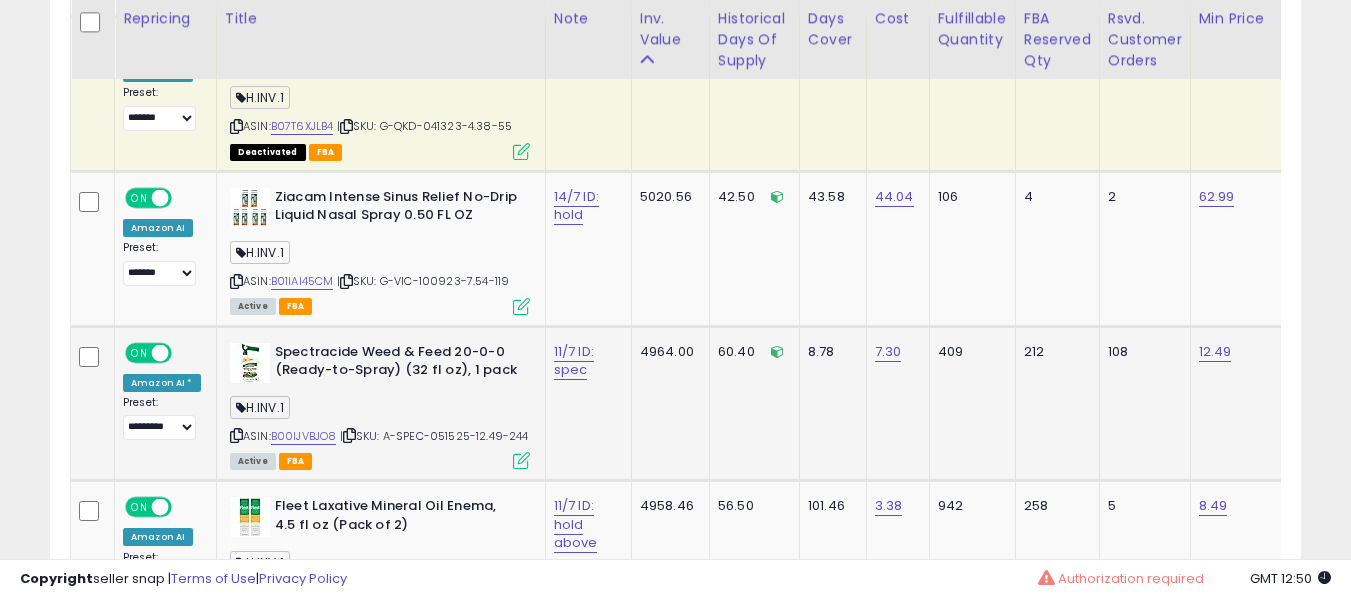 click on "11/7 ID: spec" 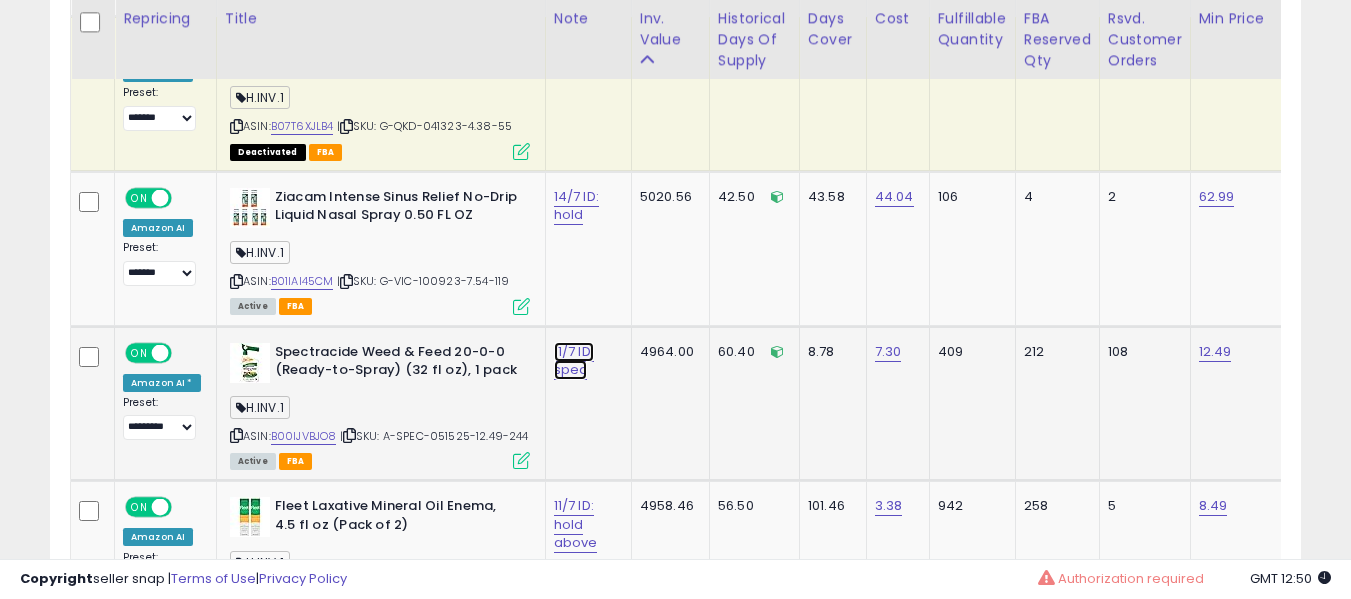 click on "11/7 ID: spec" at bounding box center [577, -3293] 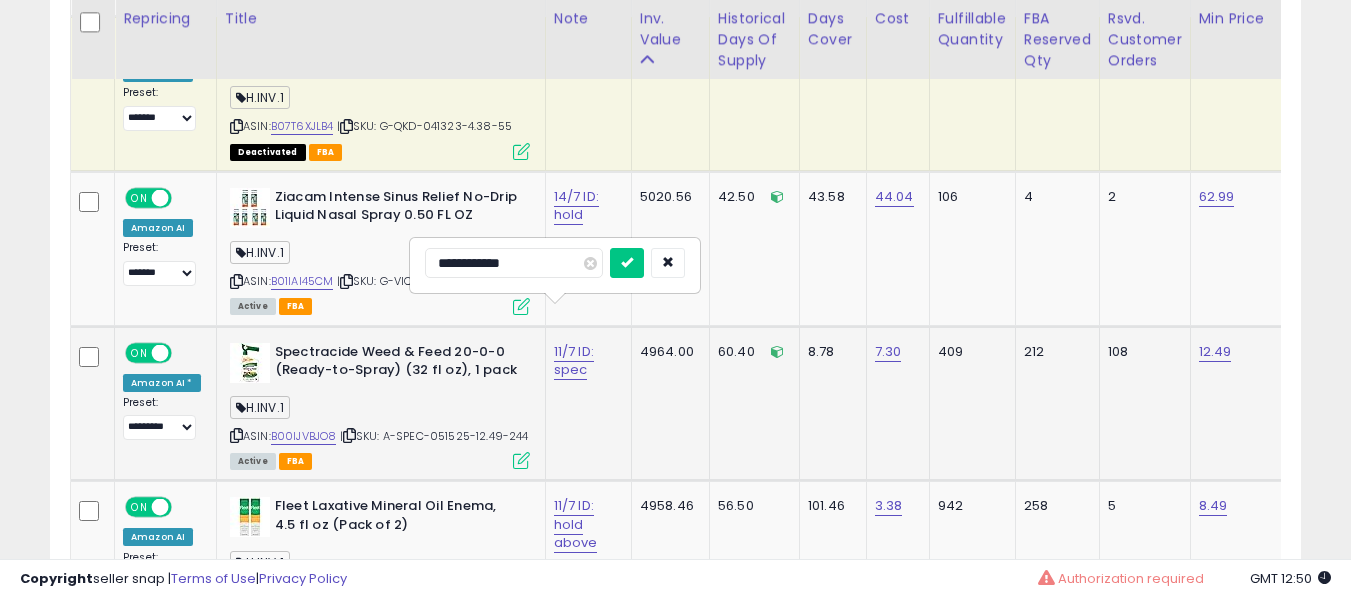 type on "**********" 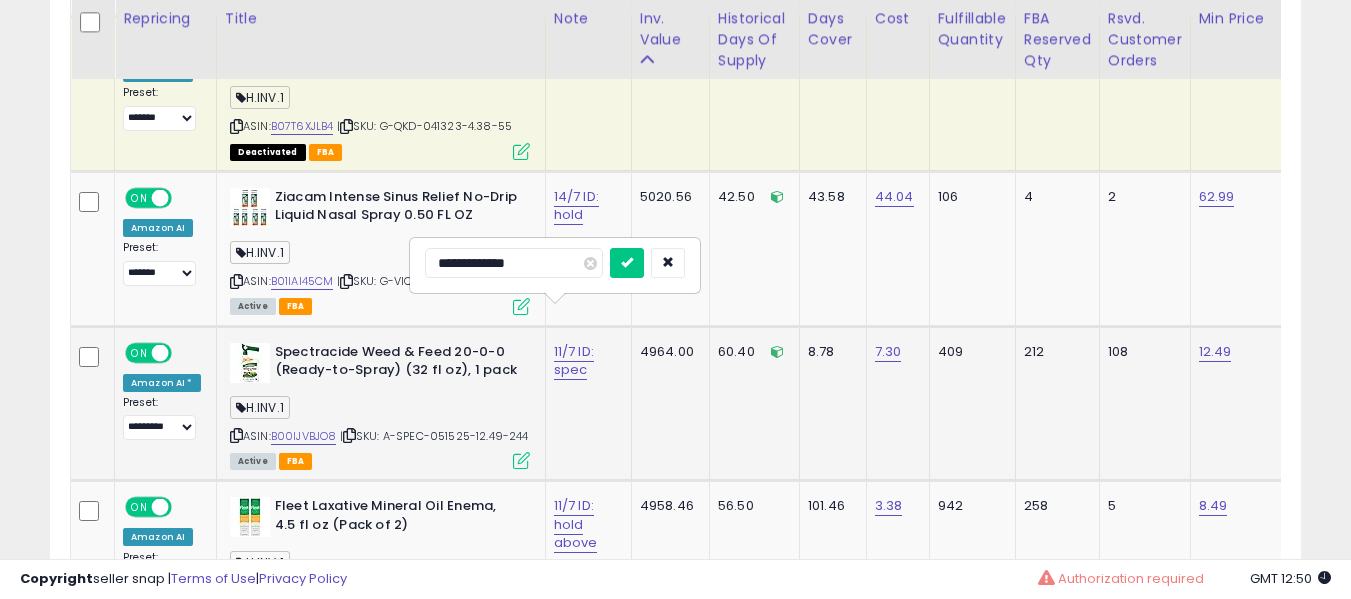 click at bounding box center (627, 263) 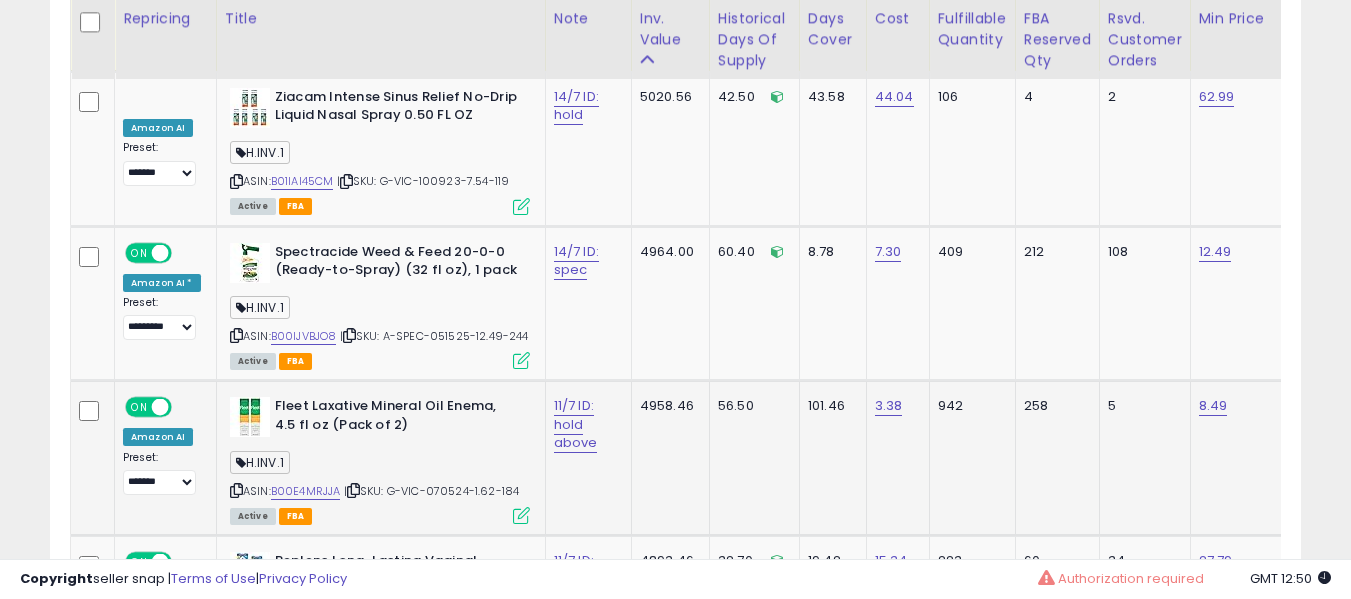 click on "11/7 ID: hold above" 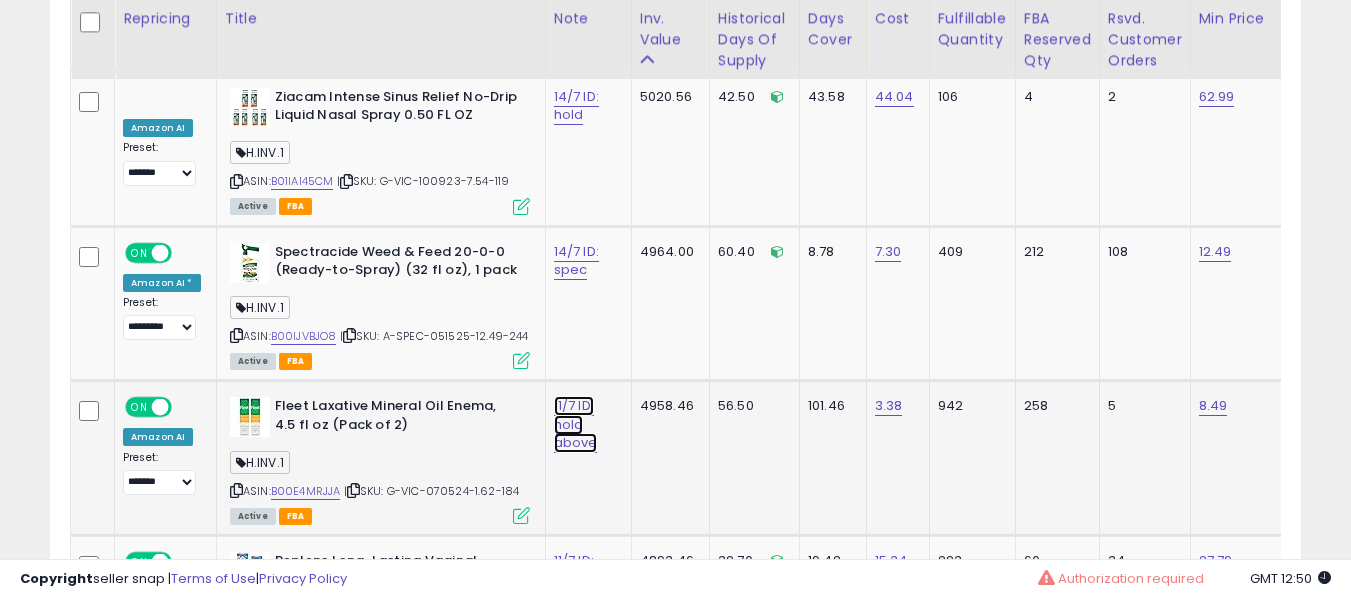 click on "11/7 ID: hold above" at bounding box center (577, -3393) 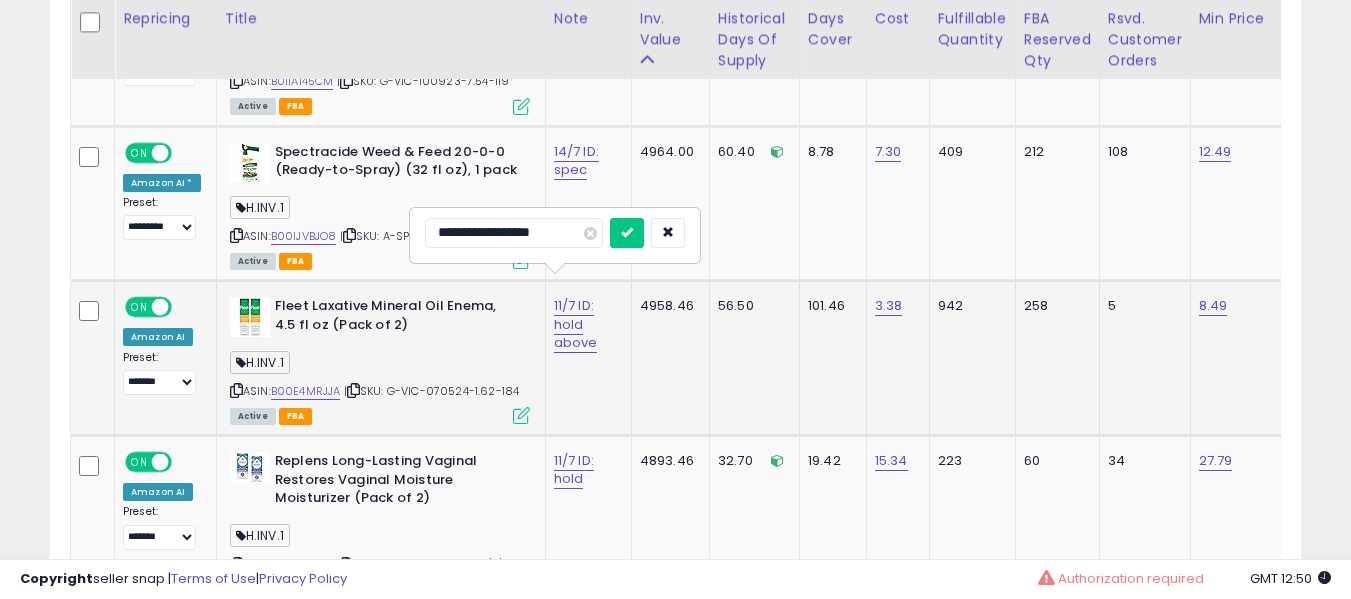 type on "**********" 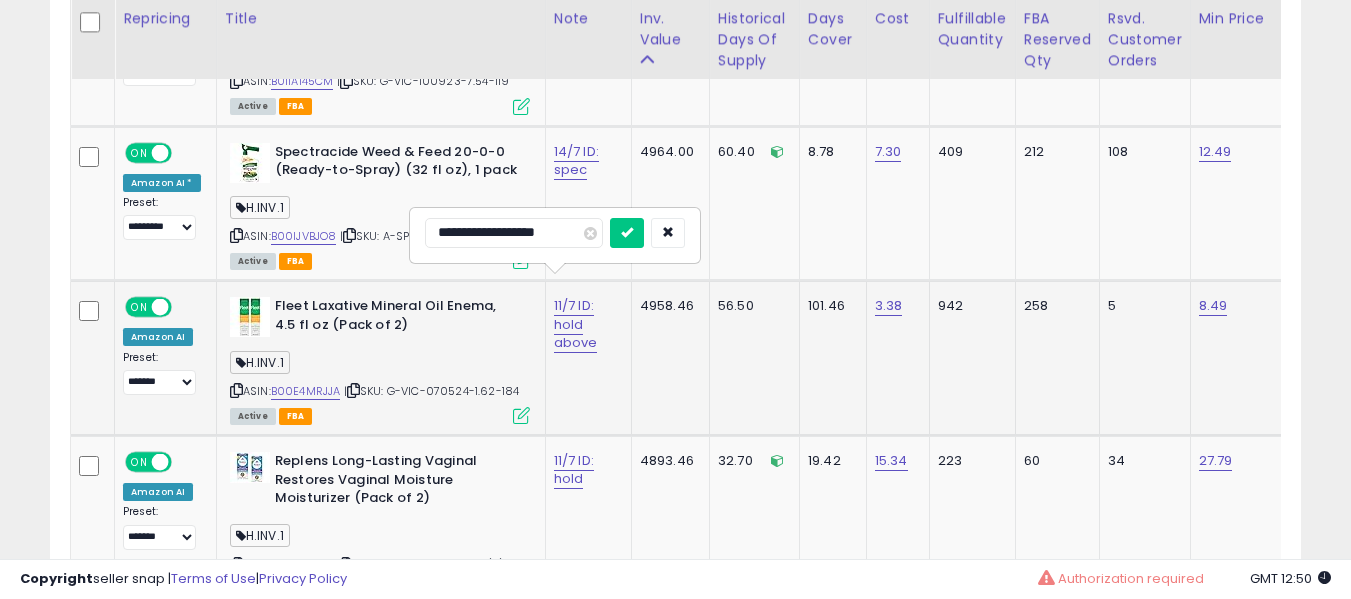 click at bounding box center (627, 233) 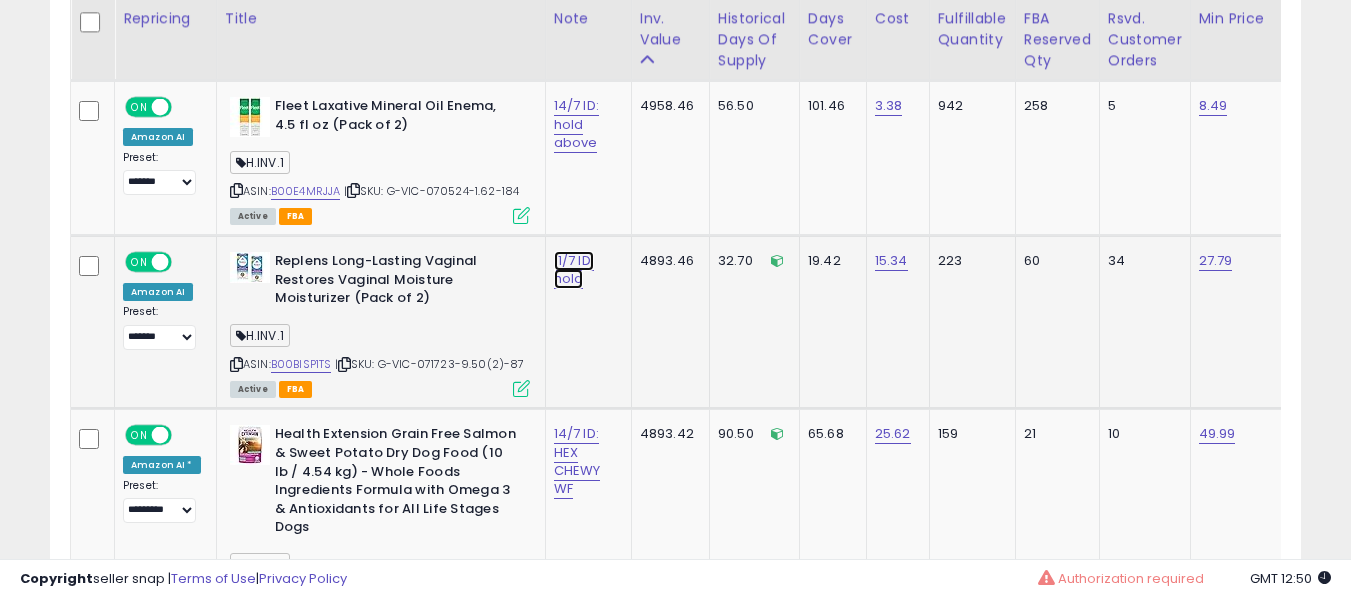 click on "11/7 ID: hold" at bounding box center (577, -3693) 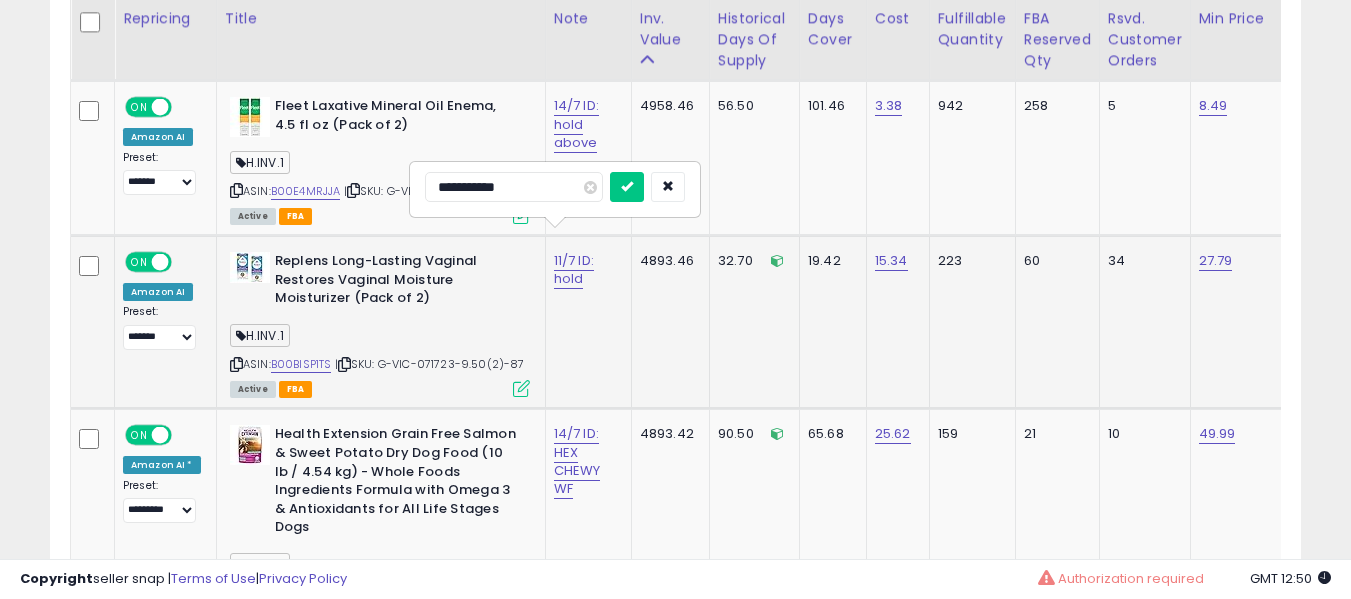 type on "**********" 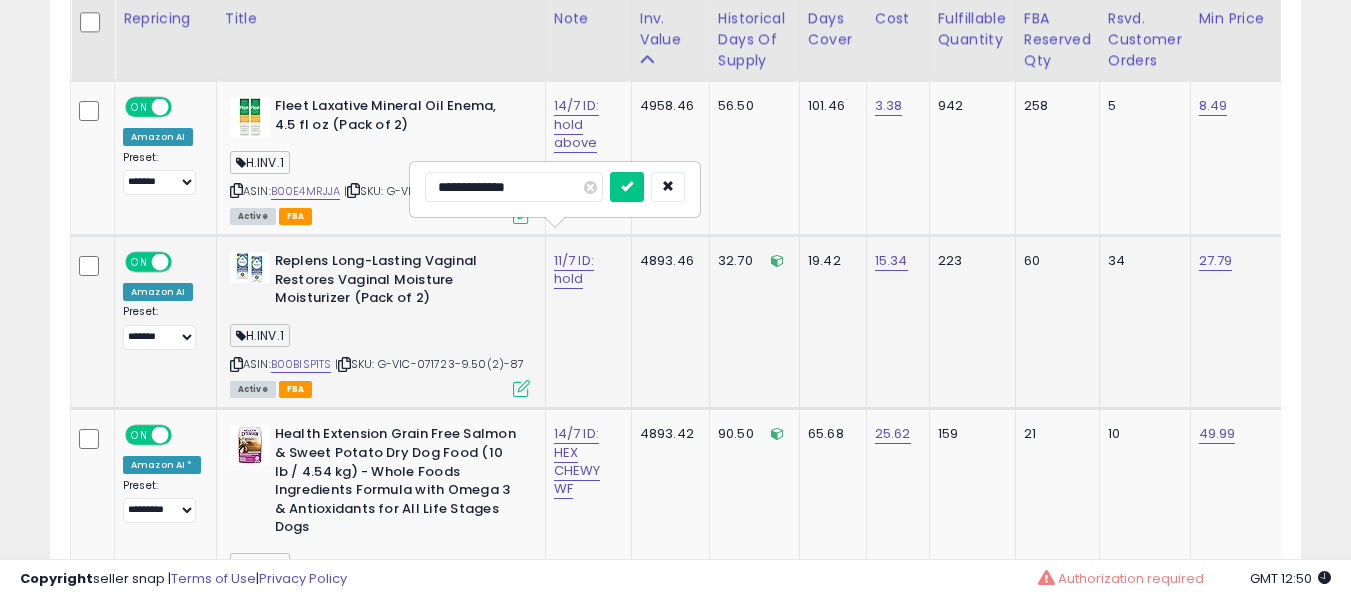 click at bounding box center [627, 187] 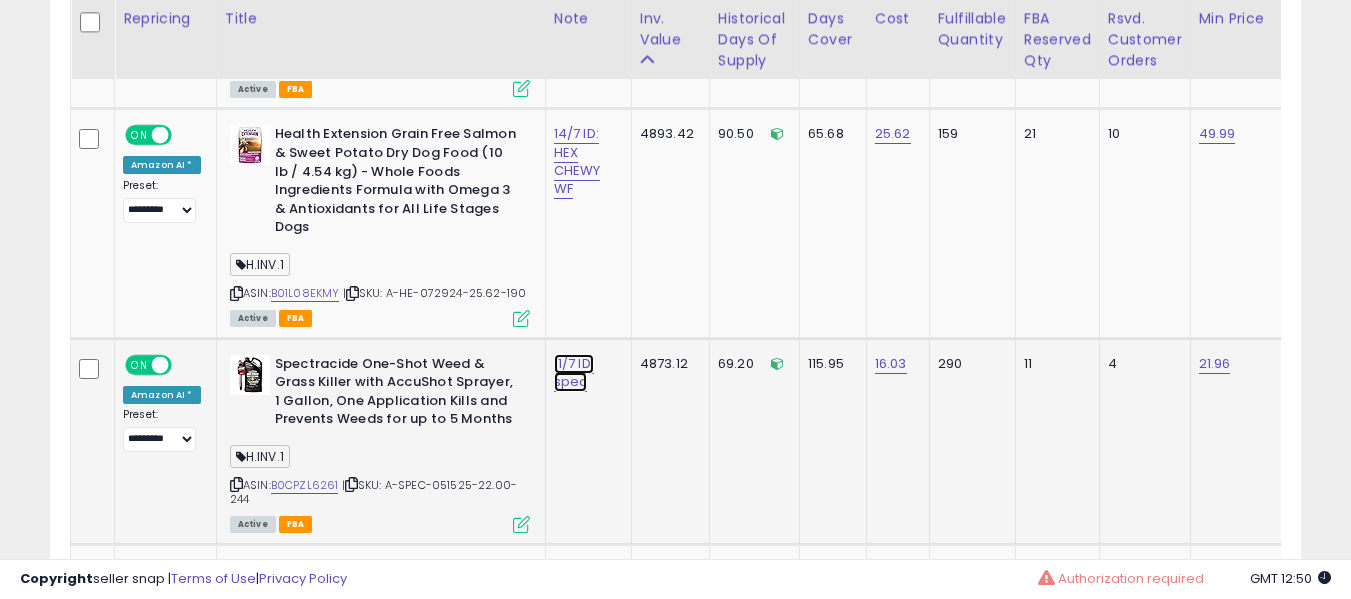 click on "11/7 ID: spec" at bounding box center [577, -3993] 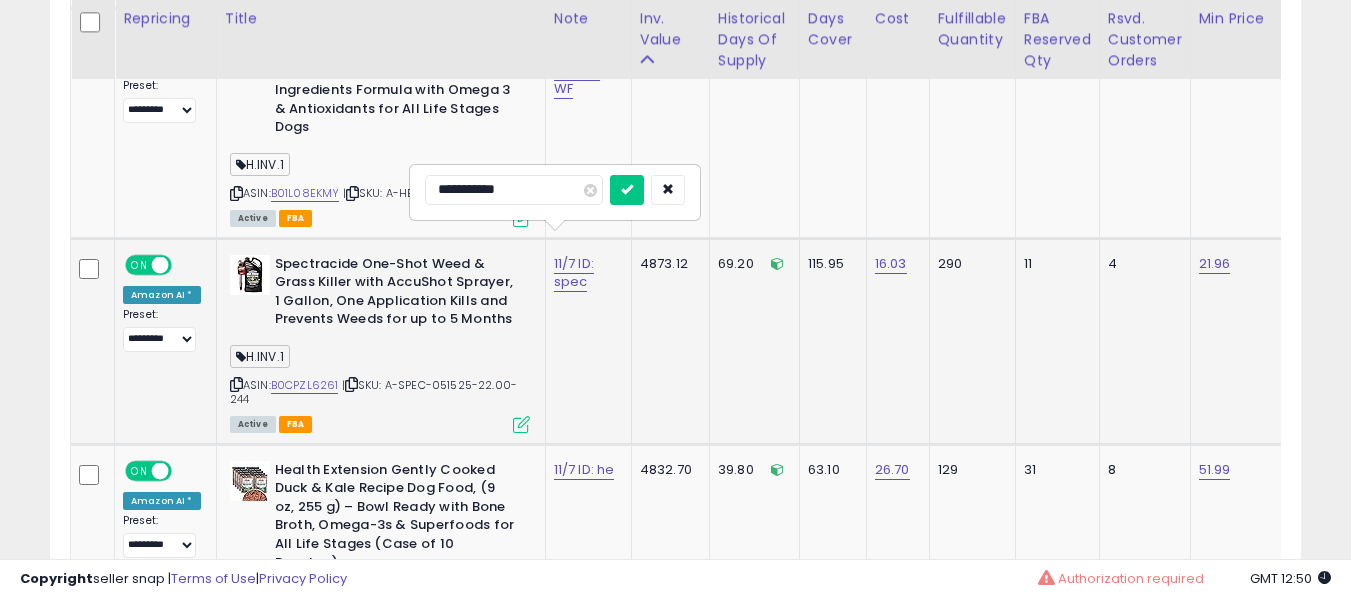 type on "**********" 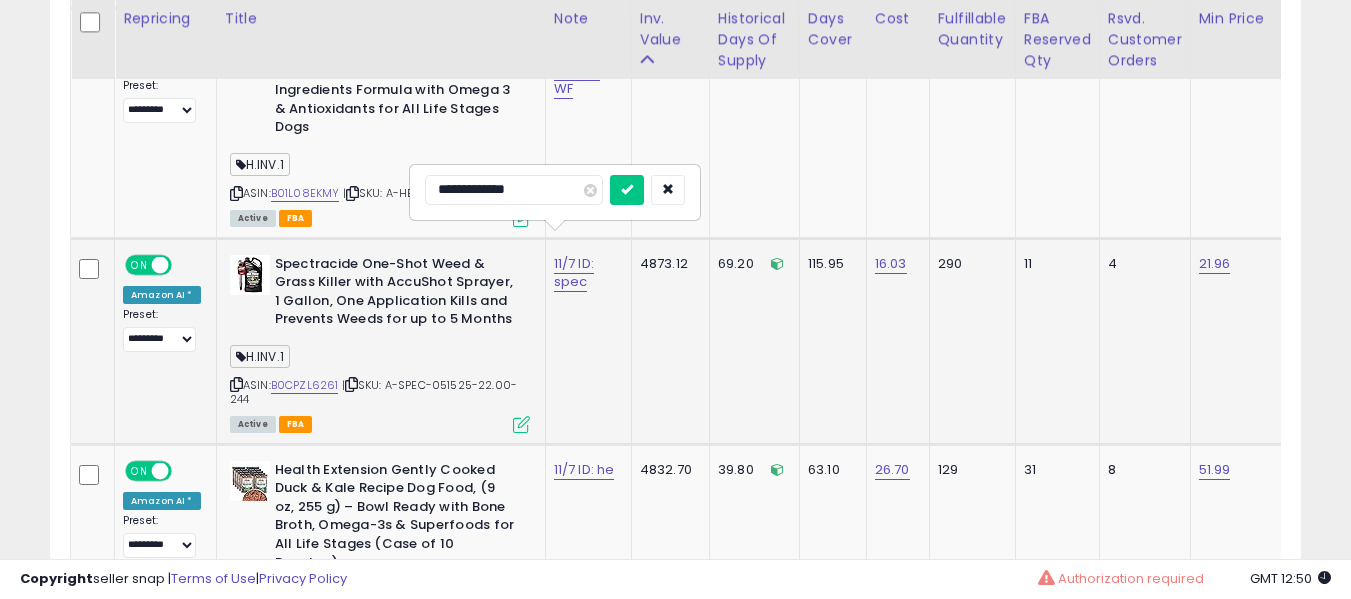 click at bounding box center (627, 190) 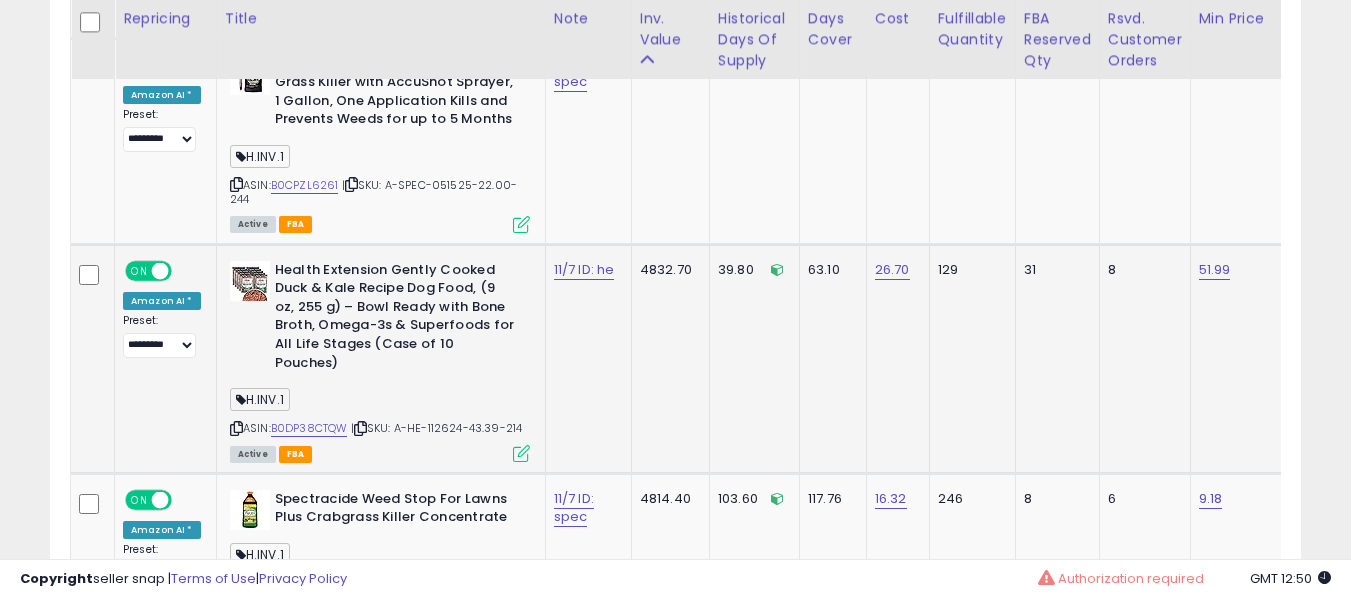 click on "11/7 ID: he" at bounding box center [585, 270] 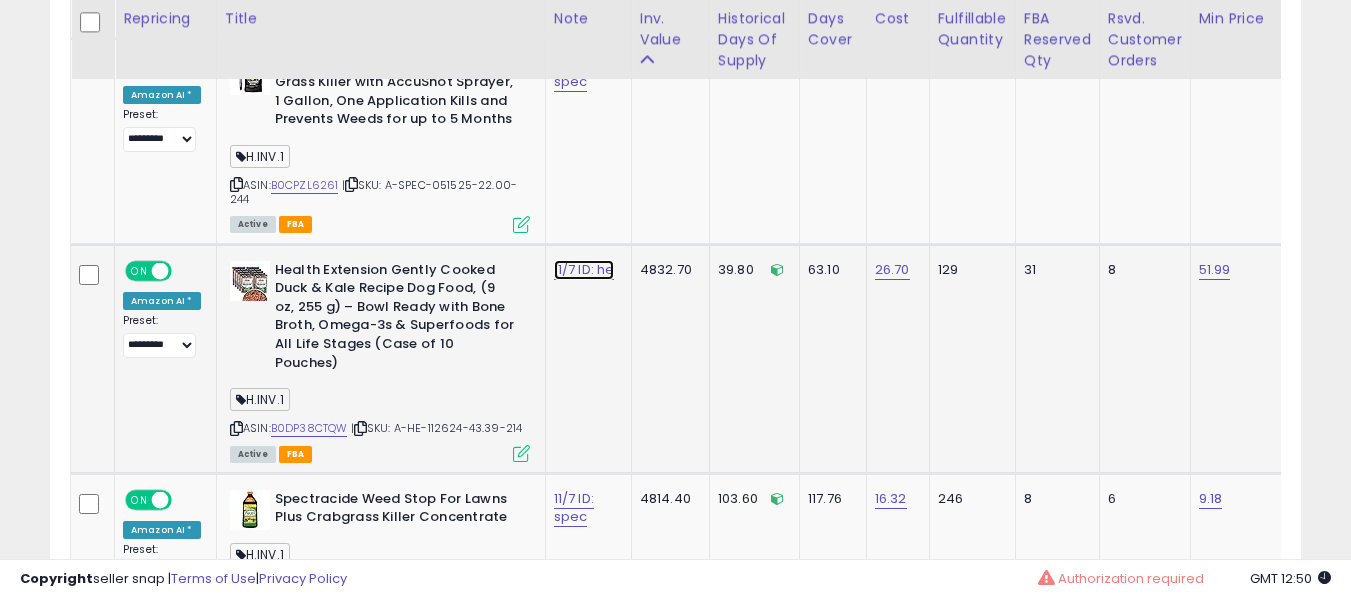 click on "11/7 ID: he" at bounding box center [577, -4293] 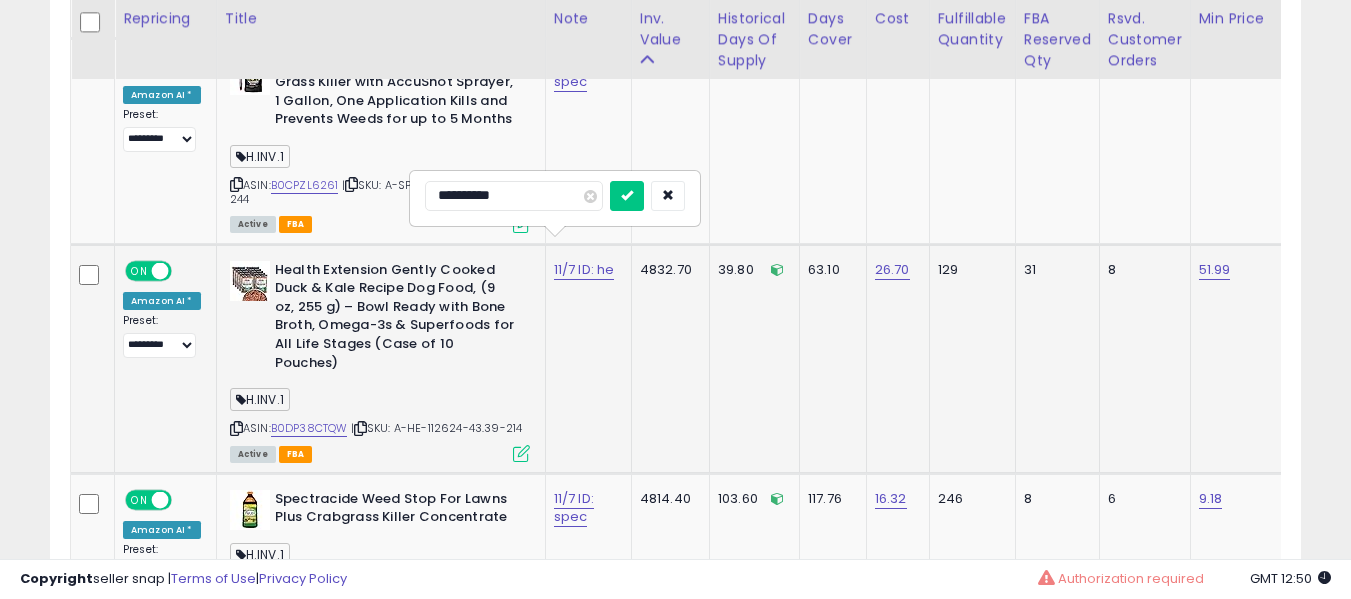 type on "**********" 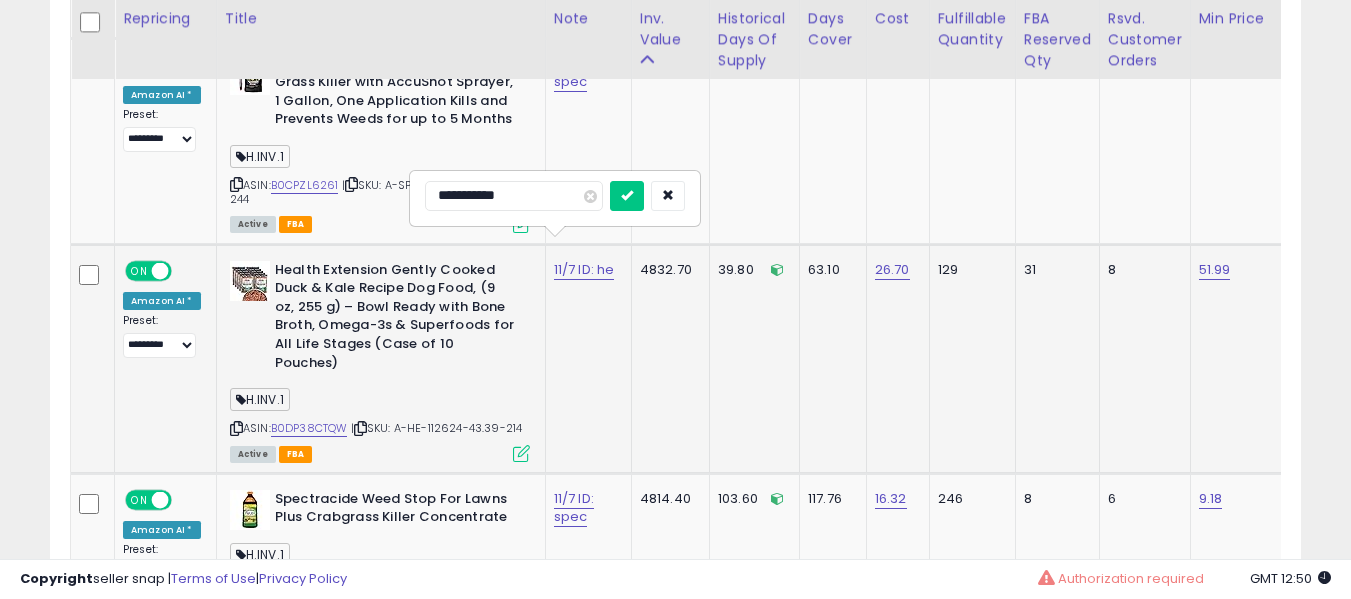 click at bounding box center (627, 196) 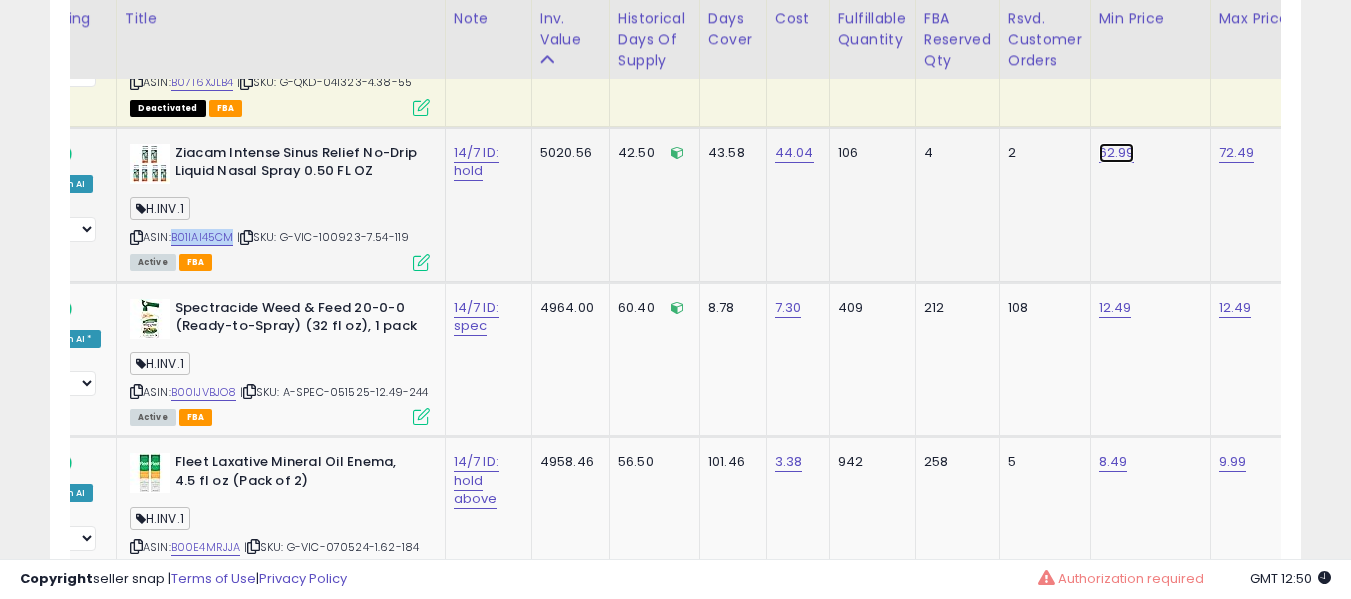 click on "62.99" at bounding box center [1117, -3364] 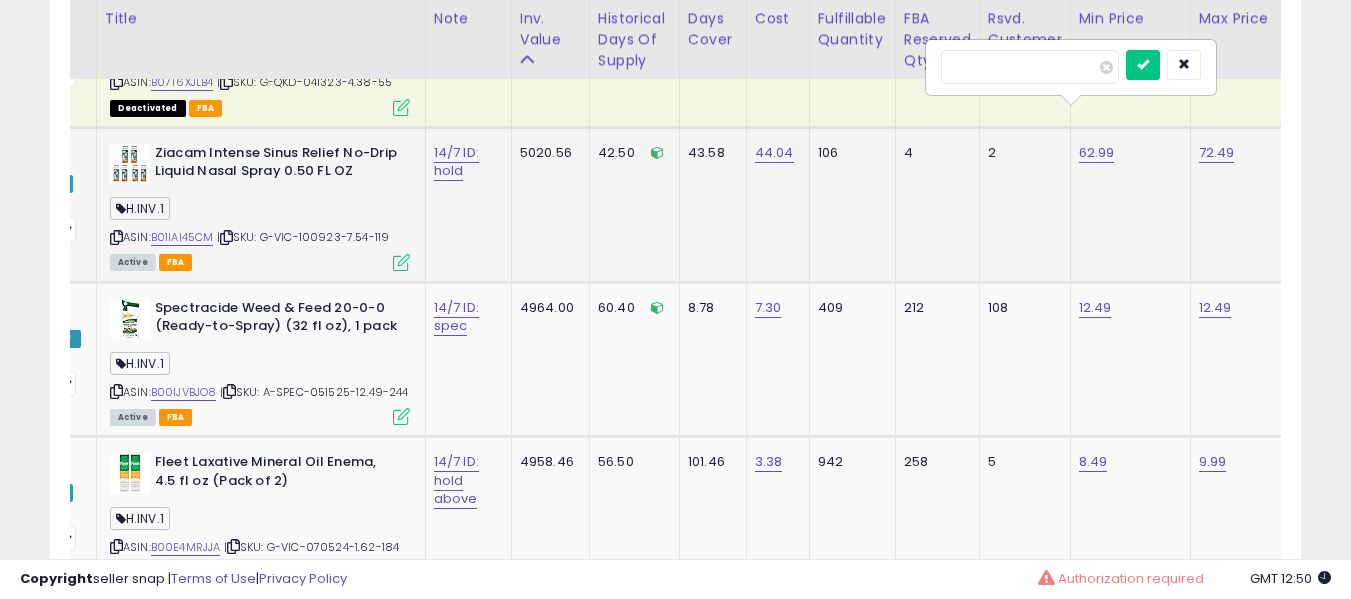 type on "*****" 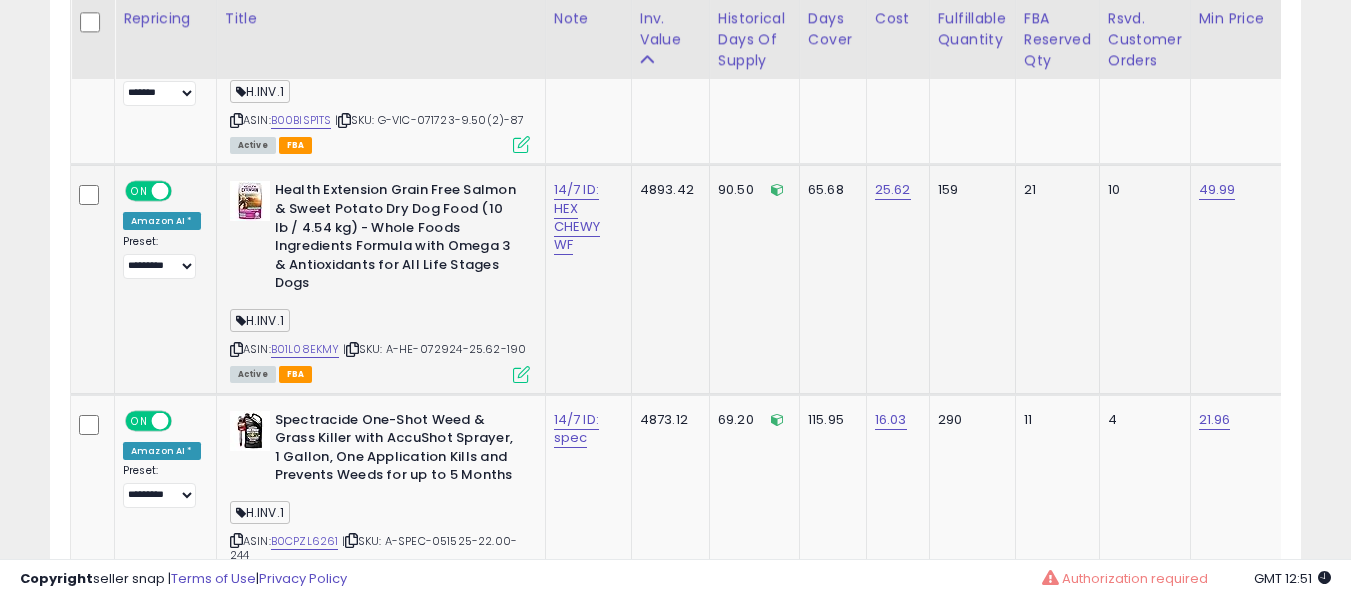 drag, startPoint x: 304, startPoint y: 352, endPoint x: 297, endPoint y: 344, distance: 10.630146 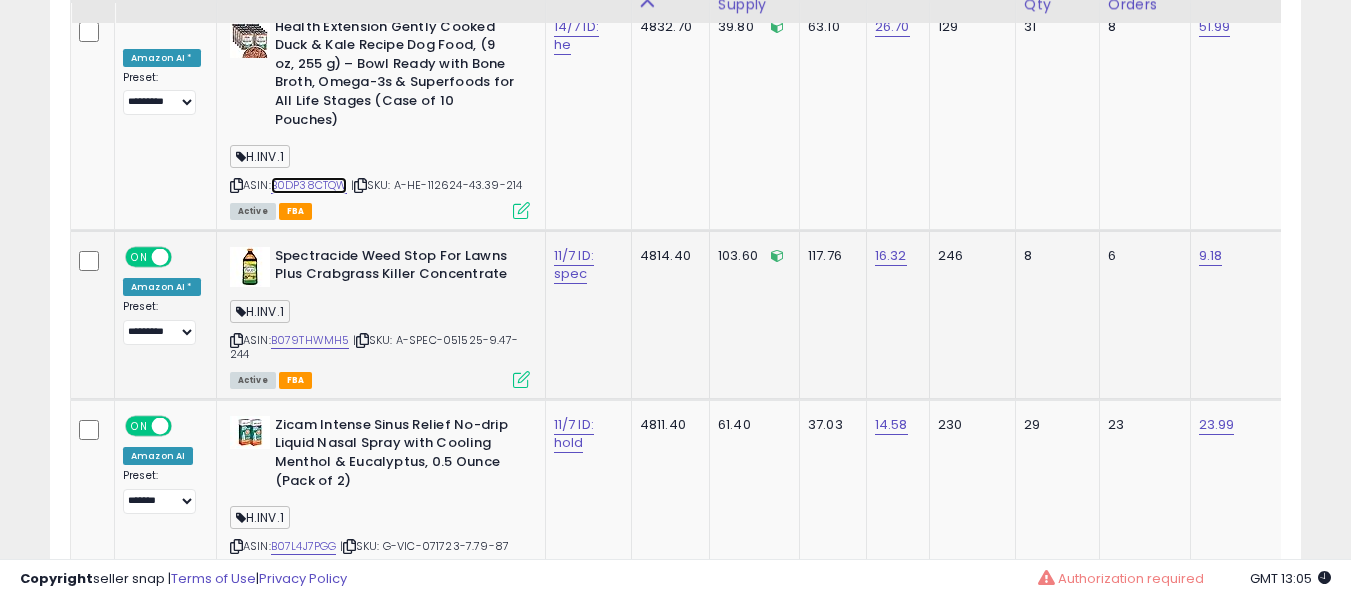 scroll, scrollTop: 5717, scrollLeft: 0, axis: vertical 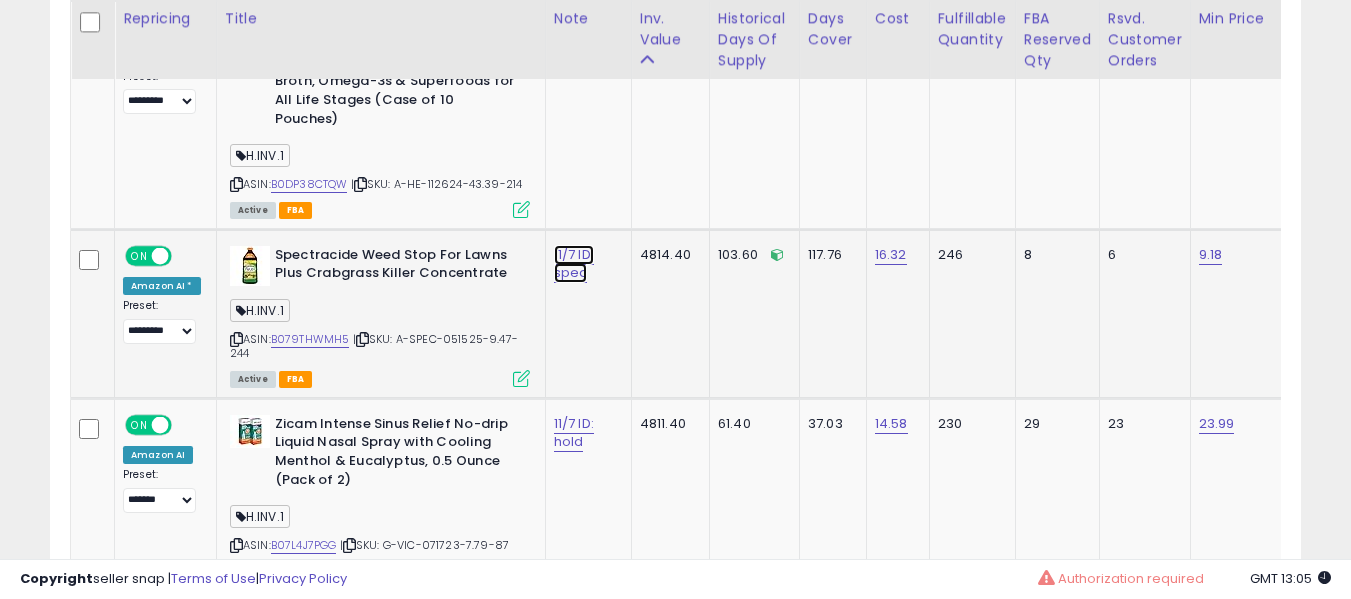 click on "11/7 ID: spec" at bounding box center [577, -4537] 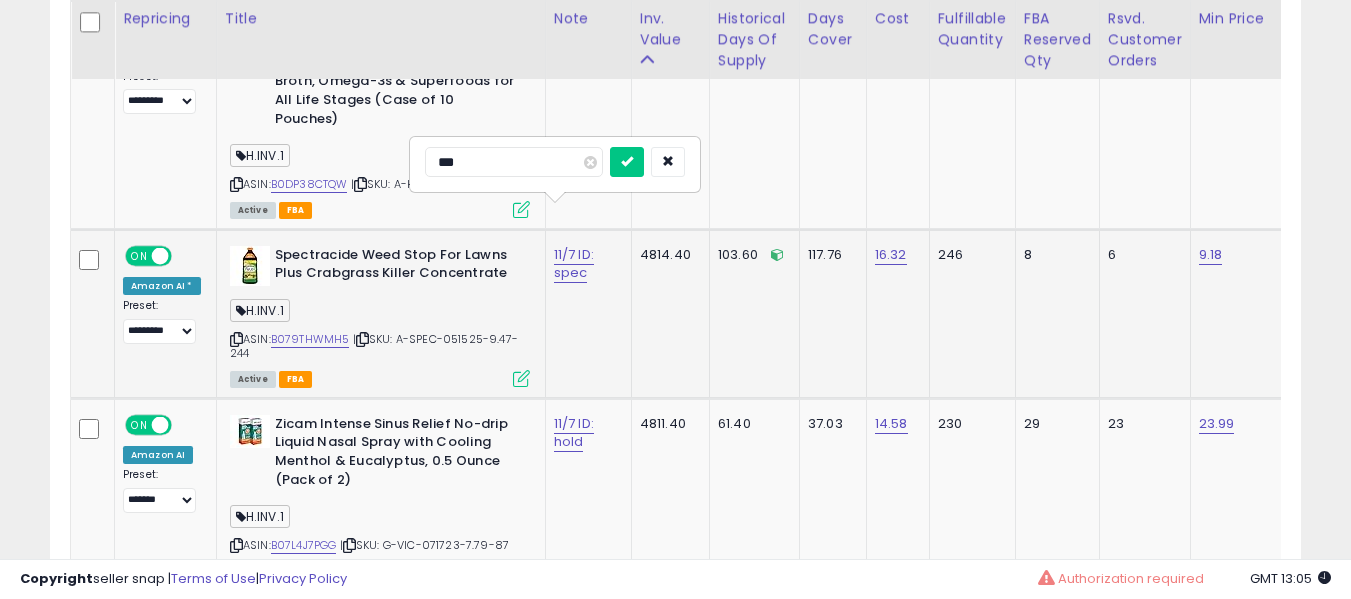 type on "****" 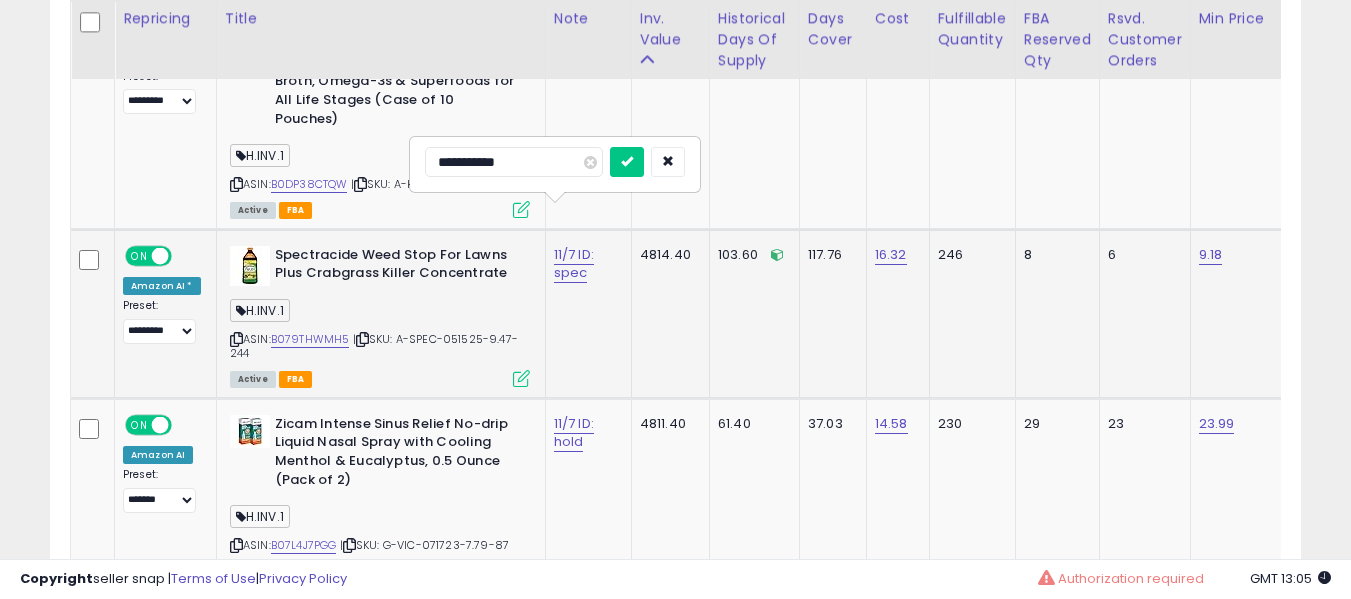 type on "**********" 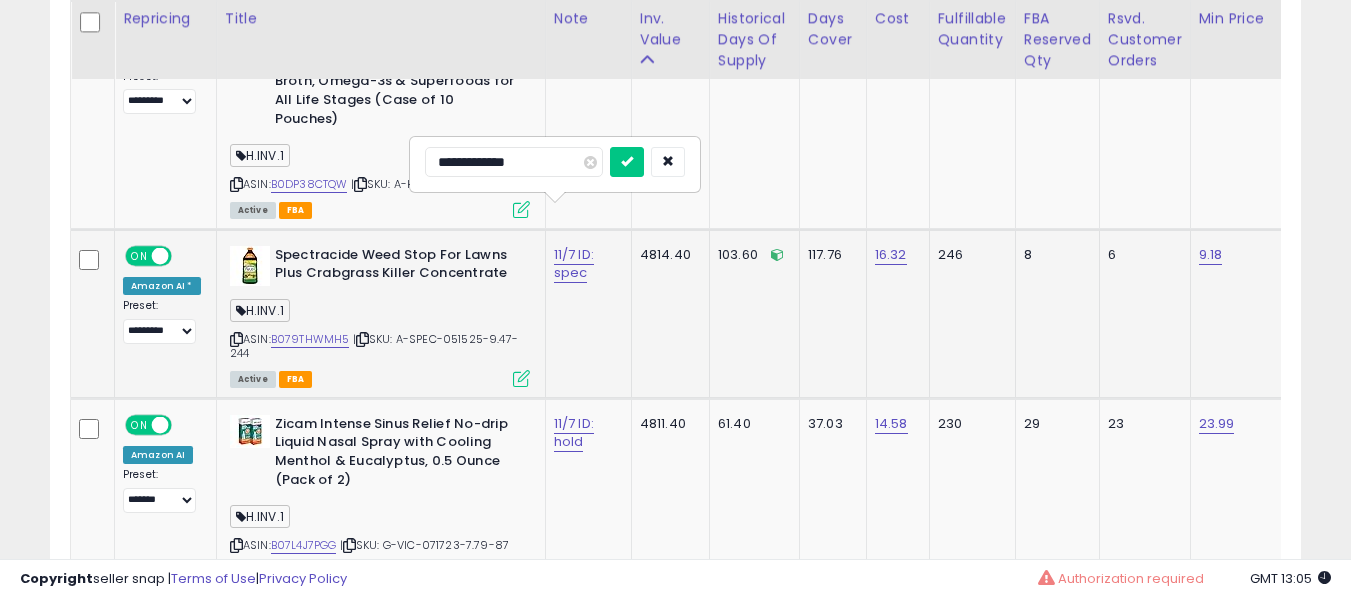 click at bounding box center [627, 162] 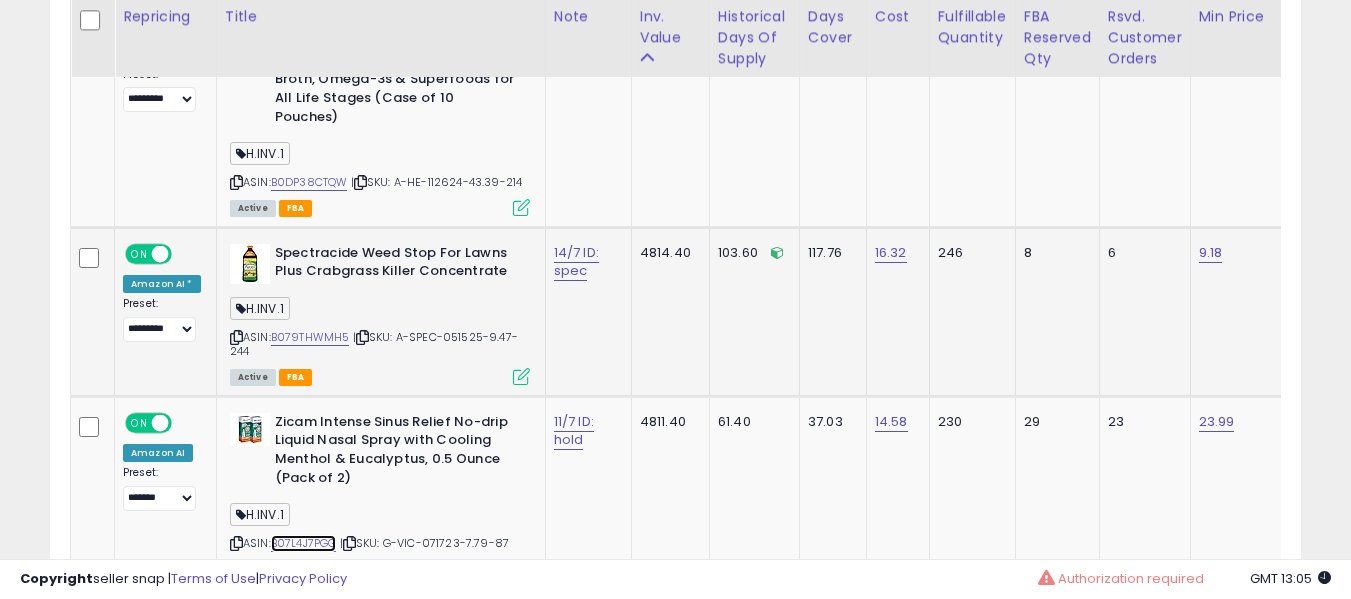 scroll, scrollTop: 5717, scrollLeft: 0, axis: vertical 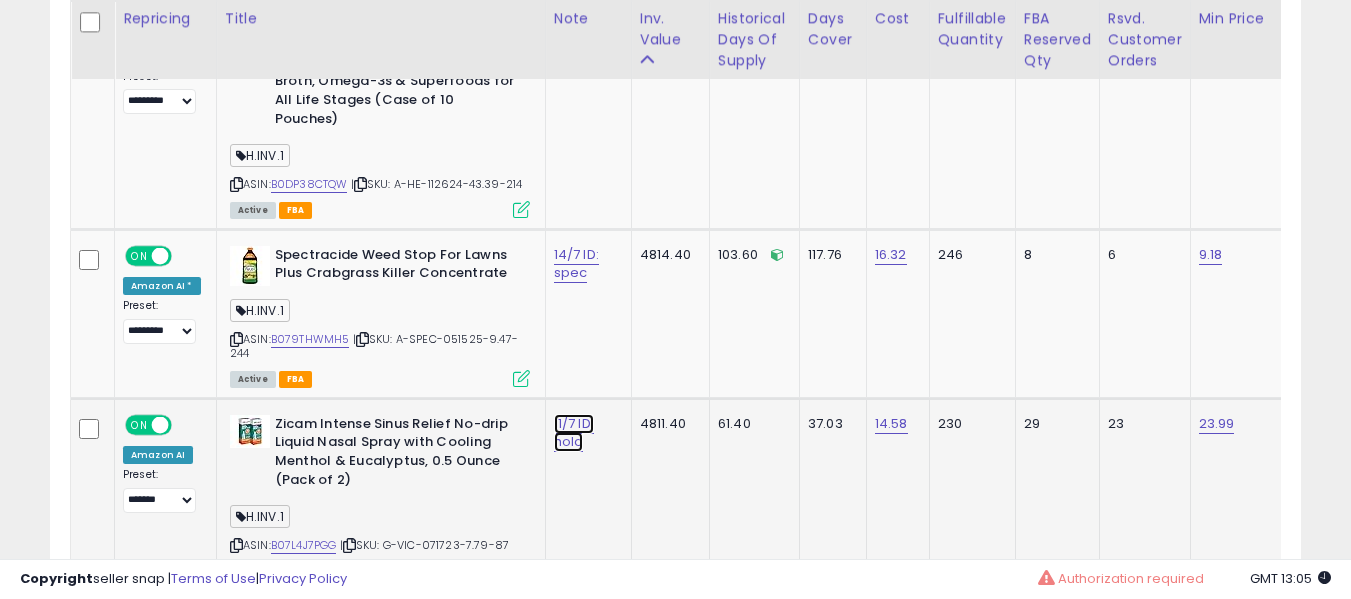 click on "11/7 ID: hold" at bounding box center [577, -4537] 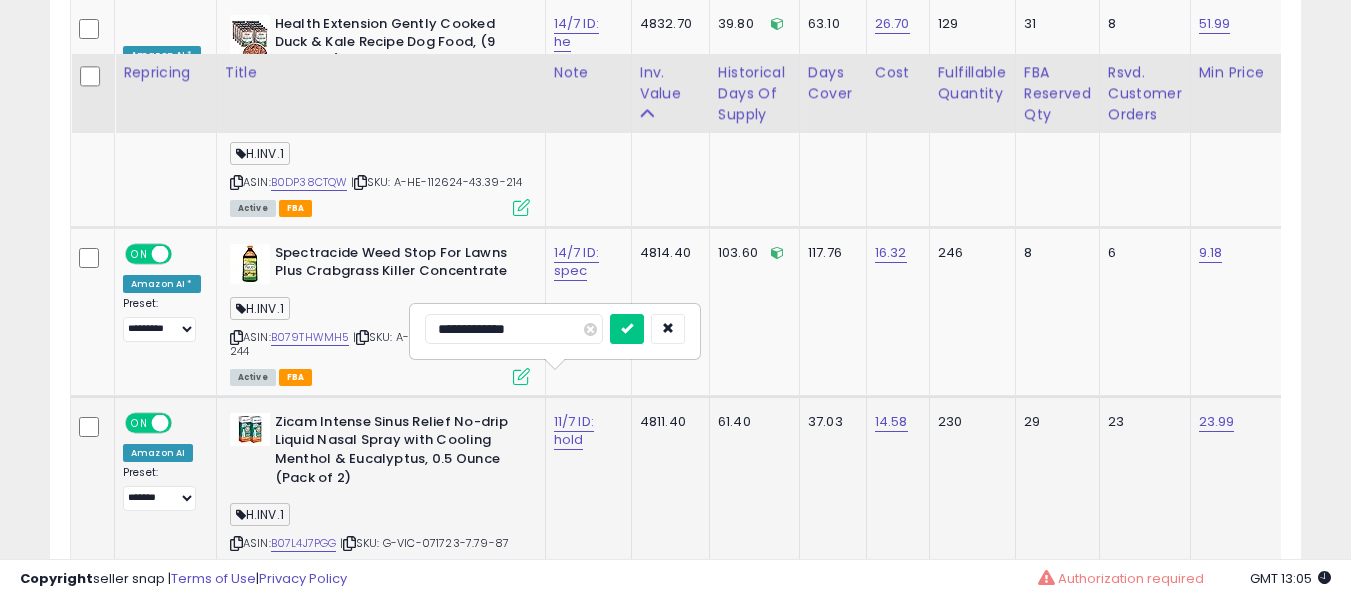 scroll, scrollTop: 5817, scrollLeft: 0, axis: vertical 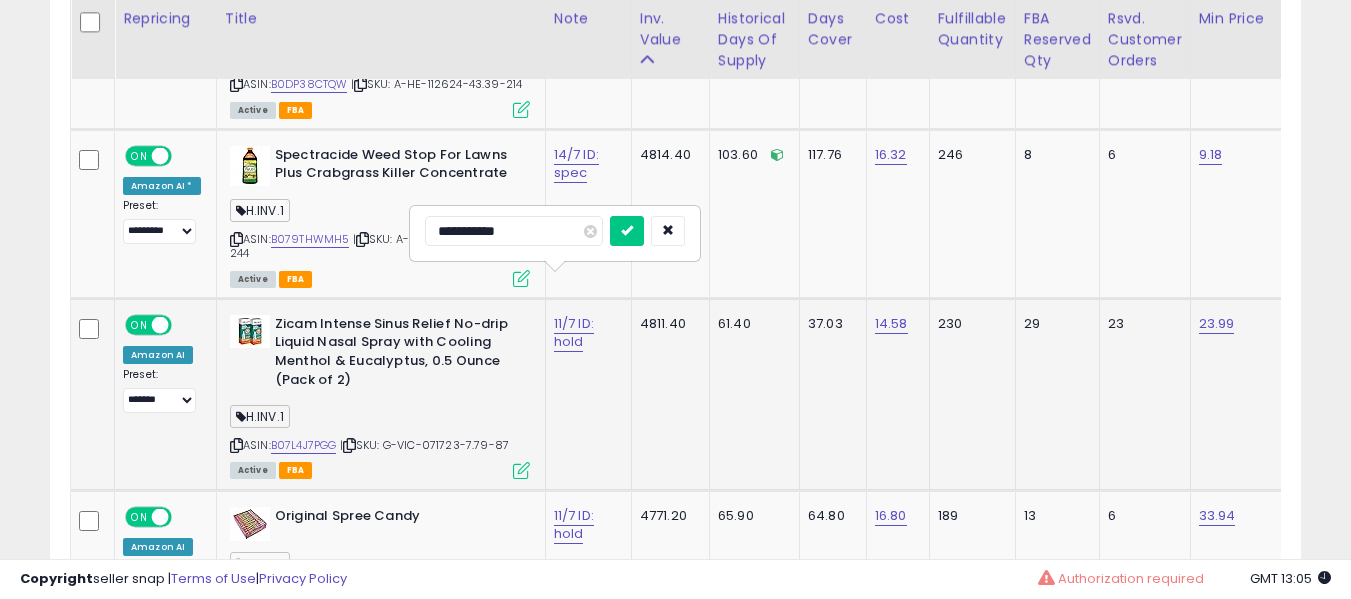 type on "**********" 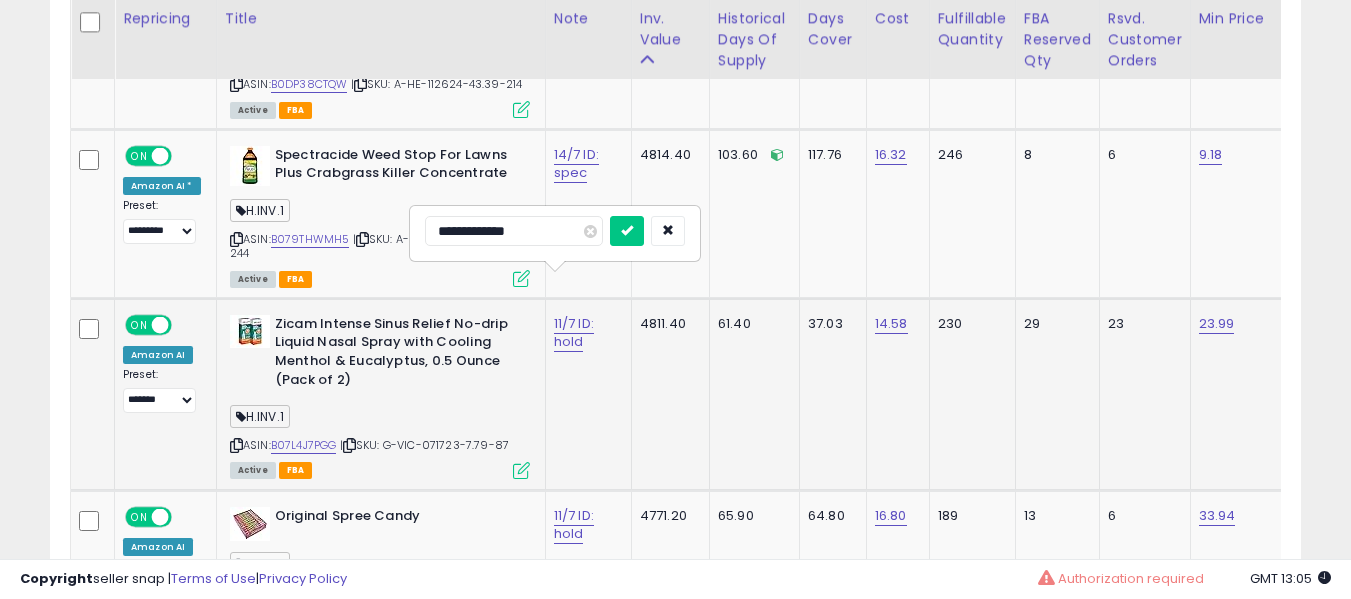 click at bounding box center (627, 231) 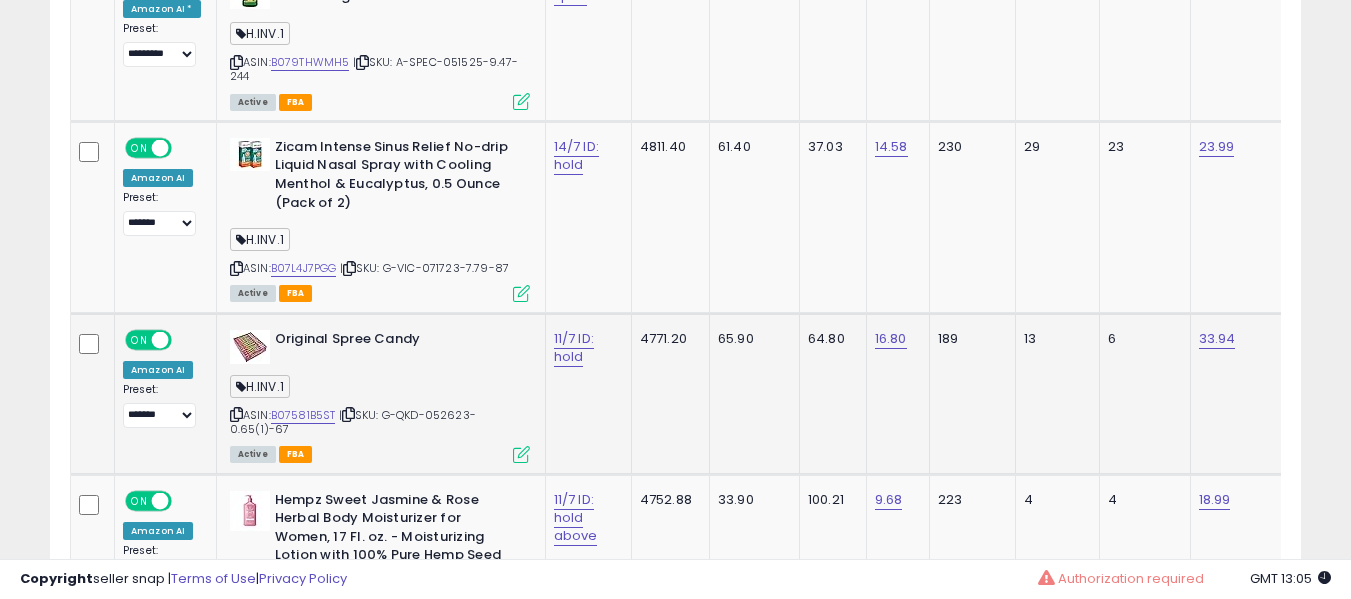 scroll, scrollTop: 6117, scrollLeft: 0, axis: vertical 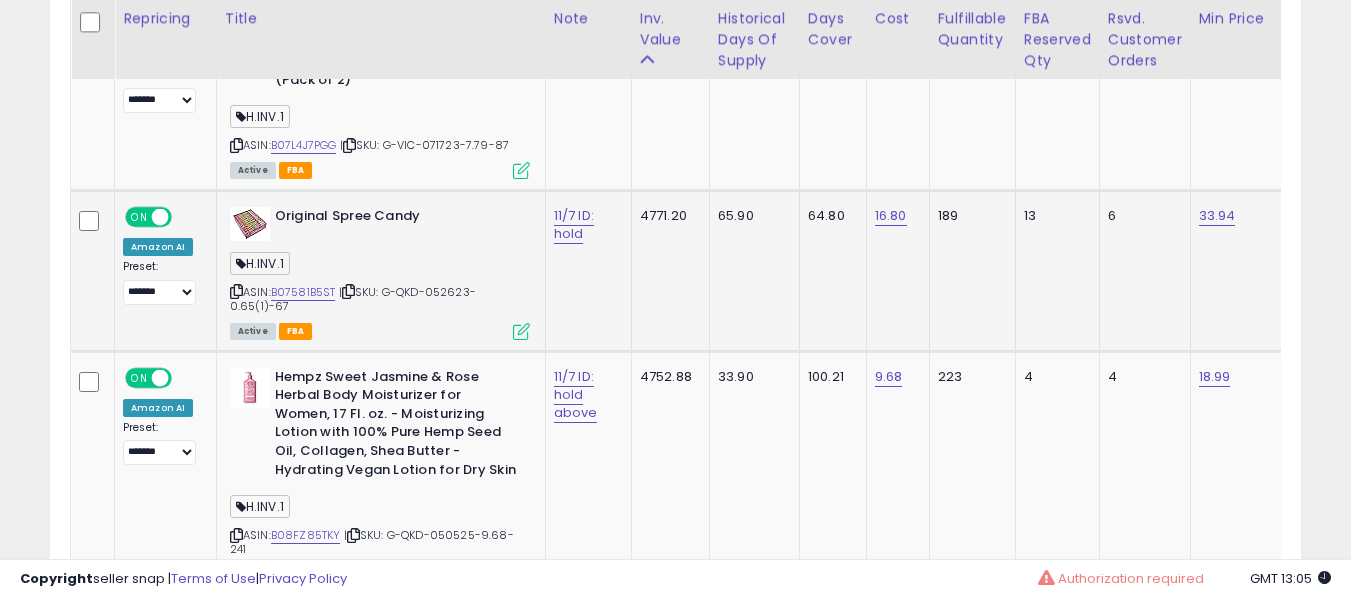 click on "11/7 ID: hold" at bounding box center [585, 225] 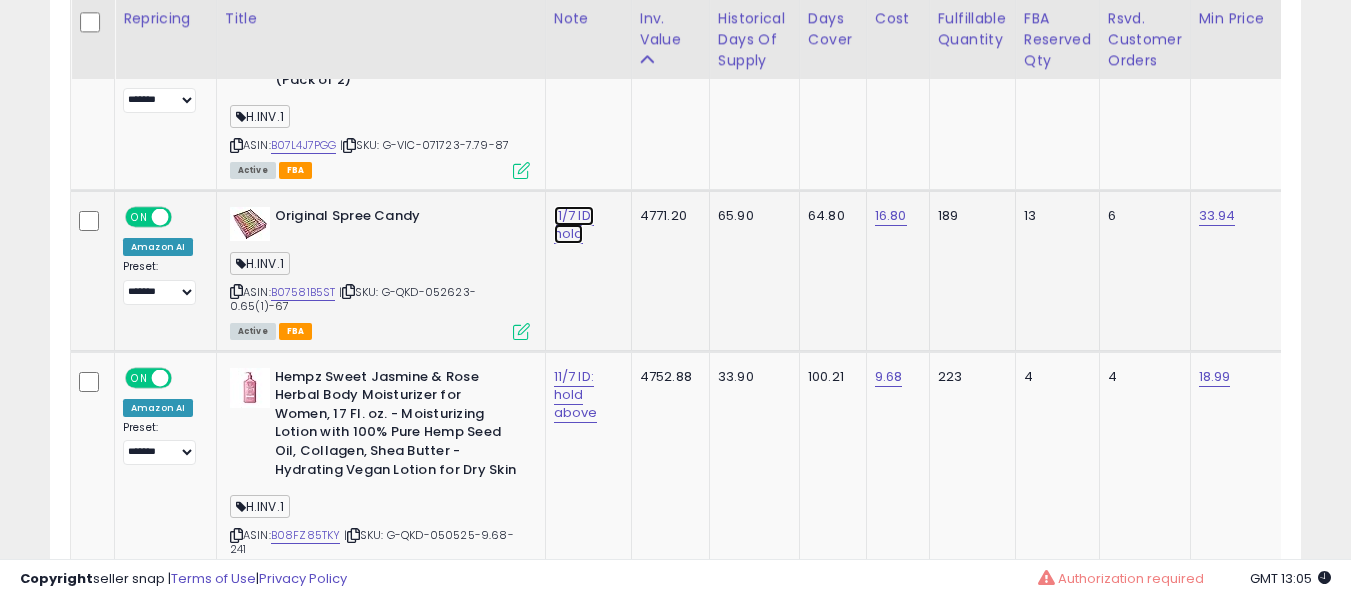 click on "11/7 ID: hold" at bounding box center [577, -4937] 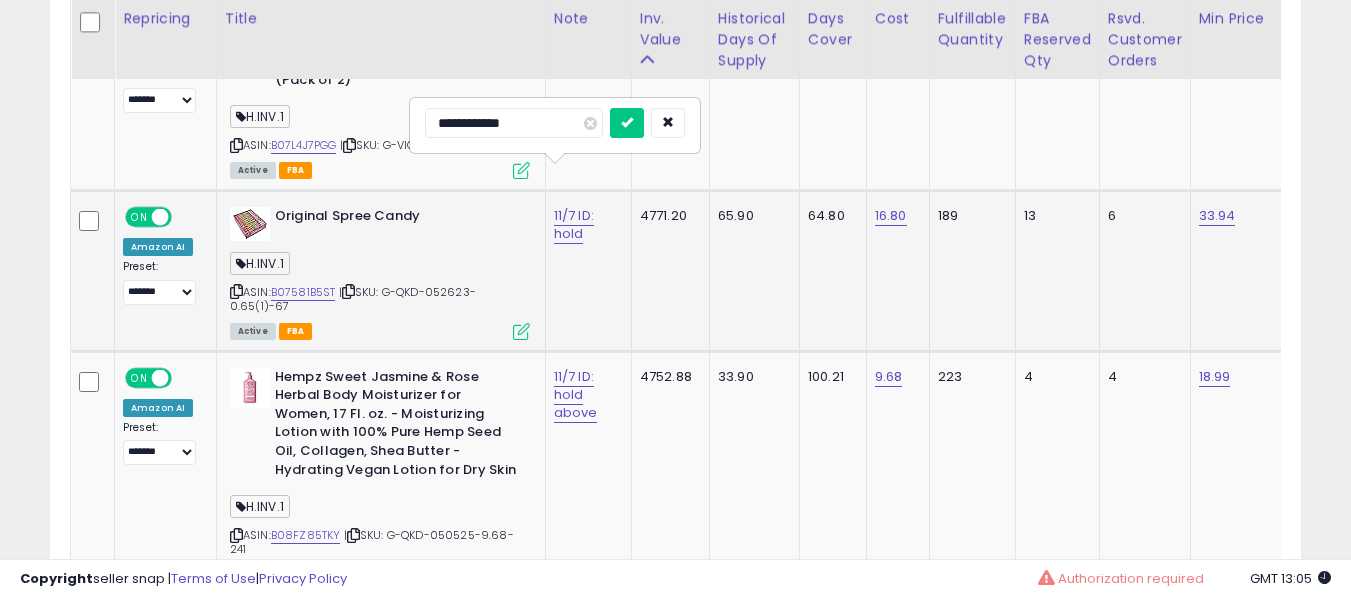type on "**********" 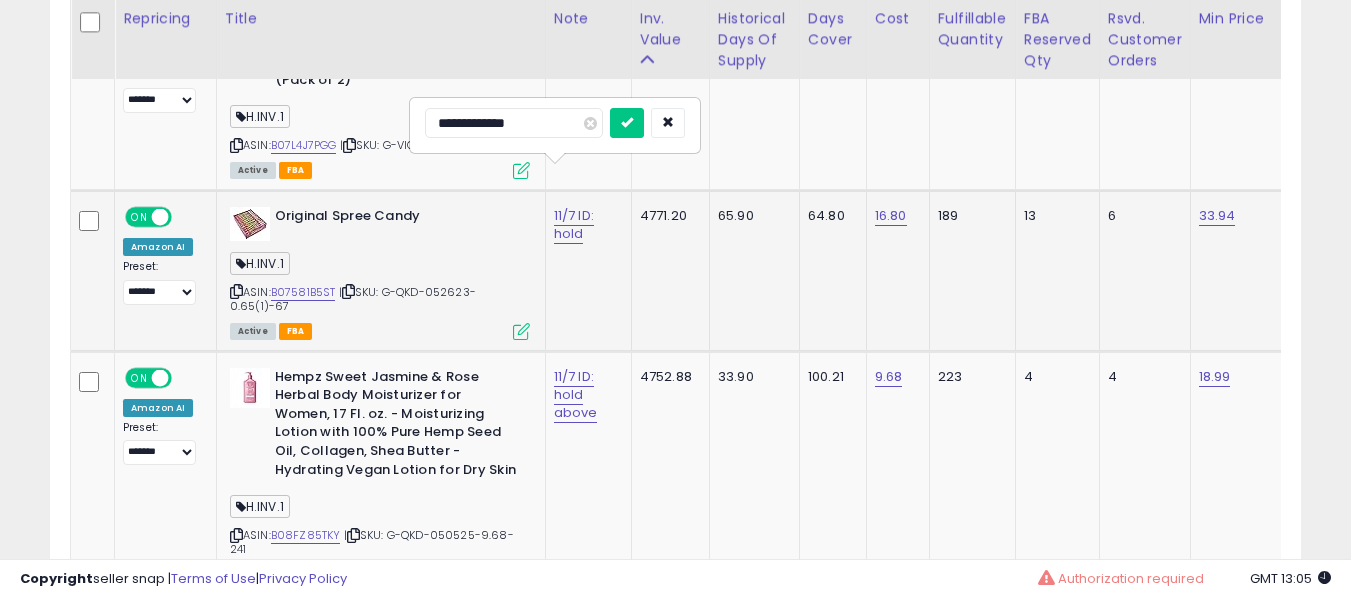 click at bounding box center (627, 123) 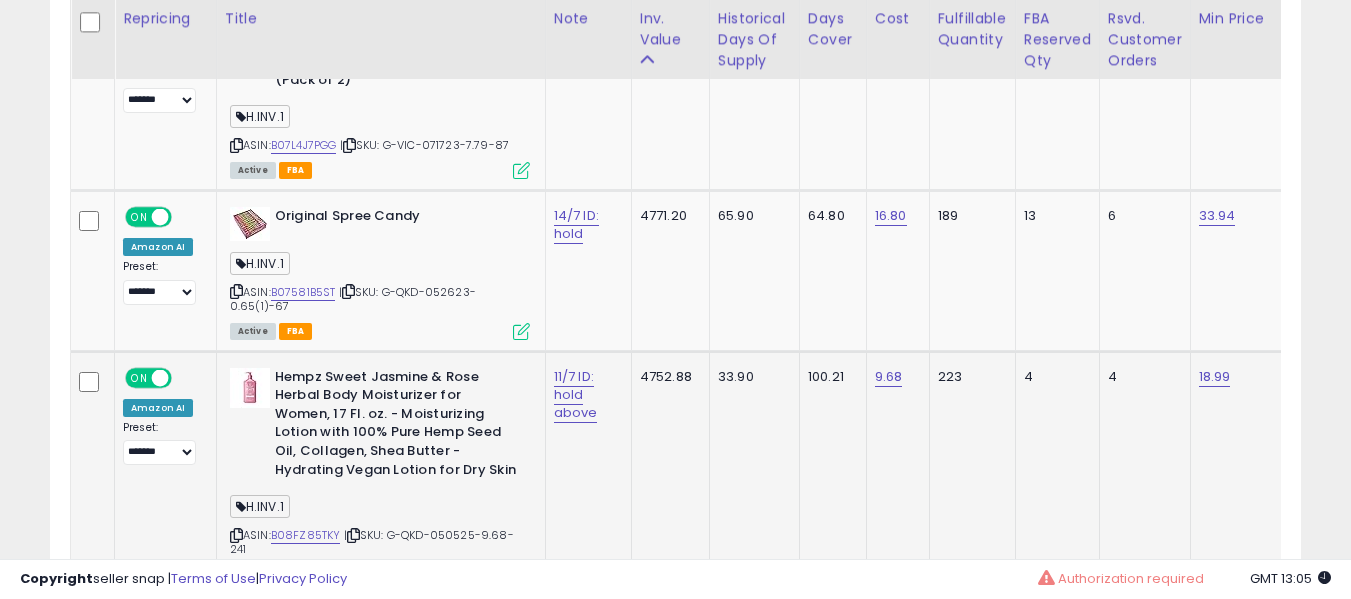 click on "4752.88" 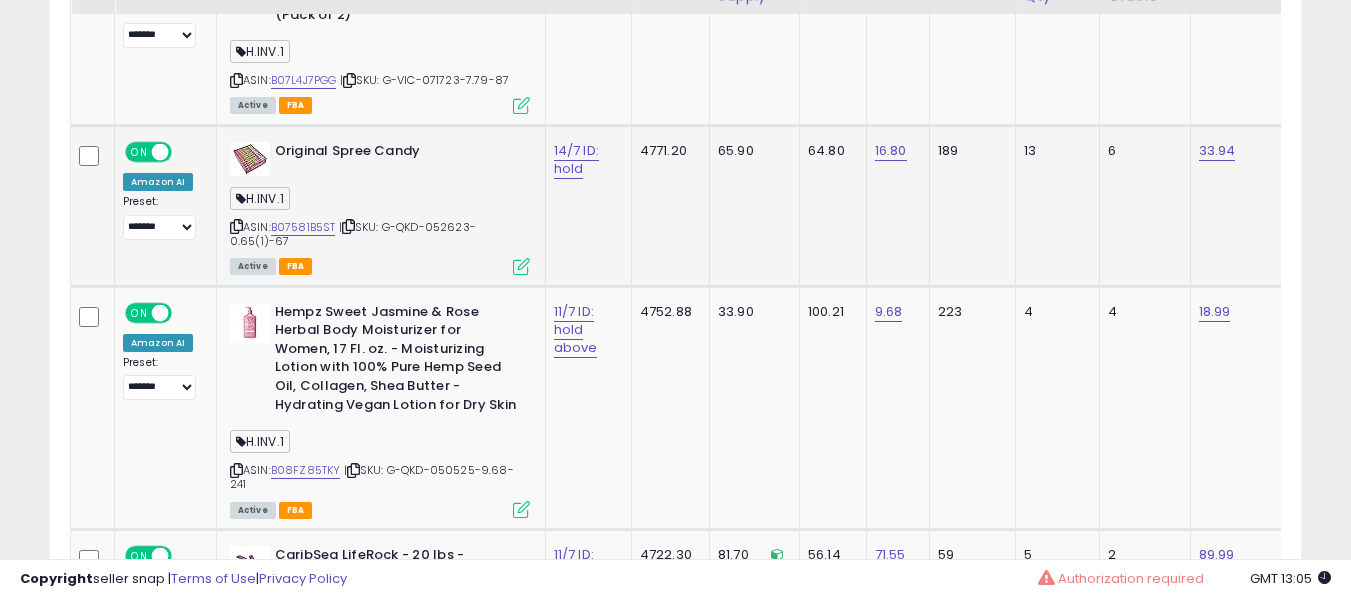 scroll, scrollTop: 6217, scrollLeft: 0, axis: vertical 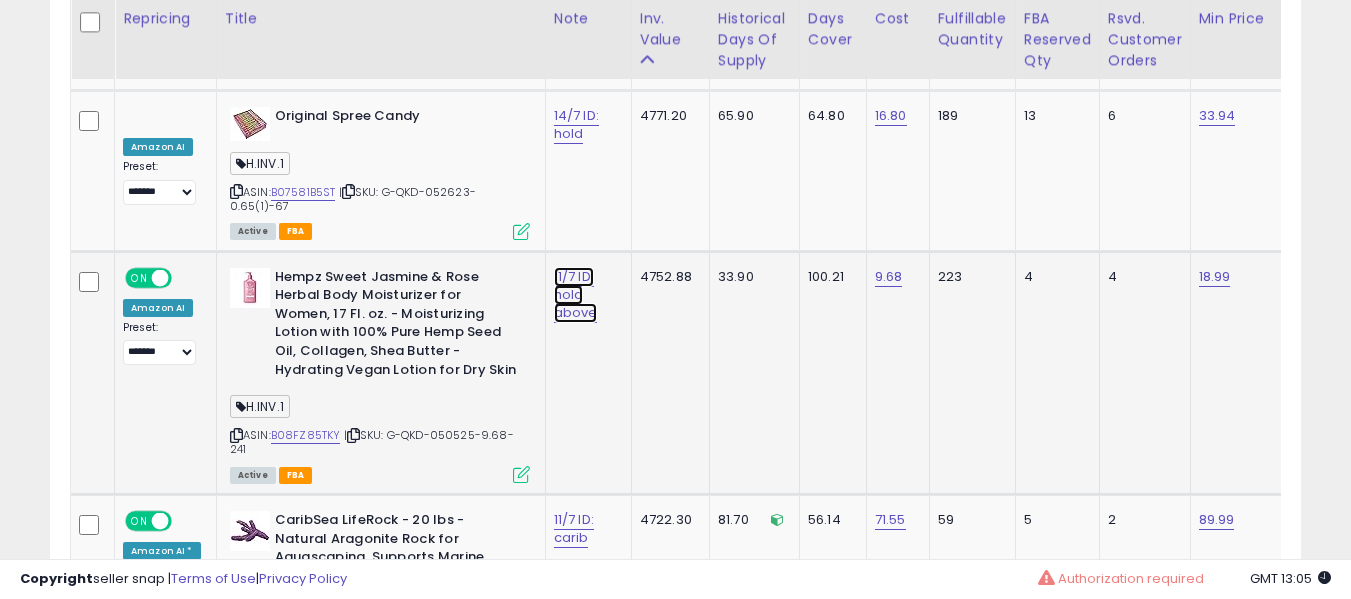 click on "11/7 ID: hold above" at bounding box center (577, -5037) 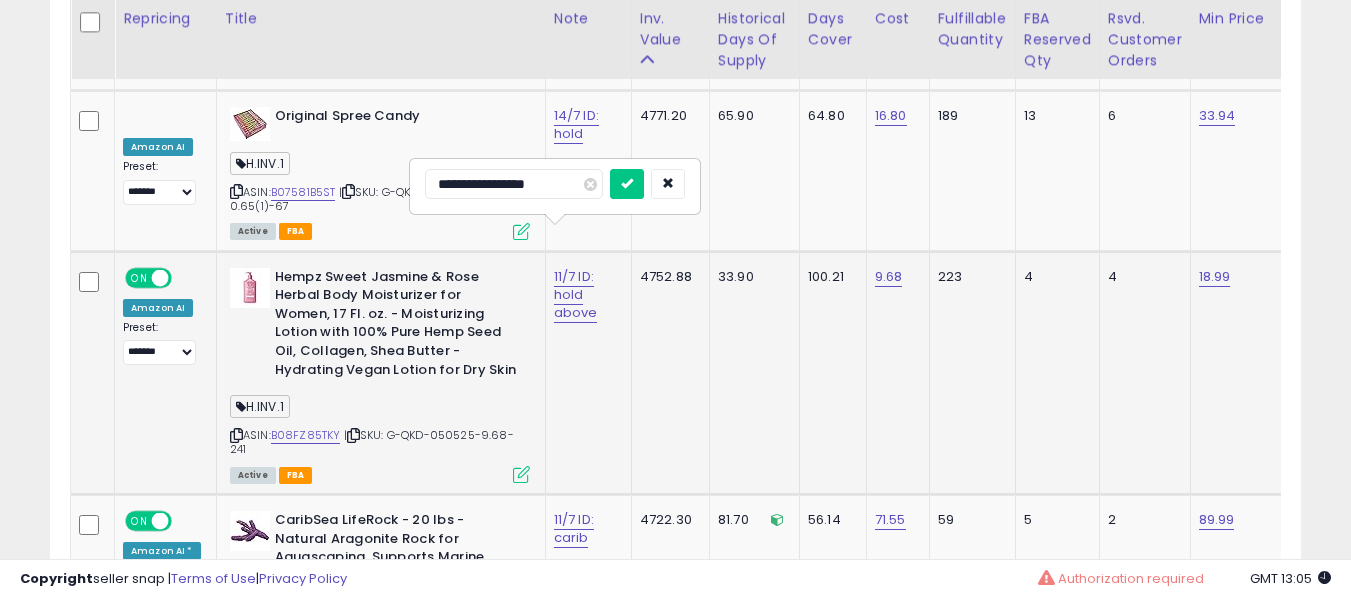 type on "**********" 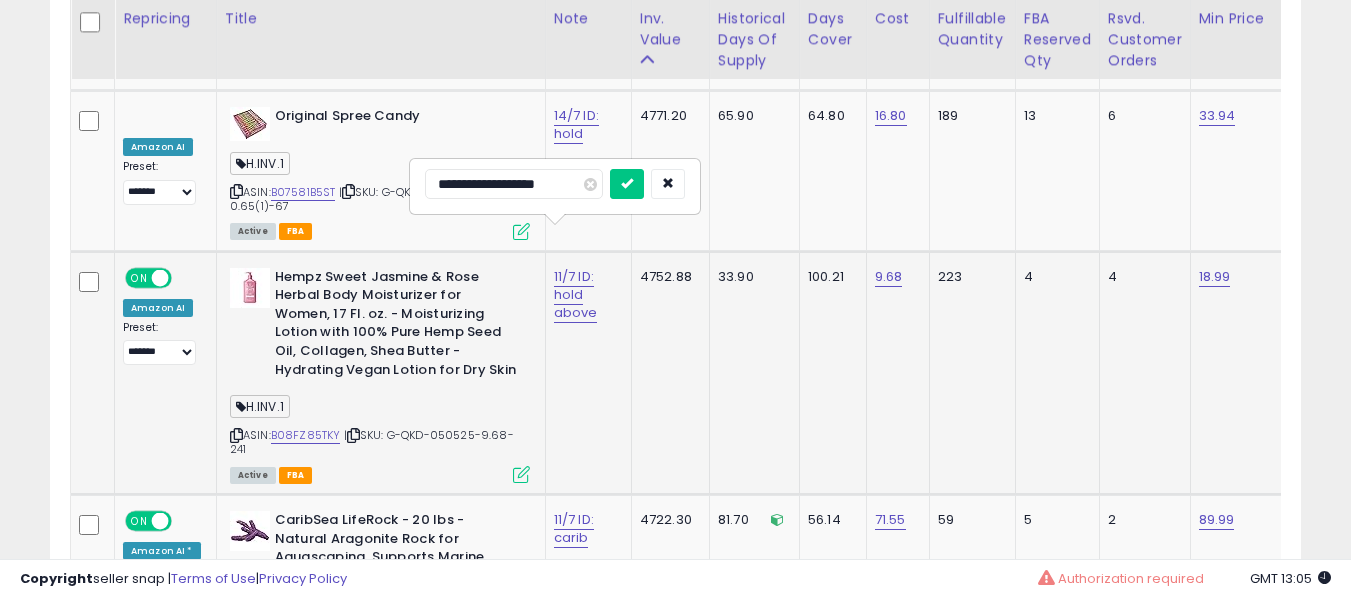click at bounding box center [627, 184] 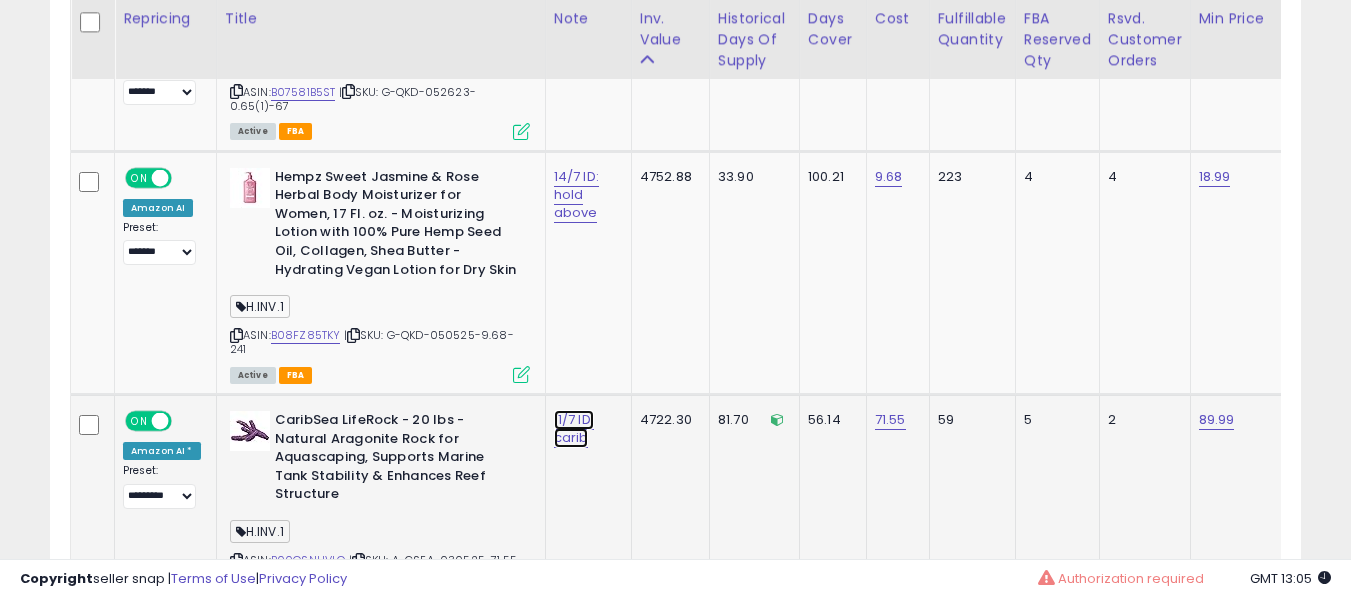 click on "11/7 ID: carib" at bounding box center [577, -5137] 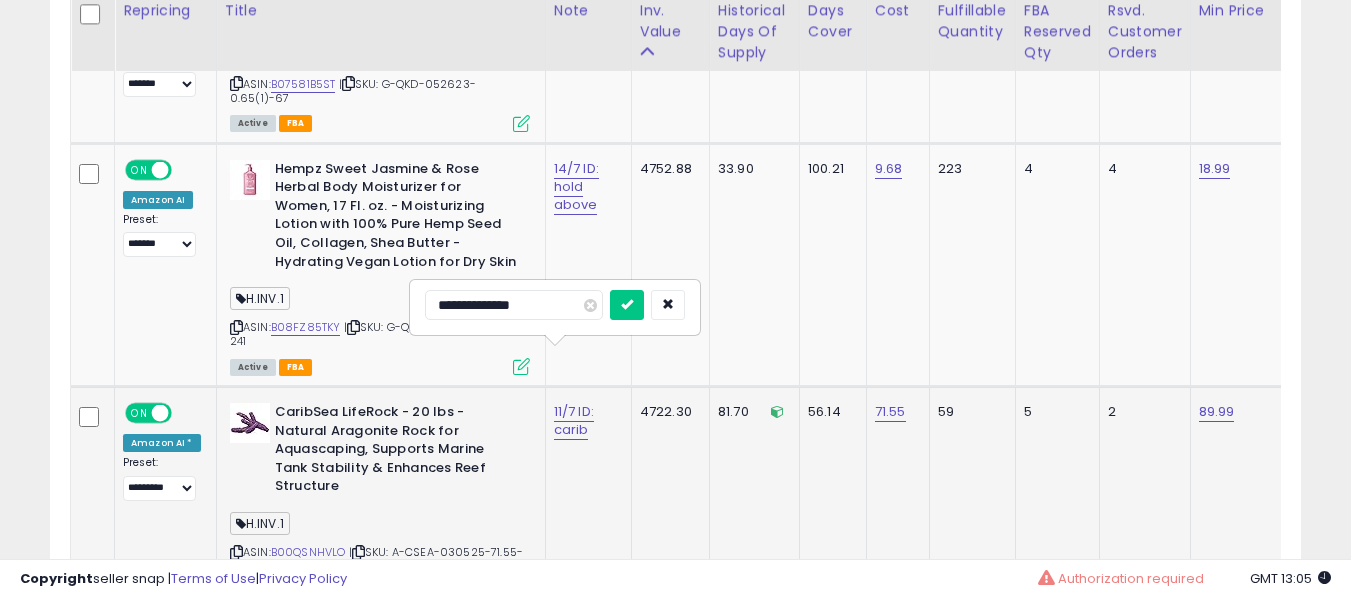 scroll, scrollTop: 6417, scrollLeft: 0, axis: vertical 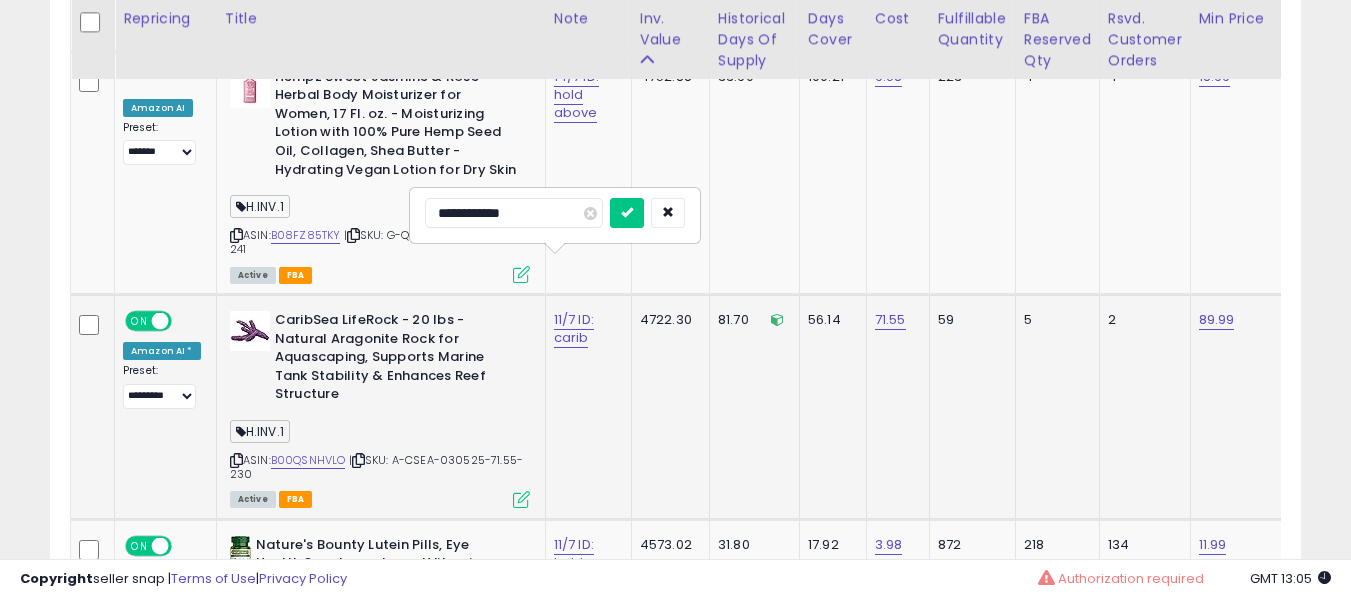 type on "**********" 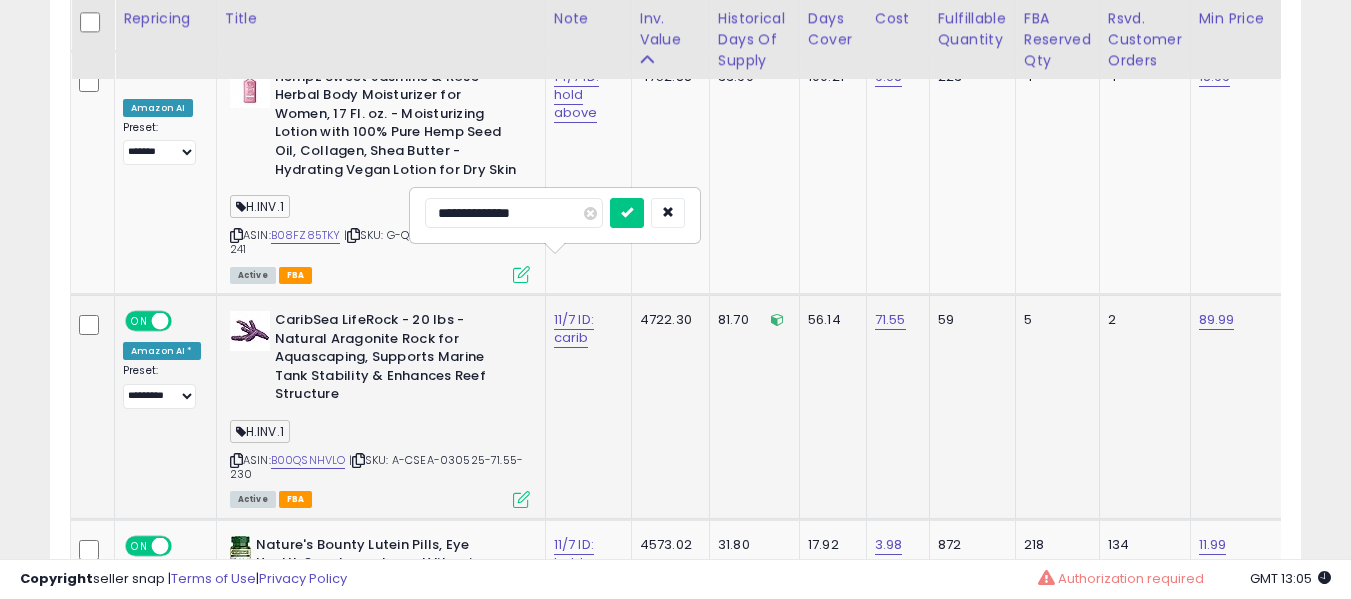 click at bounding box center (627, 213) 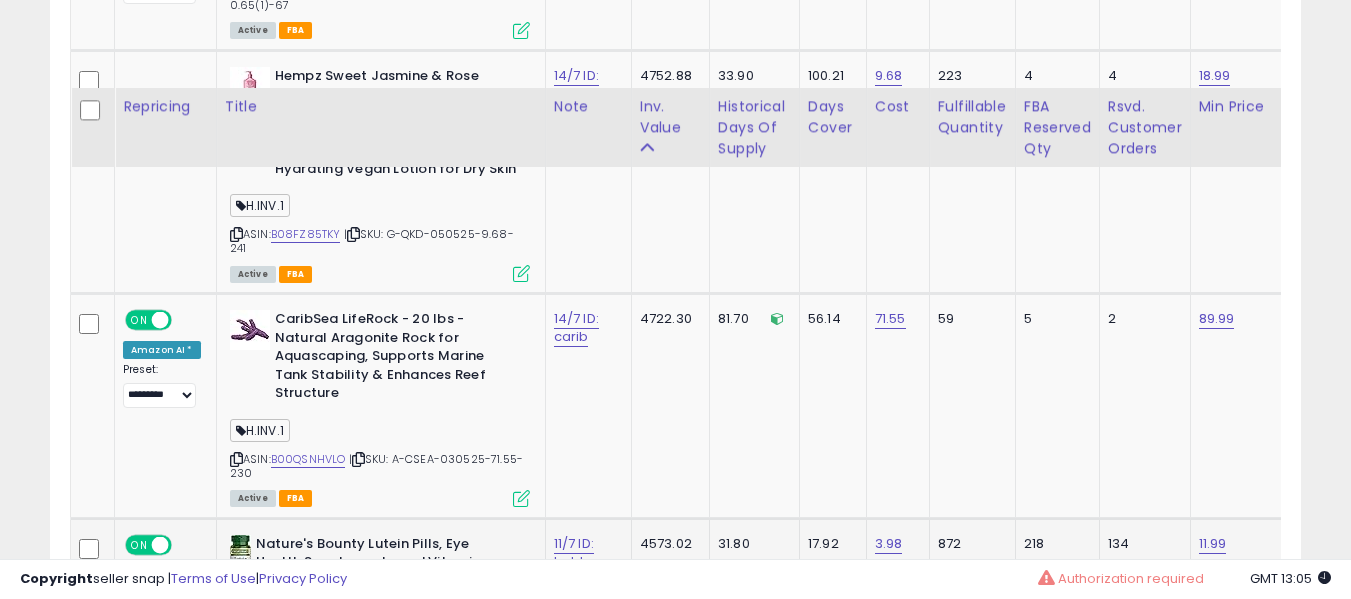 scroll, scrollTop: 6517, scrollLeft: 0, axis: vertical 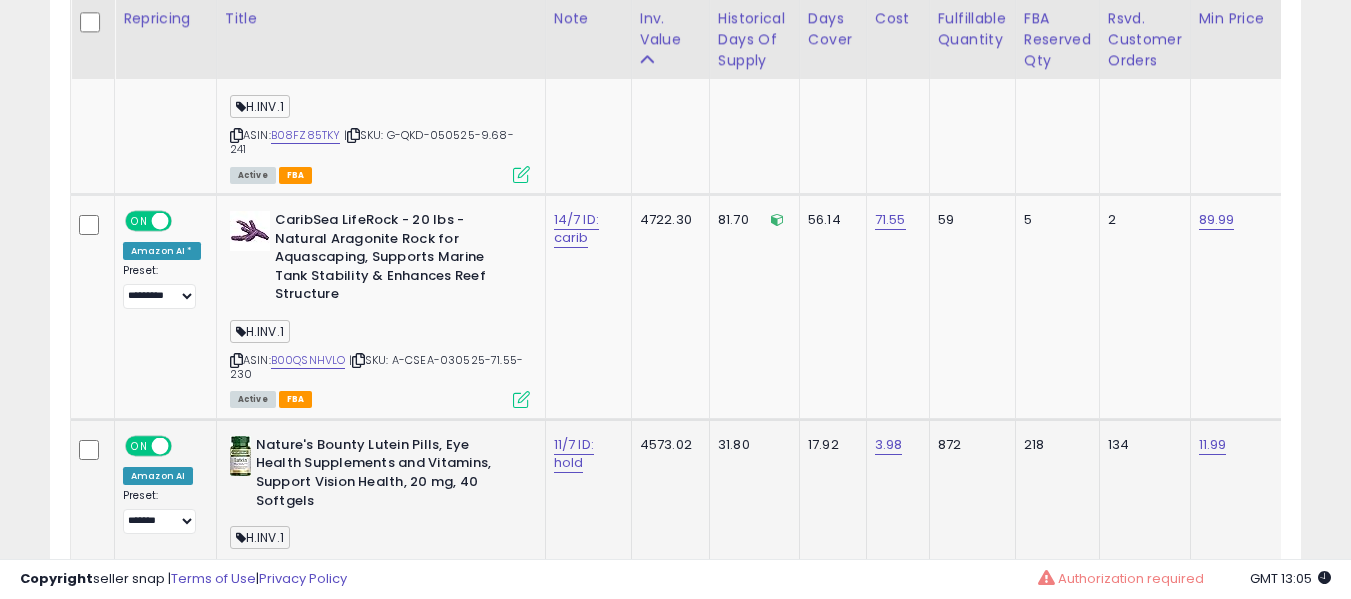 click on "11/7 ID: hold" 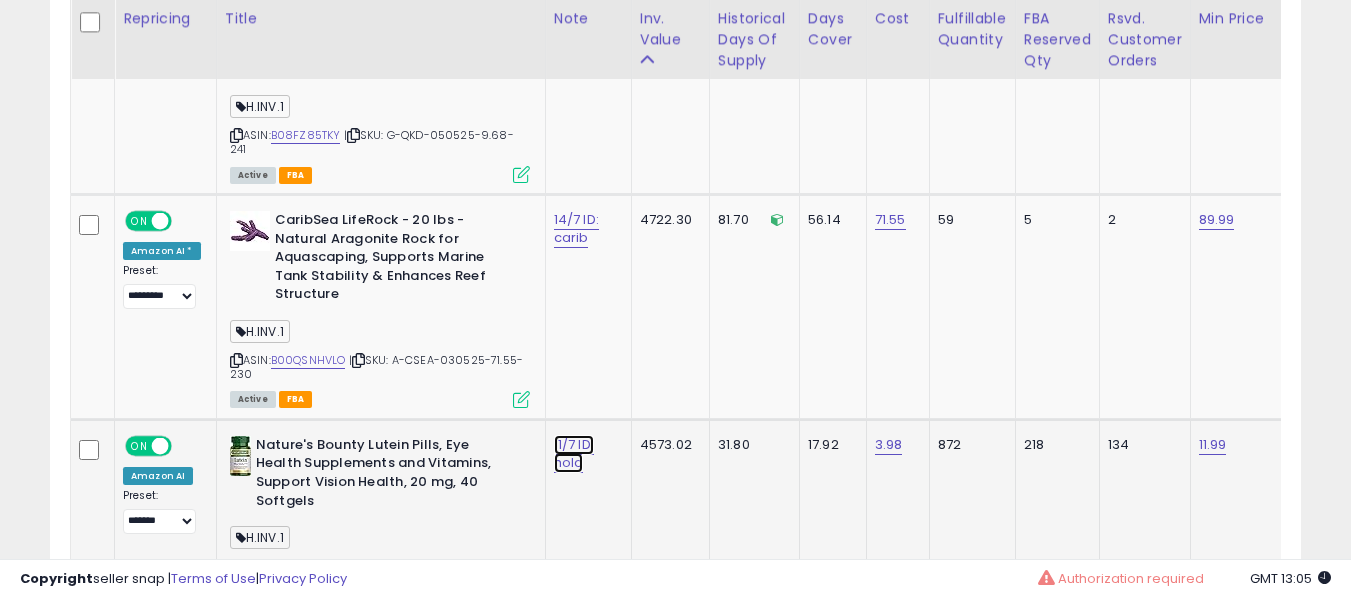 click on "11/7 ID: hold" at bounding box center (577, -5337) 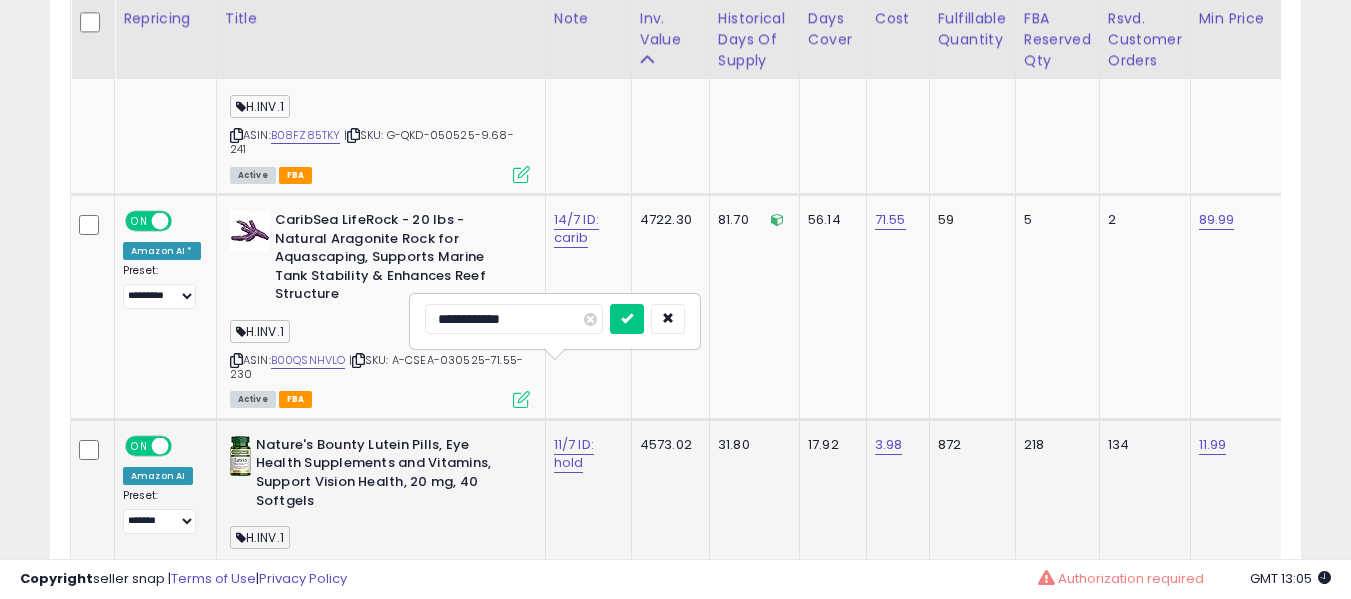 type on "**********" 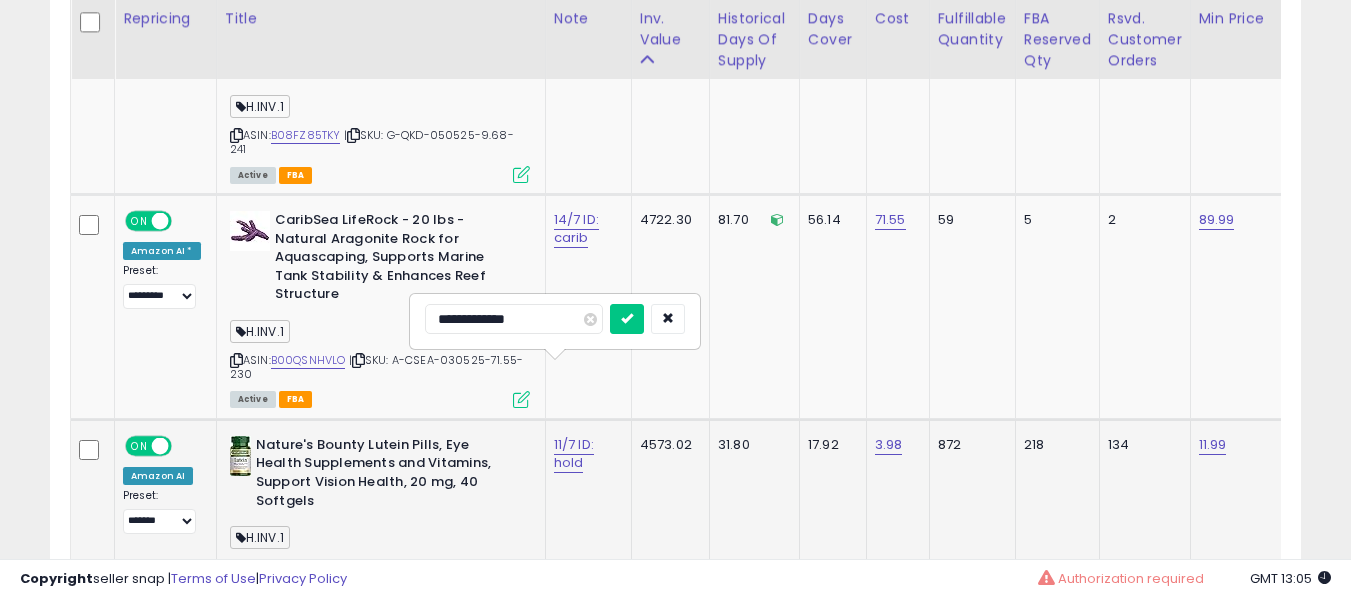 click at bounding box center [627, 319] 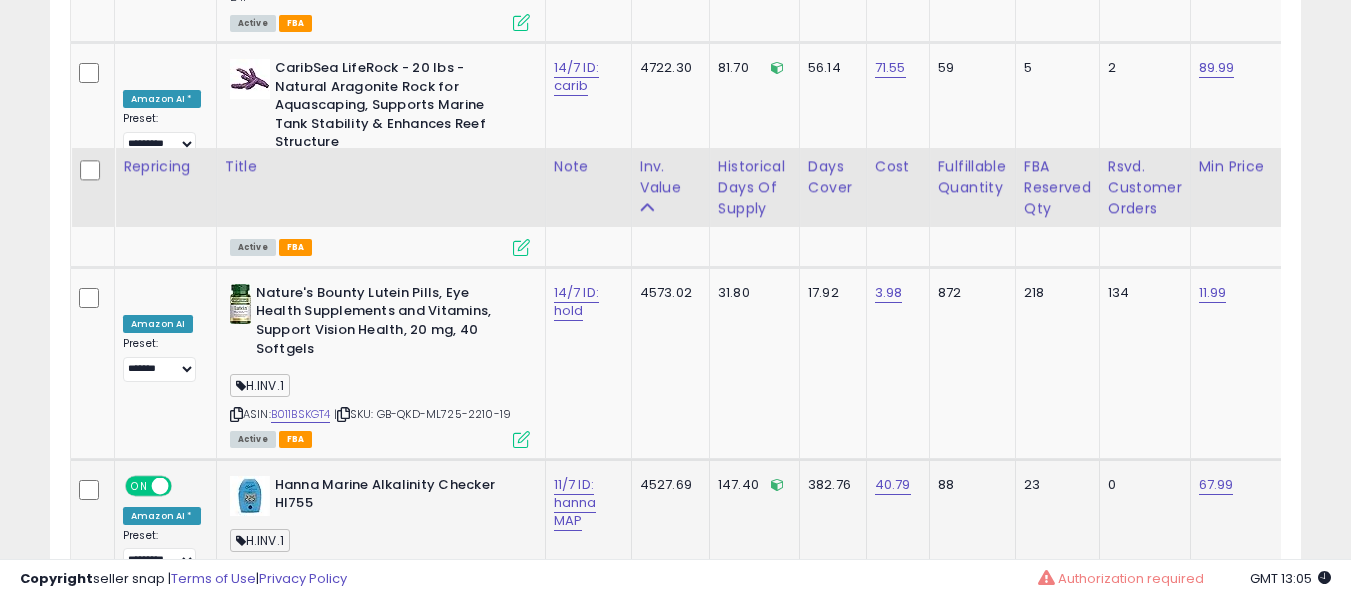 scroll, scrollTop: 6817, scrollLeft: 0, axis: vertical 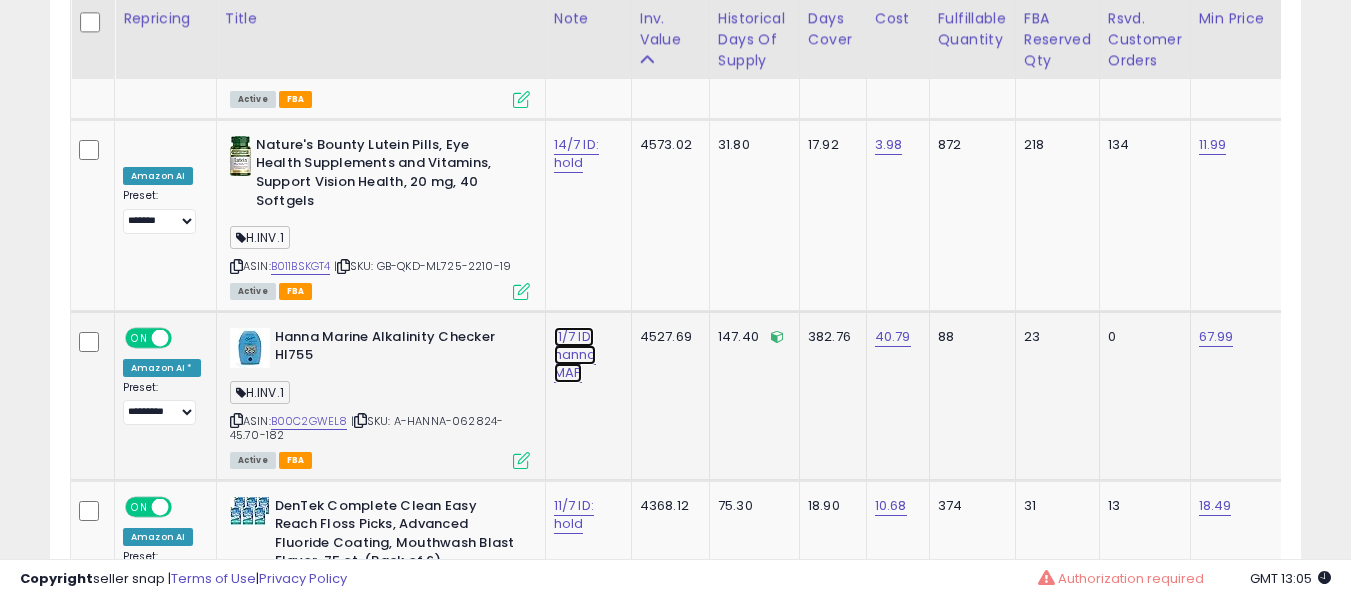 click on "11/7 ID: hanna MAP" at bounding box center (577, -5637) 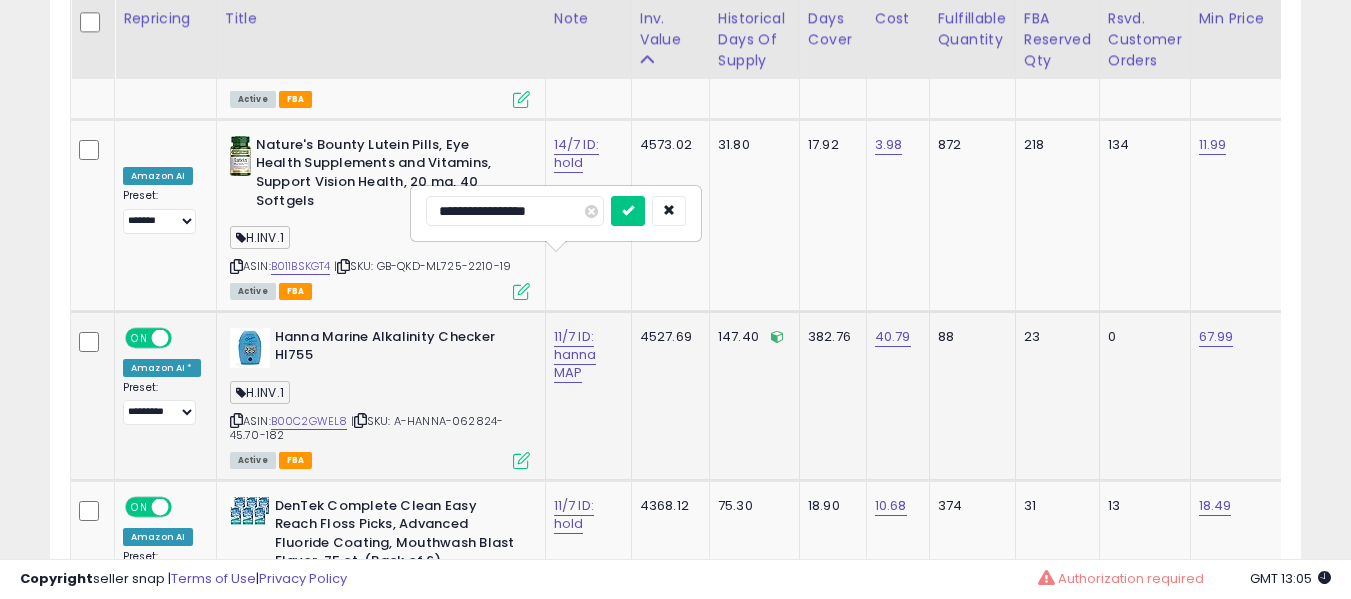 type on "**********" 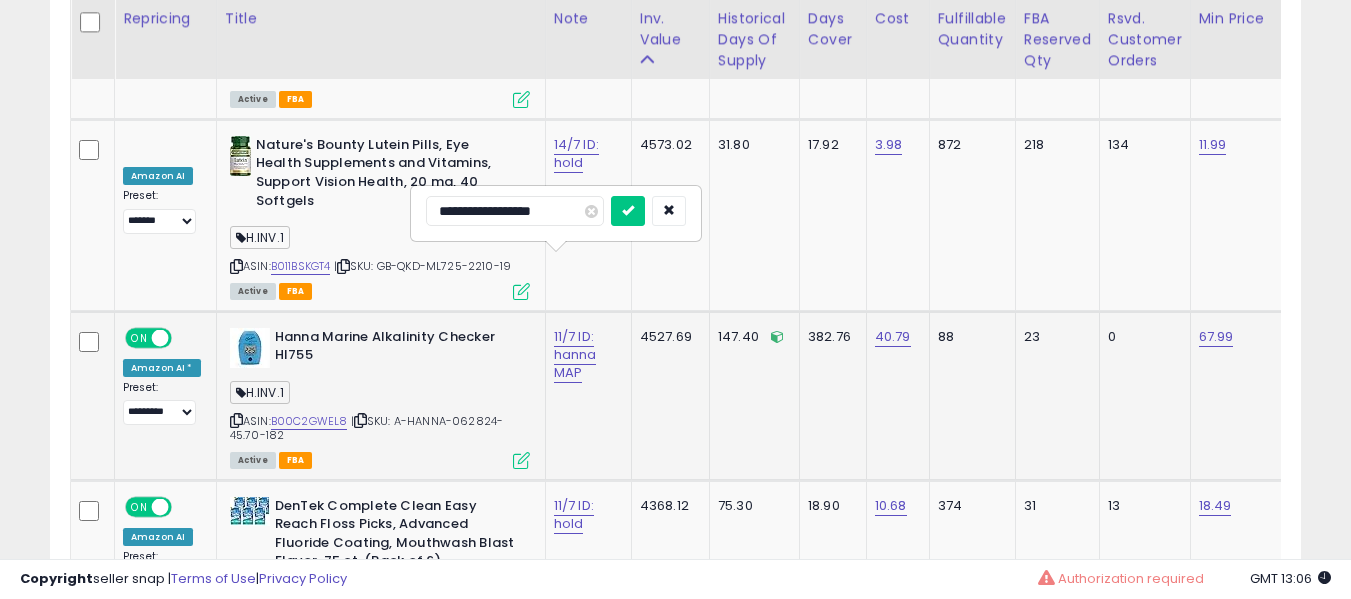 click at bounding box center [628, 211] 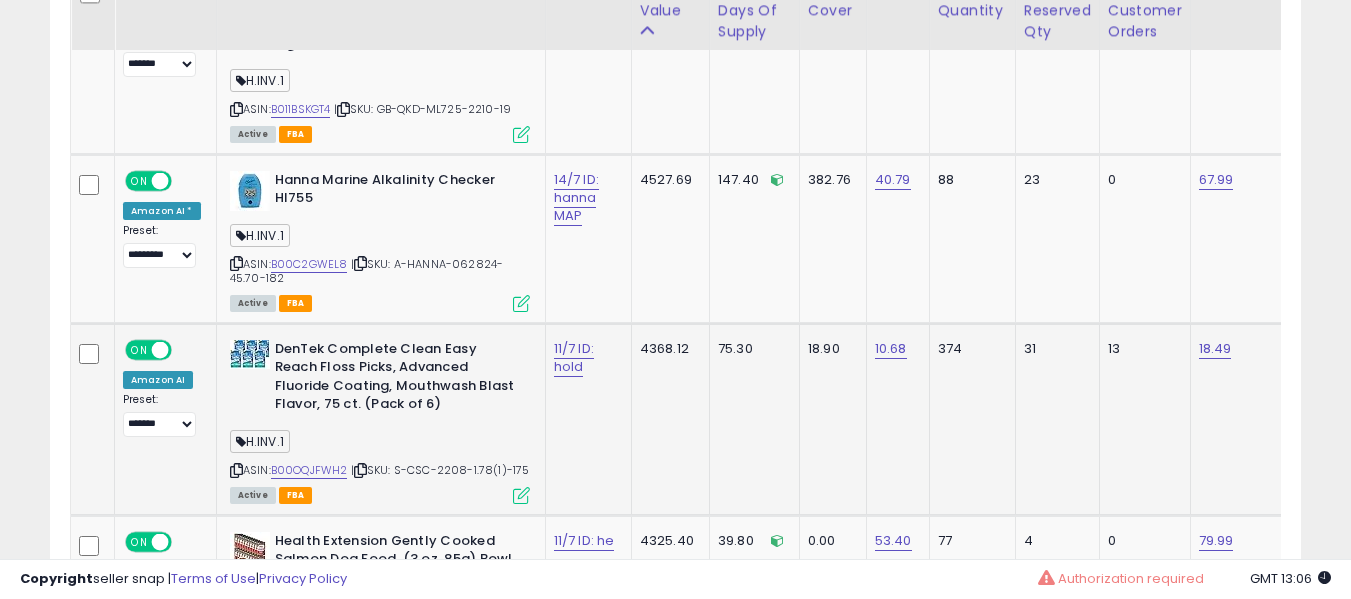 scroll, scrollTop: 7017, scrollLeft: 0, axis: vertical 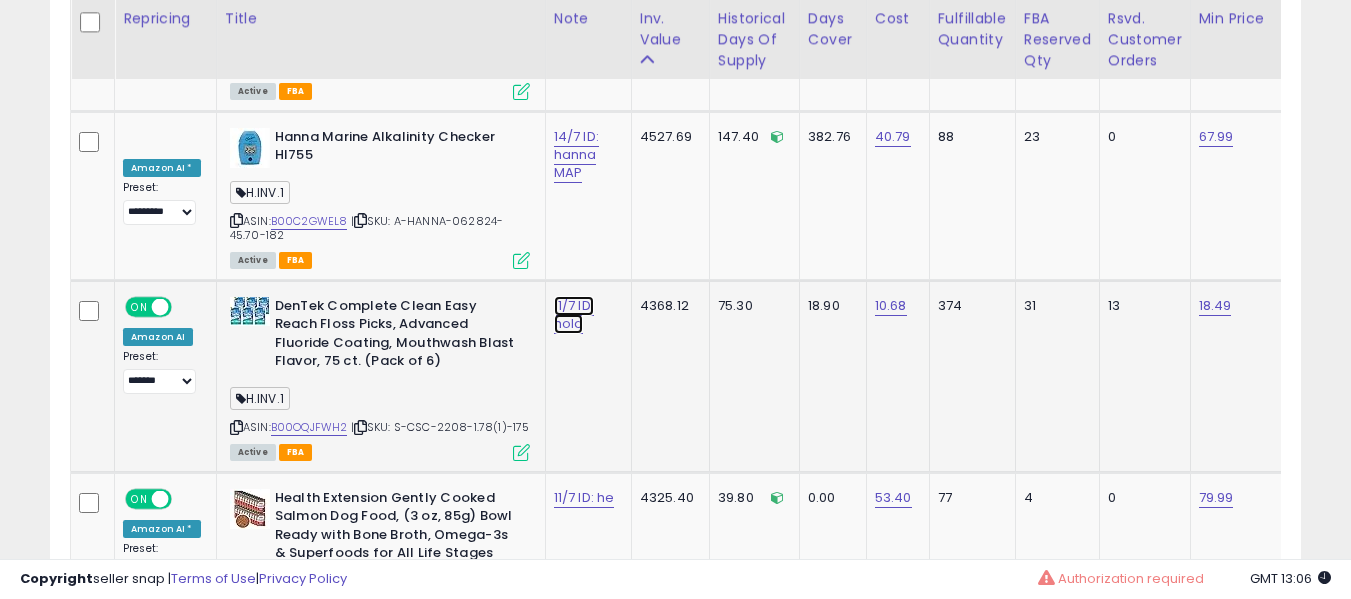 drag, startPoint x: 574, startPoint y: 244, endPoint x: 541, endPoint y: 243, distance: 33.01515 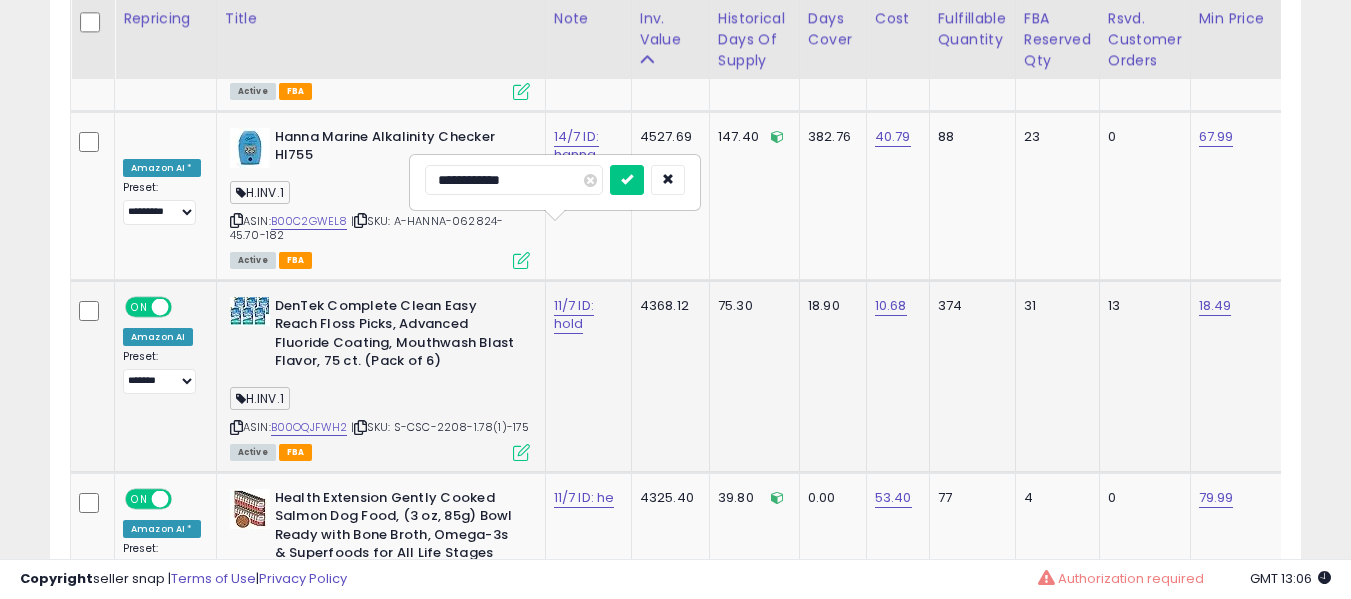 type on "**********" 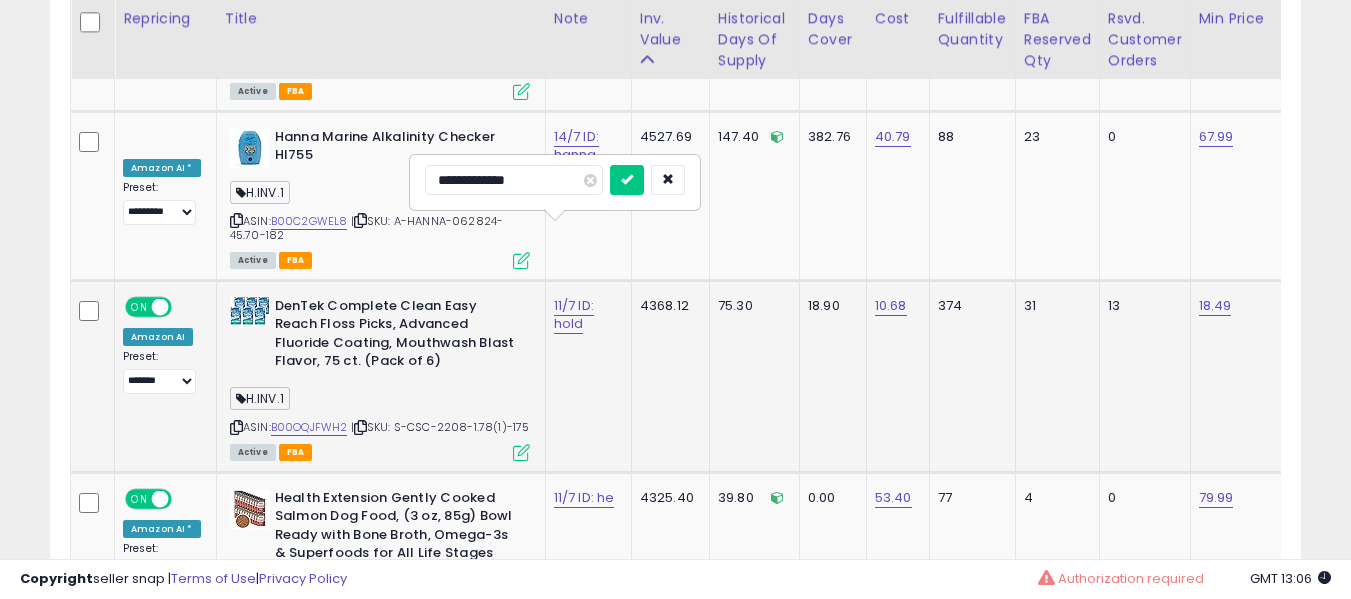 click at bounding box center (627, 180) 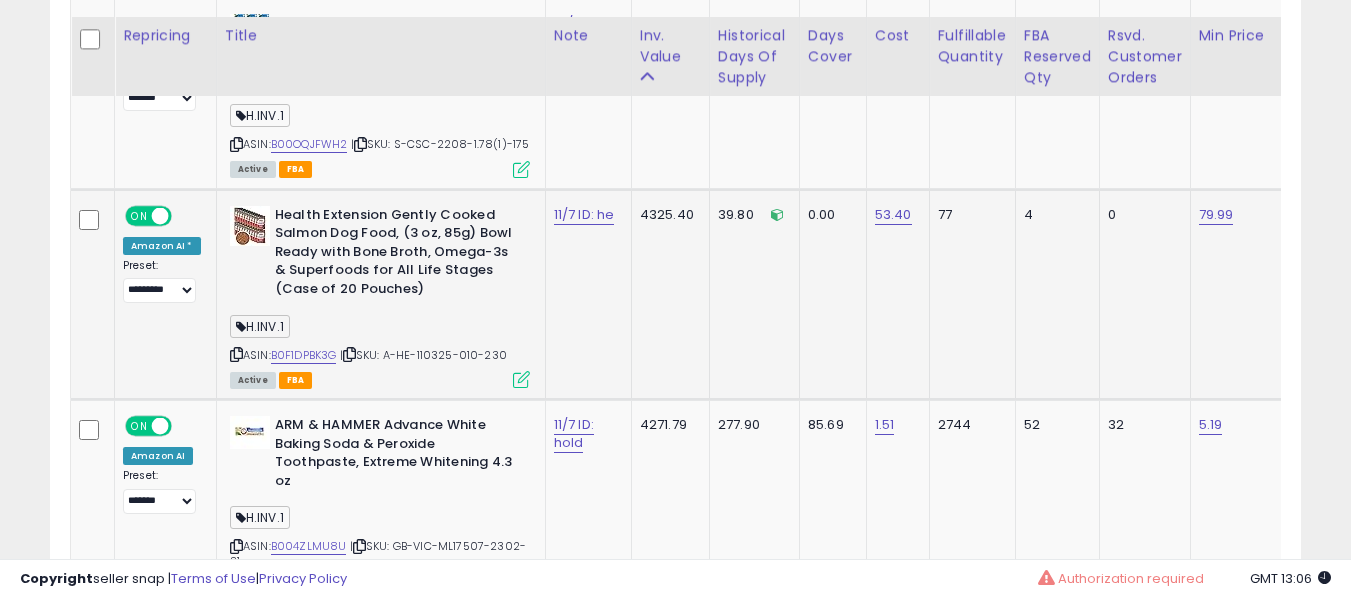 scroll, scrollTop: 7317, scrollLeft: 0, axis: vertical 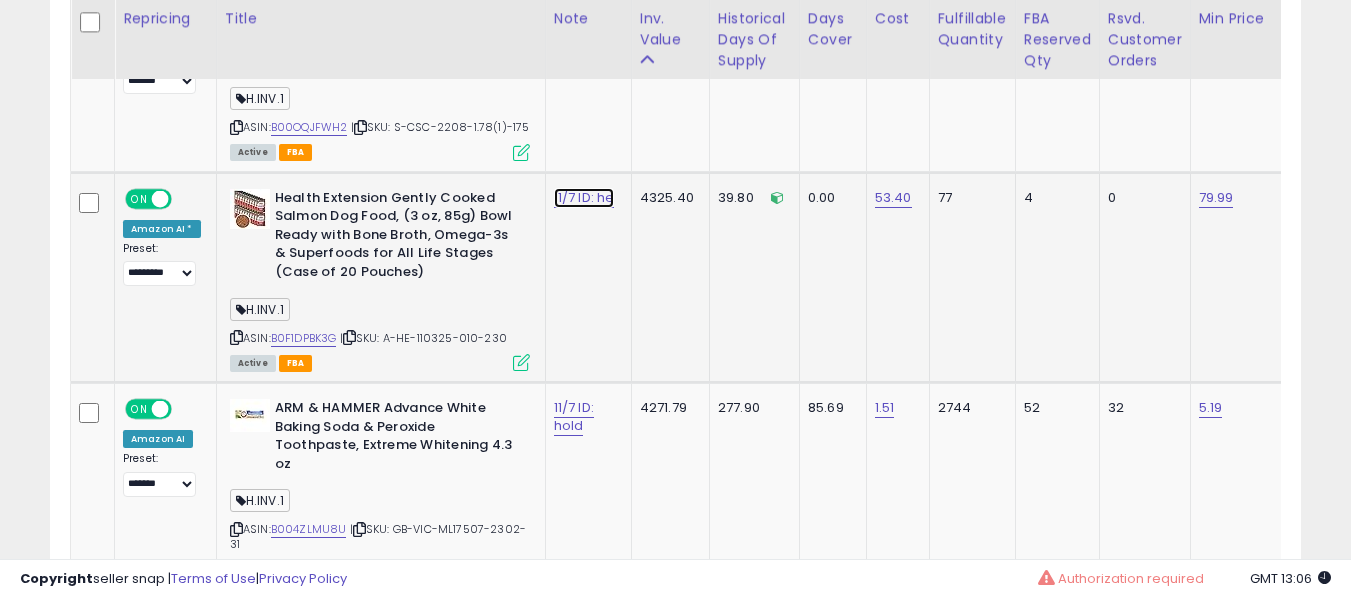 click on "11/7 ID: he" at bounding box center (577, -6137) 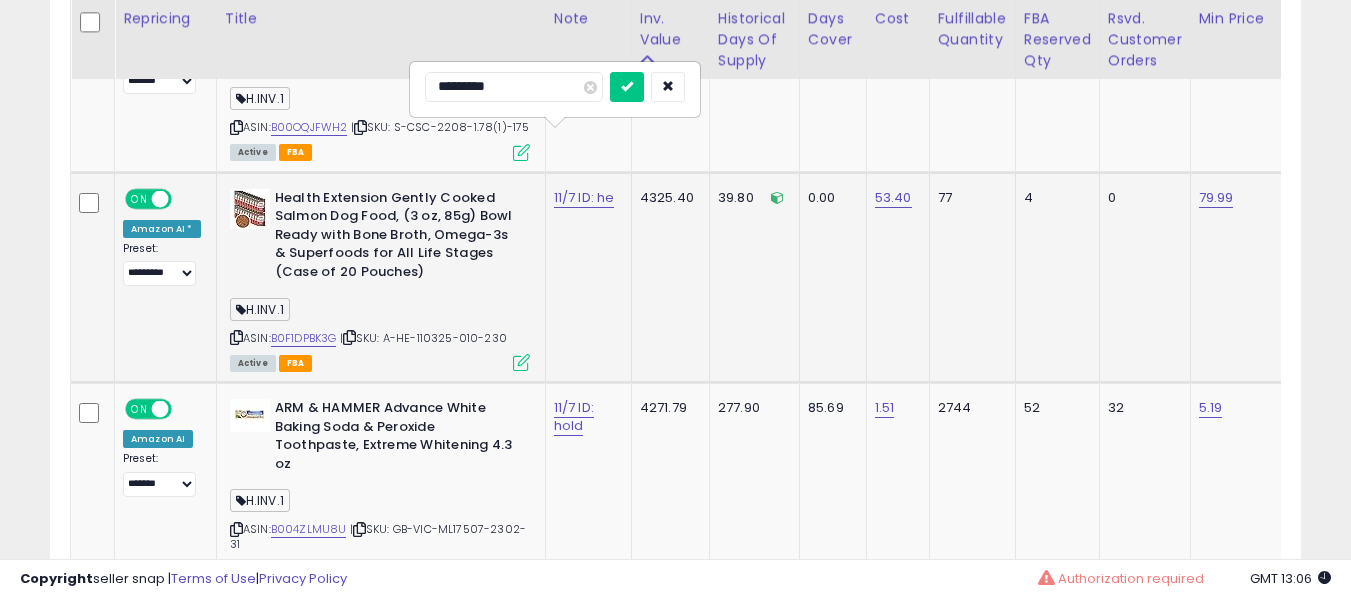 type on "**********" 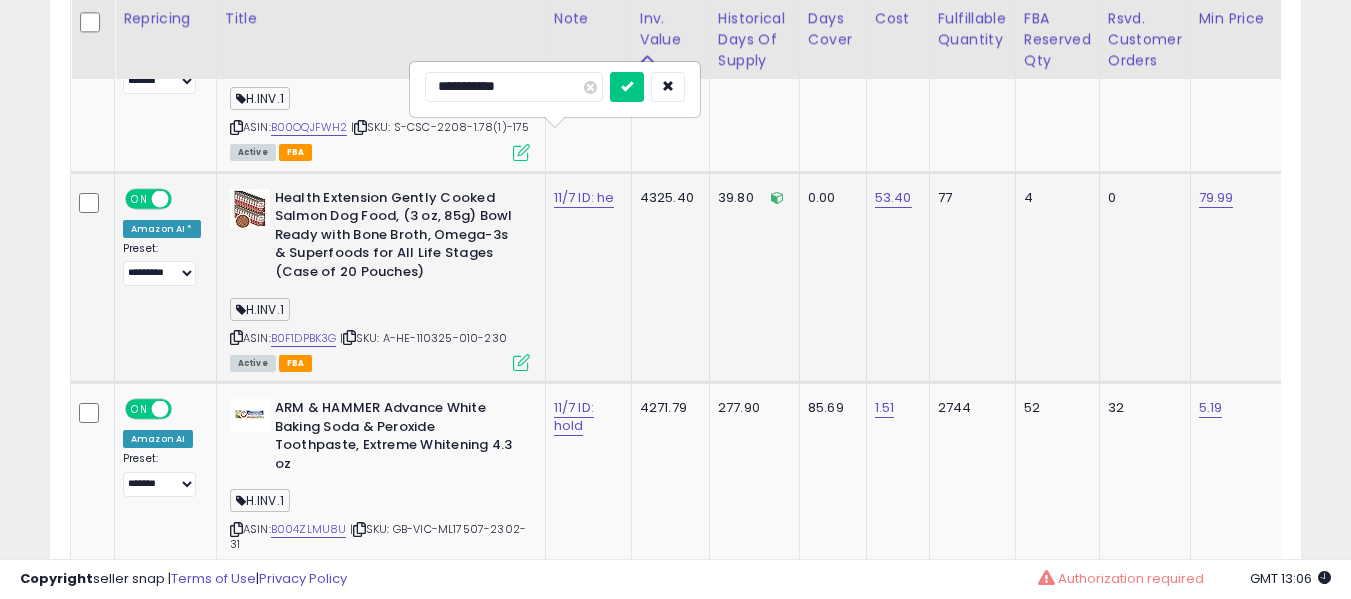 click at bounding box center (627, 87) 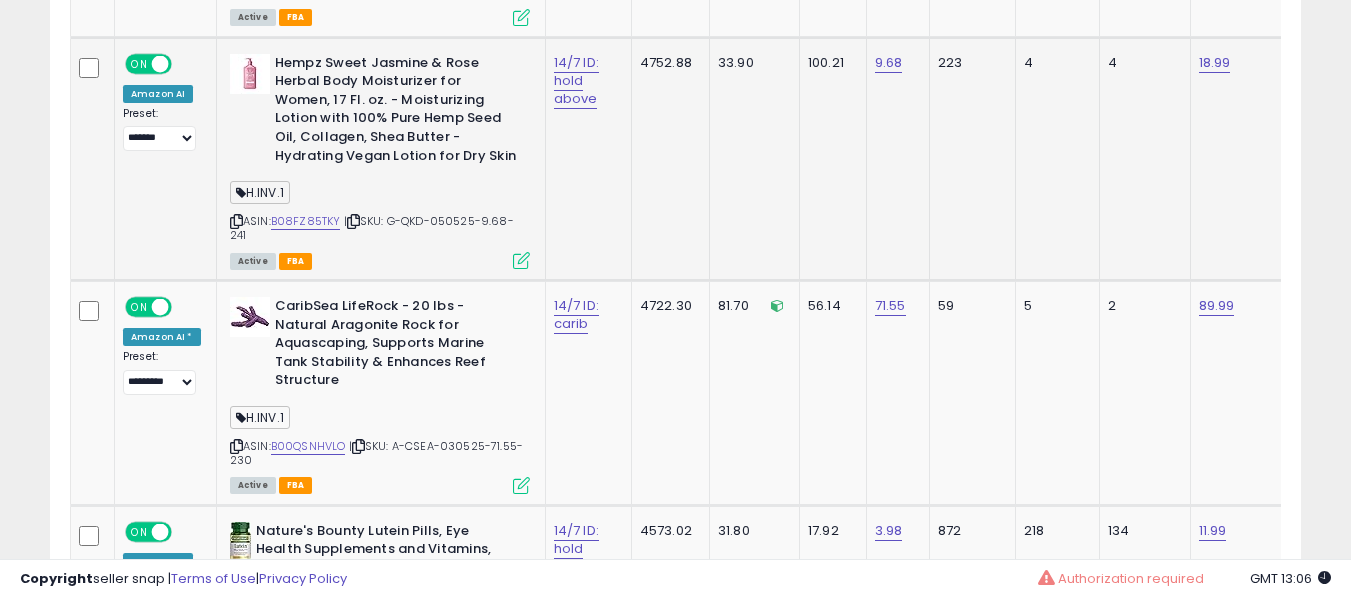 scroll, scrollTop: 6317, scrollLeft: 0, axis: vertical 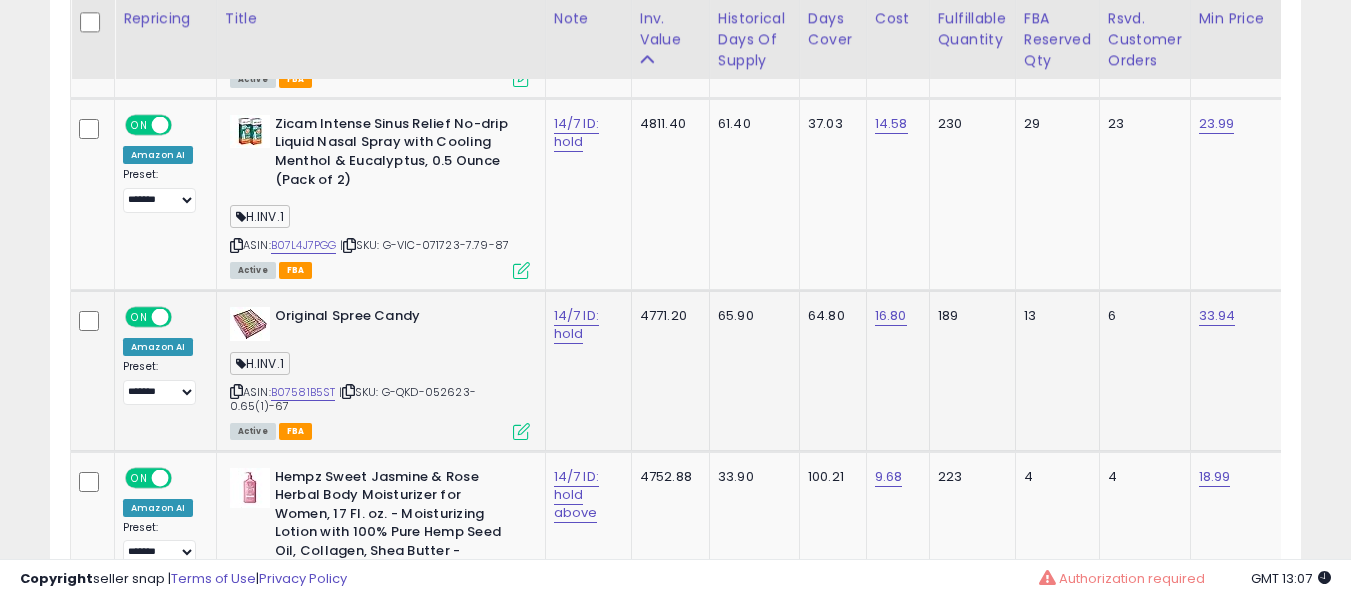 drag, startPoint x: 302, startPoint y: 362, endPoint x: 297, endPoint y: 346, distance: 16.763054 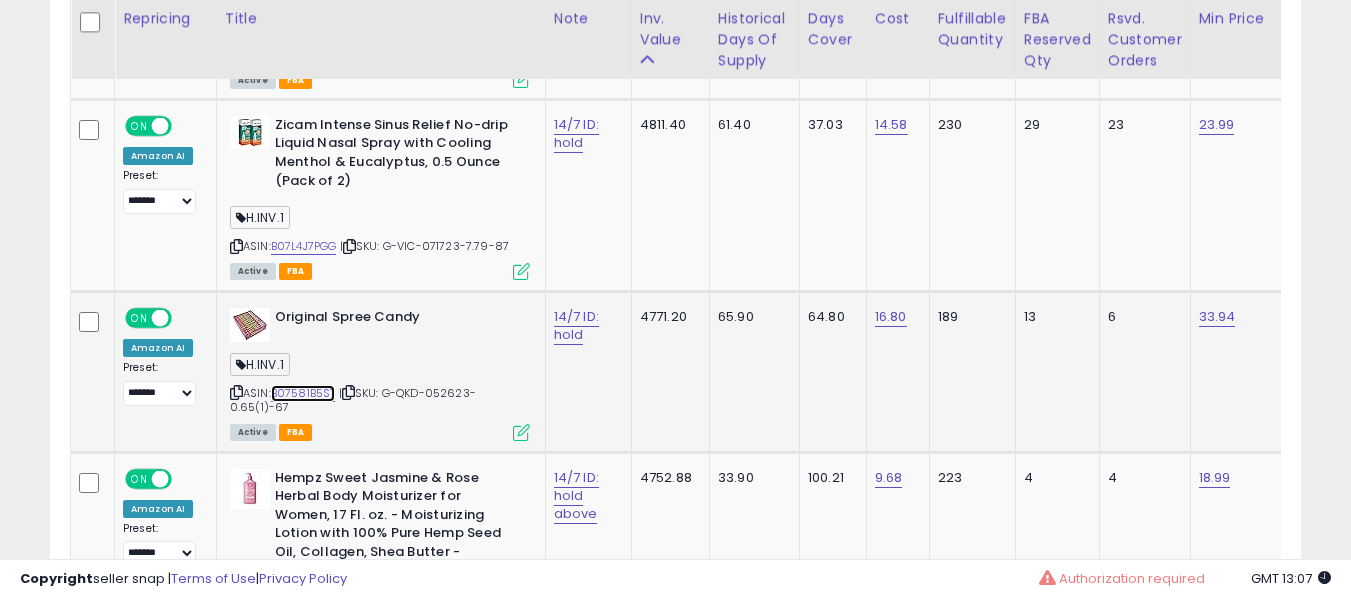 scroll, scrollTop: 0, scrollLeft: 300, axis: horizontal 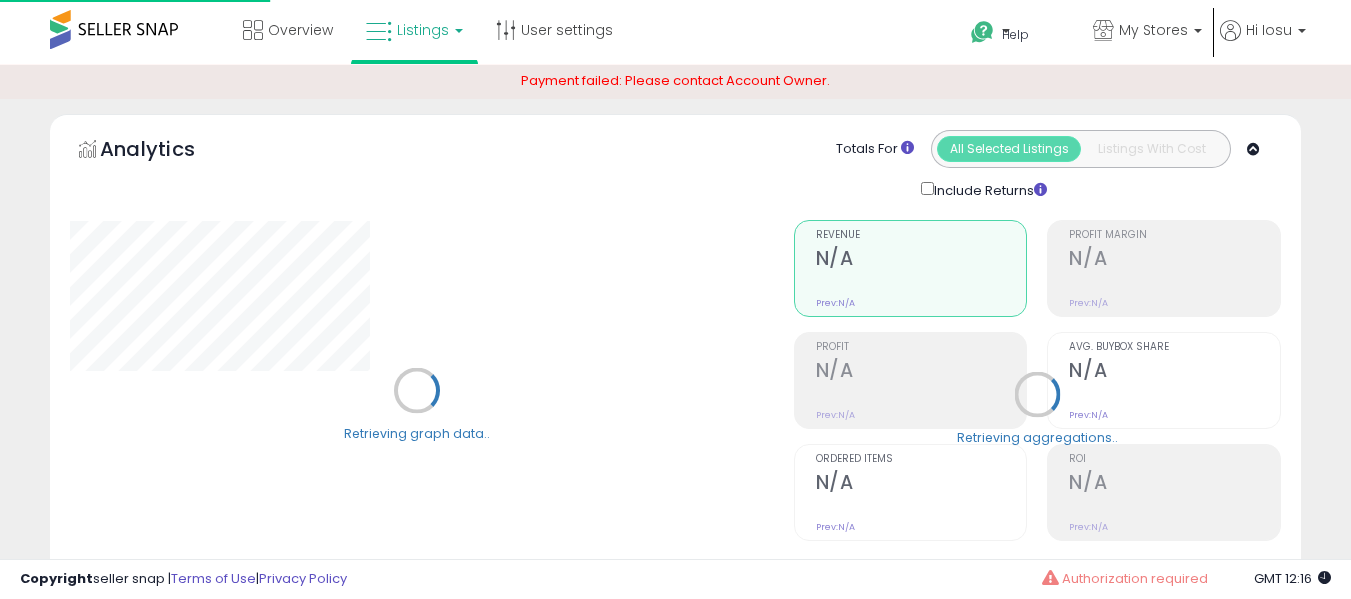 select on "**" 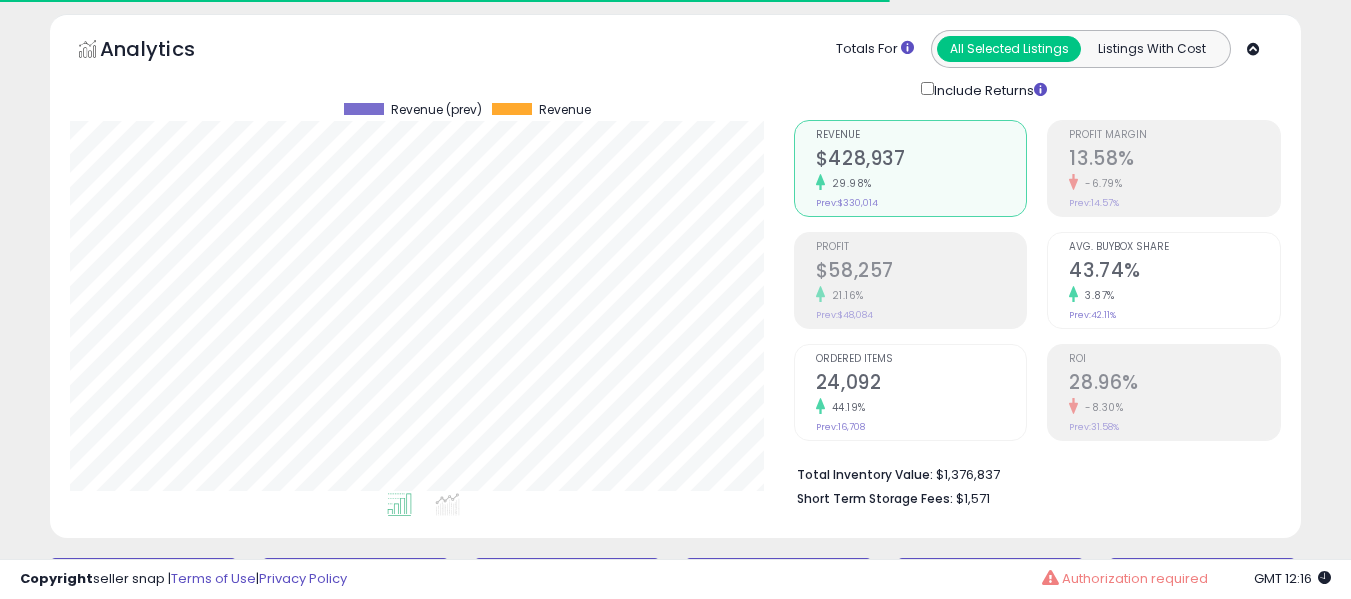 scroll, scrollTop: 203, scrollLeft: 0, axis: vertical 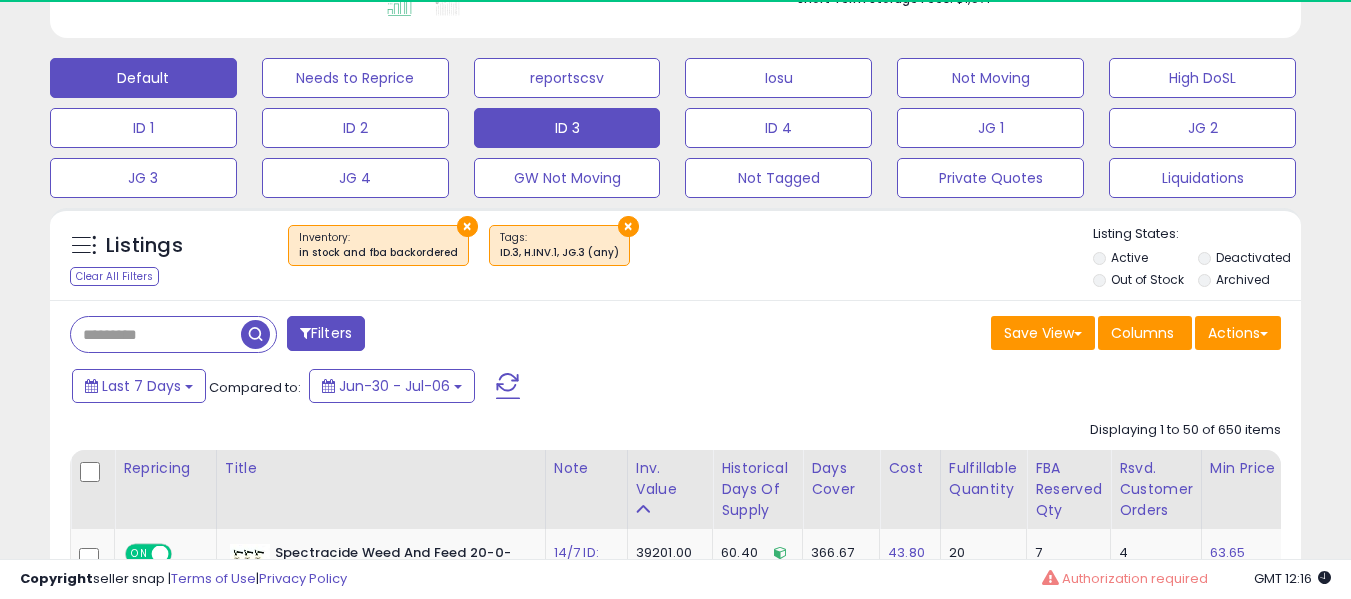 click on "Default" at bounding box center [143, 78] 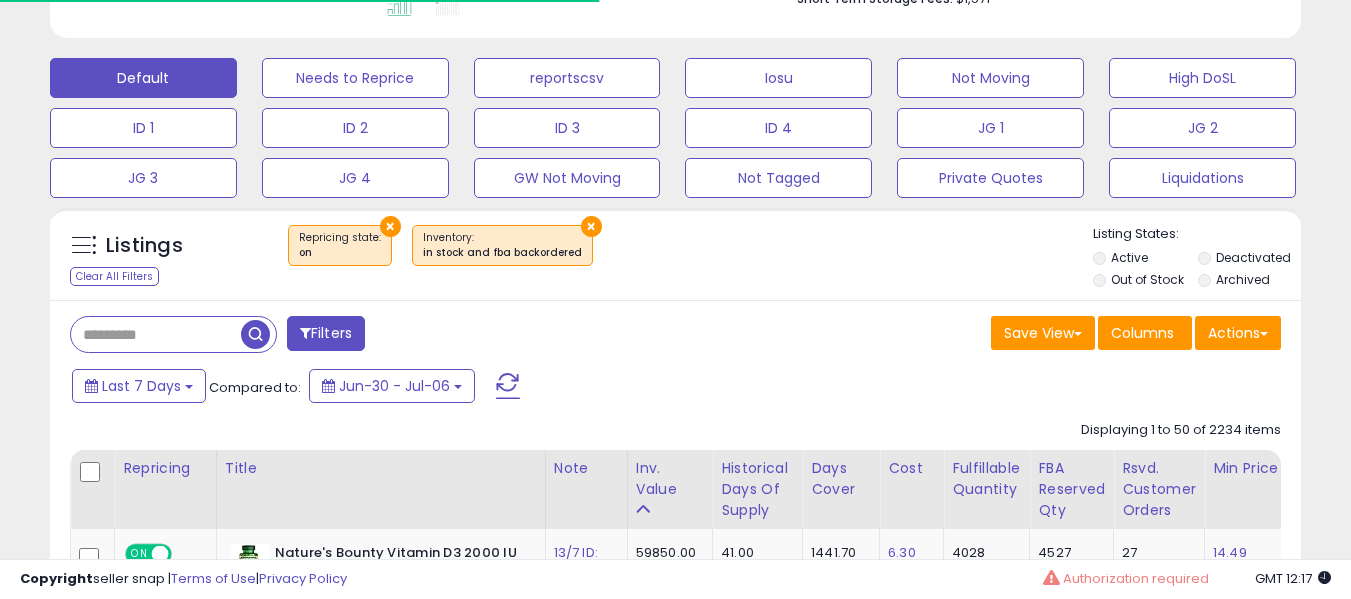 scroll, scrollTop: 999590, scrollLeft: 999276, axis: both 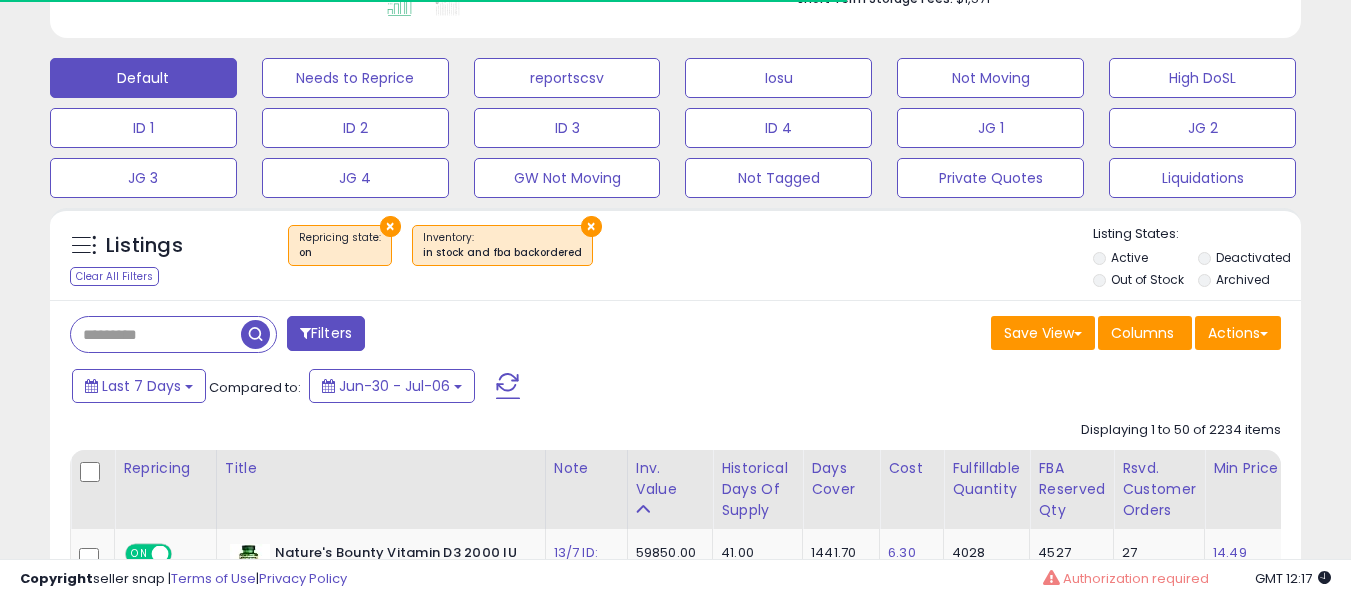 click at bounding box center [156, 334] 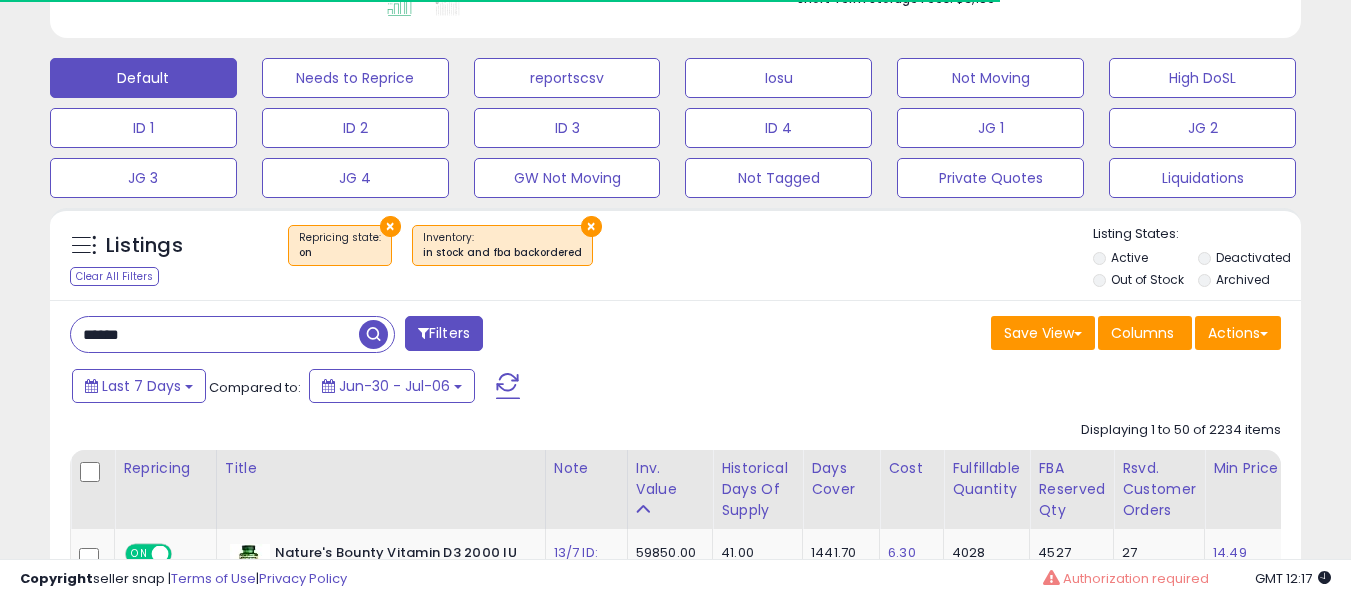 type on "******" 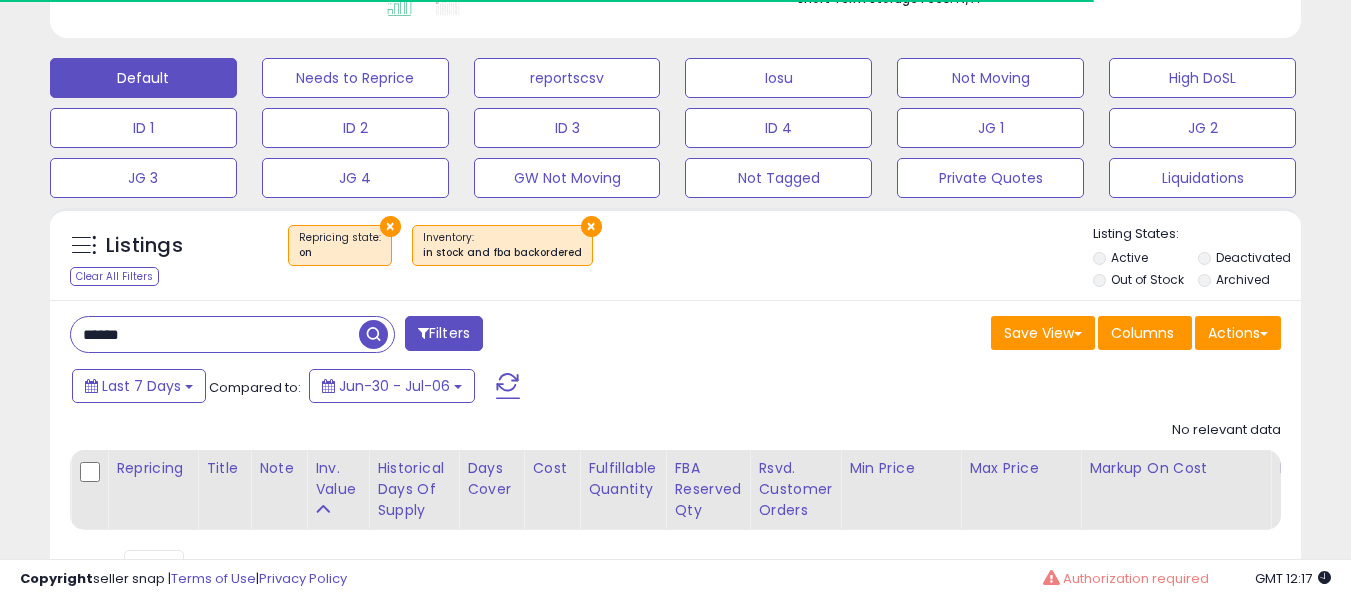 scroll, scrollTop: 999590, scrollLeft: 999276, axis: both 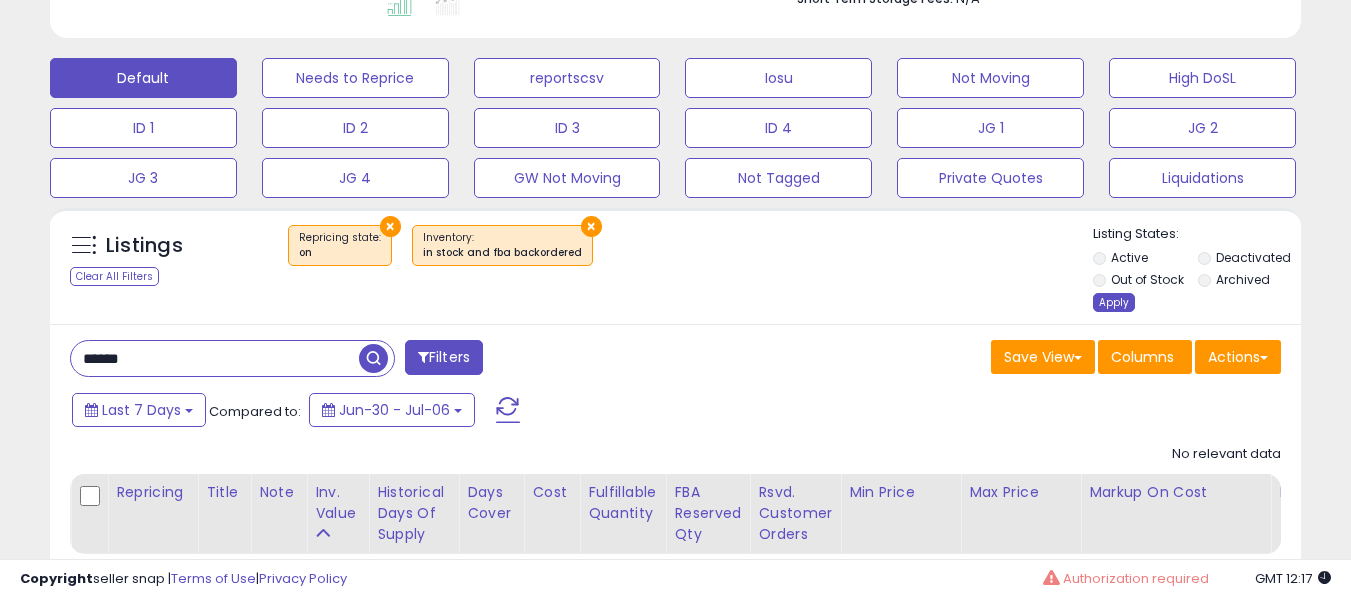 click on "Apply" at bounding box center [1114, 302] 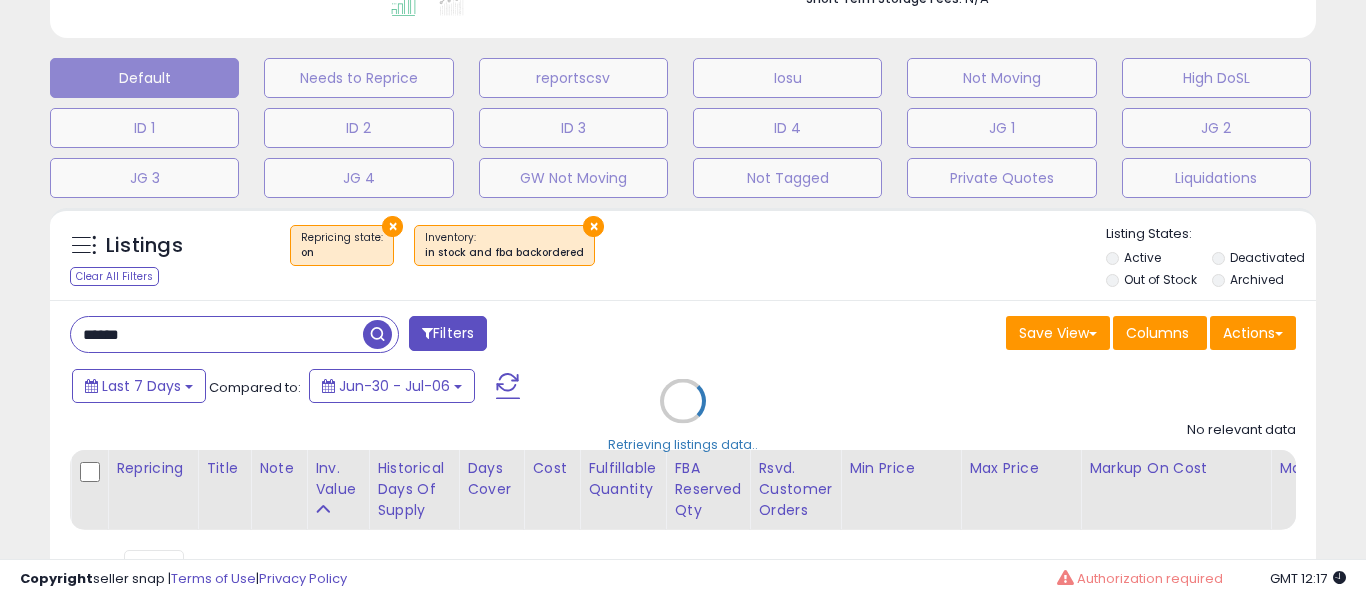 scroll, scrollTop: 999590, scrollLeft: 999267, axis: both 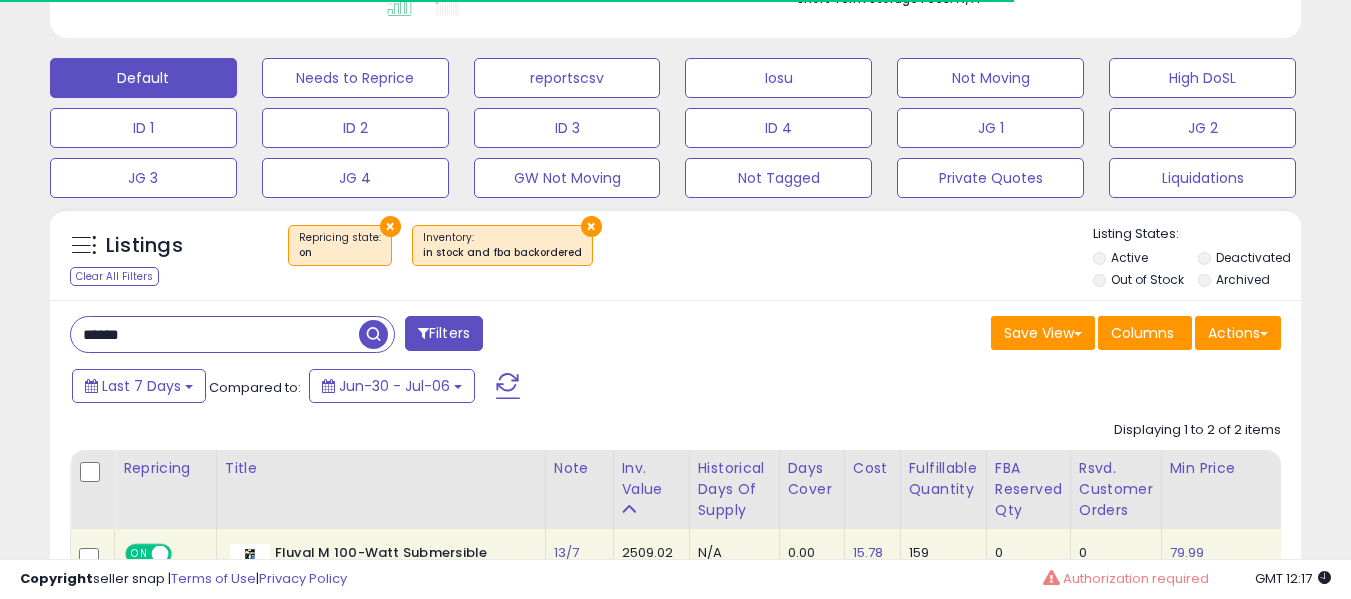 drag, startPoint x: 286, startPoint y: 328, endPoint x: 370, endPoint y: 319, distance: 84.48077 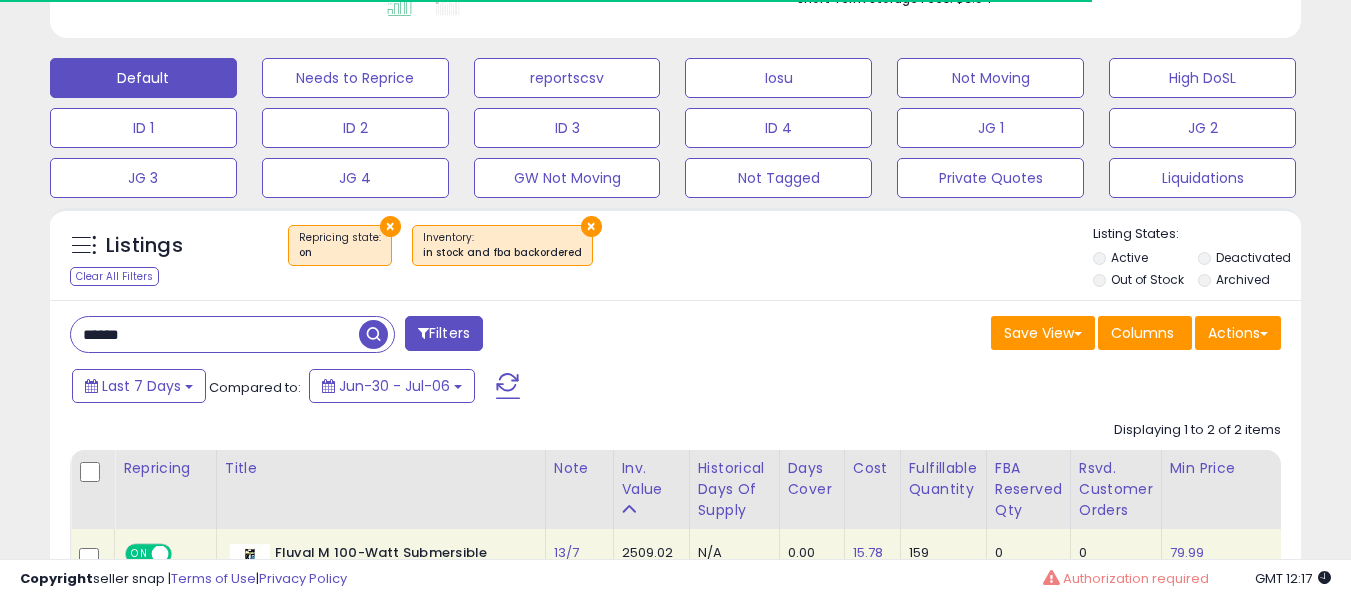 click at bounding box center [376, 332] 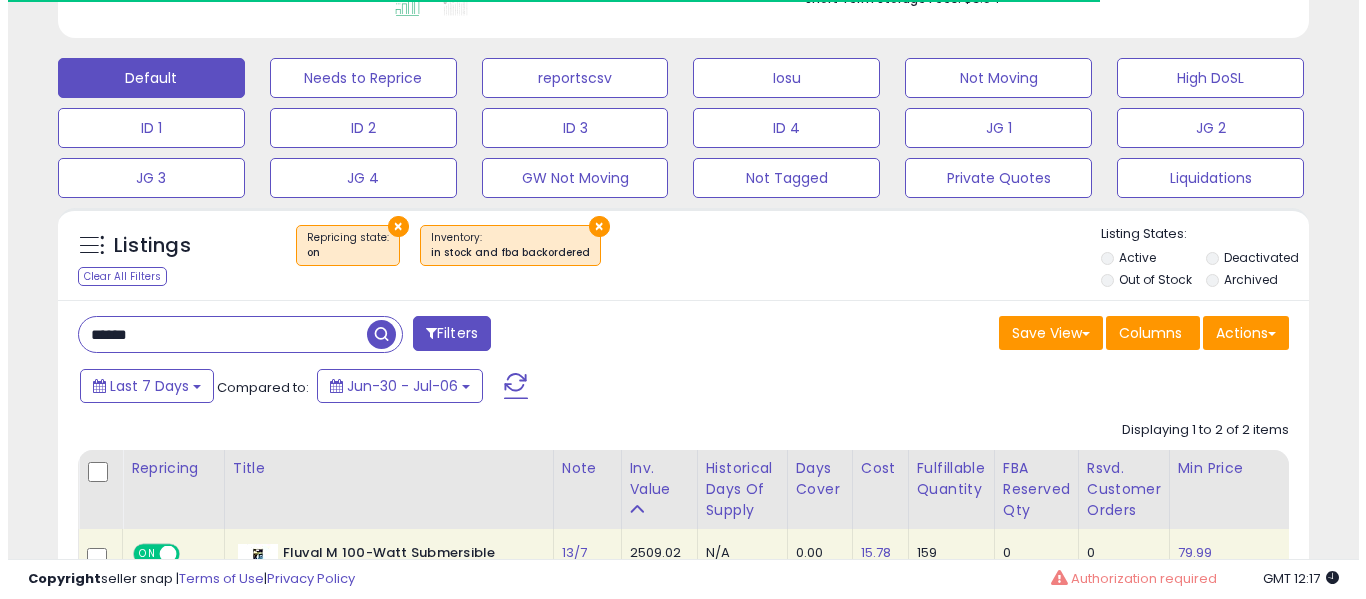 scroll, scrollTop: 999590, scrollLeft: 999267, axis: both 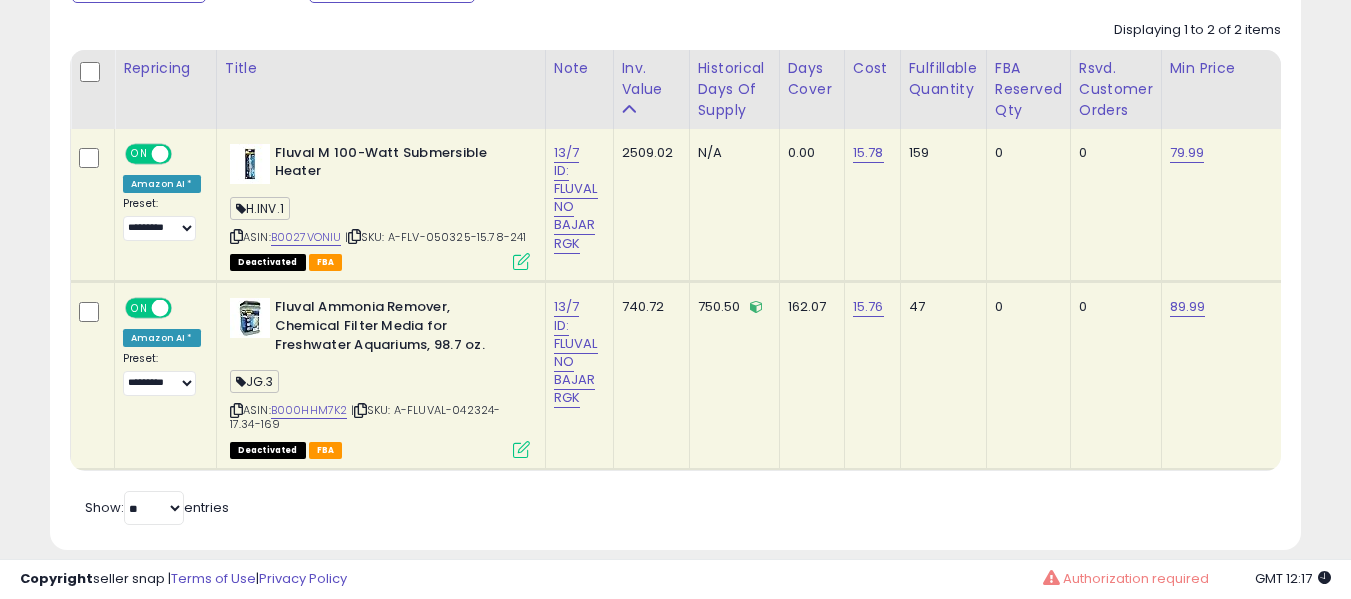 type 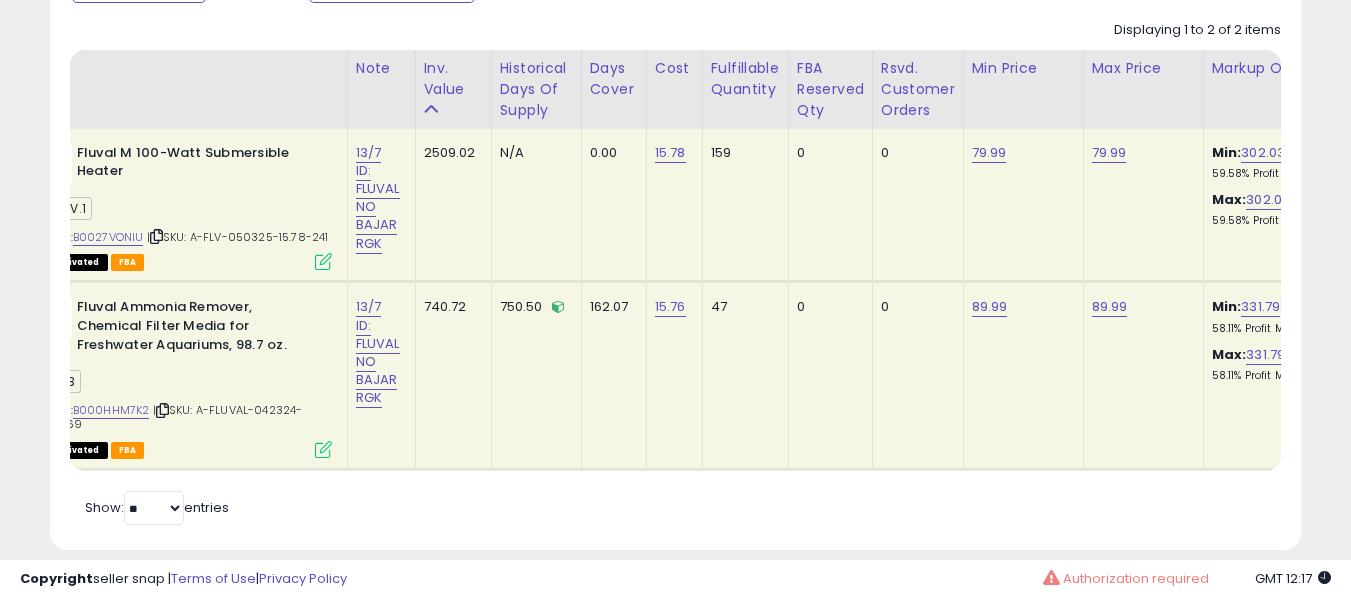 scroll, scrollTop: 0, scrollLeft: 200, axis: horizontal 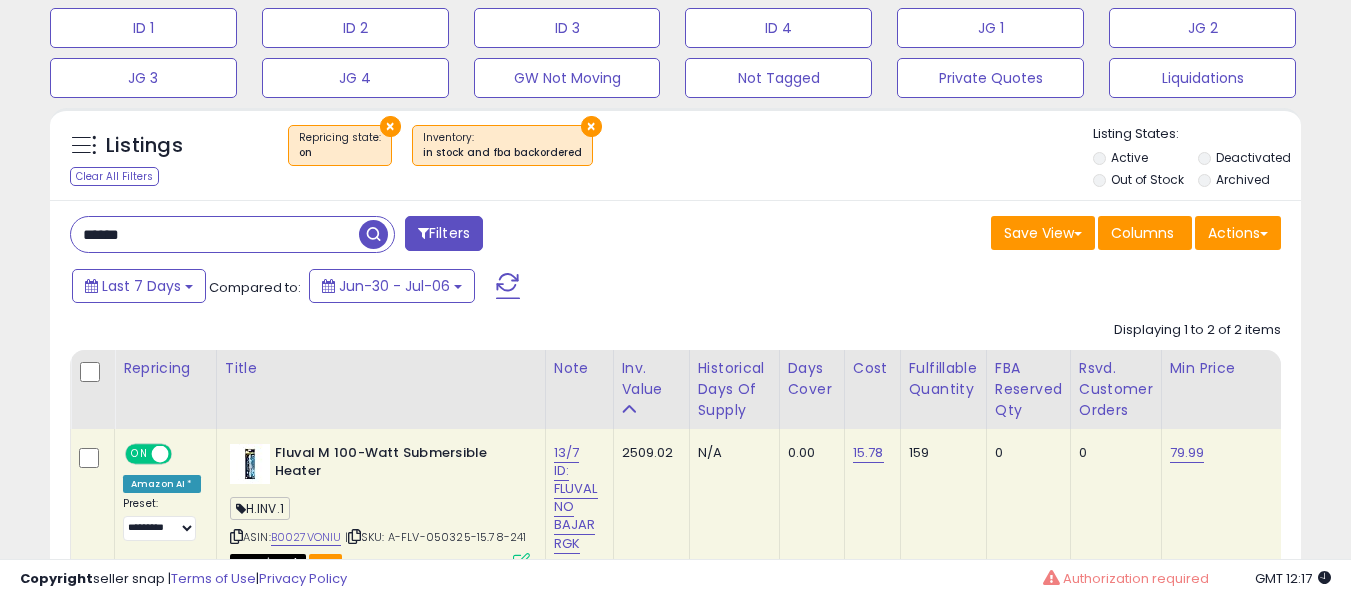 click on "******" at bounding box center (215, 234) 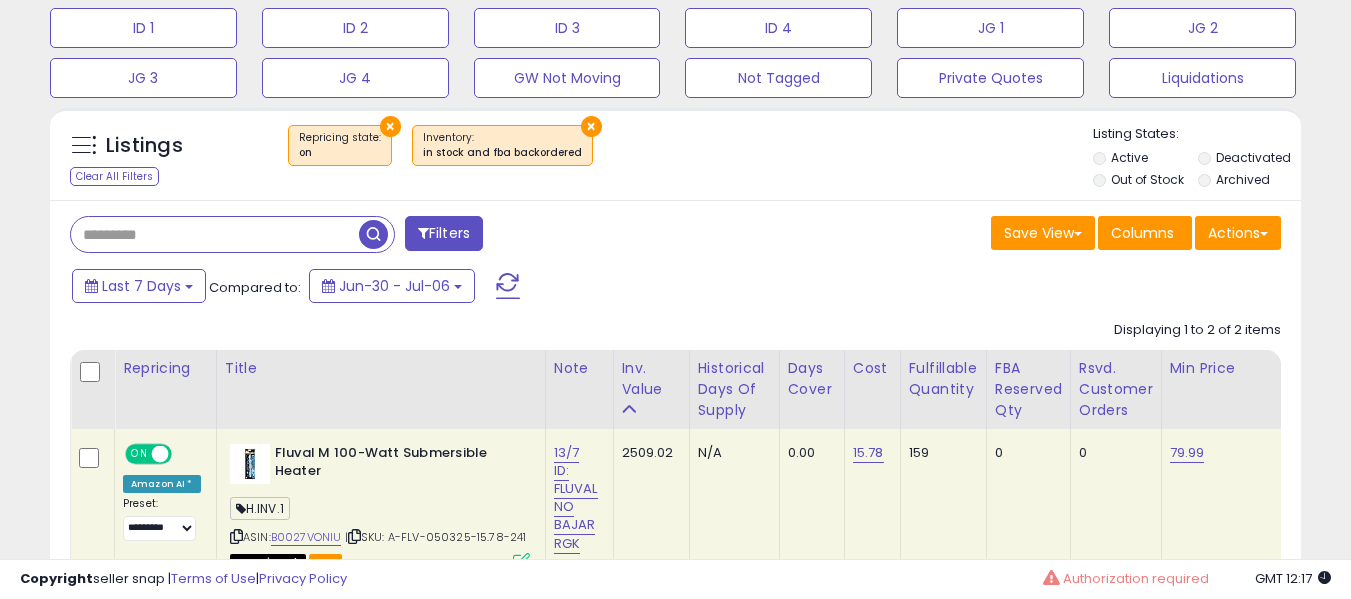 type 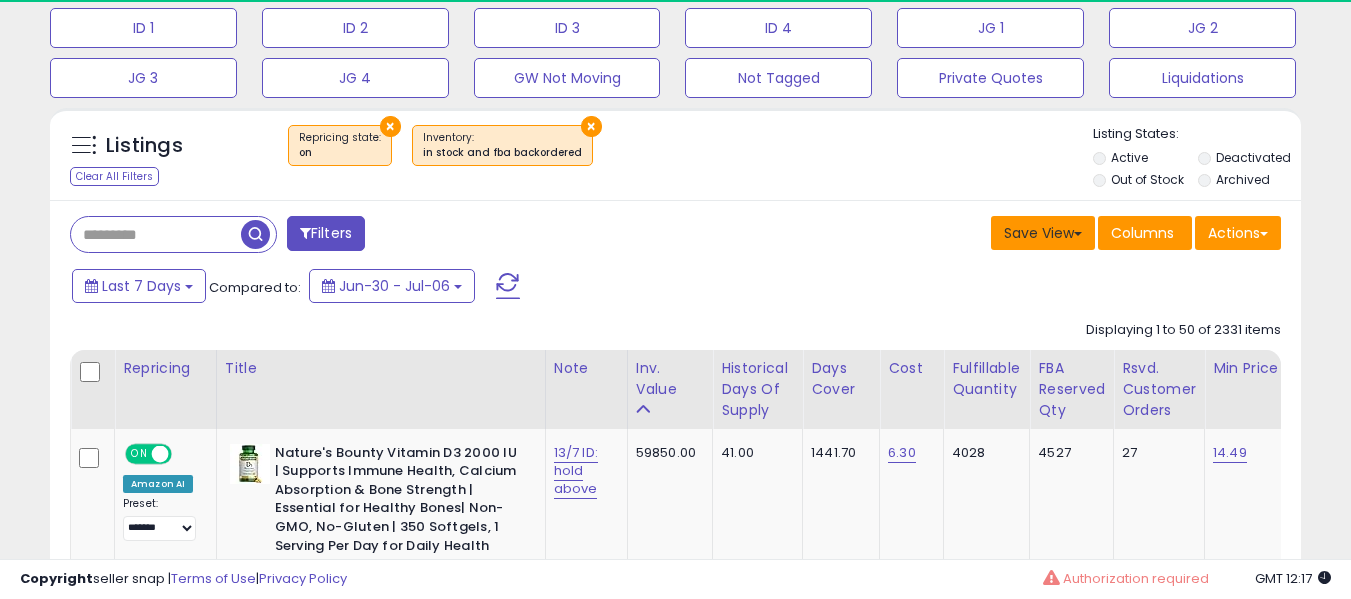 click on "Save View" at bounding box center [1043, 233] 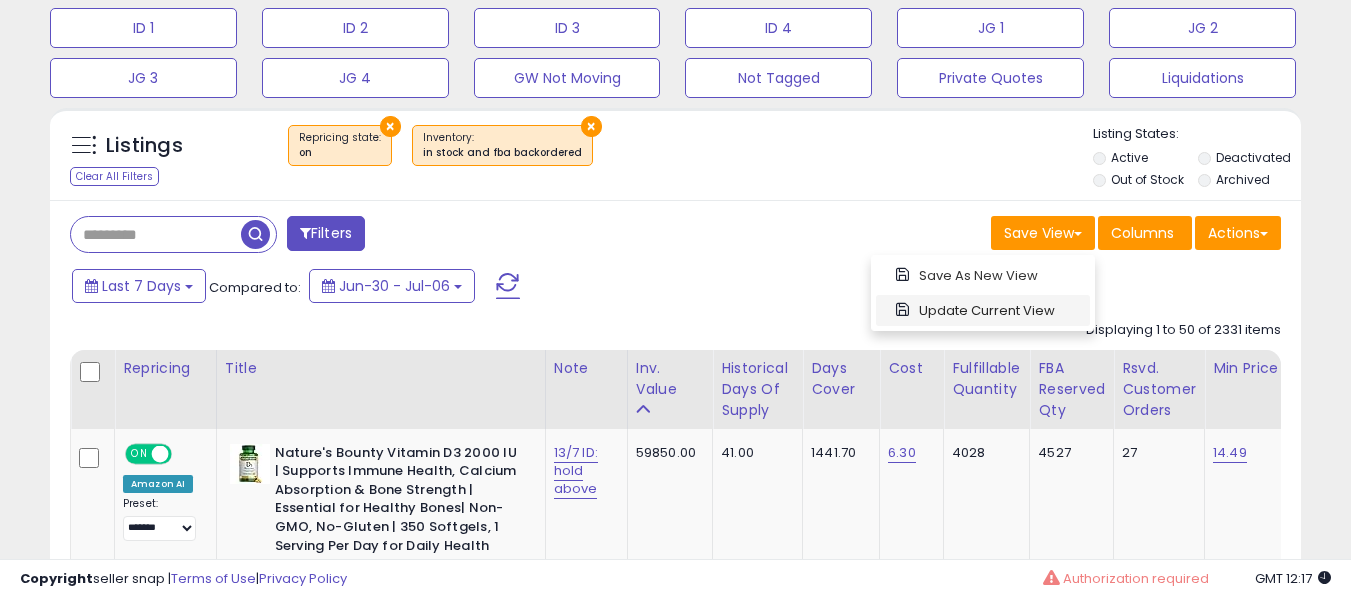 click on "Update Current View" at bounding box center (983, 310) 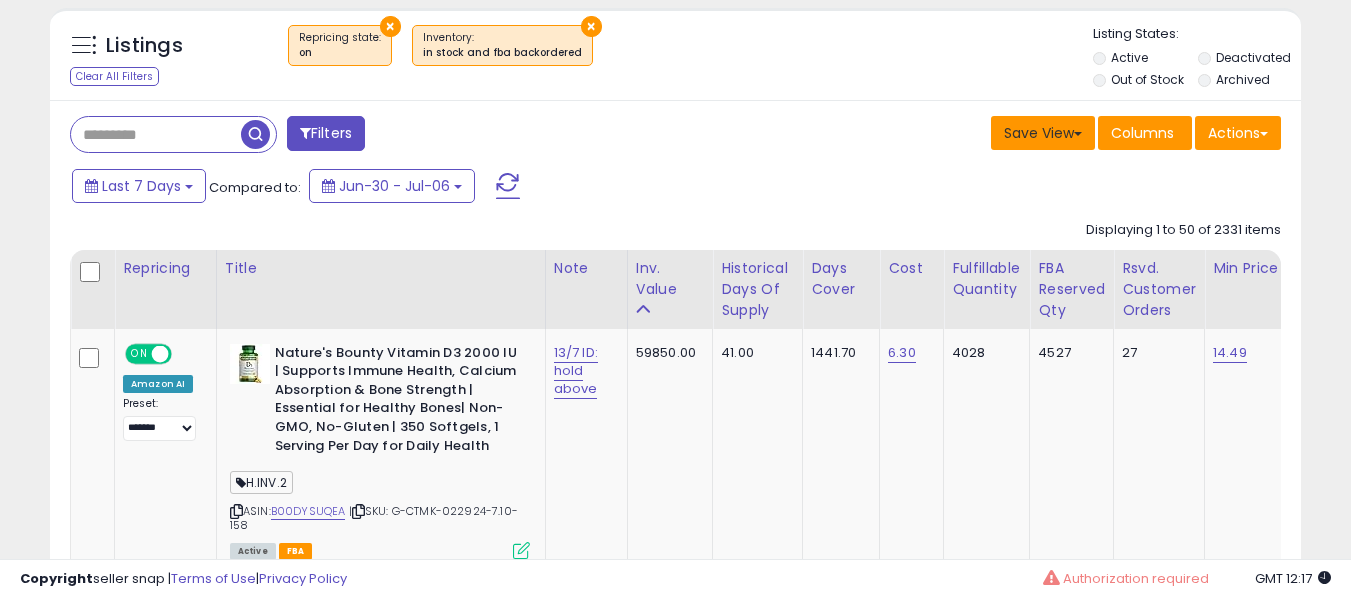 drag, startPoint x: 1067, startPoint y: 104, endPoint x: 1066, endPoint y: 119, distance: 15.033297 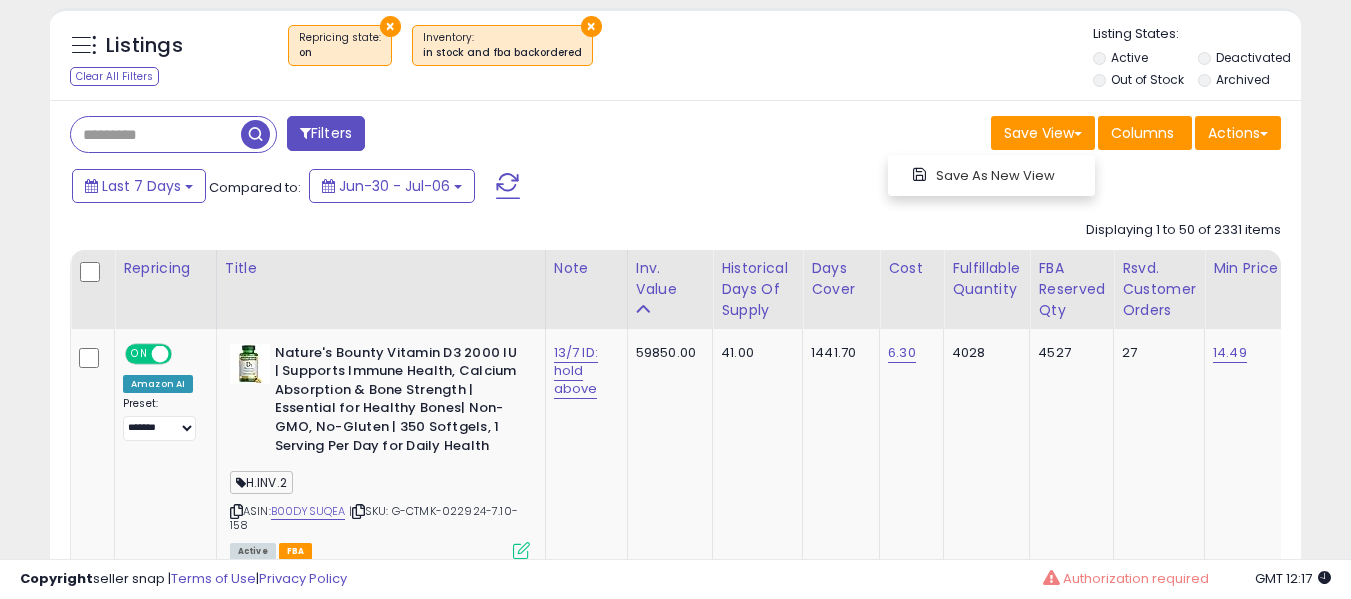 click on "Save View
Save As New View
Columns
Actions
Import" at bounding box center [986, 135] 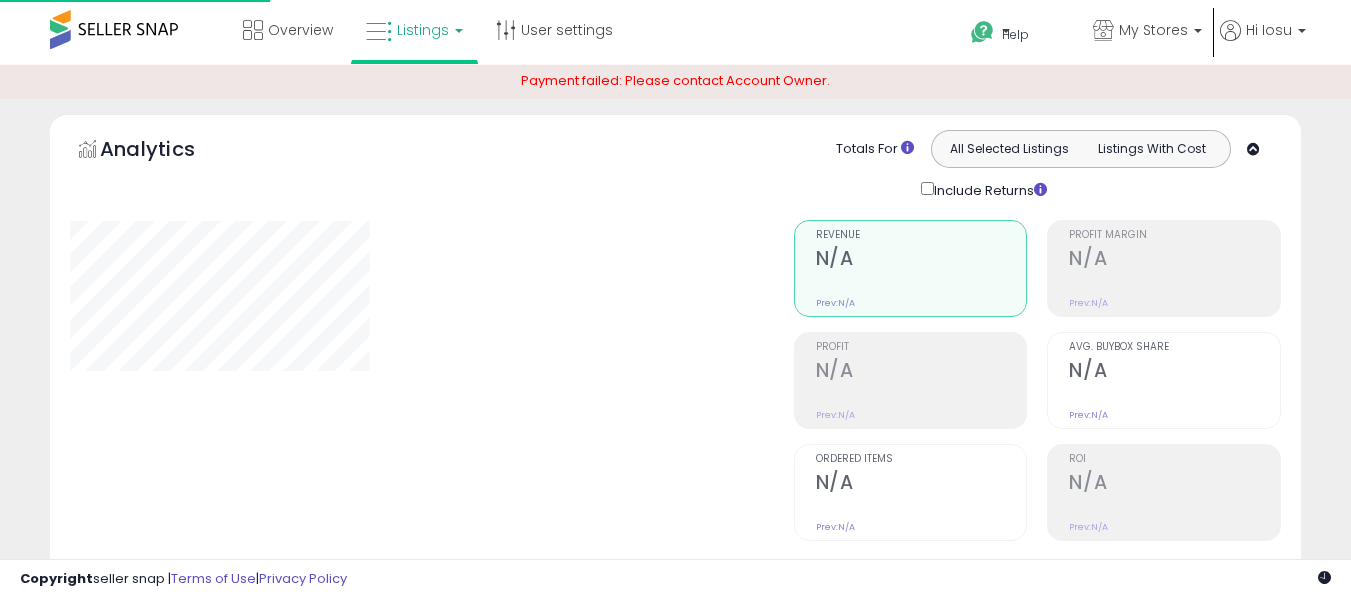 scroll, scrollTop: 296, scrollLeft: 0, axis: vertical 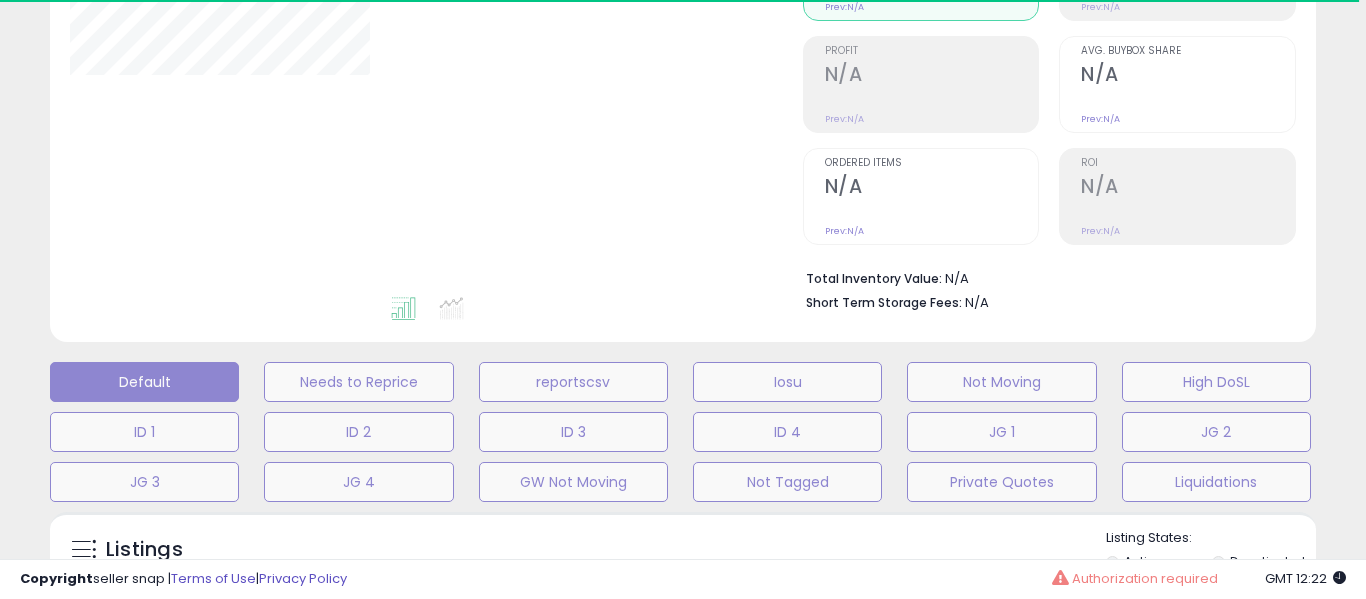 select on "**" 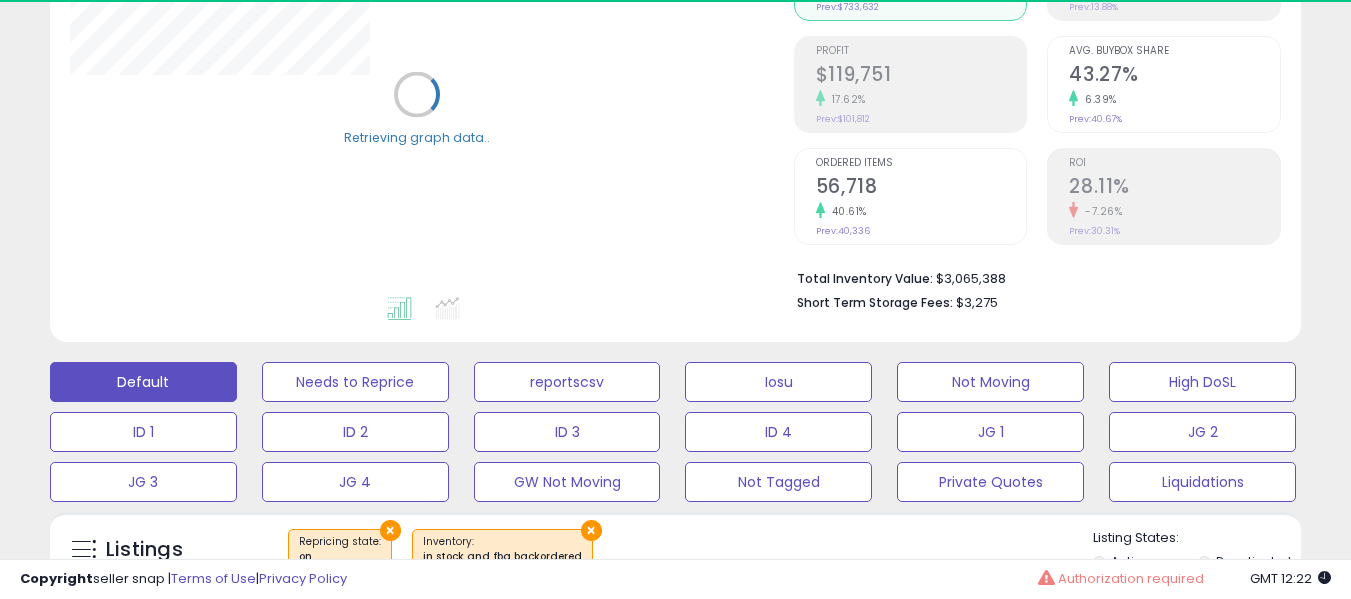 scroll, scrollTop: 496, scrollLeft: 0, axis: vertical 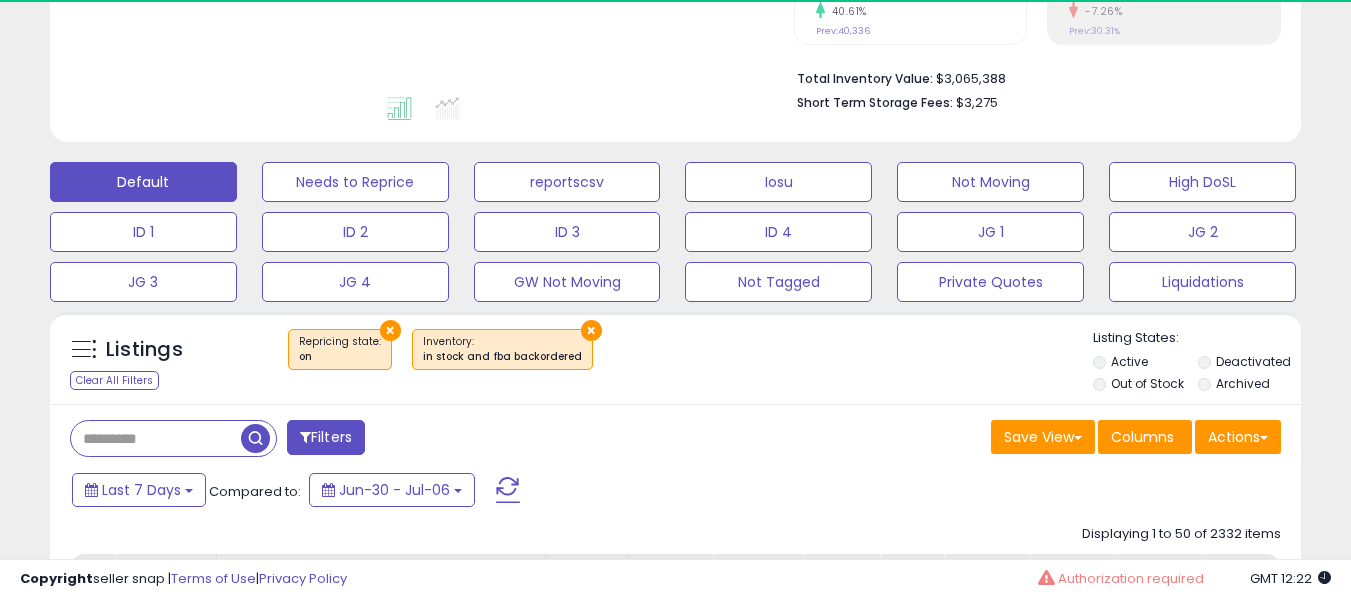 click at bounding box center (156, 438) 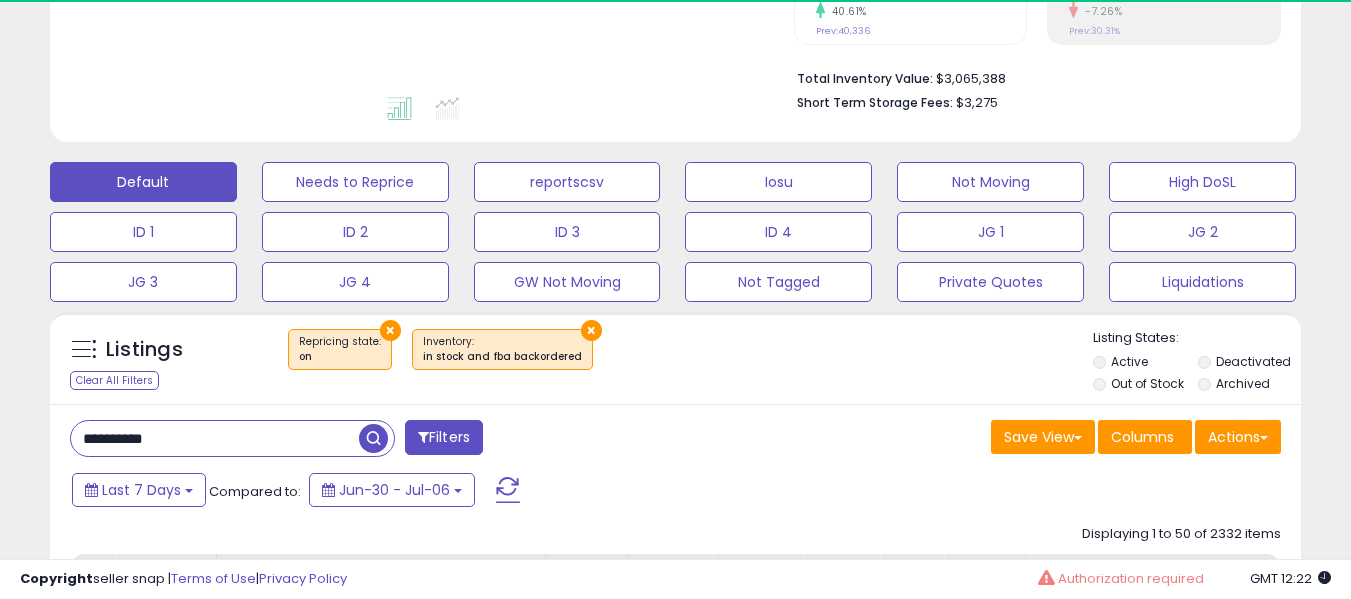 type on "**********" 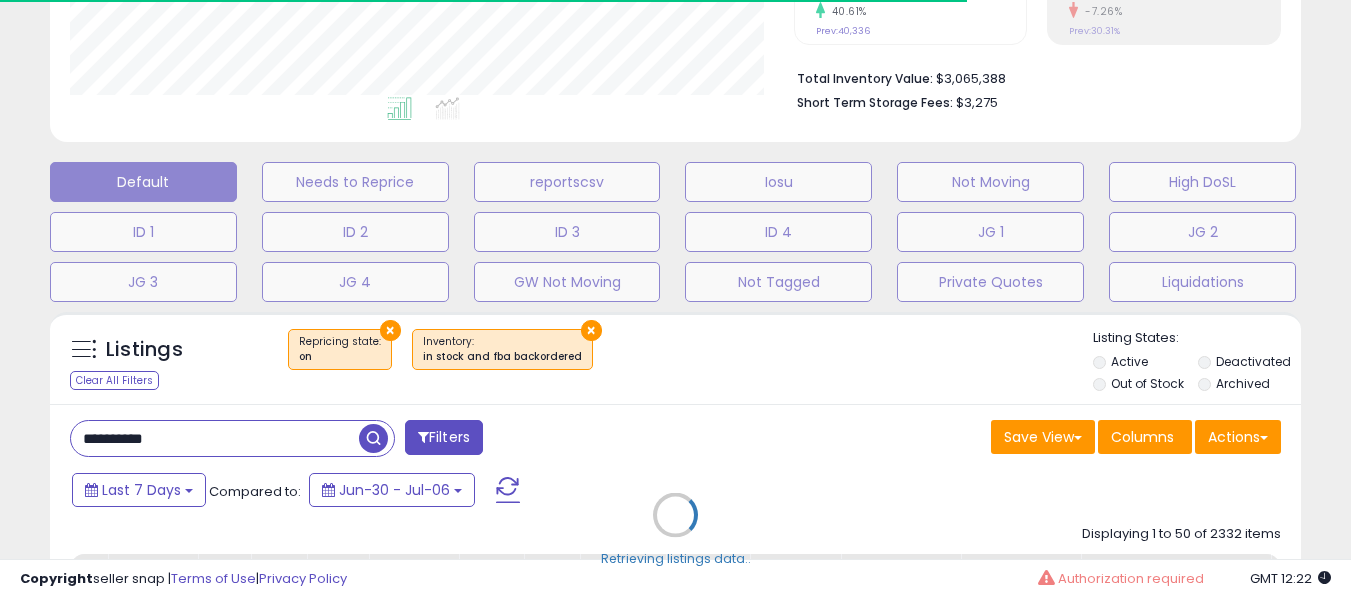 scroll, scrollTop: 999590, scrollLeft: 999276, axis: both 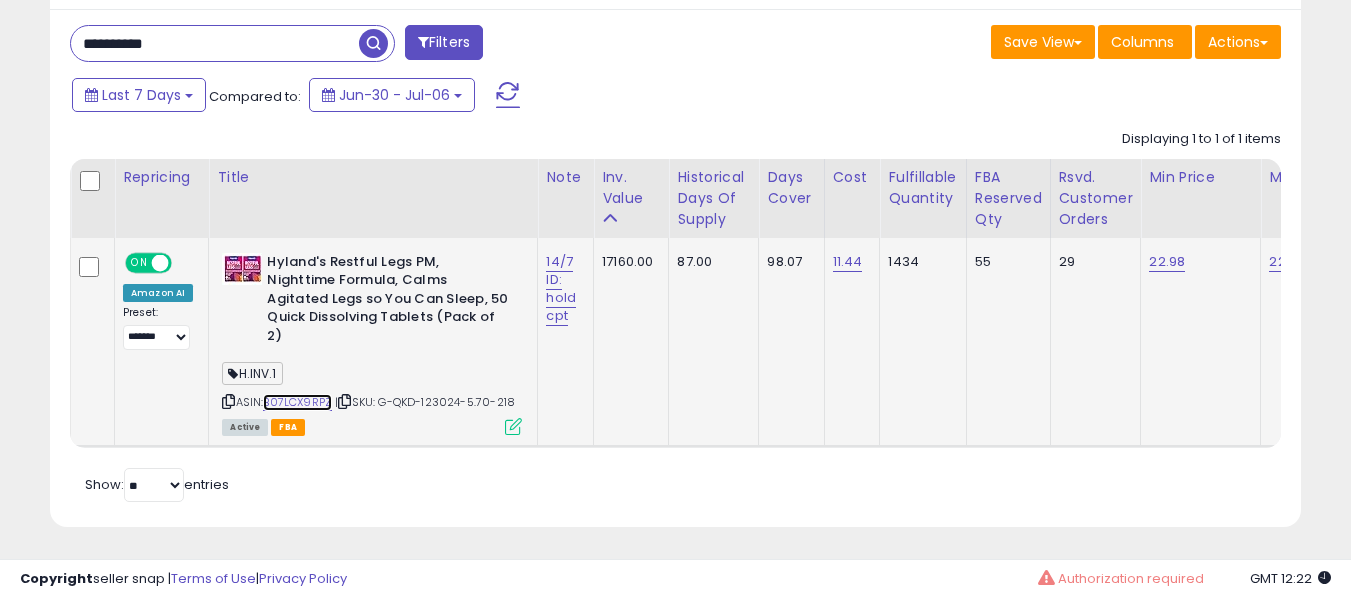 click on "B07LCX9RPZ" at bounding box center [297, 402] 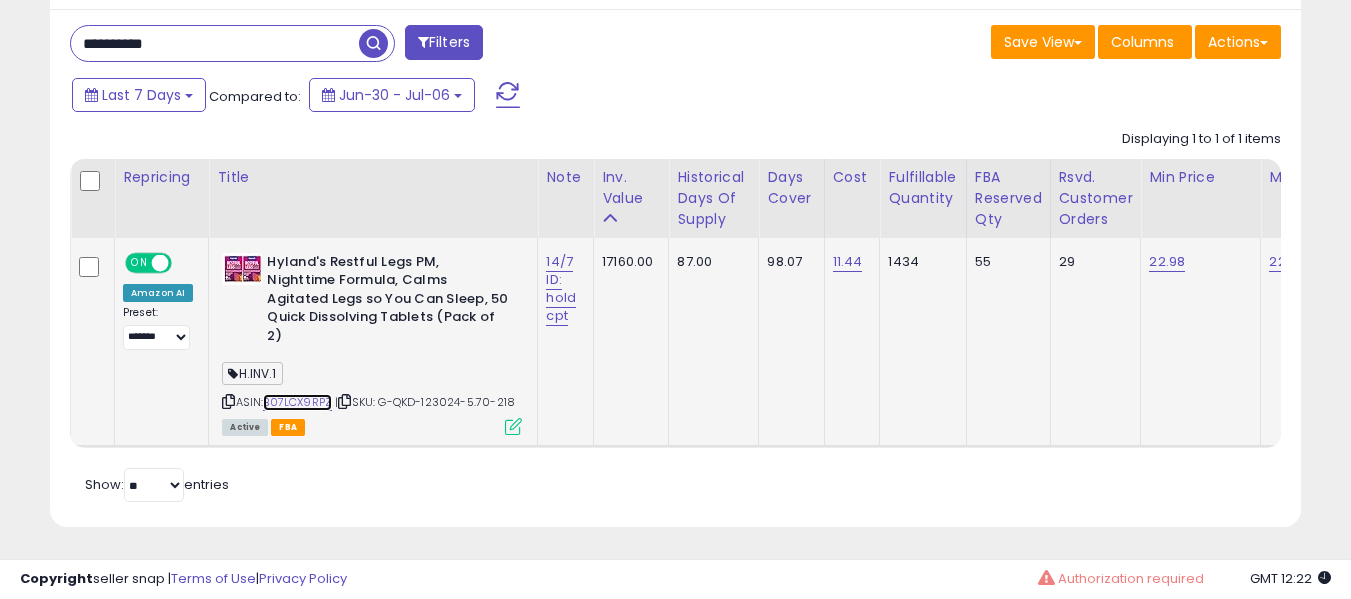 scroll, scrollTop: 0, scrollLeft: 160, axis: horizontal 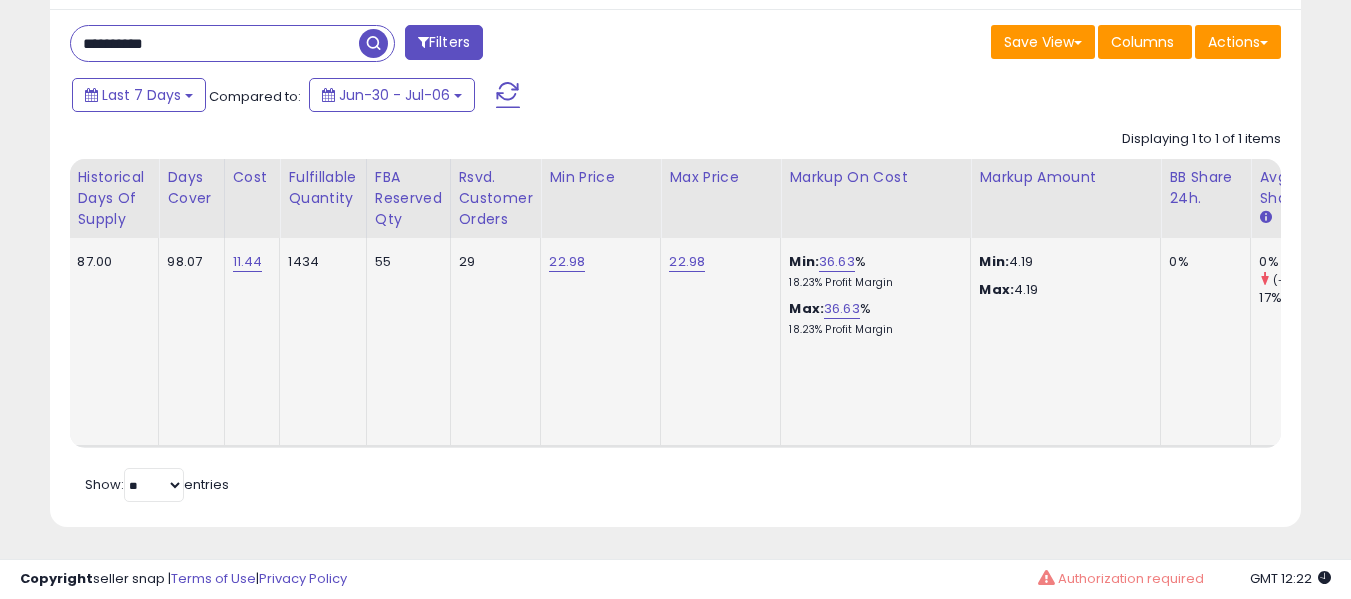drag, startPoint x: 578, startPoint y: 256, endPoint x: 567, endPoint y: 260, distance: 11.7046995 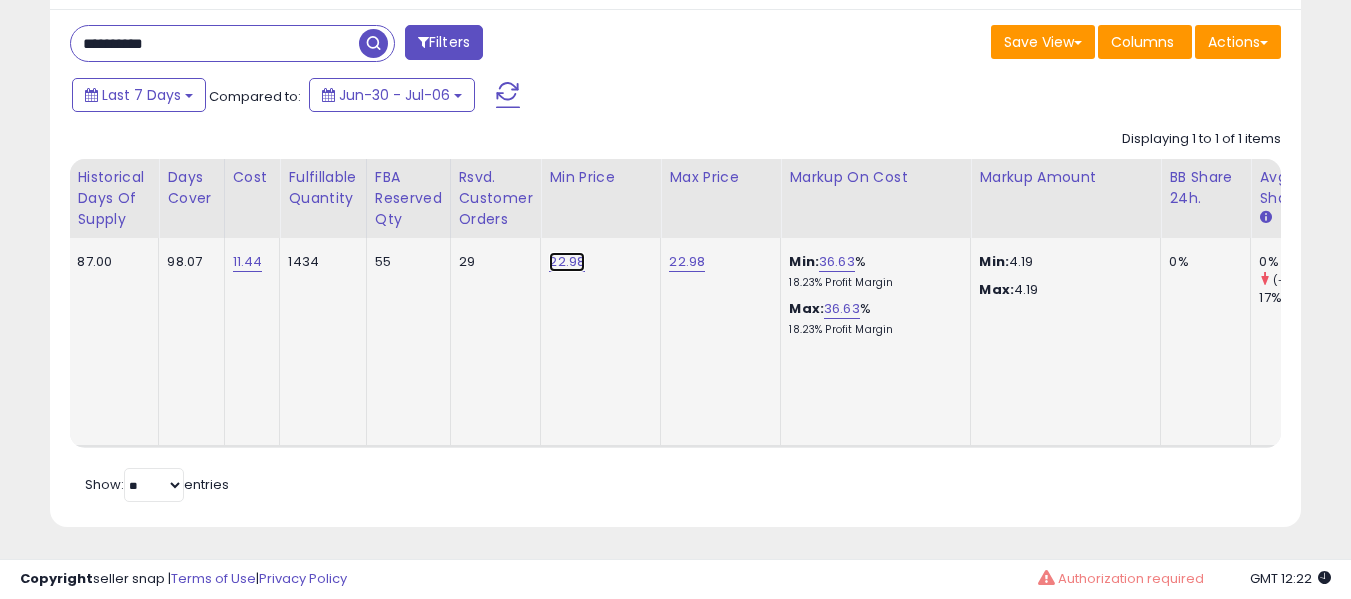 click on "22.98" at bounding box center [567, 262] 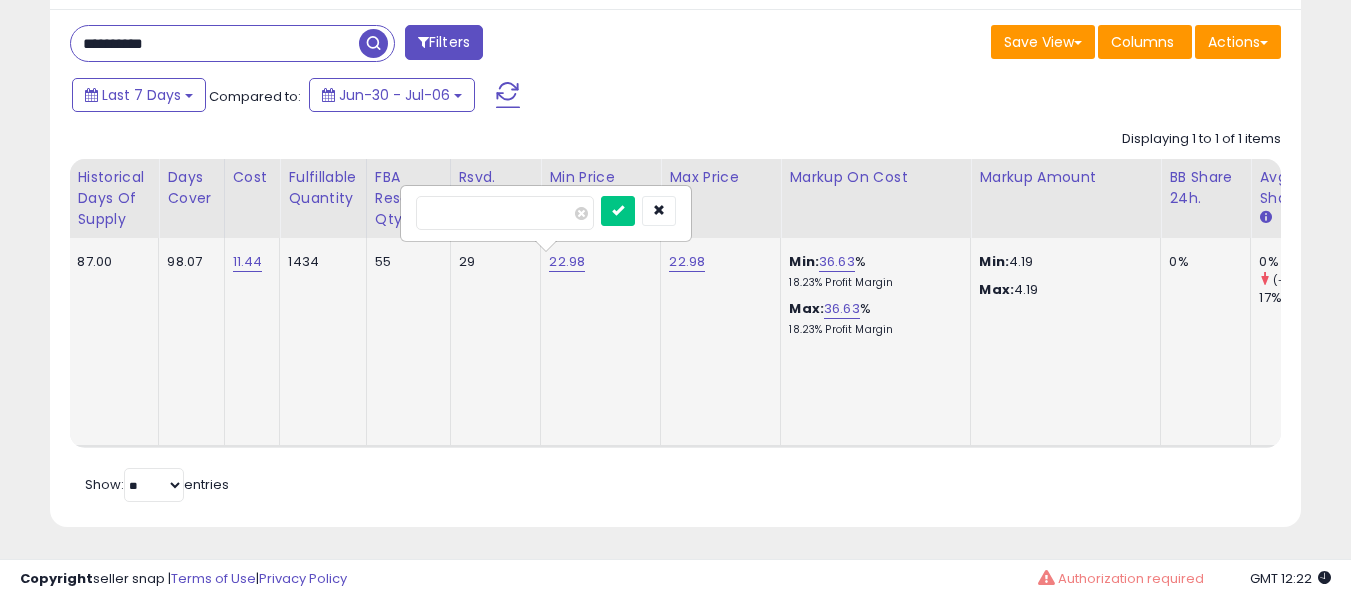 type on "*****" 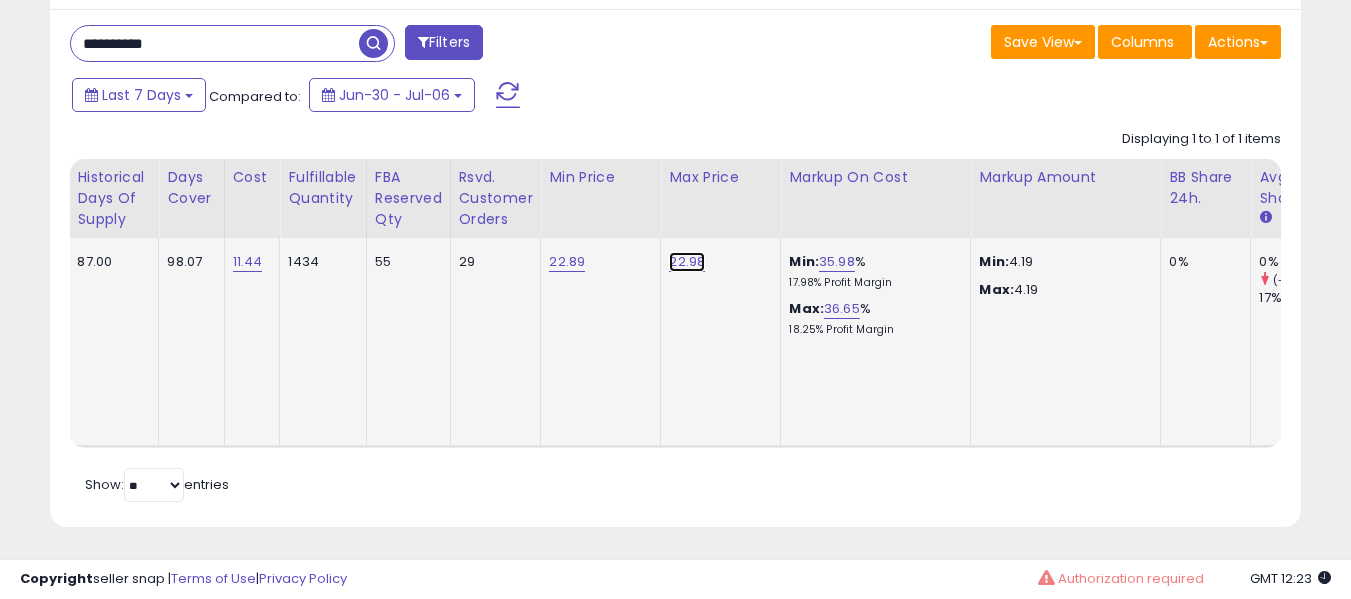 click on "22.98" at bounding box center (687, 262) 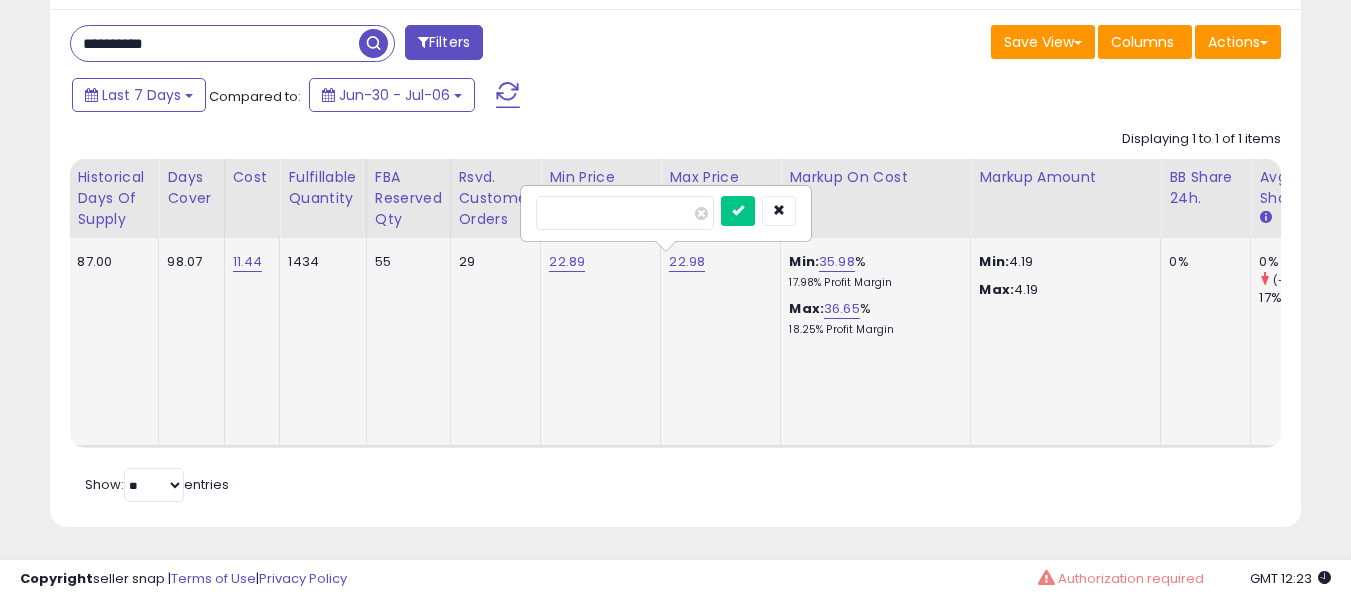 type on "*****" 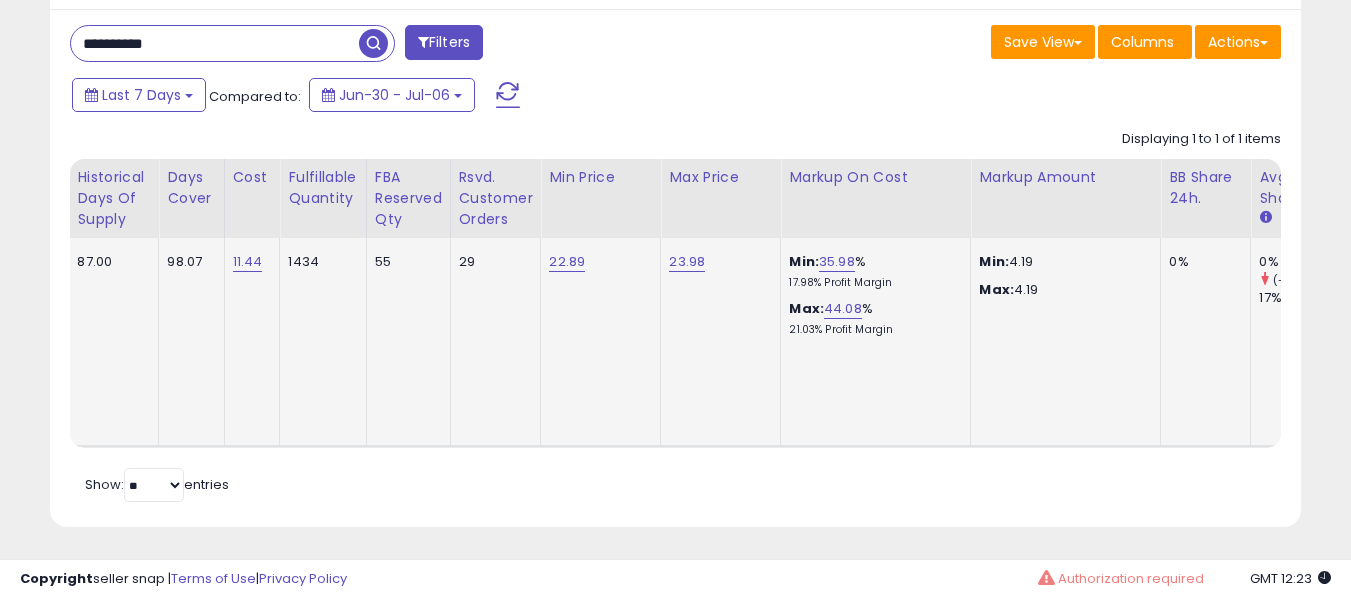 scroll, scrollTop: 0, scrollLeft: 6, axis: horizontal 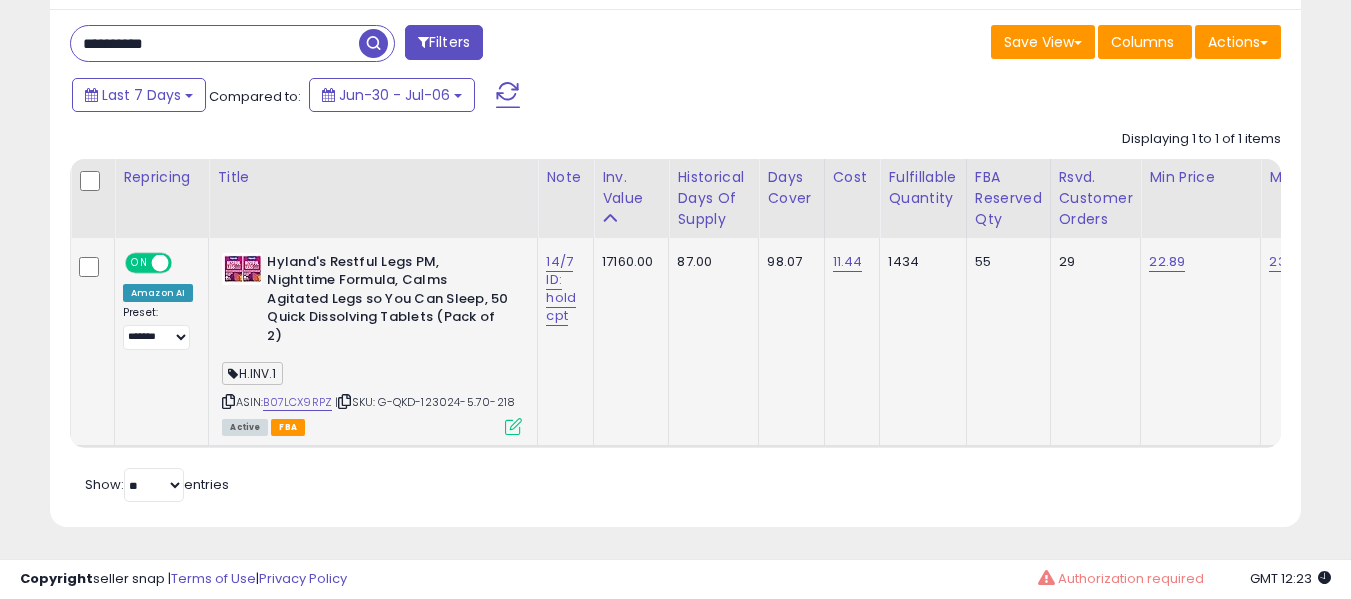 click on "14/7 ID: hold cpt" 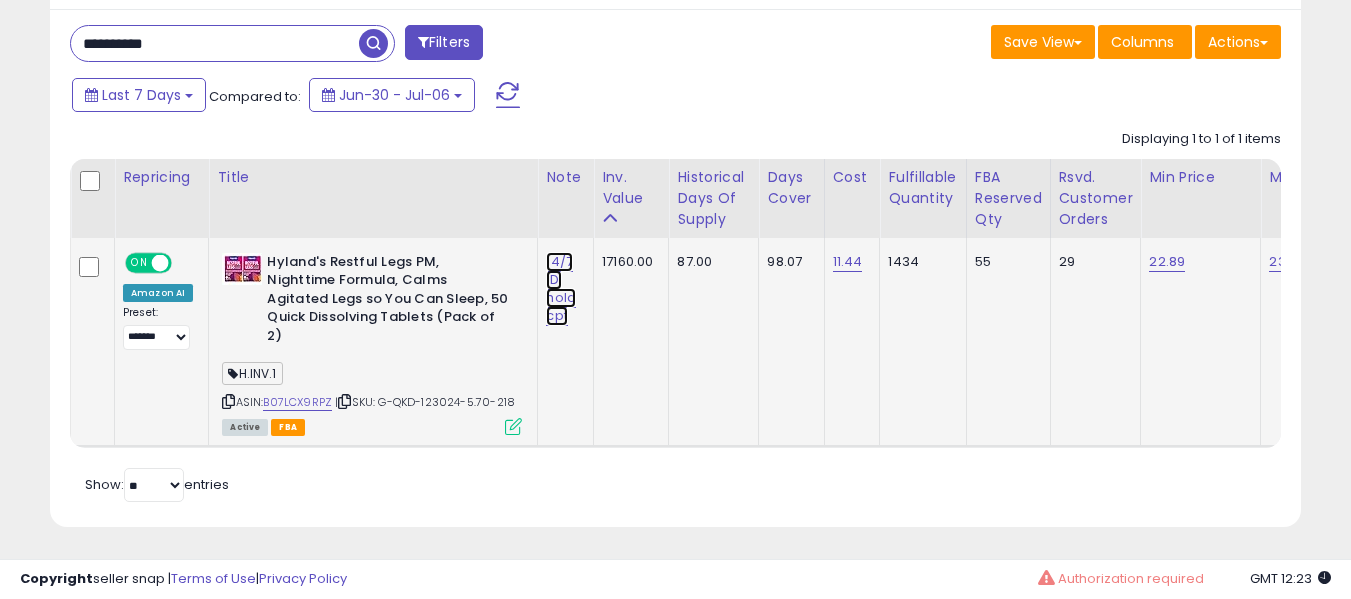 drag, startPoint x: 549, startPoint y: 291, endPoint x: 540, endPoint y: 298, distance: 11.401754 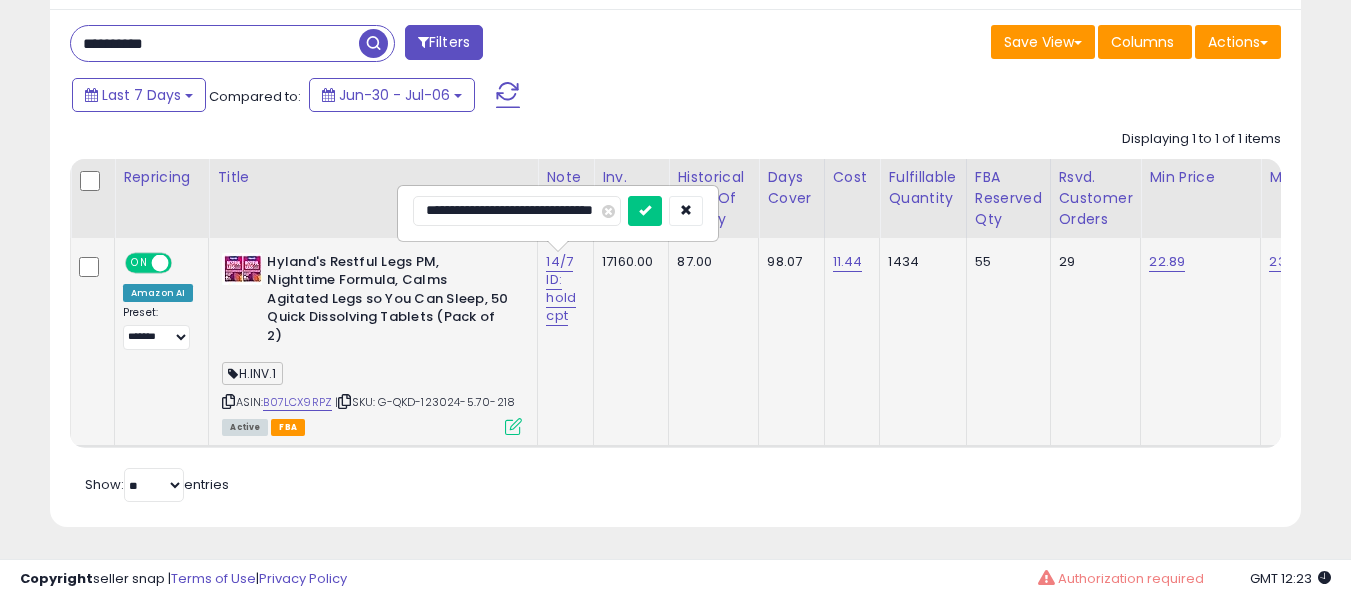 type on "**********" 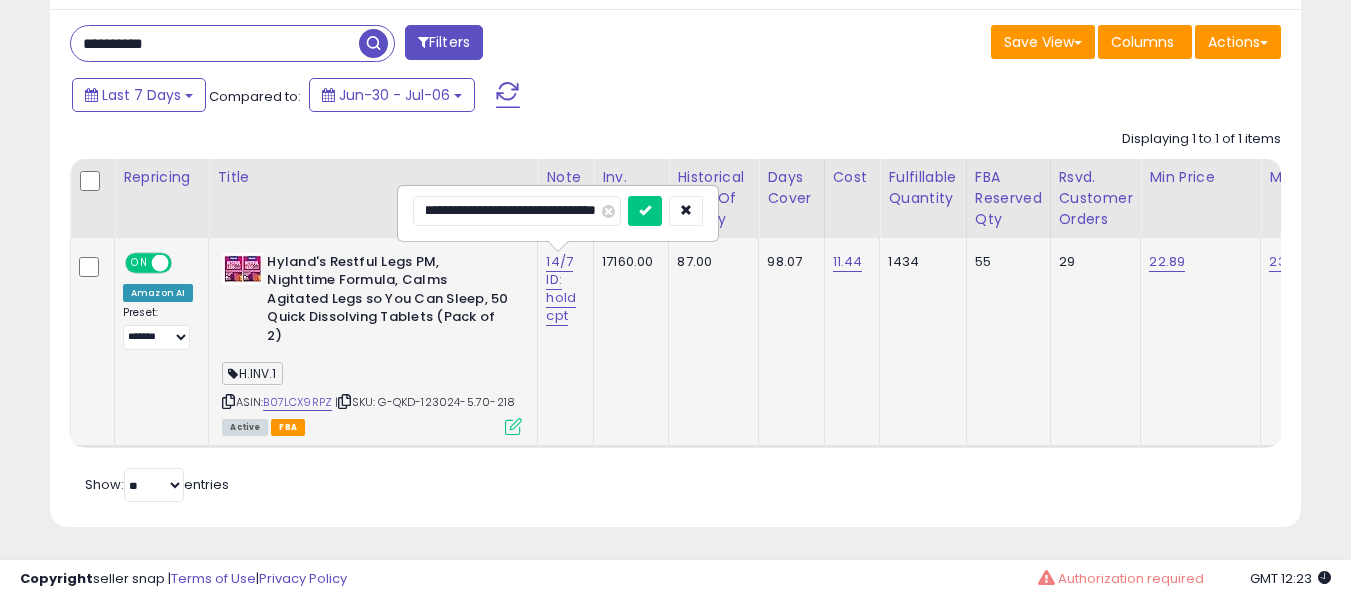 scroll, scrollTop: 0, scrollLeft: 42, axis: horizontal 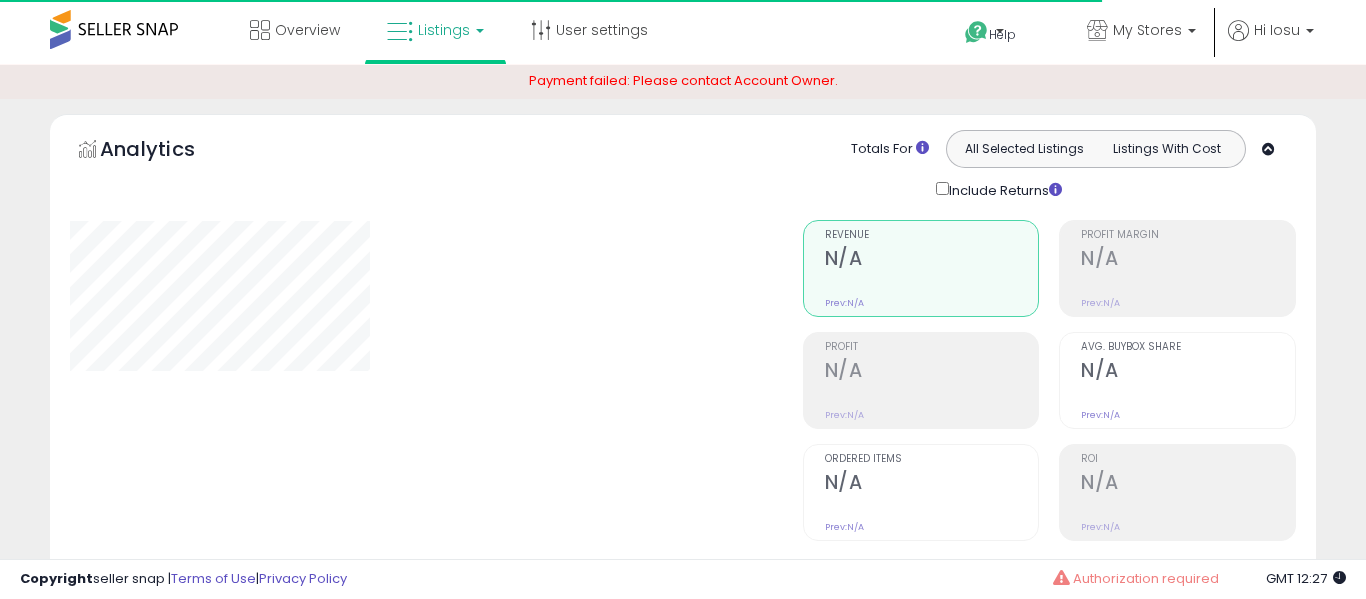 type on "**********" 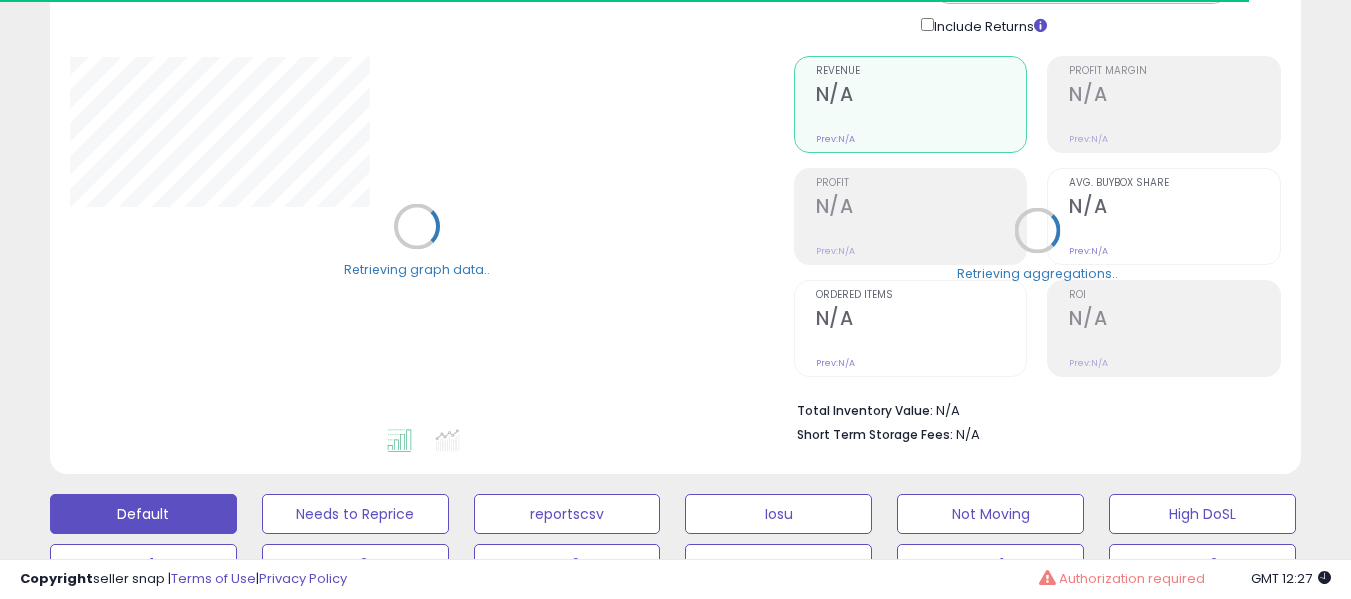 scroll, scrollTop: 200, scrollLeft: 0, axis: vertical 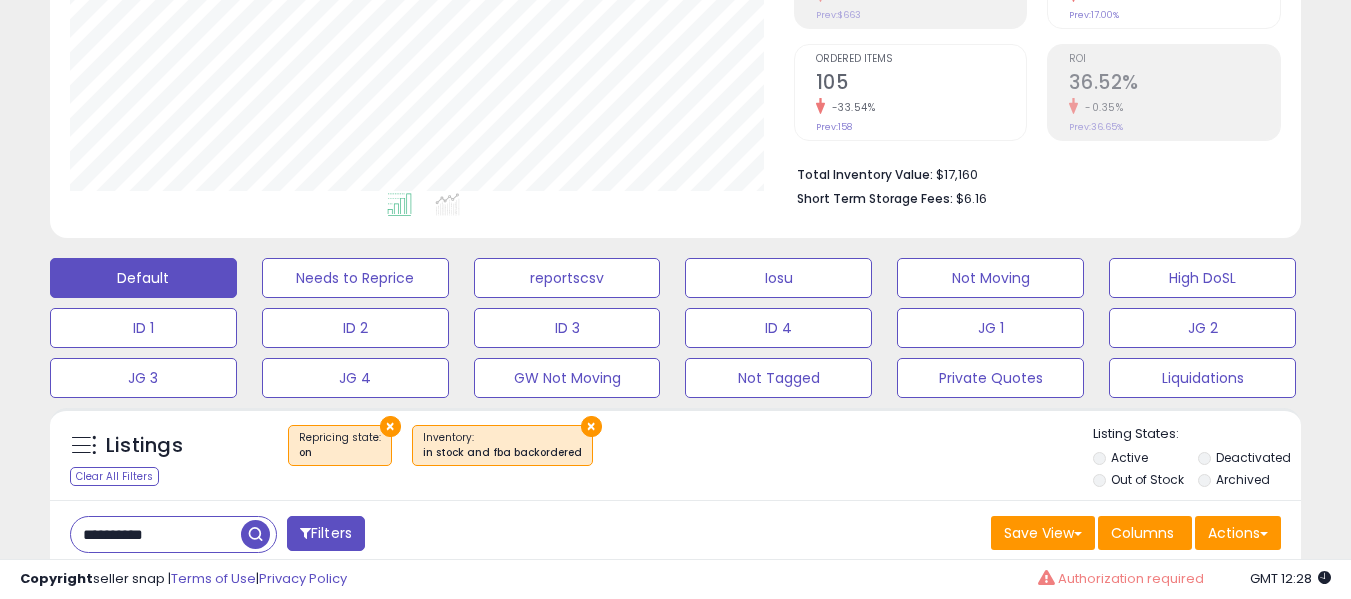 click on "**********" at bounding box center (156, 534) 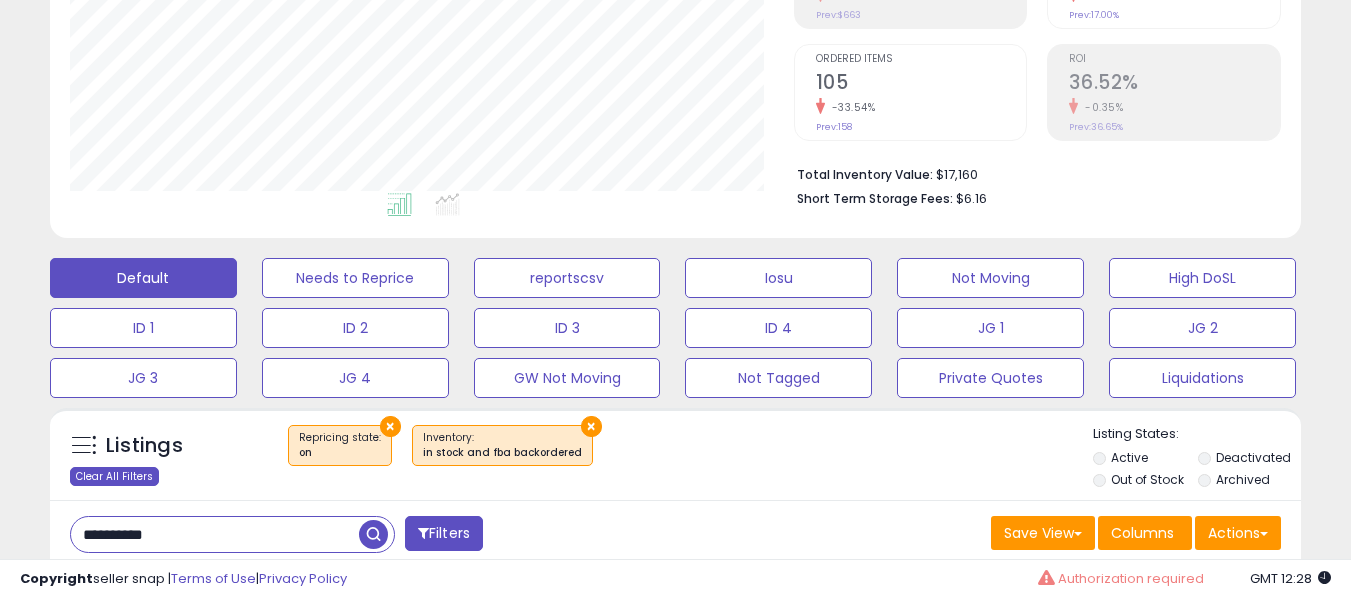 paste 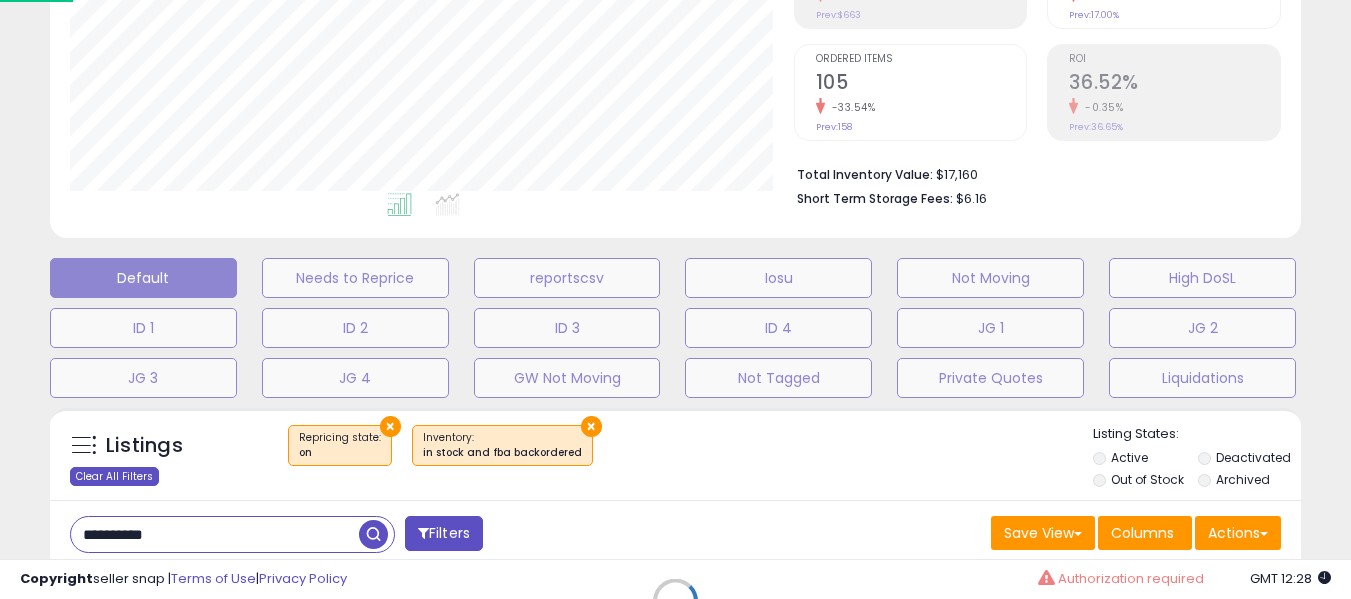 scroll, scrollTop: 999590, scrollLeft: 999267, axis: both 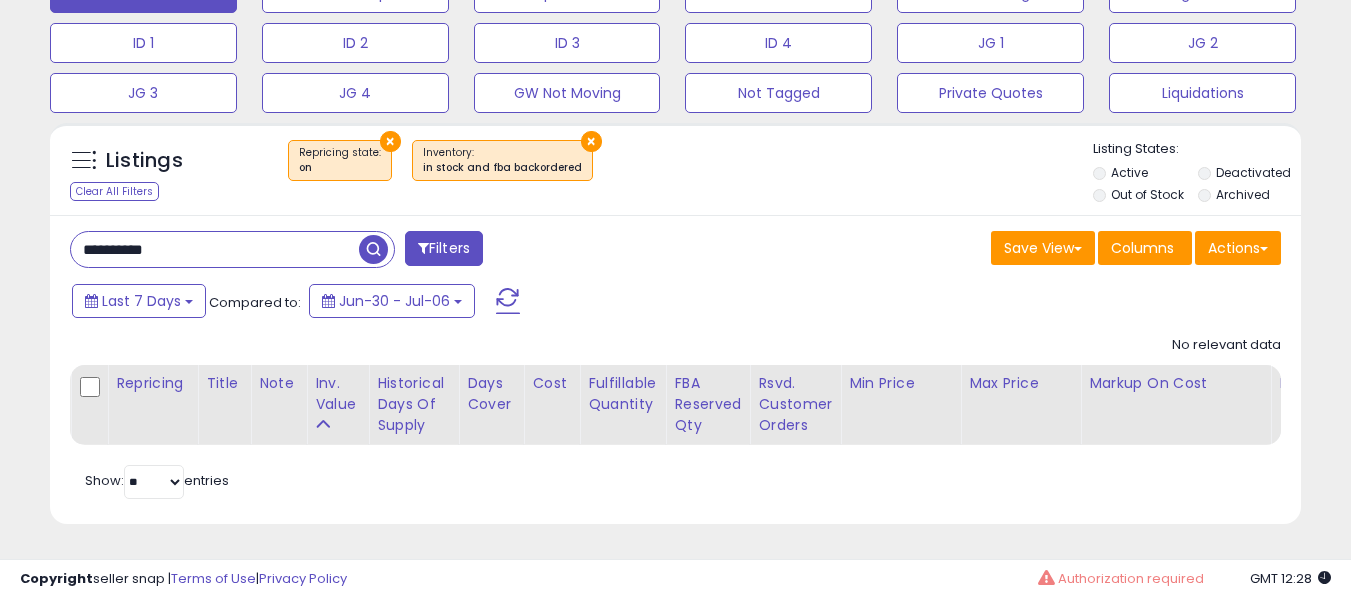 click on "**********" at bounding box center (675, 369) 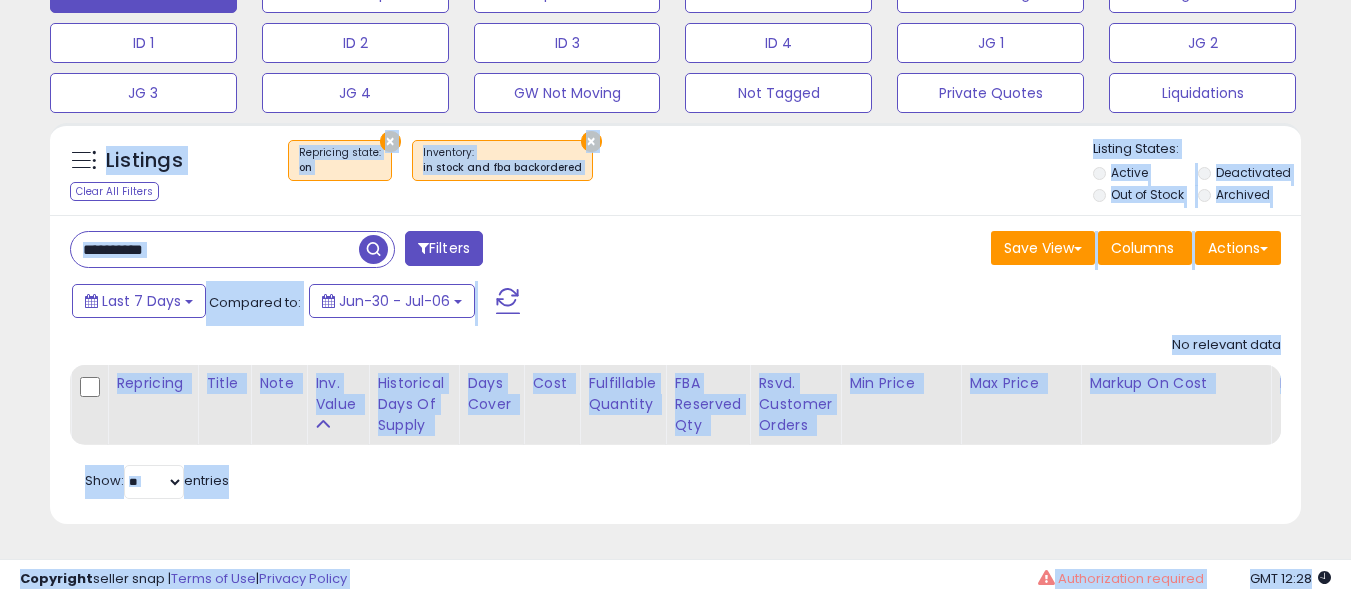 click on "**********" at bounding box center (215, 249) 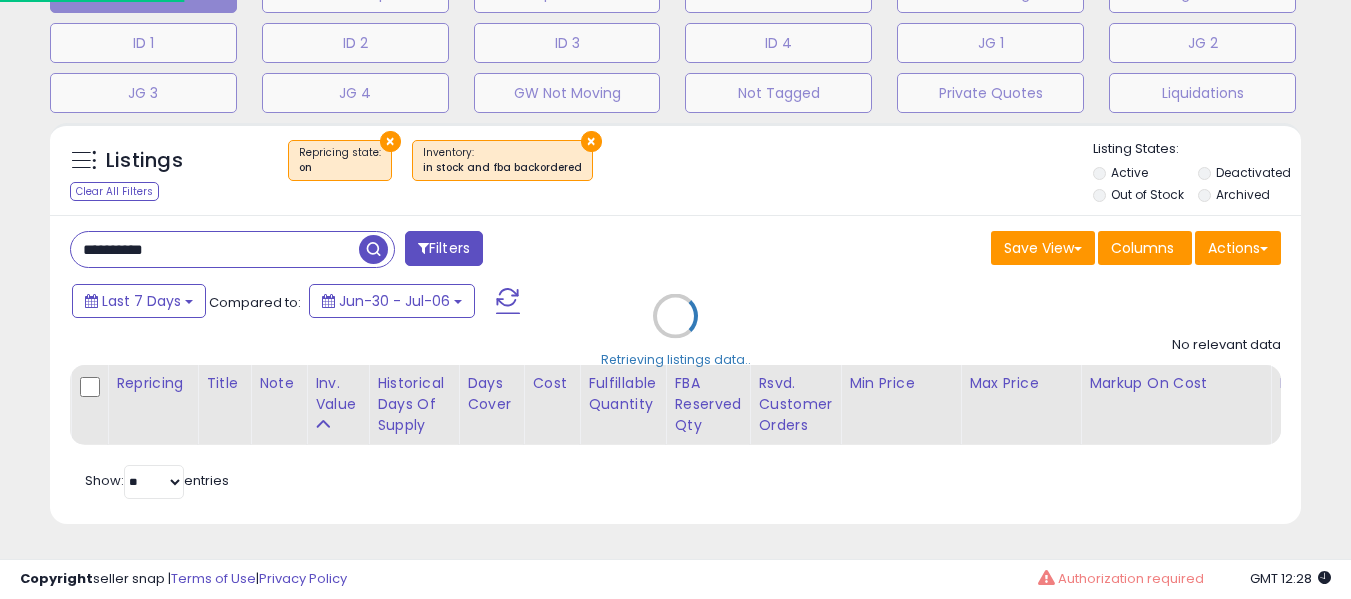 scroll, scrollTop: 999590, scrollLeft: 999267, axis: both 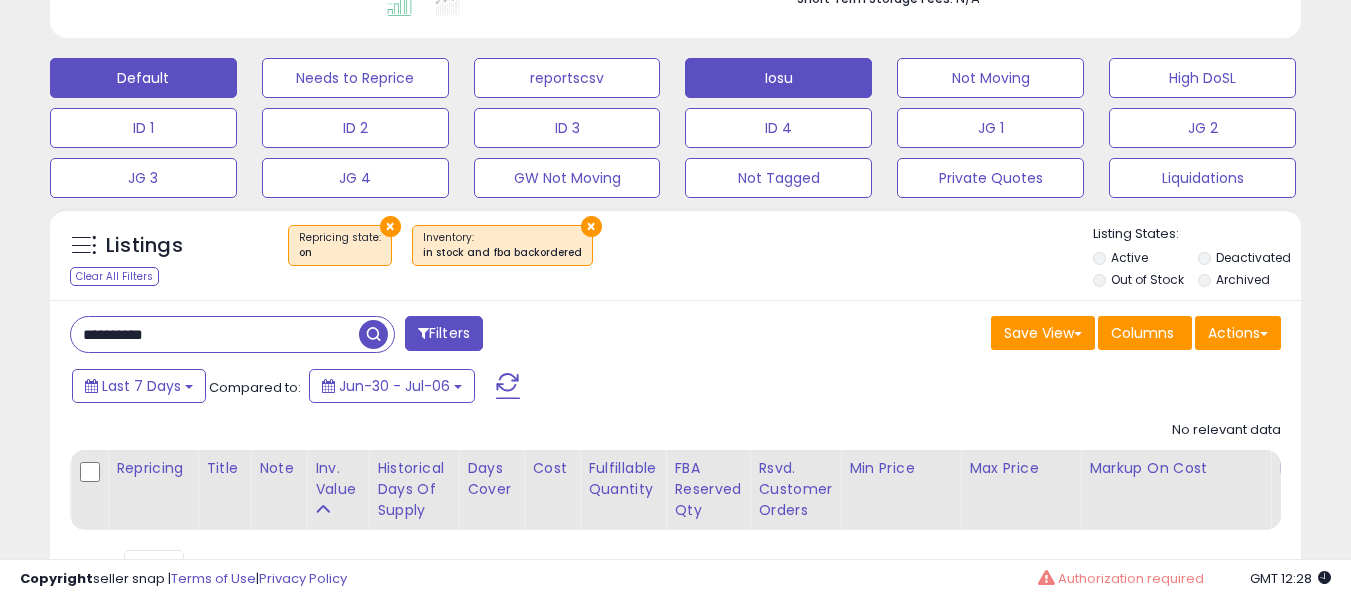 click on "Iosu" at bounding box center [355, 78] 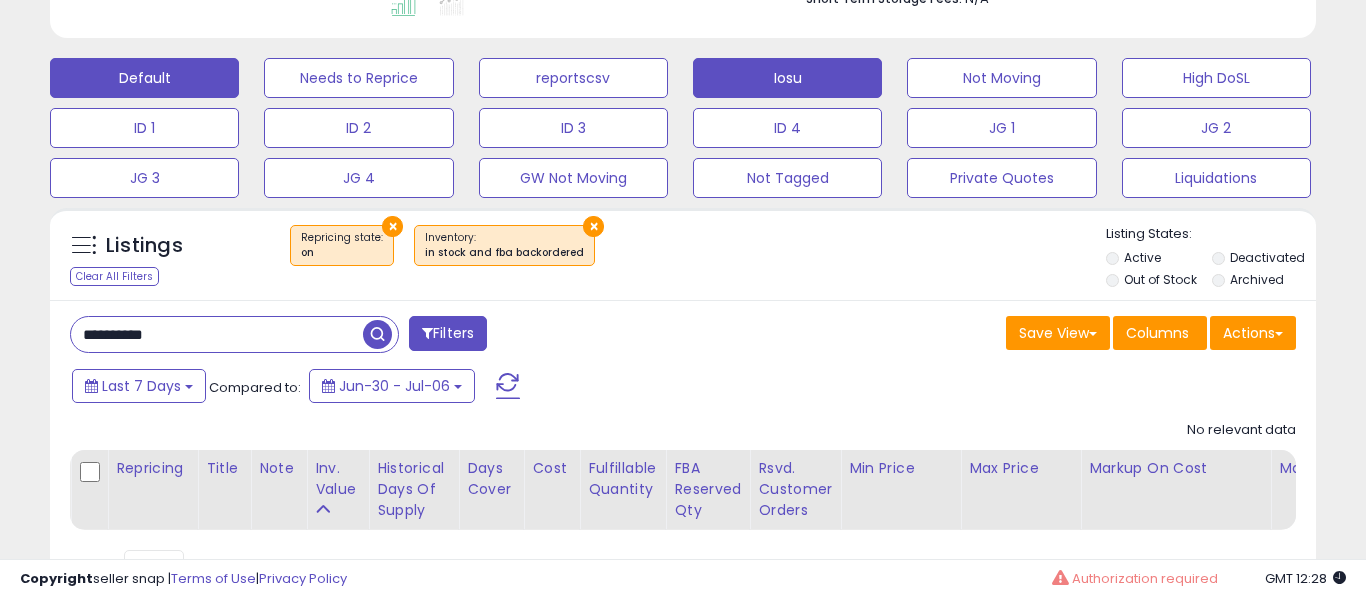scroll, scrollTop: 999590, scrollLeft: 999267, axis: both 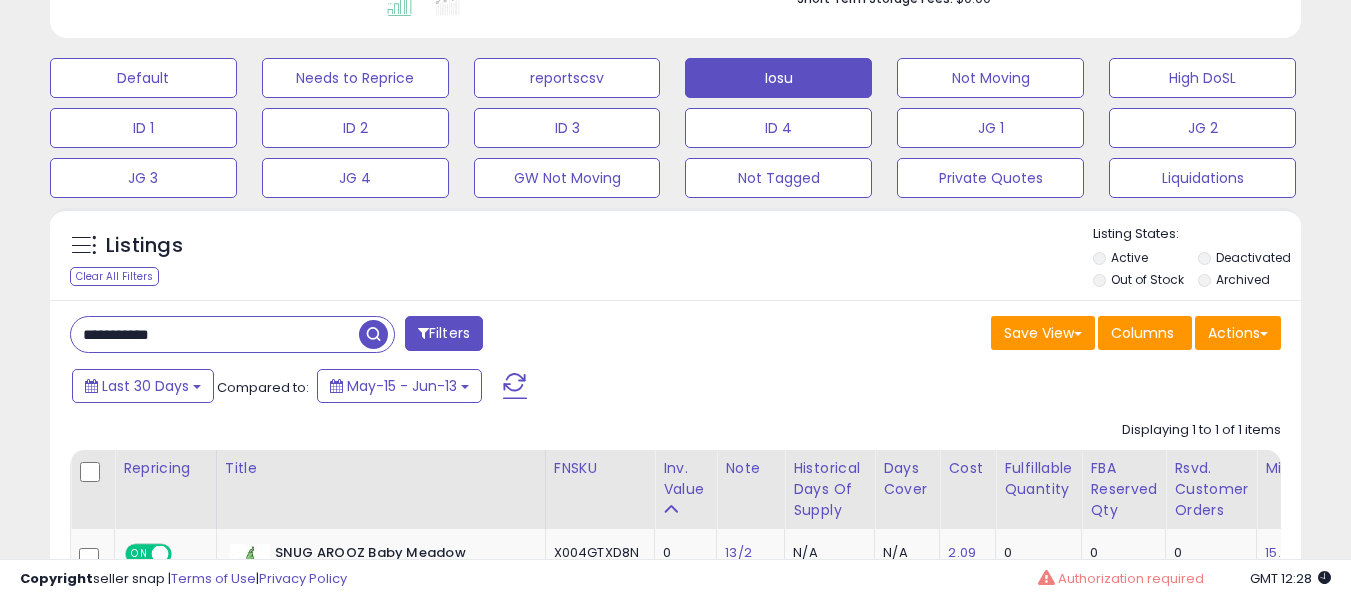 click on "**********" at bounding box center (215, 334) 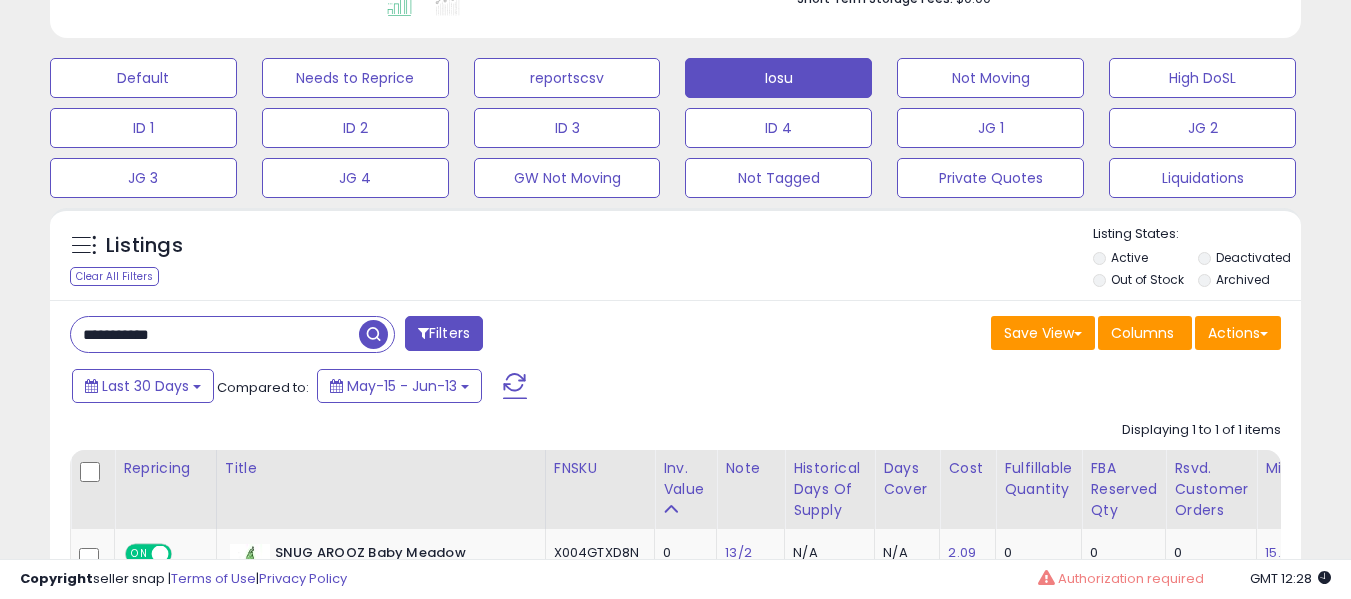 paste 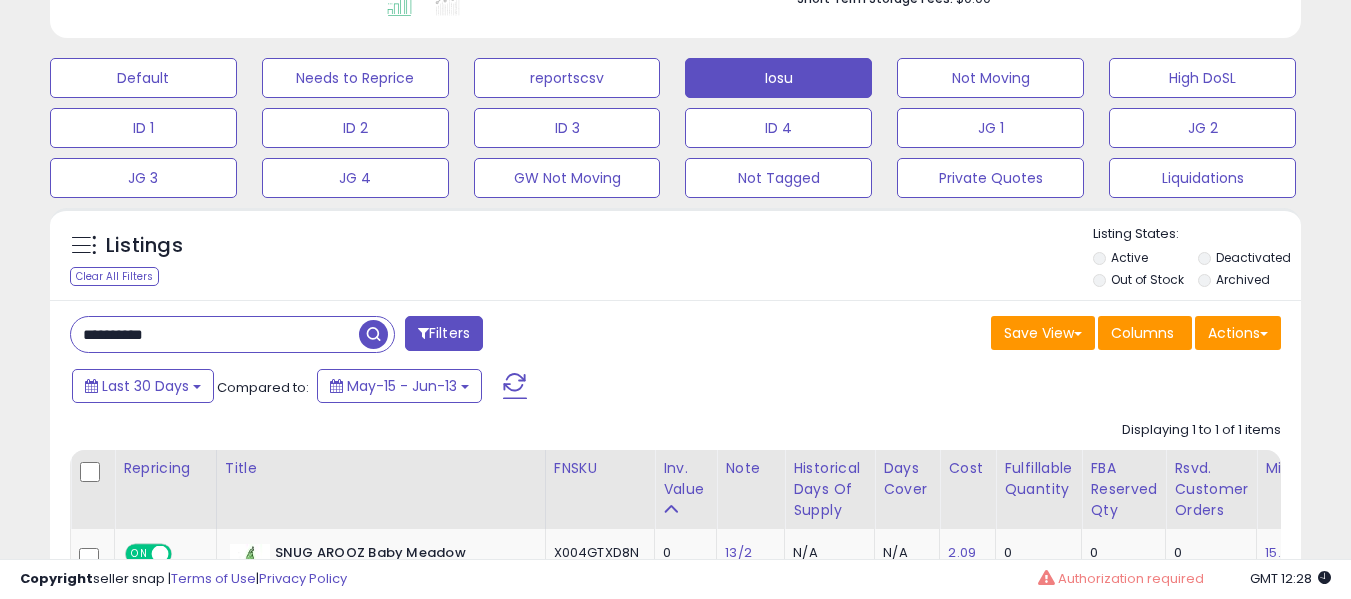 type on "**********" 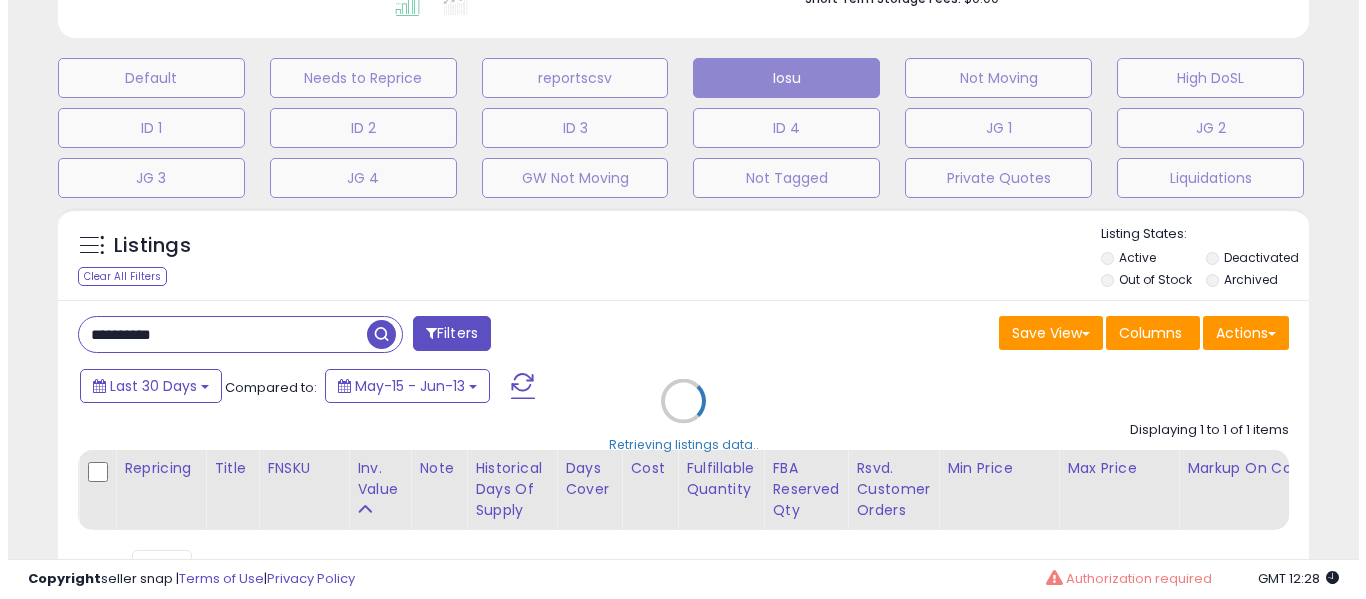 scroll, scrollTop: 999590, scrollLeft: 999267, axis: both 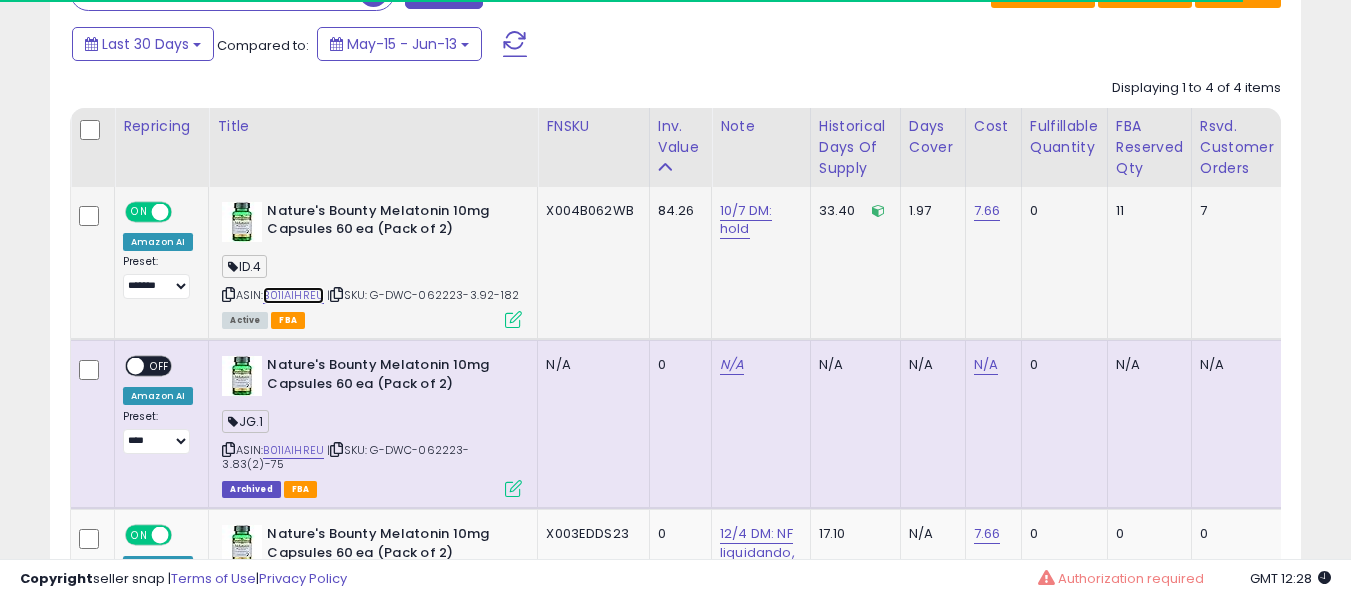 click on "Nature's Bounty Melatonin 10mg Capsules 60 ea (Pack of 2)  ID.4  ASIN:  B01IAIHREU    |   SKU: G-DWC-062223-3.92-182 Active FBA" at bounding box center (369, 264) 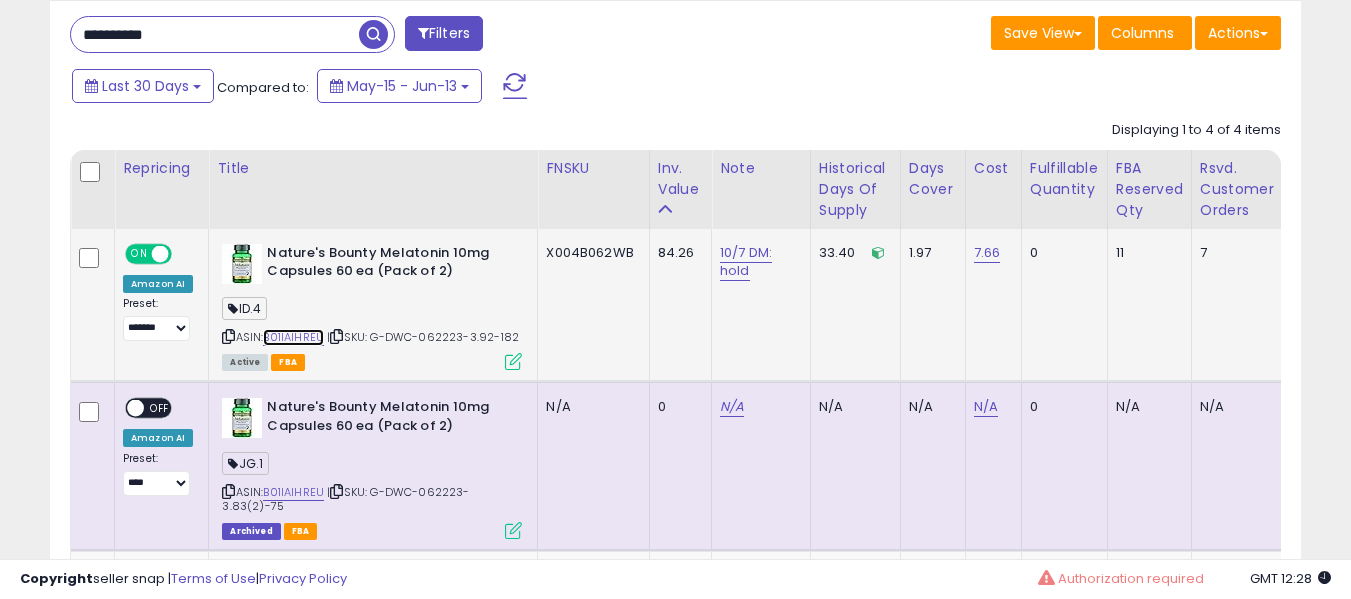 click on "B01IAIHREU" at bounding box center [293, 337] 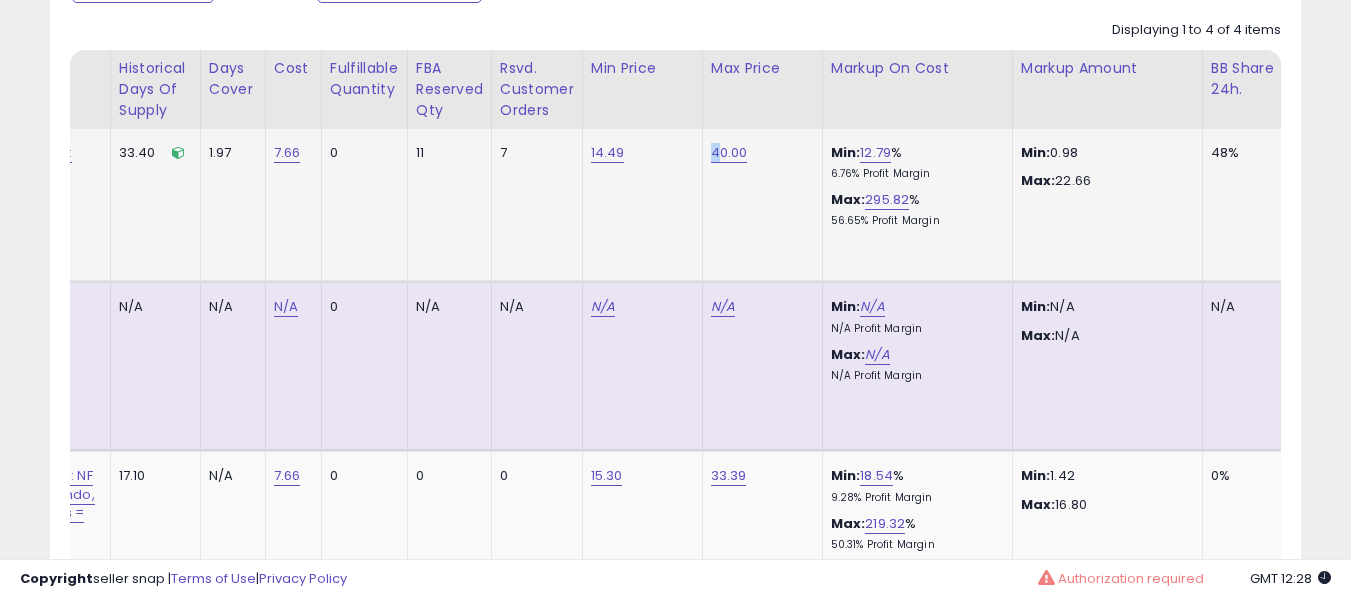 click on "40.00" 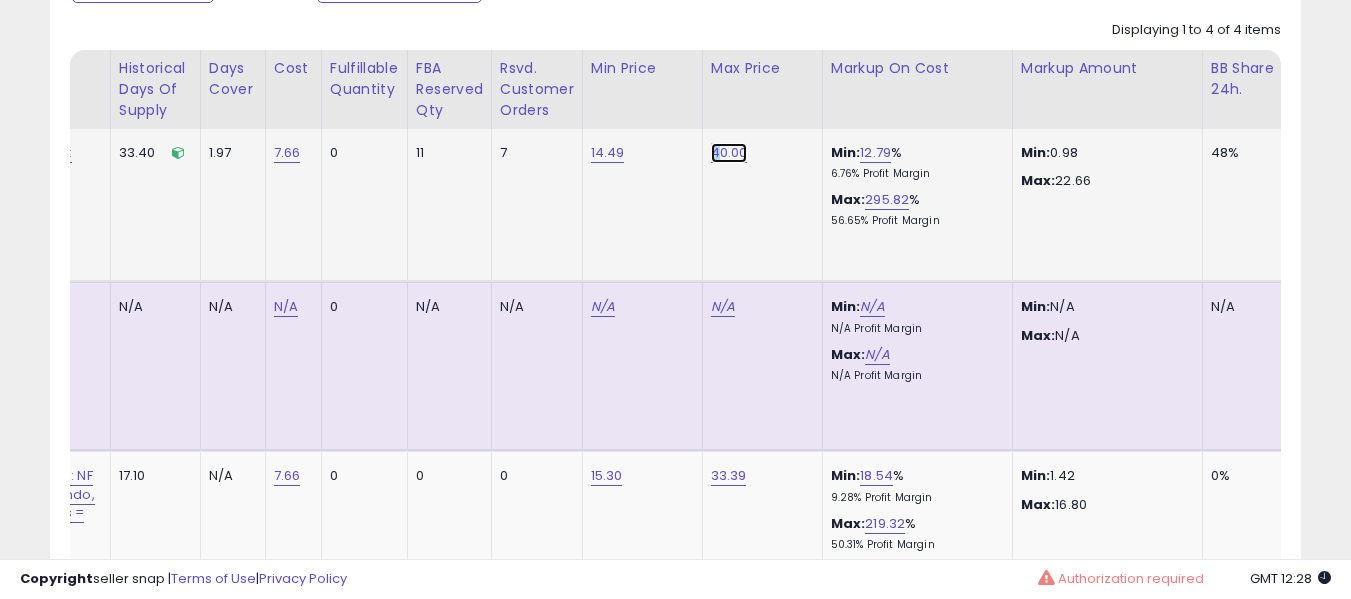 click on "40.00" at bounding box center (729, 153) 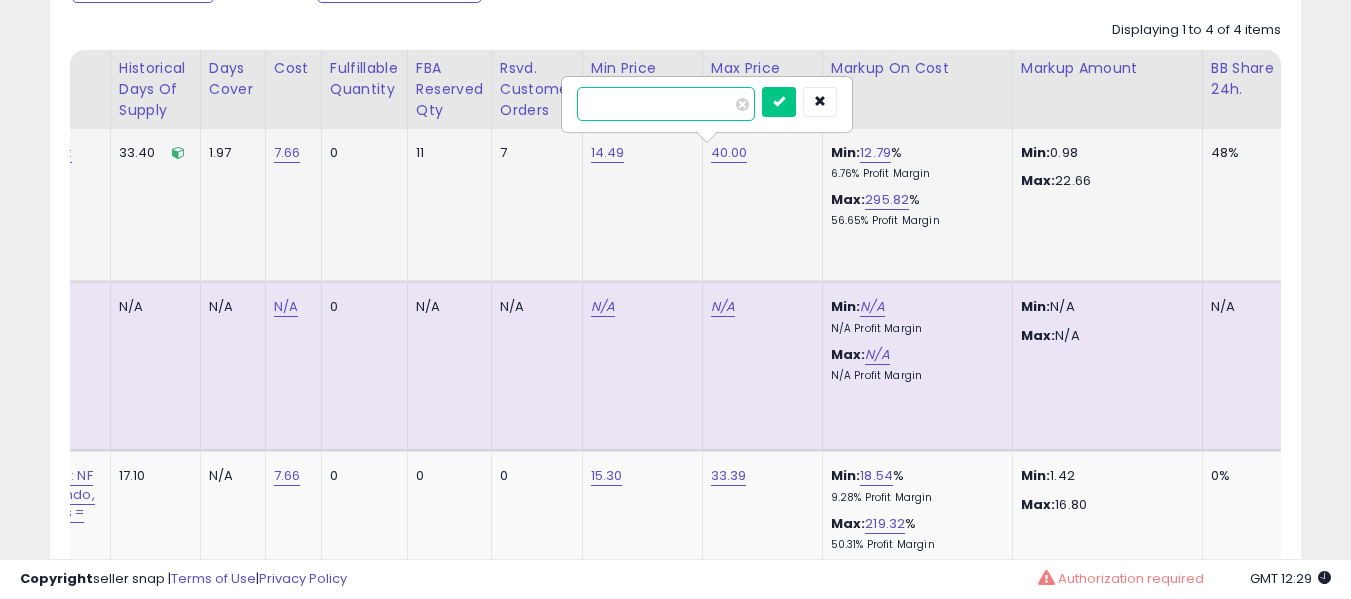 type on "*****" 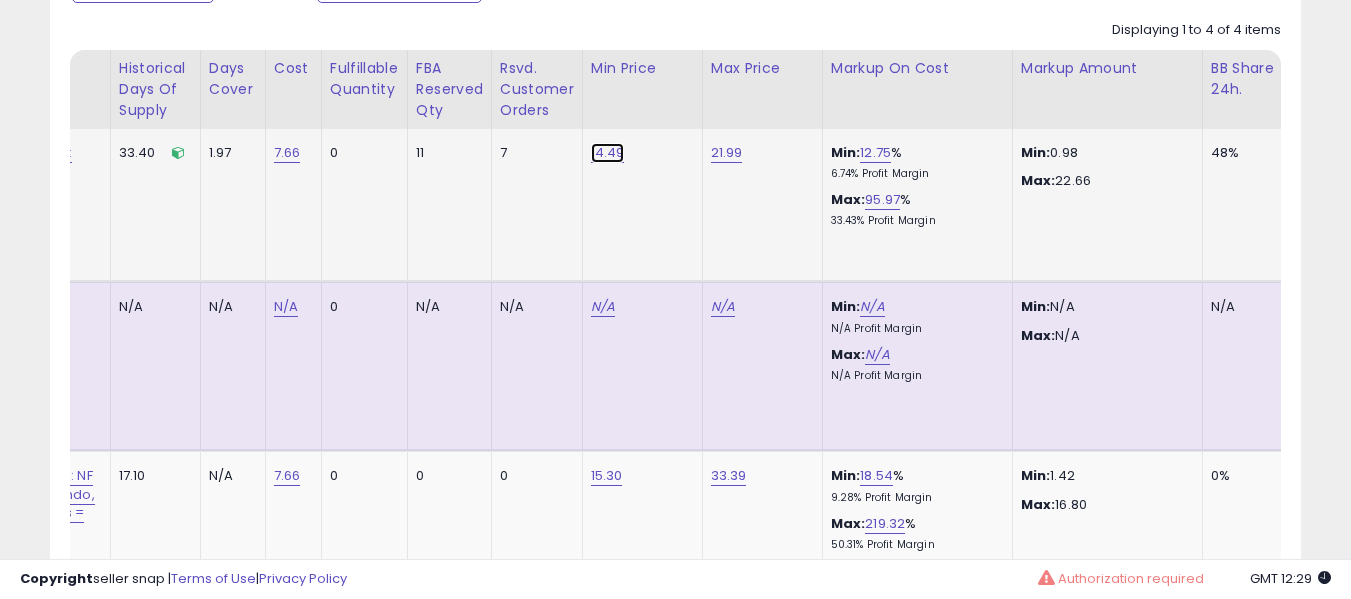 click on "14.49" at bounding box center (608, 153) 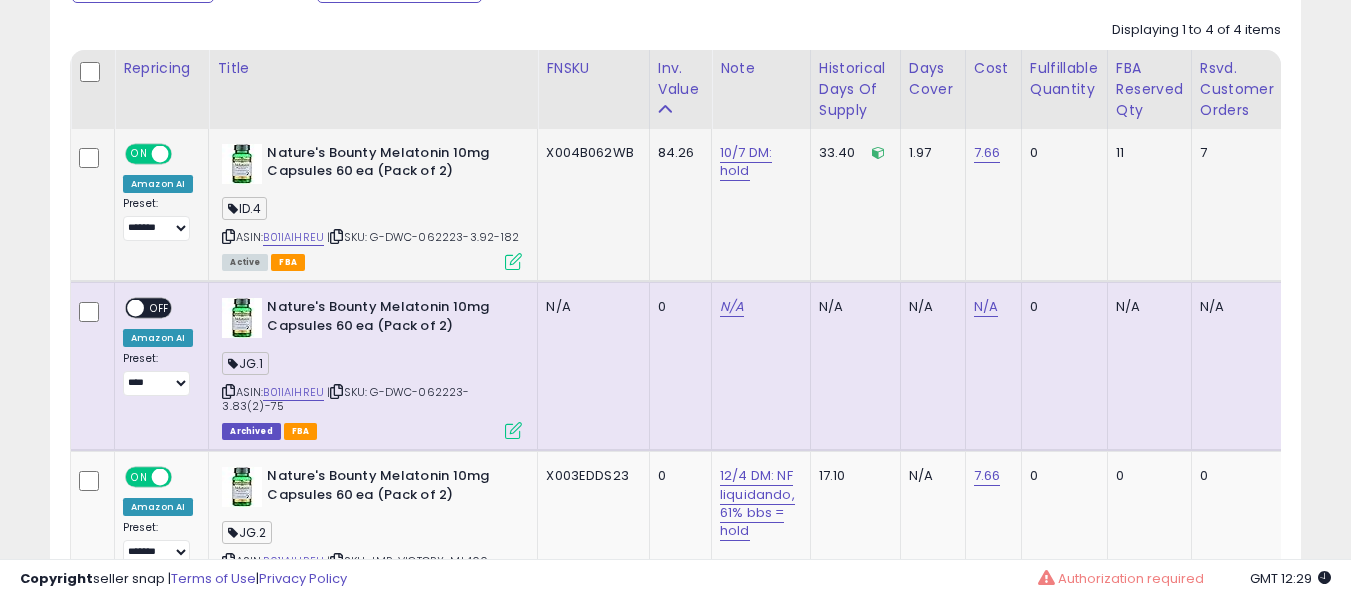 click on "10/7 DM: hold" 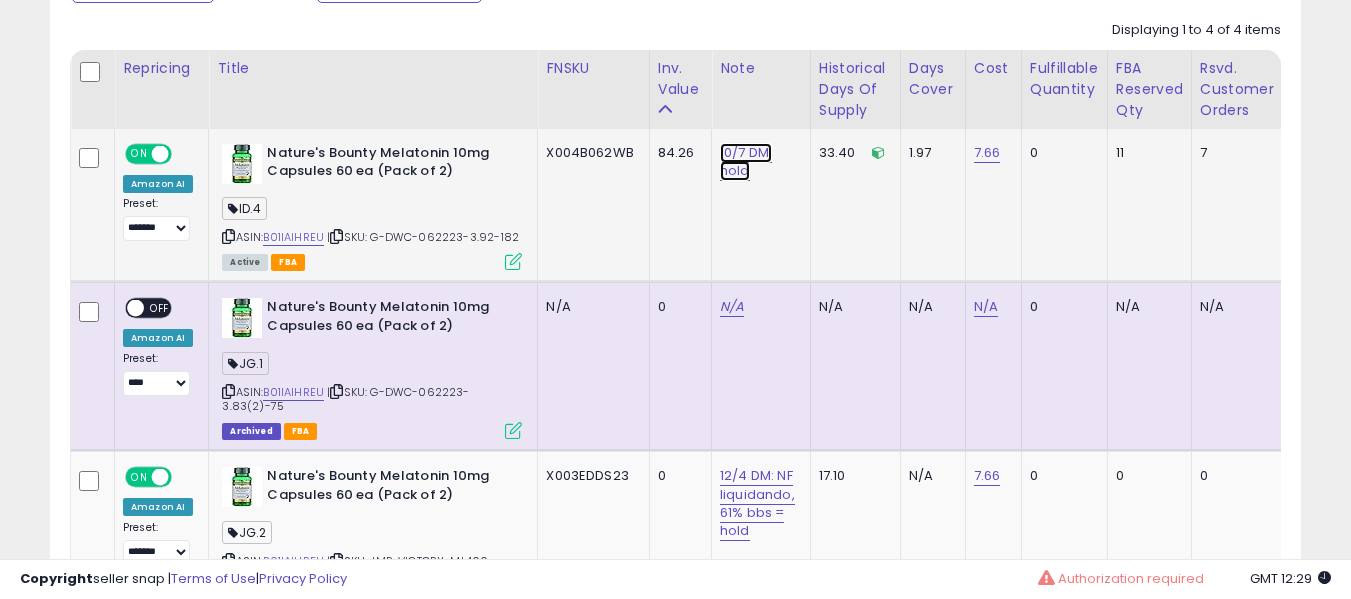 click on "10/7 DM: hold" at bounding box center [746, 162] 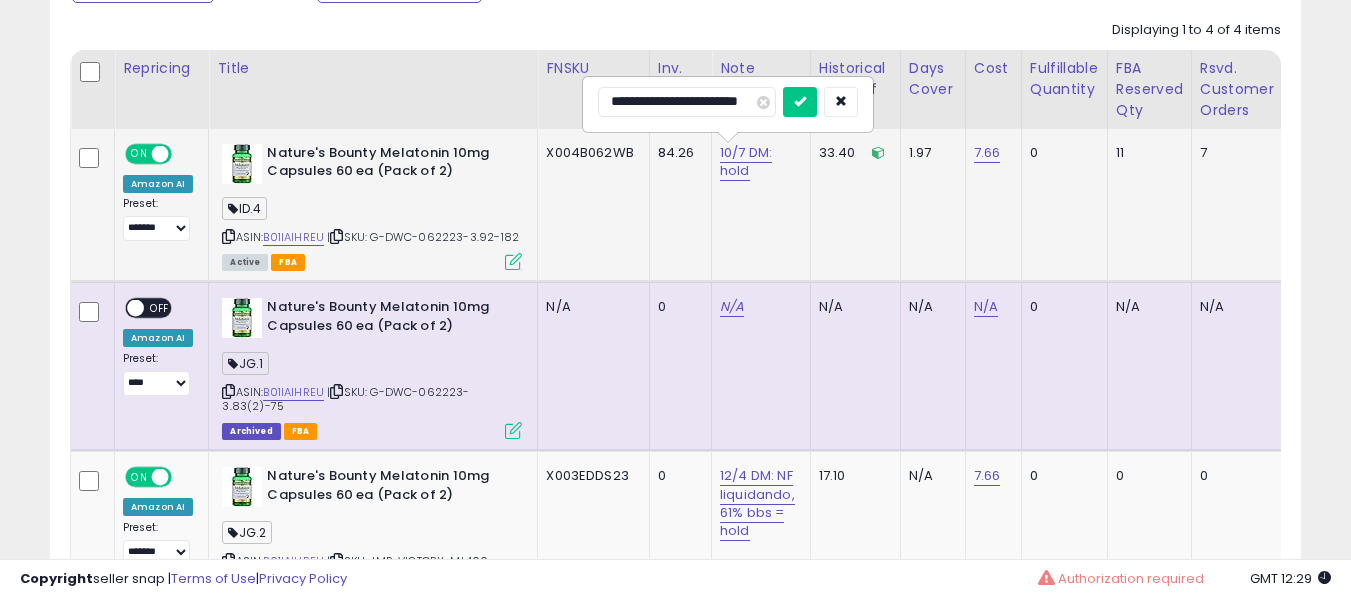 type on "**********" 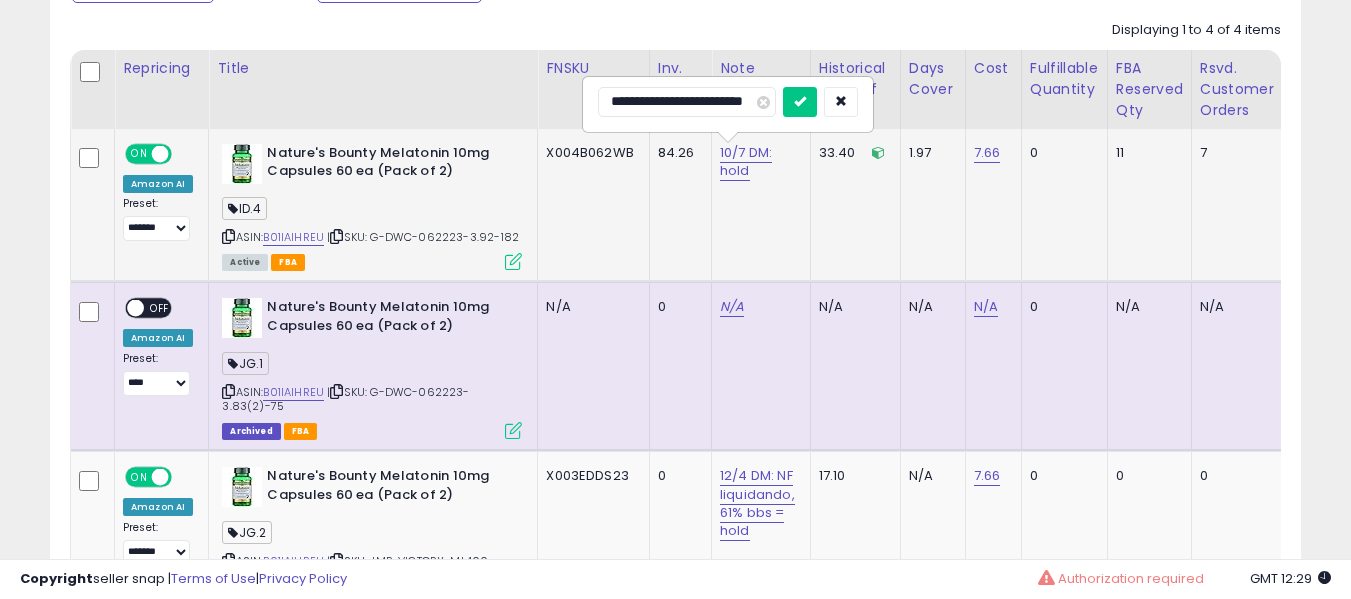 click at bounding box center [800, 102] 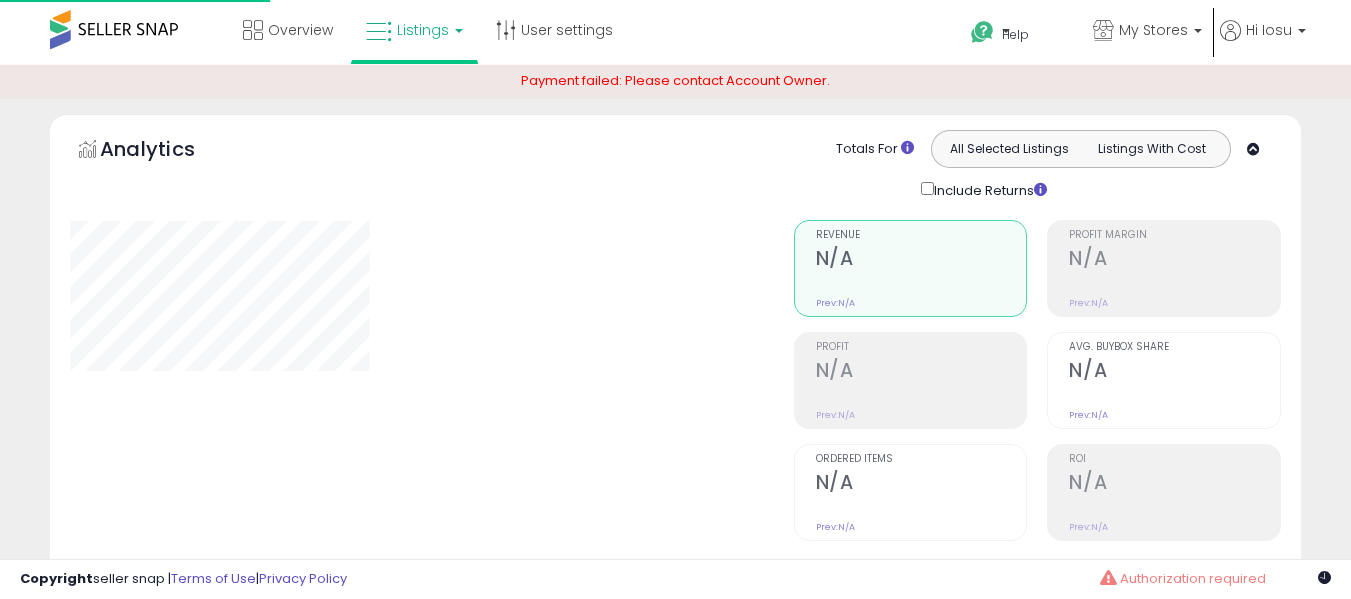 scroll, scrollTop: 0, scrollLeft: 0, axis: both 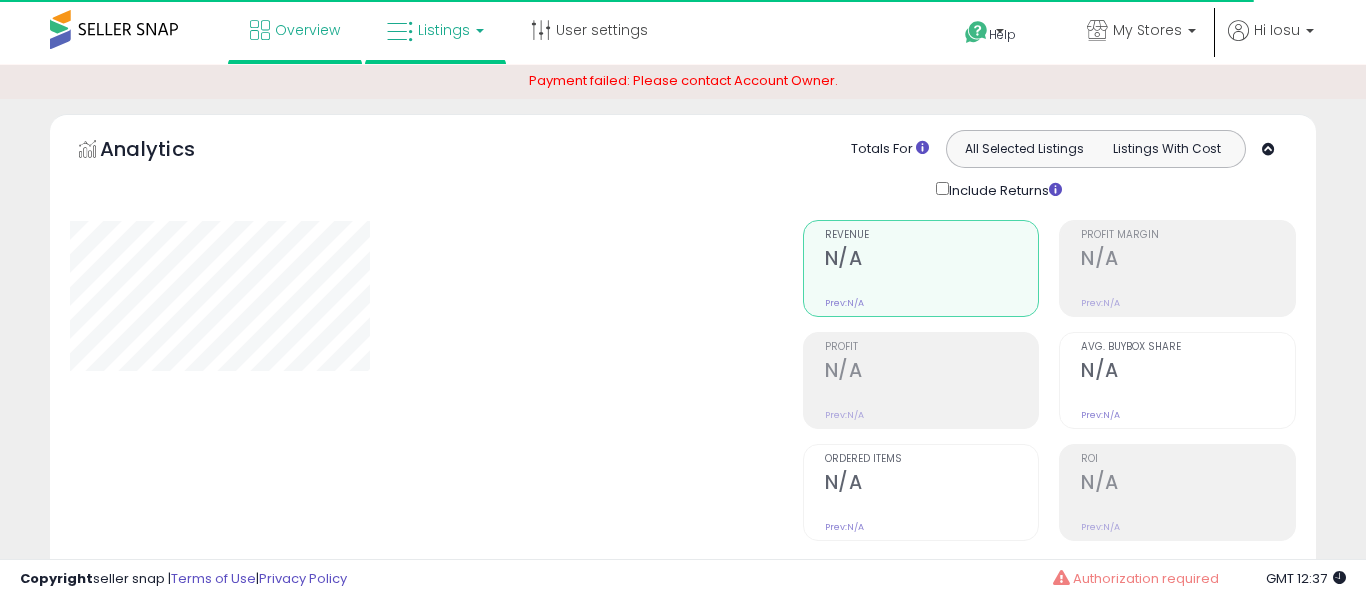 select on "**" 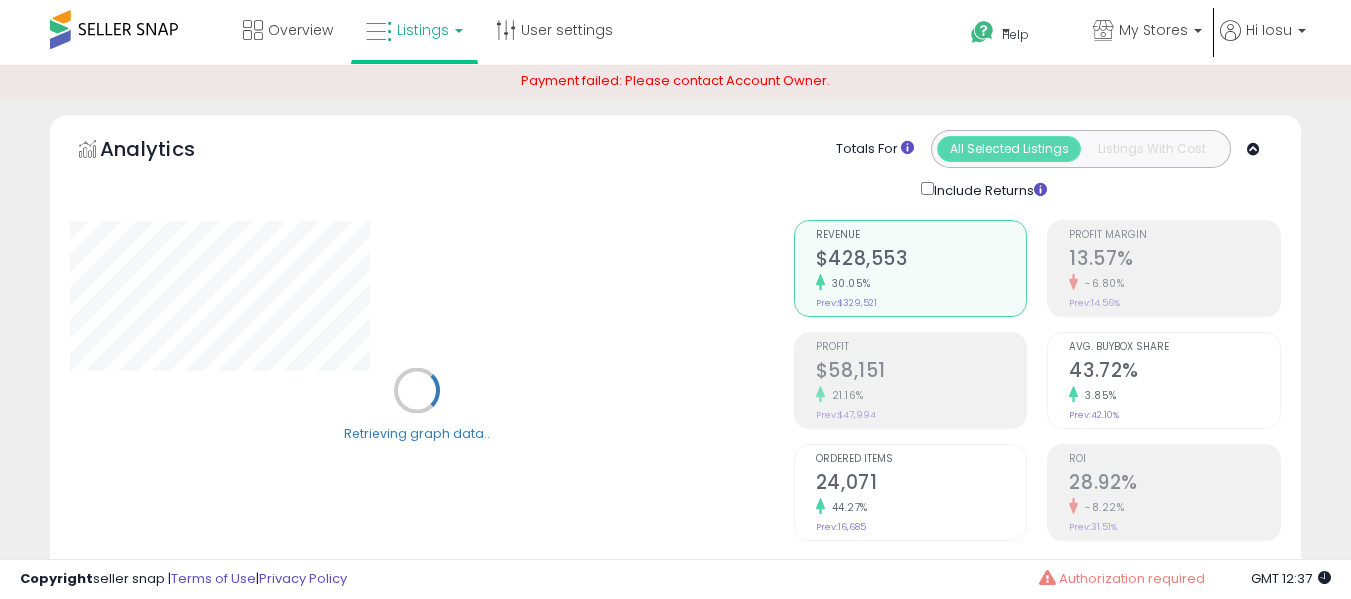 scroll, scrollTop: 500, scrollLeft: 0, axis: vertical 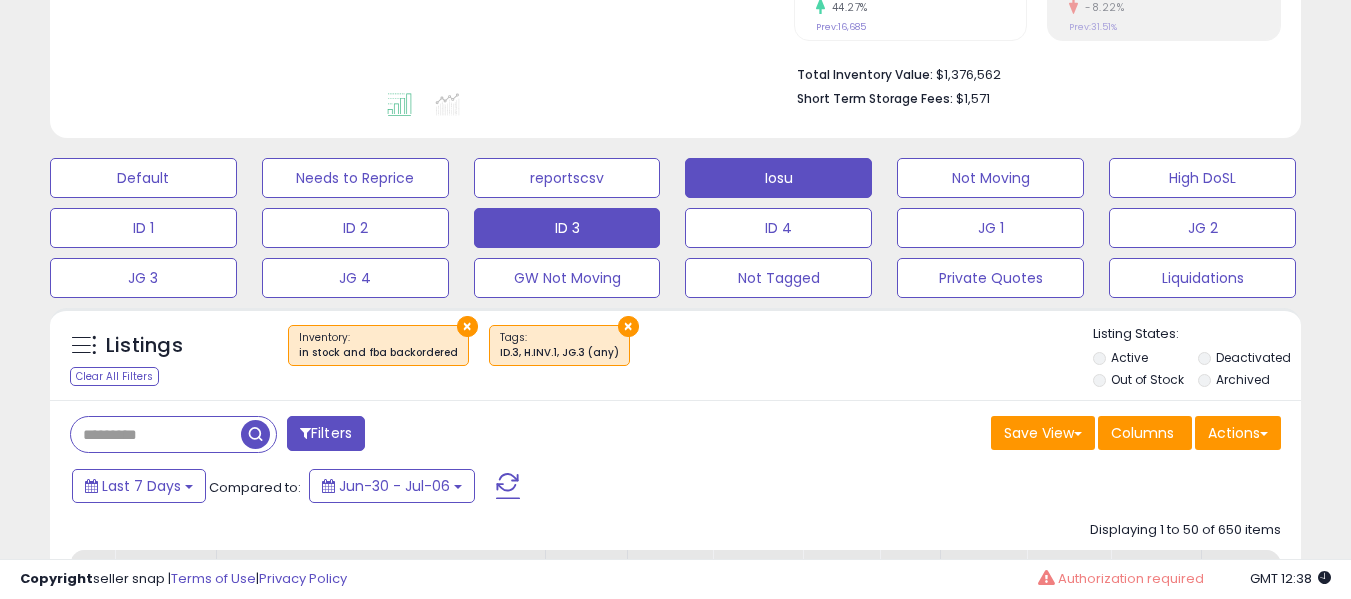 click on "Iosu" at bounding box center [143, 178] 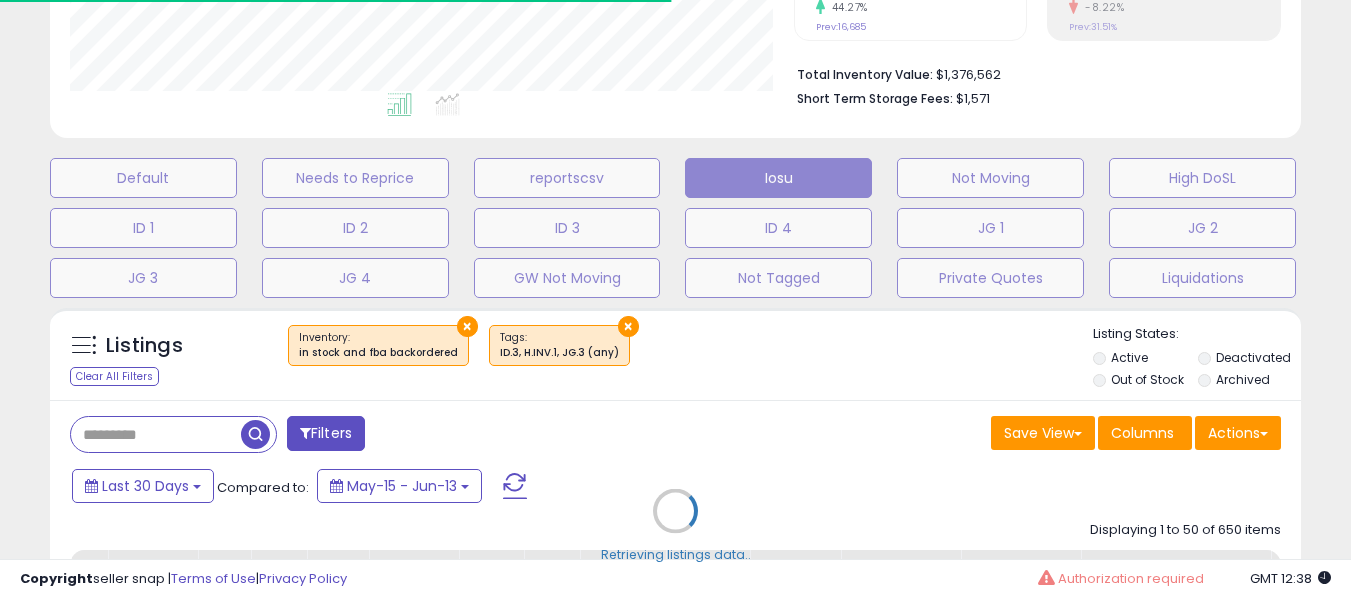 scroll, scrollTop: 999590, scrollLeft: 999276, axis: both 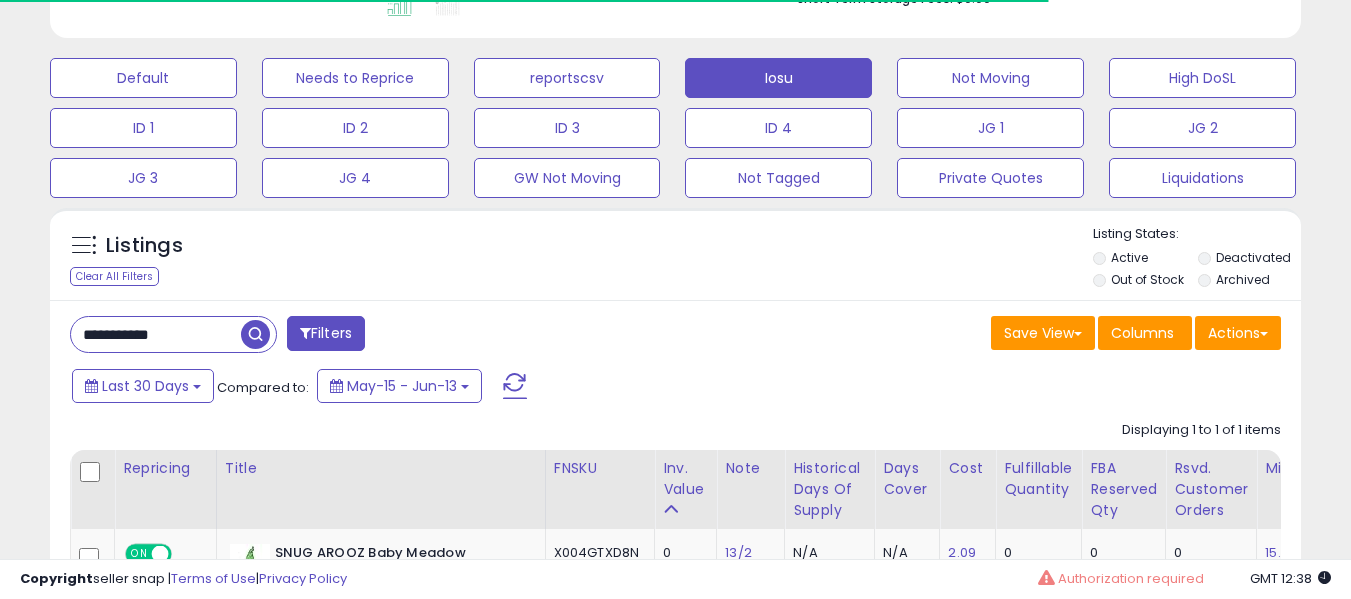 click on "**********" at bounding box center (675, 566) 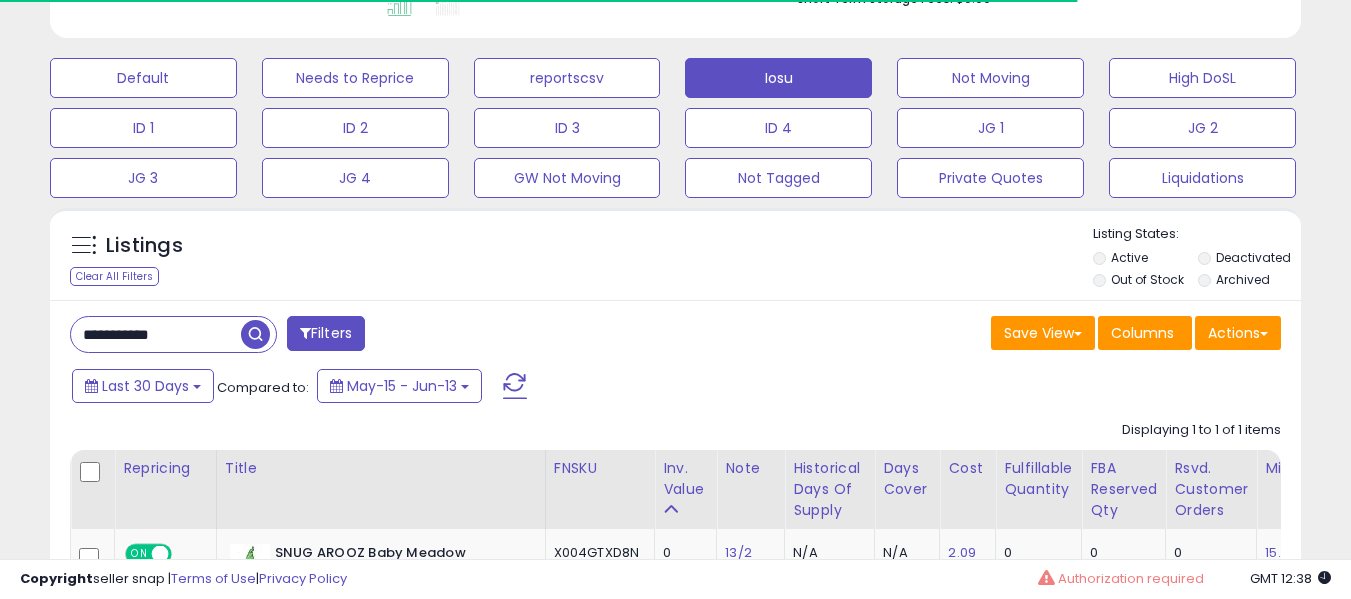 drag, startPoint x: 205, startPoint y: 323, endPoint x: 215, endPoint y: 320, distance: 10.440307 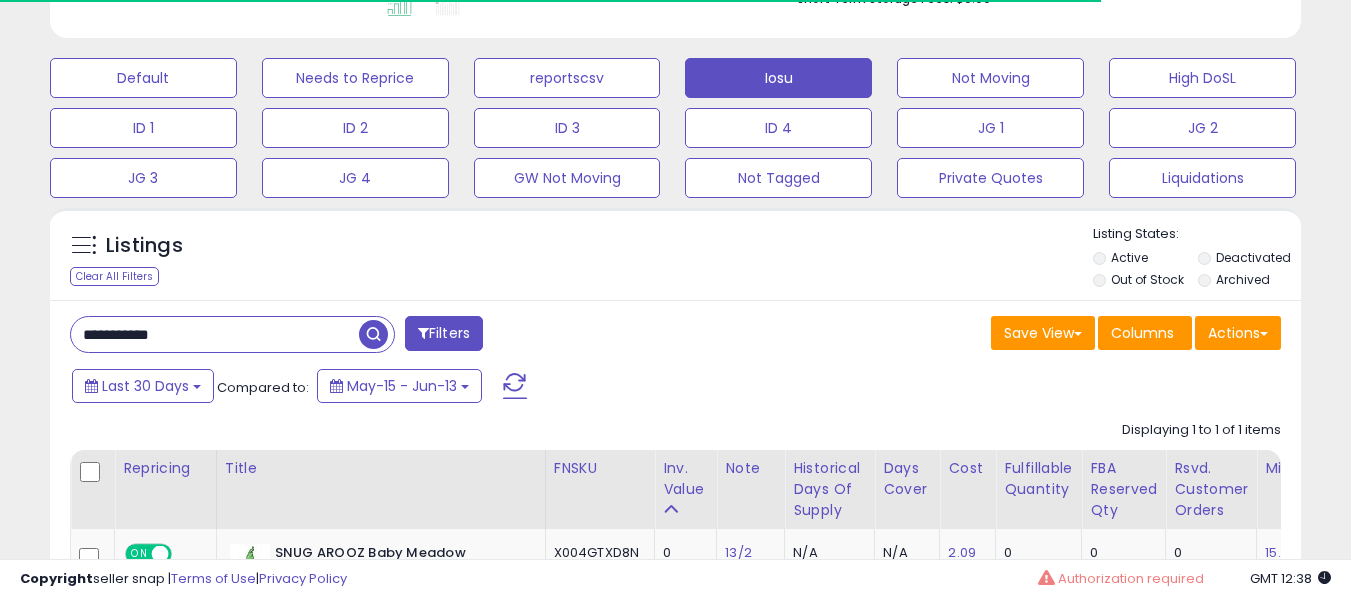 paste 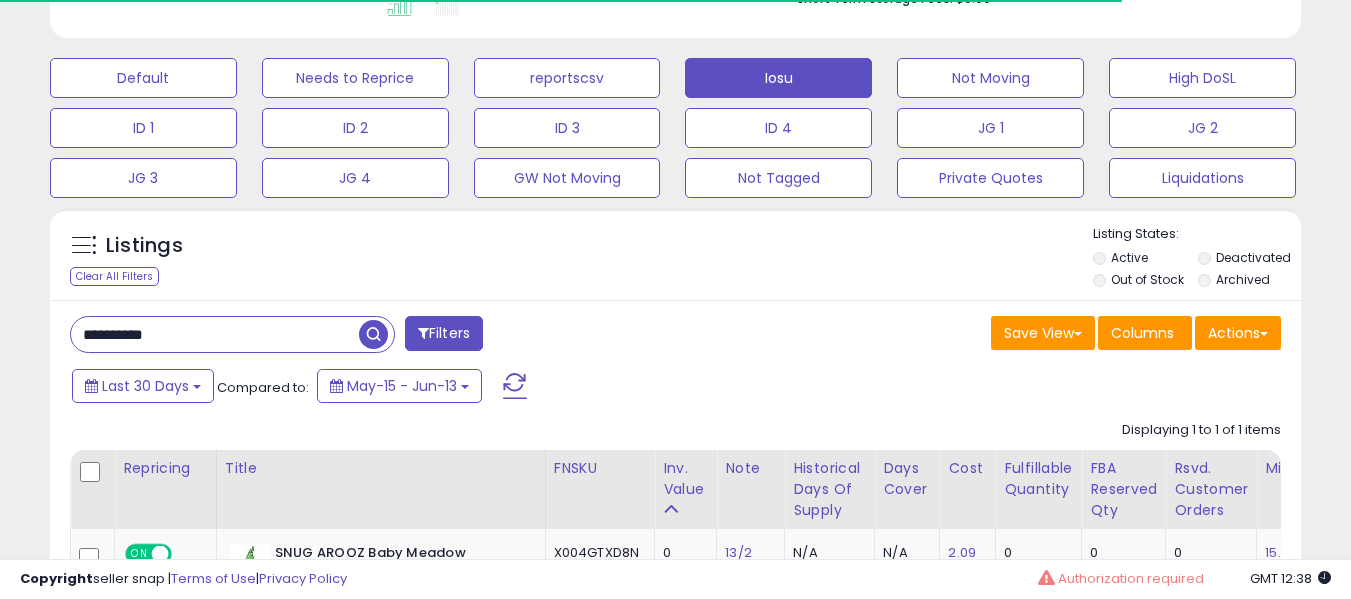 type on "**********" 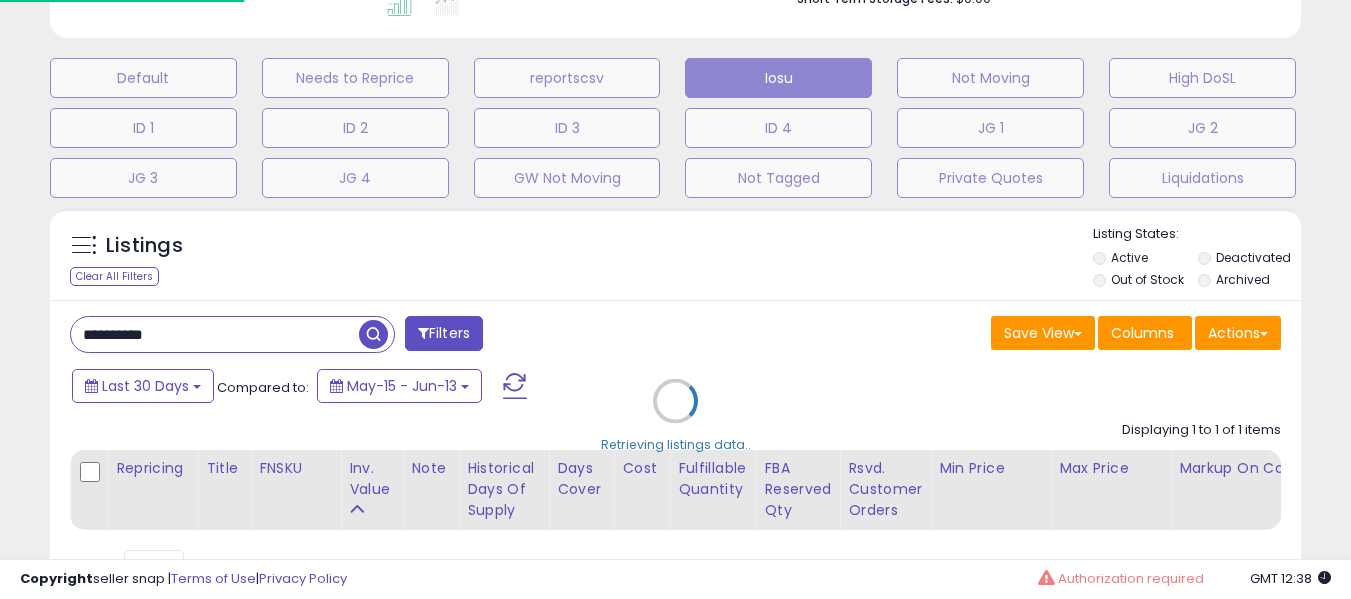 scroll, scrollTop: 999590, scrollLeft: 999267, axis: both 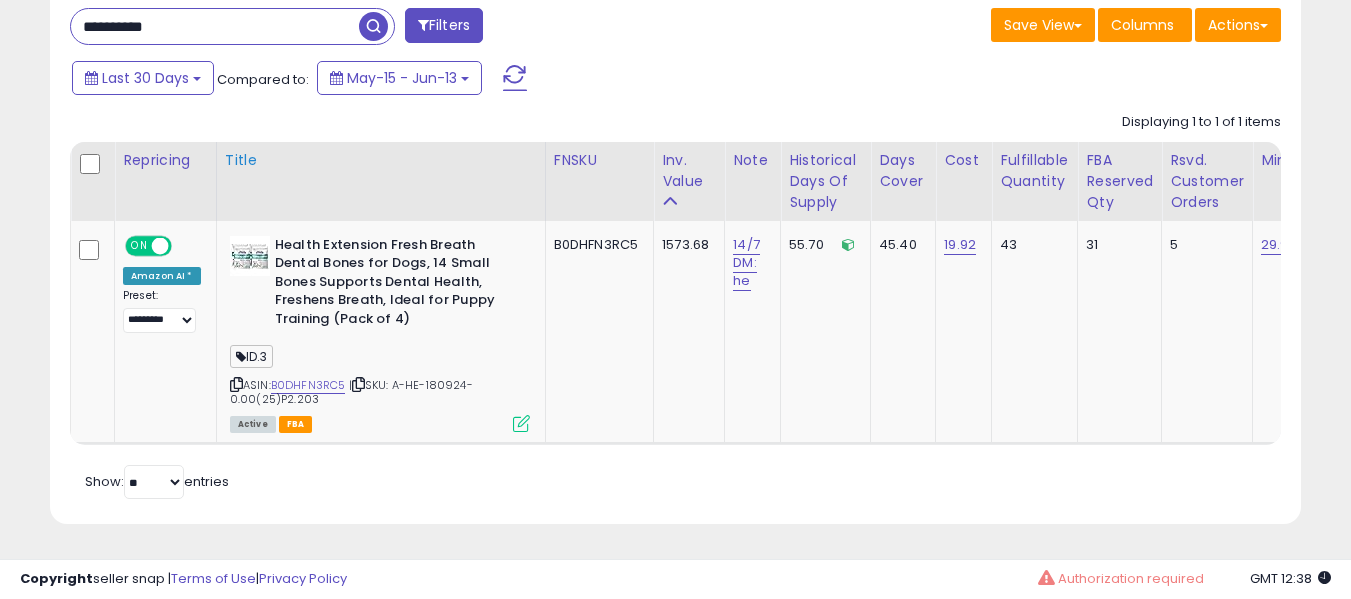 click on "Health Extension Fresh Breath Dental Bones for Dogs, 14 Small Bones  Supports Dental Health, Freshens Breath, Ideal for Puppy Training (Pack of 4)" at bounding box center [396, 285] 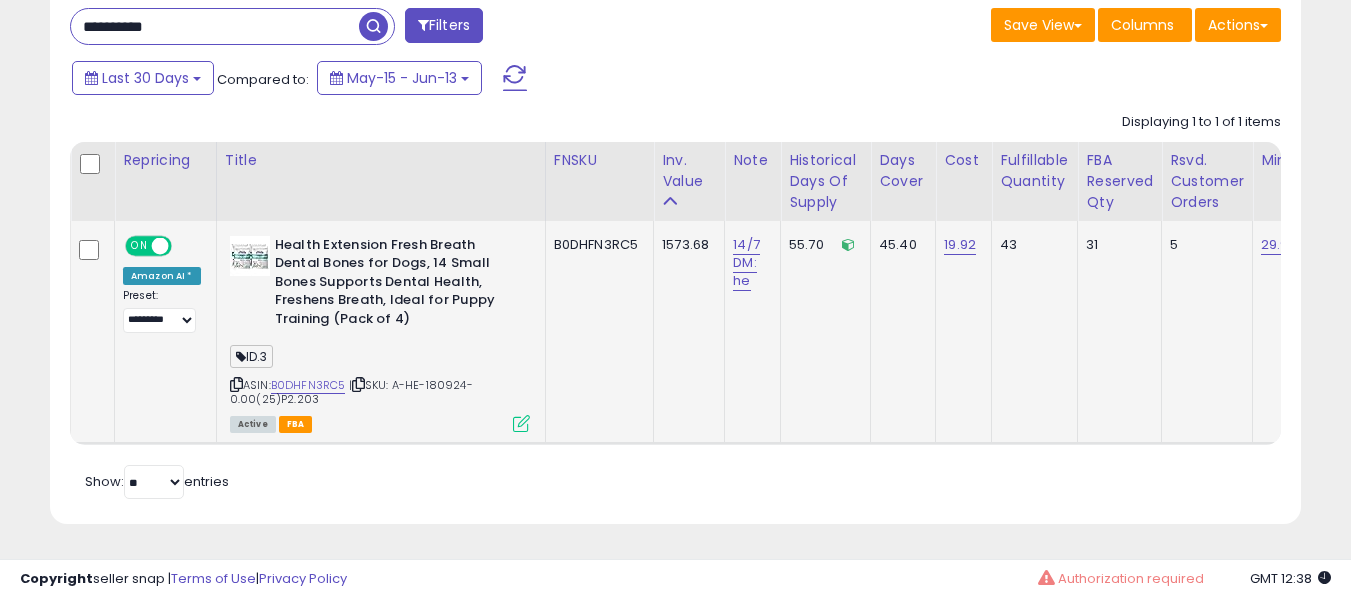 scroll, scrollTop: 0, scrollLeft: 300, axis: horizontal 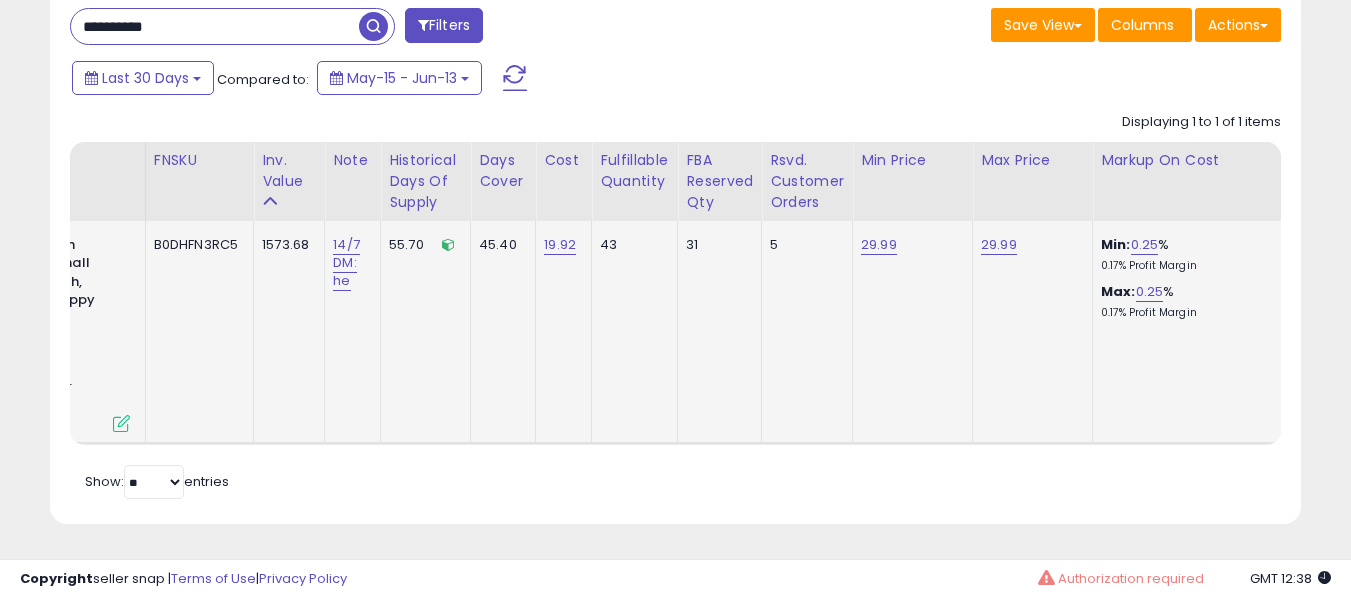 click at bounding box center (121, 423) 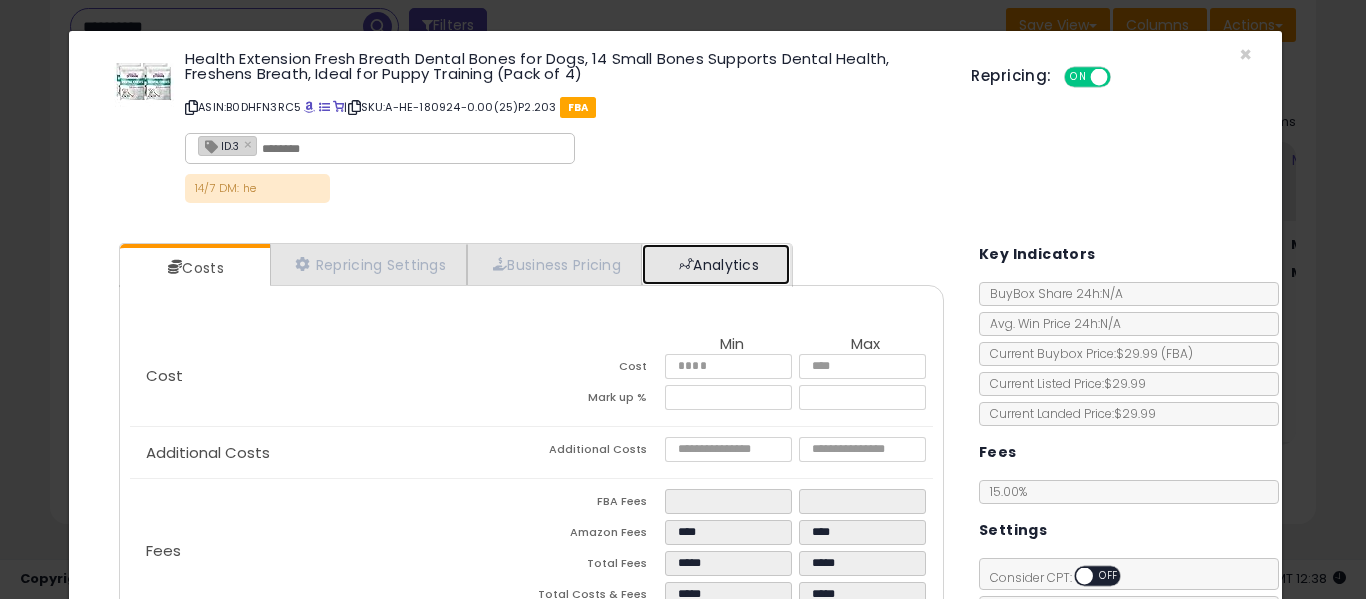 click on "Analytics" at bounding box center [716, 264] 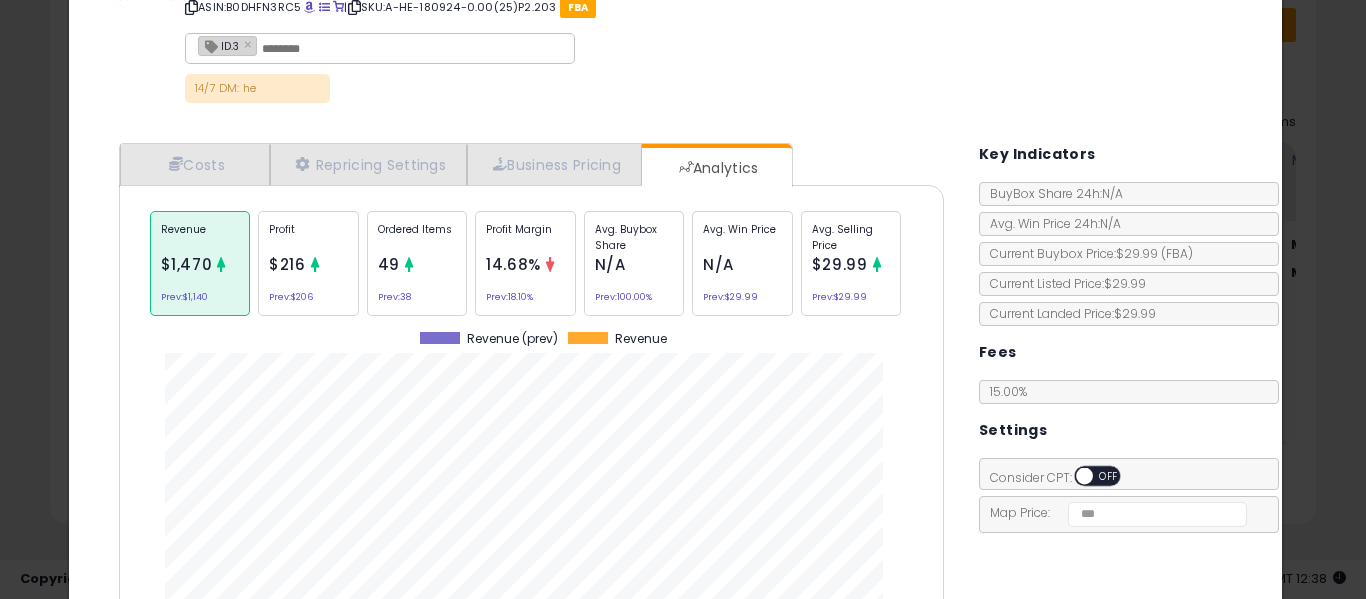 click on "14.68%" at bounding box center (513, 264) 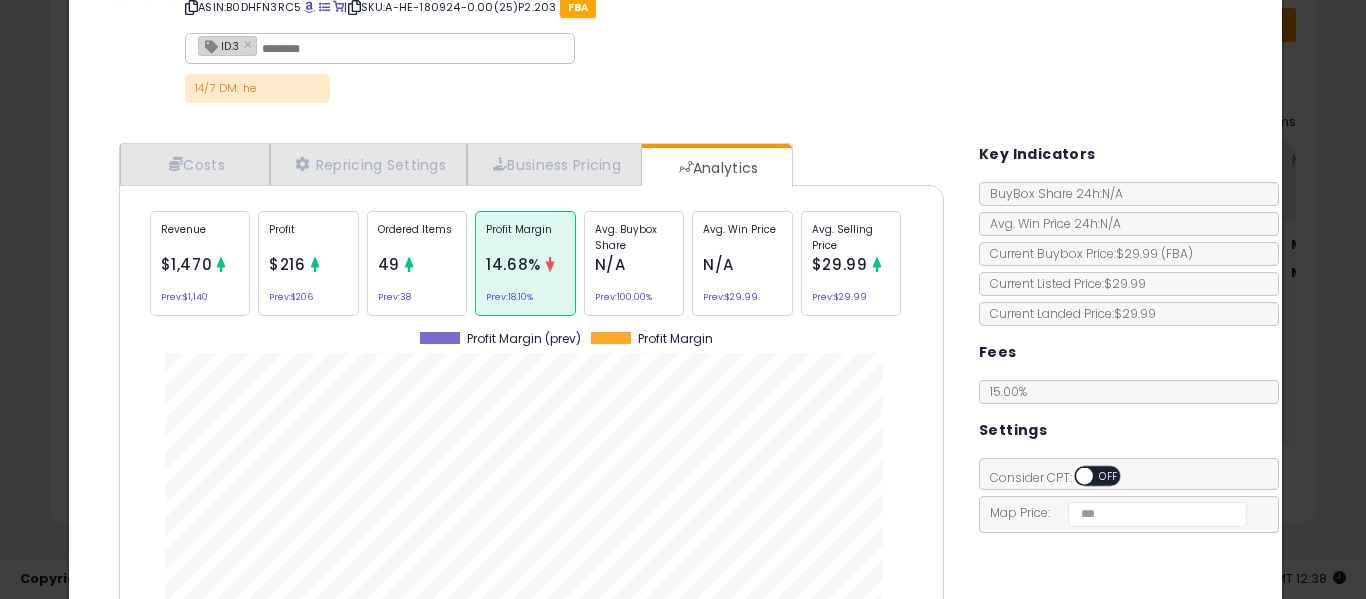 click on "Avg. Buybox Share
N/A
Prev:  100.00%" 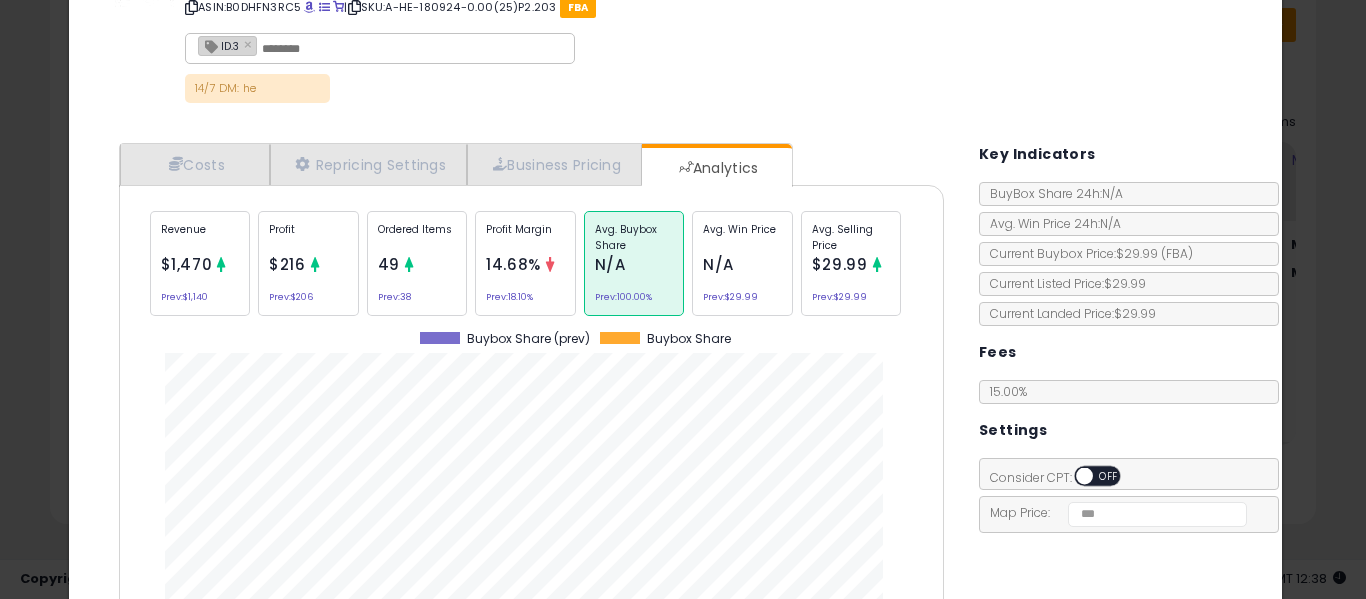 click at bounding box center [550, 264] 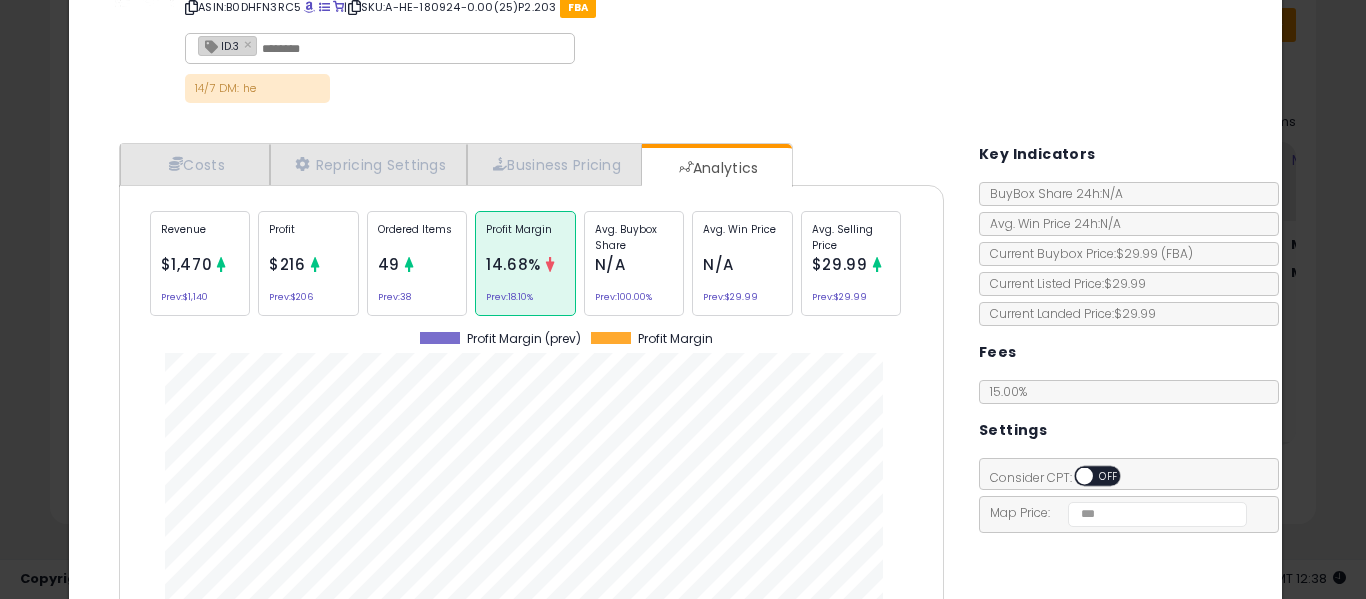 click on "$29.99" at bounding box center [840, 264] 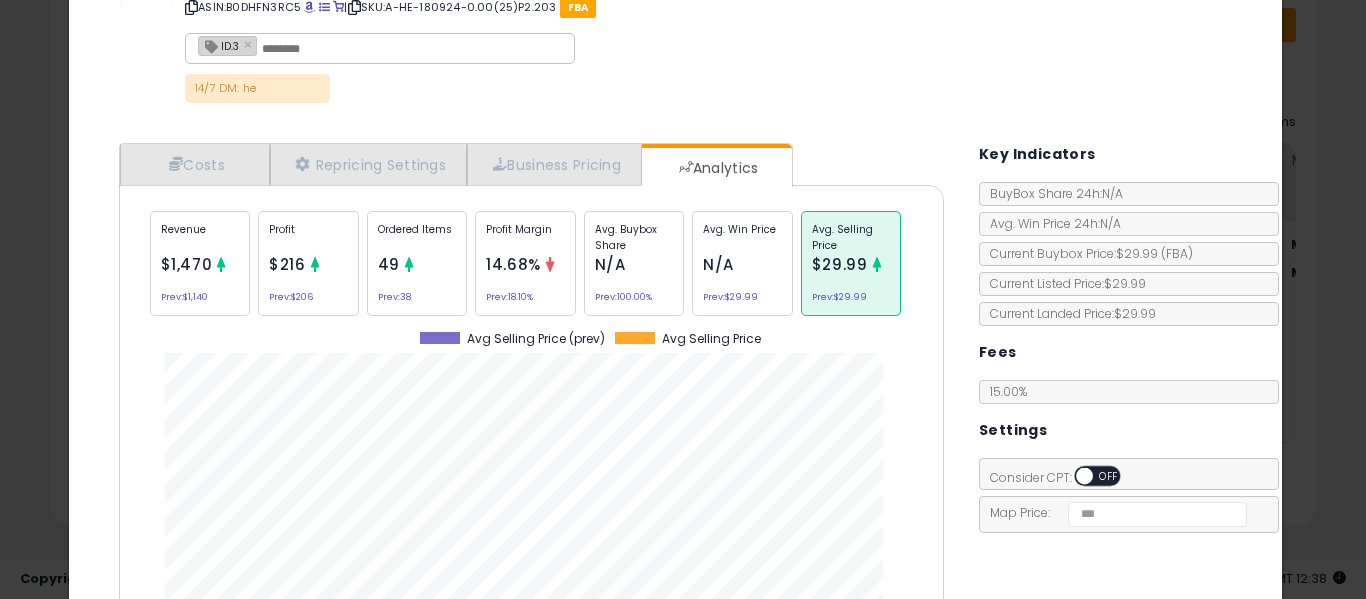 click on "14.68%" at bounding box center [513, 264] 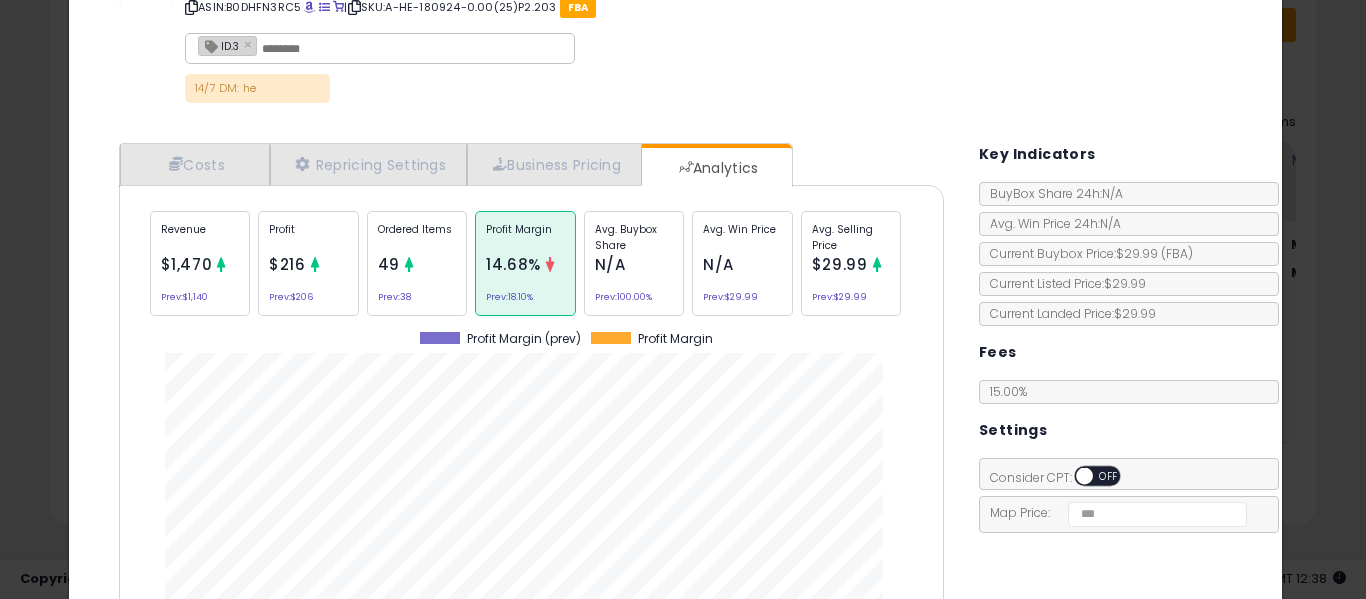click on "× Close
Health Extension Fresh Breath Dental Bones for Dogs, 14 Small Bones  Supports Dental Health, Freshens Breath, Ideal for Puppy Training (Pack of 4)
ASIN:  B0DHFN3RC5
|
SKU:  A-HE-180924-0.00(25)P2.203
FBA
ID.3 ×
14/7 DM: he
Repricing:
ON   OFF" 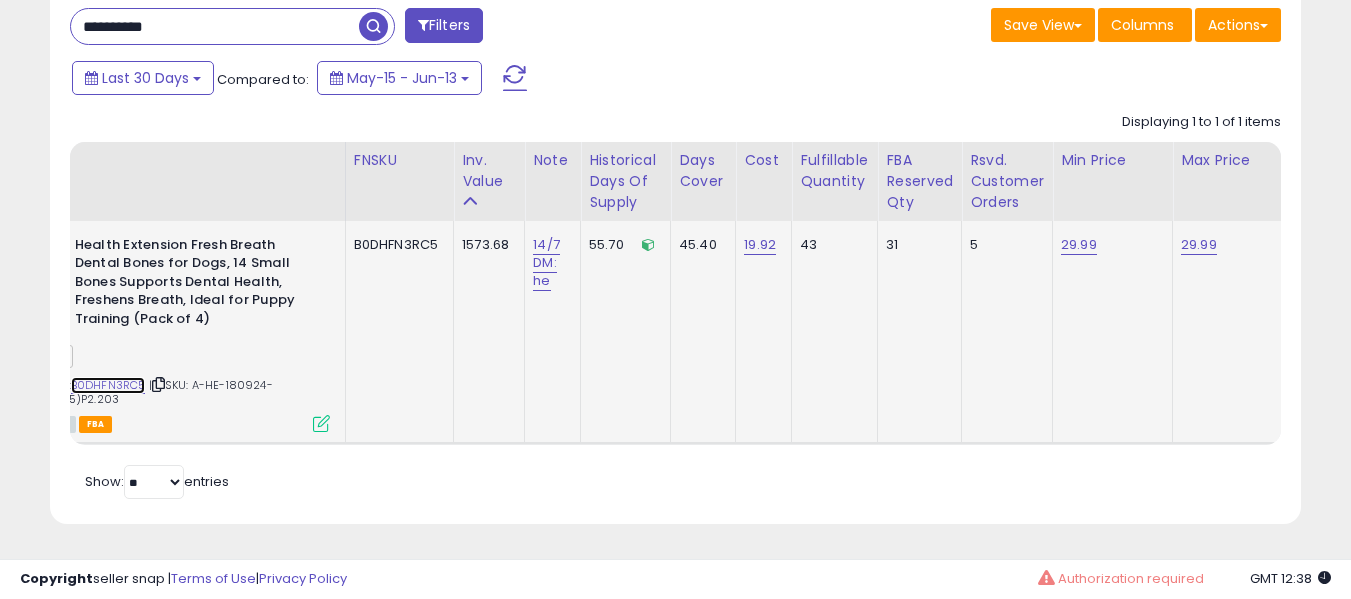 click on "B0DHFN3RC5" at bounding box center (108, 385) 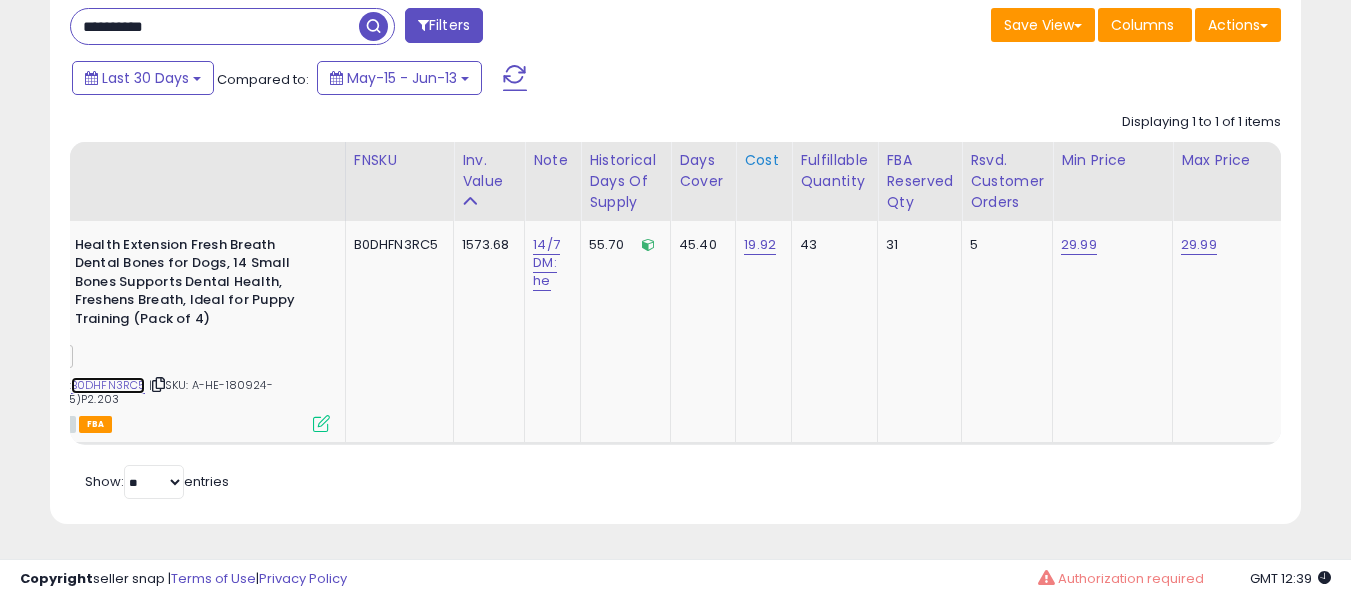 scroll, scrollTop: 0, scrollLeft: 353, axis: horizontal 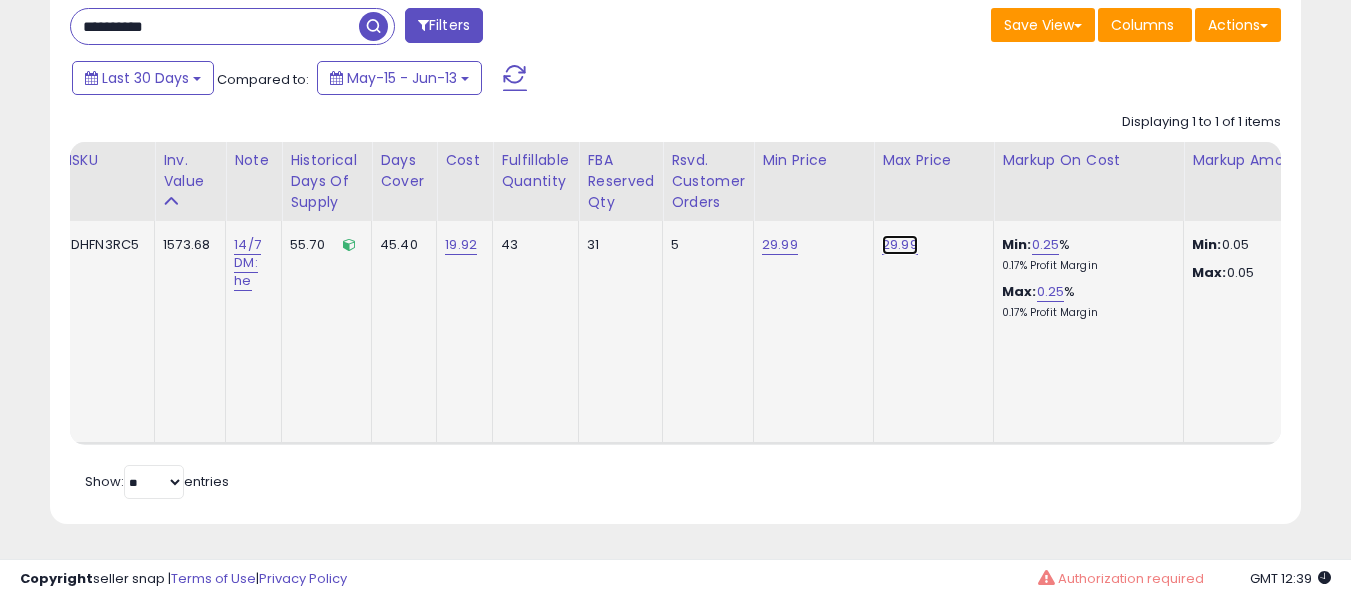click on "29.99" at bounding box center (900, 245) 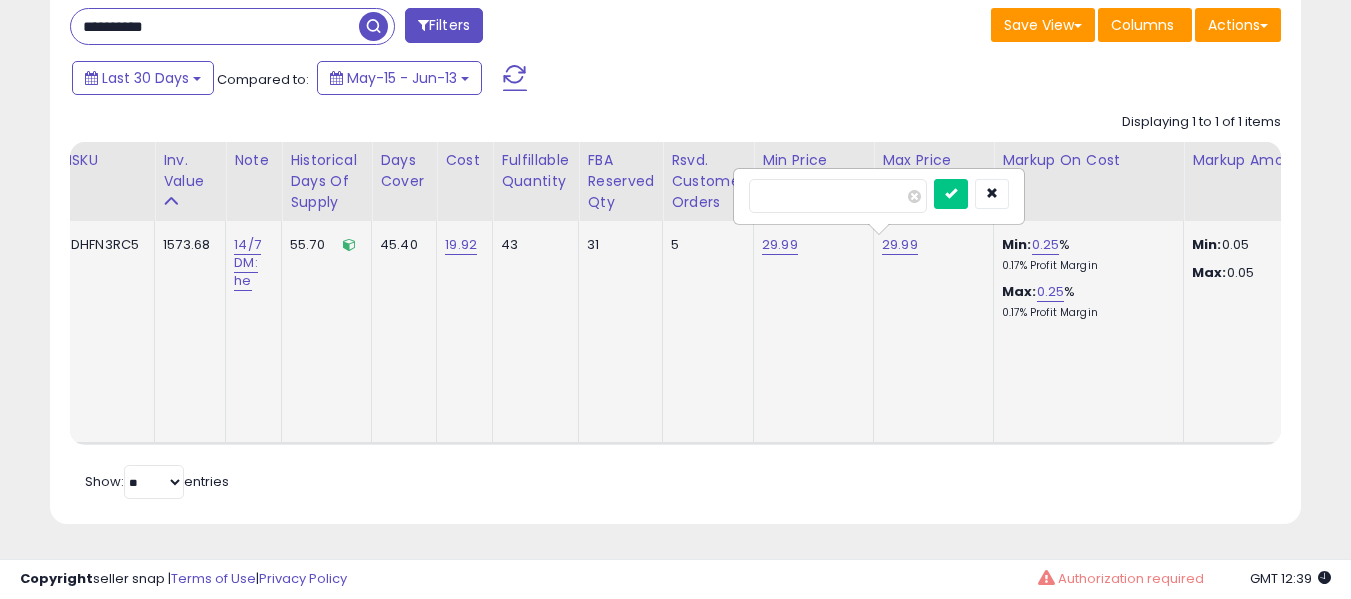 type on "*****" 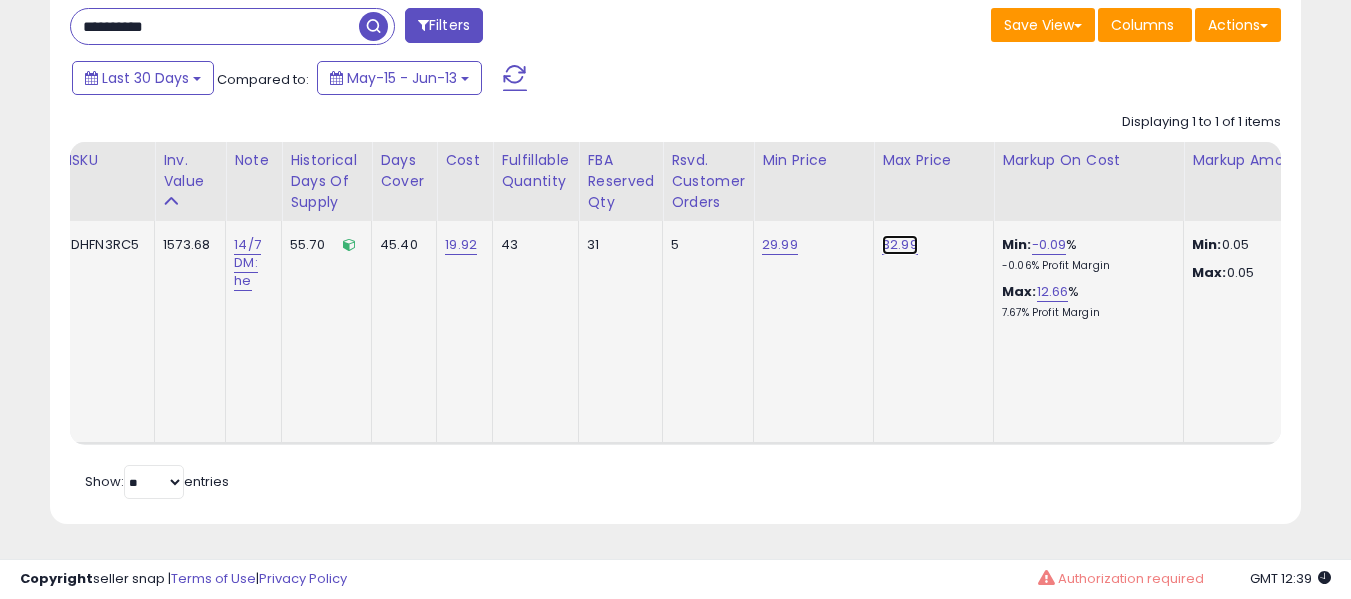 click on "32.99" at bounding box center [900, 245] 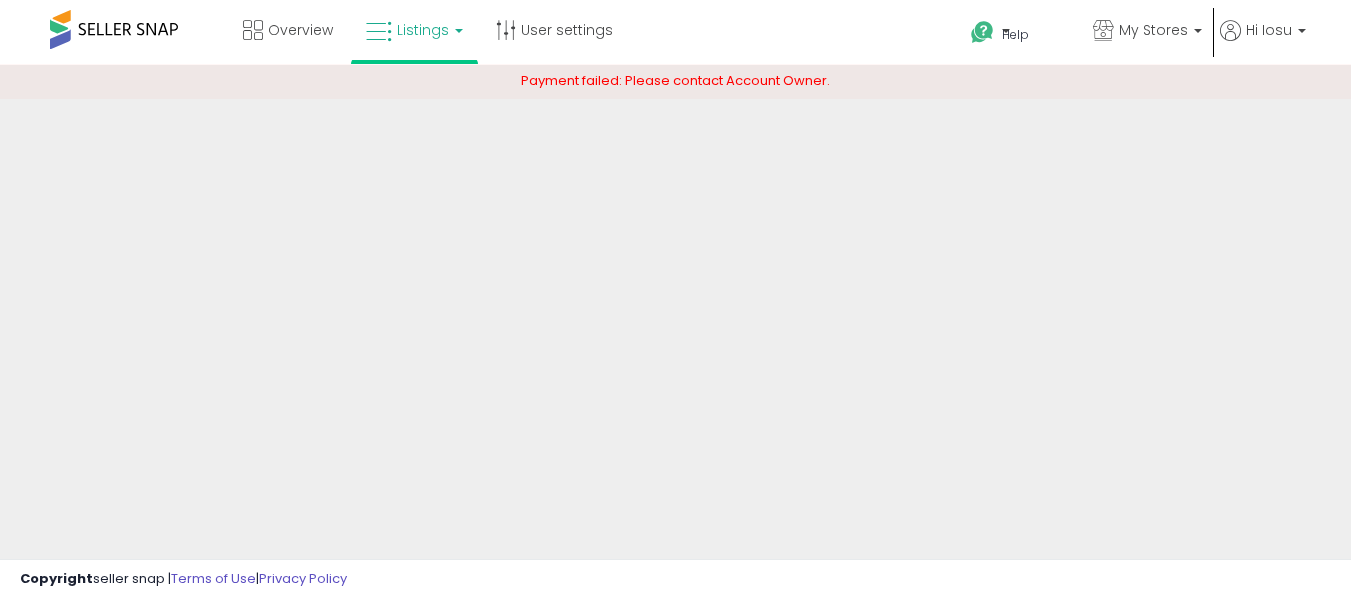 scroll, scrollTop: 0, scrollLeft: 0, axis: both 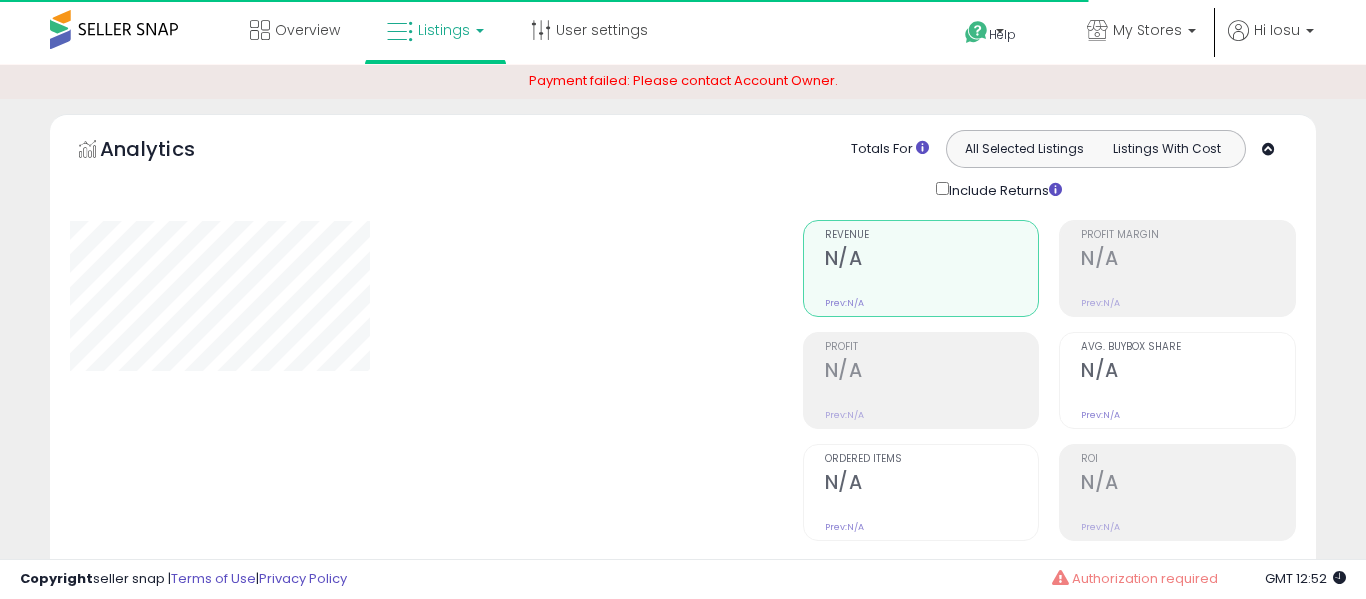 type on "**********" 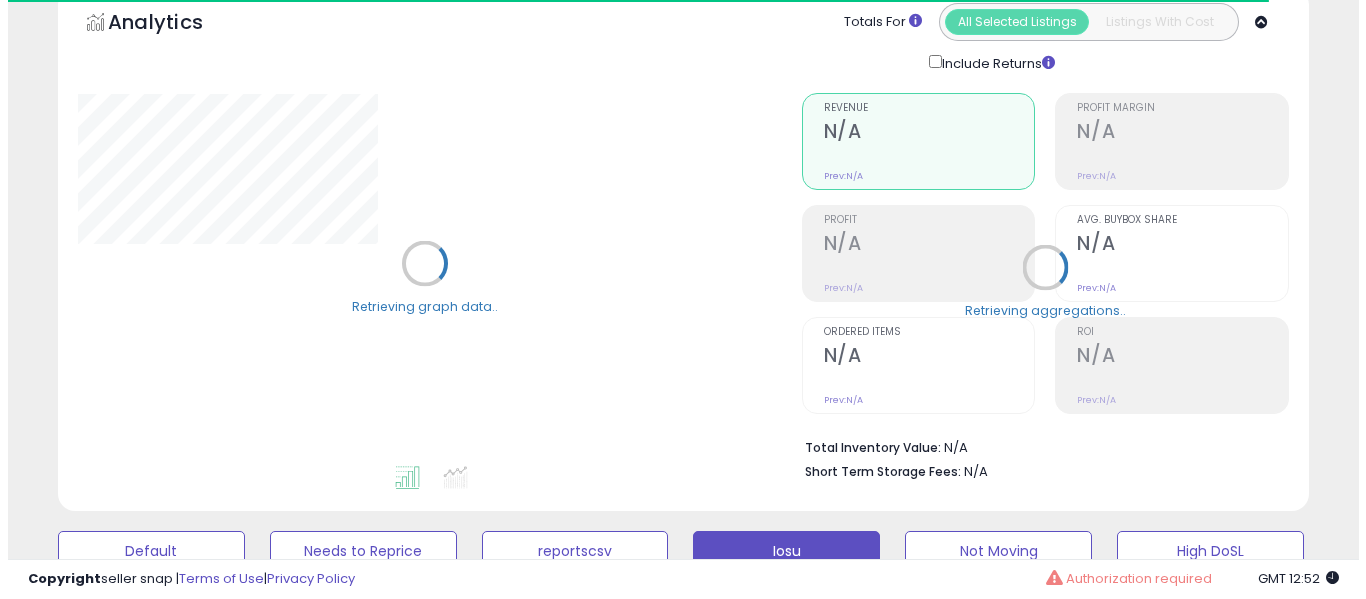 scroll, scrollTop: 500, scrollLeft: 0, axis: vertical 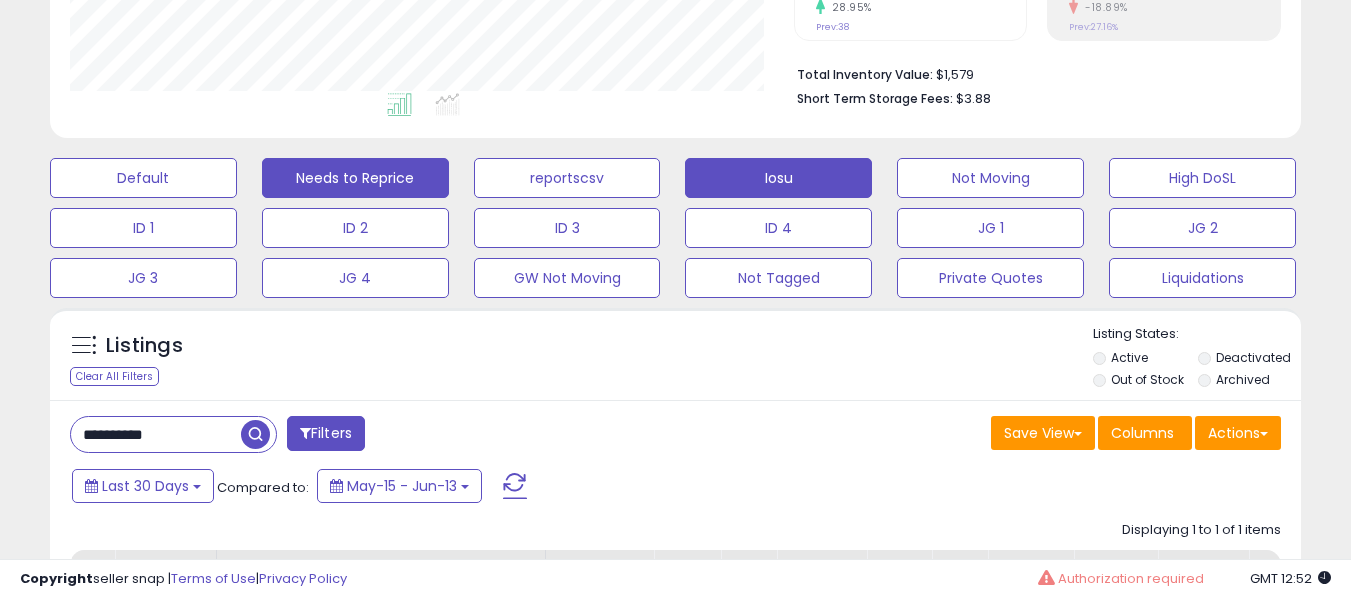 click on "Needs to Reprice" at bounding box center (143, 178) 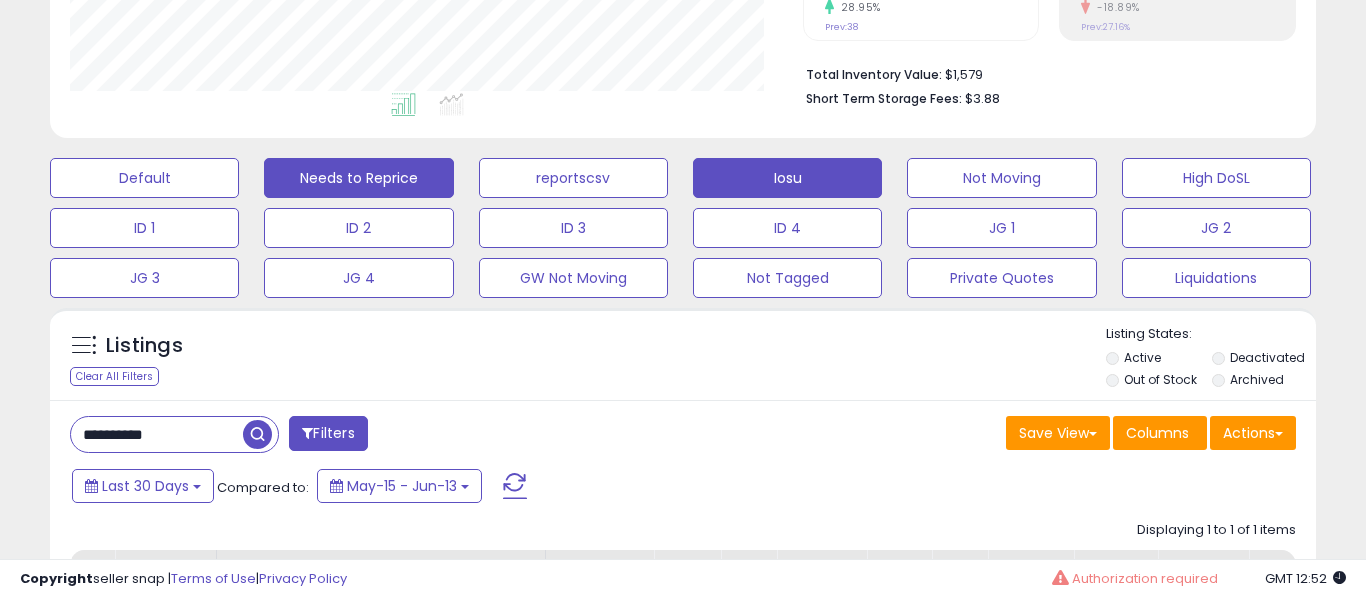 scroll, scrollTop: 999590, scrollLeft: 999267, axis: both 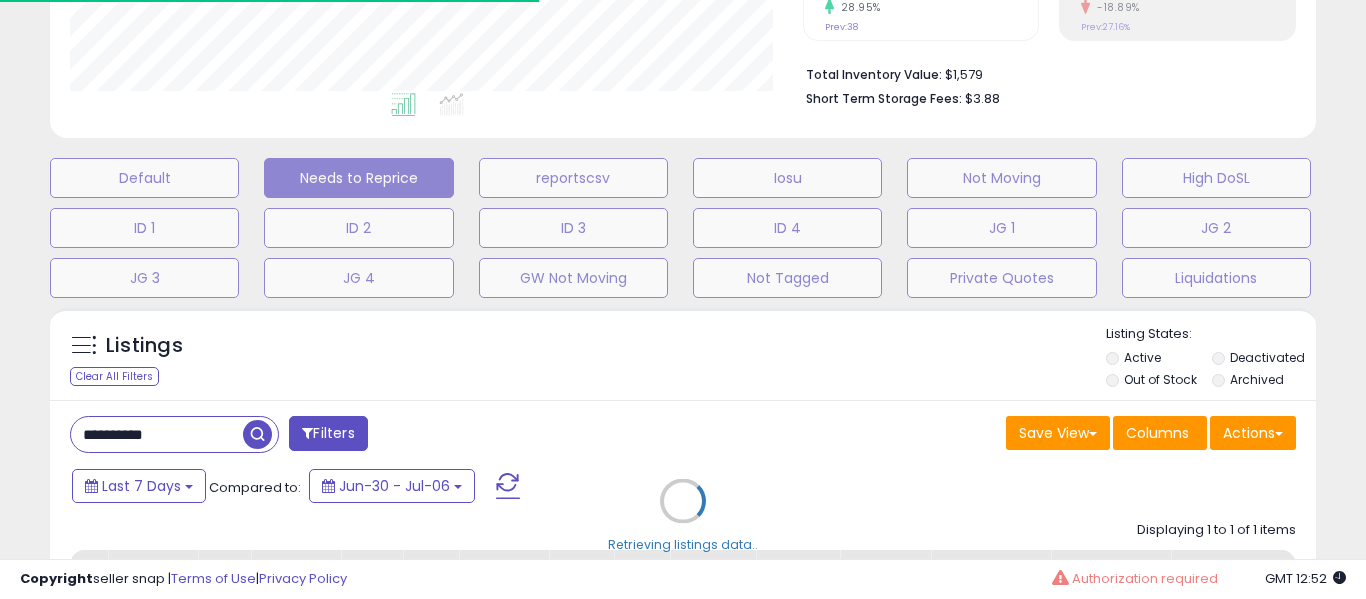 type 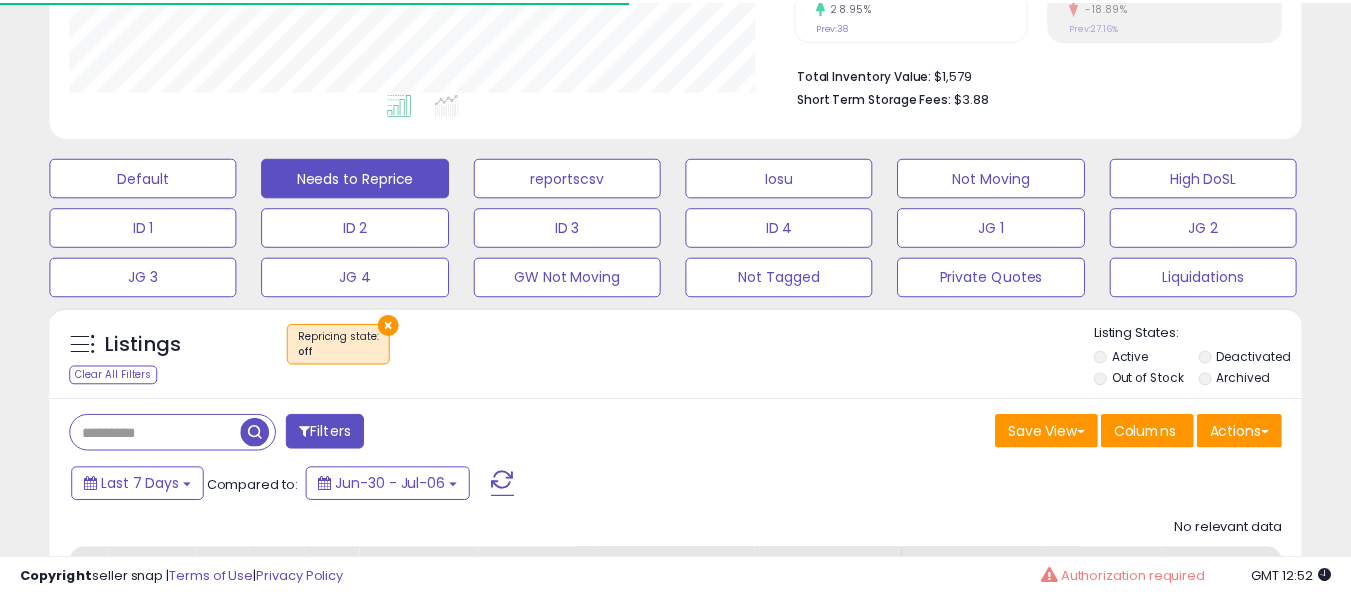 scroll, scrollTop: 410, scrollLeft: 724, axis: both 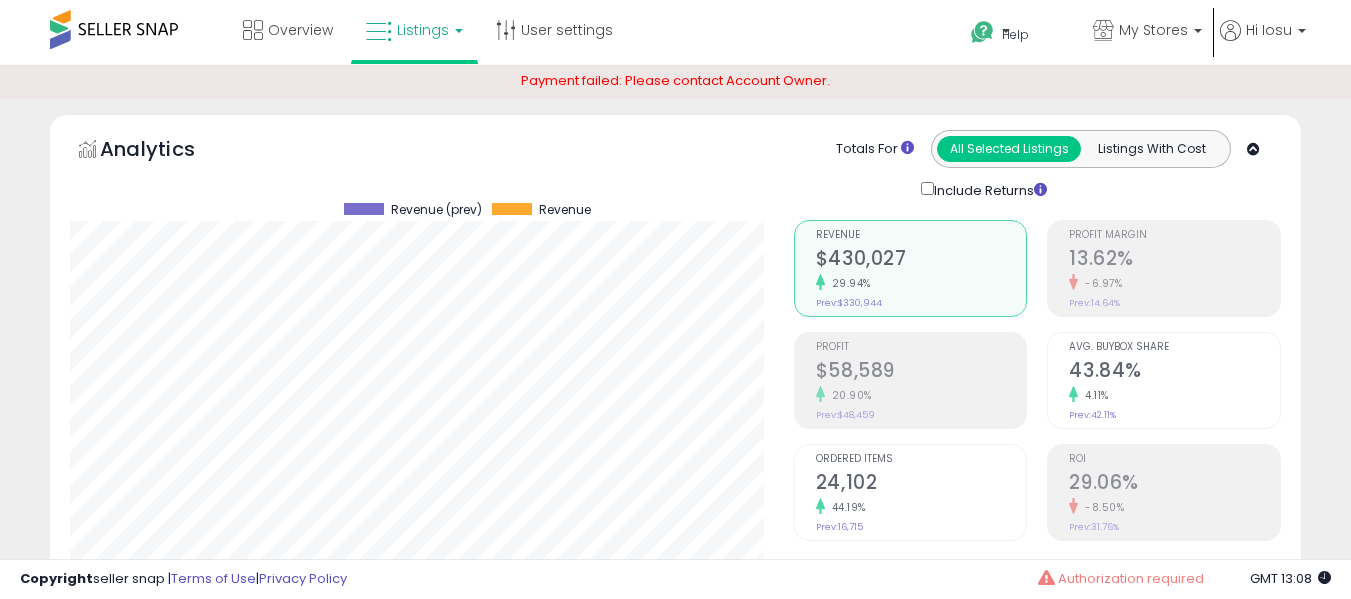 select on "**" 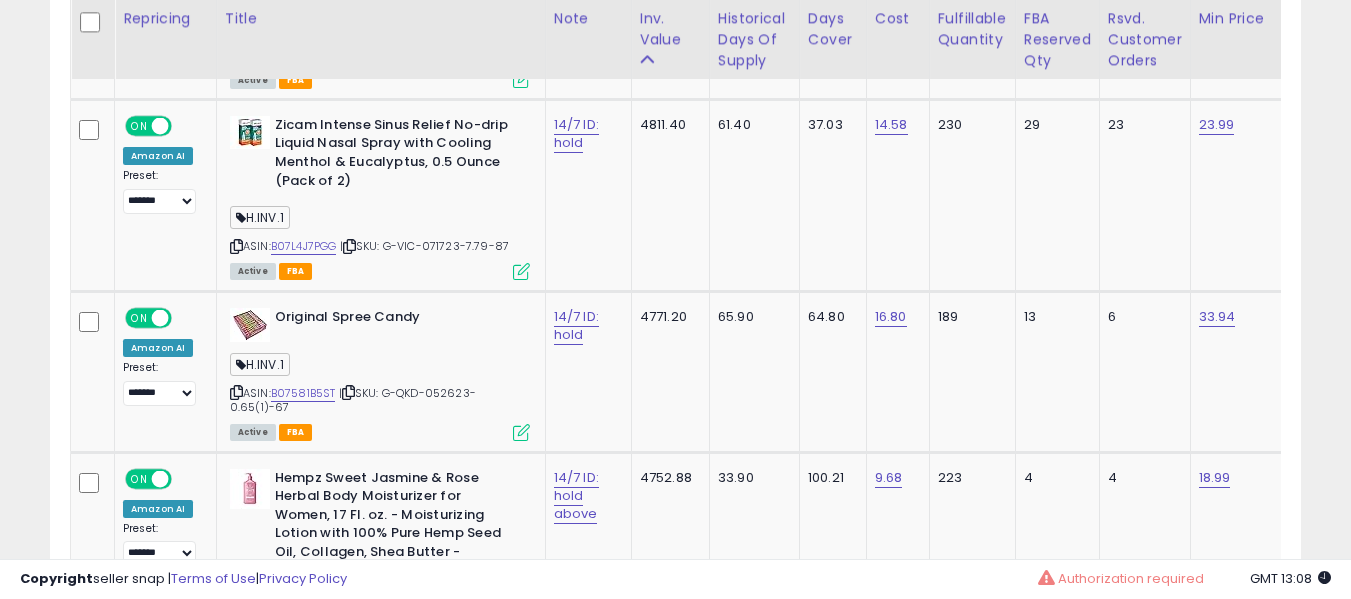 scroll, scrollTop: 6016, scrollLeft: 0, axis: vertical 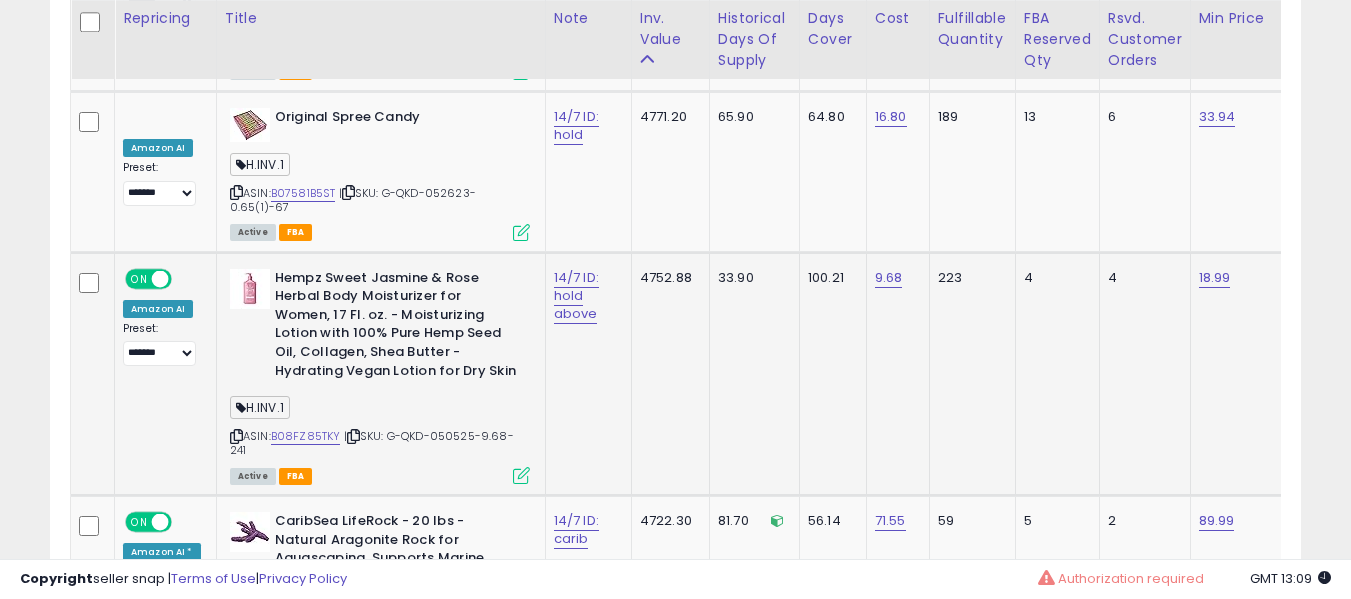 drag, startPoint x: 343, startPoint y: 375, endPoint x: 338, endPoint y: 390, distance: 15.811388 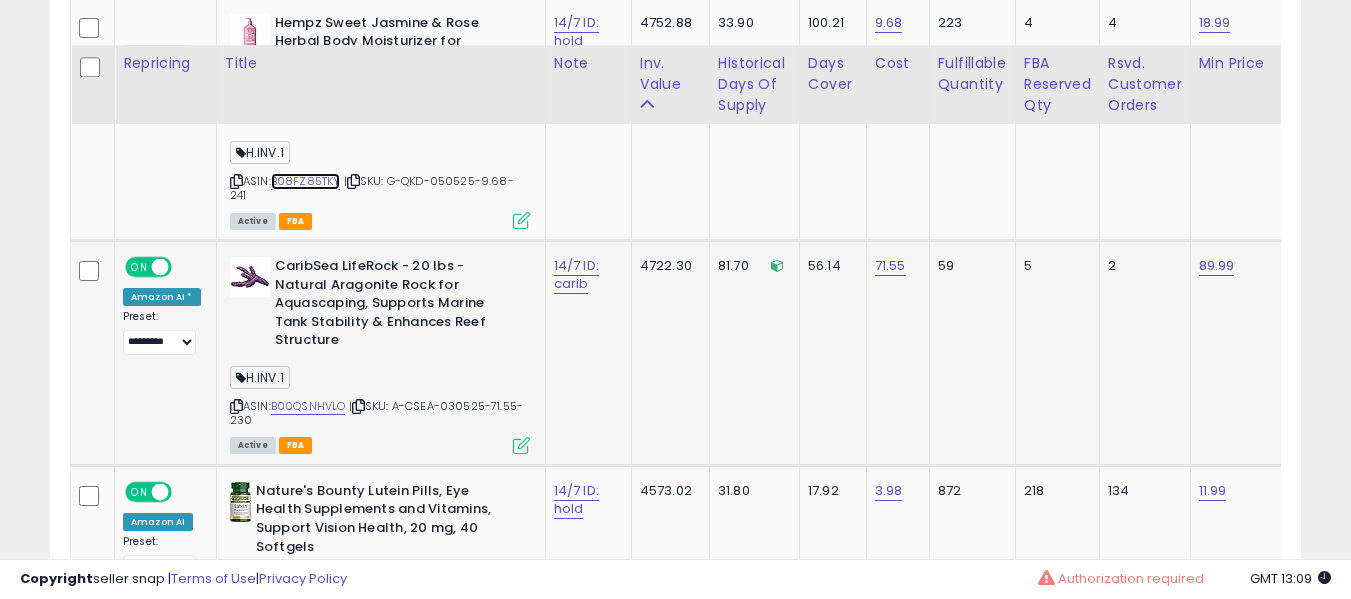 scroll, scrollTop: 6516, scrollLeft: 0, axis: vertical 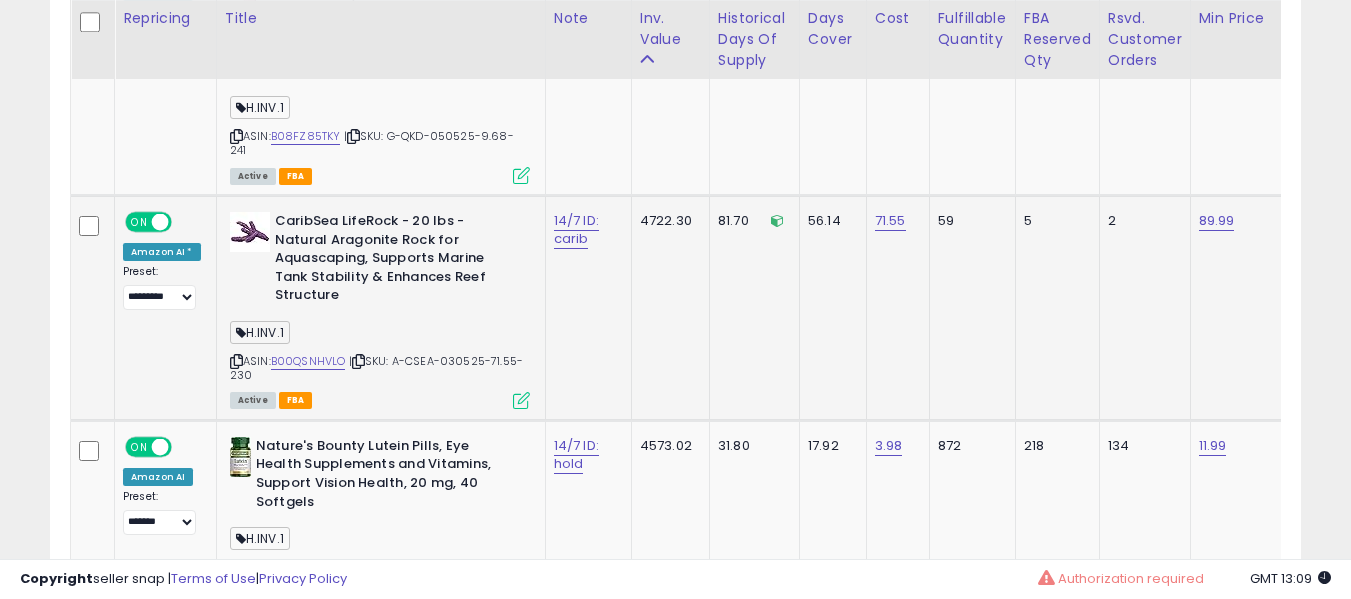 drag, startPoint x: 298, startPoint y: 262, endPoint x: 325, endPoint y: 305, distance: 50.77401 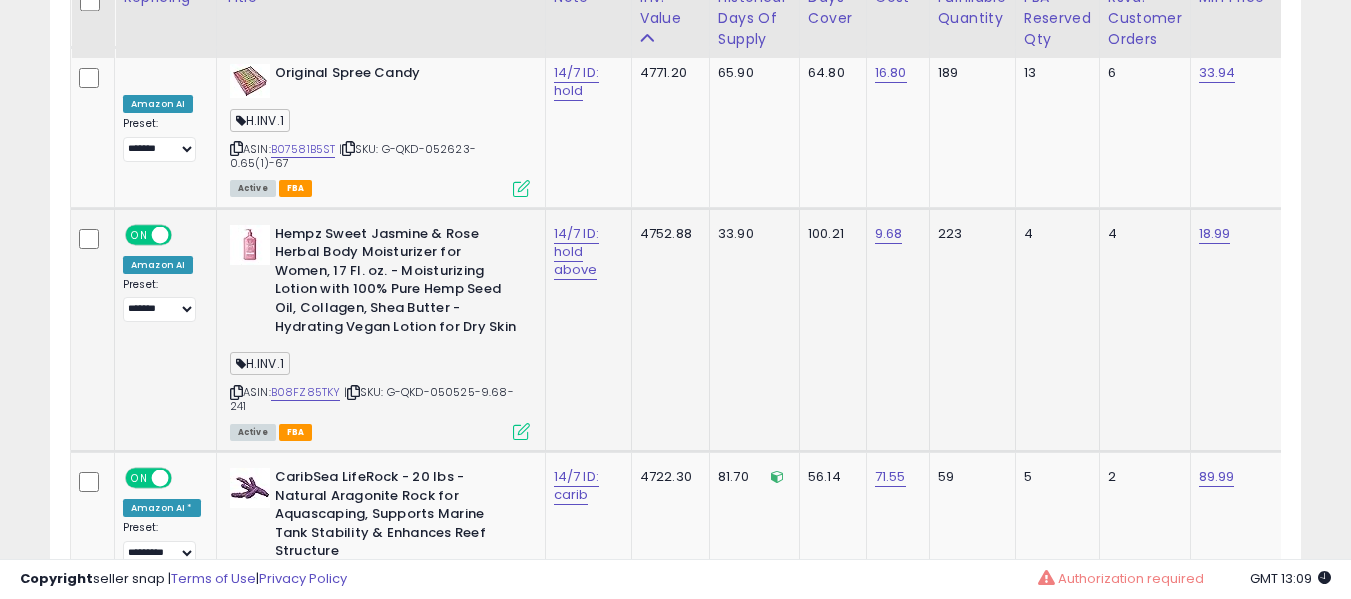scroll, scrollTop: 6215, scrollLeft: 0, axis: vertical 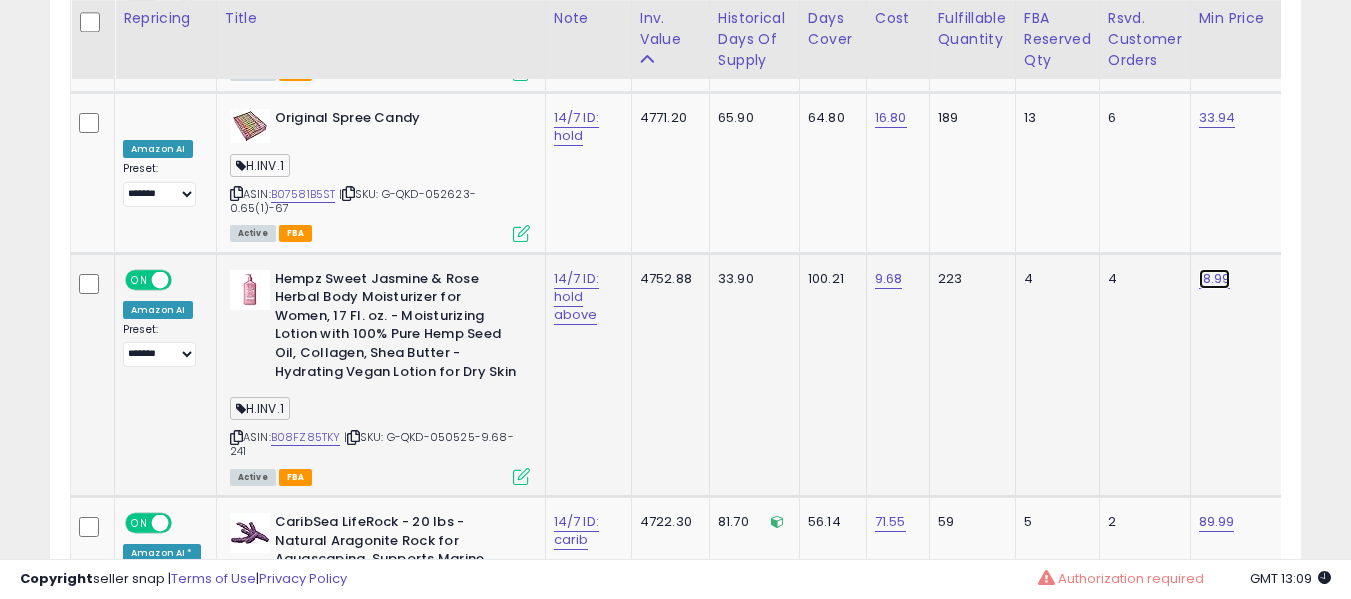click on "18.99" at bounding box center (1217, -5062) 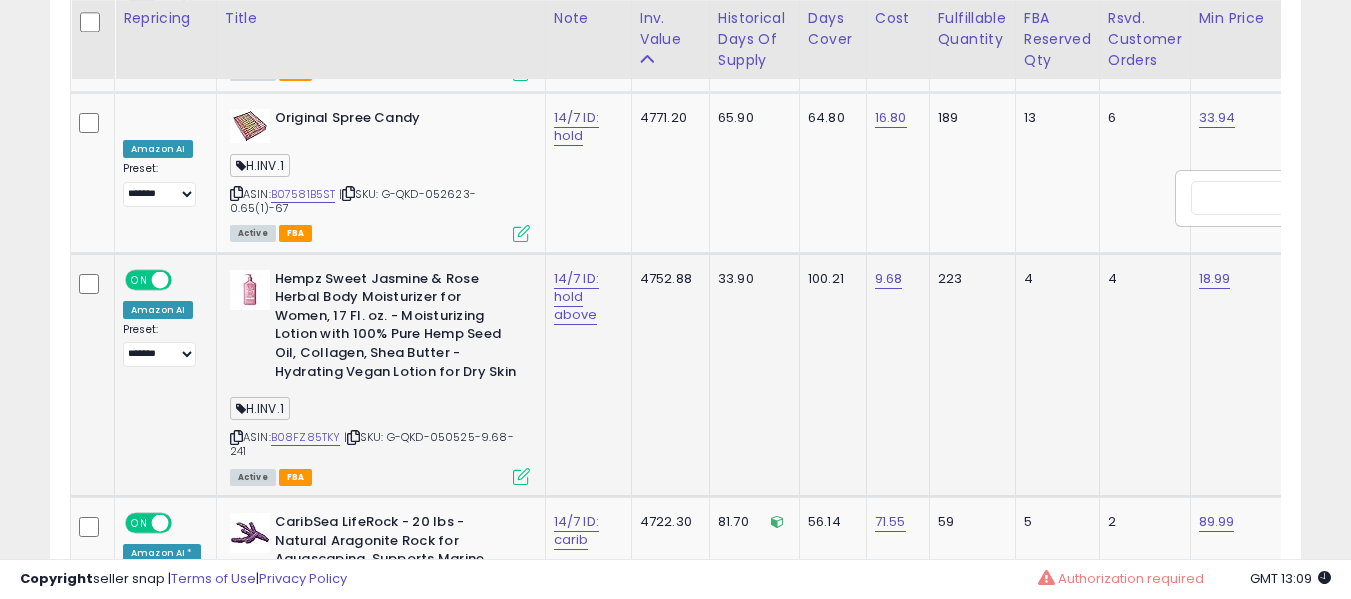 scroll, scrollTop: 0, scrollLeft: 118, axis: horizontal 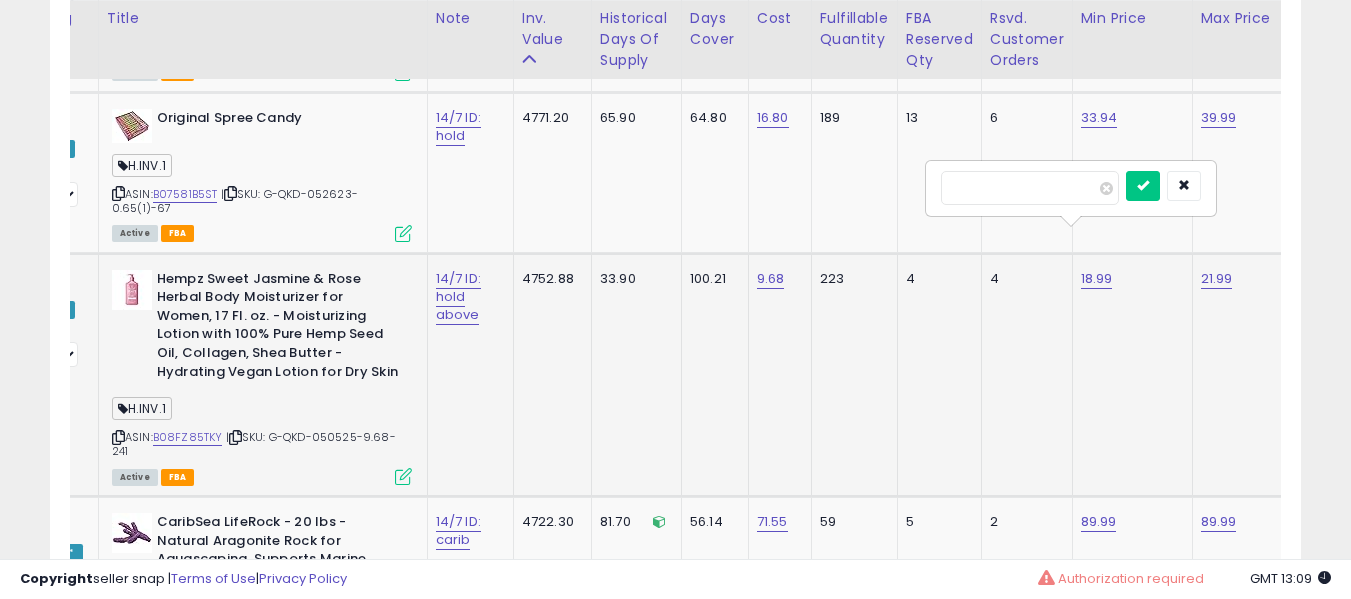 type on "*****" 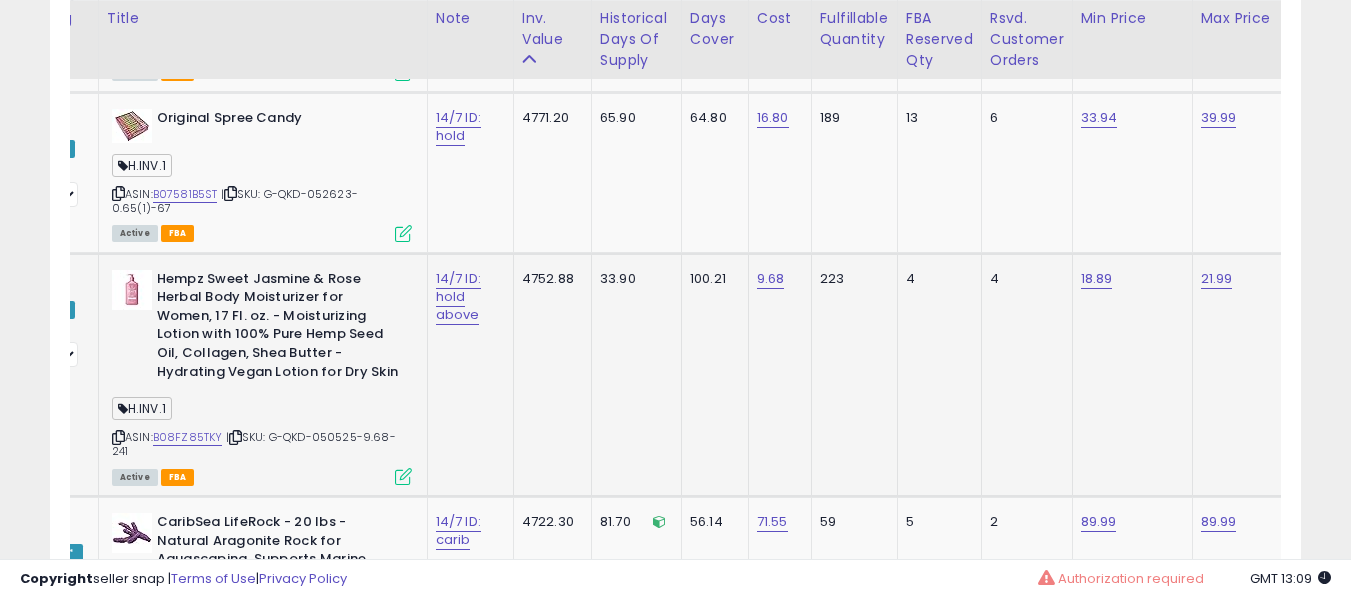 scroll, scrollTop: 0, scrollLeft: 6, axis: horizontal 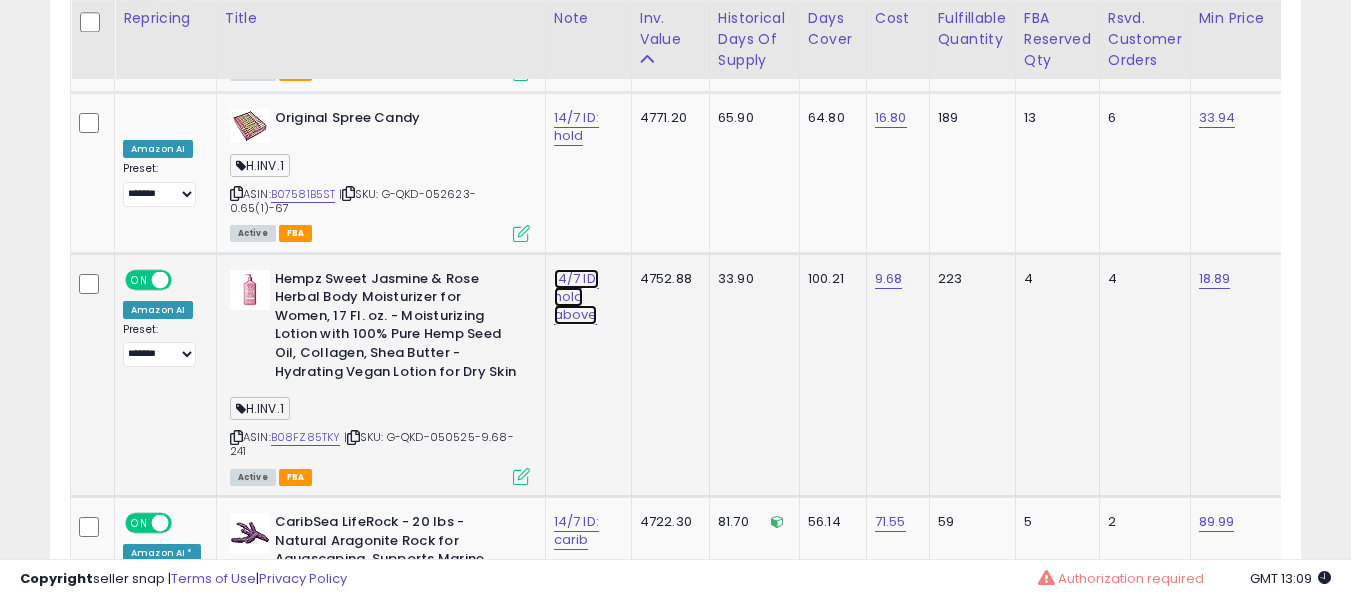 click on "14/7 ID: hold above" at bounding box center (577, -5035) 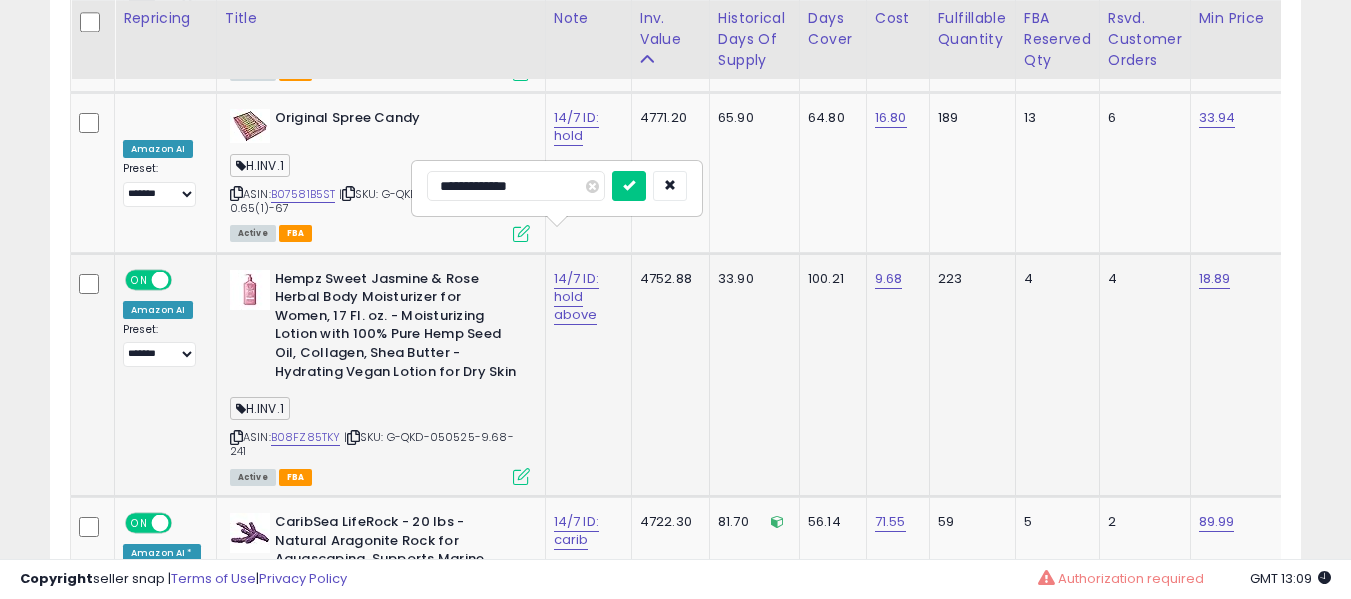 type on "**********" 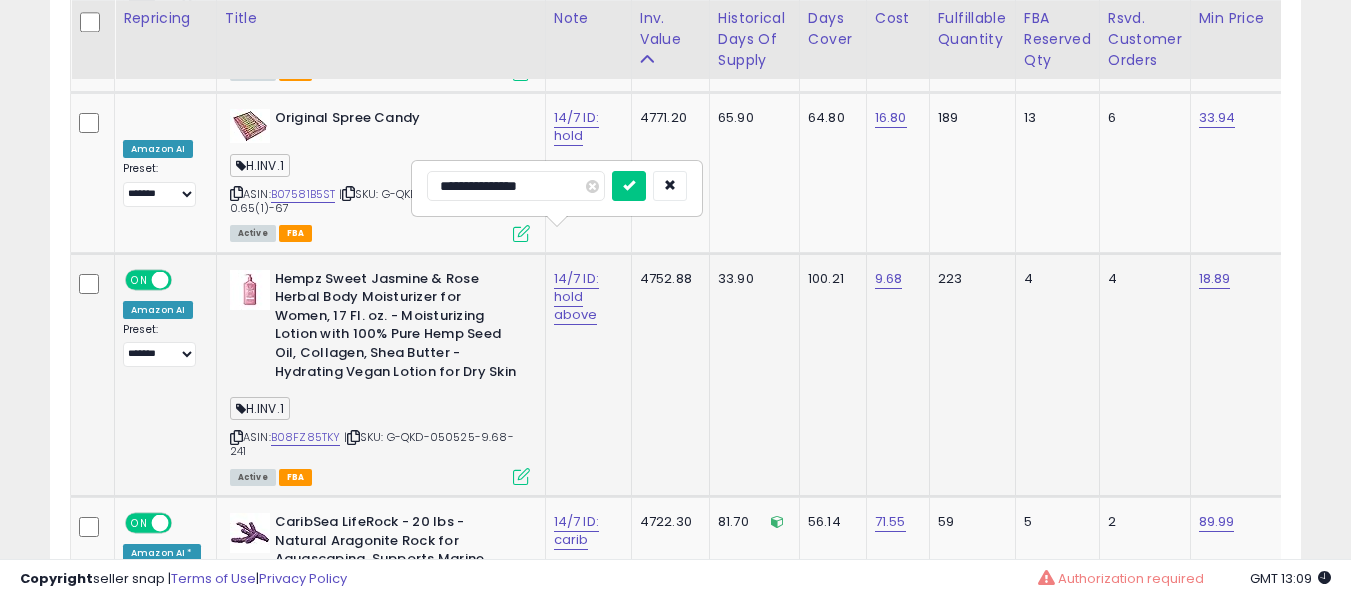 click at bounding box center (629, 186) 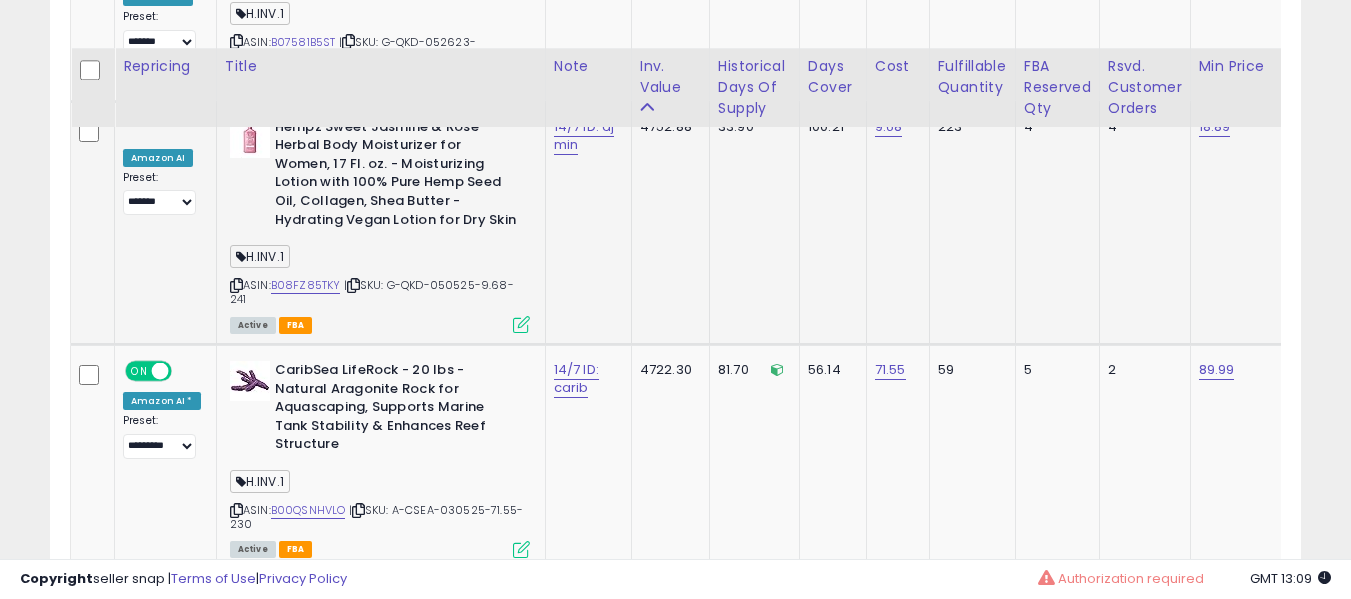 scroll, scrollTop: 6415, scrollLeft: 0, axis: vertical 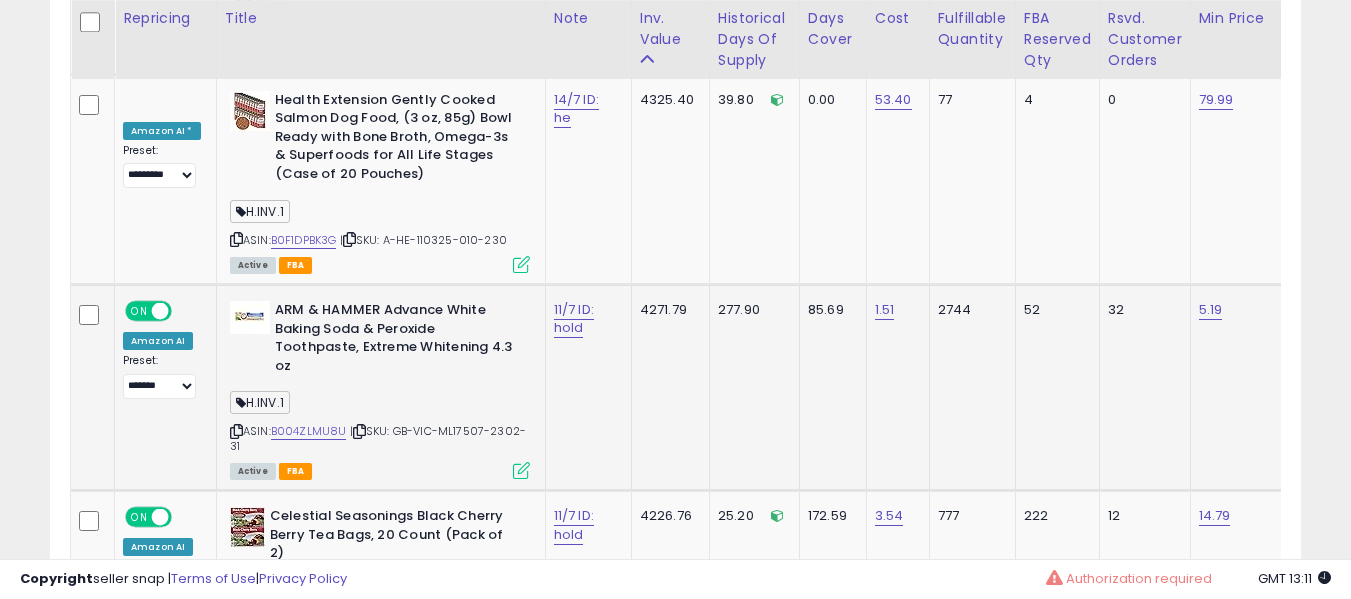 click on "11/7 ID: hold" 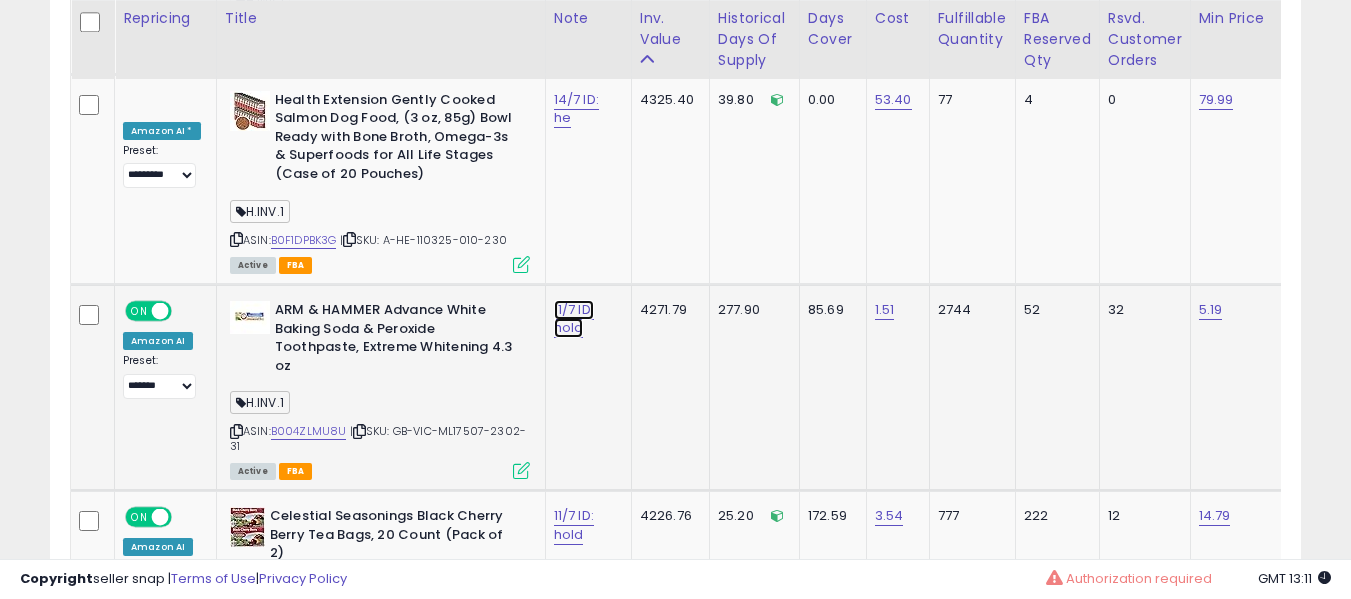 click on "11/7 ID: hold" at bounding box center (577, -6235) 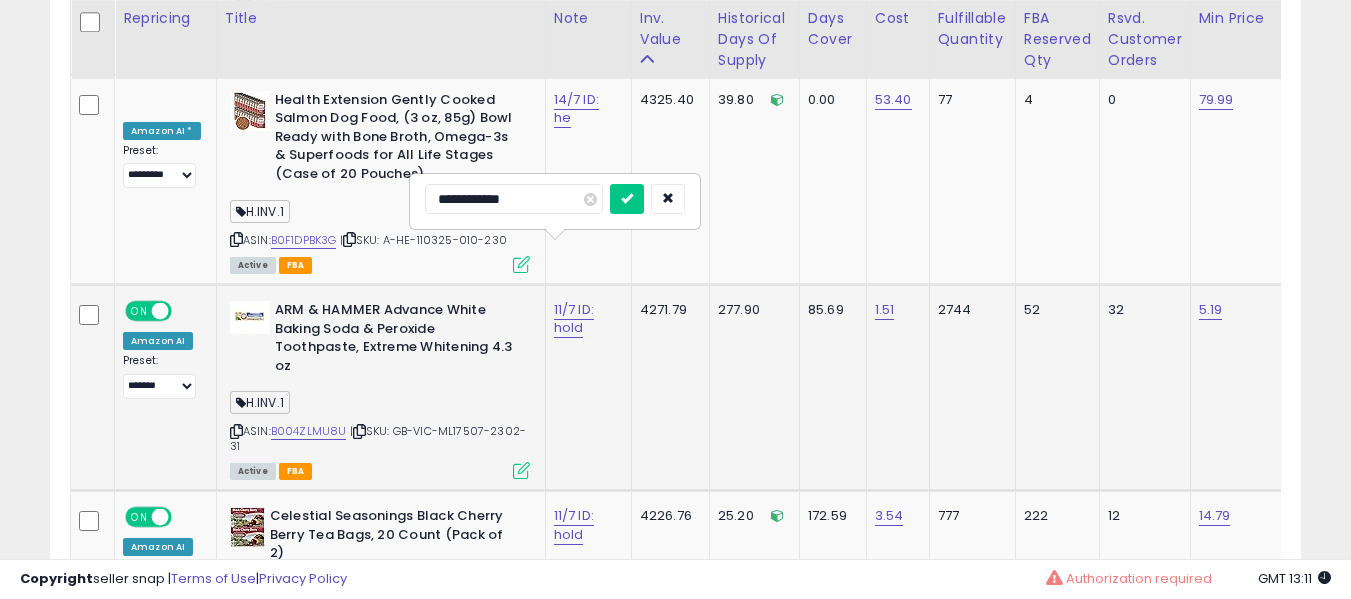 type on "**********" 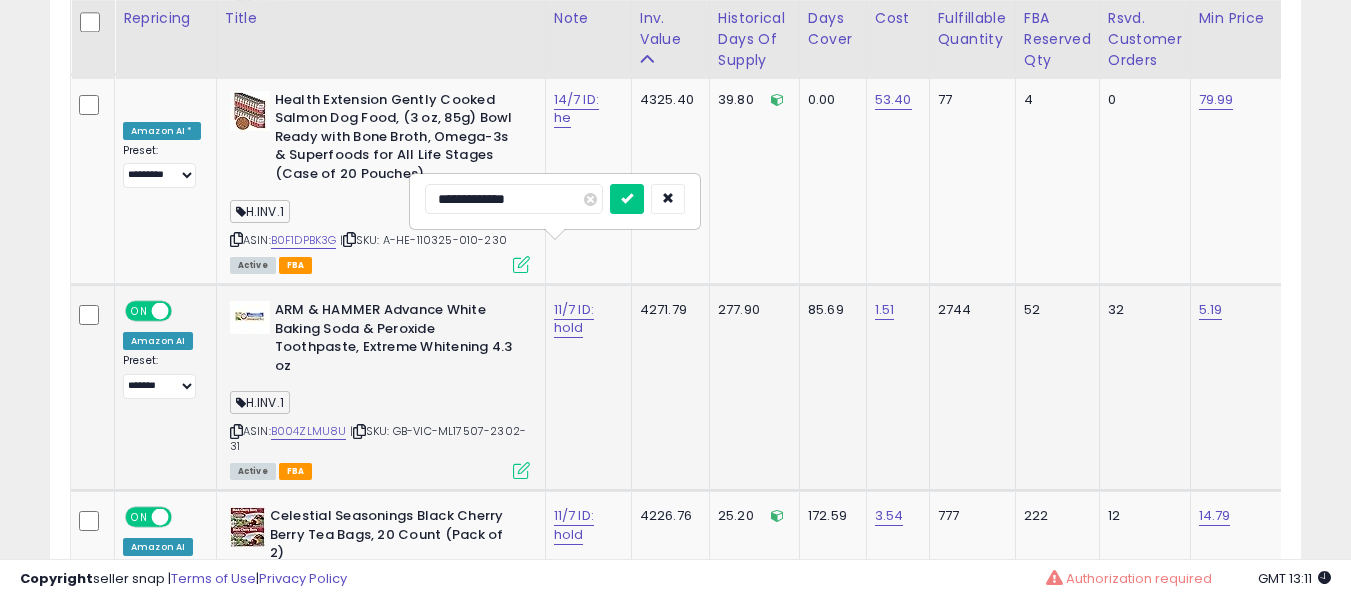 click at bounding box center (627, 199) 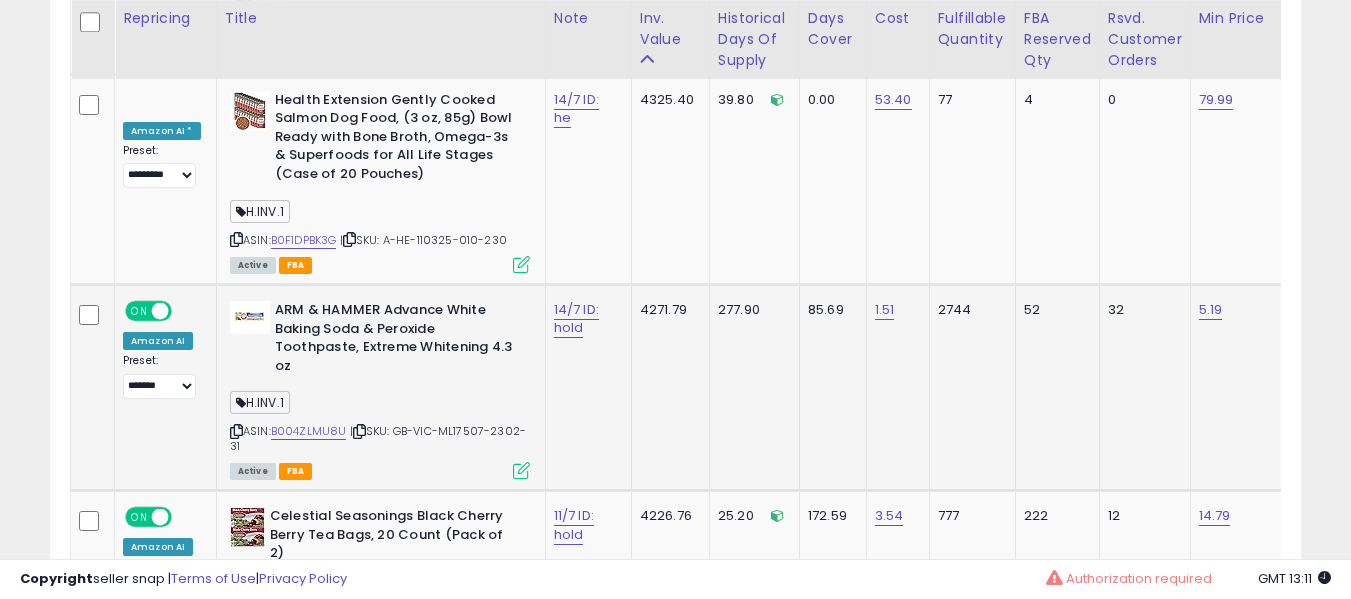 scroll, scrollTop: 7515, scrollLeft: 0, axis: vertical 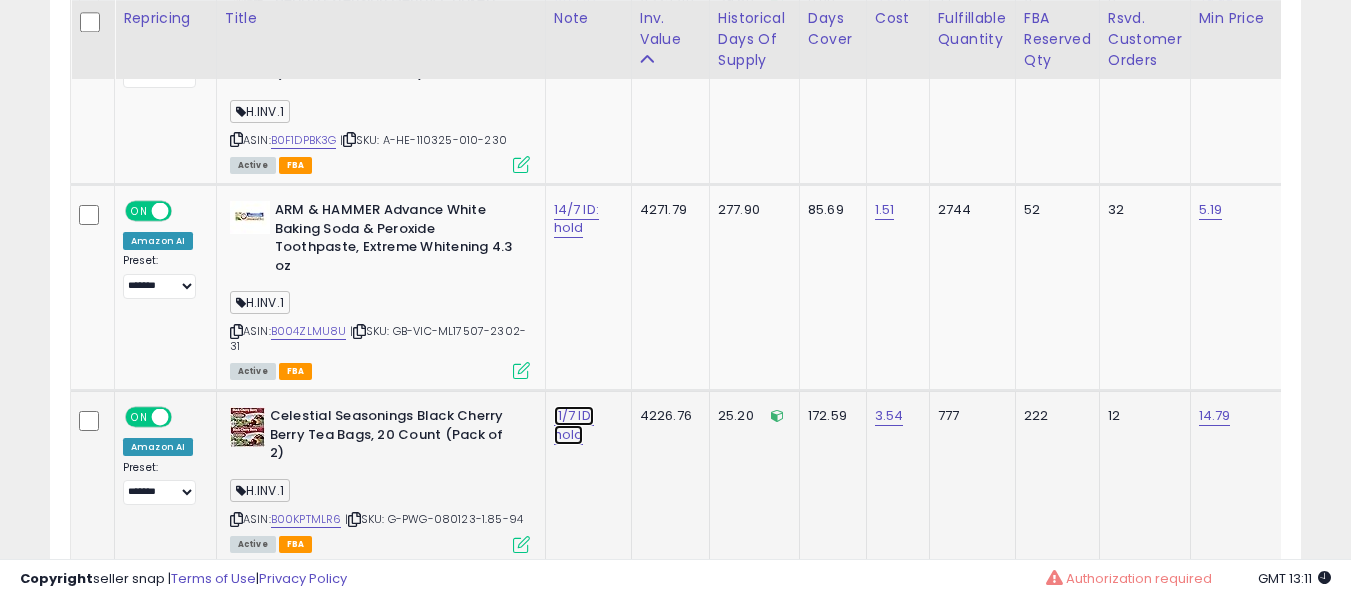 click on "11/7 ID: hold" at bounding box center (577, -6335) 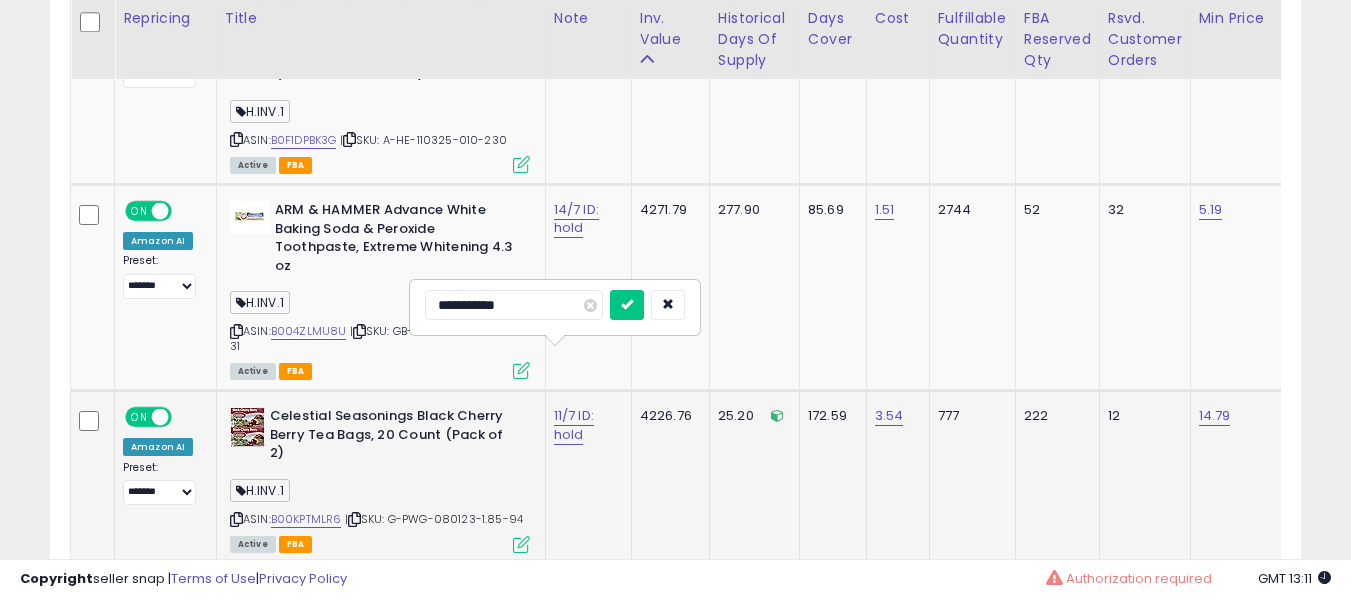 type on "**********" 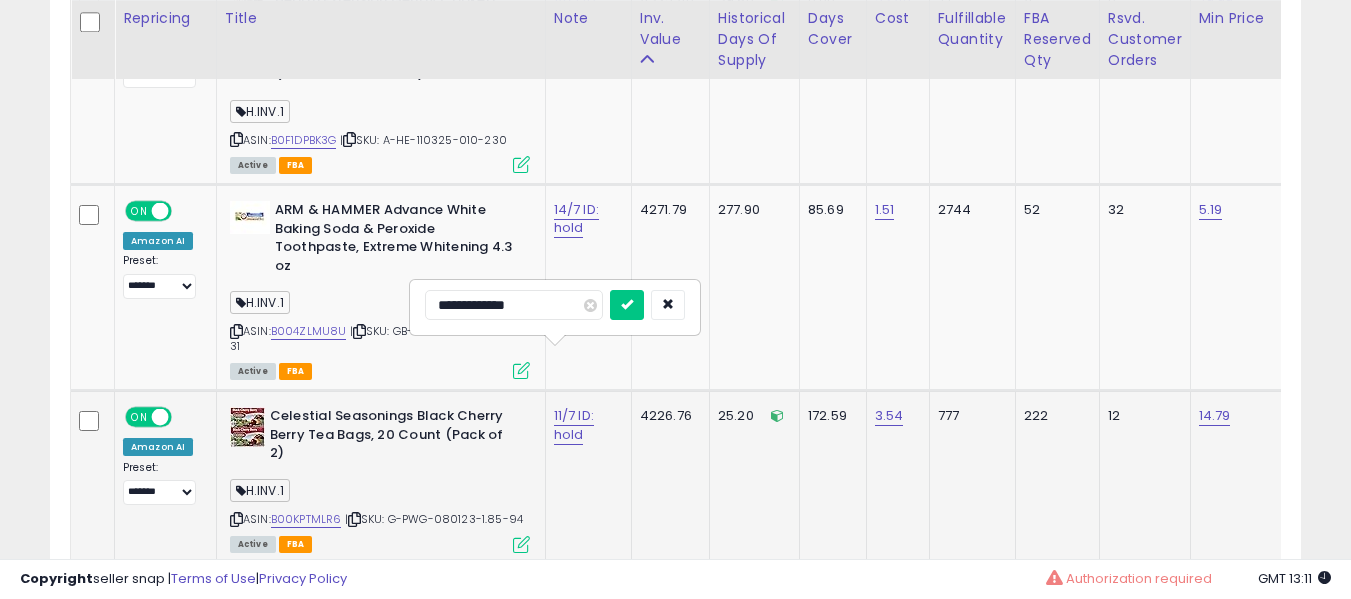 click at bounding box center (627, 305) 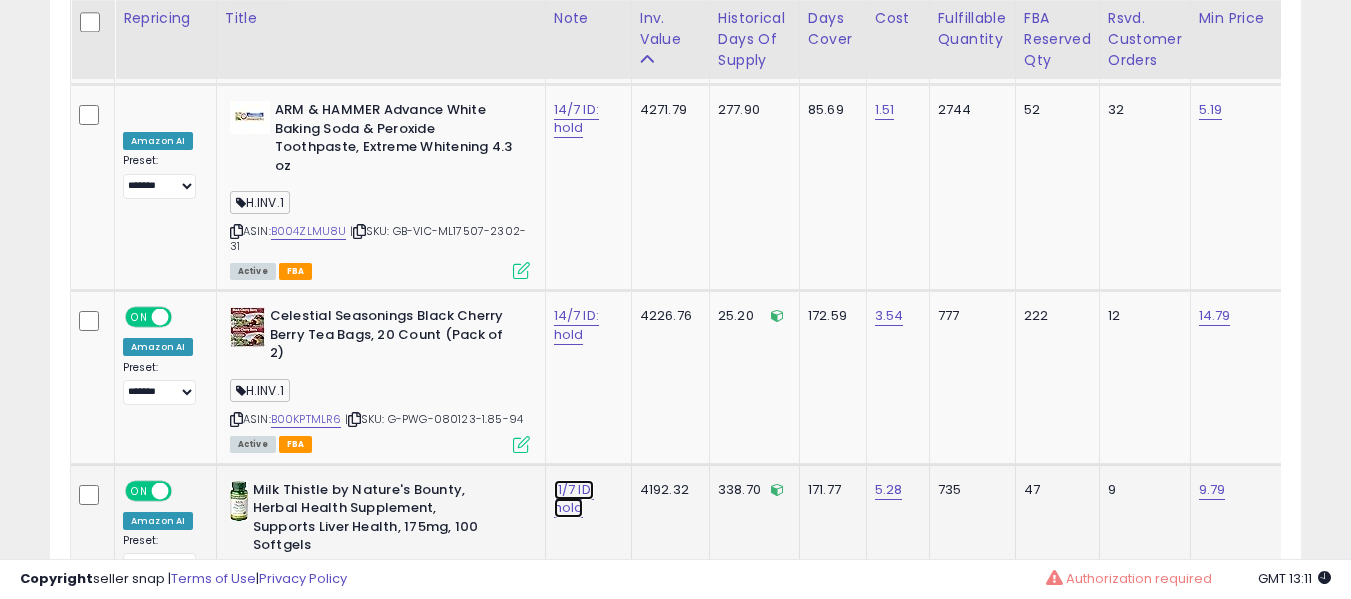 click on "11/7 ID: hold" at bounding box center (577, -6435) 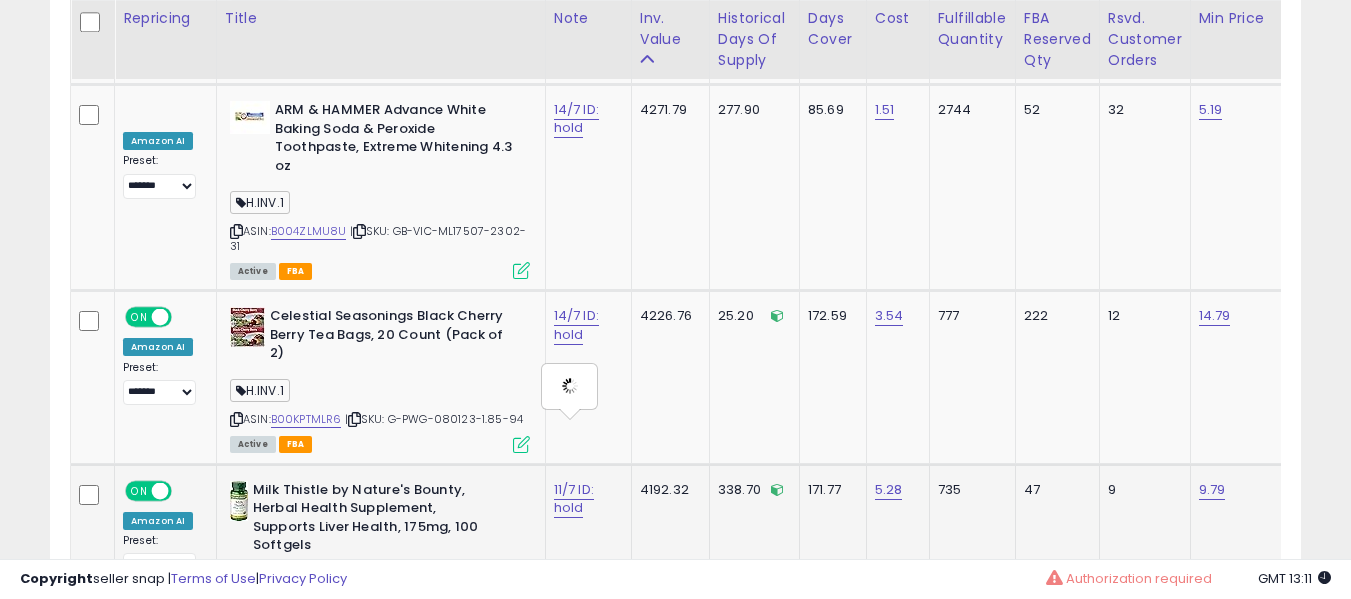 type on "**********" 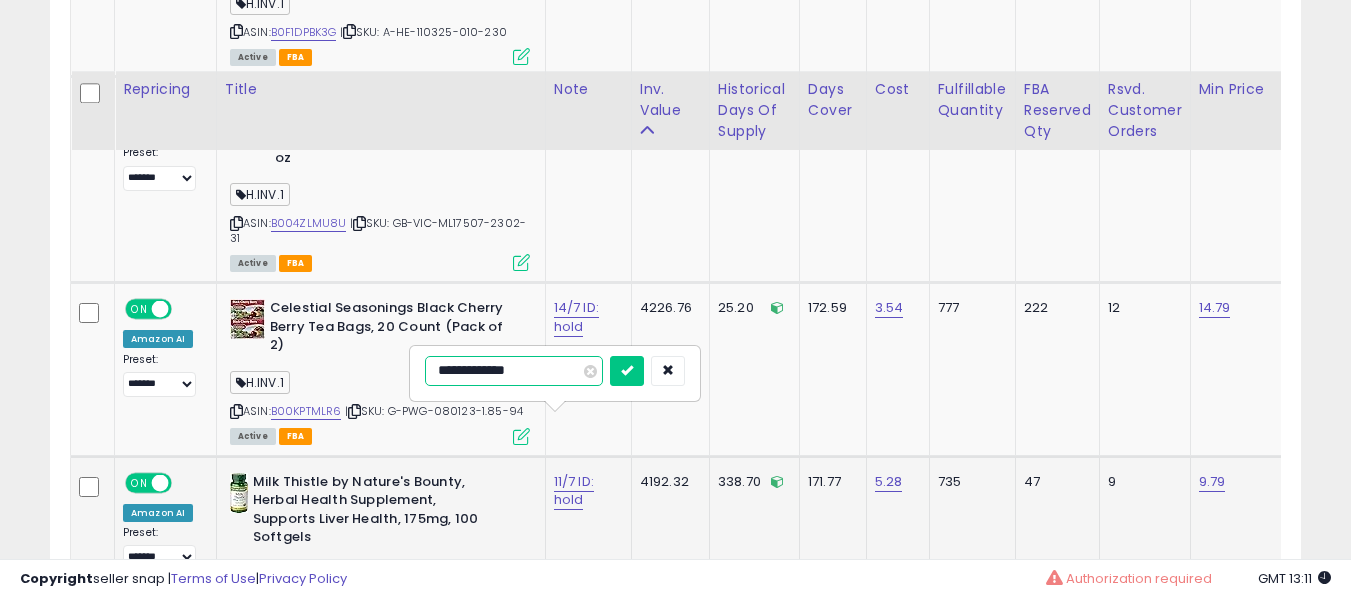 scroll, scrollTop: 7715, scrollLeft: 0, axis: vertical 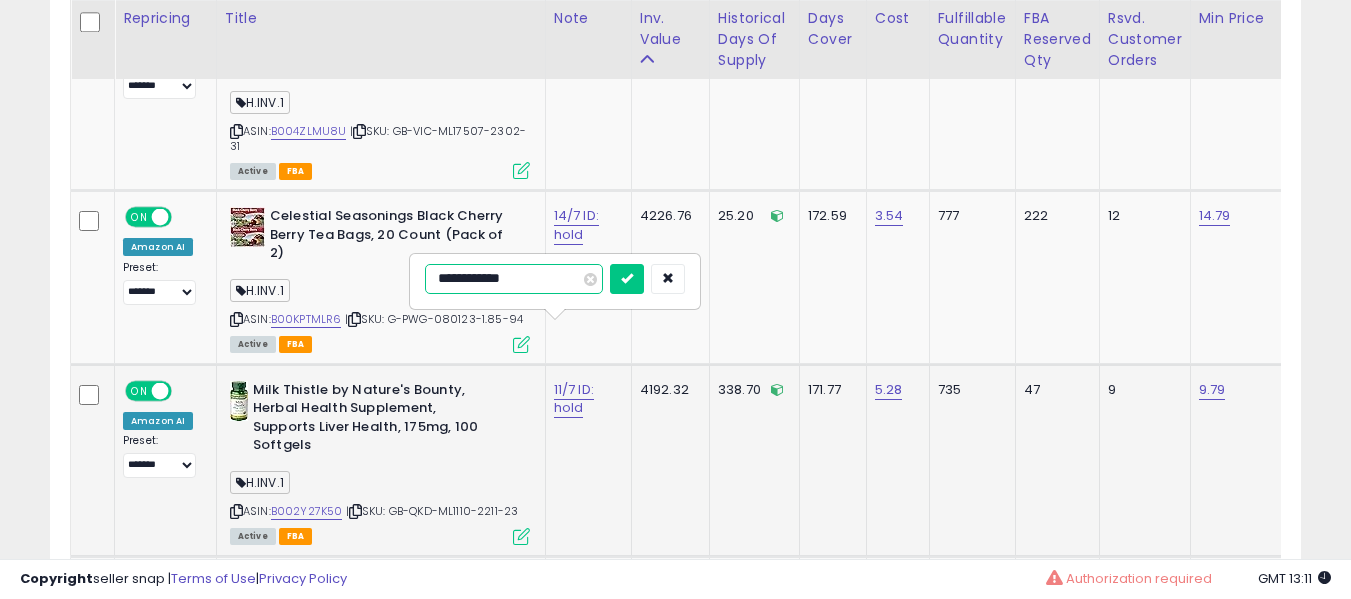 type on "**********" 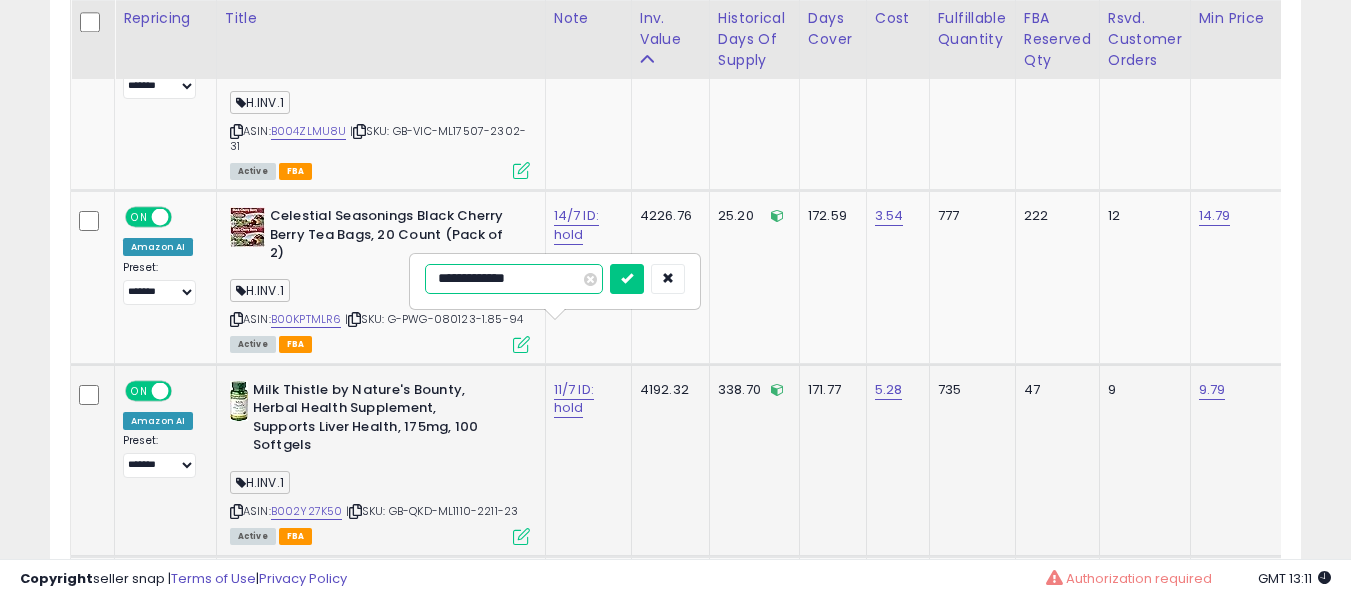 click at bounding box center [627, 279] 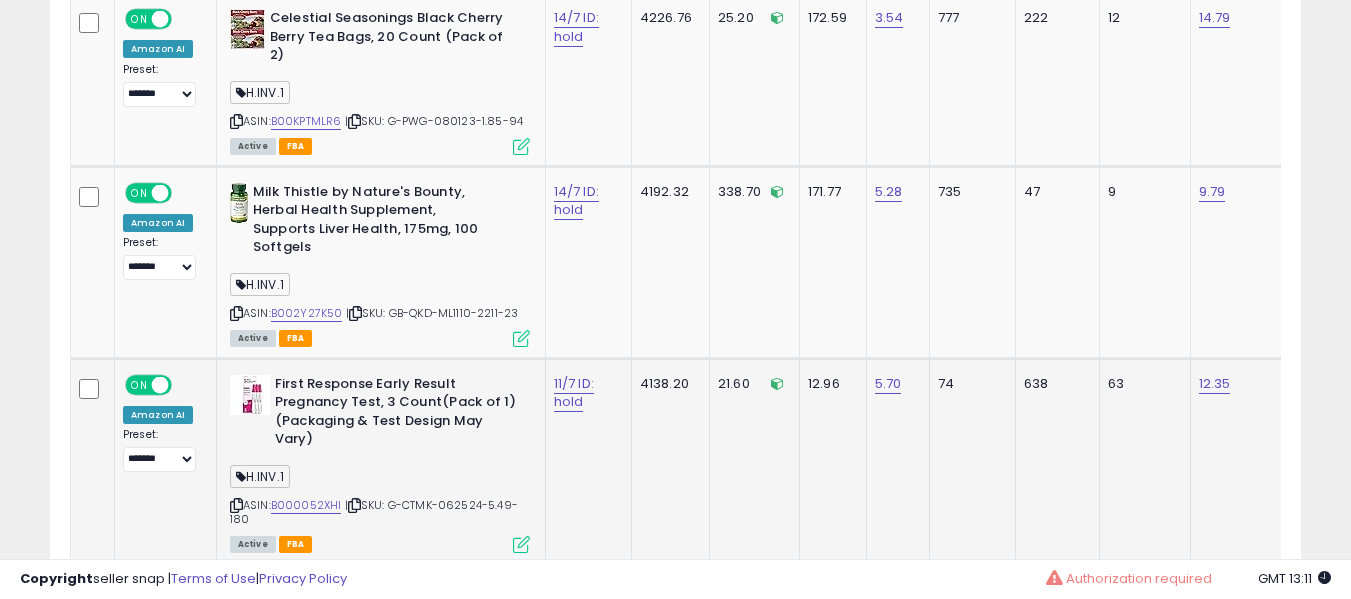 scroll, scrollTop: 7915, scrollLeft: 0, axis: vertical 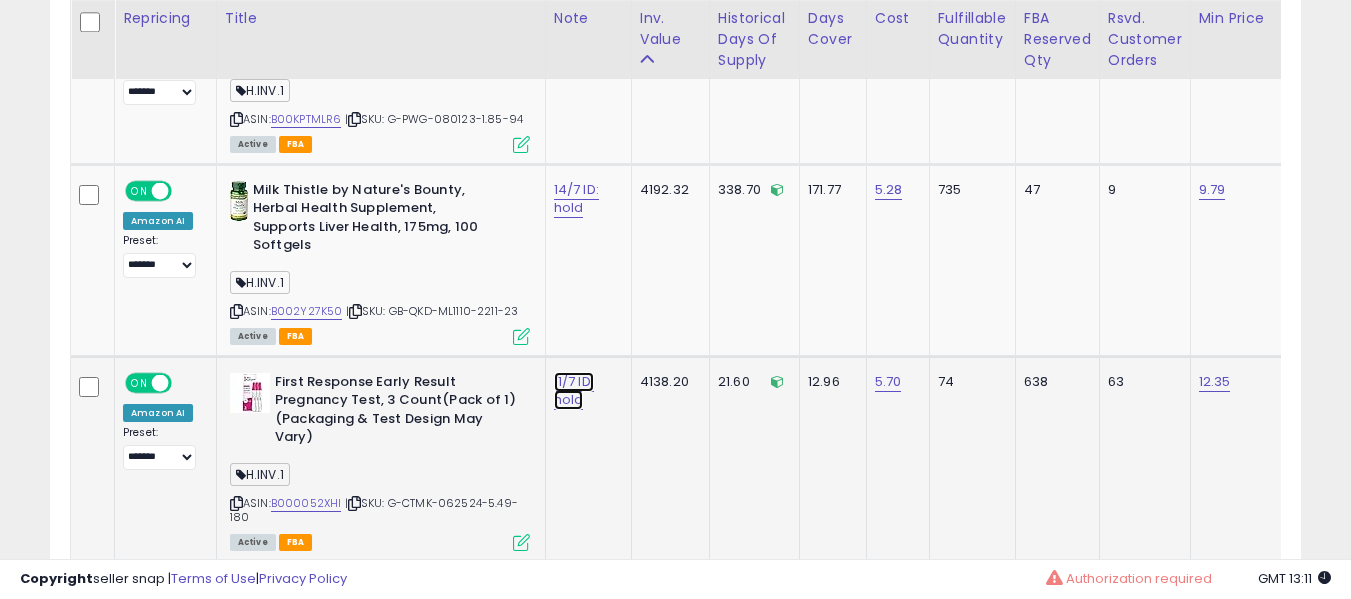 click on "11/7 ID: hold" at bounding box center [577, -6735] 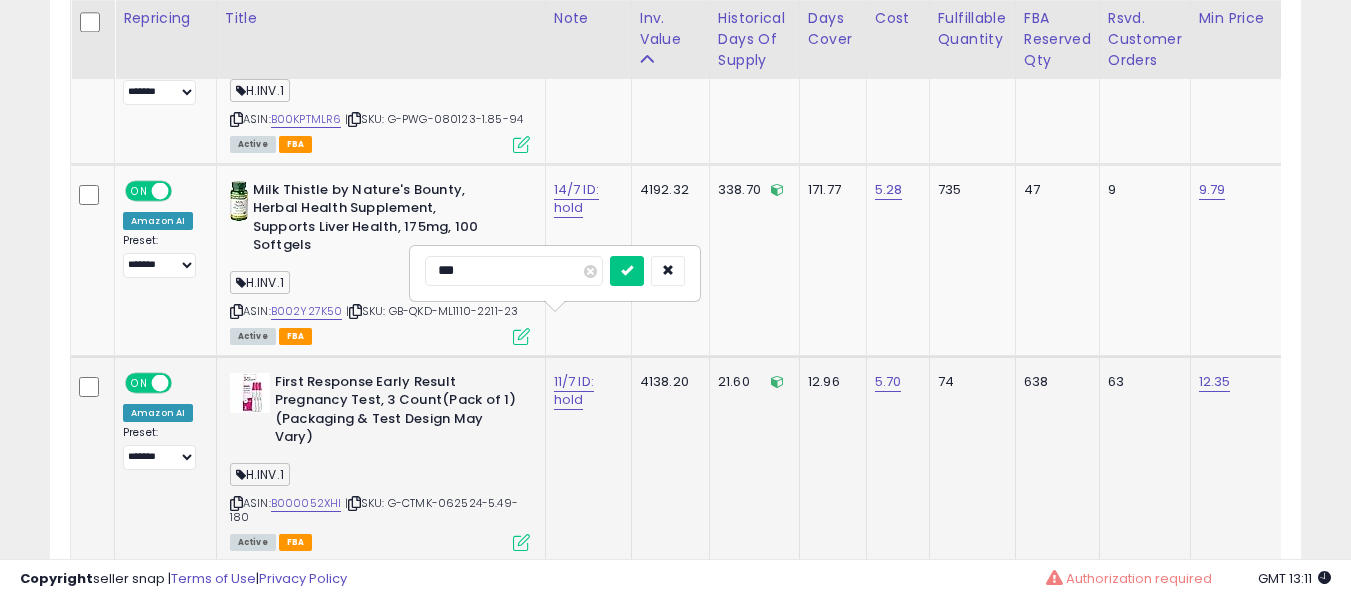 type on "****" 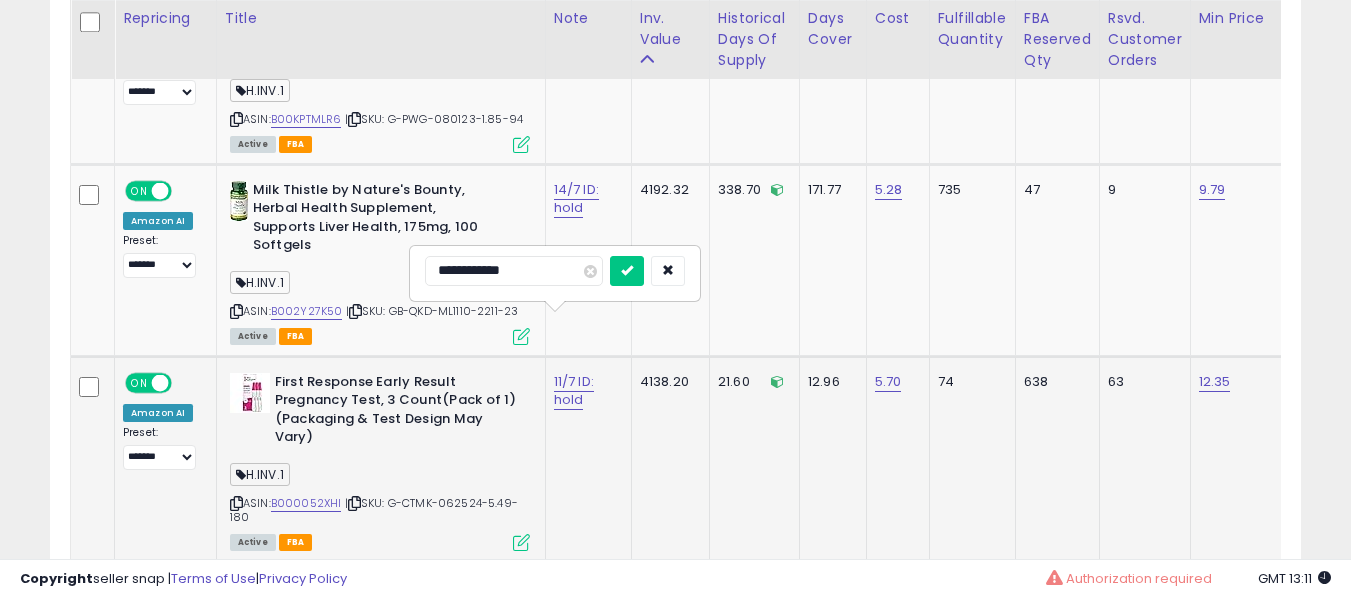 type on "**********" 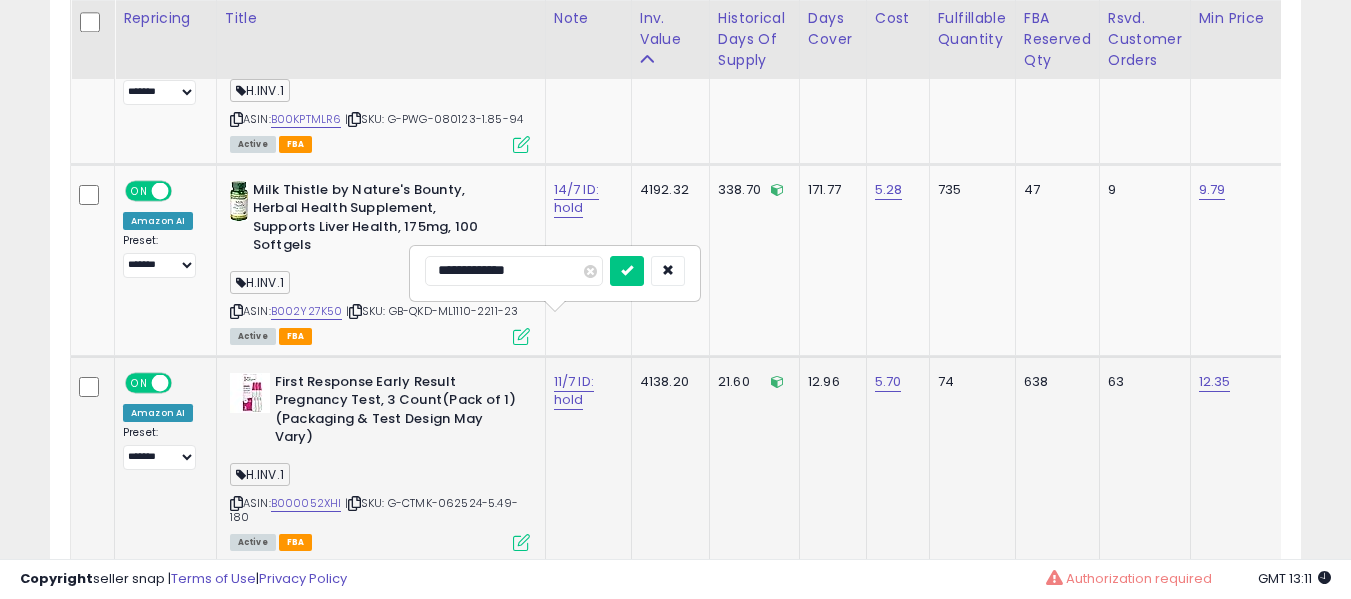 click at bounding box center [627, 271] 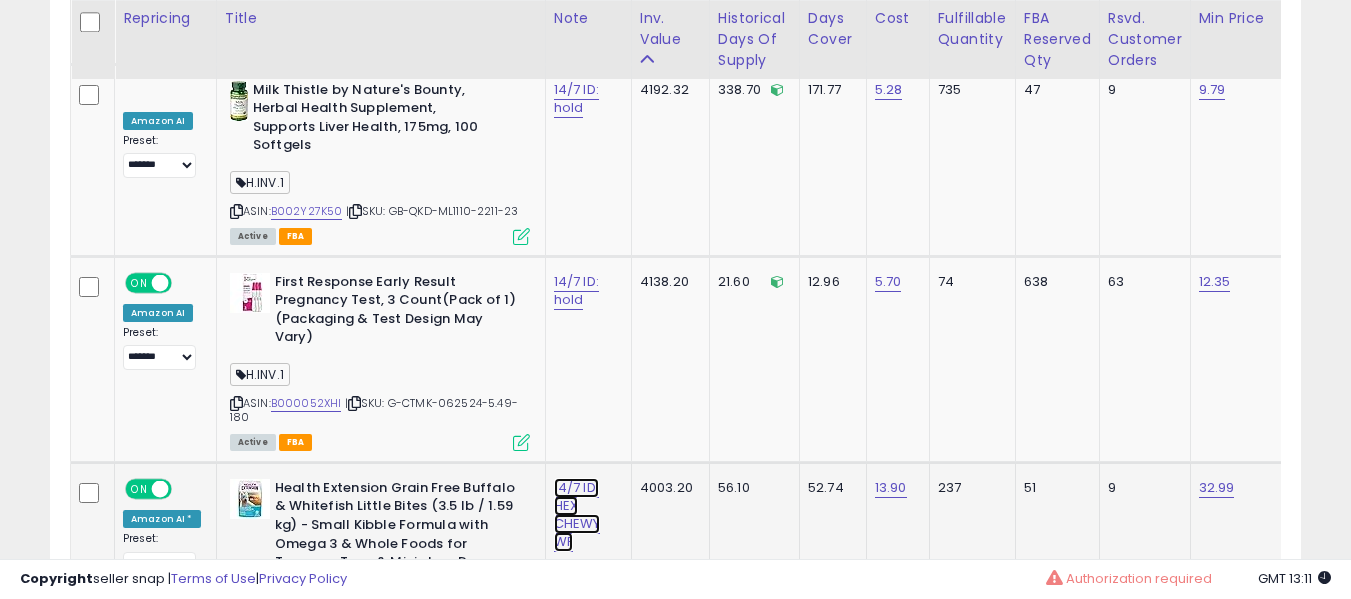 click on "14/7 ID: HEX CHEWY WF" at bounding box center [577, -6835] 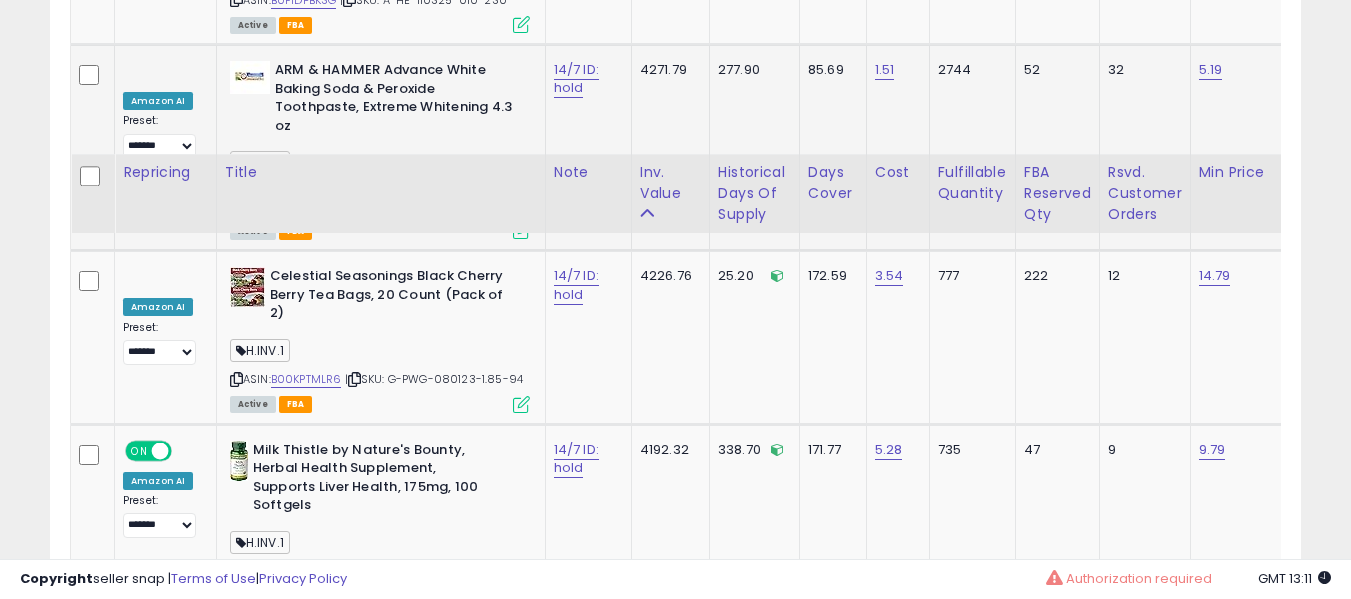 scroll, scrollTop: 7515, scrollLeft: 0, axis: vertical 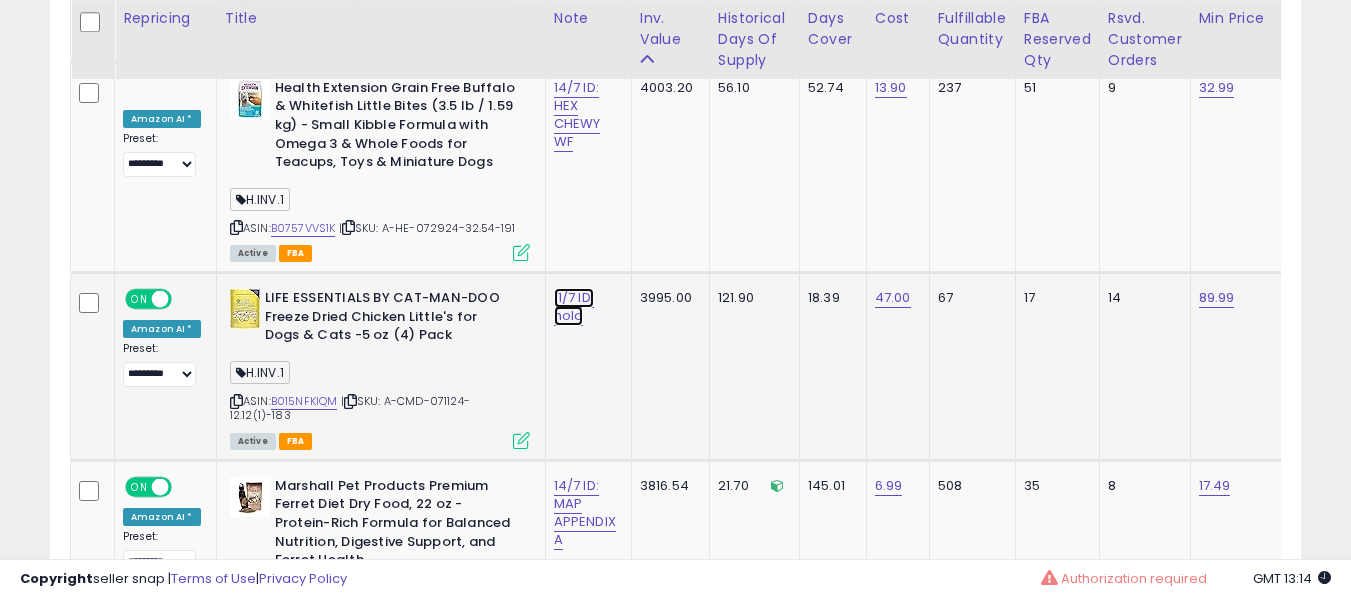 click on "11/7 ID: hold" at bounding box center [577, -7235] 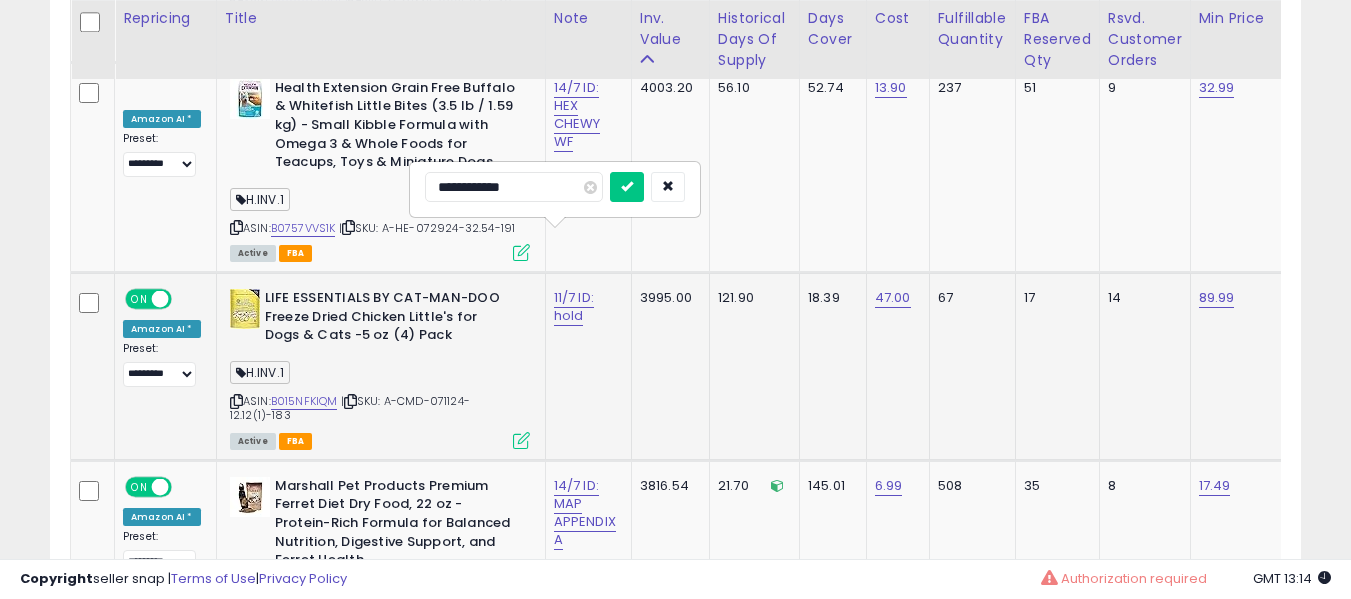 type on "**********" 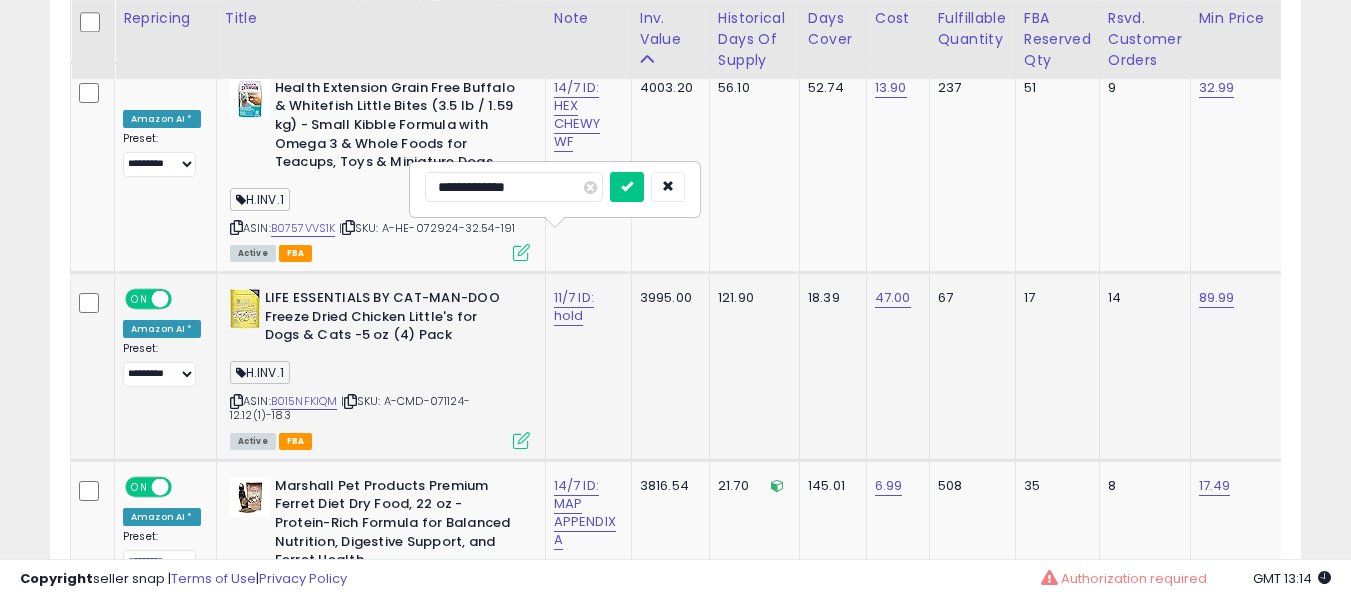 click at bounding box center (627, 187) 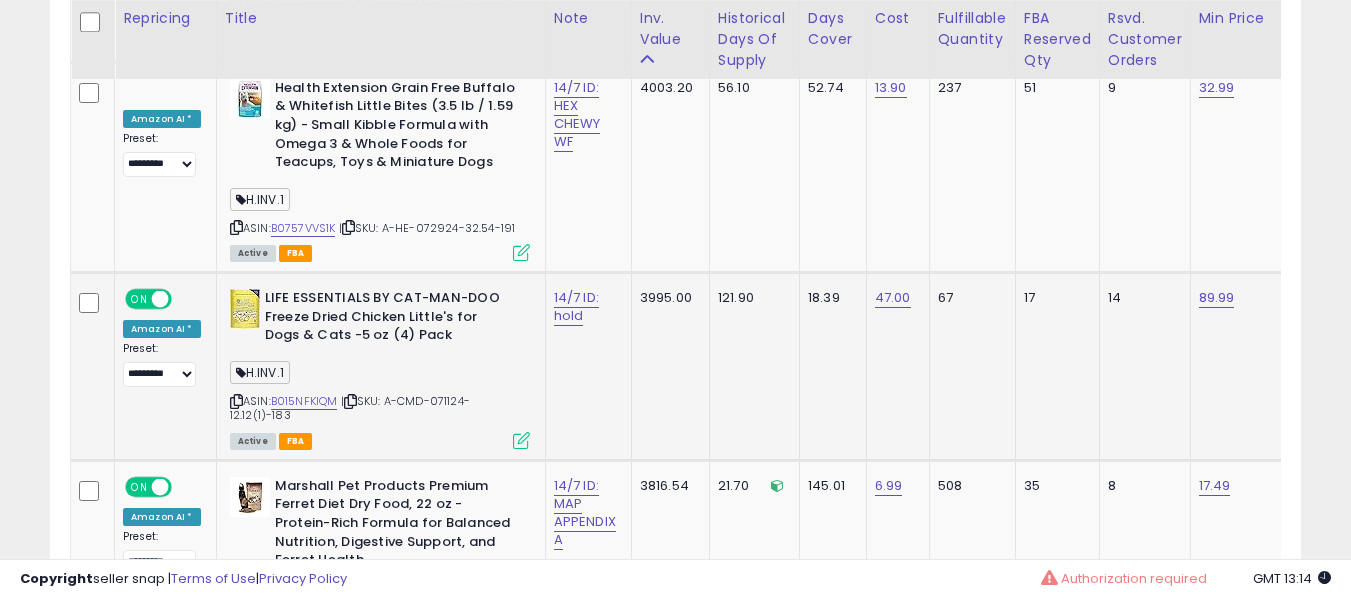 scroll, scrollTop: 0, scrollLeft: 238, axis: horizontal 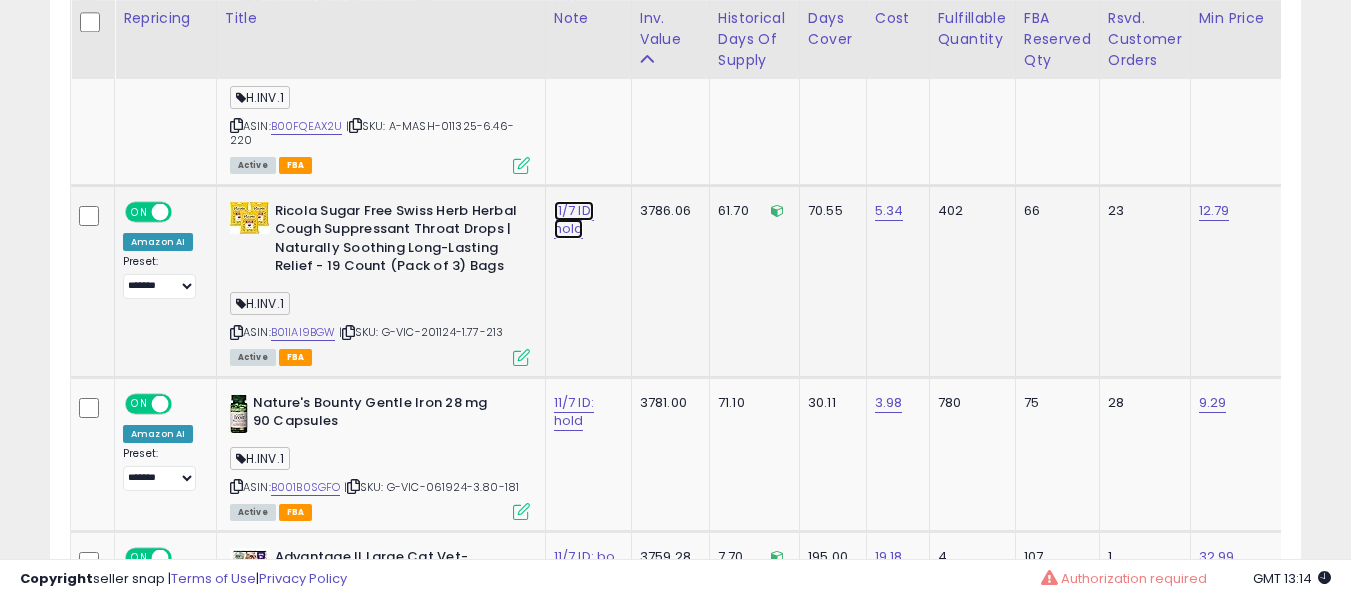 click on "11/7 ID: hold" at bounding box center (577, -7735) 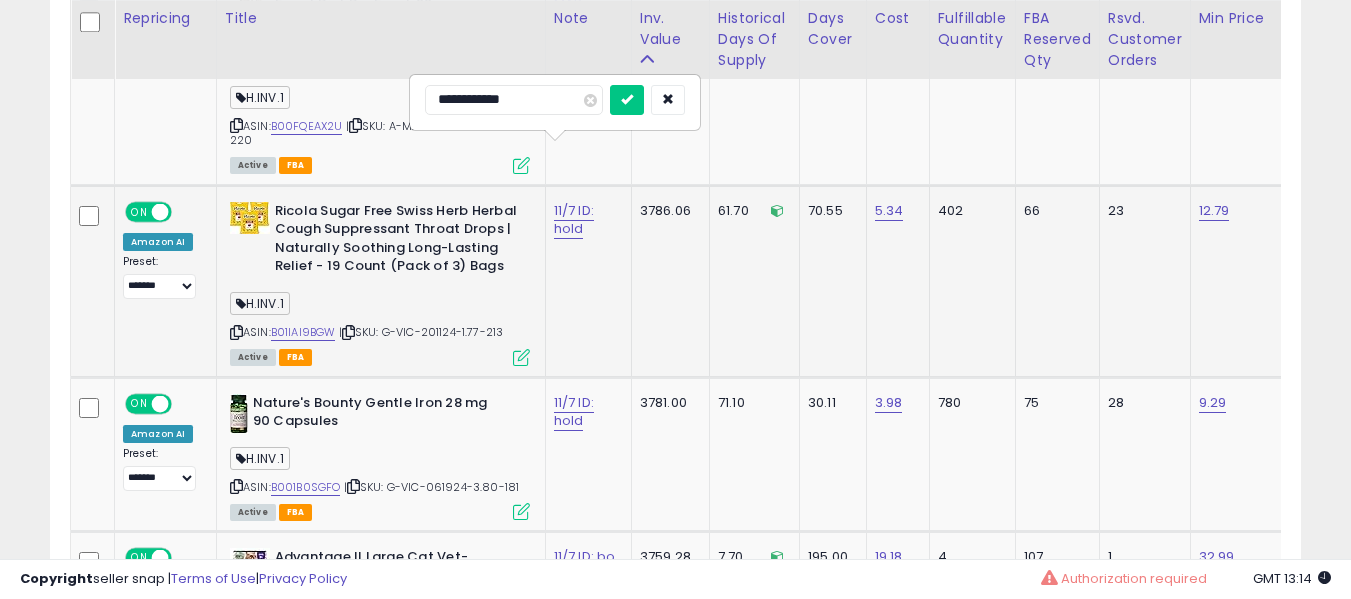 type on "**********" 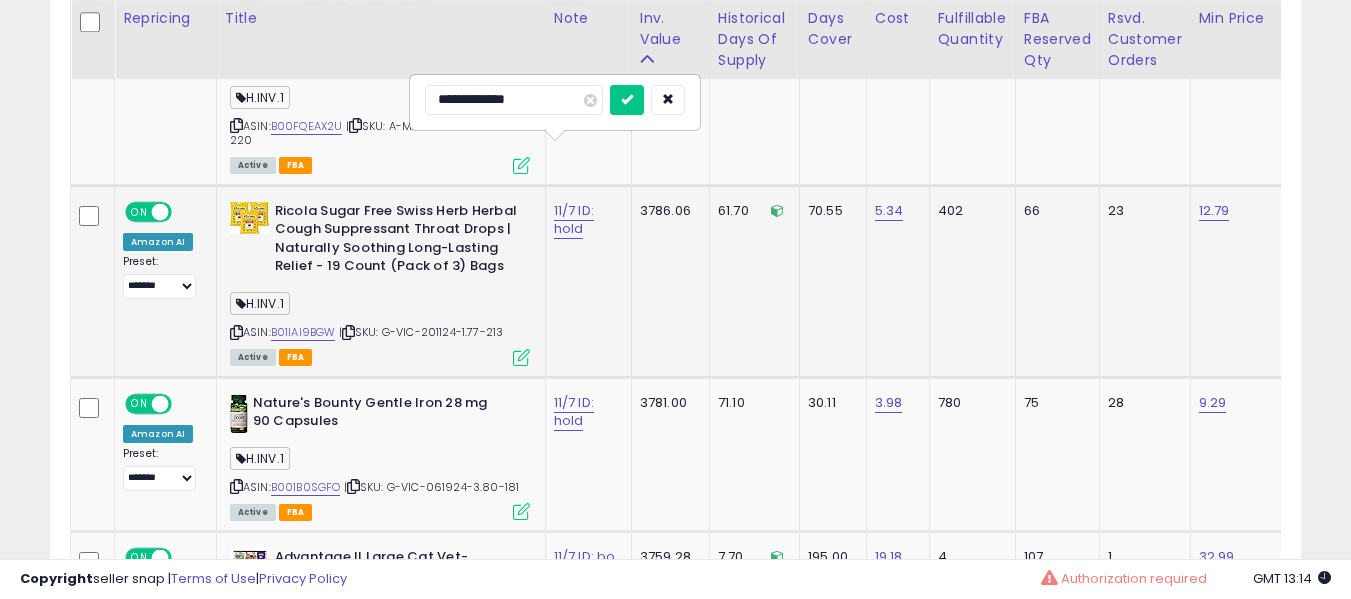 click at bounding box center [627, 100] 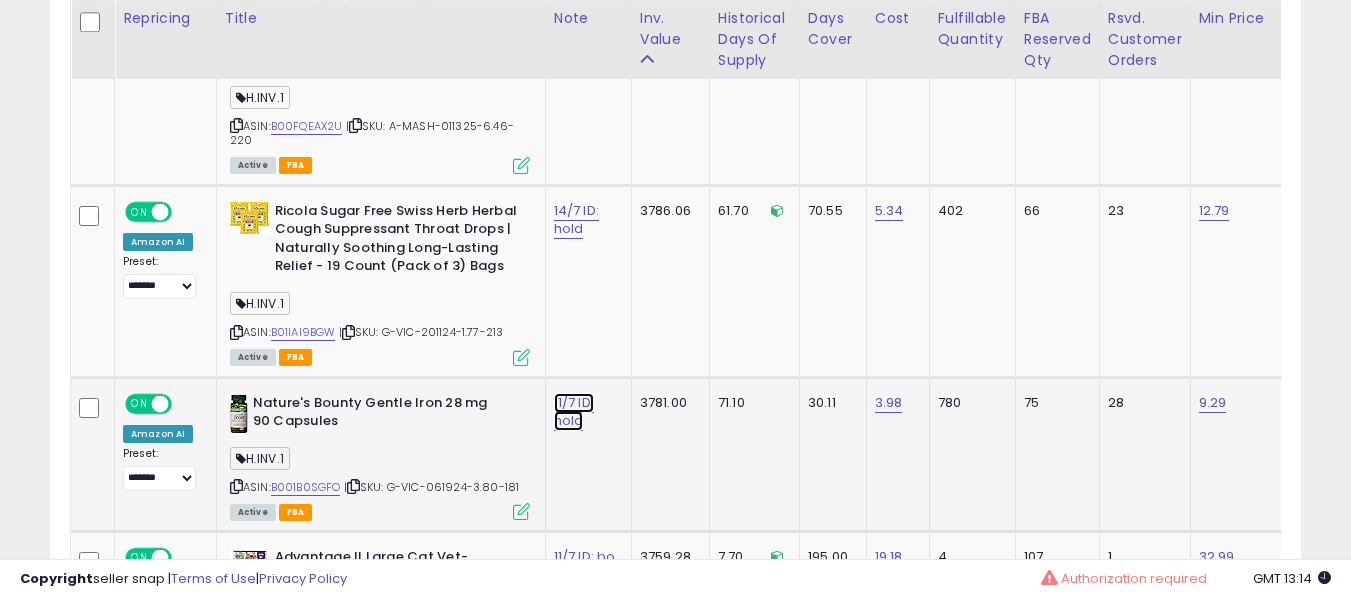 click on "11/7 ID: hold" at bounding box center [577, -7735] 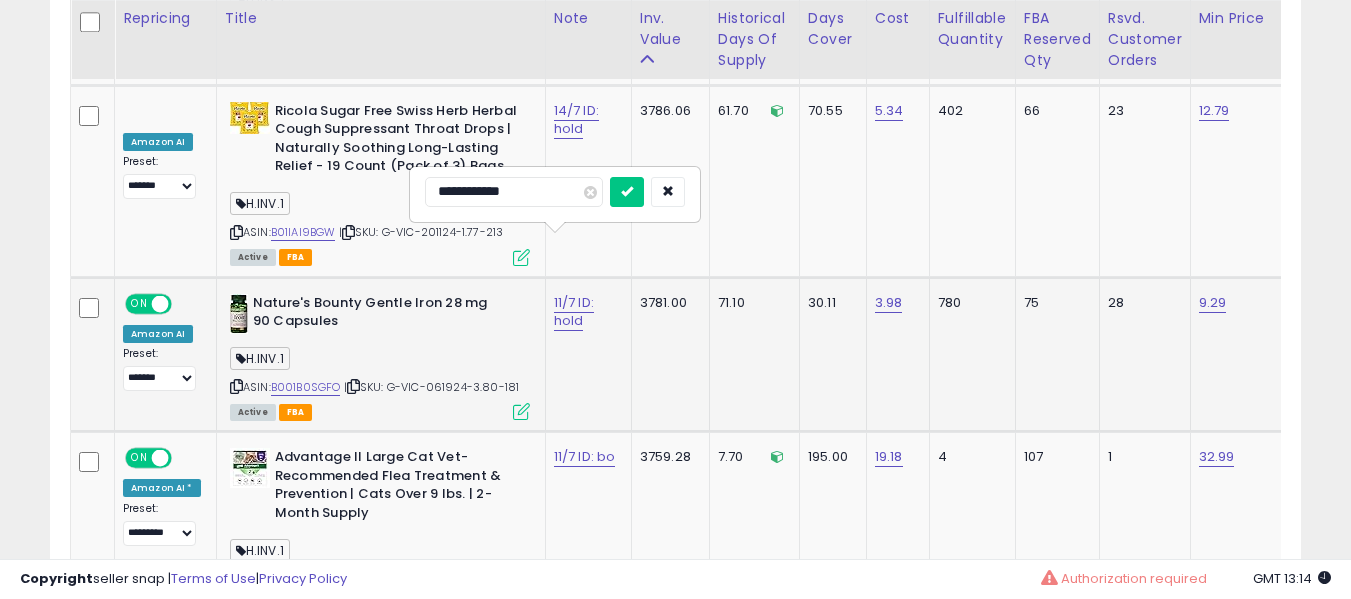 type on "**********" 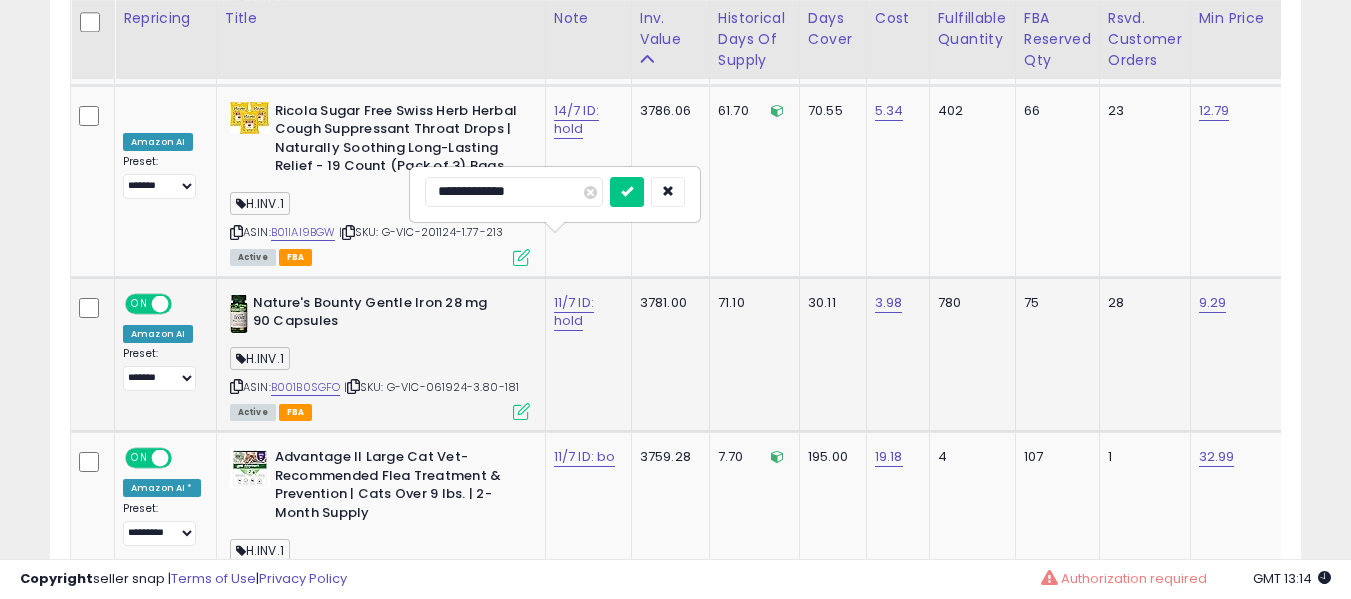click at bounding box center [627, 192] 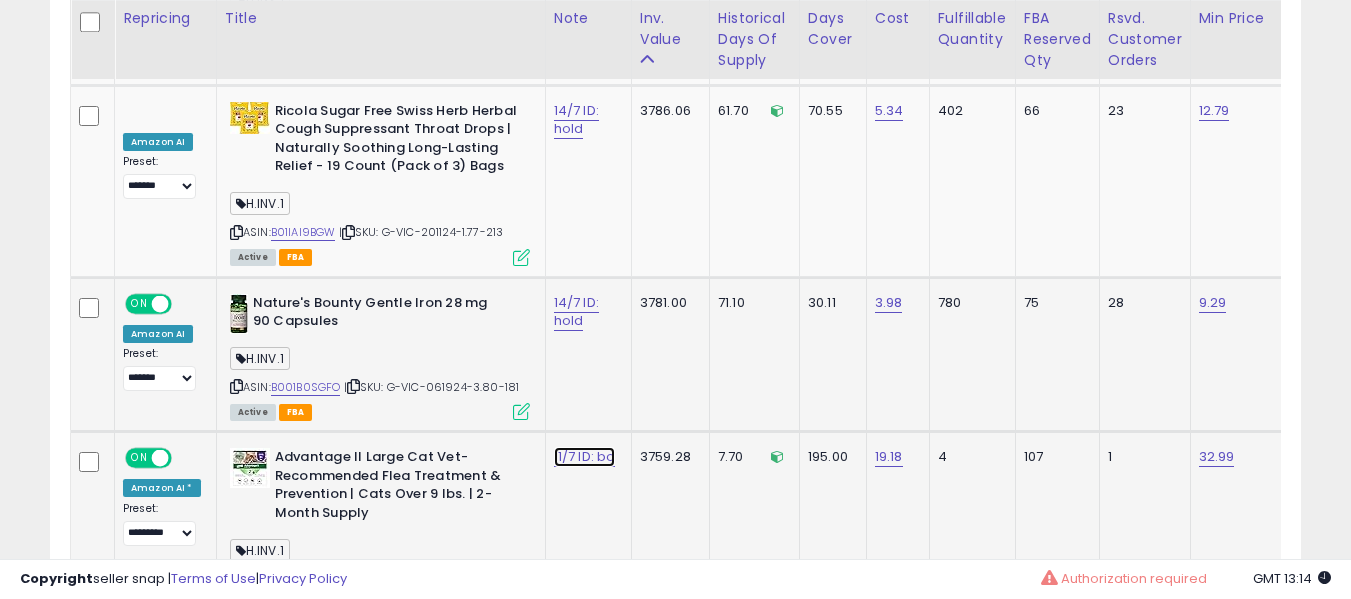 click on "11/7 ID: bo" at bounding box center (577, -7835) 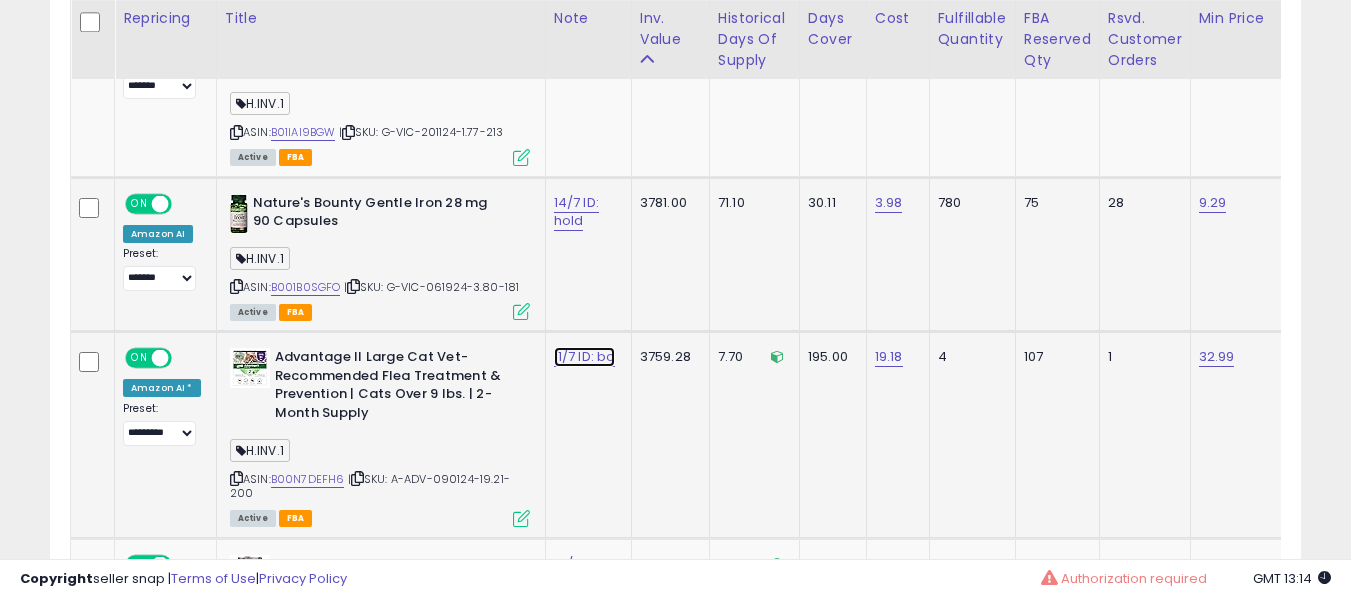 click on "11/7 ID: bo" at bounding box center [577, -7935] 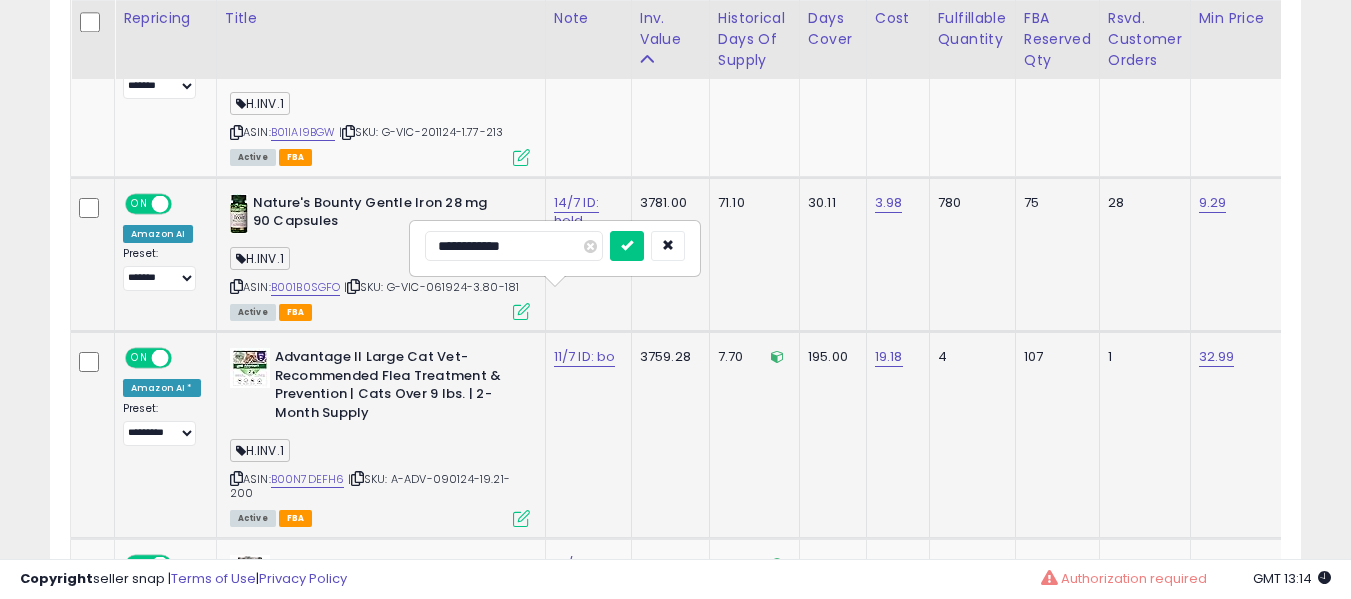type on "********" 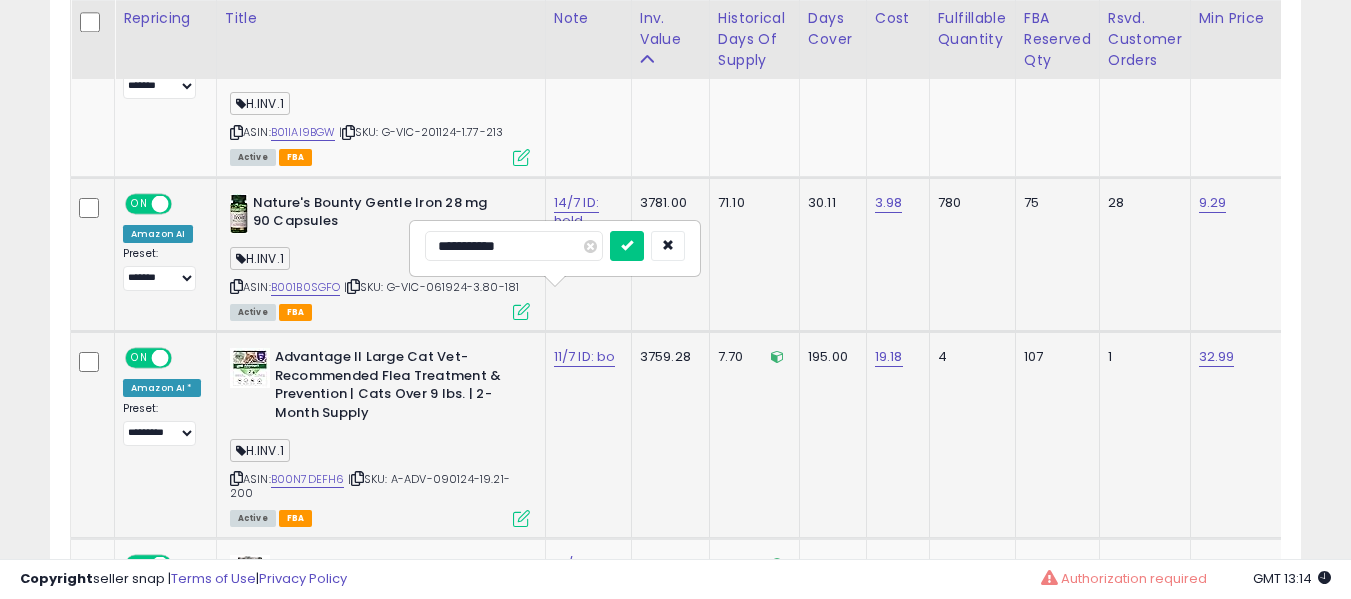 type on "**********" 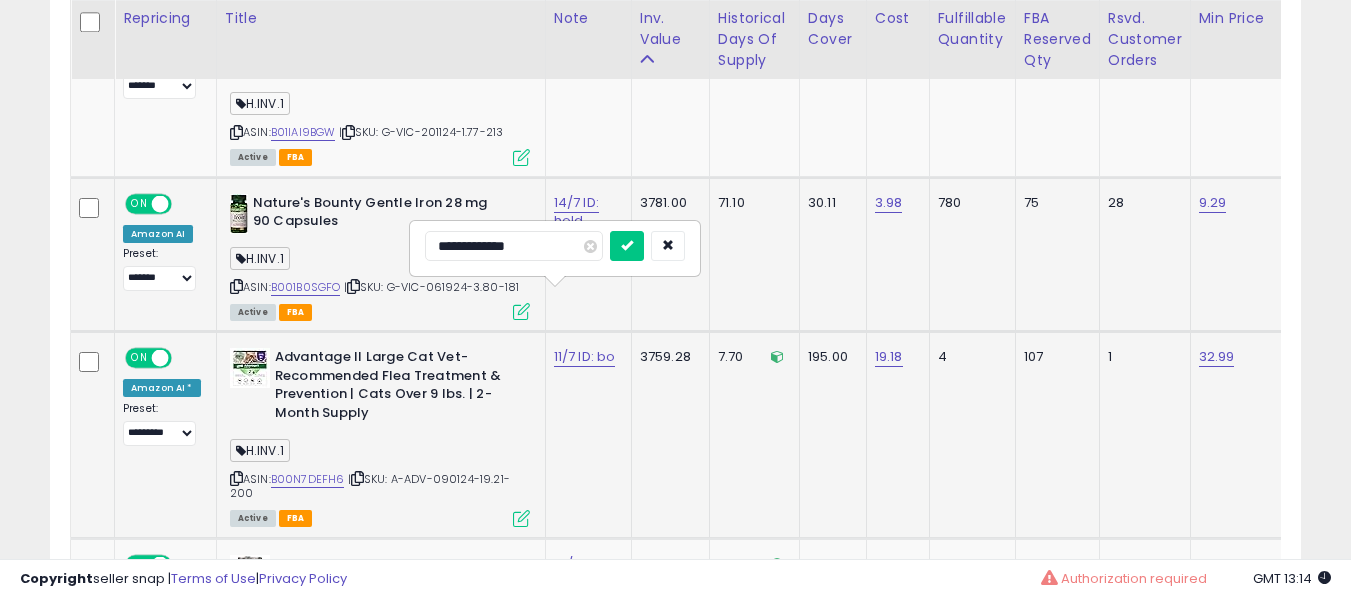 click at bounding box center [627, 246] 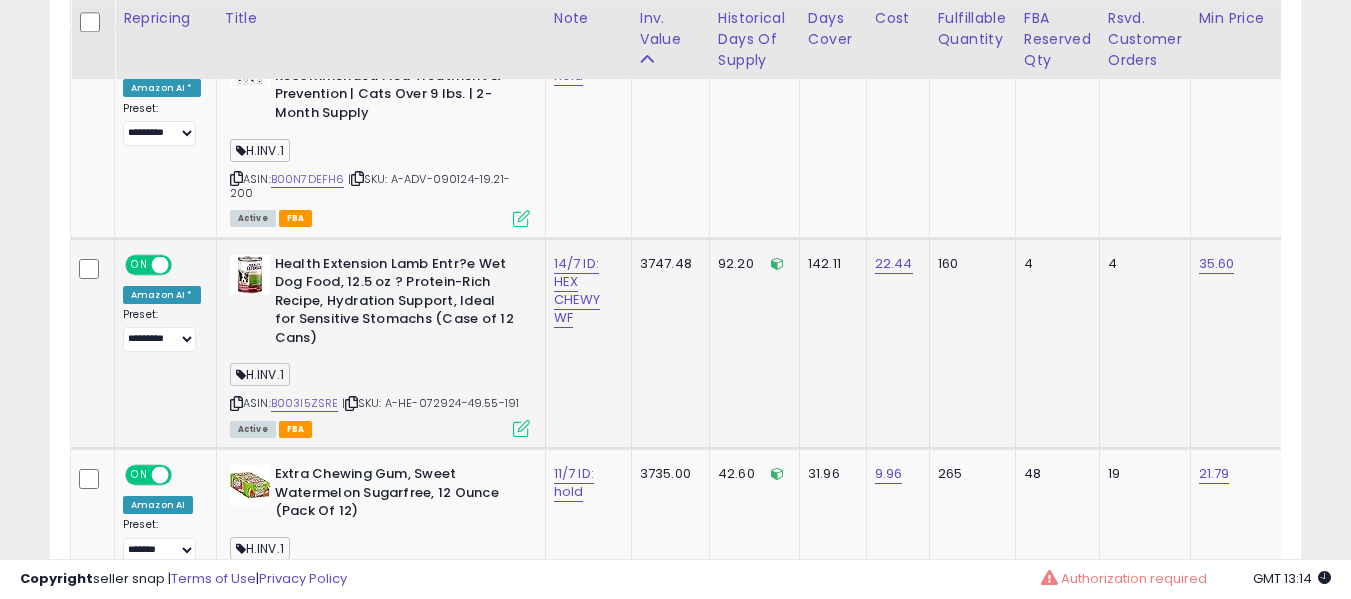 drag, startPoint x: 295, startPoint y: 319, endPoint x: 305, endPoint y: 327, distance: 12.806249 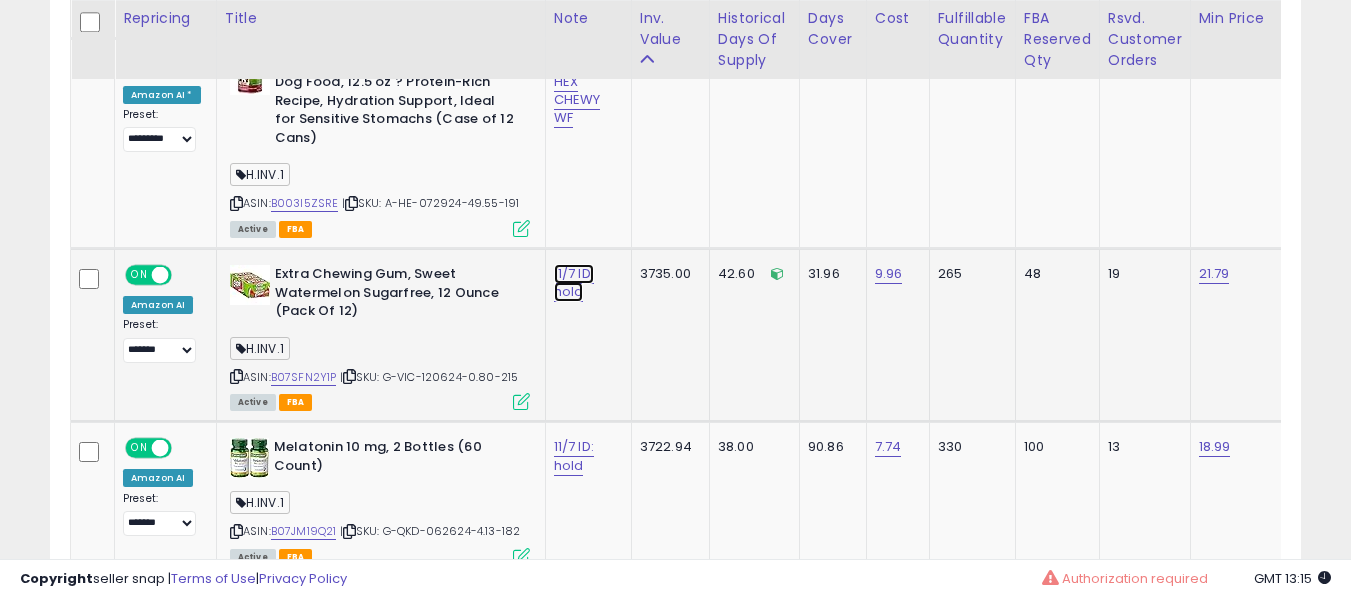 click on "11/7 ID: hold" at bounding box center [577, -8435] 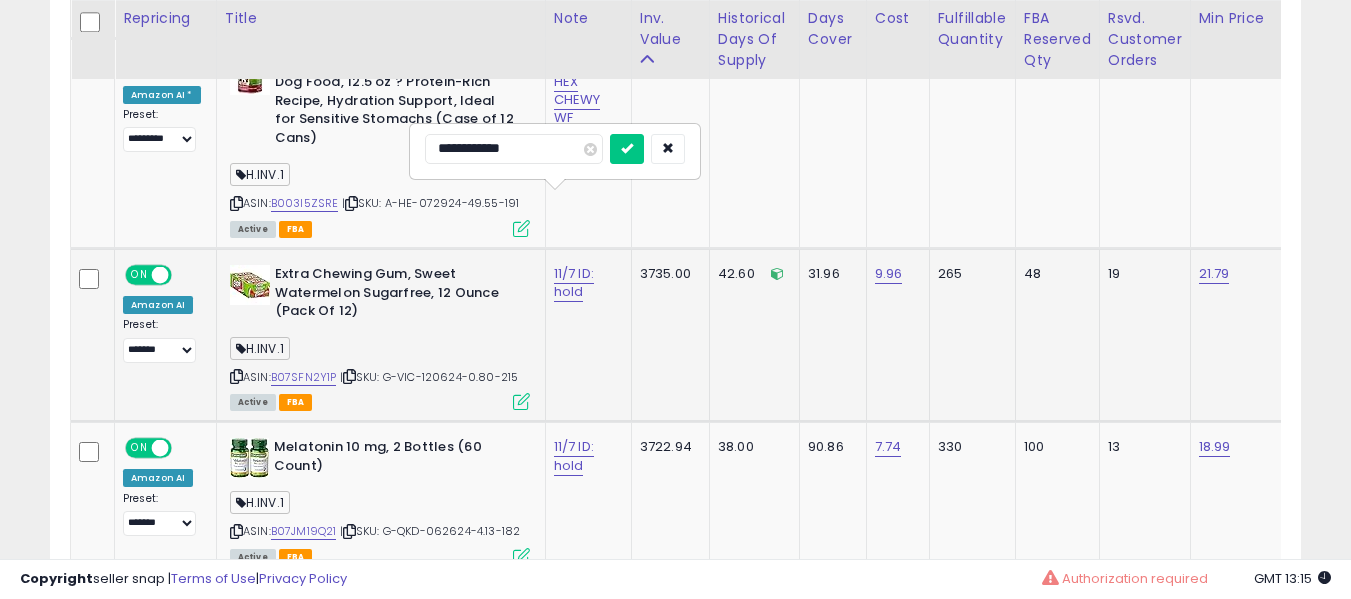 type on "**********" 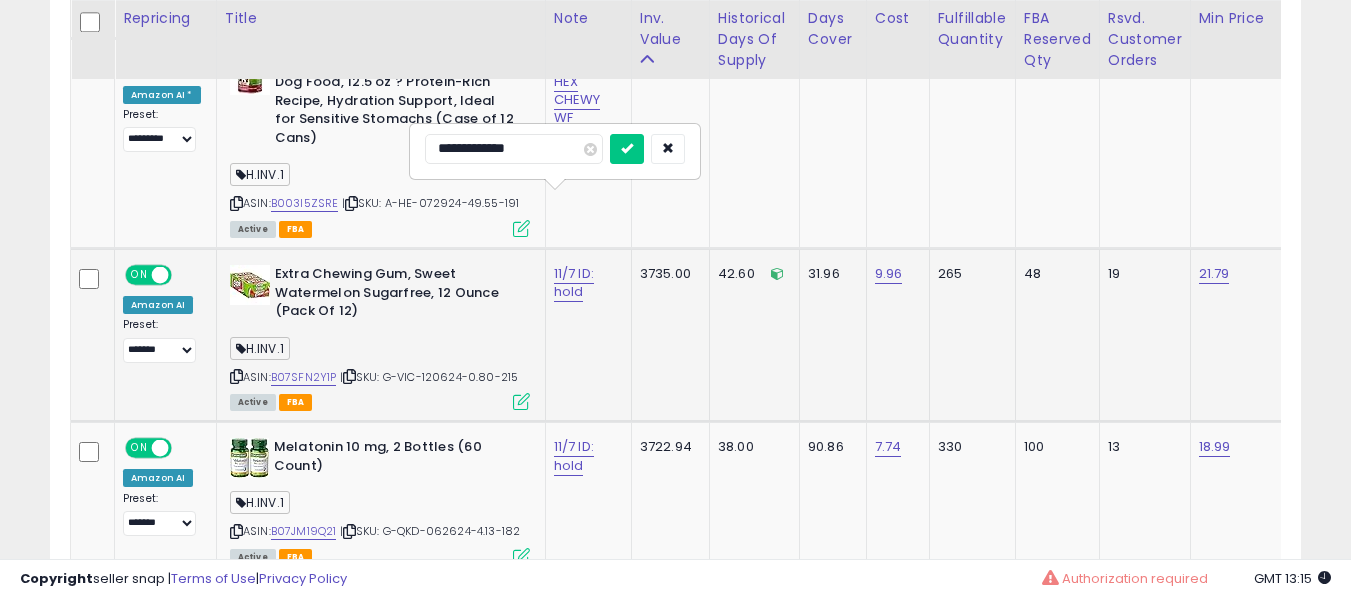 click at bounding box center [627, 149] 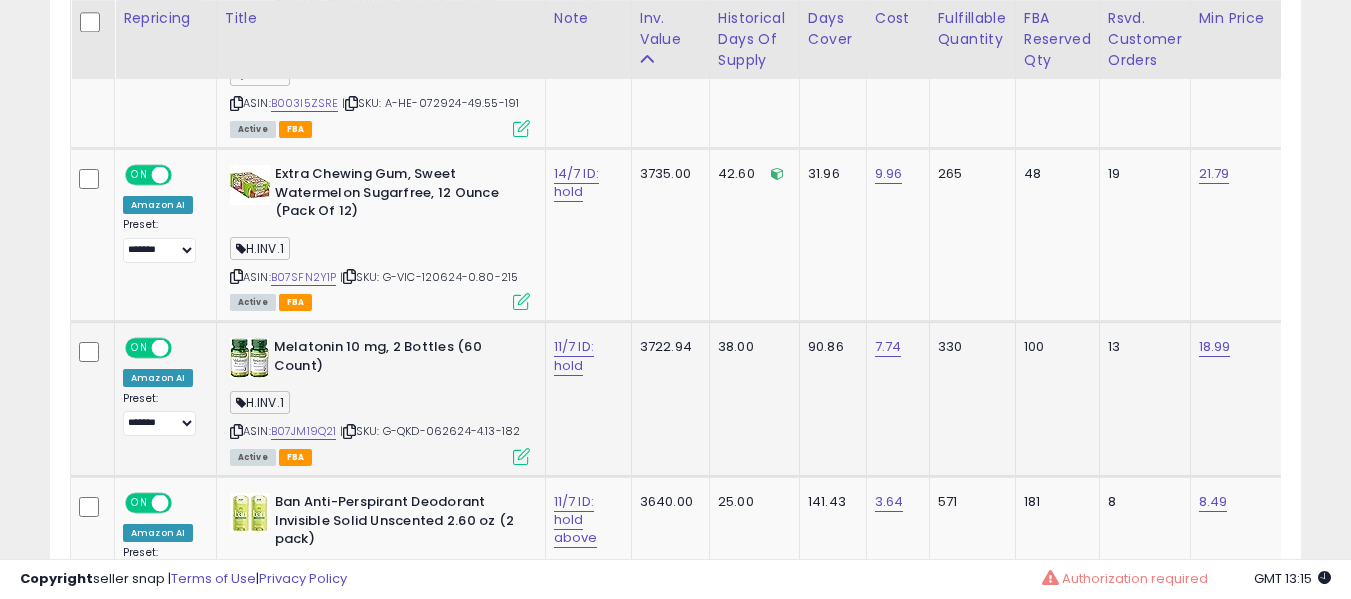 click on "11/7 ID: hold" 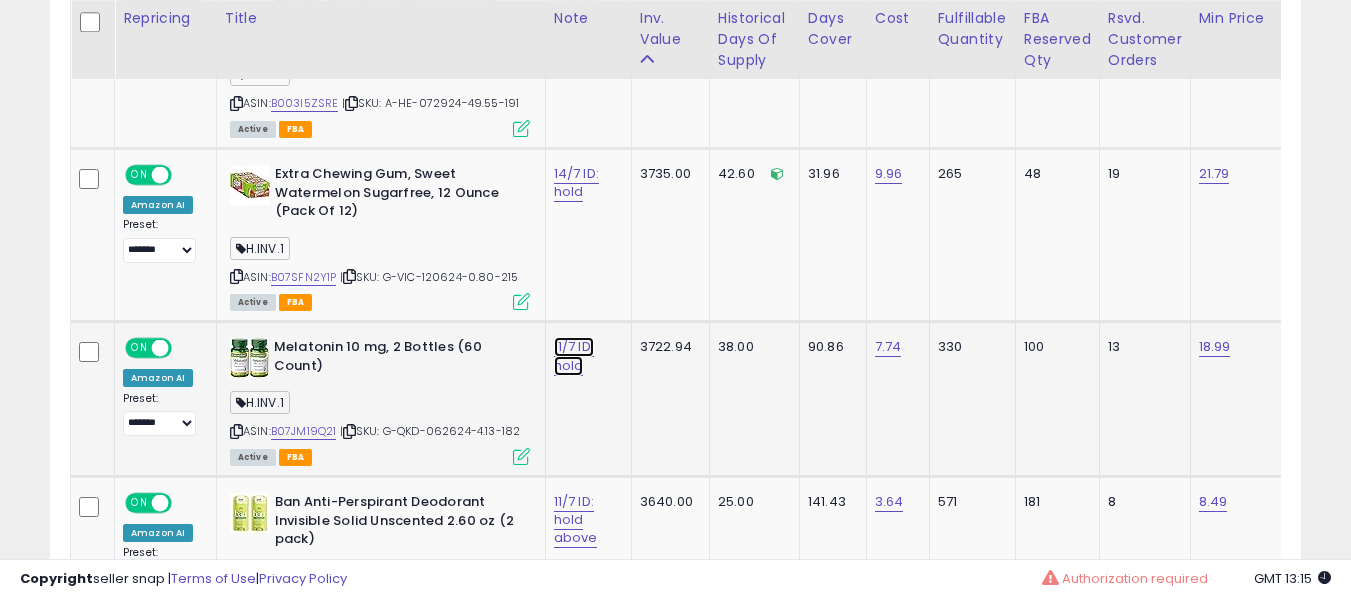 click on "11/7 ID: hold" at bounding box center [577, -8535] 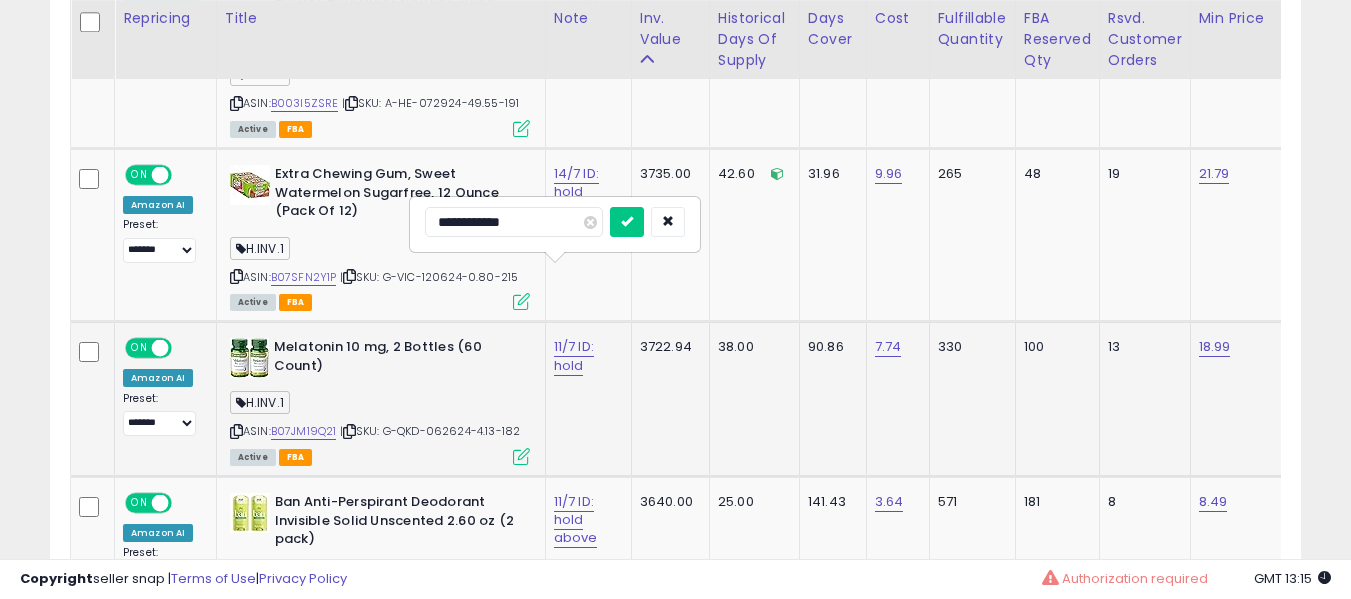 type on "**********" 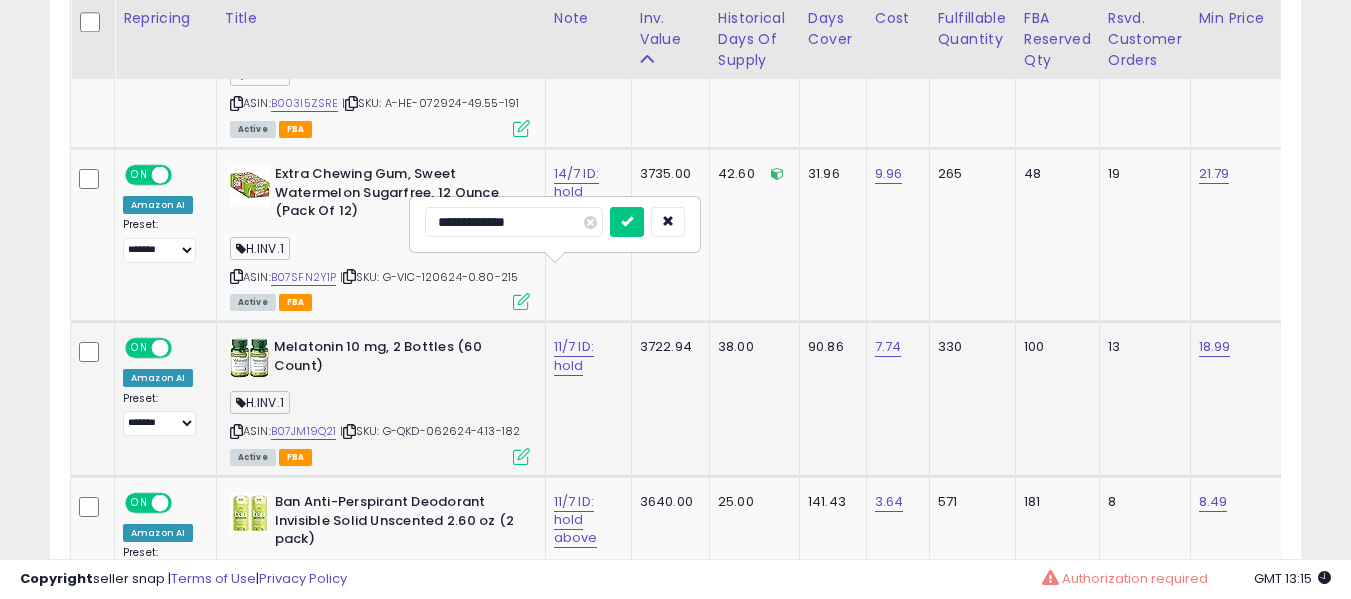 click at bounding box center (627, 222) 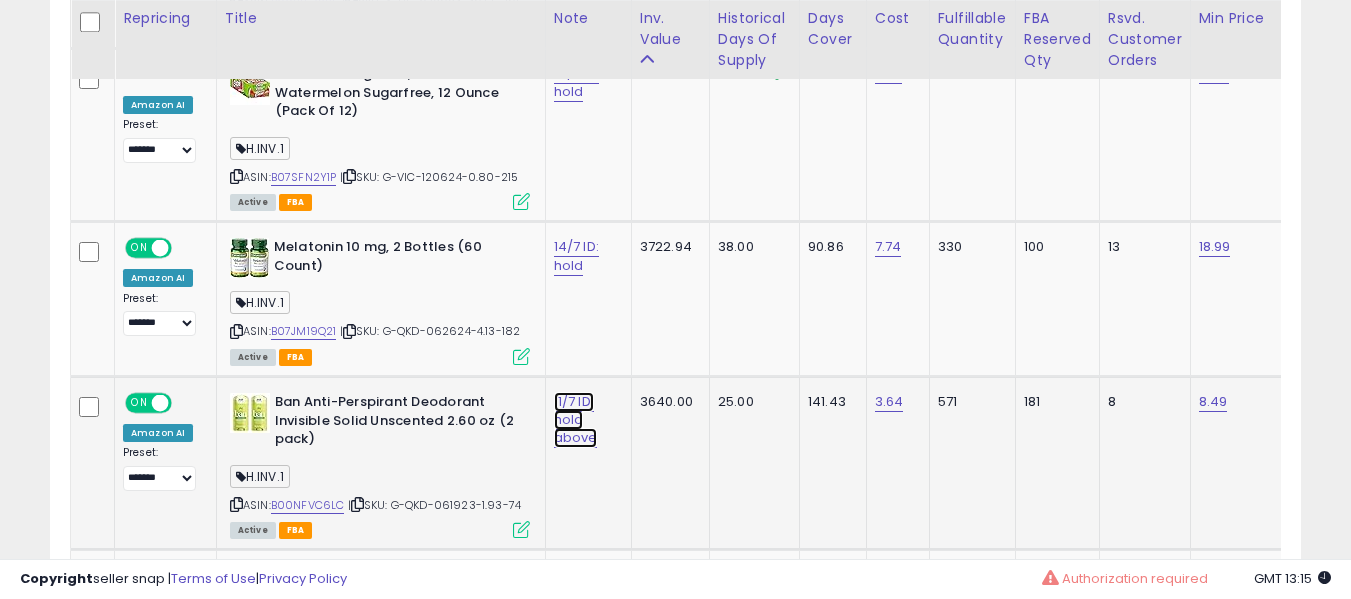 click on "11/7 ID: hold above" at bounding box center (577, -8635) 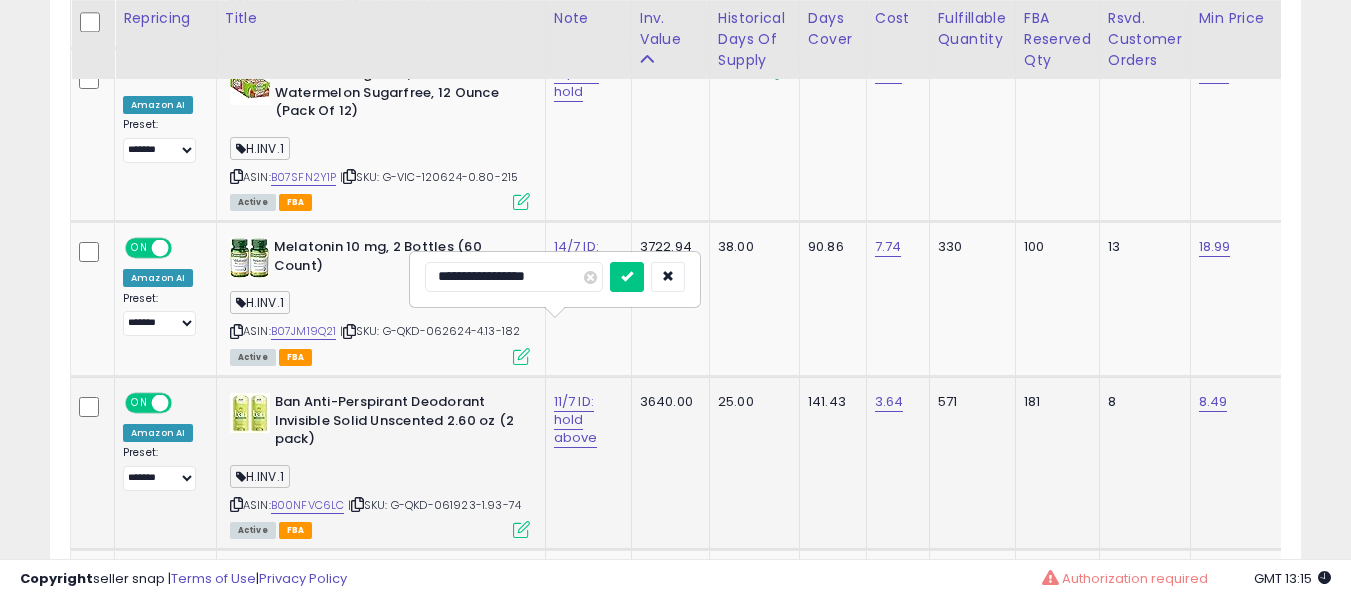 type on "**********" 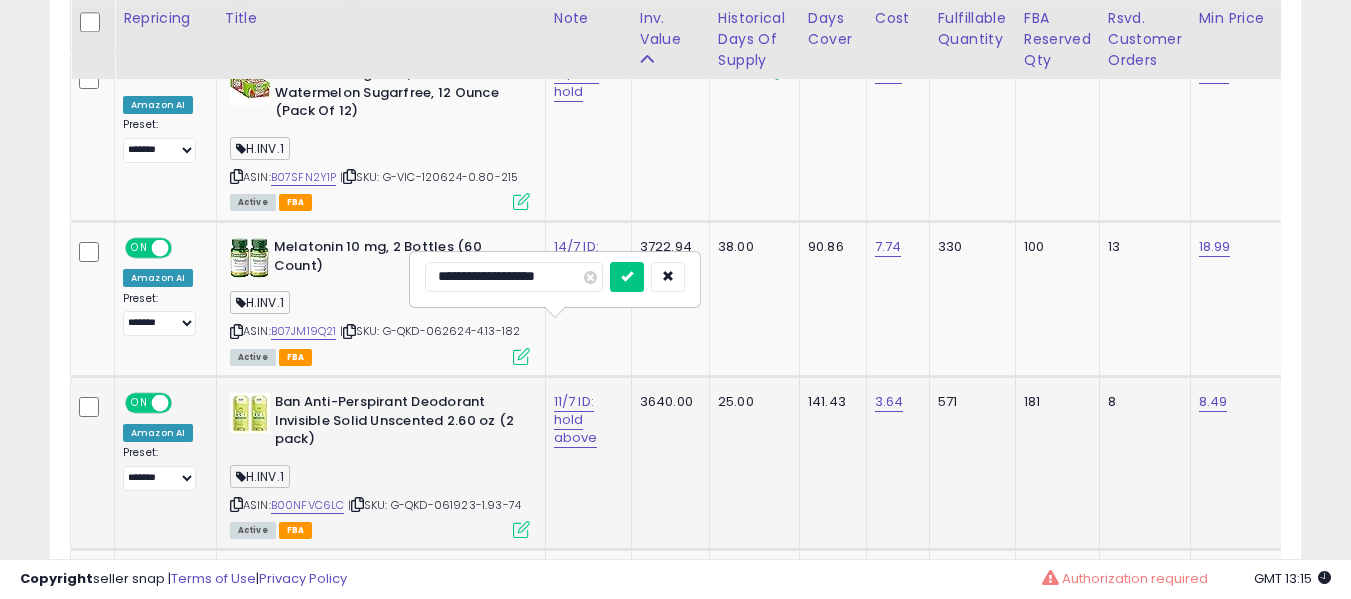 click at bounding box center (627, 277) 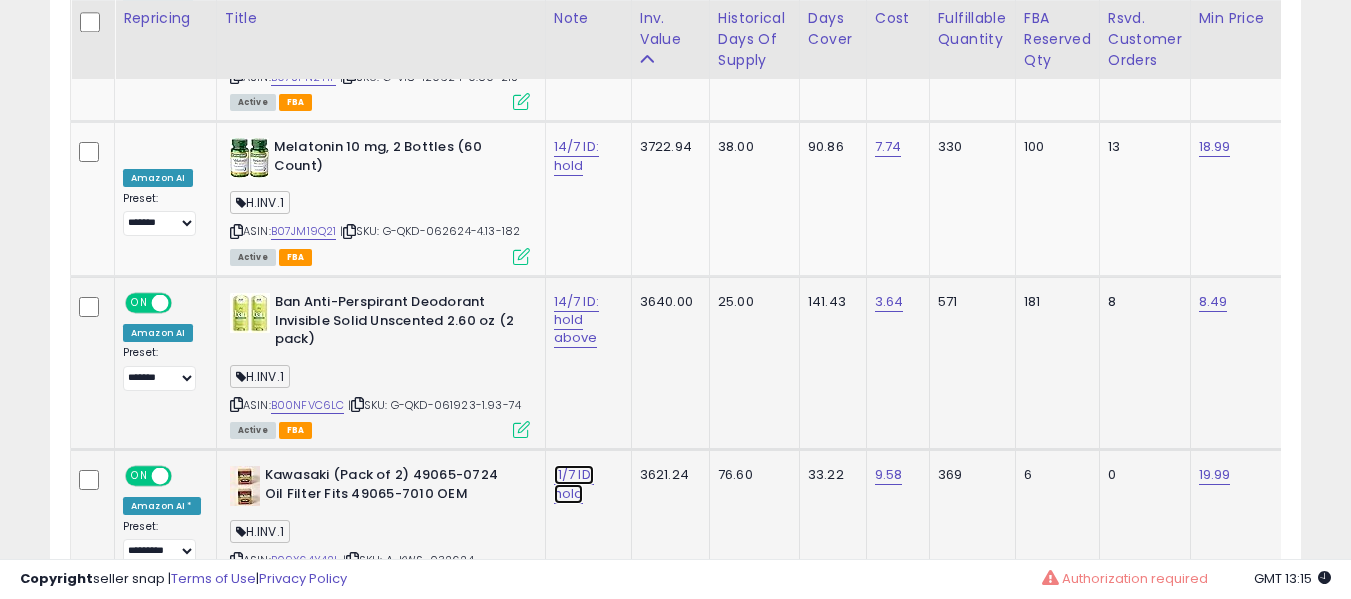 click on "11/7 ID: hold" at bounding box center (577, -8735) 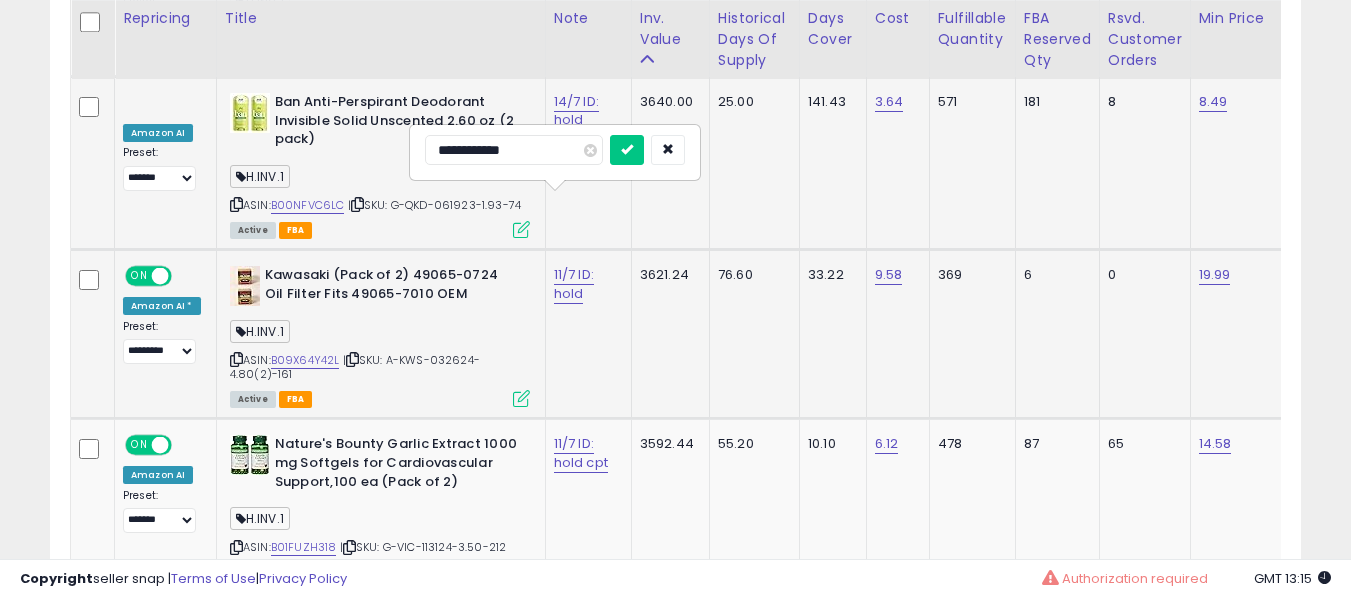 type on "**********" 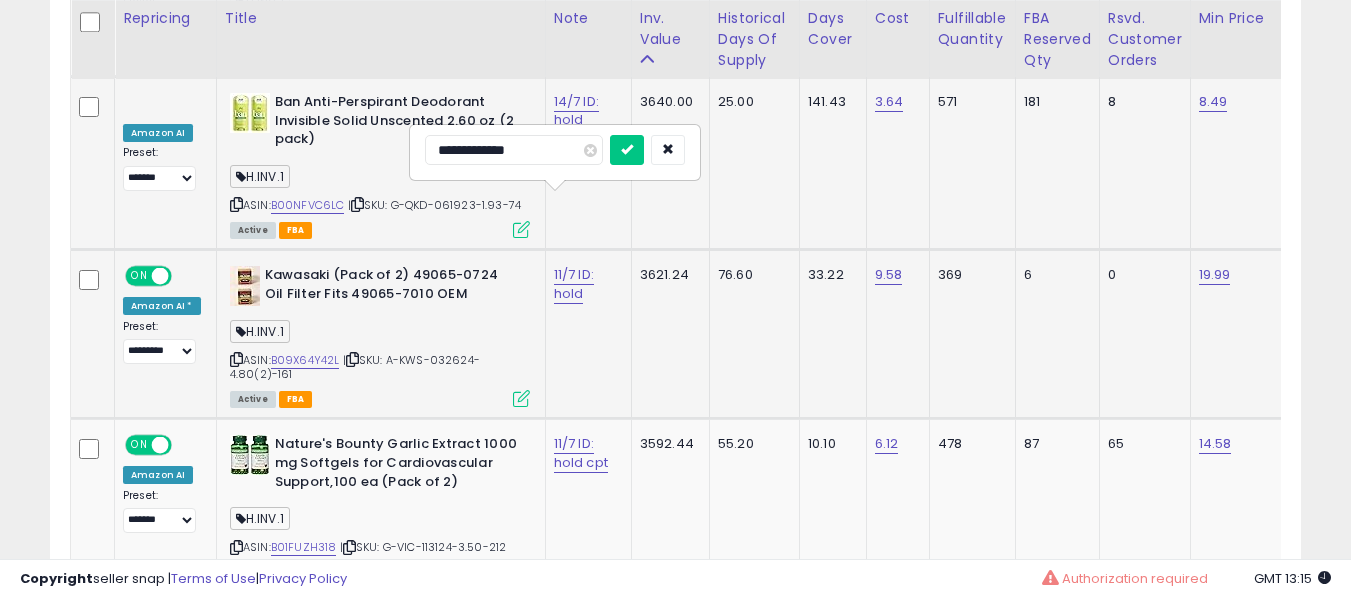 click at bounding box center (627, 150) 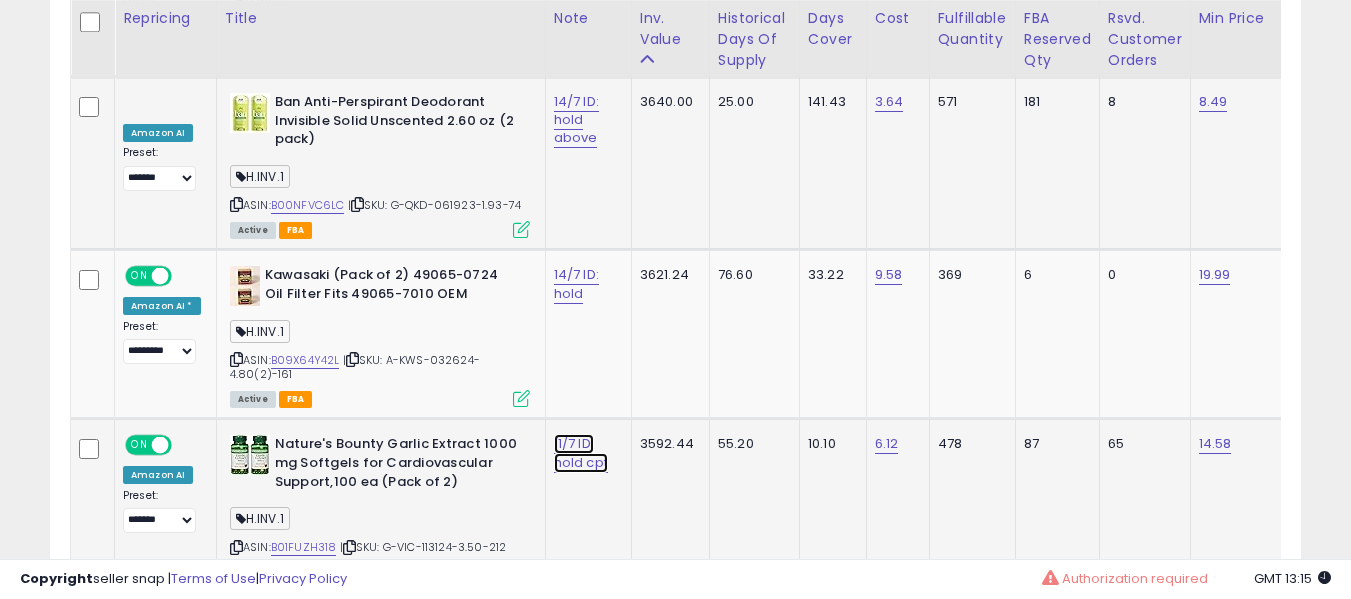 click on "11/7 ID: hold cpt" at bounding box center [577, -8935] 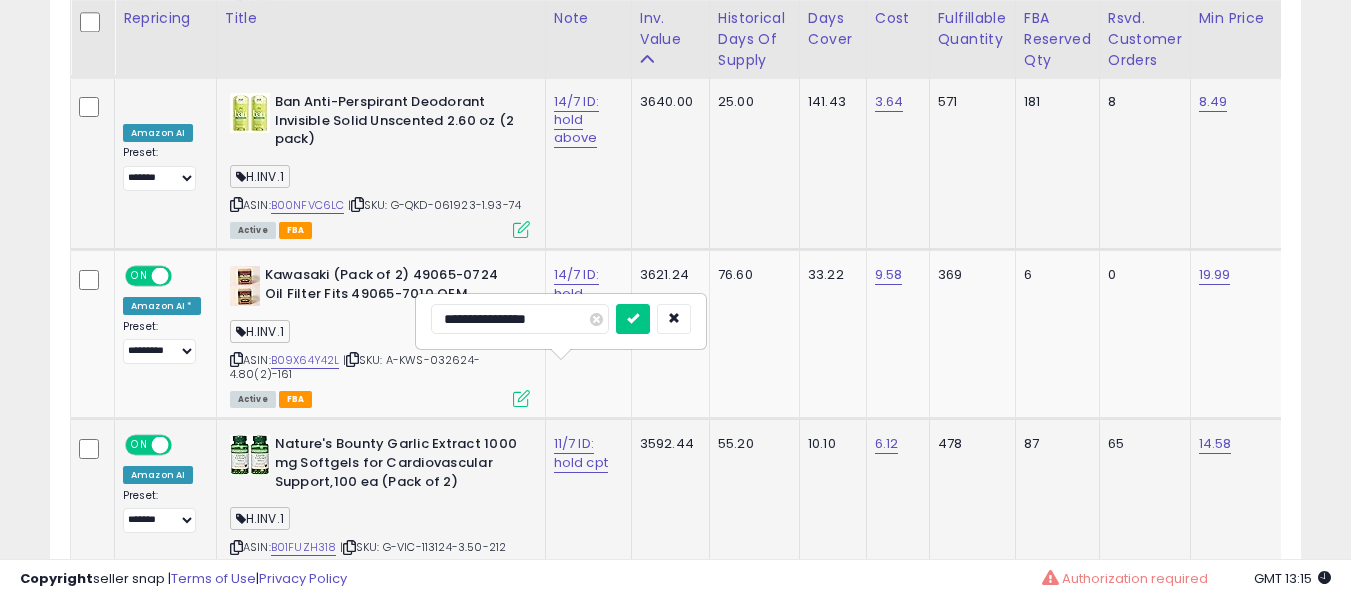 type on "**********" 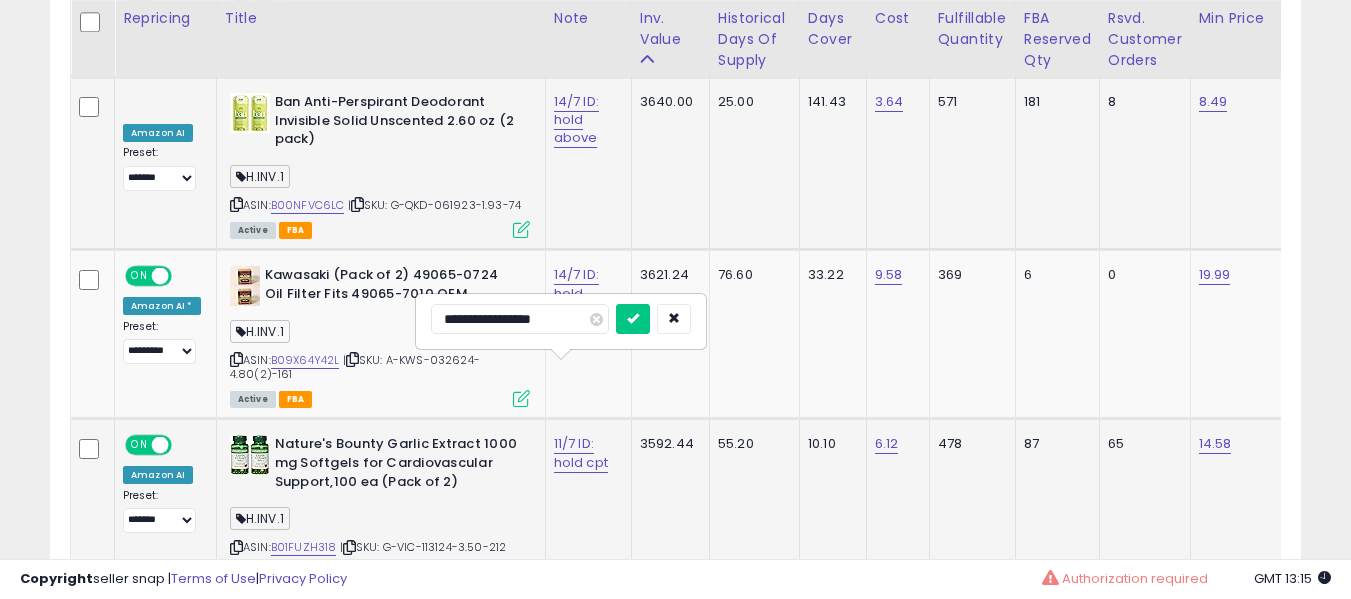 click at bounding box center [633, 319] 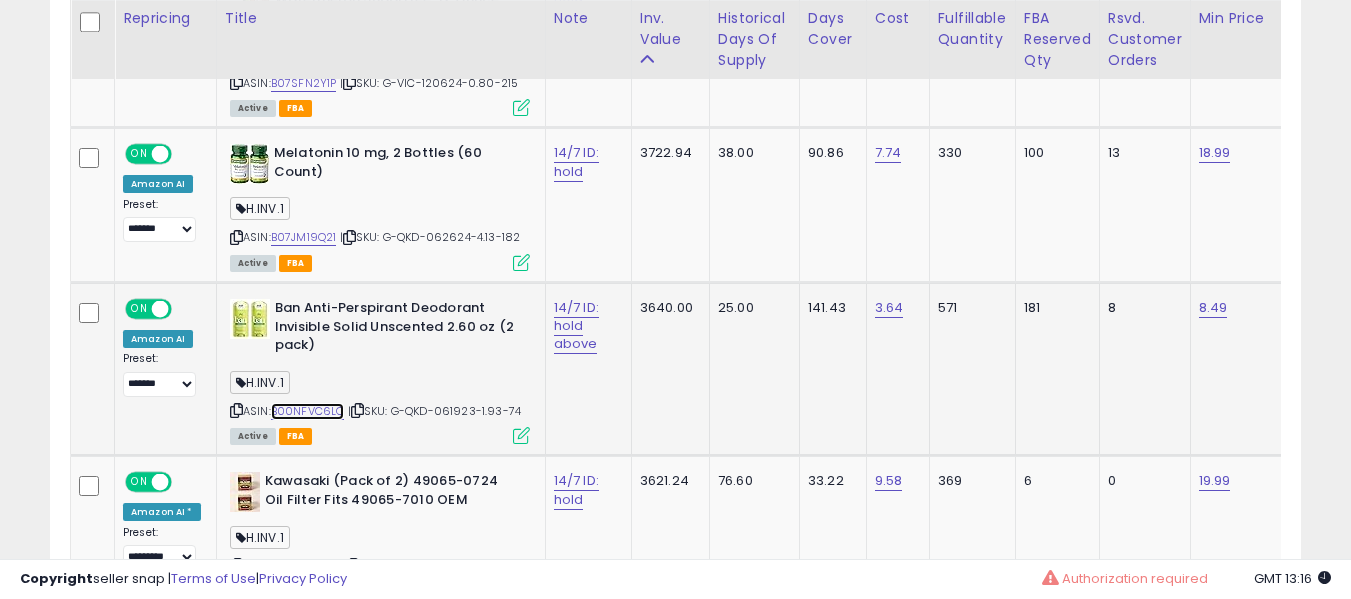 scroll, scrollTop: 0, scrollLeft: 250, axis: horizontal 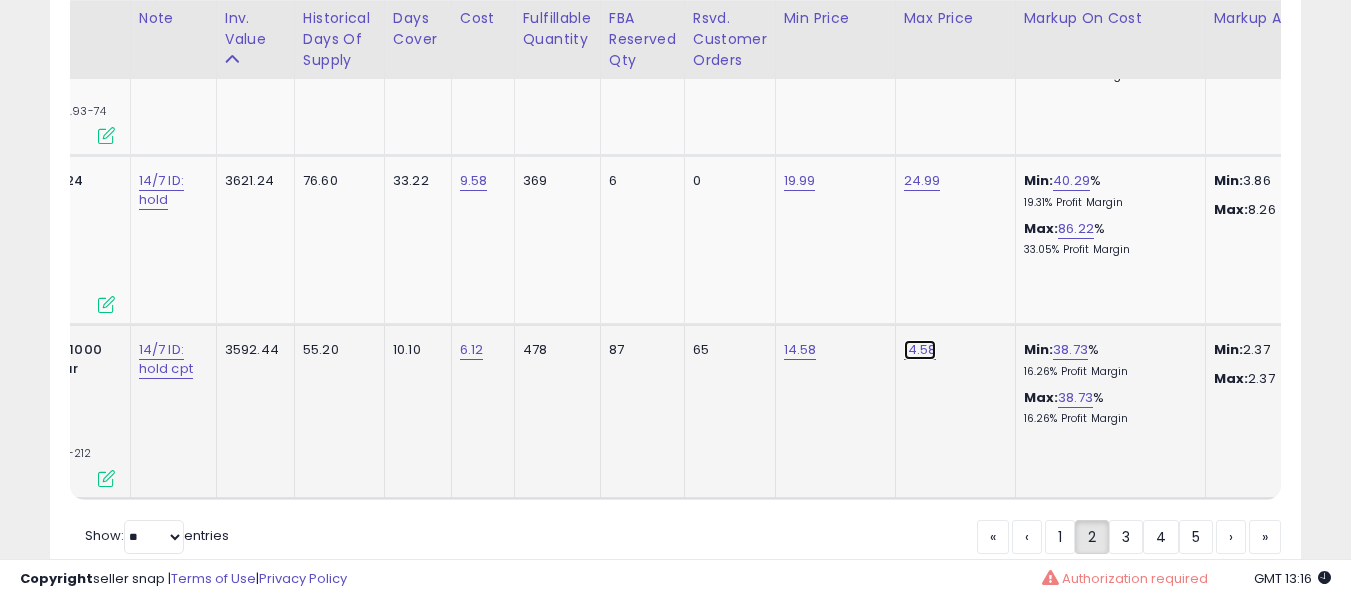 click on "14.58" at bounding box center [922, -9056] 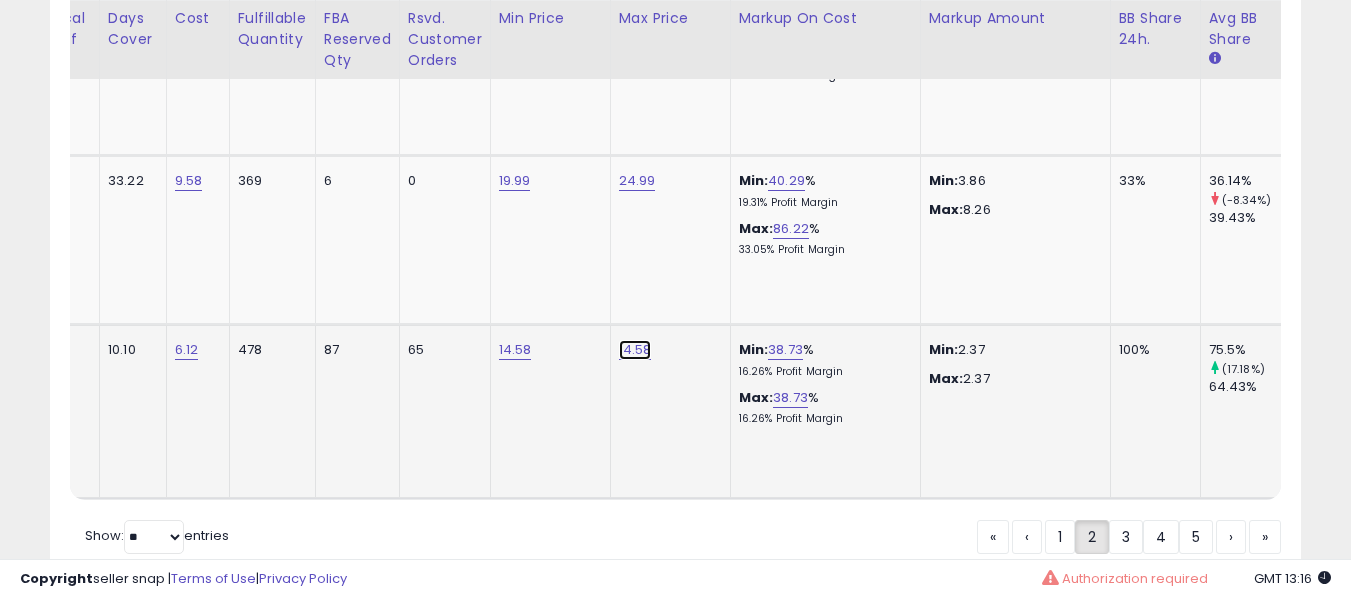 click on "14.58" at bounding box center [637, -9056] 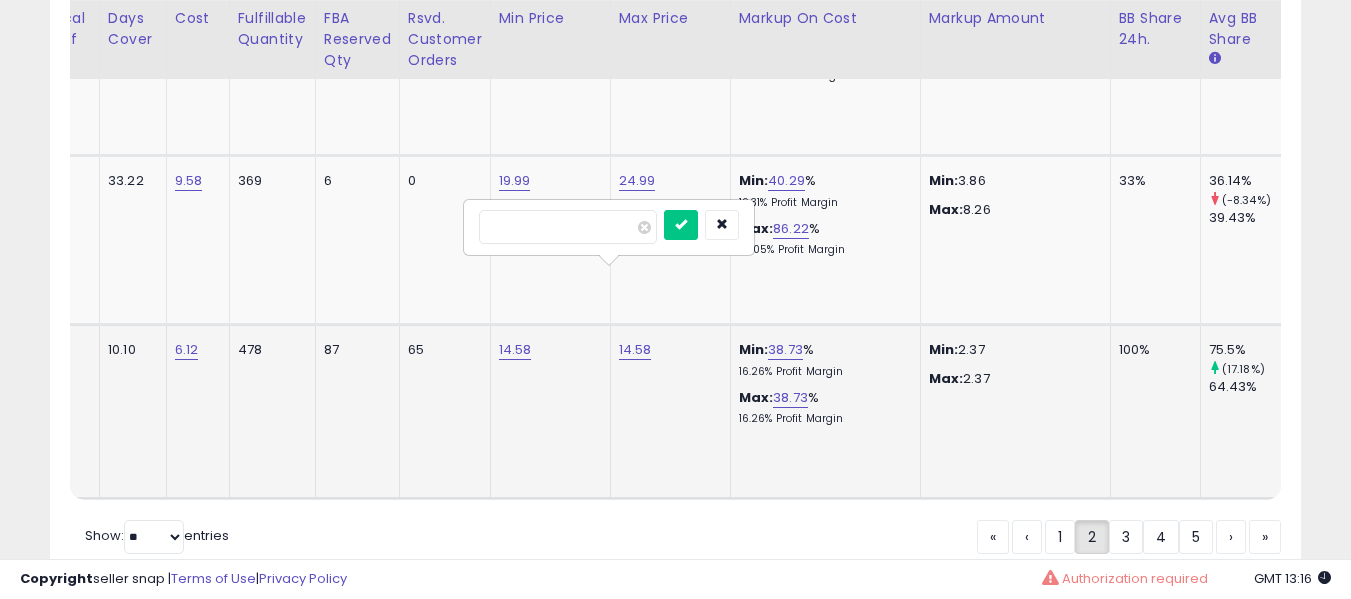 type on "*****" 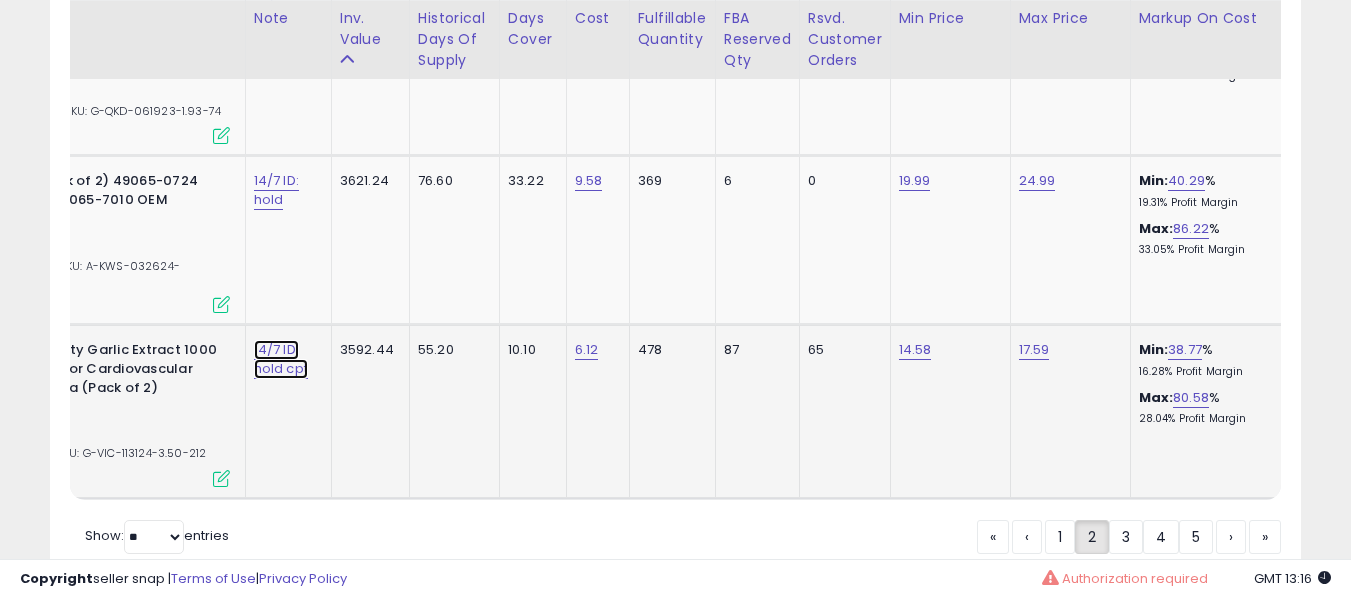 drag, startPoint x: 285, startPoint y: 295, endPoint x: 275, endPoint y: 292, distance: 10.440307 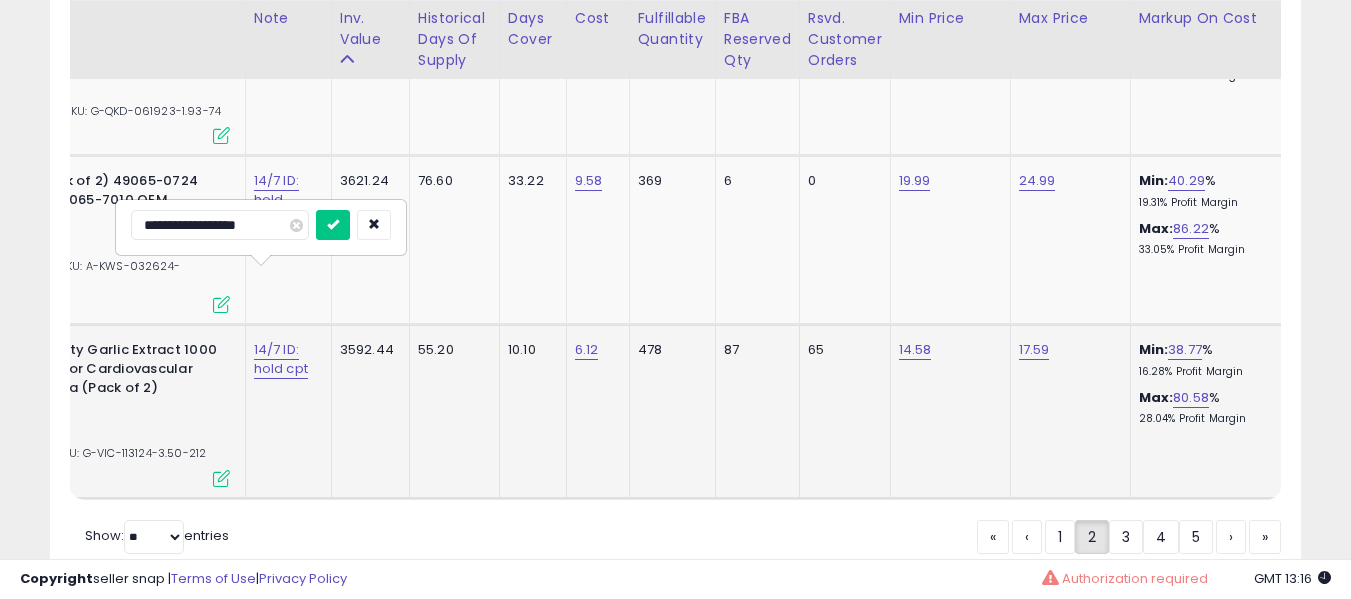 type on "**********" 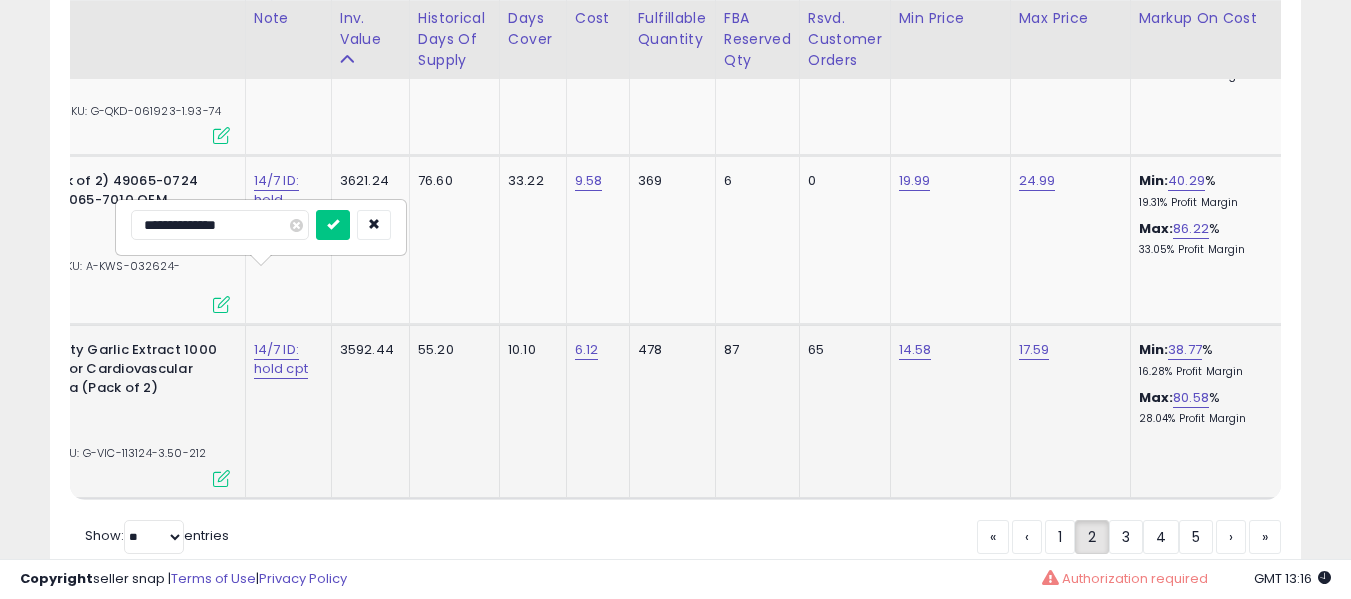 type on "**********" 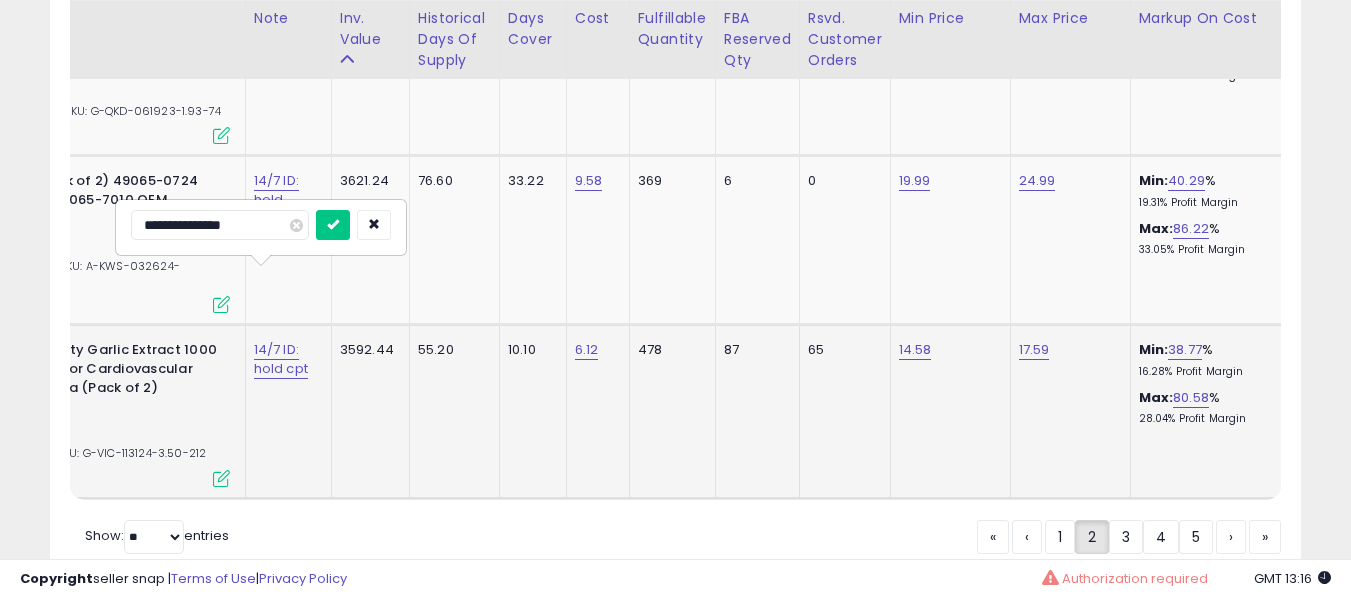 click at bounding box center [333, 225] 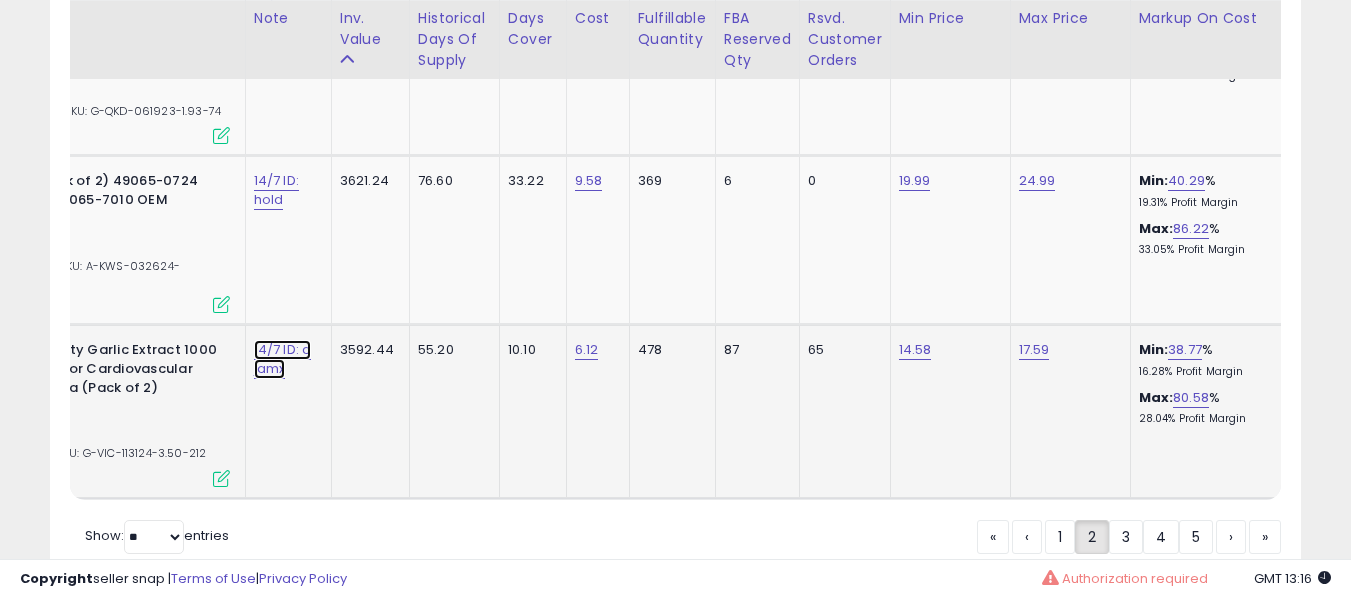 click on "14/7 ID: a jamx" at bounding box center [283, 359] 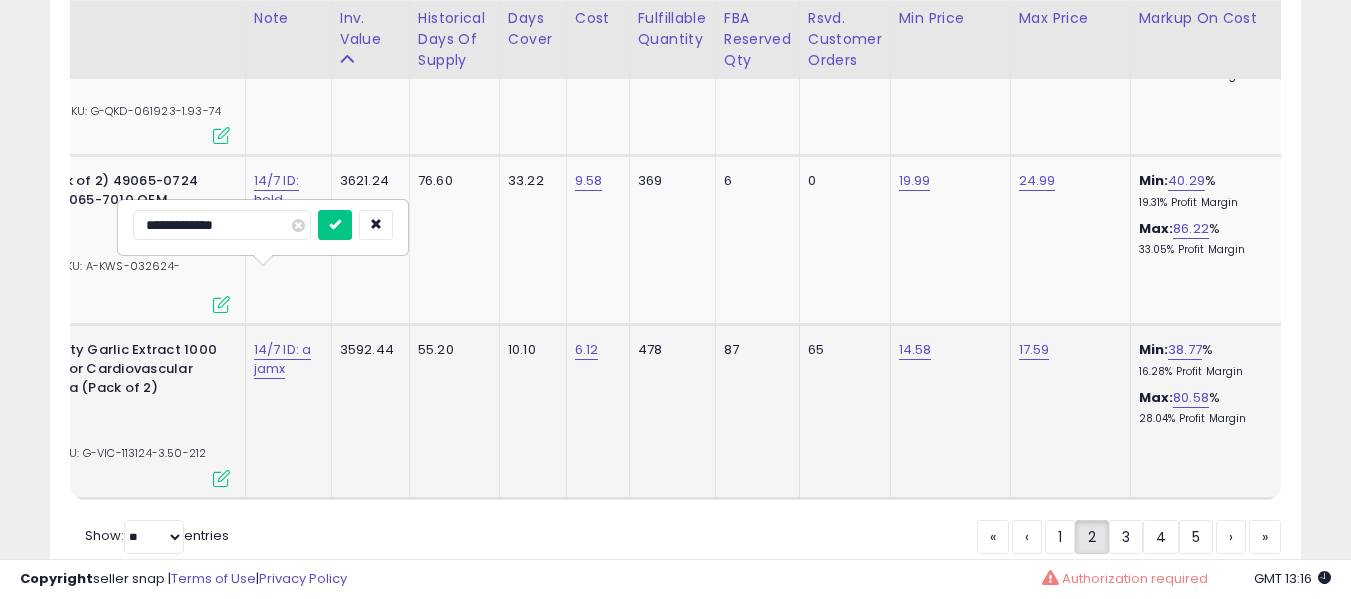 type on "**********" 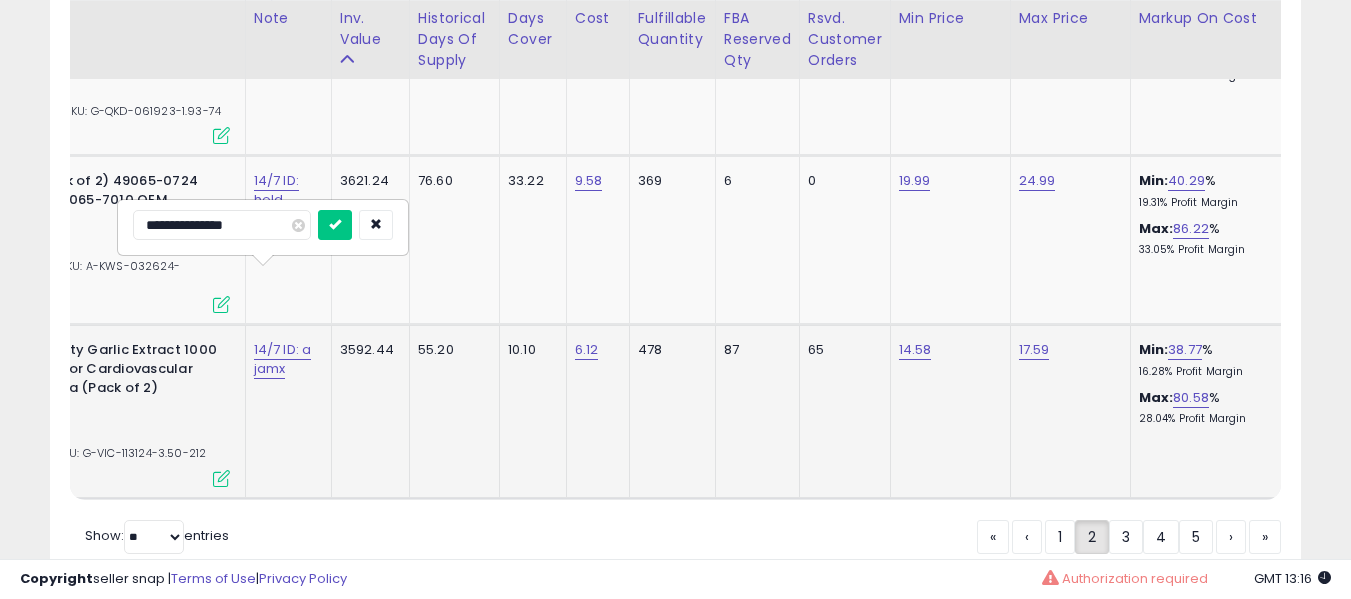 click at bounding box center (335, 225) 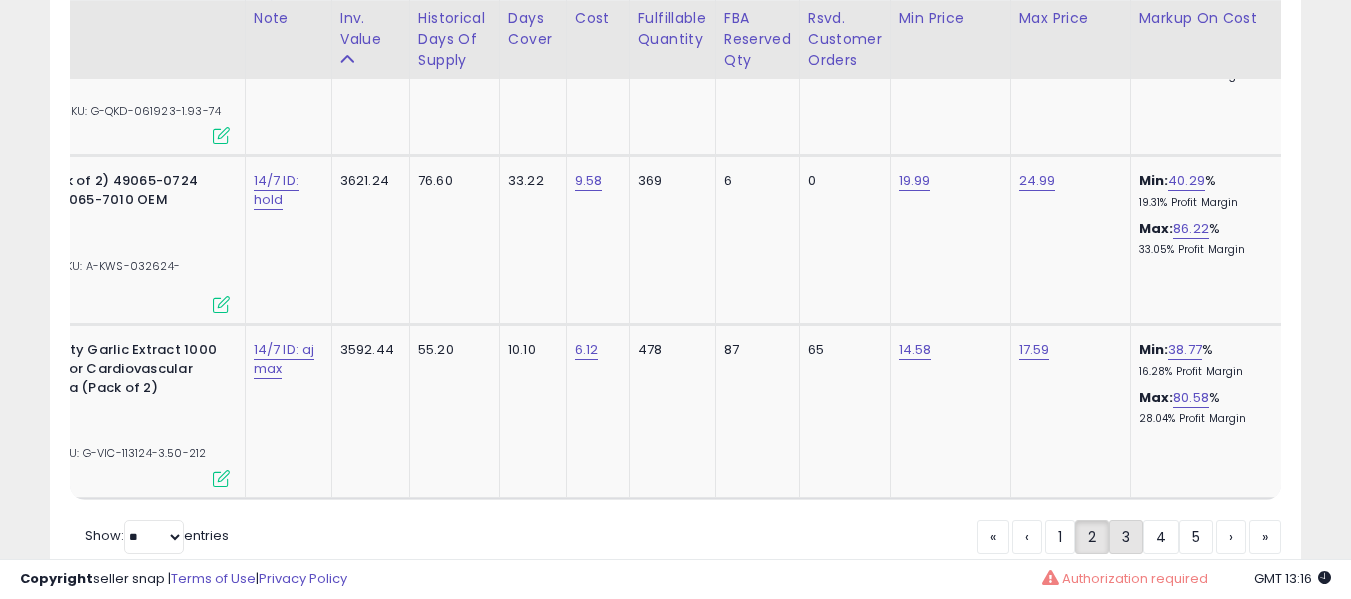 click on "3" 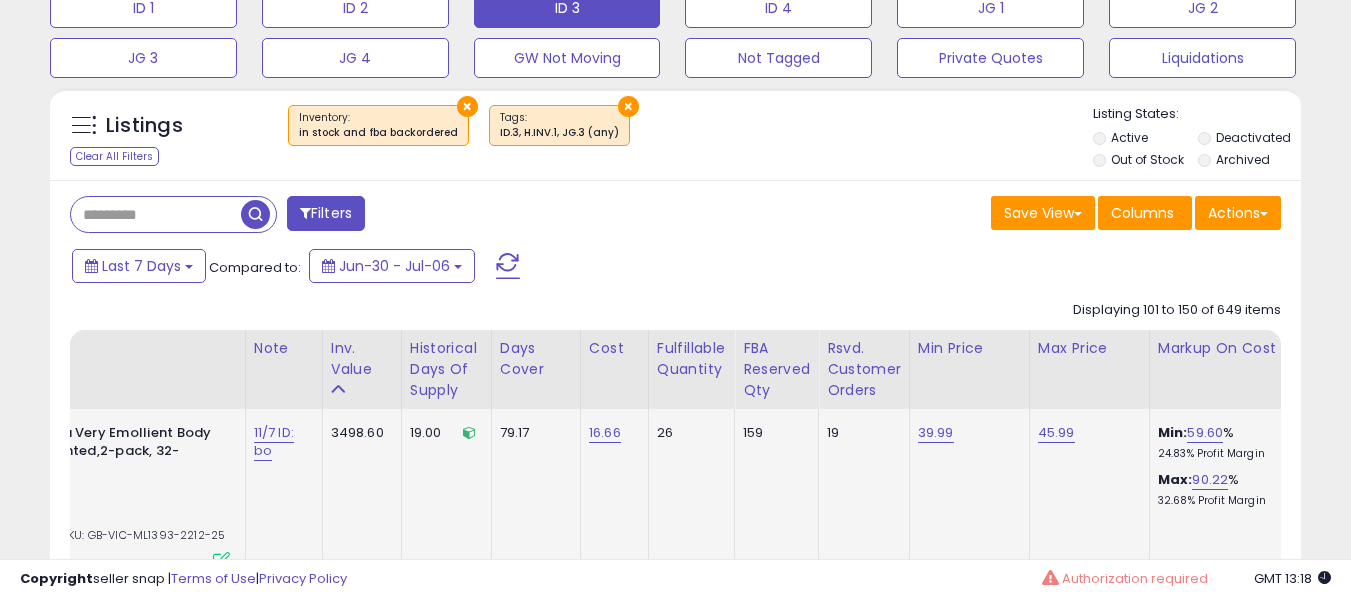 scroll, scrollTop: 0, scrollLeft: 222, axis: horizontal 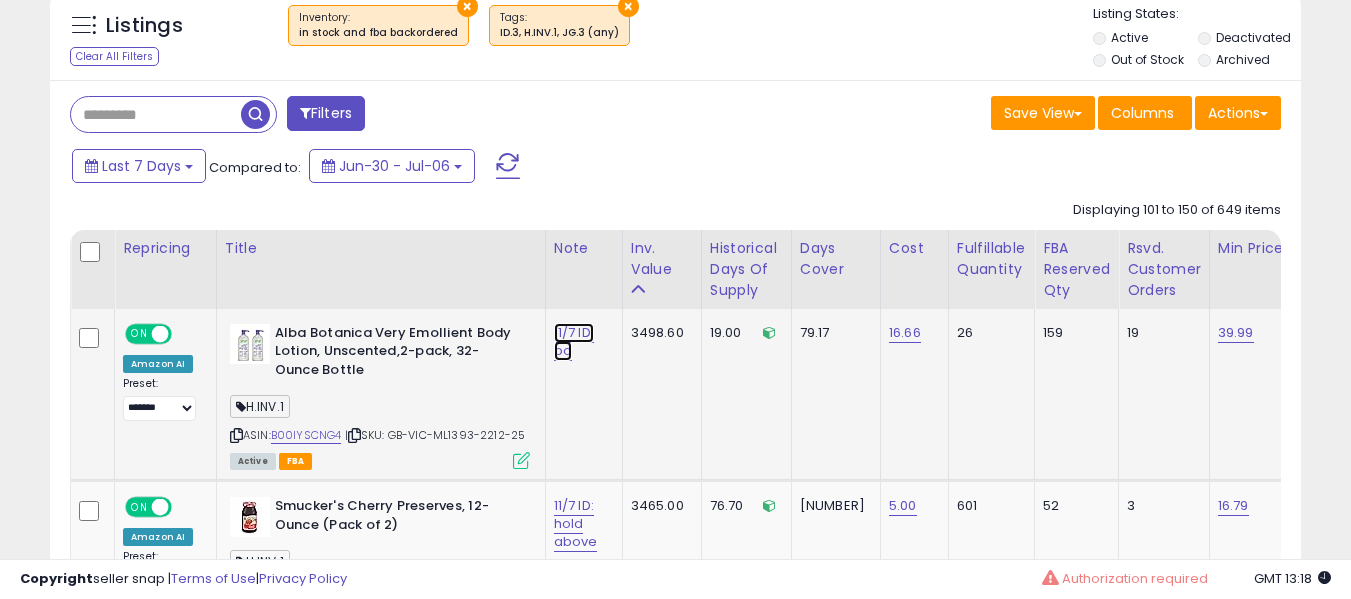 click on "11/7 ID: bo" at bounding box center [574, 342] 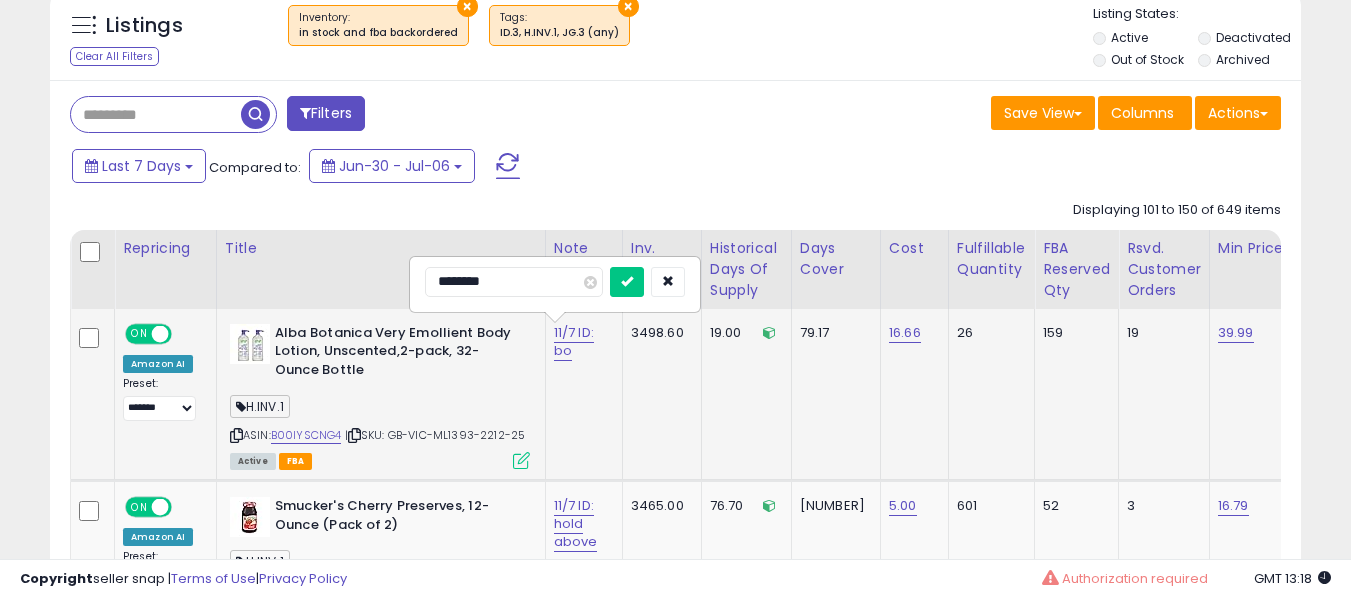type on "********" 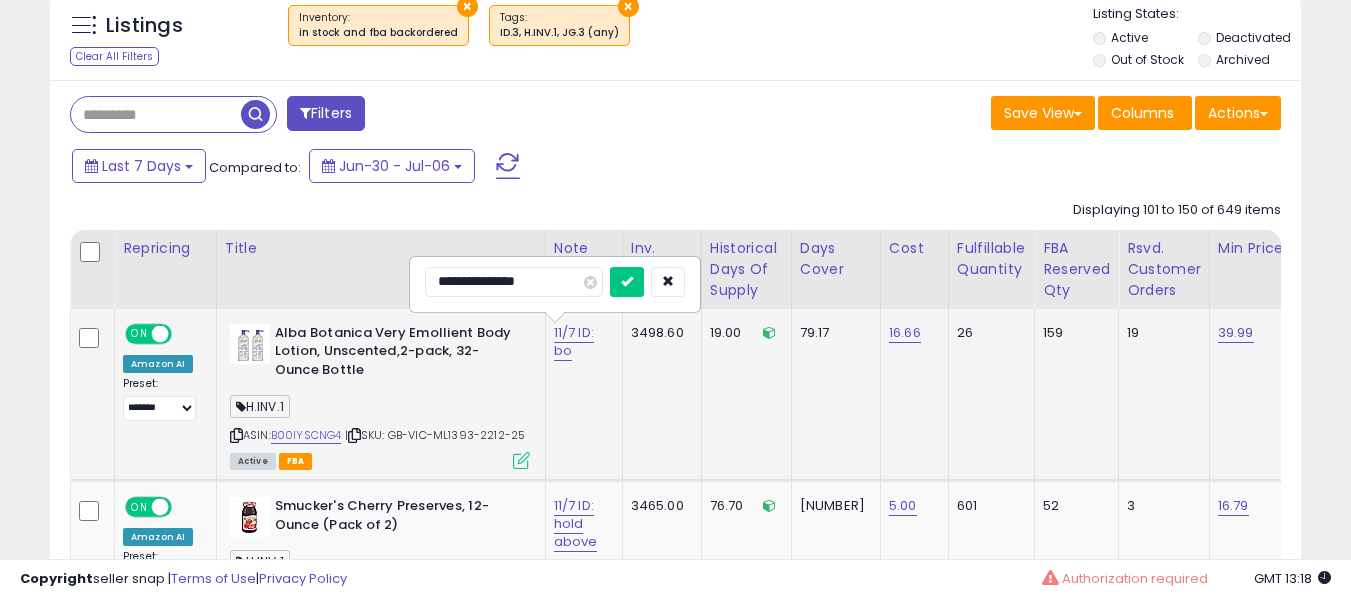 type on "**********" 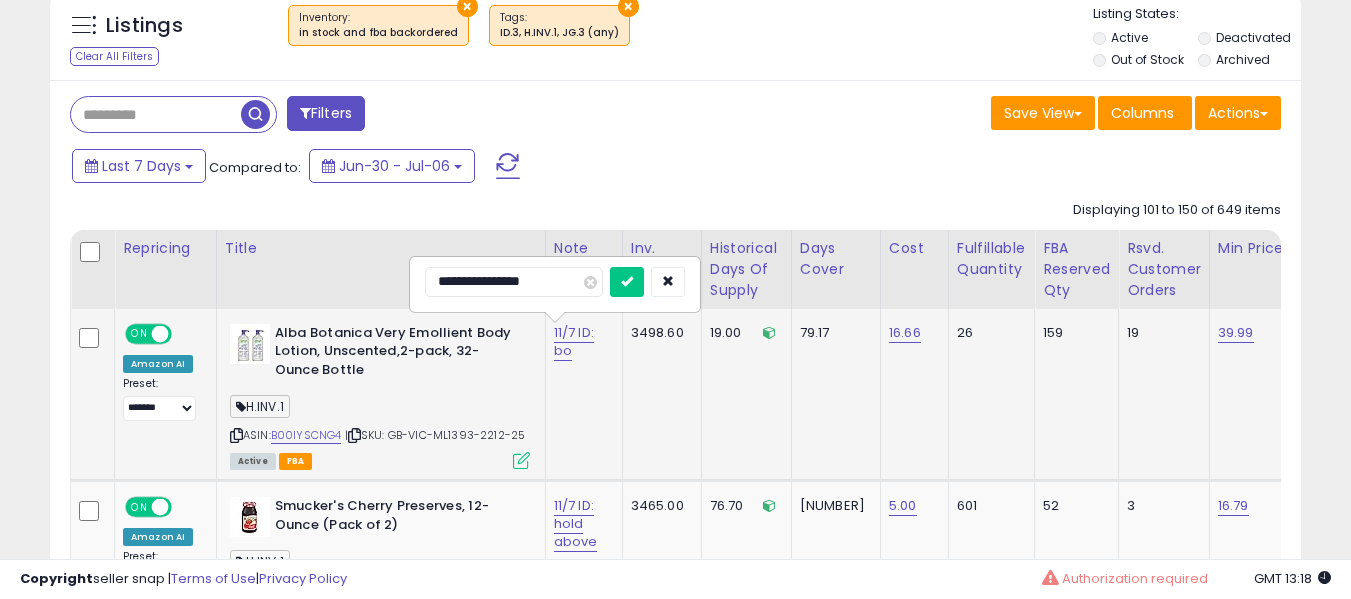 click at bounding box center [627, 282] 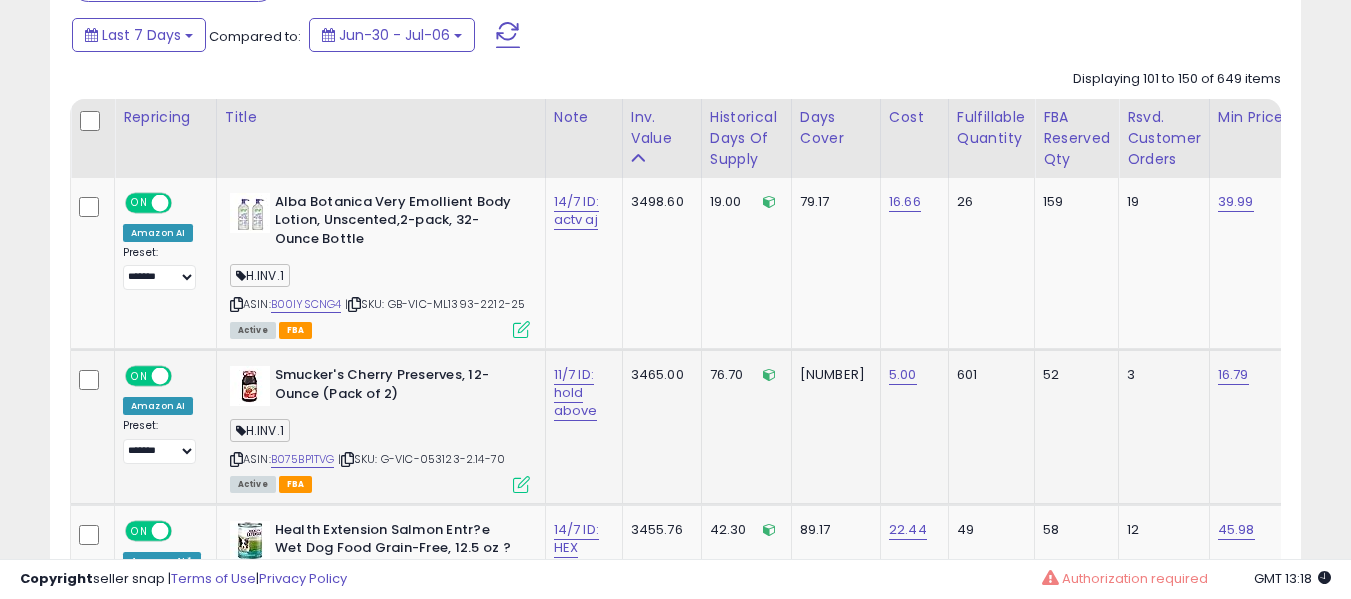 scroll, scrollTop: 1020, scrollLeft: 0, axis: vertical 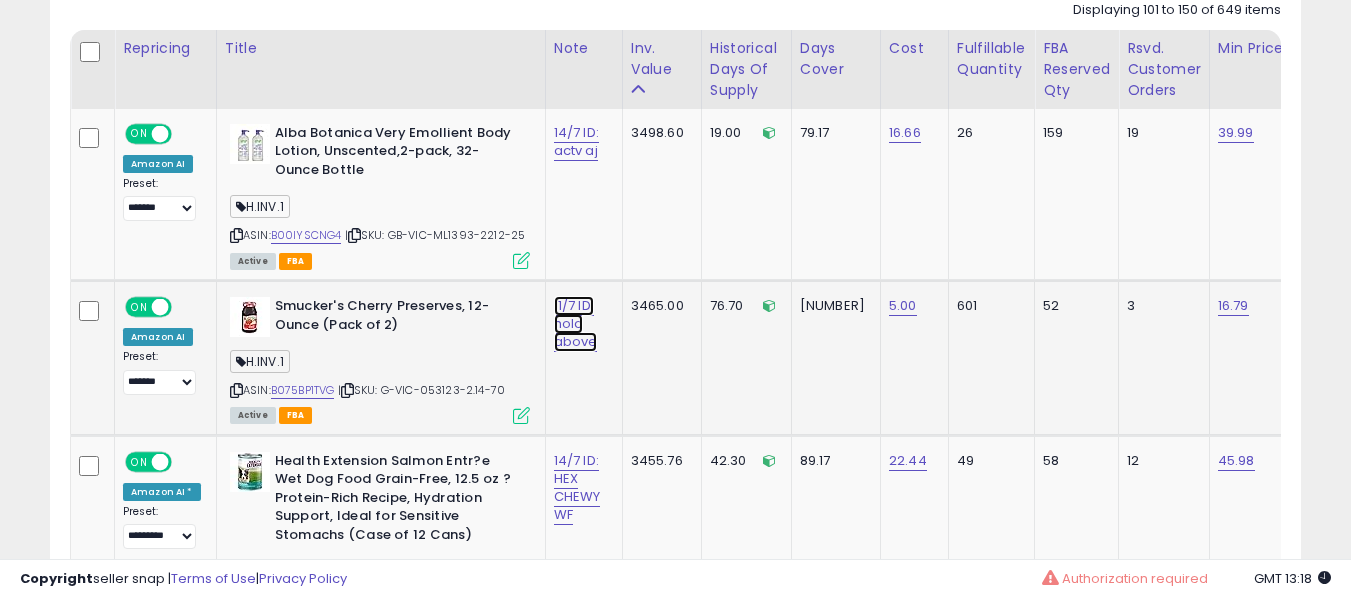 click on "11/7 ID: hold above" at bounding box center [576, 142] 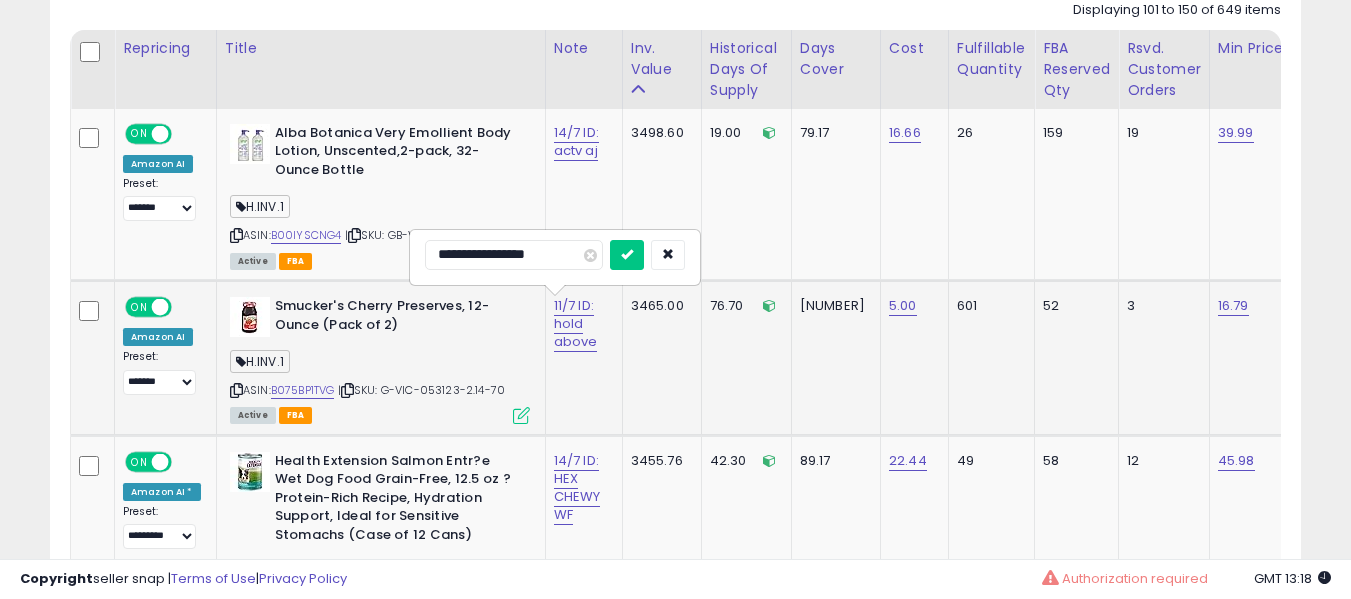 type on "**********" 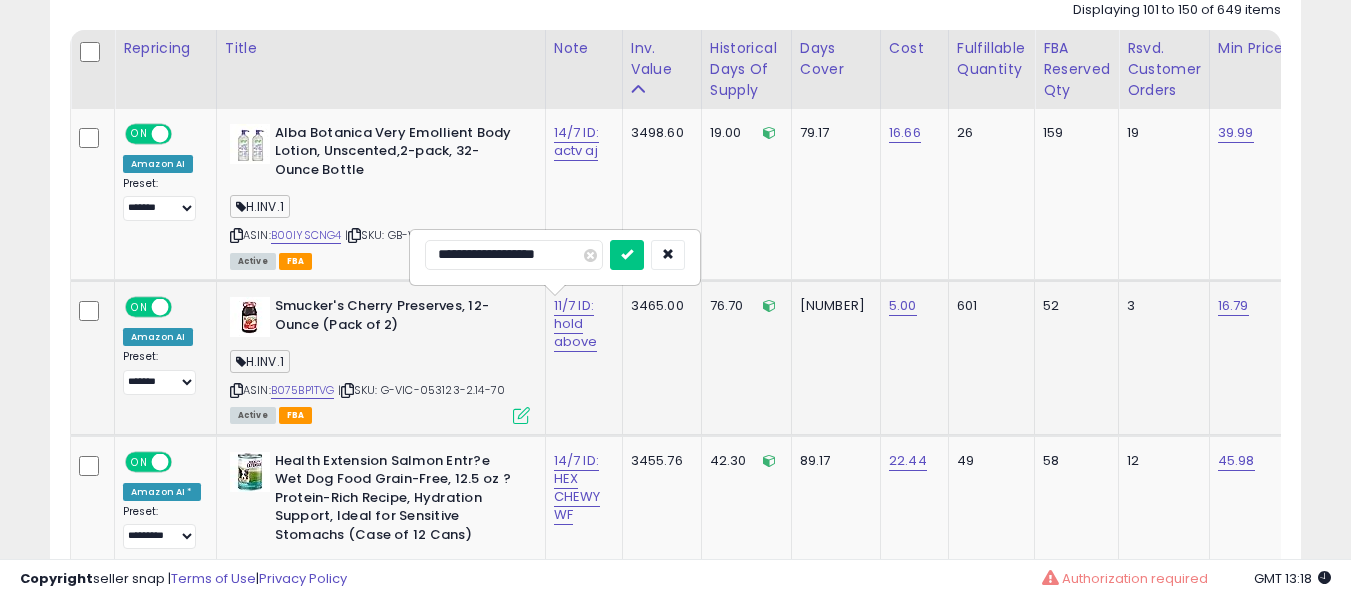 click at bounding box center [627, 255] 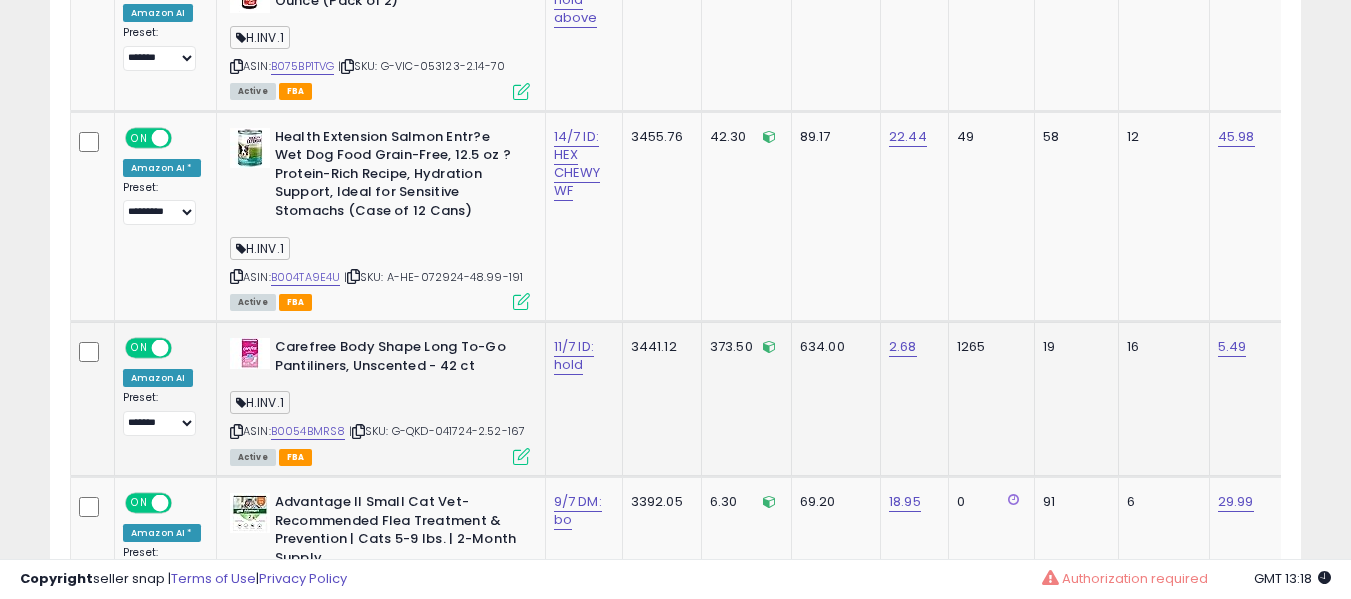 scroll, scrollTop: 1420, scrollLeft: 0, axis: vertical 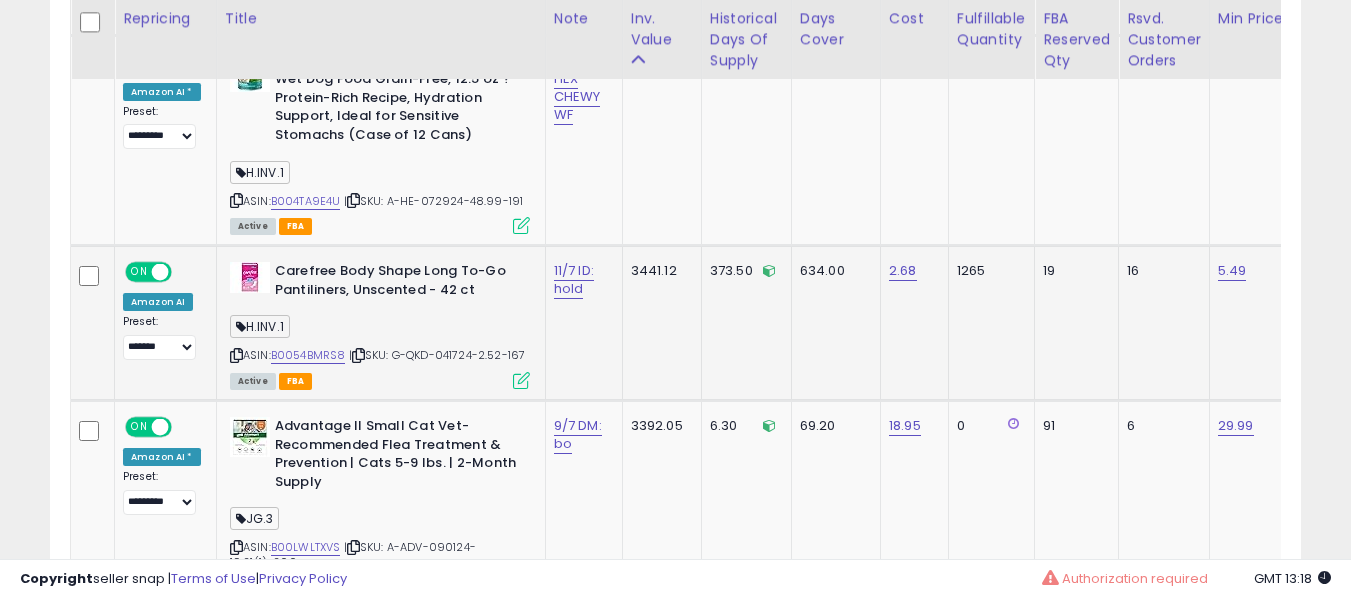 drag, startPoint x: 556, startPoint y: 258, endPoint x: 554, endPoint y: 275, distance: 17.117243 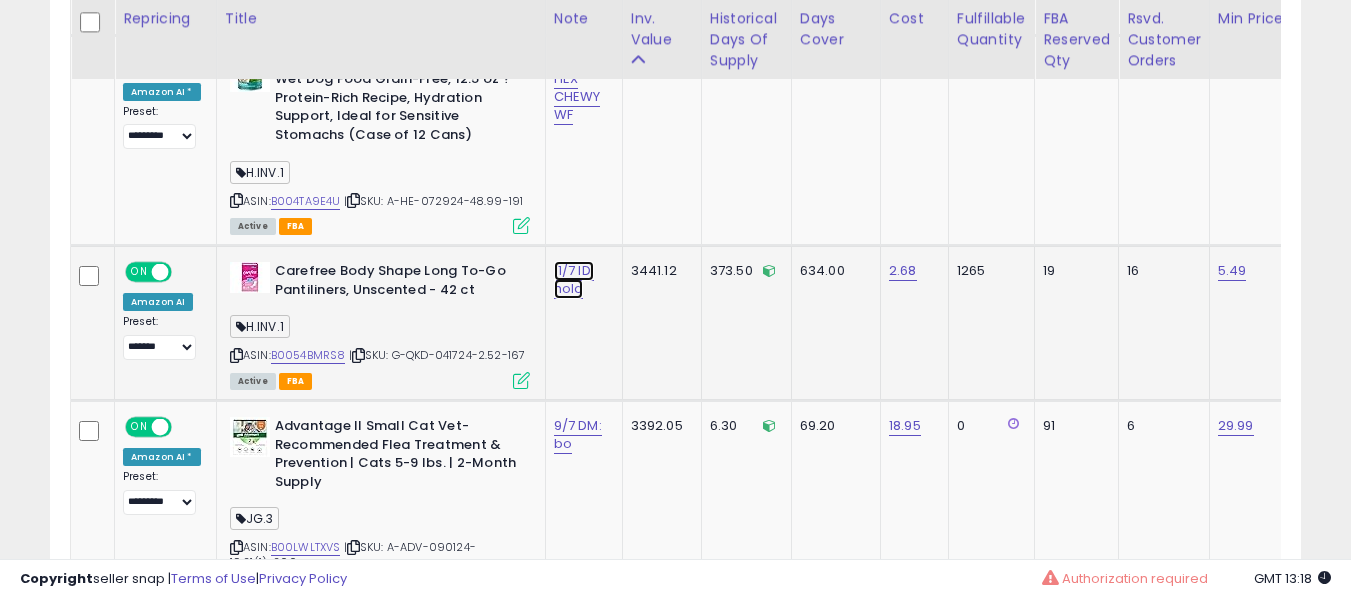 drag, startPoint x: 555, startPoint y: 280, endPoint x: 560, endPoint y: 290, distance: 11.18034 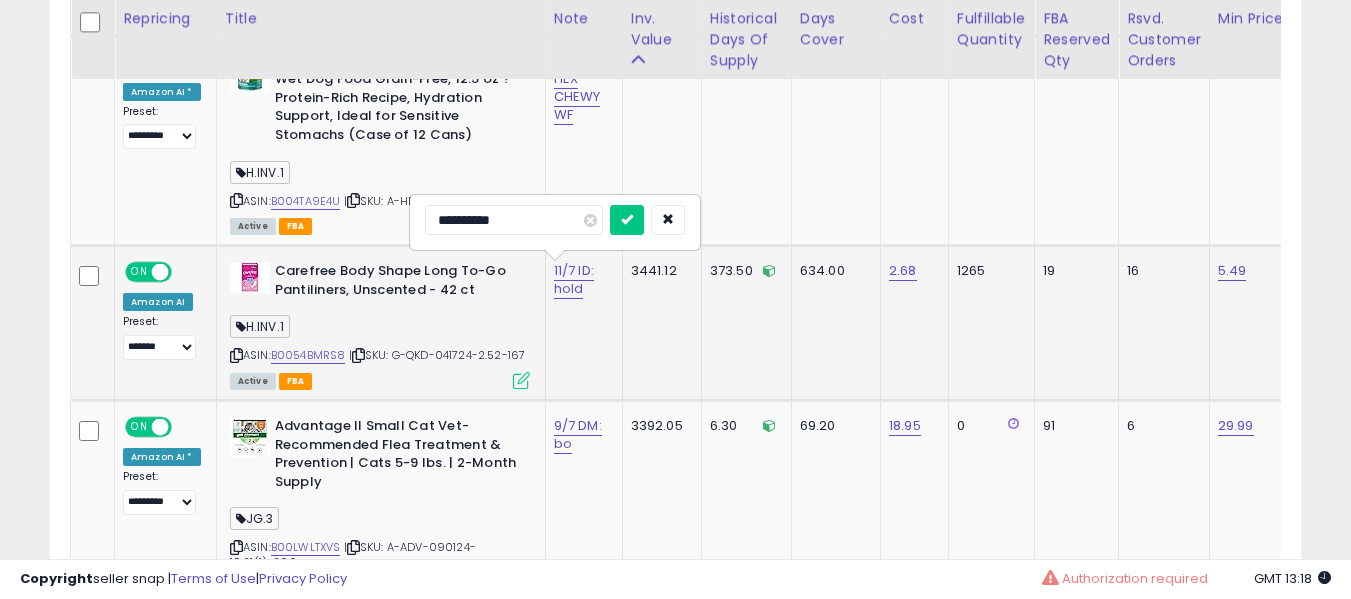 type on "**********" 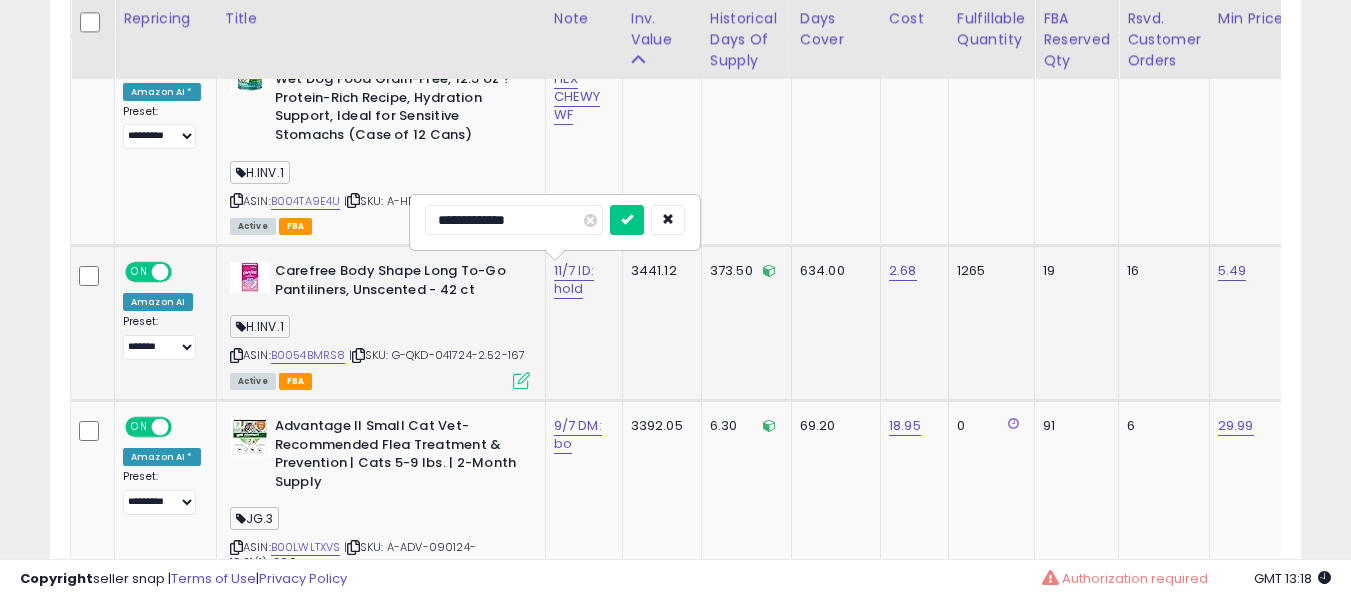 click at bounding box center [627, 220] 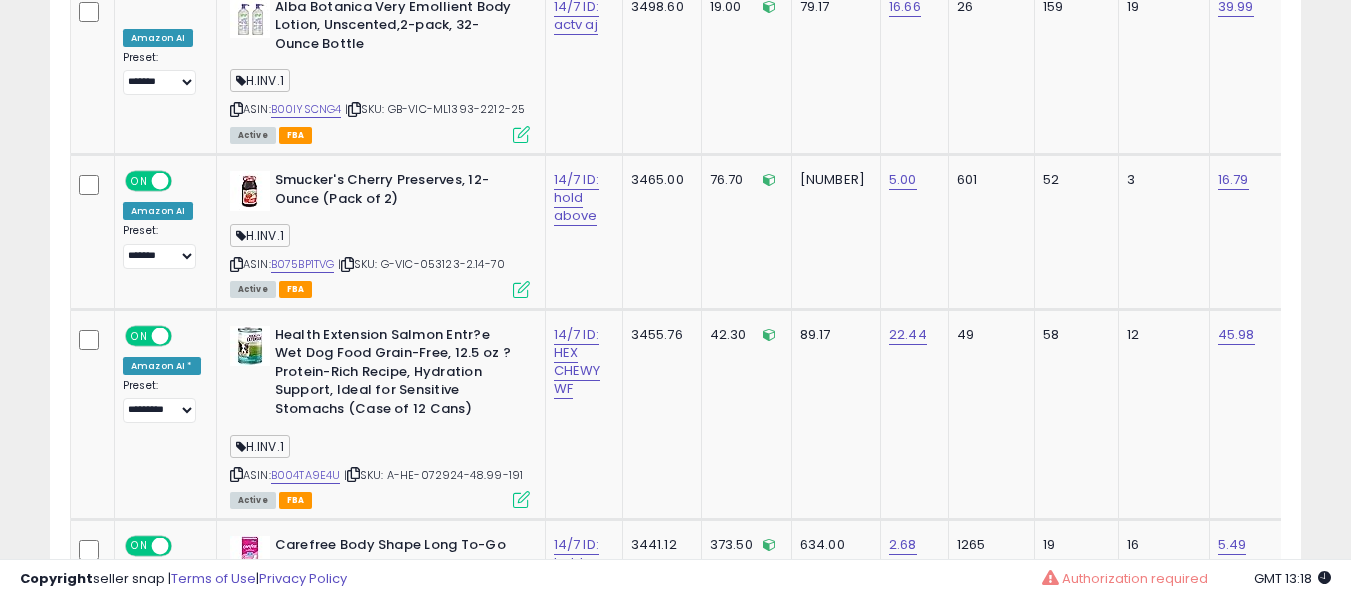 scroll, scrollTop: 1020, scrollLeft: 0, axis: vertical 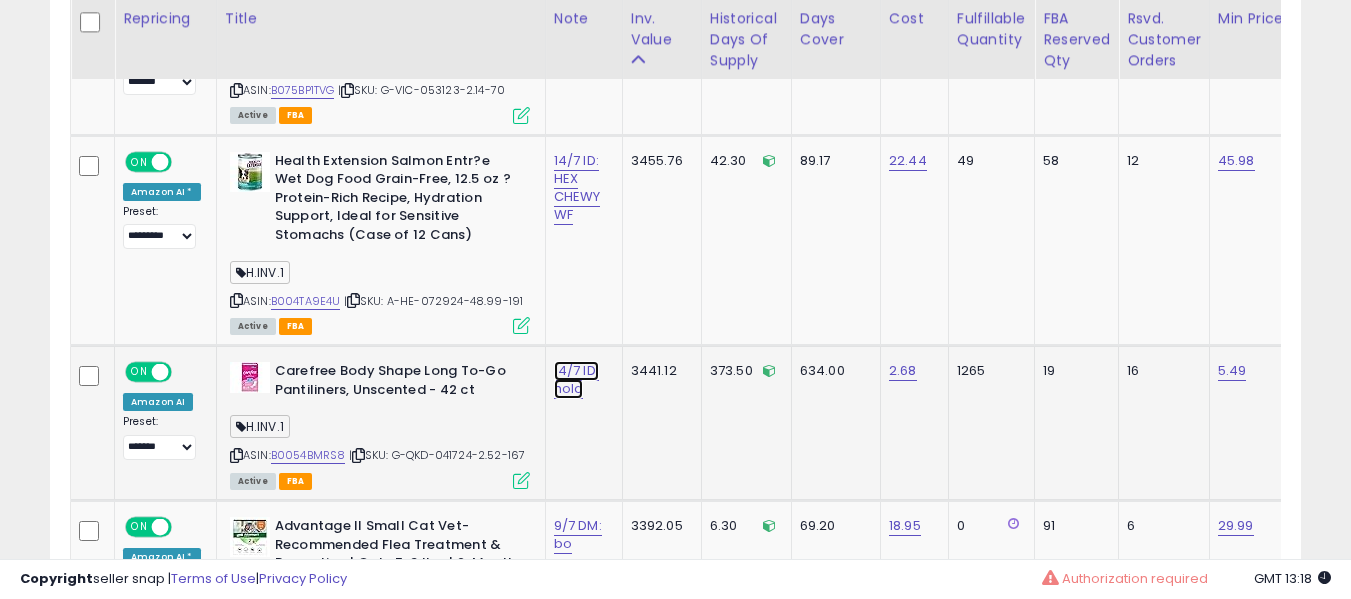 click on "14/7 ID: hold" at bounding box center (576, -158) 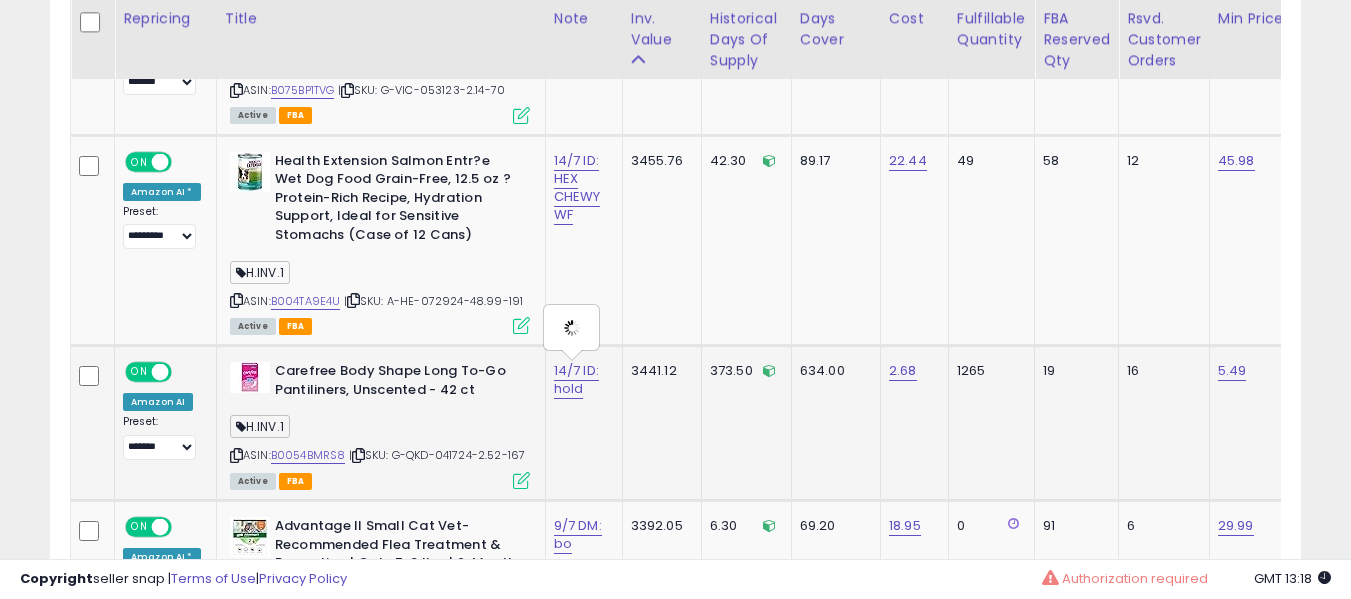 type on "**********" 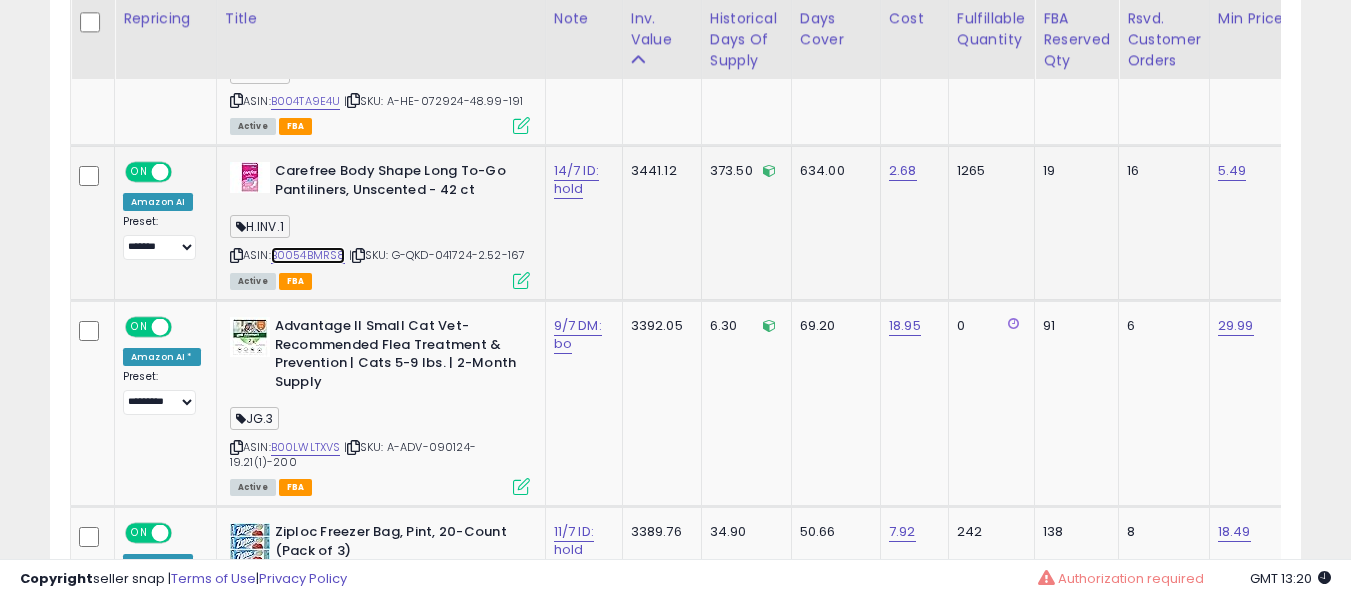 scroll, scrollTop: 0, scrollLeft: 222, axis: horizontal 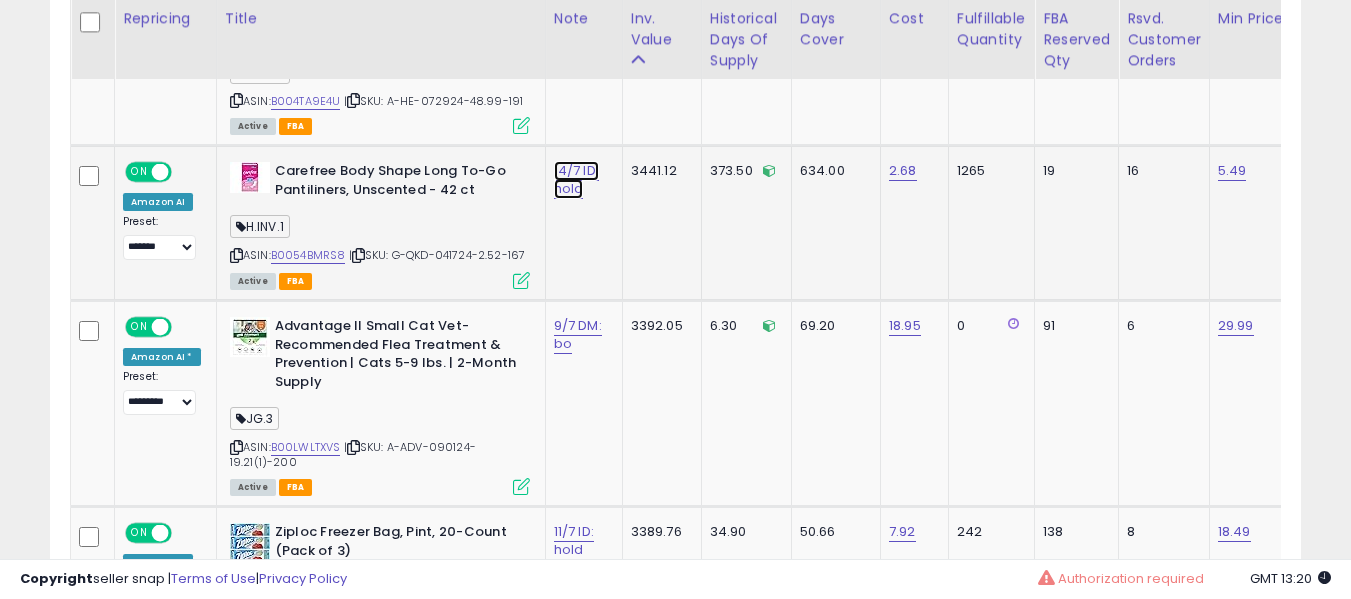 click on "14/7 ID: hold" at bounding box center (576, -358) 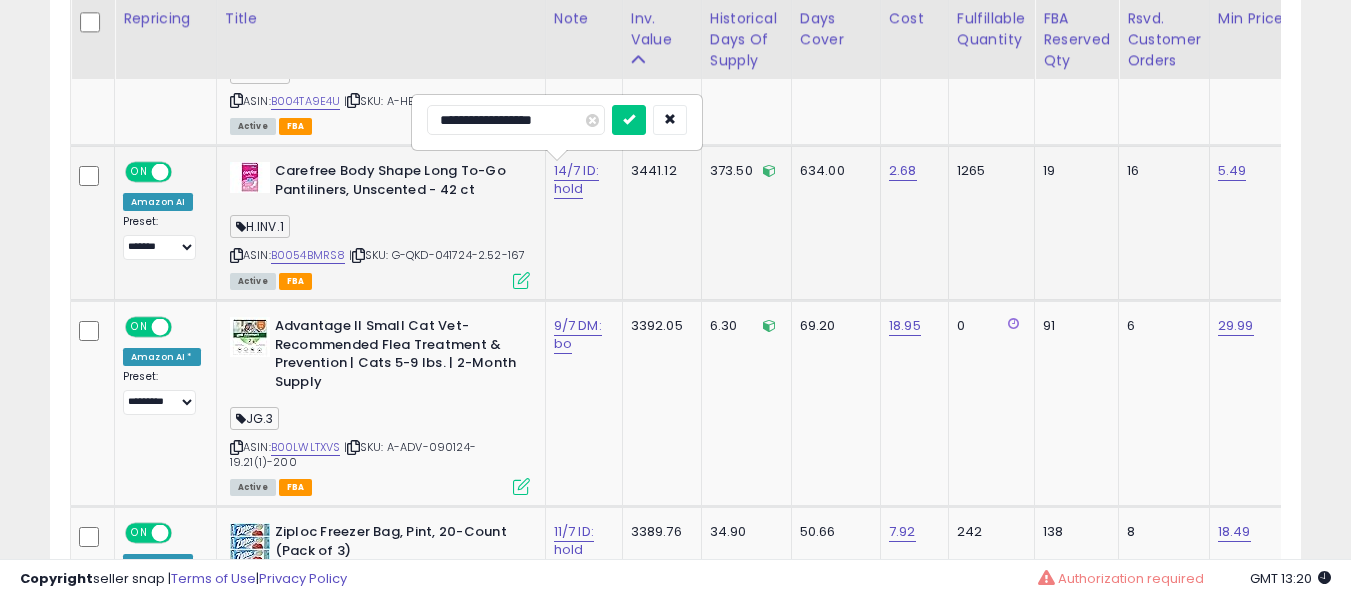 type on "**********" 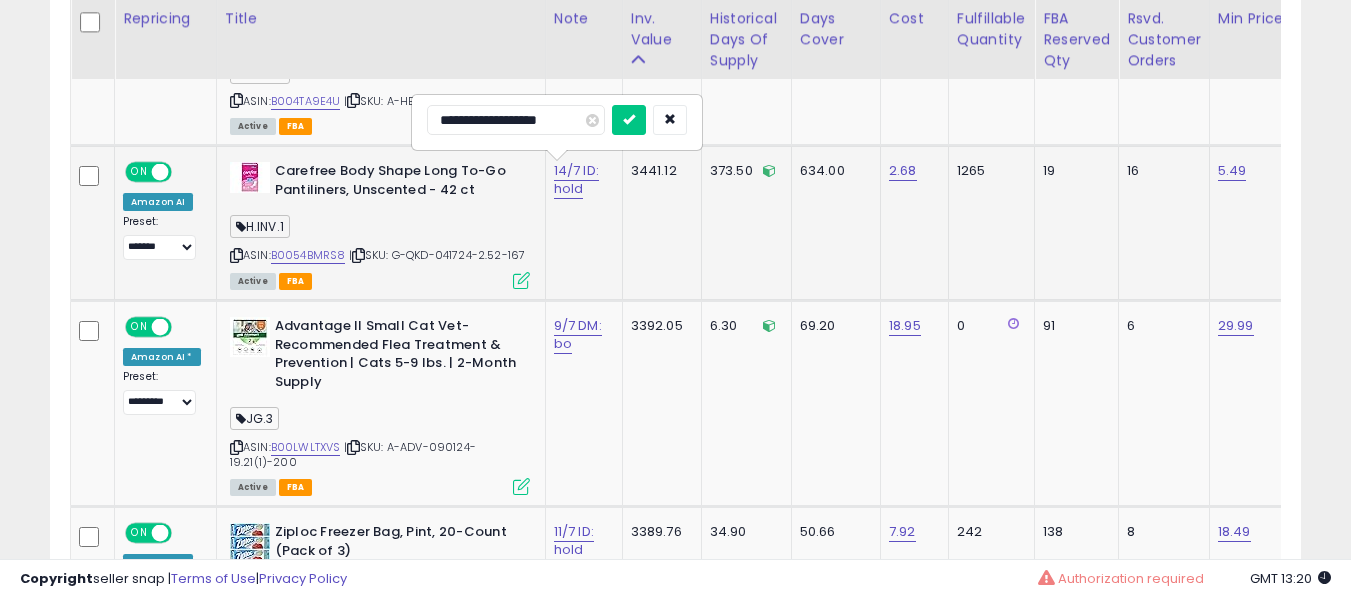click at bounding box center (629, 120) 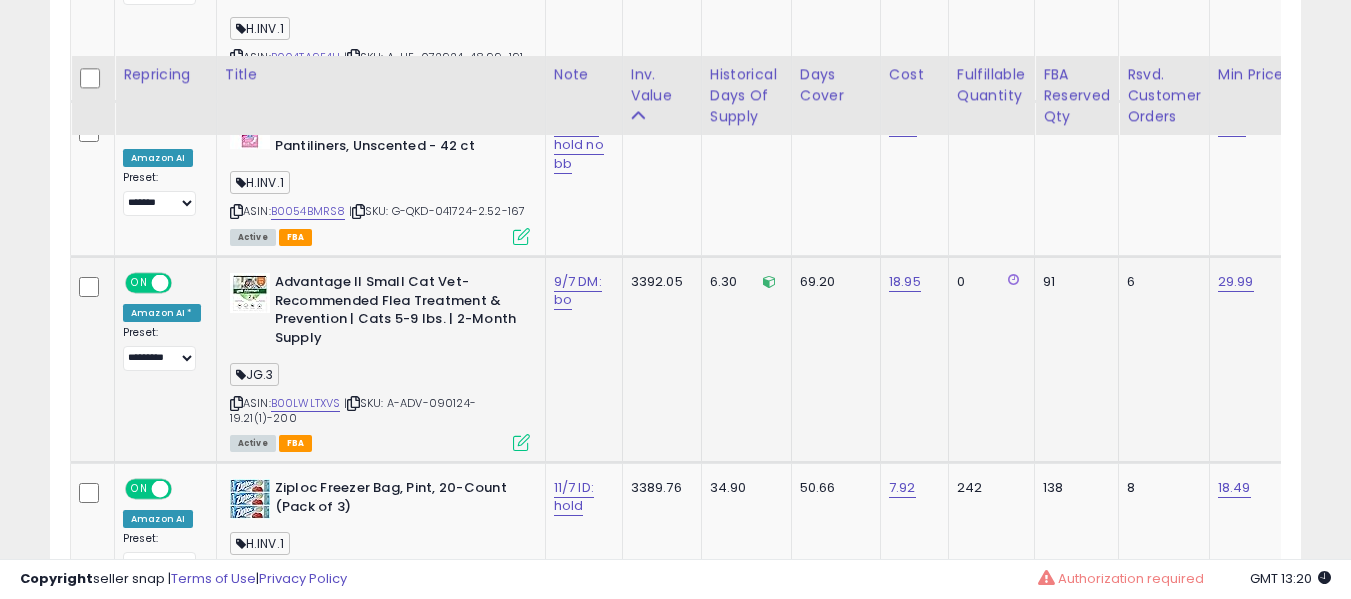 scroll, scrollTop: 1620, scrollLeft: 0, axis: vertical 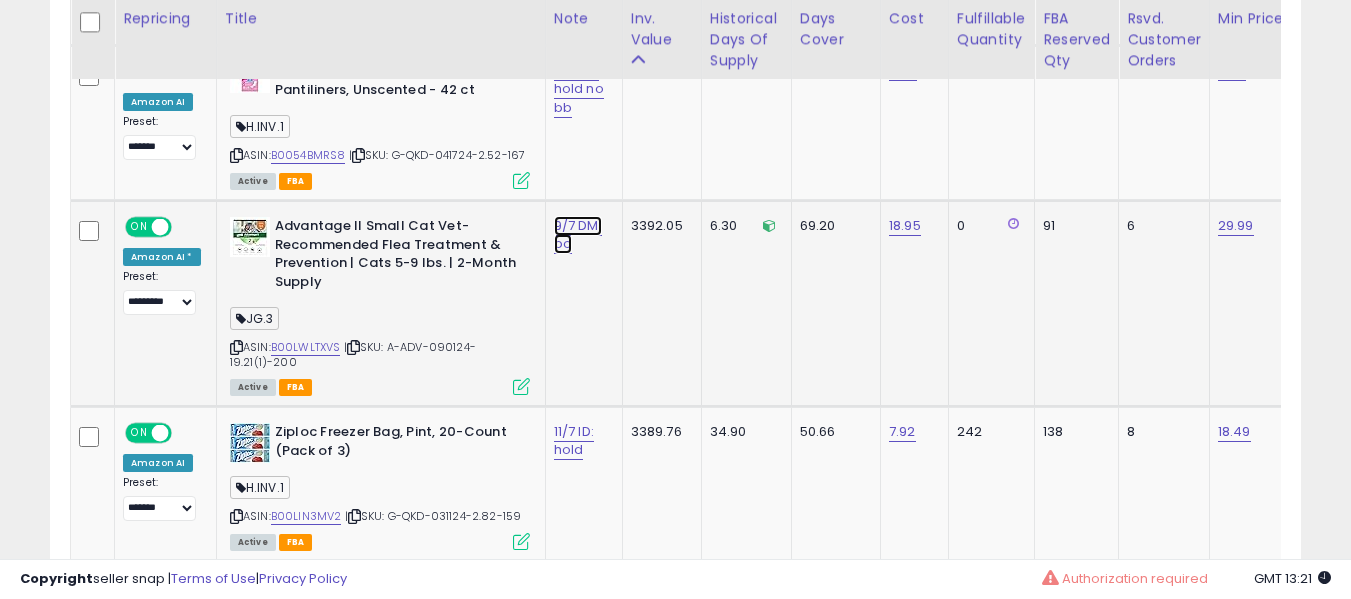 click on "9/7 DM: bo" at bounding box center (576, -458) 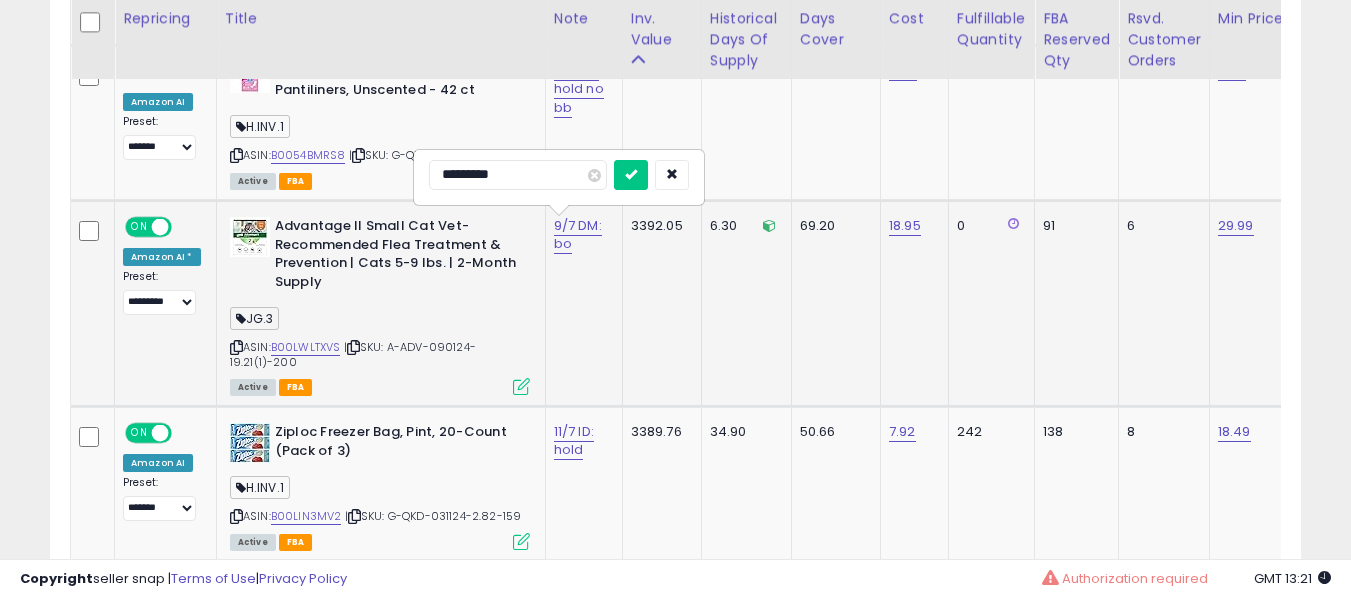 type on "**********" 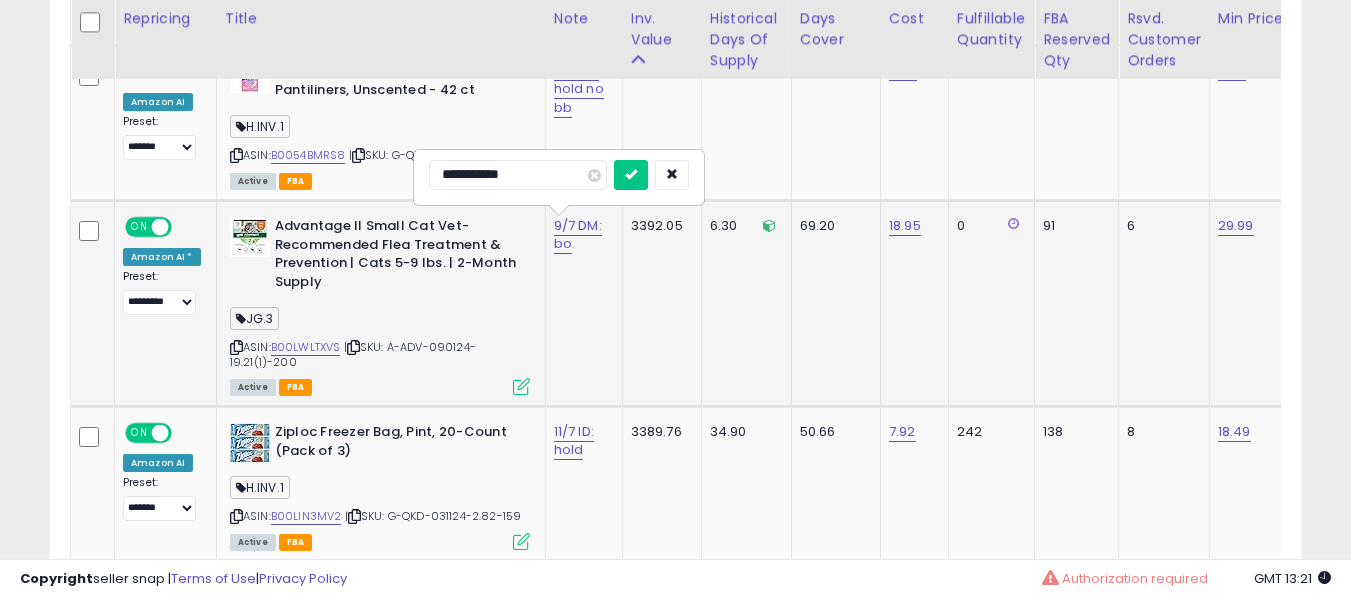 click at bounding box center (631, 175) 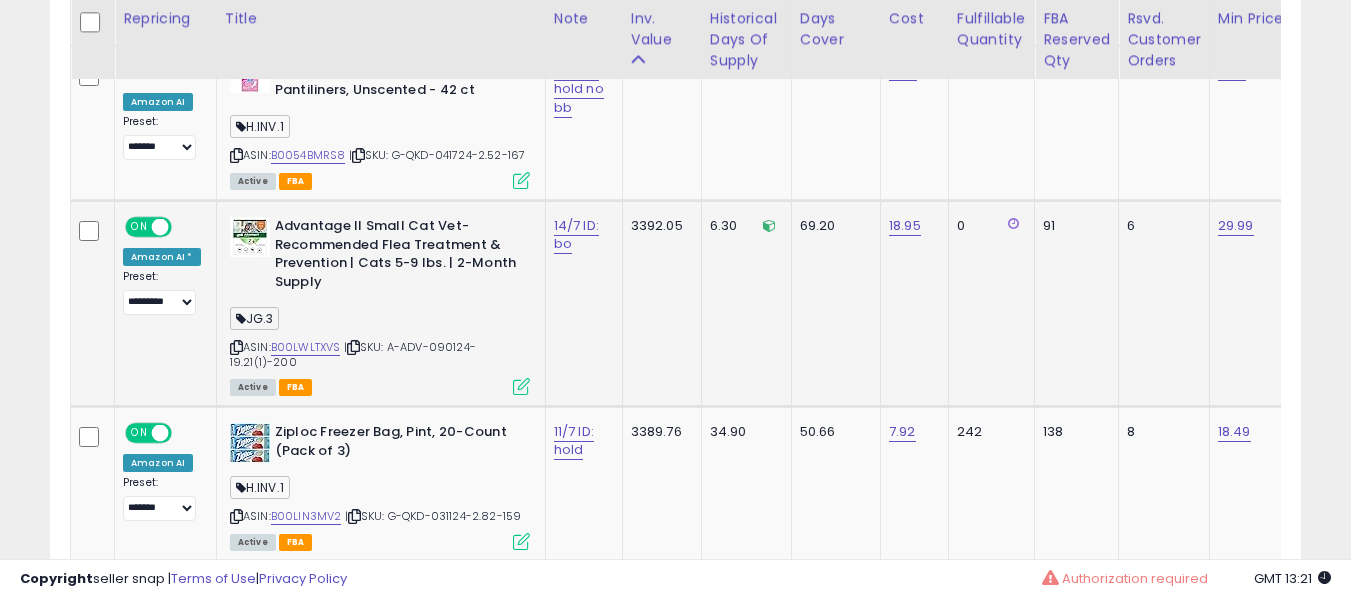 scroll, scrollTop: 0, scrollLeft: 247, axis: horizontal 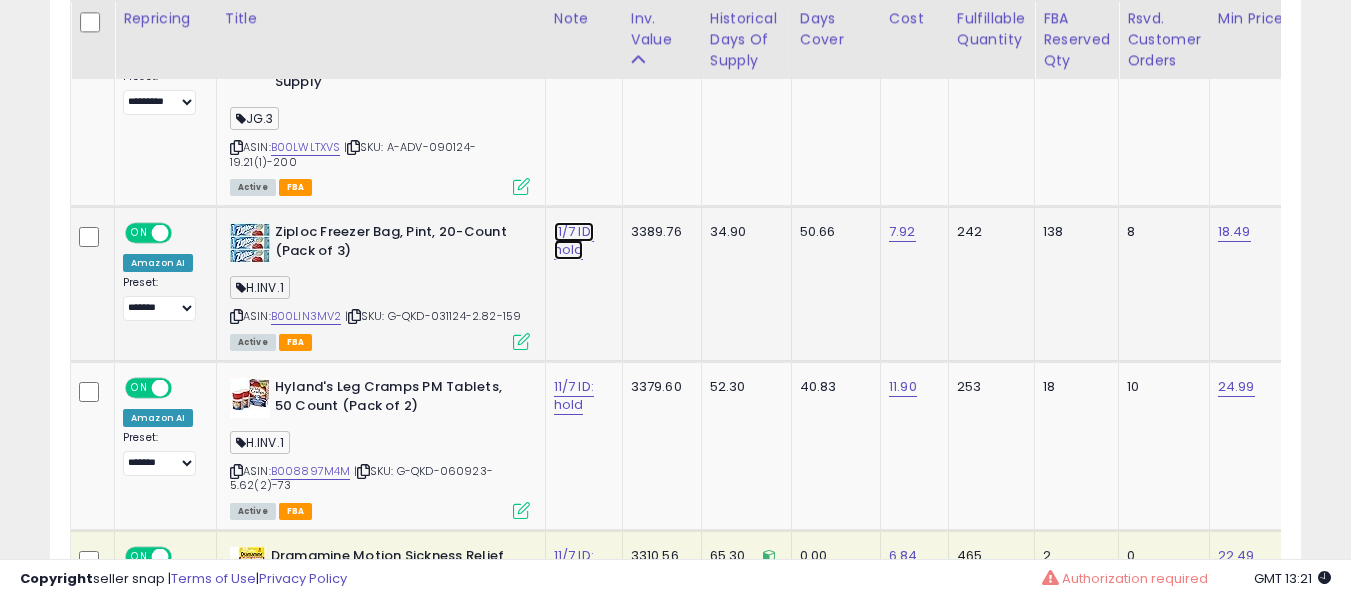 click on "11/7 ID: hold" at bounding box center [576, -658] 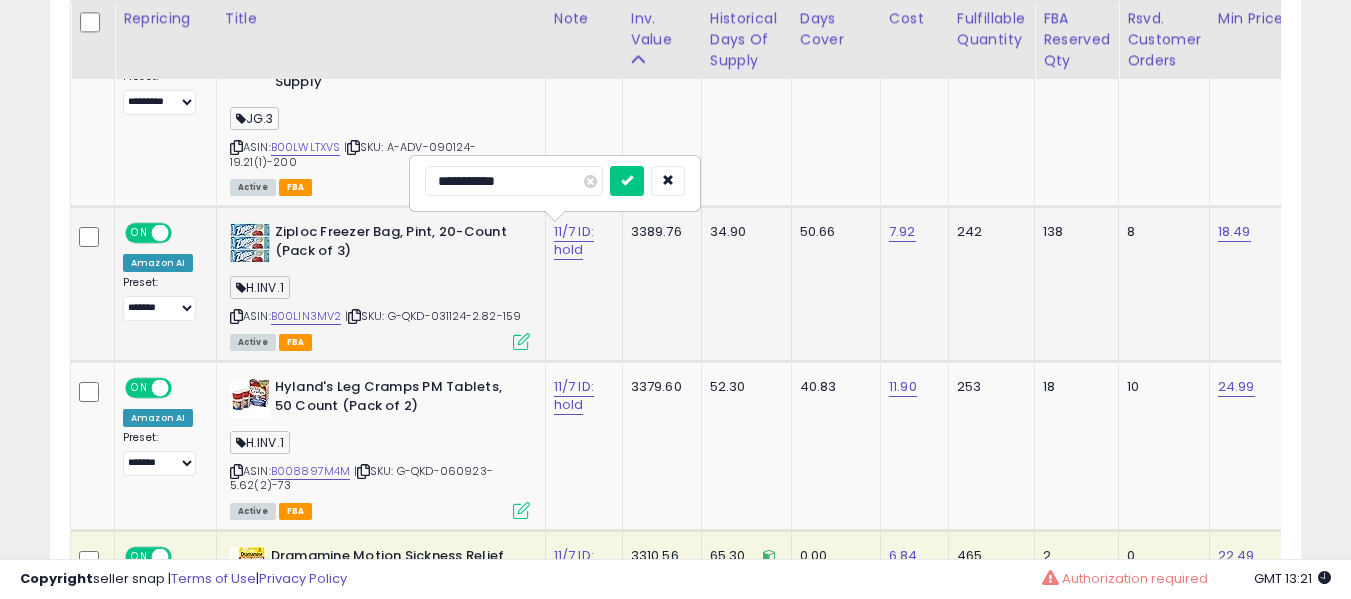 type on "**********" 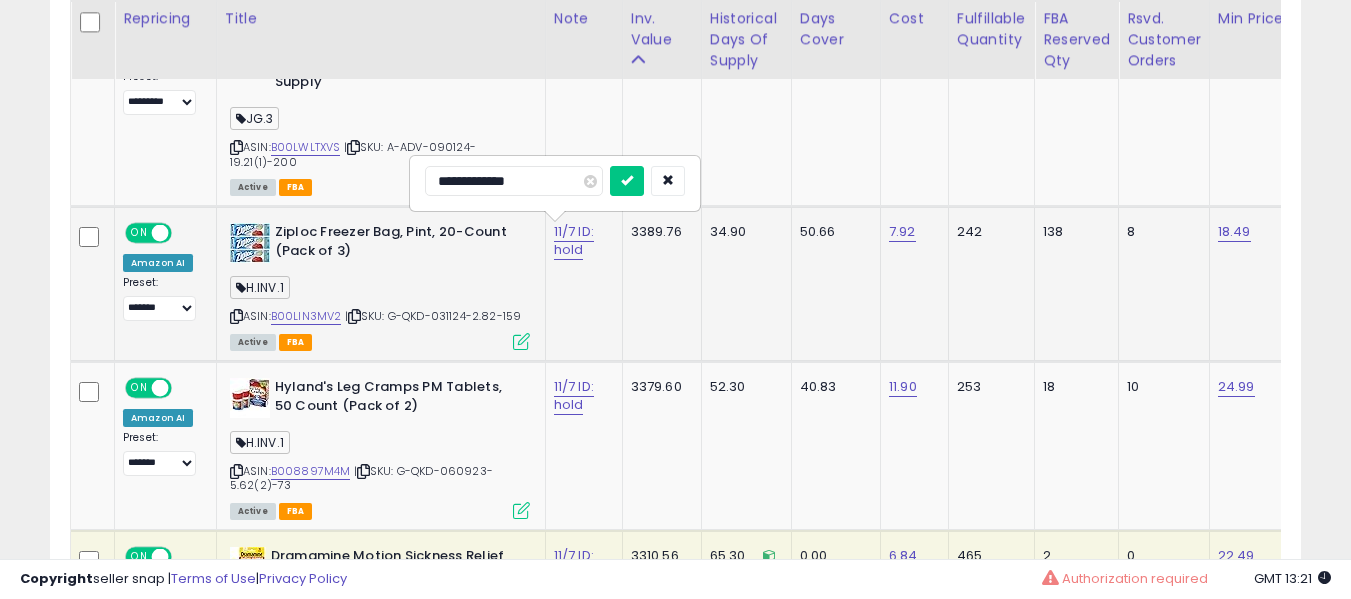 click at bounding box center [627, 181] 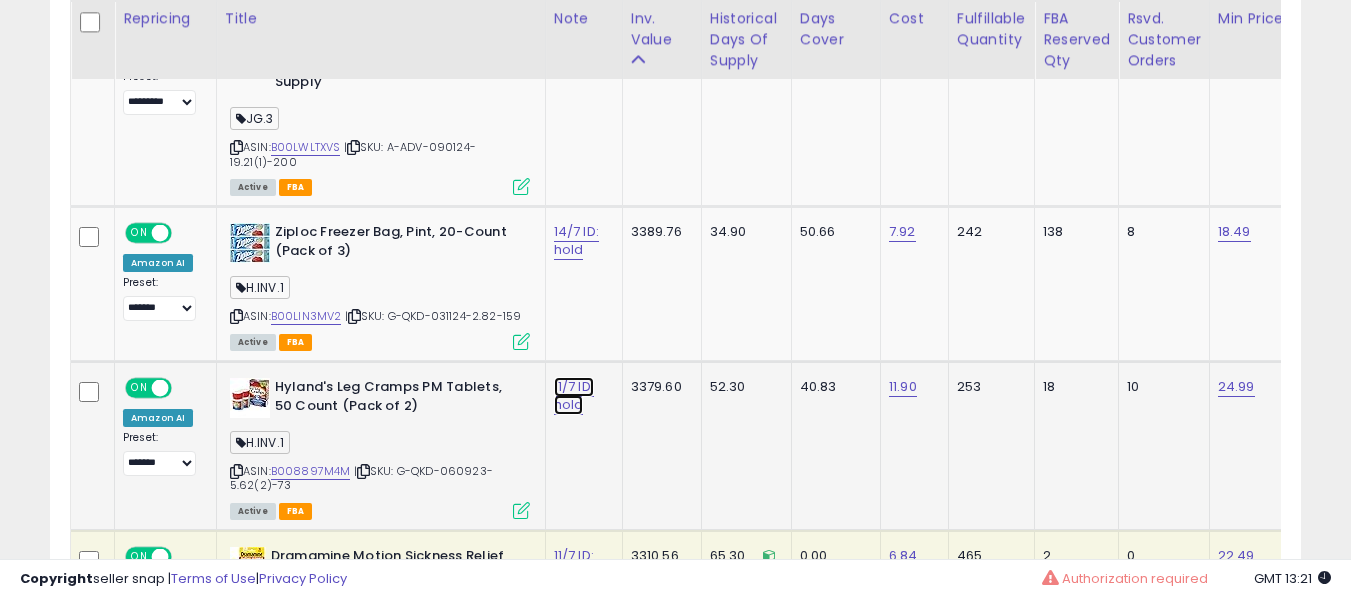click on "11/7 ID: hold" at bounding box center (576, -658) 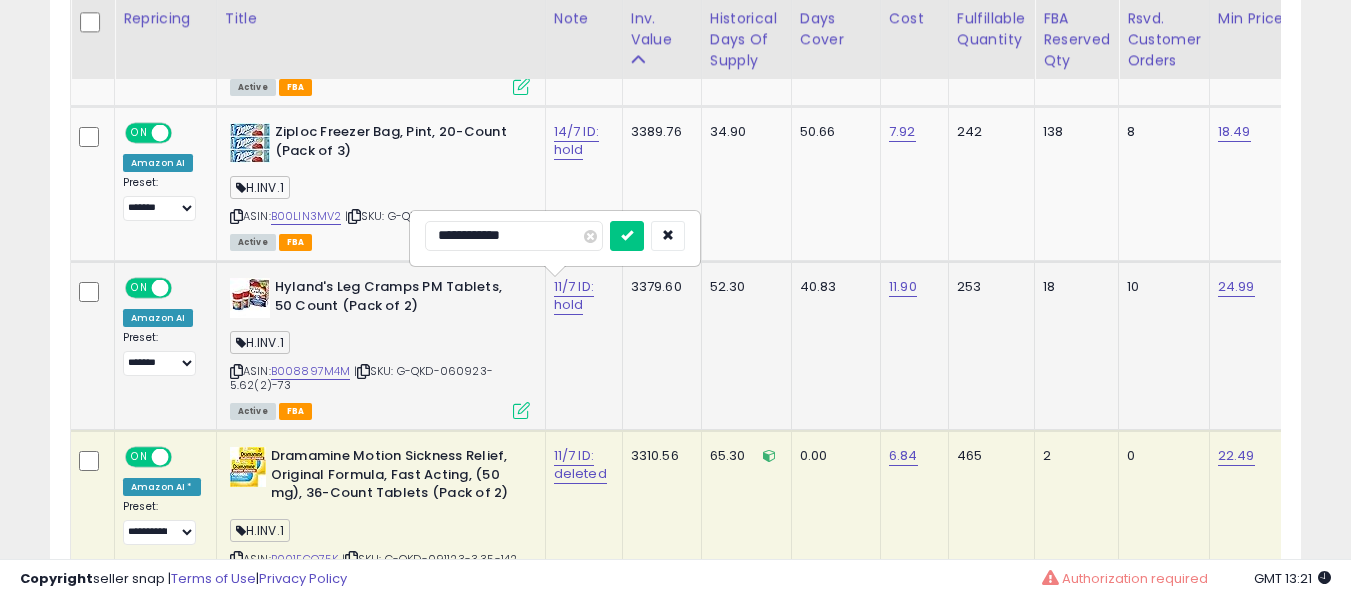 type on "**********" 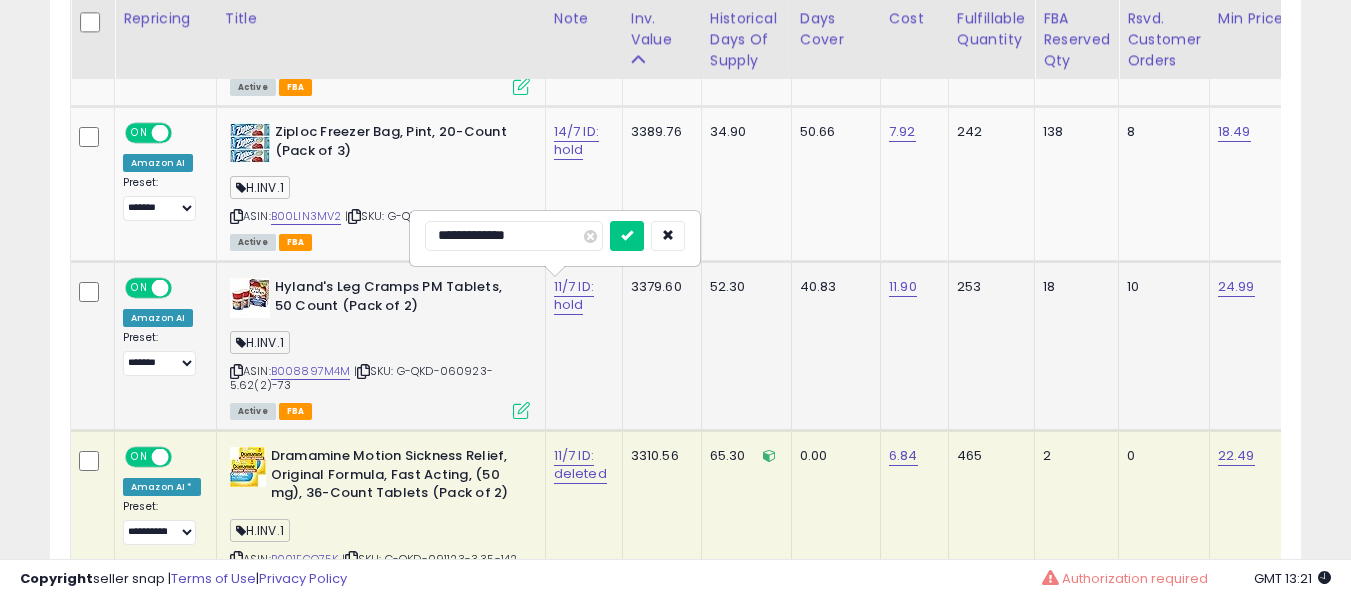 click at bounding box center [627, 236] 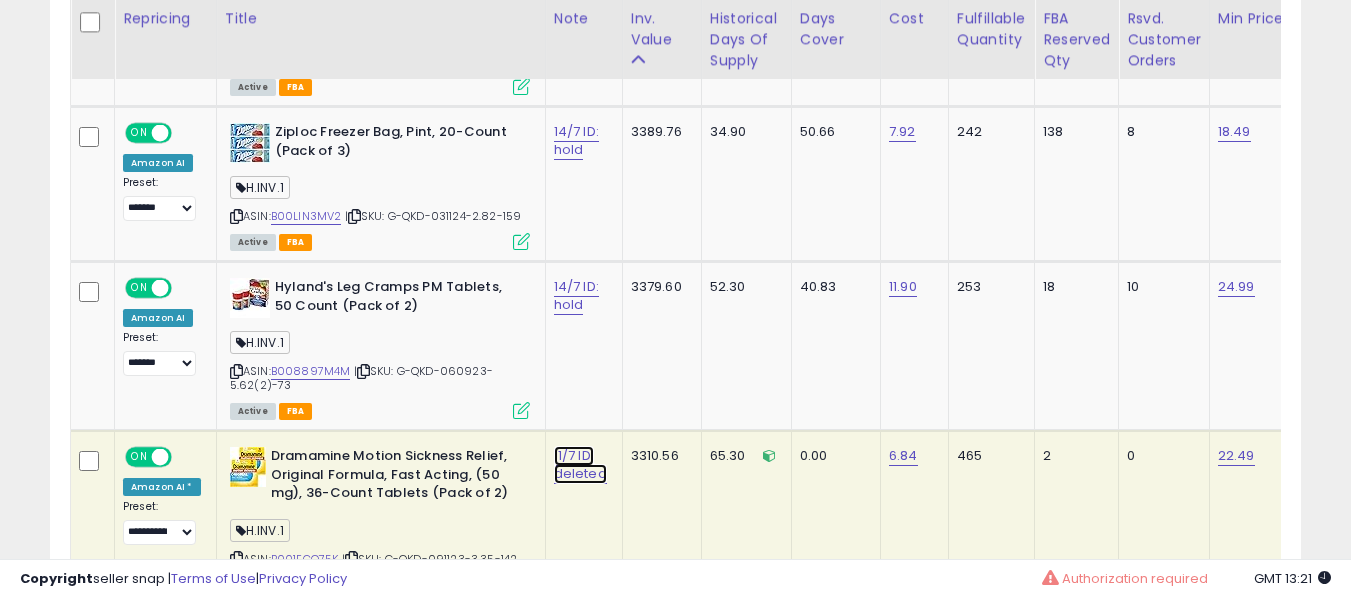 click on "11/7 ID: deleted" at bounding box center (580, 465) 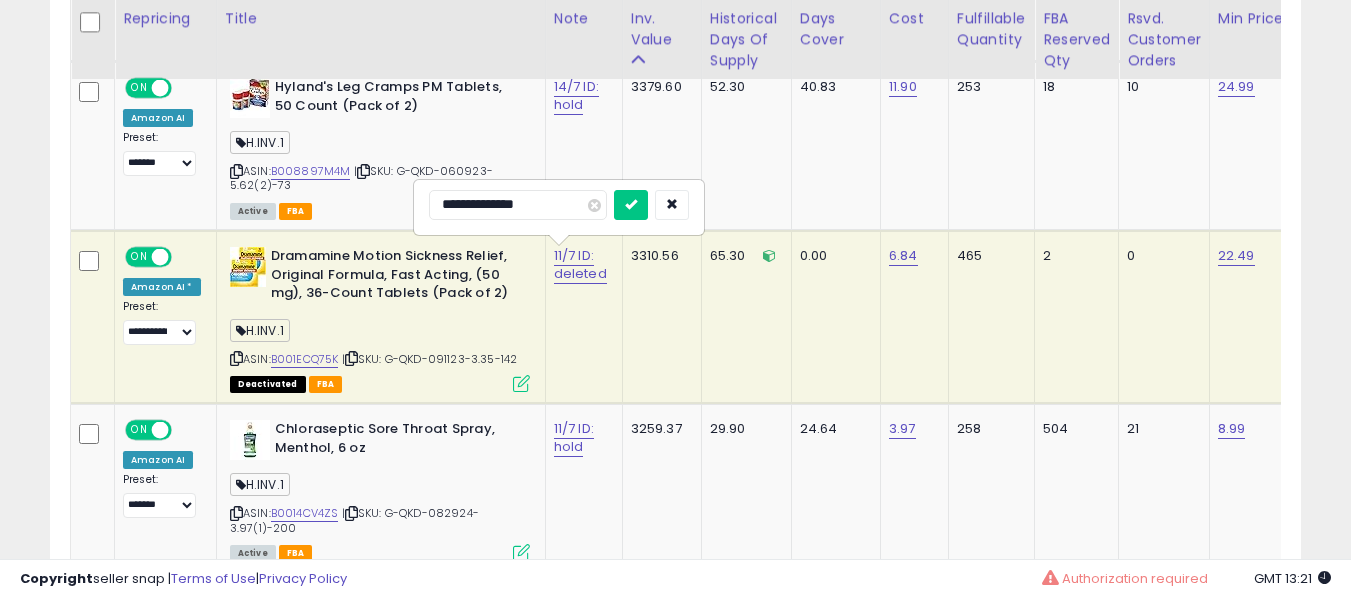 type on "**********" 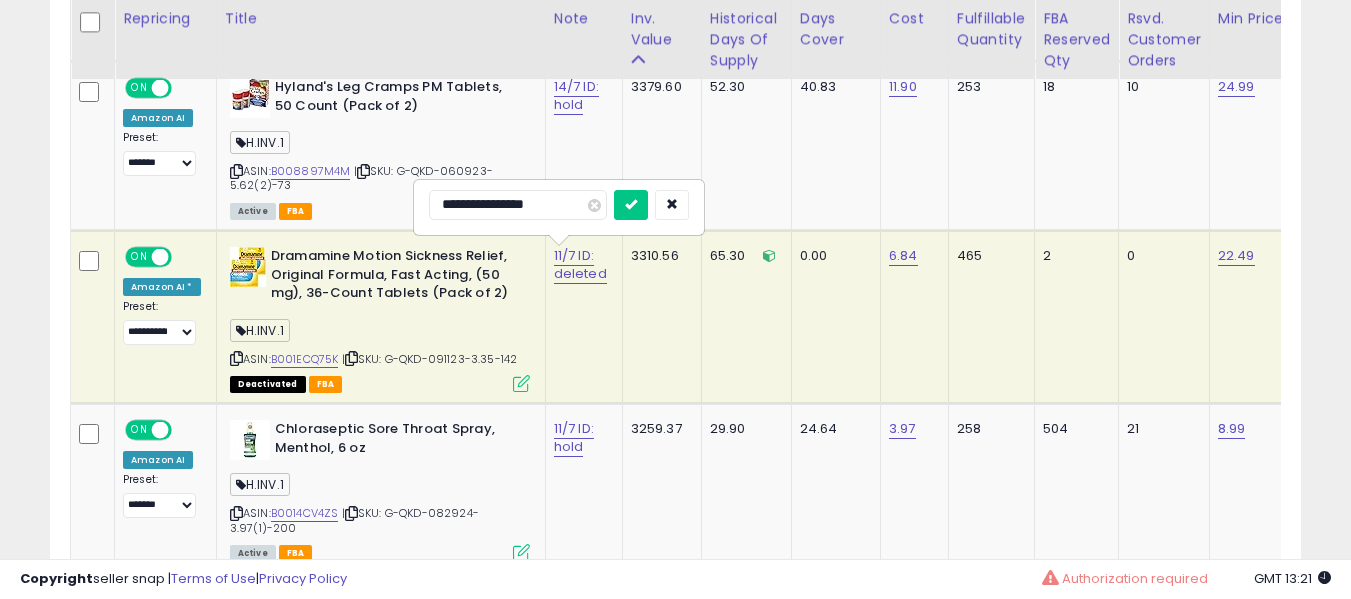 click at bounding box center (631, 205) 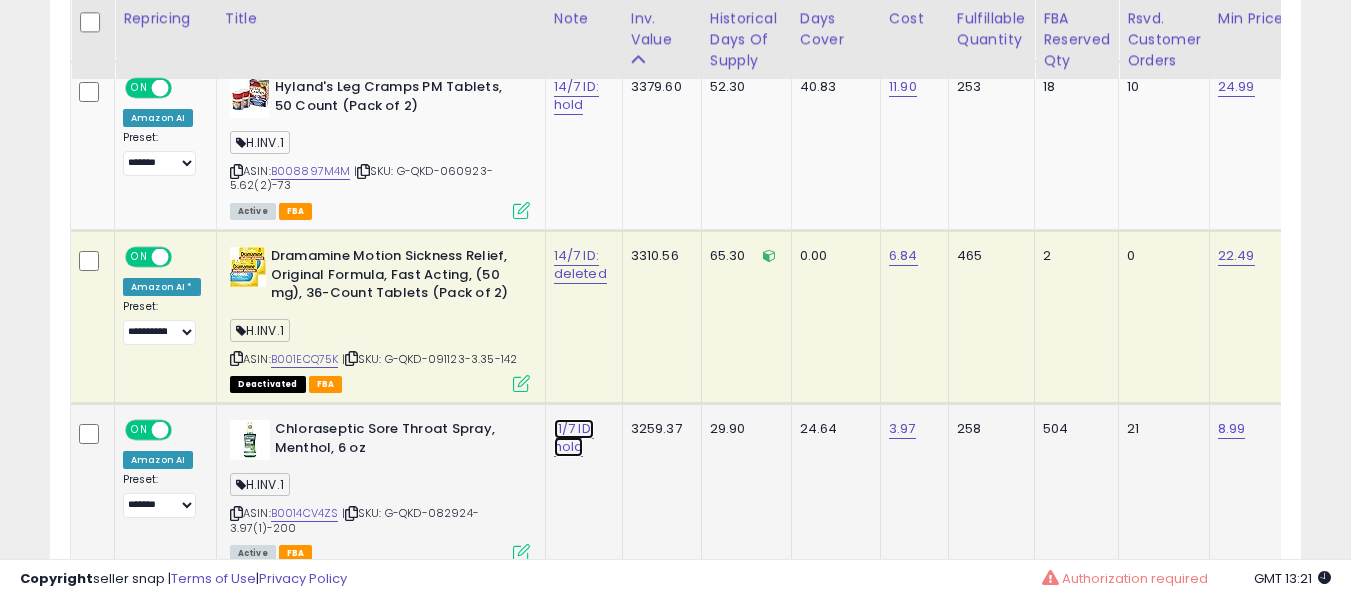 click on "11/7 ID: hold" at bounding box center (576, -958) 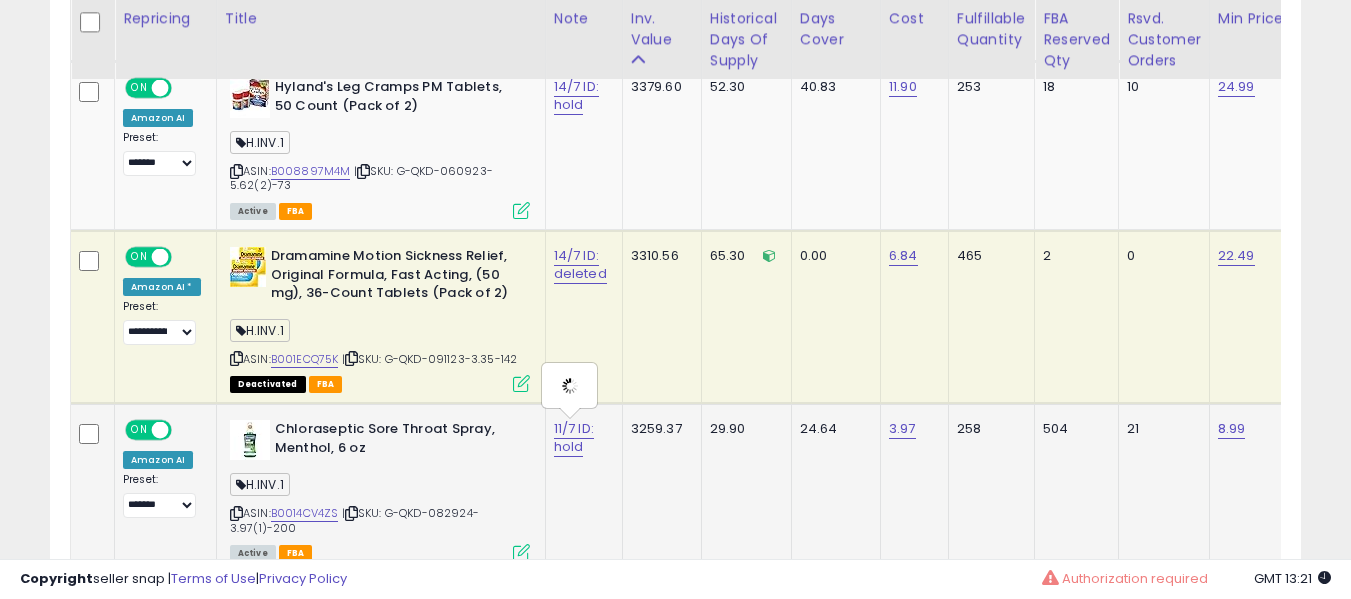 type on "**********" 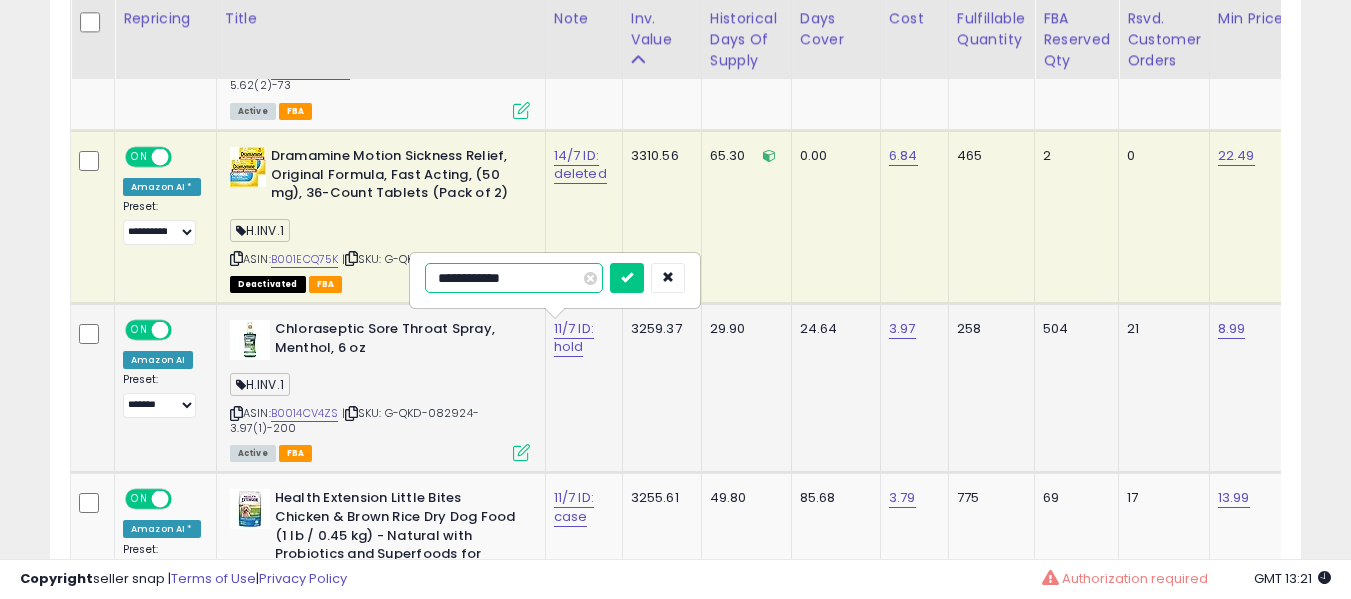 type on "**********" 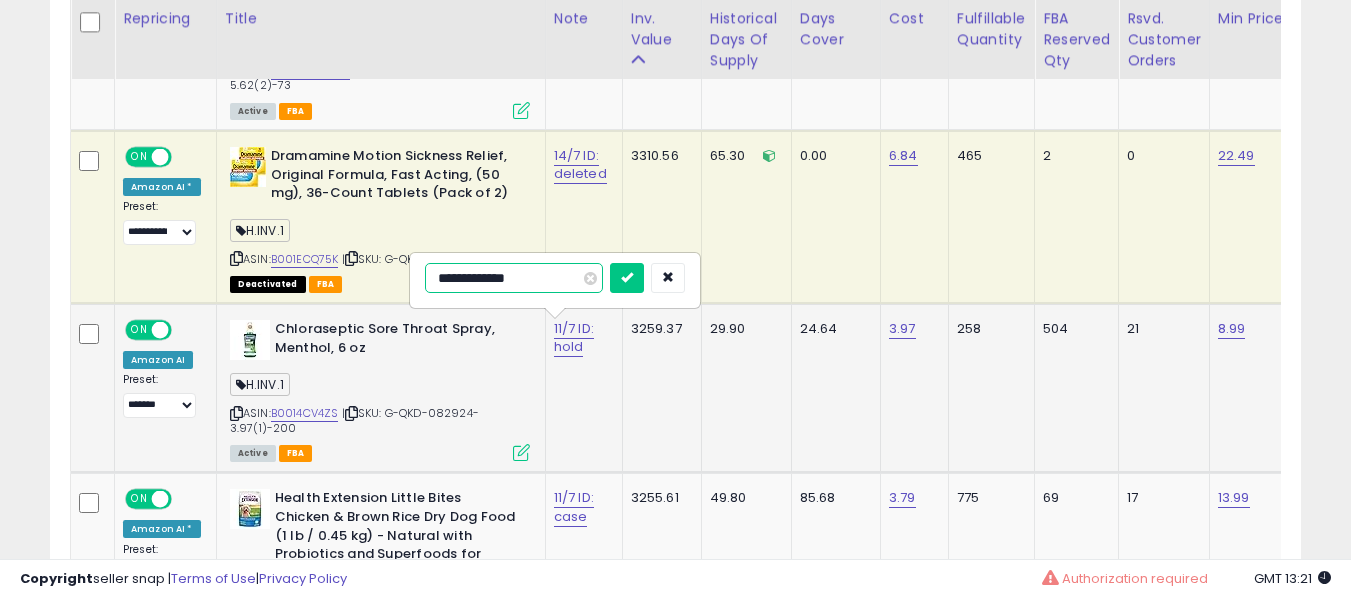 click at bounding box center (627, 278) 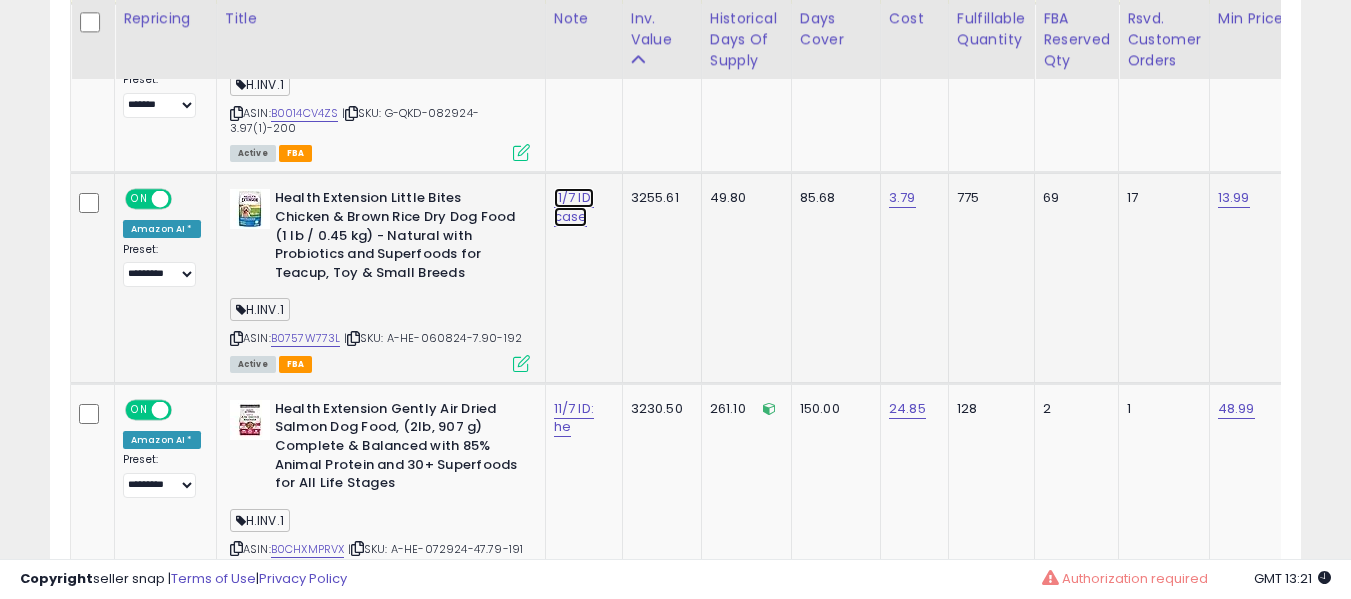 click on "11/7 ID: case" at bounding box center (576, -1358) 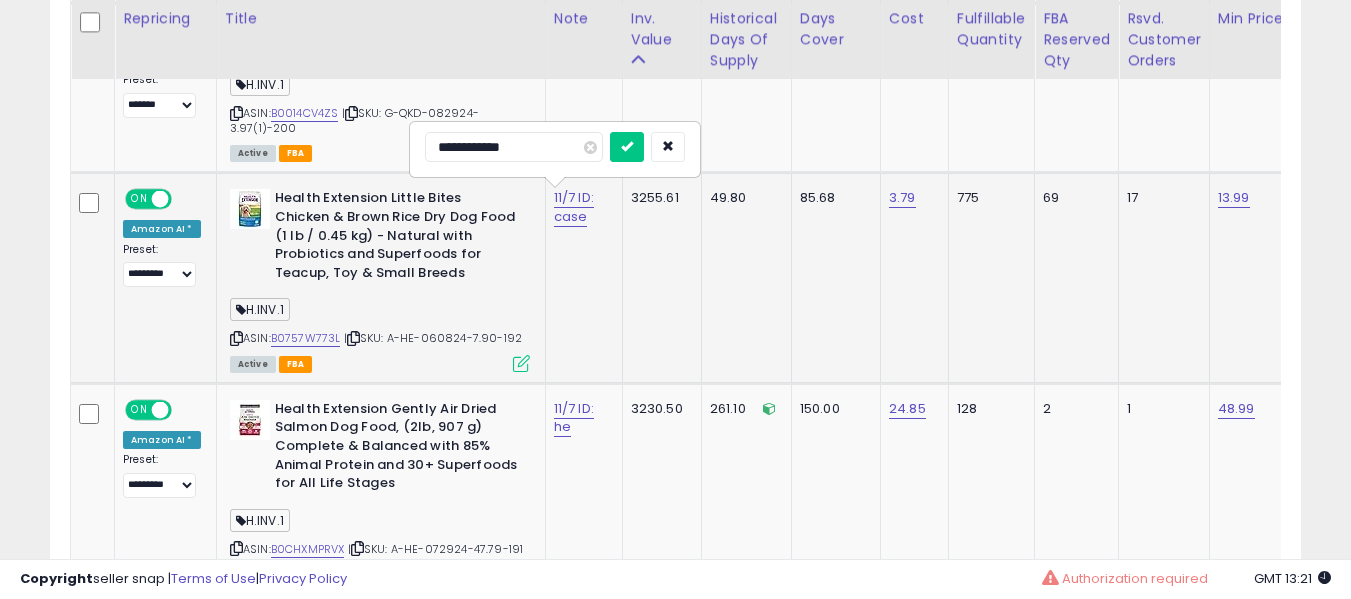 type on "**********" 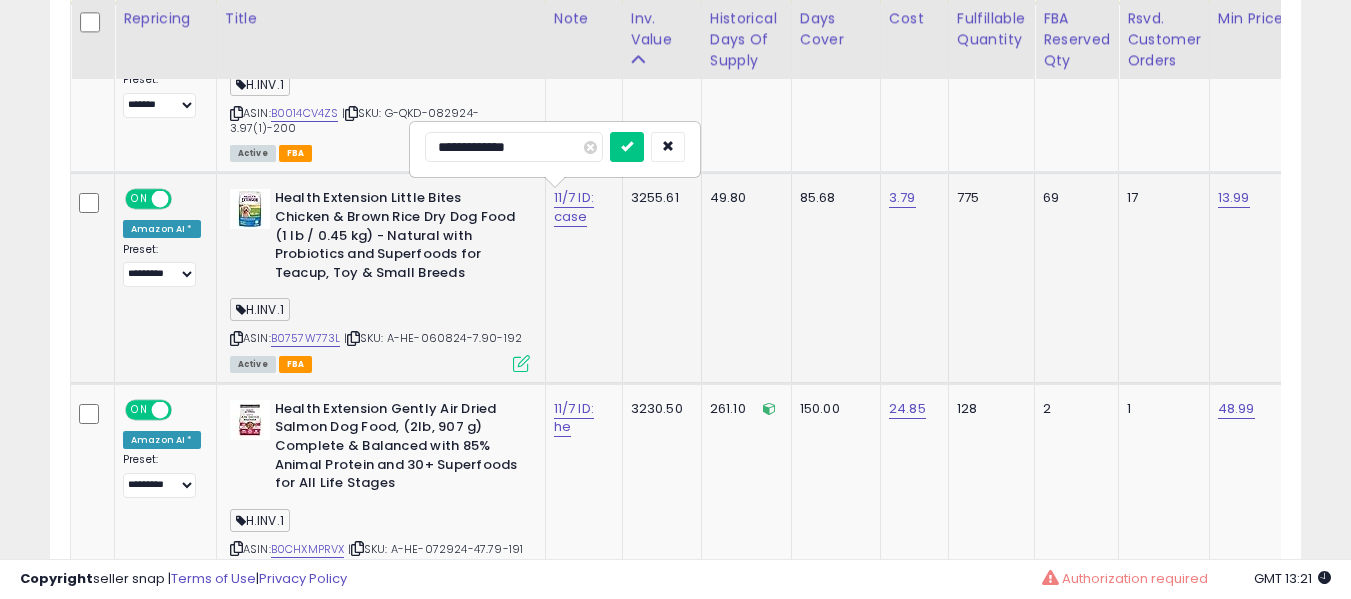 click at bounding box center [627, 147] 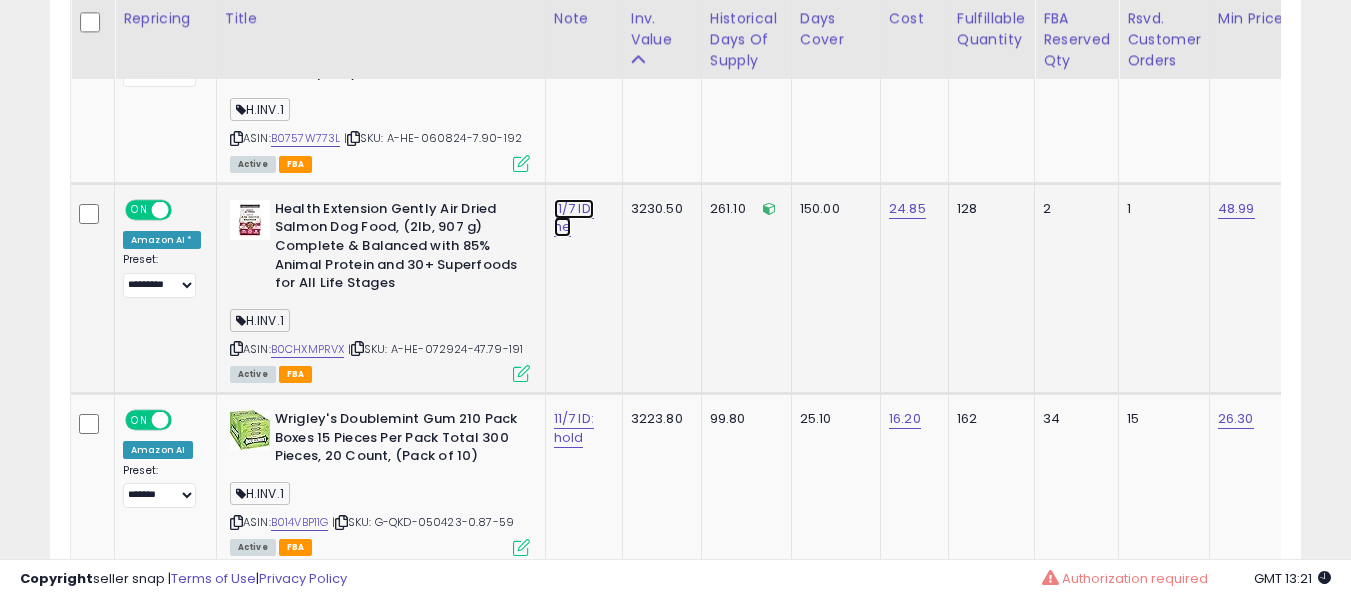 click on "11/7 ID: he" at bounding box center (576, -1558) 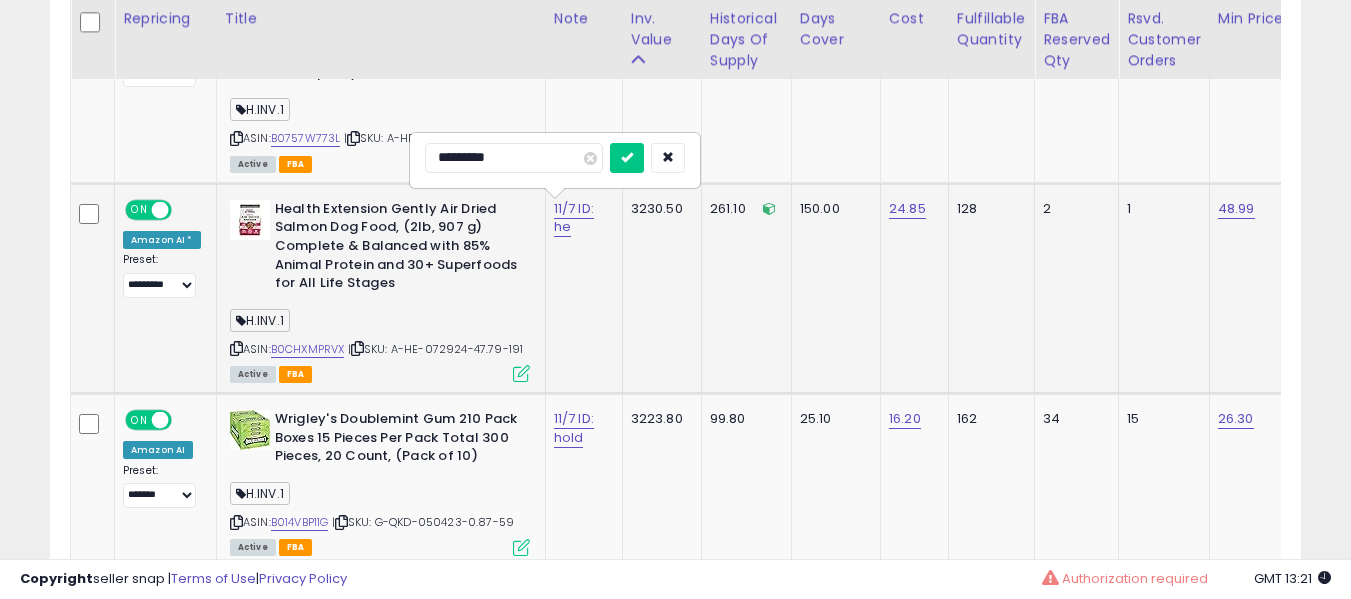 type on "**********" 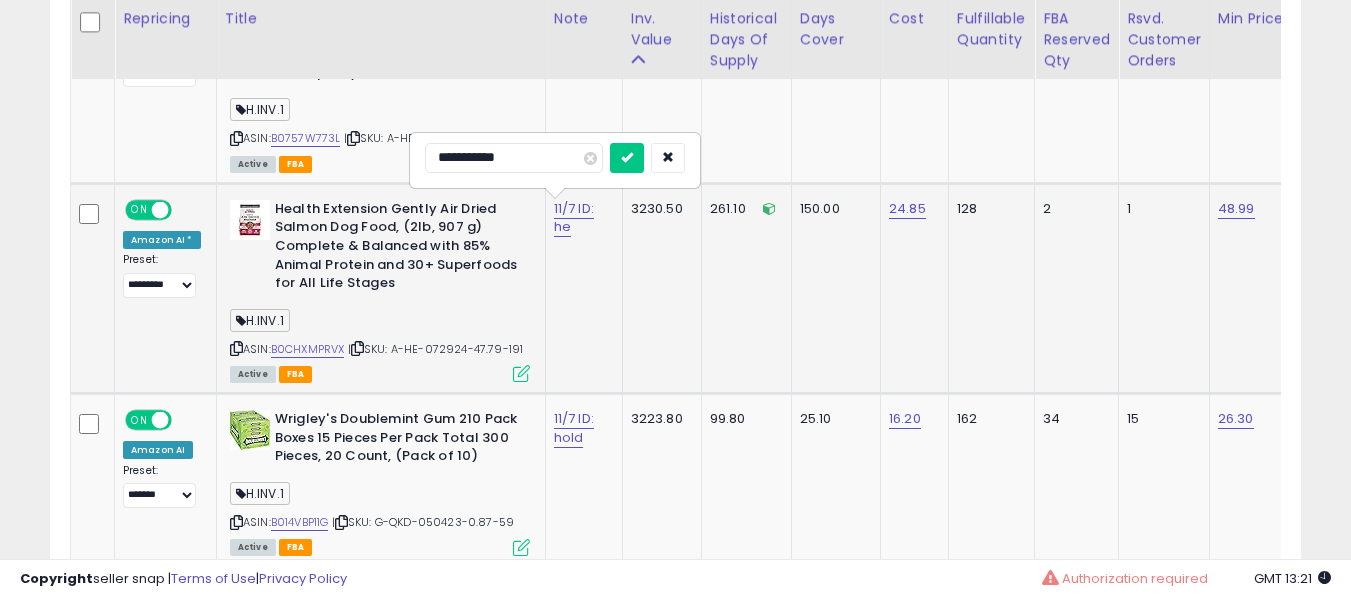 click at bounding box center (627, 158) 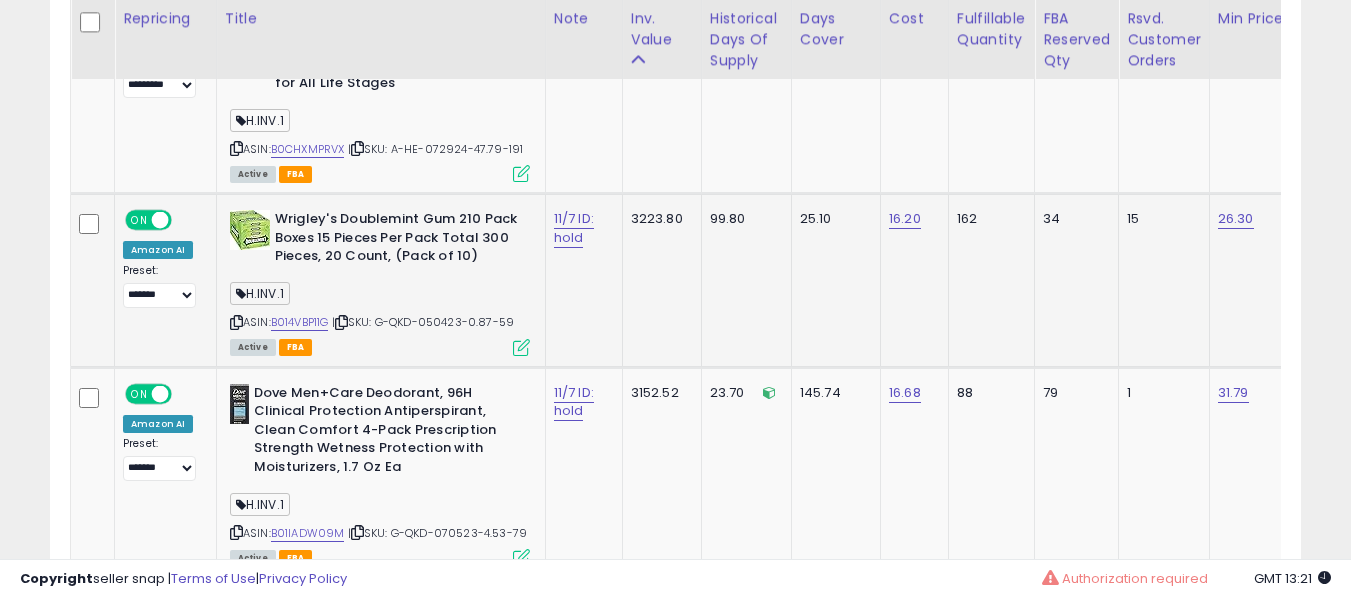 click on "11/7 ID: hold" 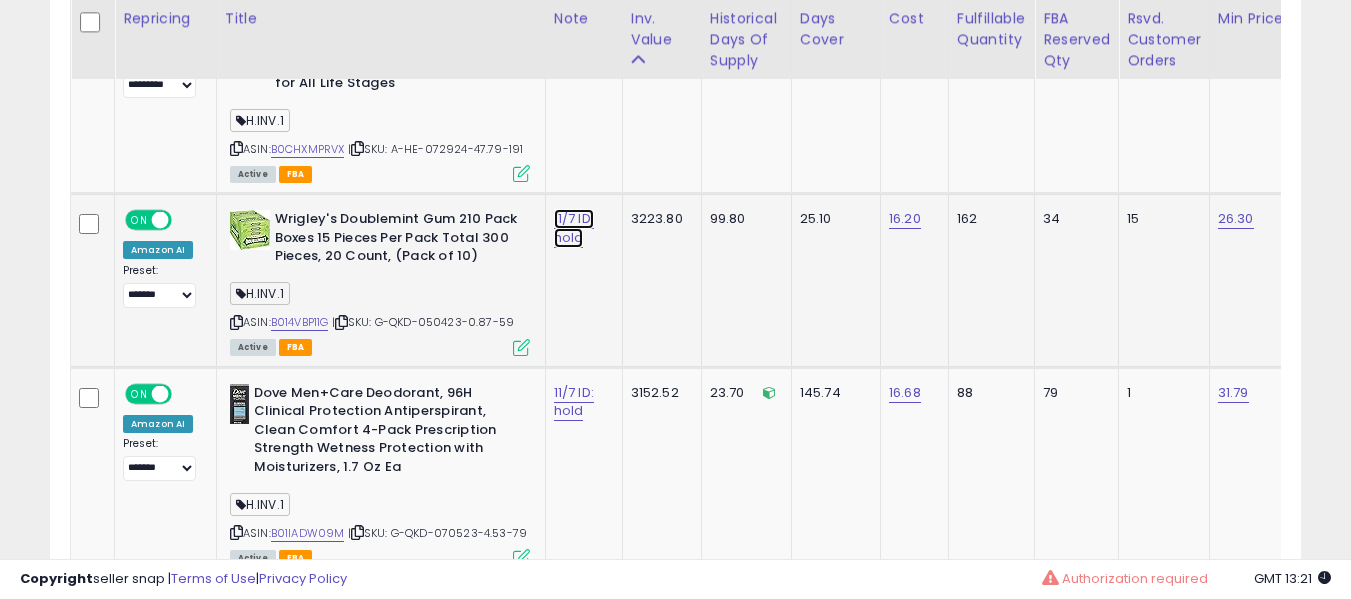 click on "11/7 ID: hold" at bounding box center [576, -1758] 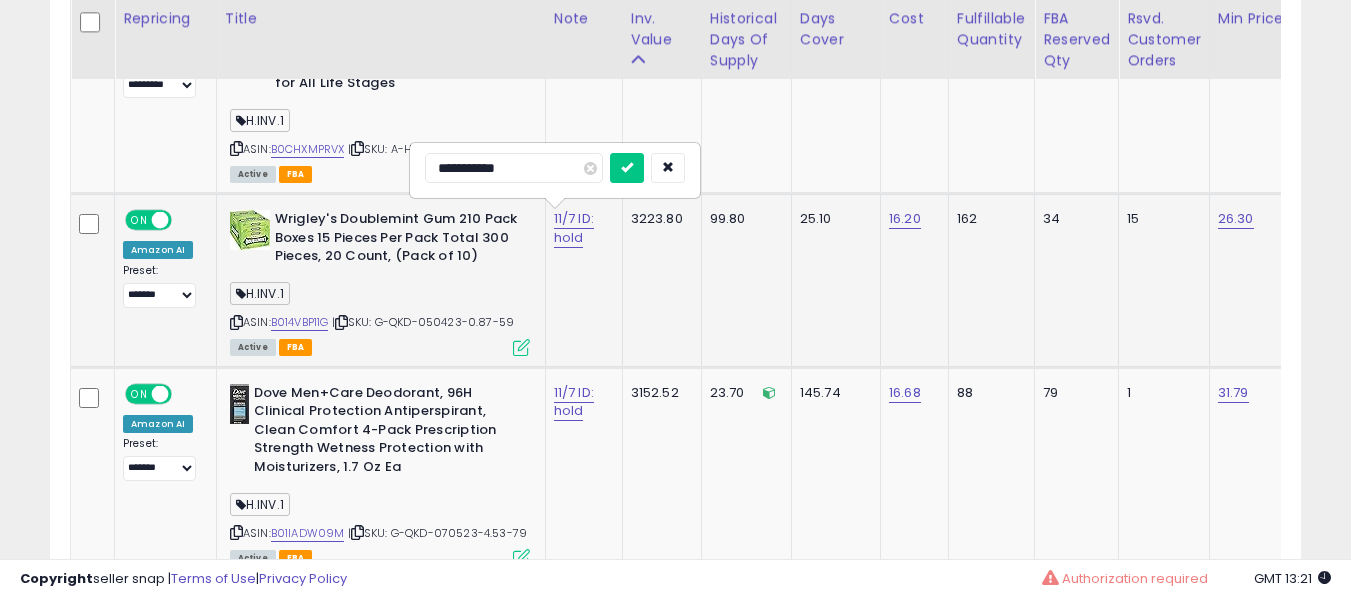 type on "**********" 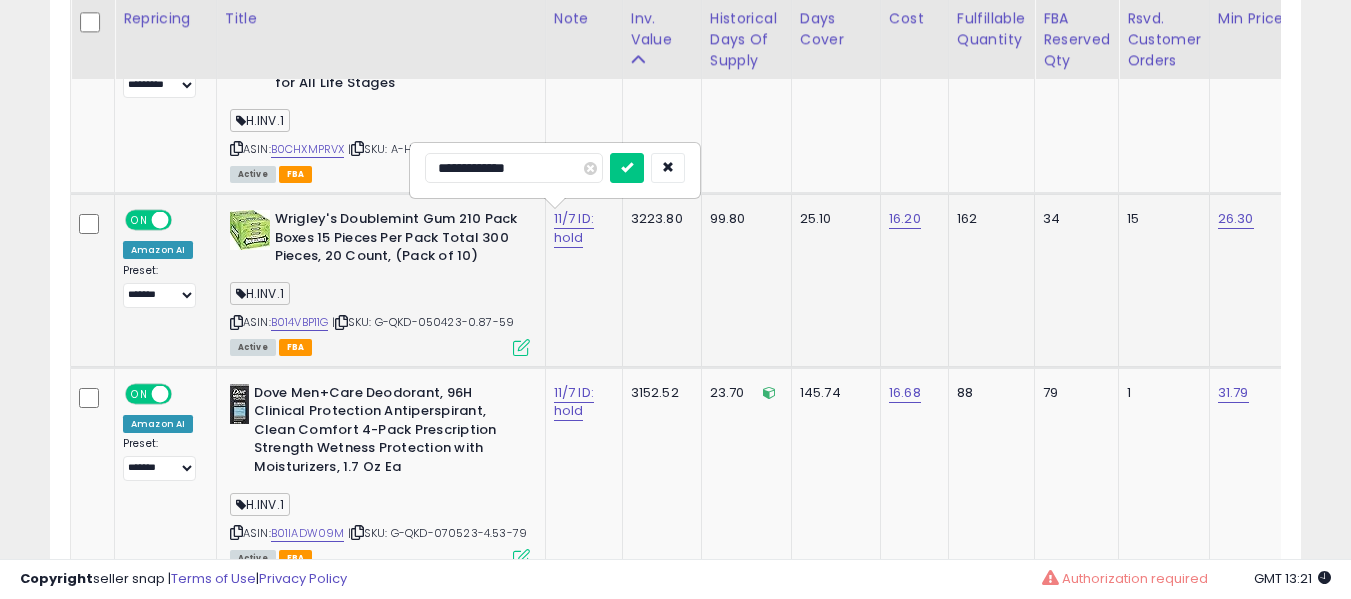 click at bounding box center (627, 168) 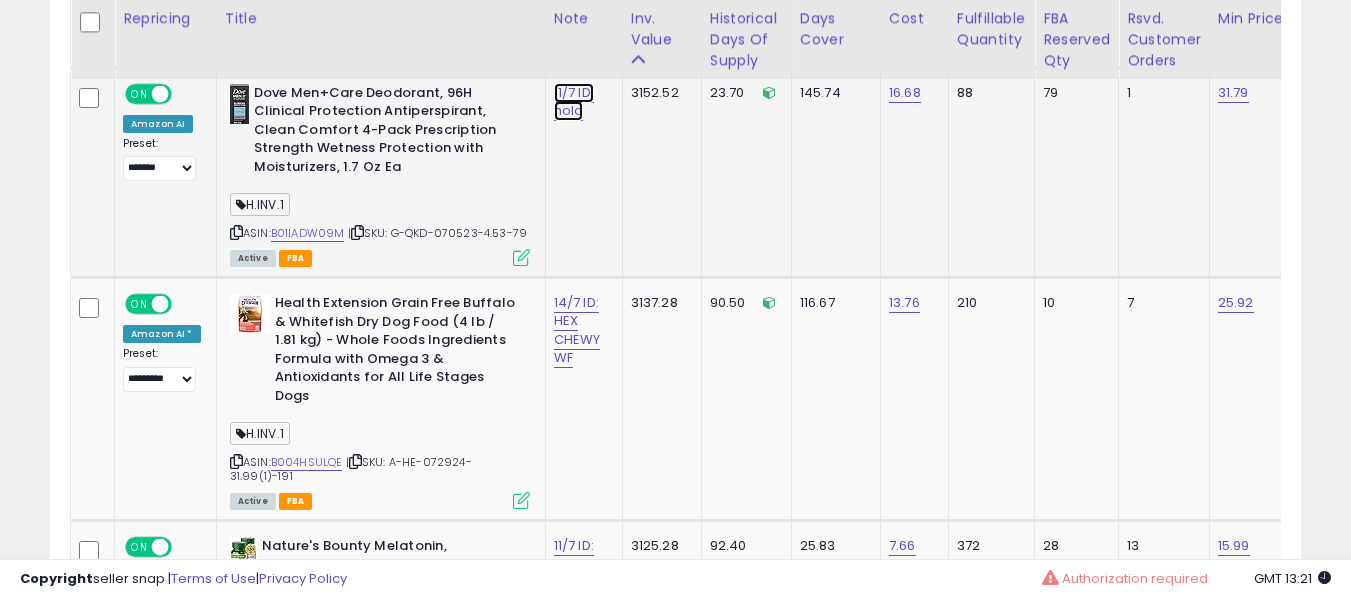 click on "11/7 ID: hold" at bounding box center [576, -2058] 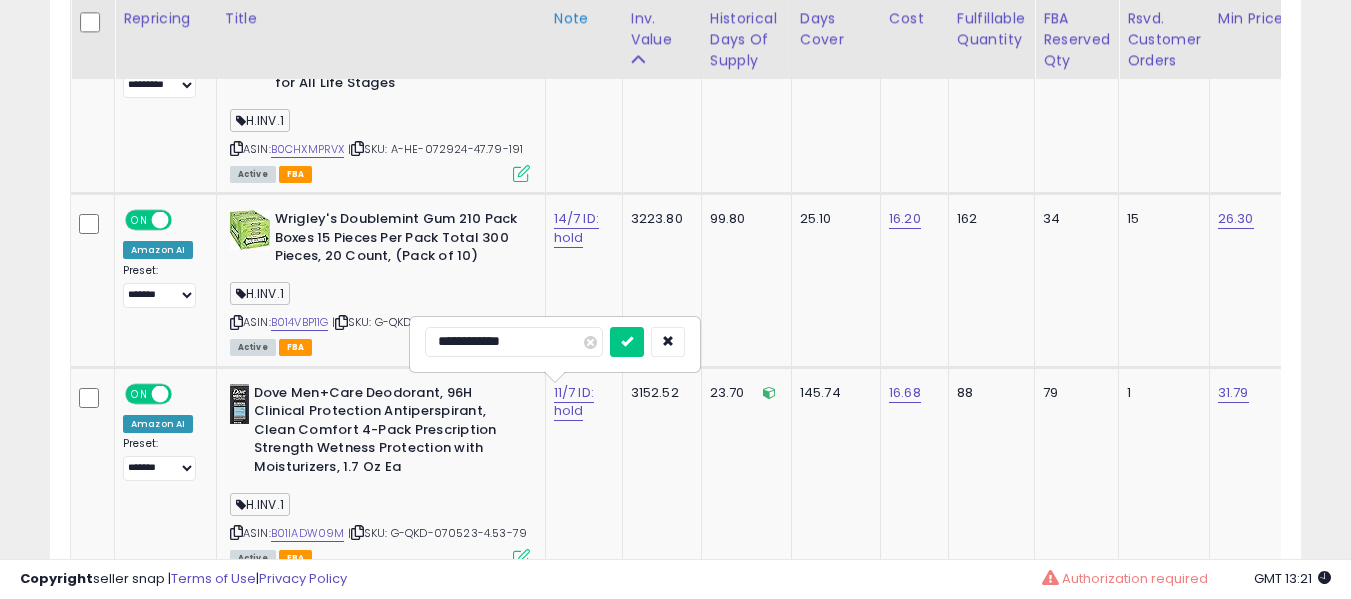 type on "**********" 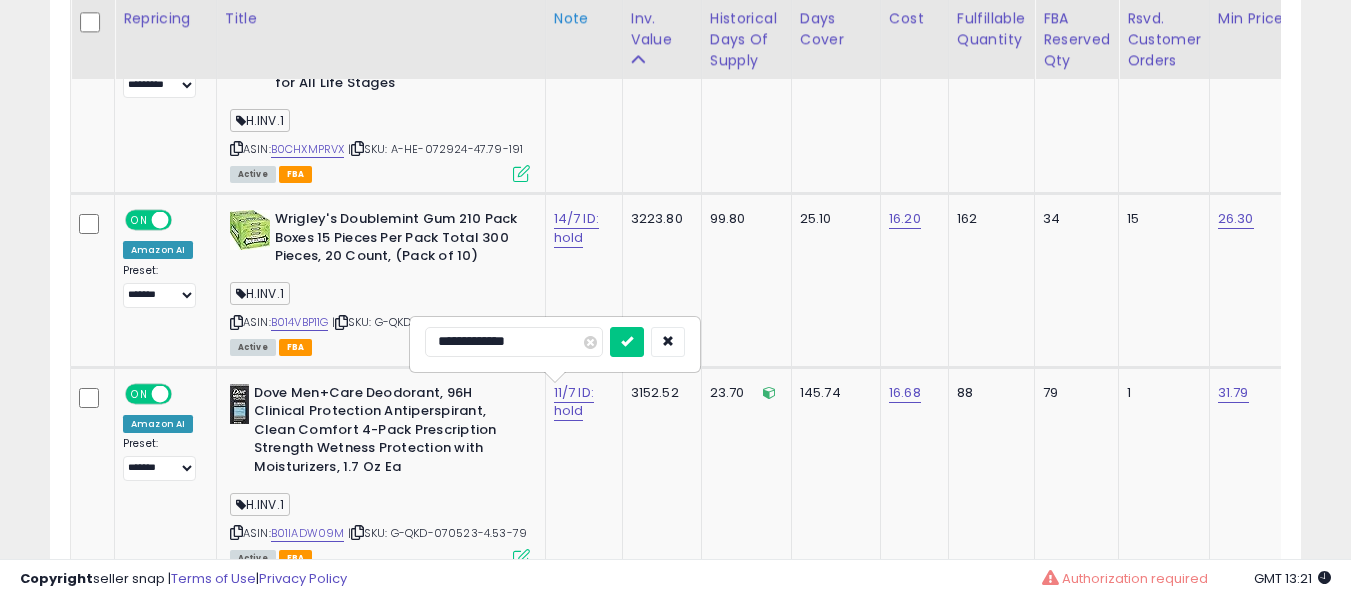 click at bounding box center [627, 342] 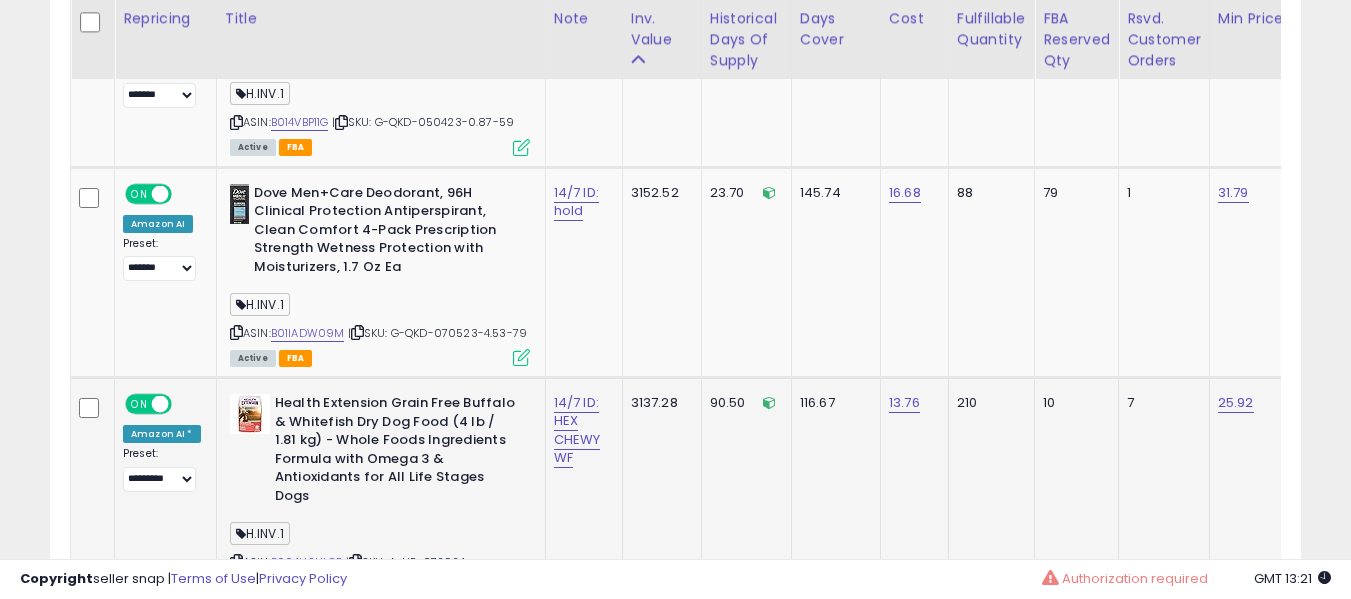 click on "14/7 ID: HEX CHEWY WF" at bounding box center (580, 430) 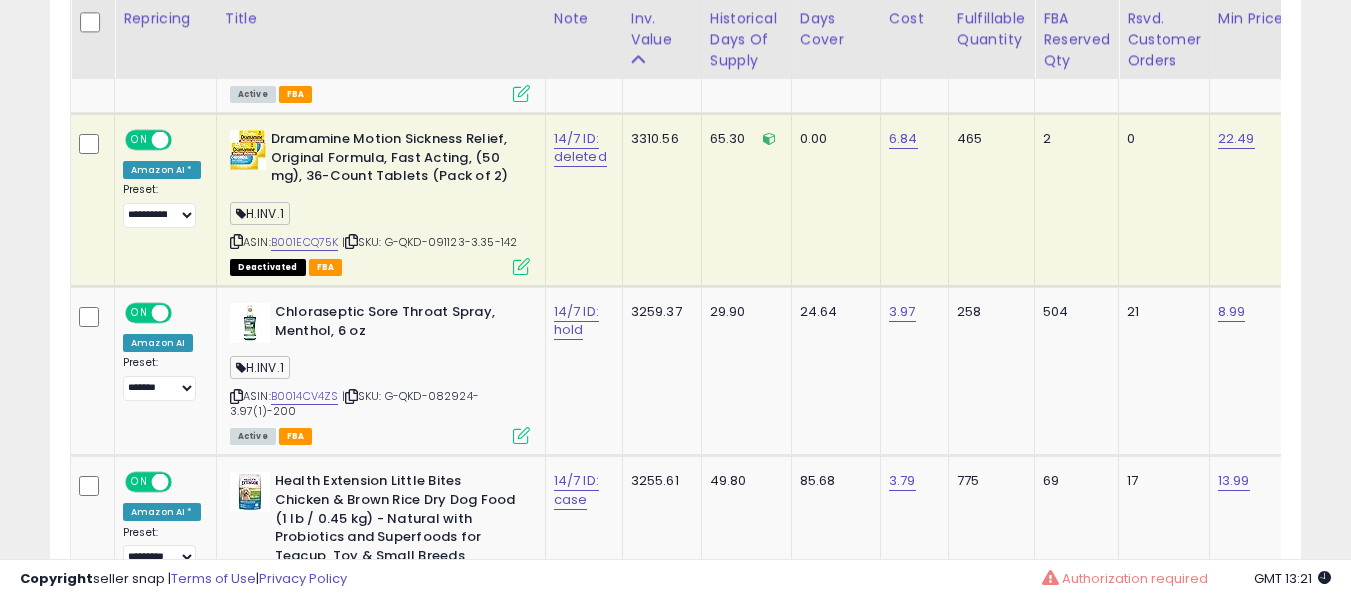 drag, startPoint x: 294, startPoint y: 268, endPoint x: 293, endPoint y: 258, distance: 10.049875 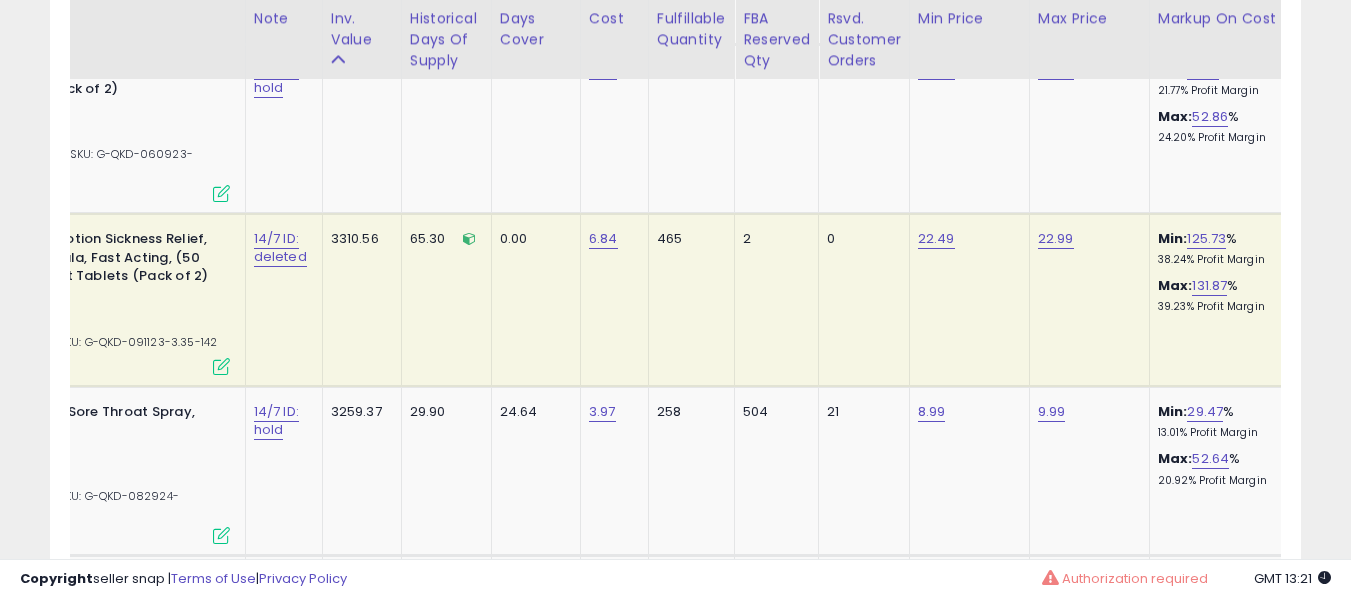 click on "465" 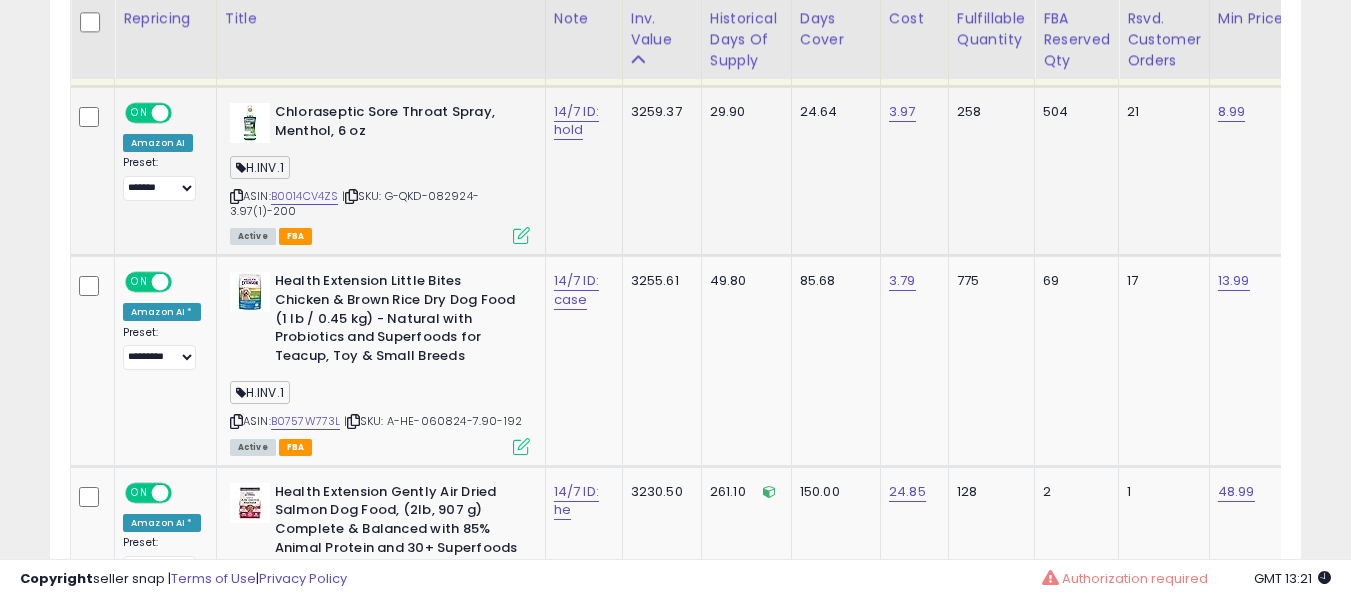 drag, startPoint x: 302, startPoint y: 206, endPoint x: 293, endPoint y: 199, distance: 11.401754 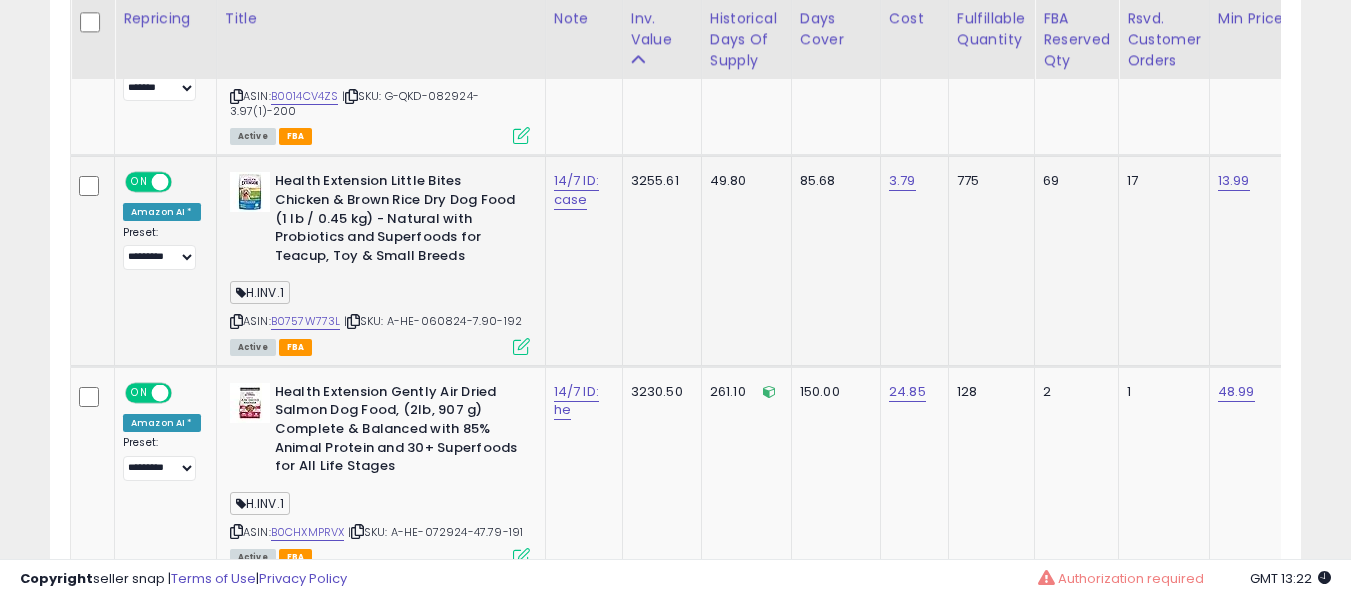 drag, startPoint x: 300, startPoint y: 338, endPoint x: 289, endPoint y: 327, distance: 15.556349 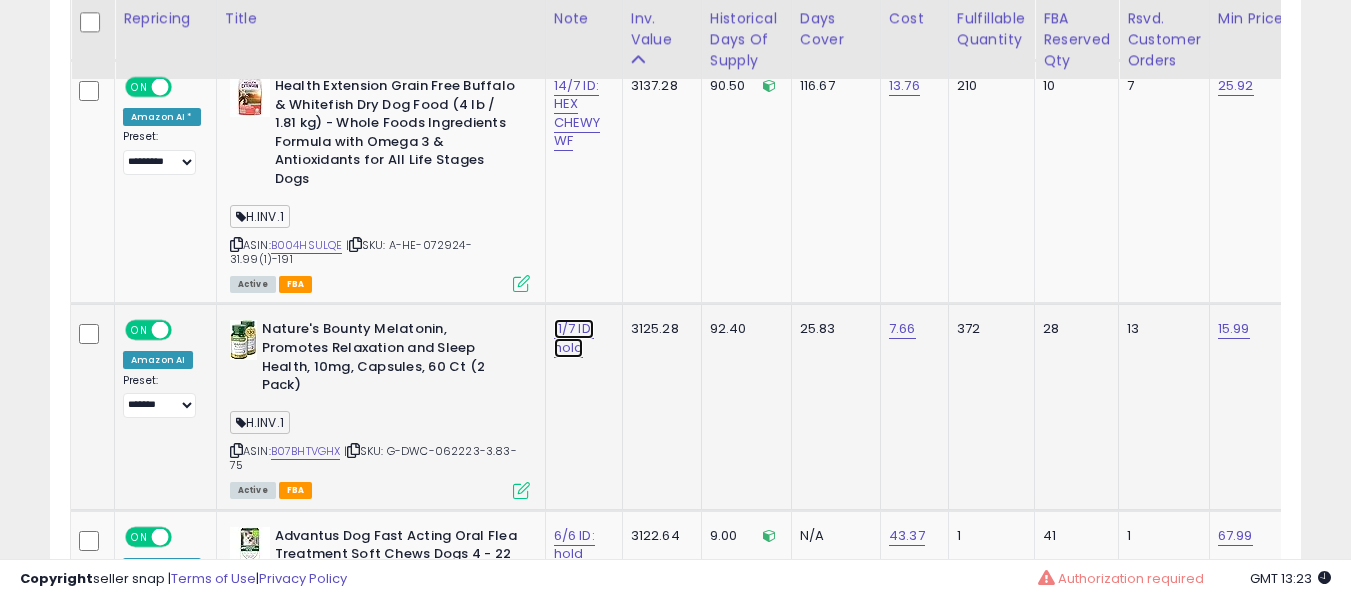 click on "11/7 ID: hold" at bounding box center [576, -2275] 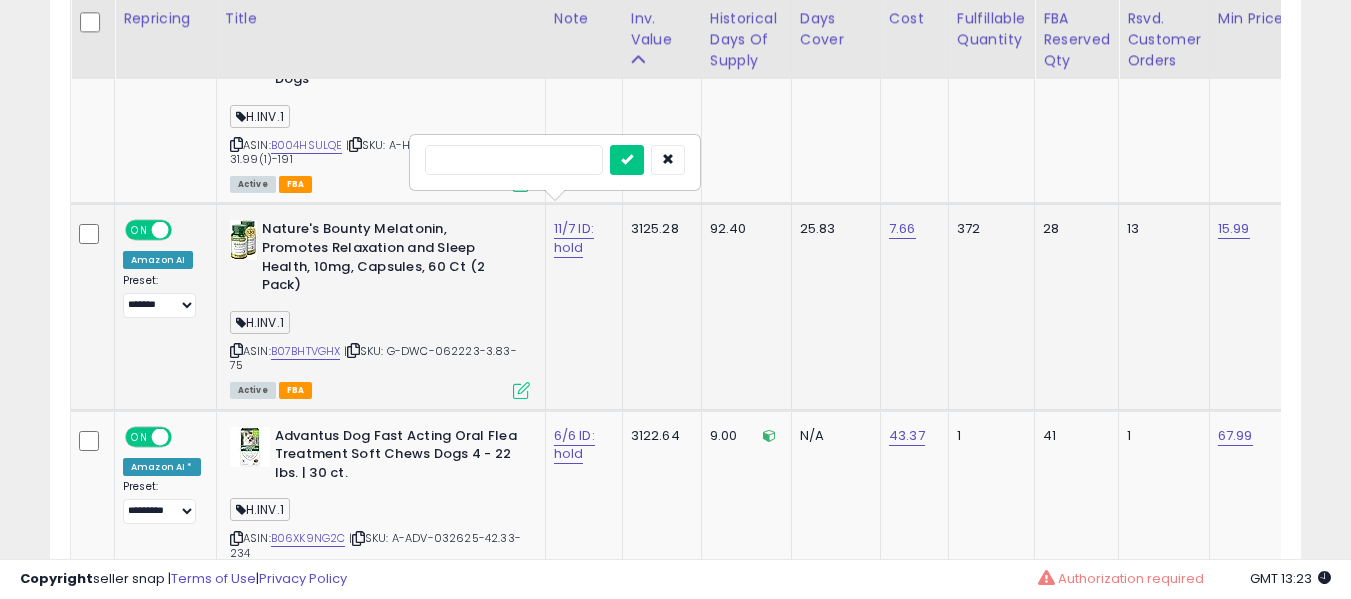 type on "*" 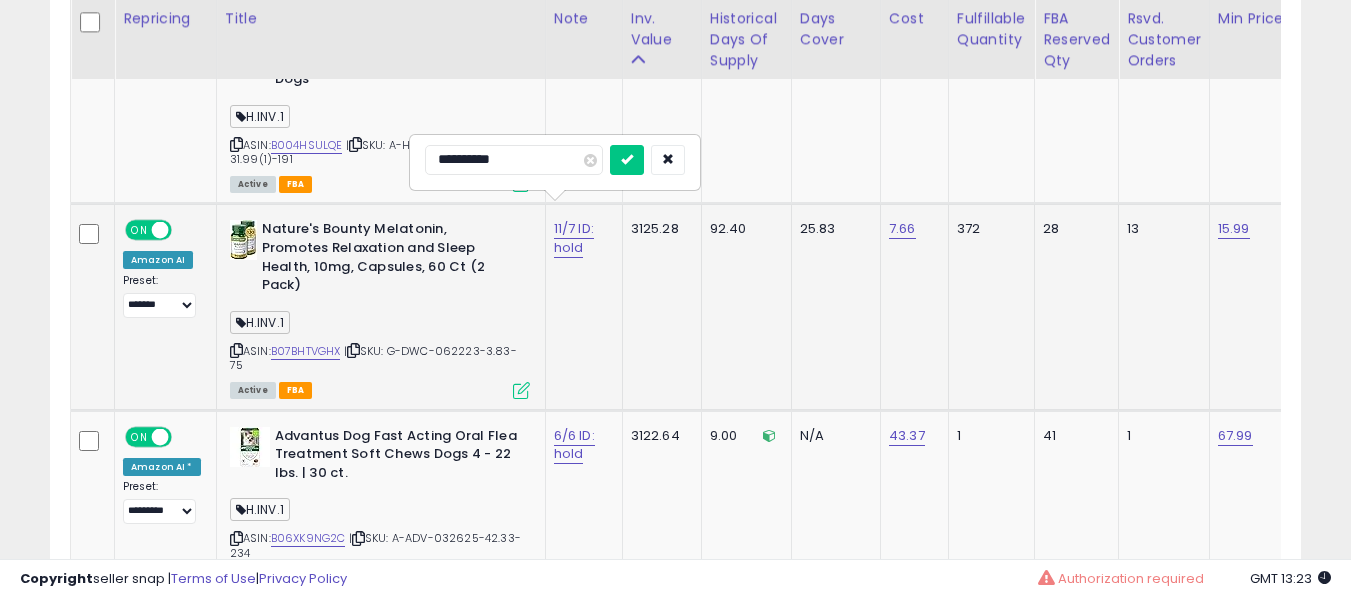 type on "**********" 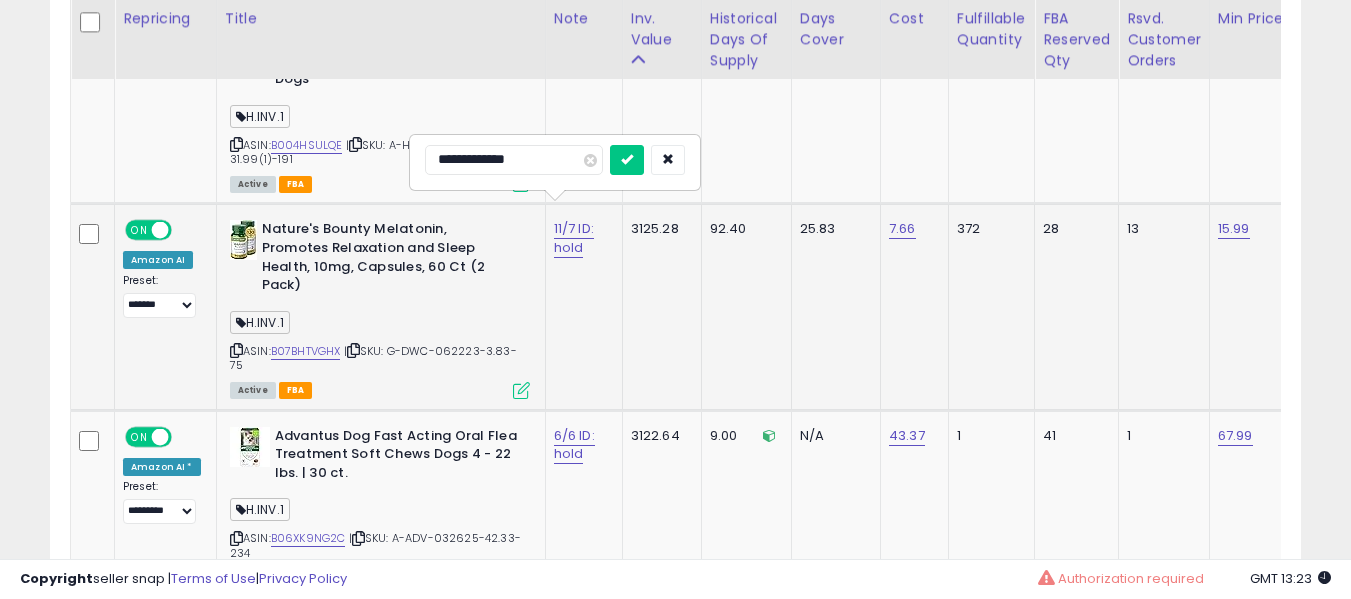 click at bounding box center [627, 160] 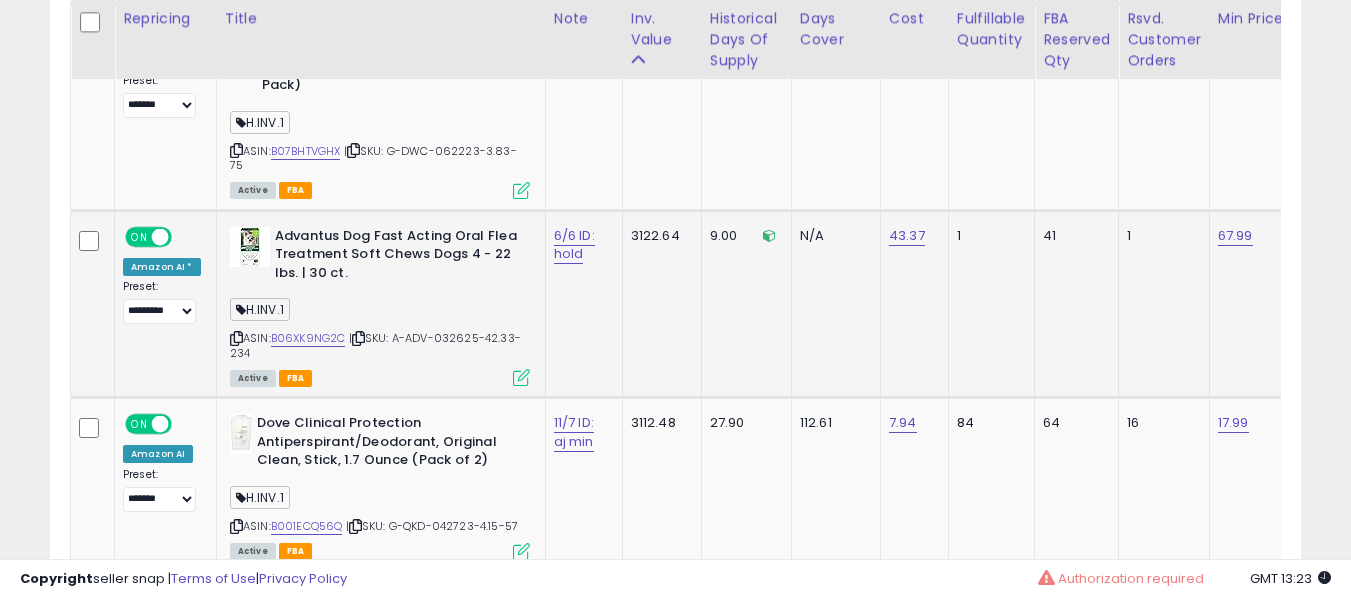 drag, startPoint x: 307, startPoint y: 305, endPoint x: 316, endPoint y: 320, distance: 17.492855 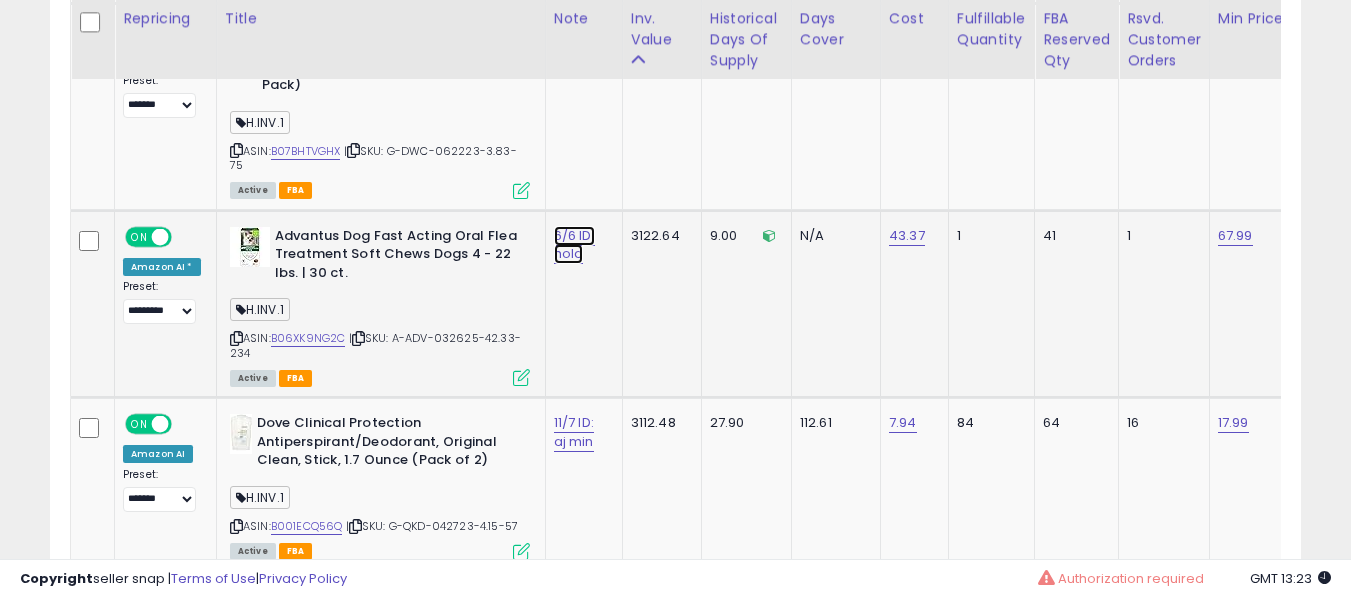 click on "6/6 ID: hold" at bounding box center (576, -2575) 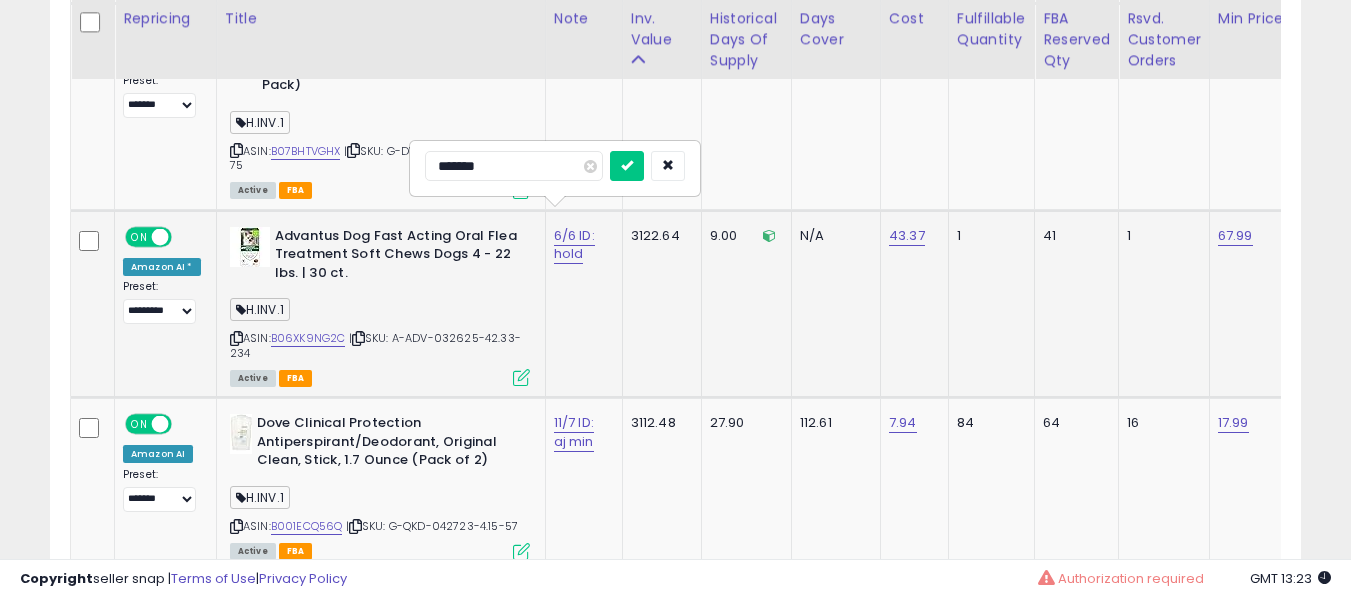 type on "********" 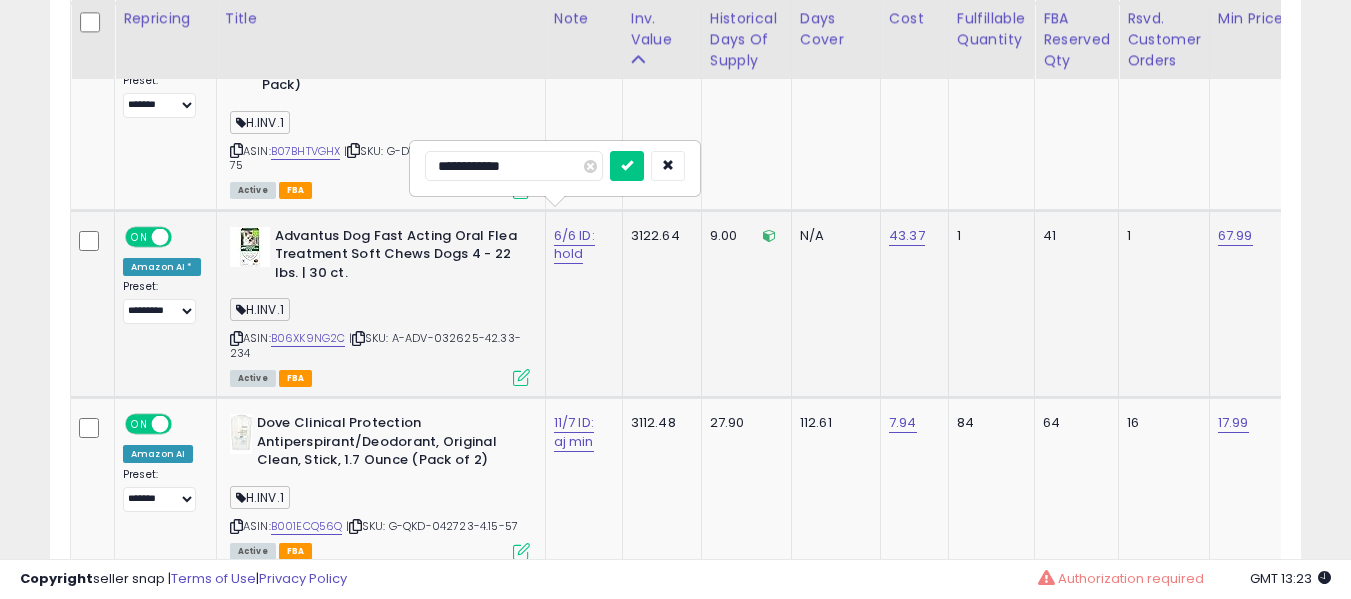type on "**********" 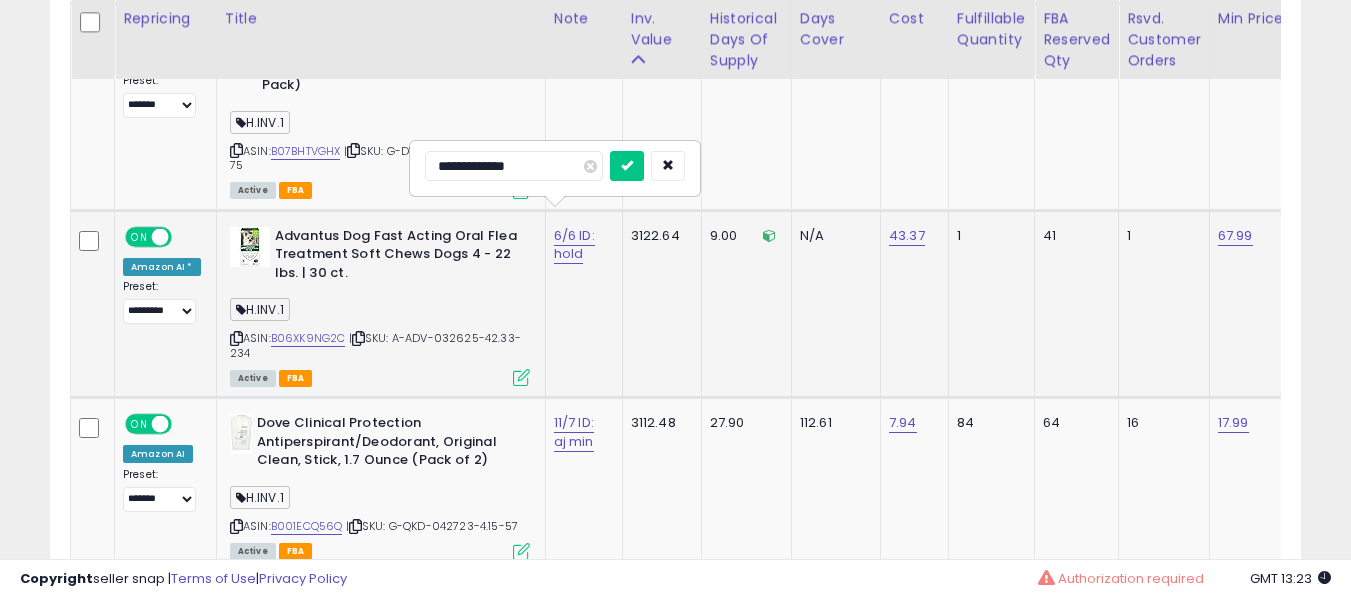 click at bounding box center (627, 166) 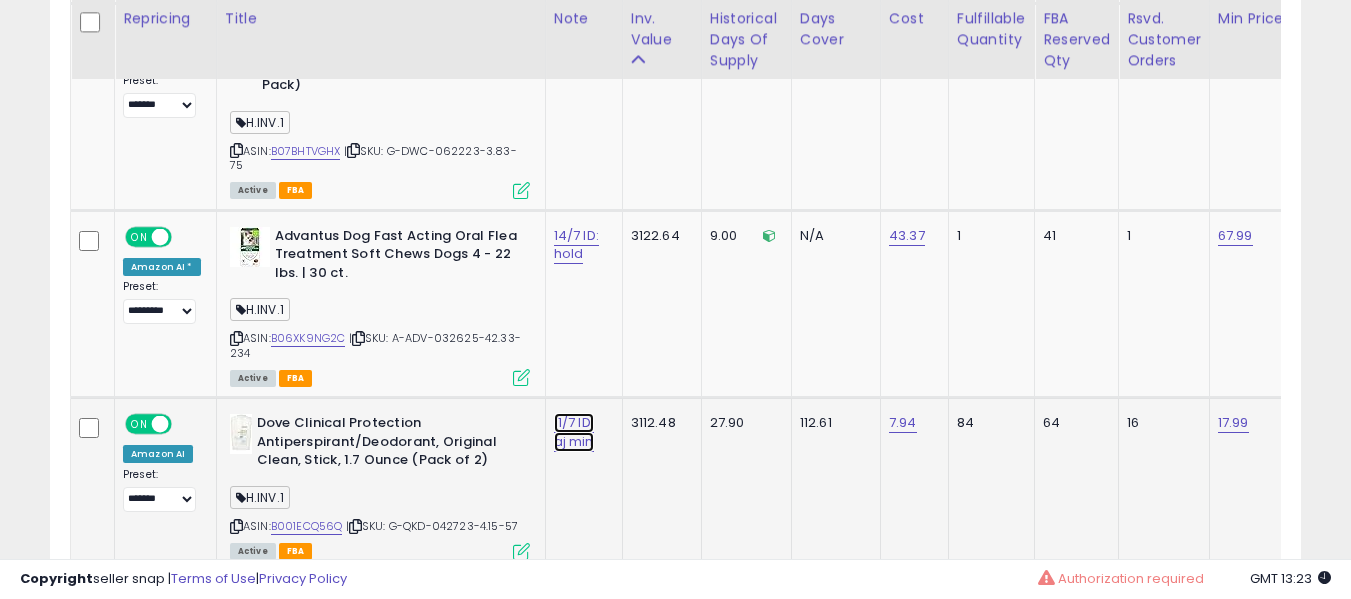 click on "11/7 ID: aj min" at bounding box center (576, -2575) 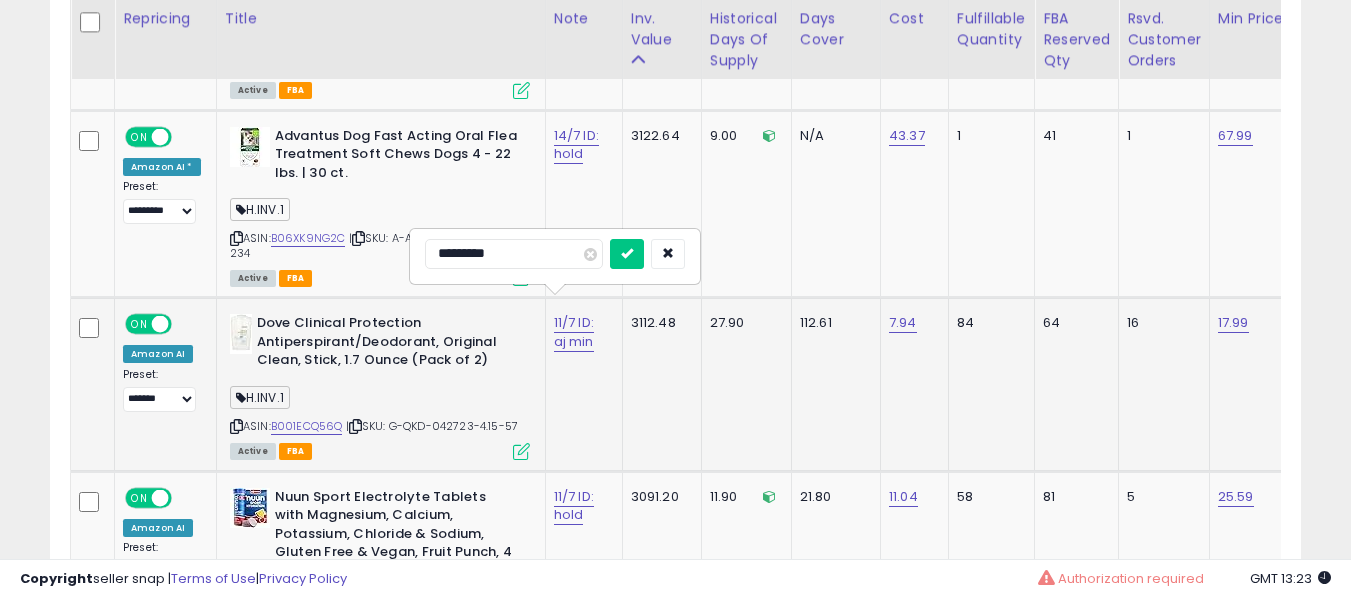 type on "*********" 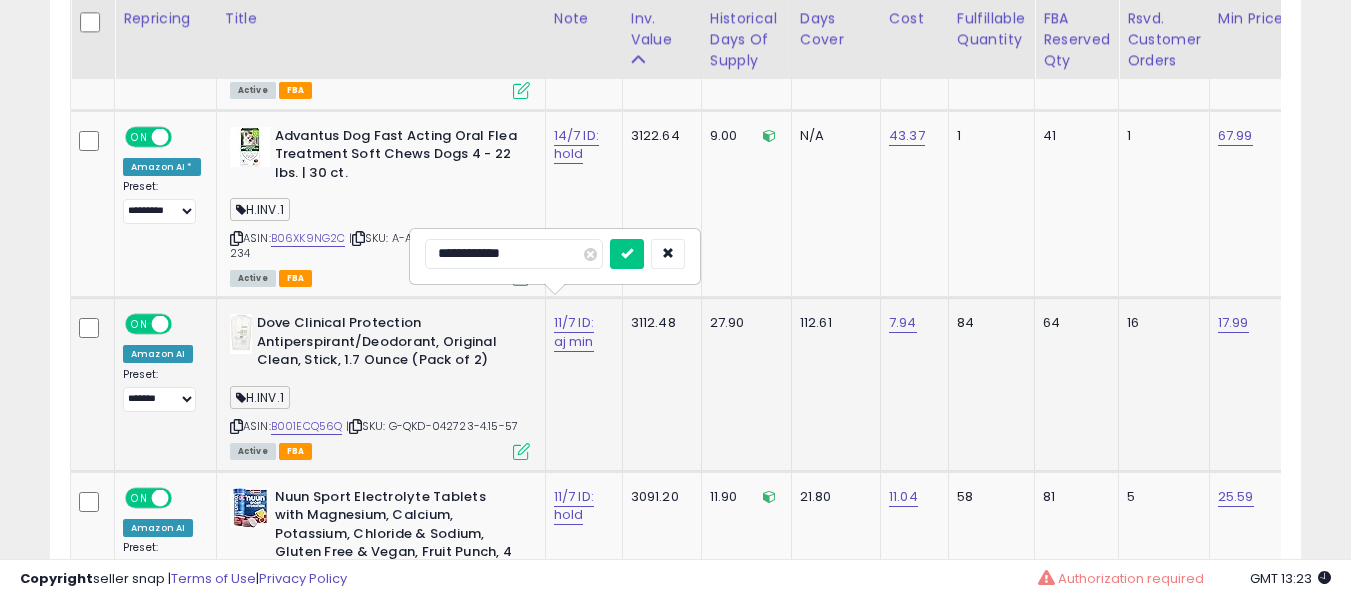 type on "**********" 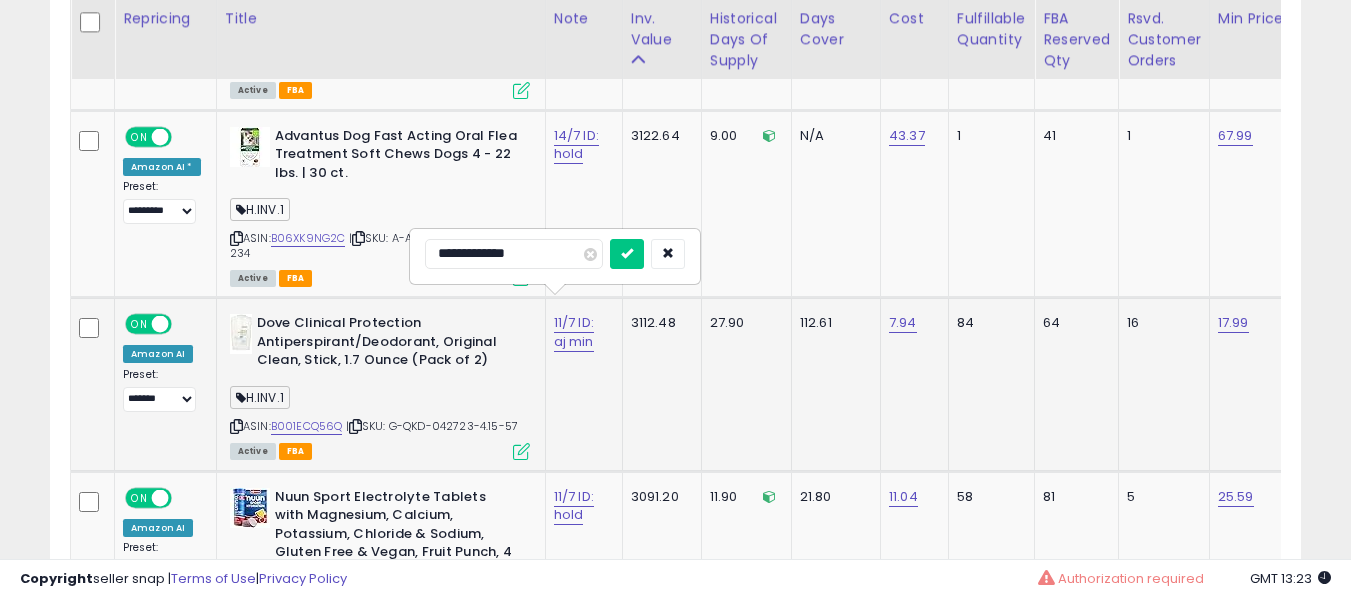 click at bounding box center [627, 254] 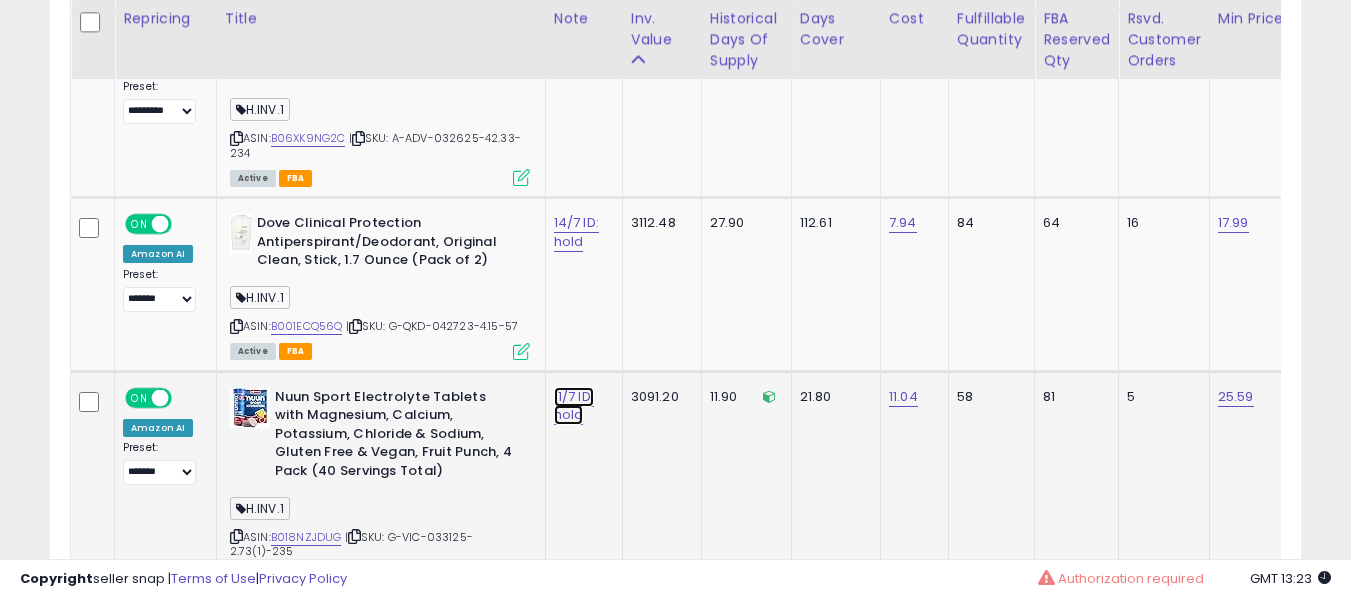 click on "11/7 ID: hold" at bounding box center [576, -2775] 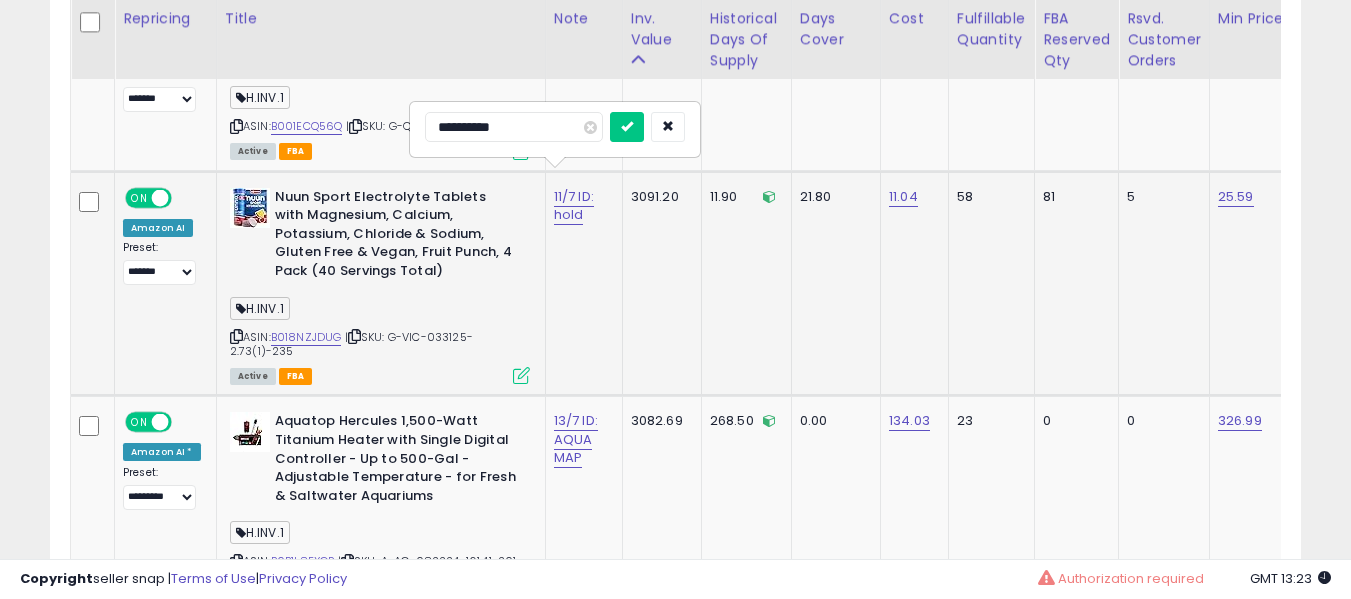 type on "**********" 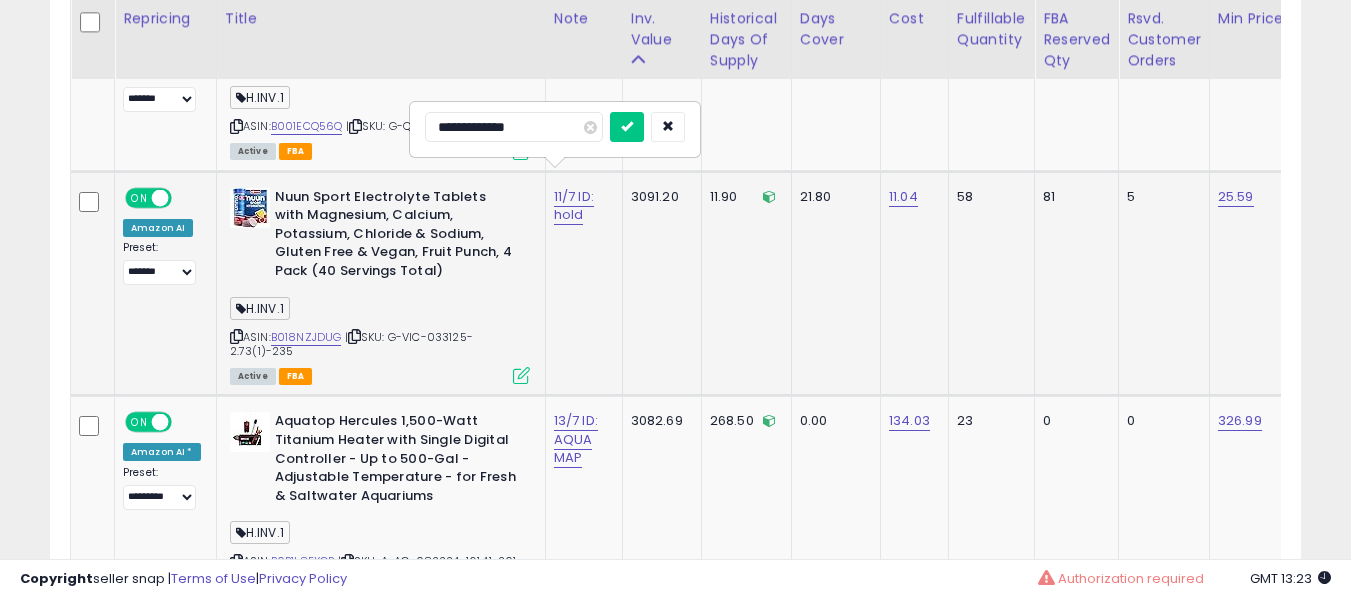click at bounding box center [627, 127] 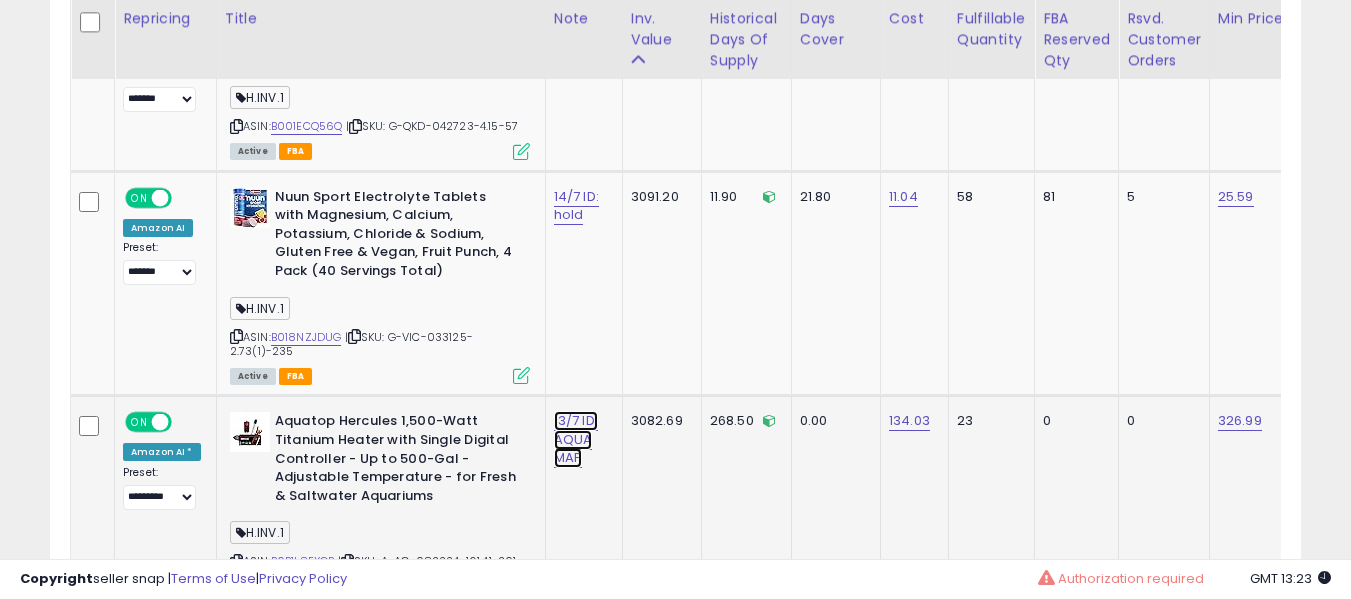 click on "13/7 ID: AQUA MAP" at bounding box center [576, -2975] 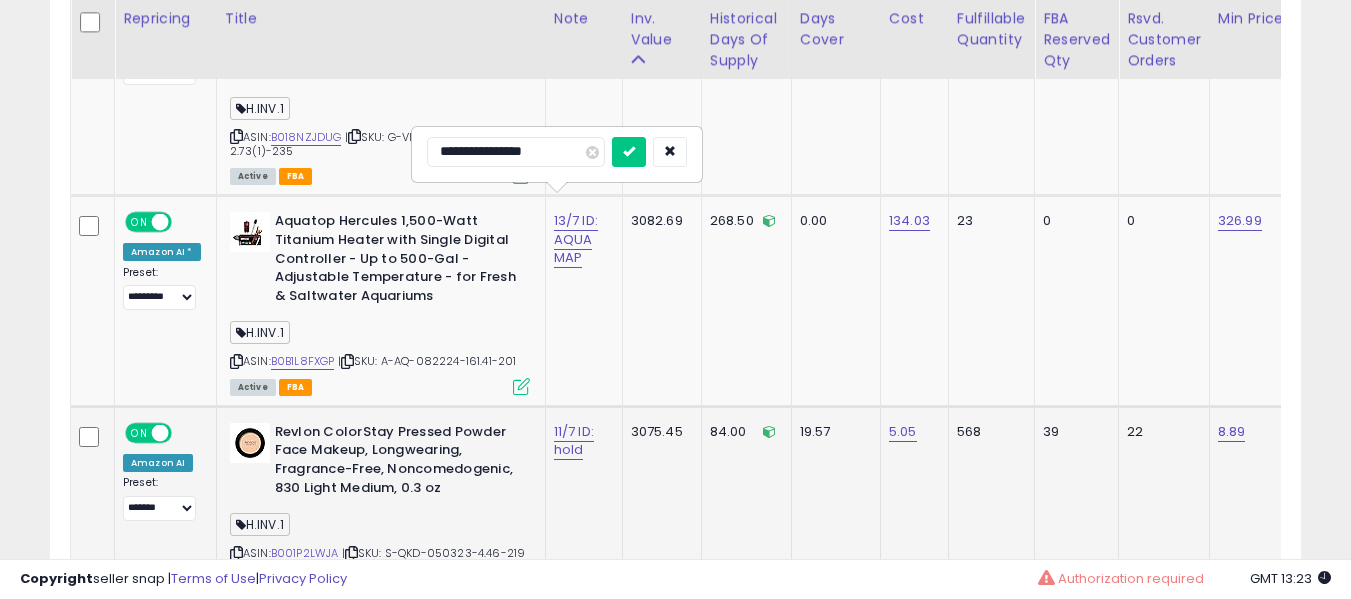 type on "**********" 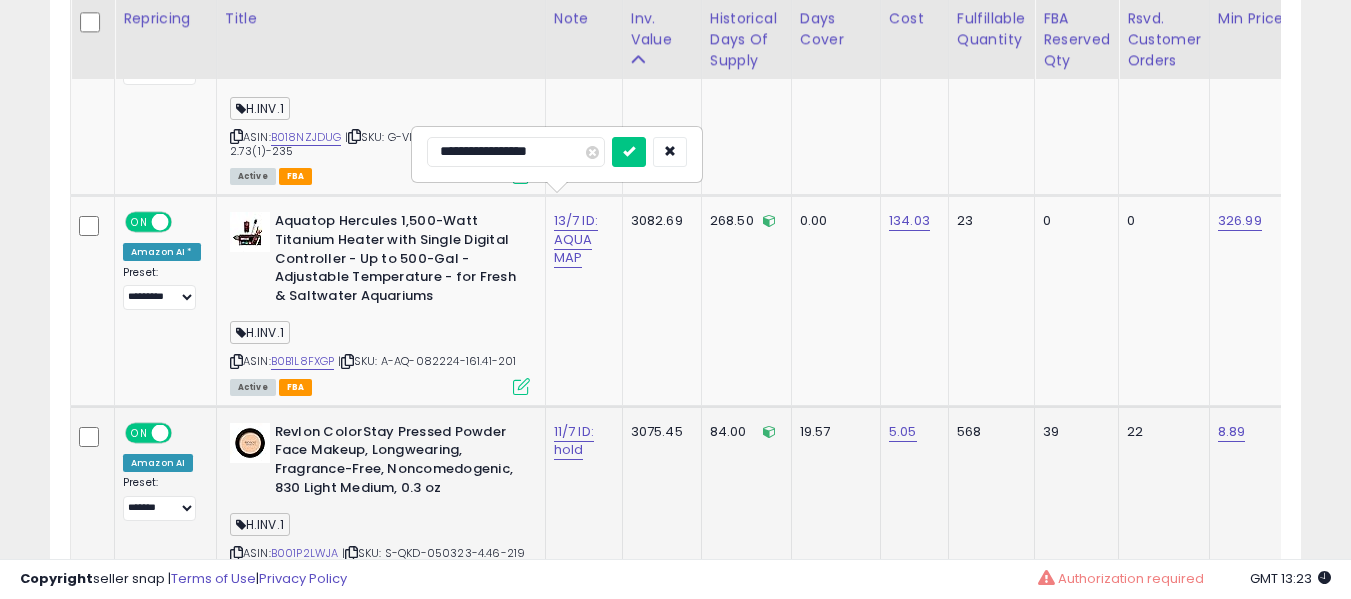 click at bounding box center (629, 152) 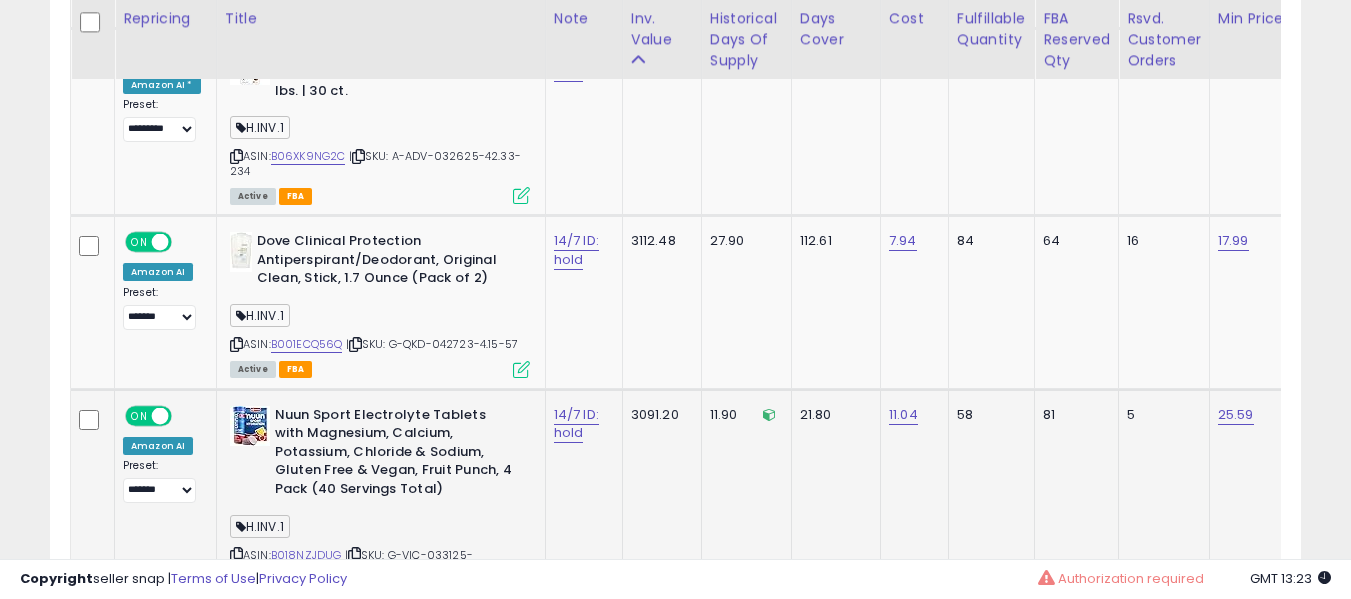scroll, scrollTop: 3937, scrollLeft: 0, axis: vertical 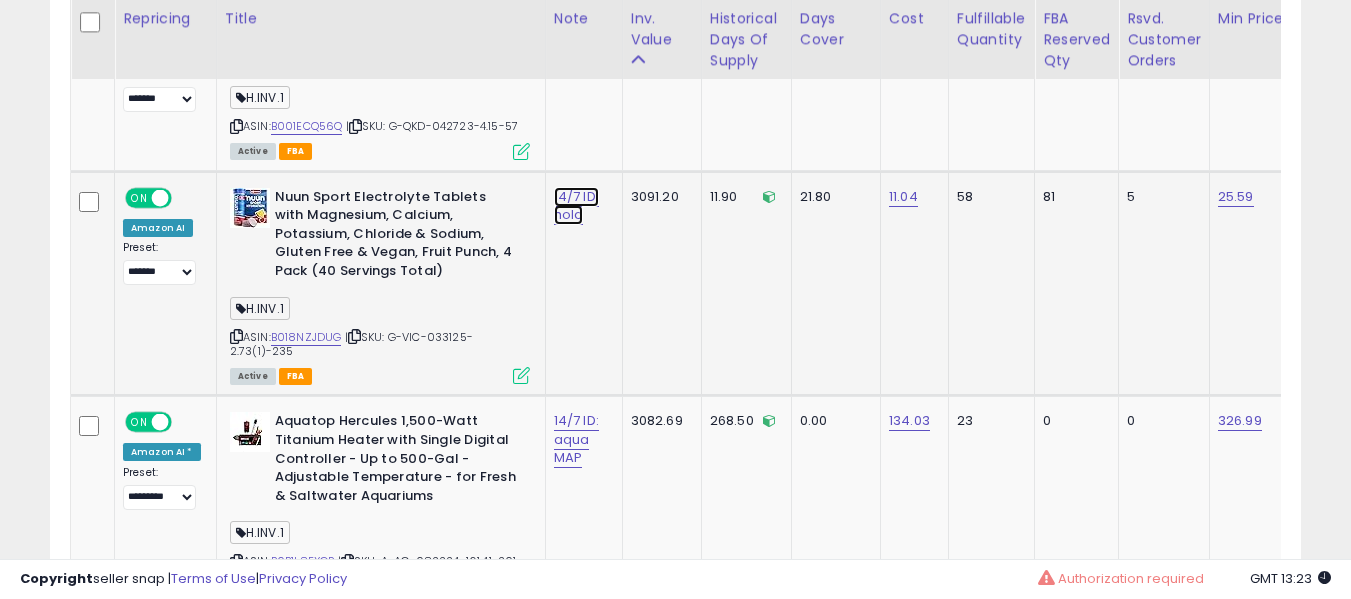 click on "14/7 ID: hold" at bounding box center [576, -2975] 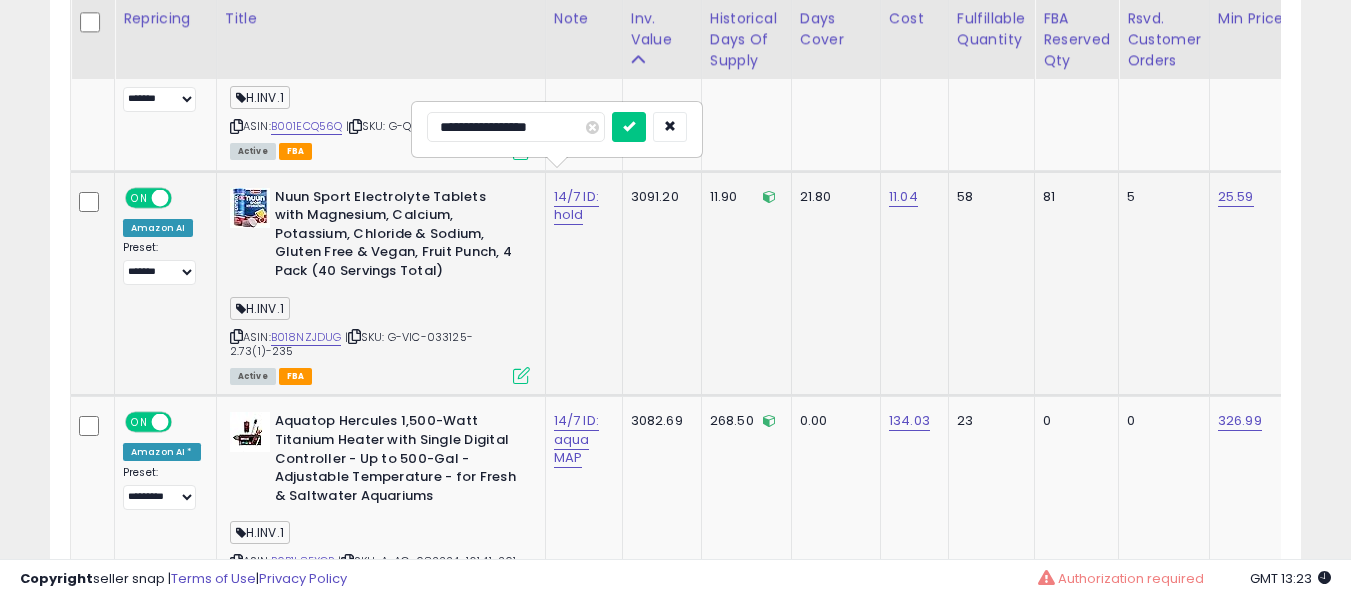 type on "**********" 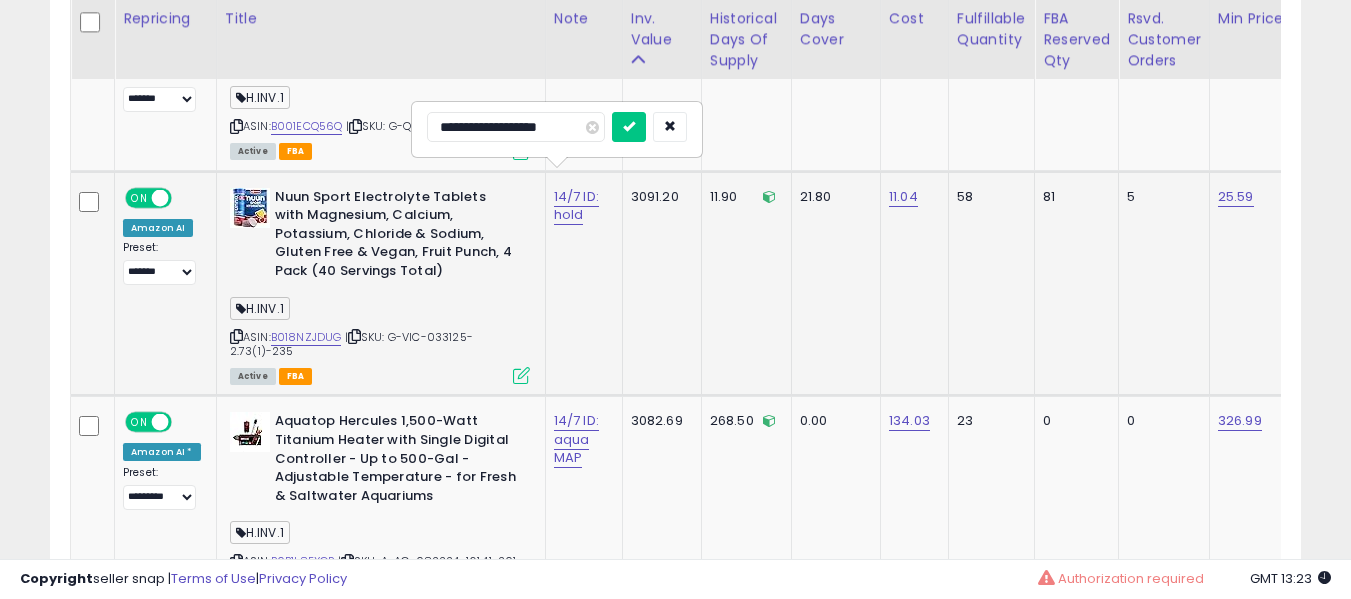 click at bounding box center (629, 127) 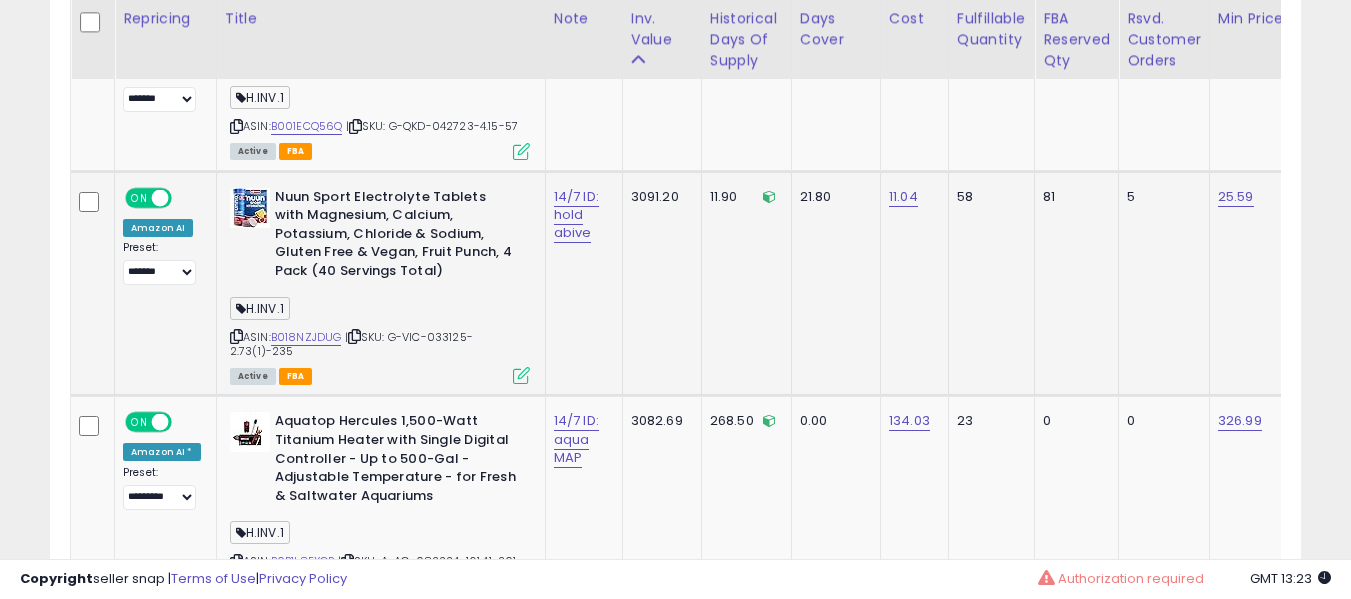 click on "Nuun Sport Electrolyte Tablets with Magnesium, Calcium, Potassium, Chloride & Sodium, Gluten Free & Vegan, Fruit Punch, 4 Pack (40 Servings Total)" at bounding box center (396, 237) 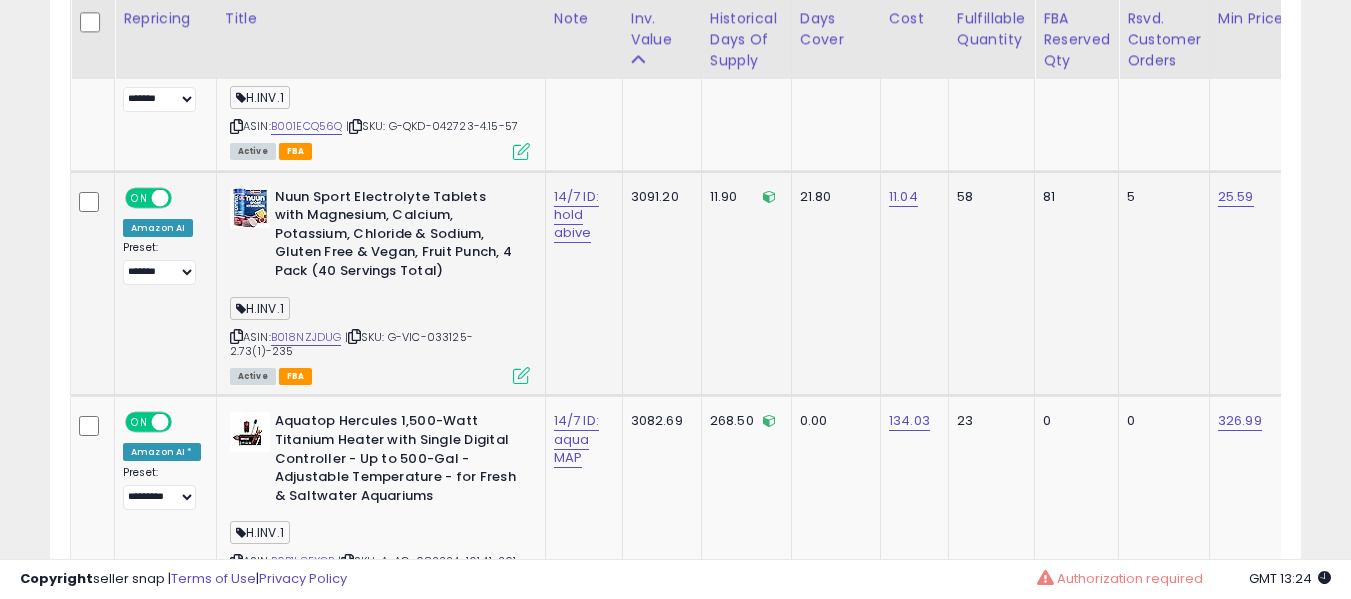 click on "Nuun Sport Electrolyte Tablets with Magnesium, Calcium, Potassium, Chloride & Sodium, Gluten Free & Vegan, Fruit Punch, 4 Pack (40 Servings Total)  H.INV.1  ASIN:  B018NZJDUG    |   SKU: G-VIC-033125-2.73(1)-235 Active FBA" 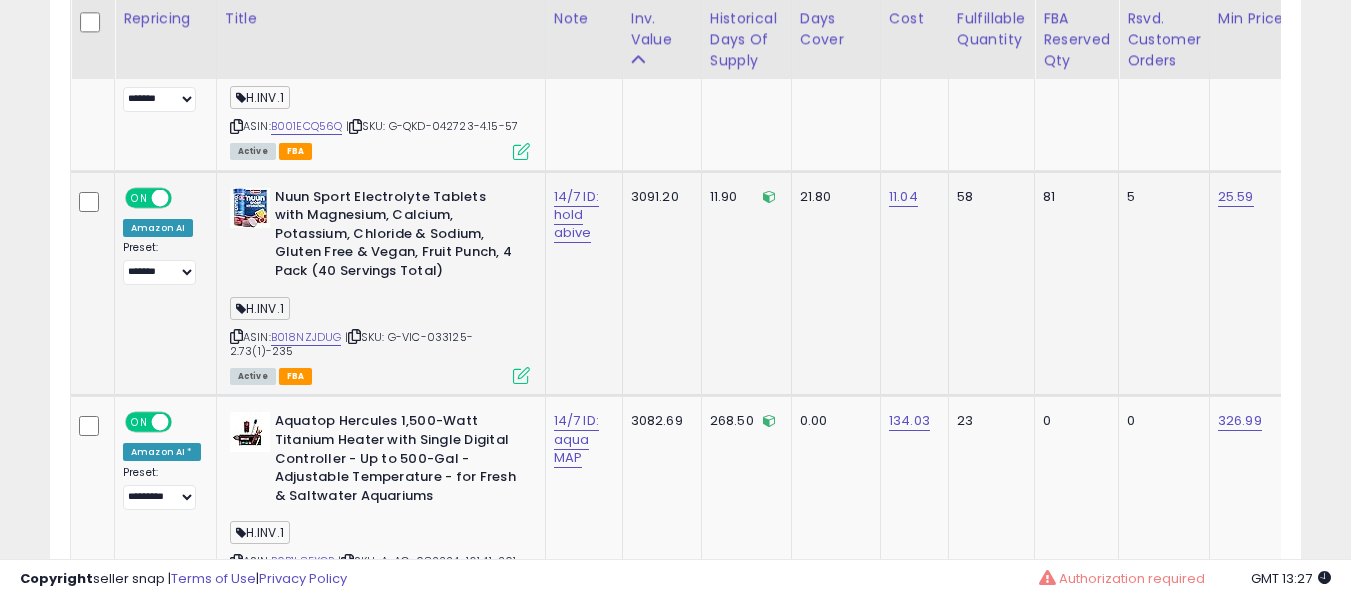 click on "Nuun Sport Electrolyte Tablets with Magnesium, Calcium, Potassium, Chloride & Sodium, Gluten Free & Vegan, Fruit Punch, 4 Pack (40 Servings Total)" at bounding box center (396, 237) 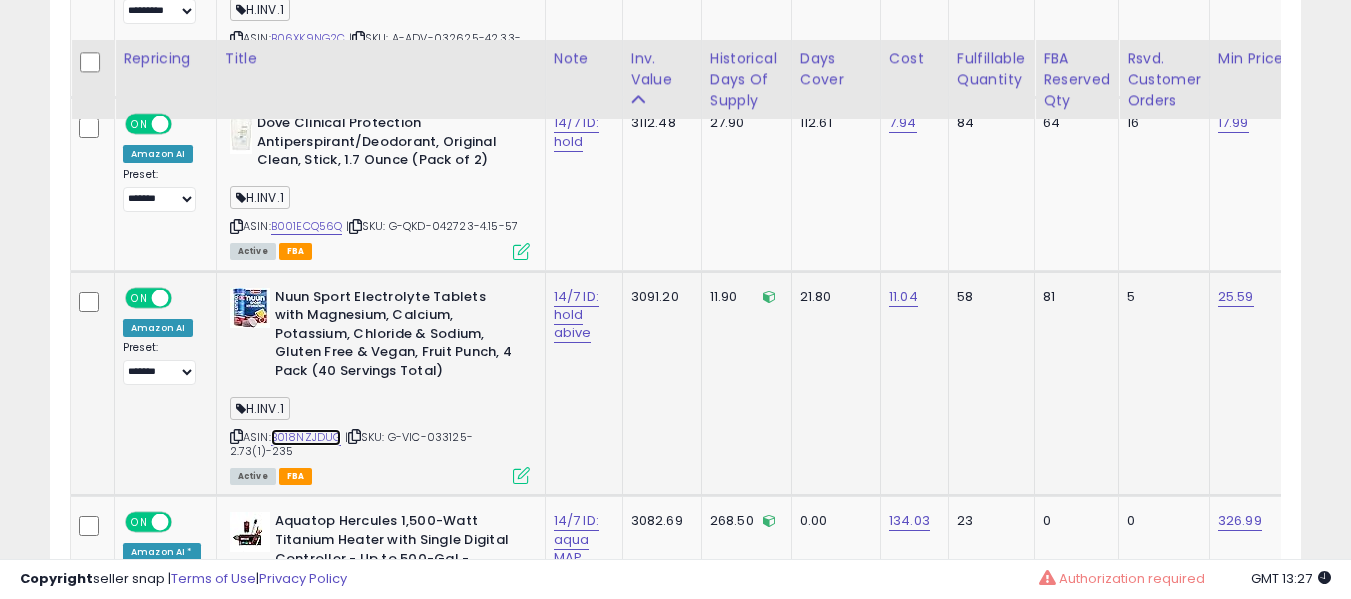 scroll, scrollTop: 4137, scrollLeft: 0, axis: vertical 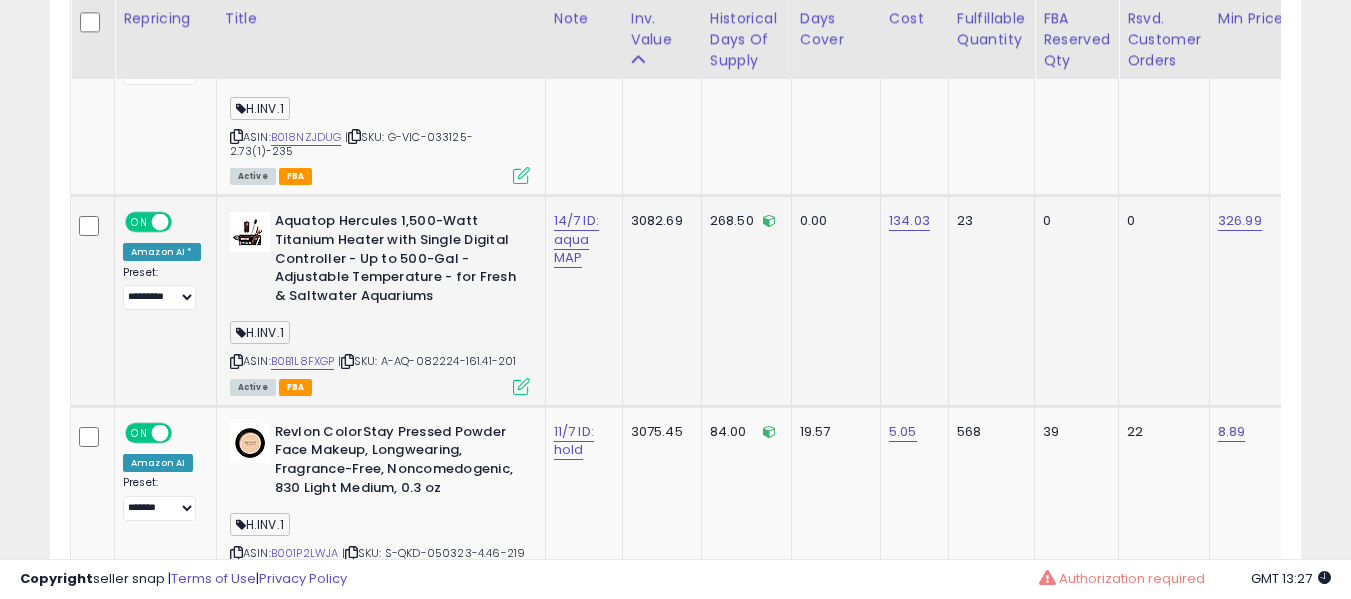 drag, startPoint x: 300, startPoint y: 357, endPoint x: 303, endPoint y: 338, distance: 19.235384 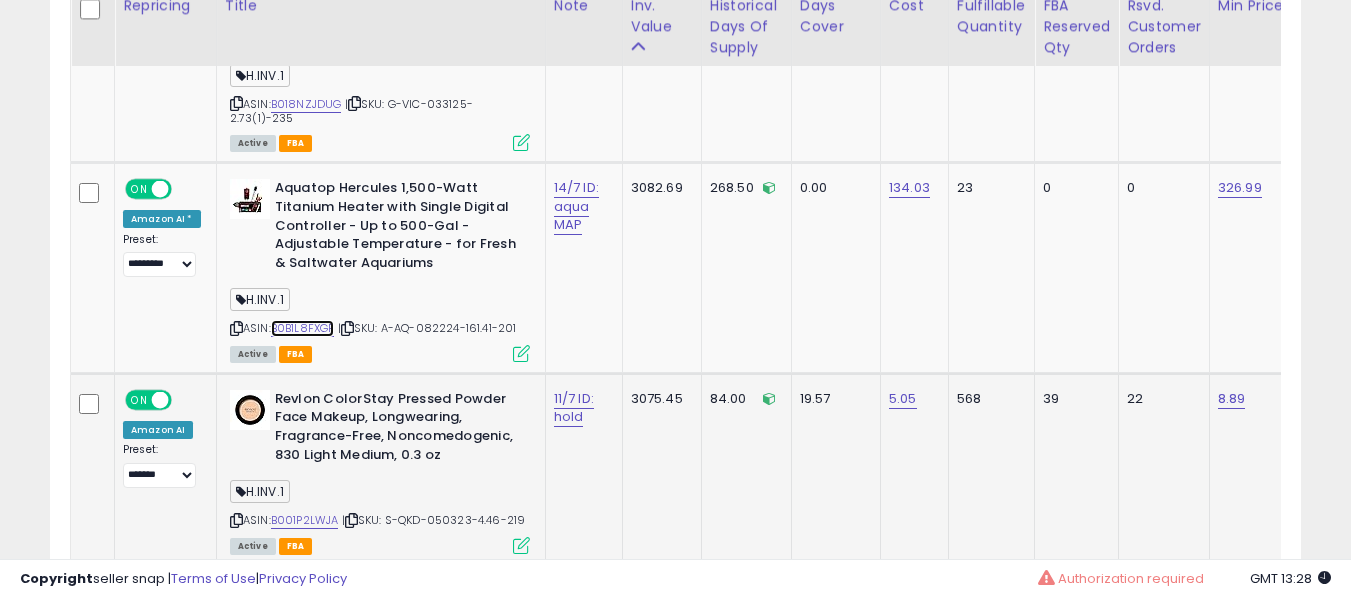 scroll, scrollTop: 4335, scrollLeft: 0, axis: vertical 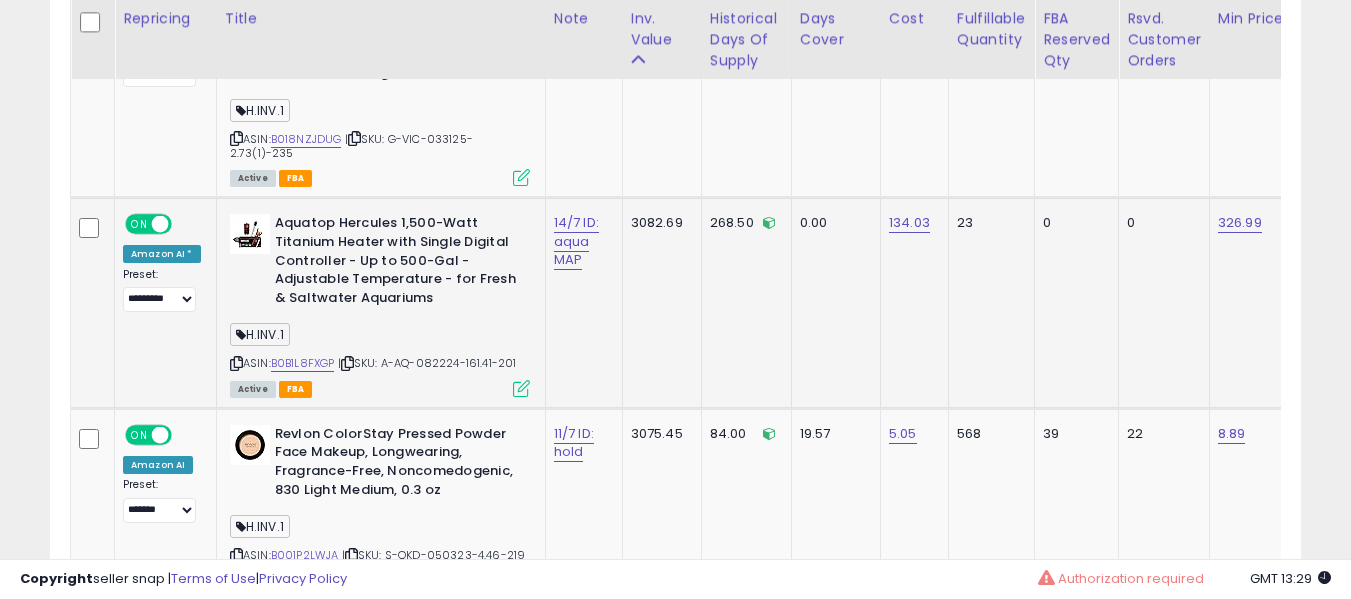 click on "268.50" 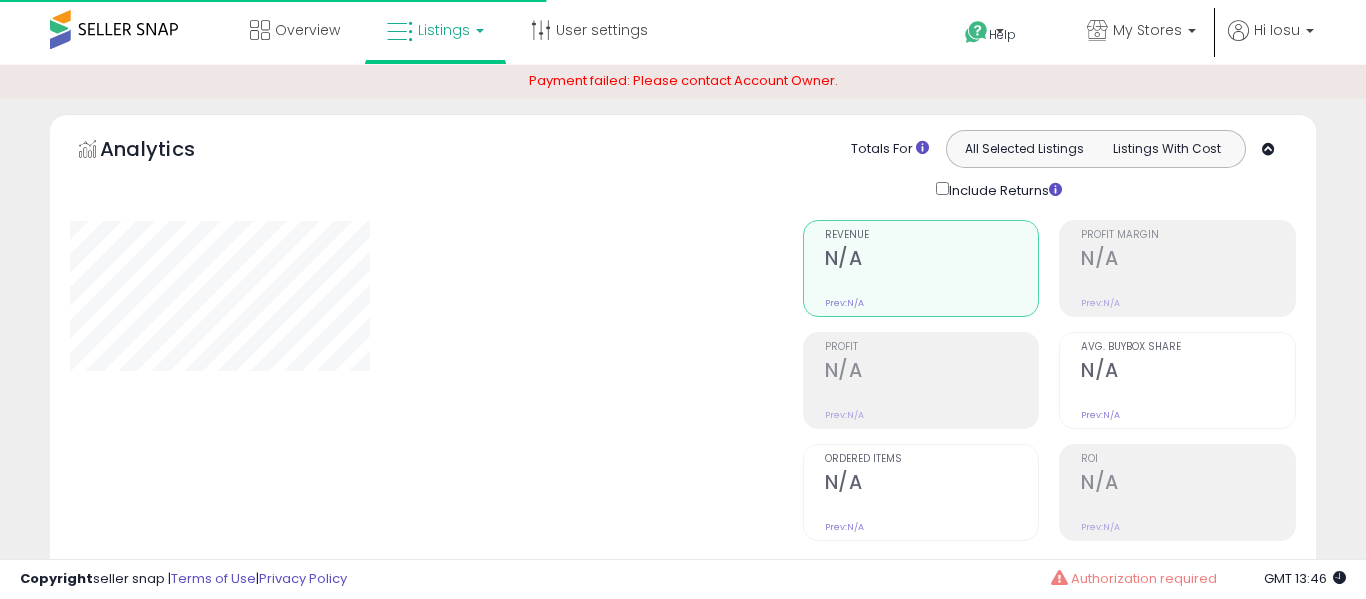 select on "**" 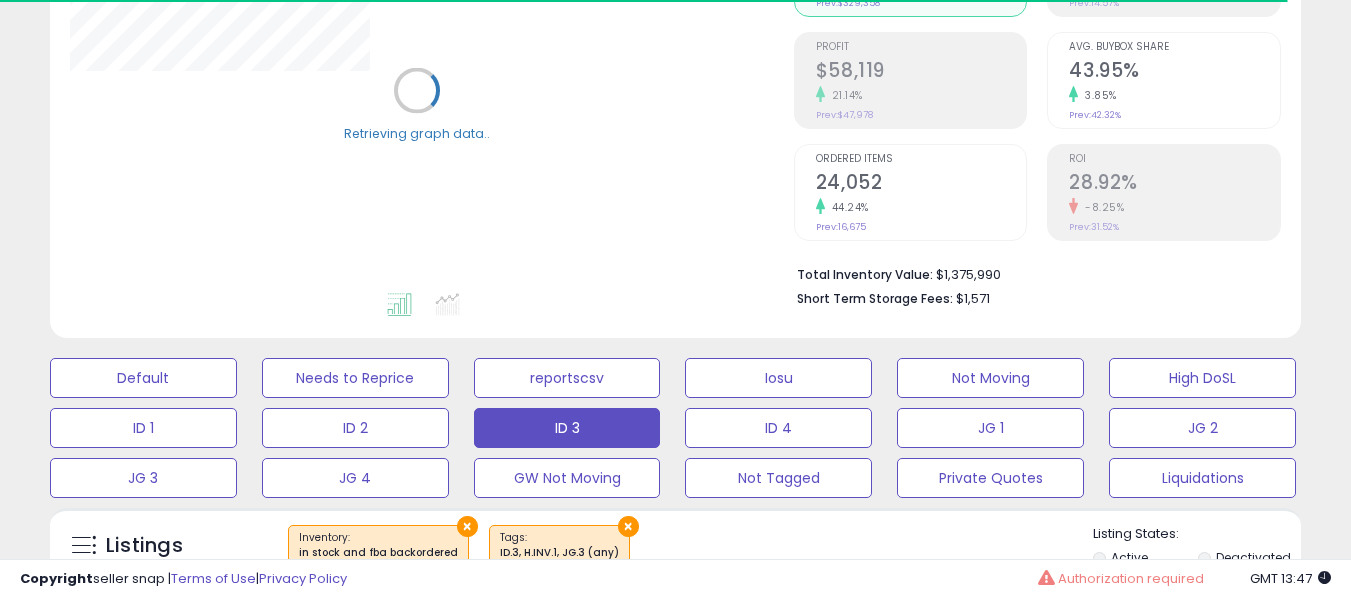 scroll, scrollTop: 400, scrollLeft: 0, axis: vertical 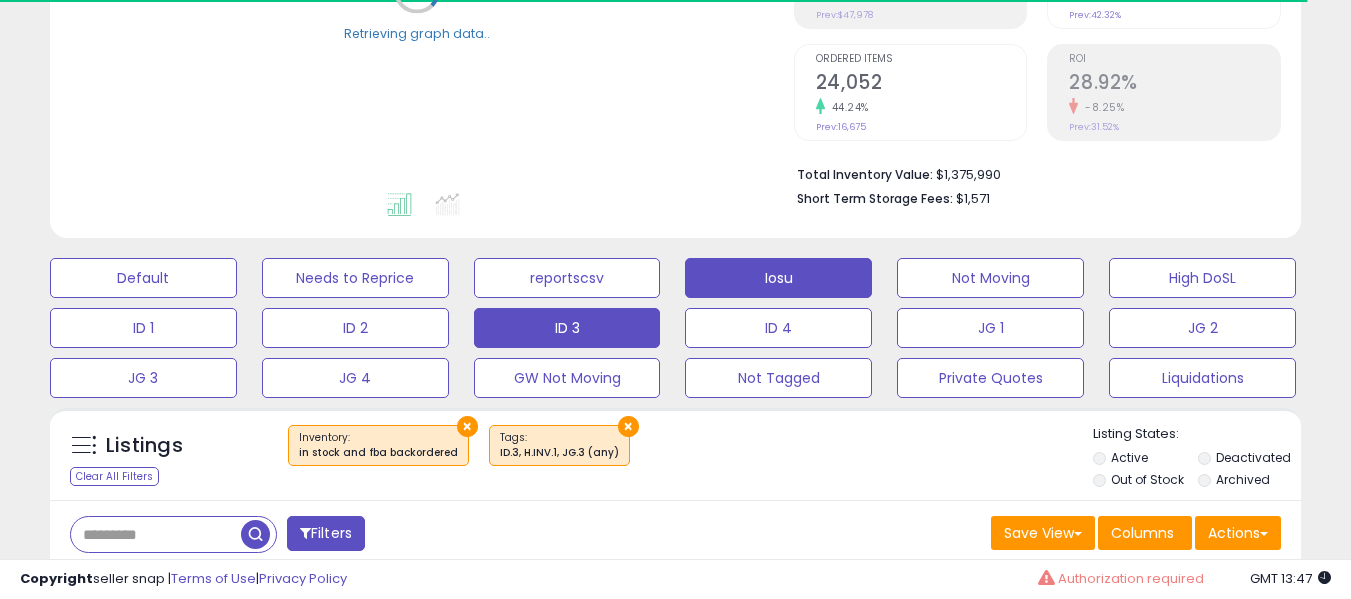 click on "Iosu" at bounding box center [143, 278] 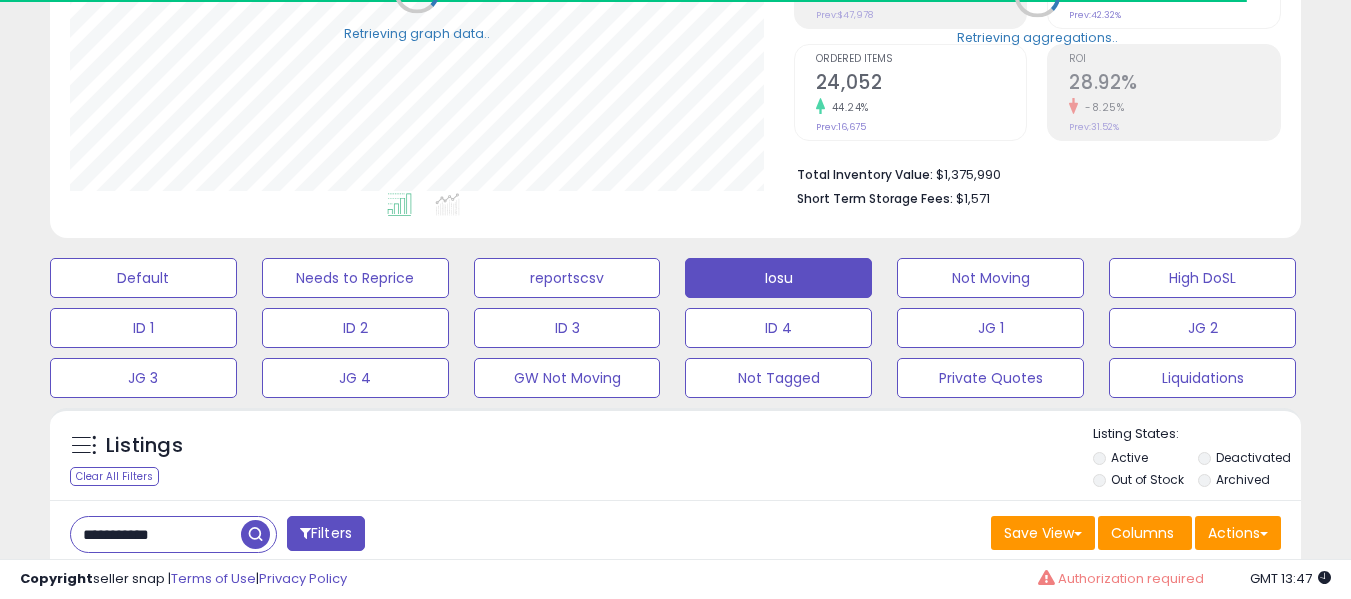 scroll, scrollTop: 999590, scrollLeft: 999276, axis: both 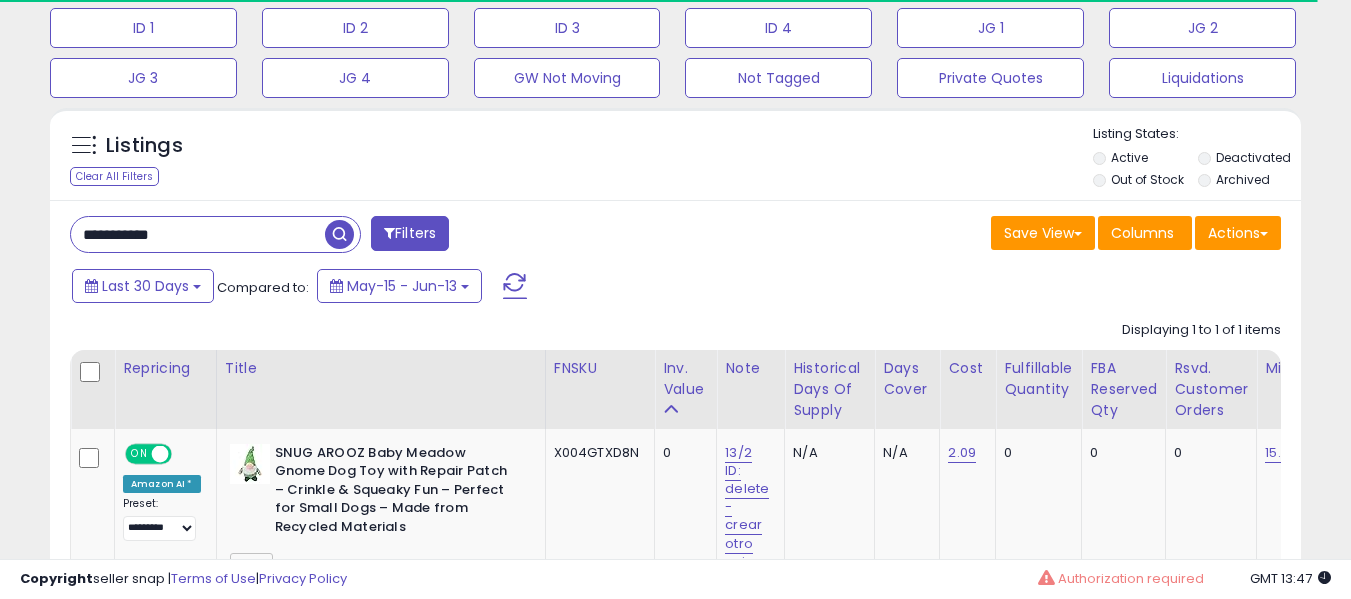 click on "**********" at bounding box center (198, 234) 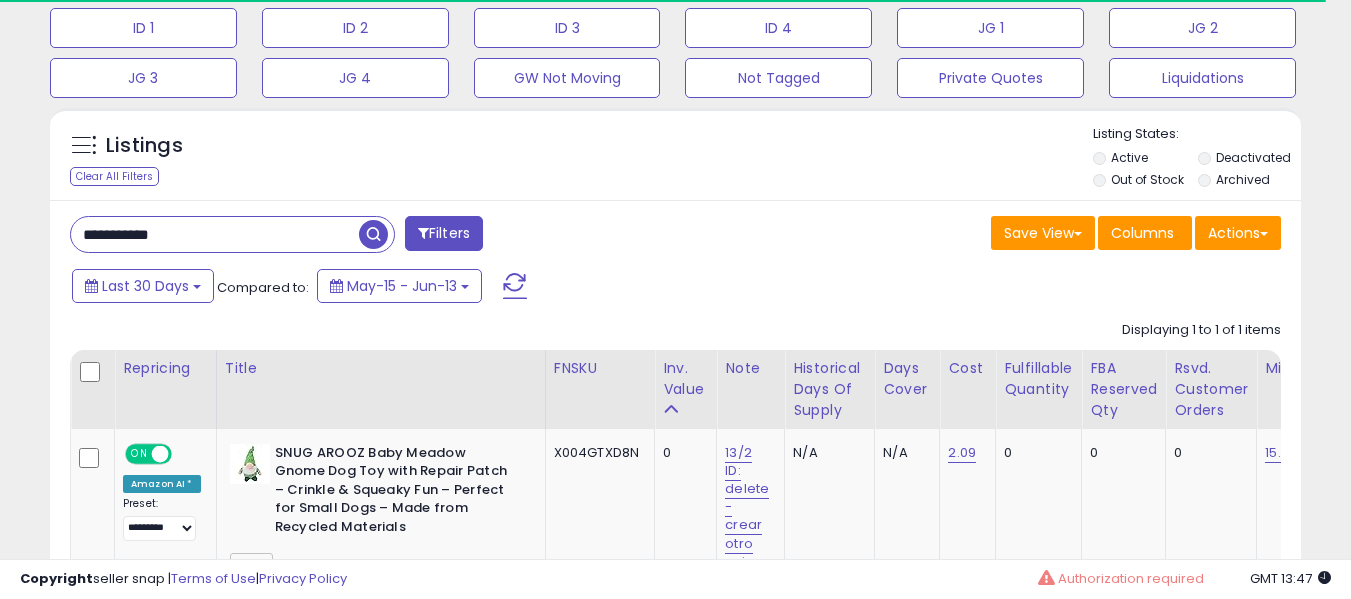 paste 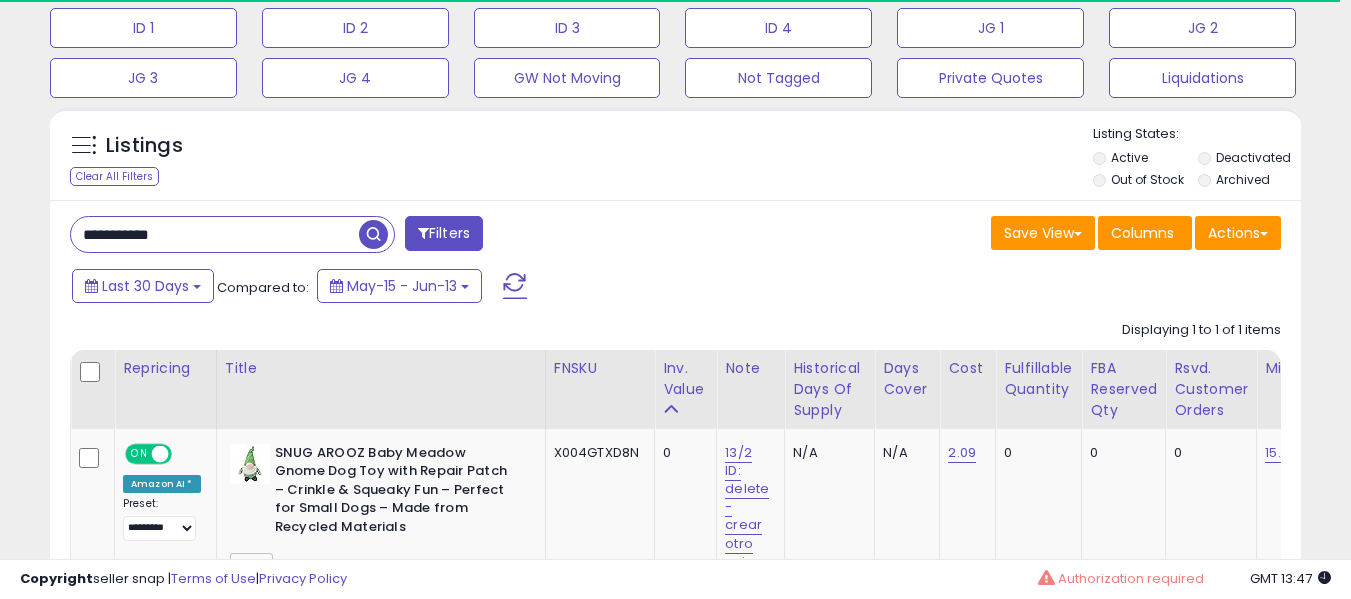type on "**********" 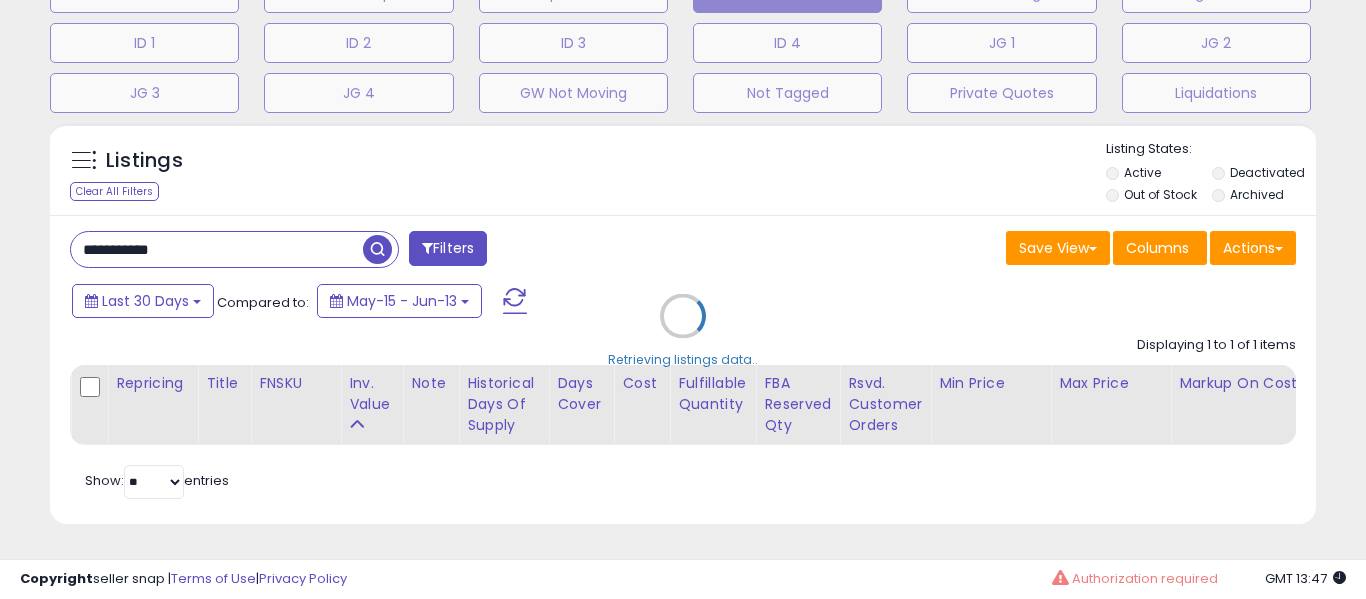 scroll, scrollTop: 999590, scrollLeft: 999267, axis: both 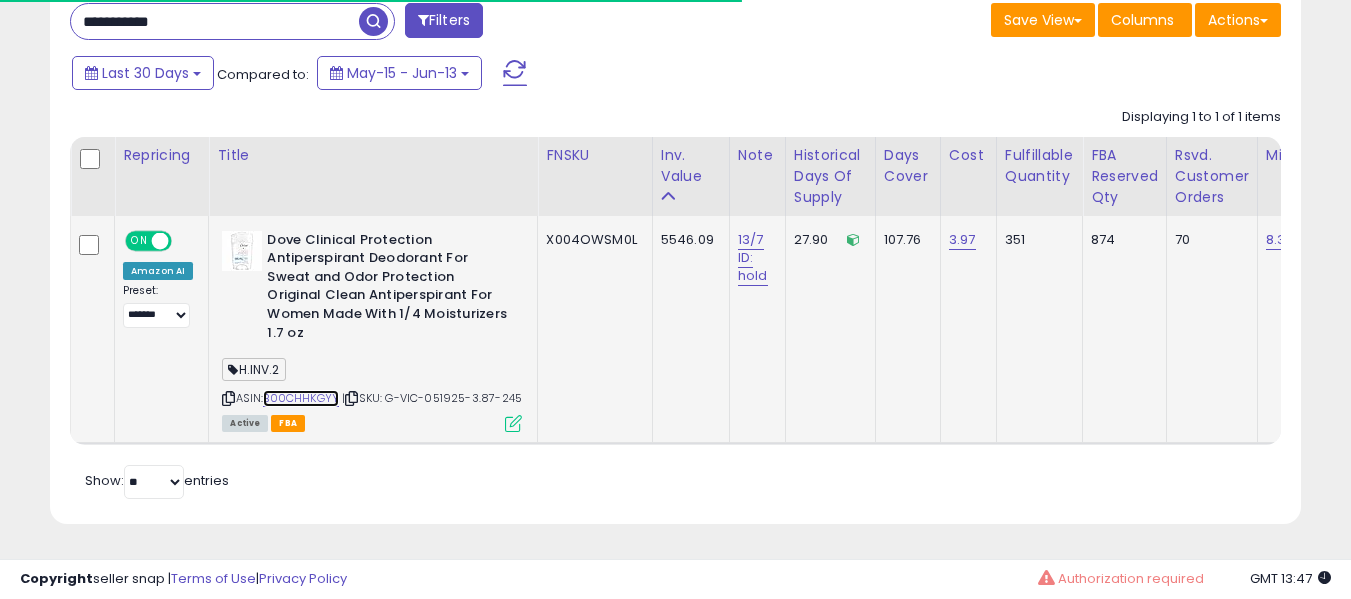 click on "B00CHHKGYY" at bounding box center (301, 398) 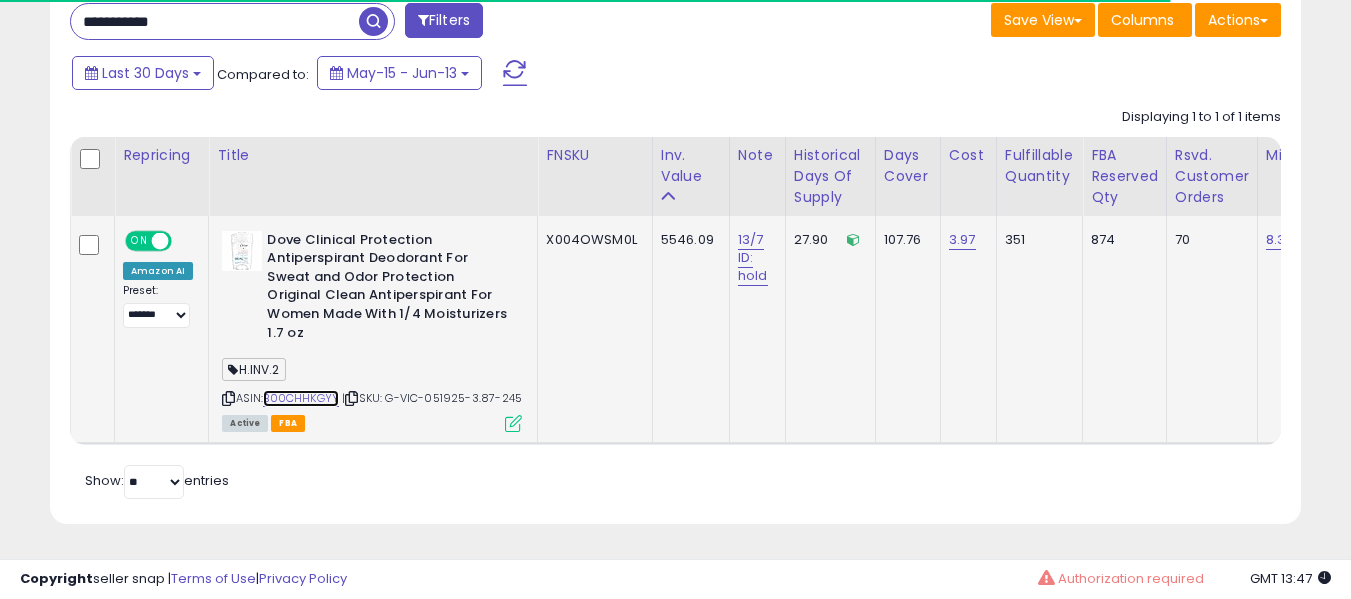 scroll, scrollTop: 0, scrollLeft: 16, axis: horizontal 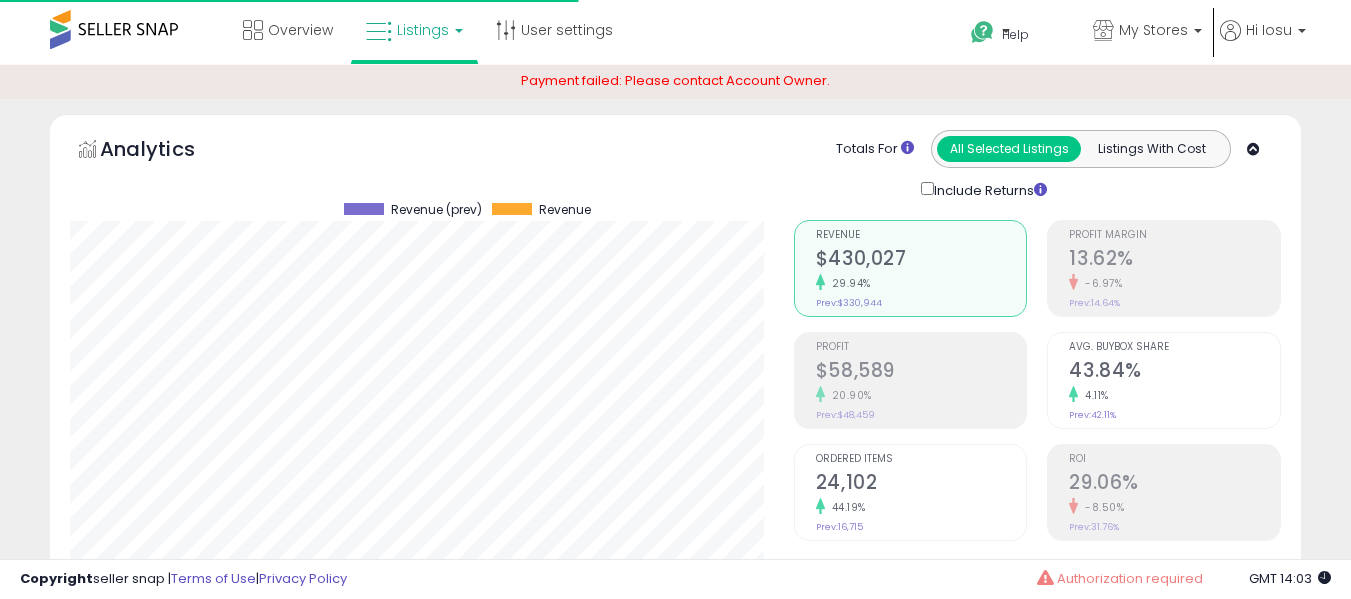 select on "**" 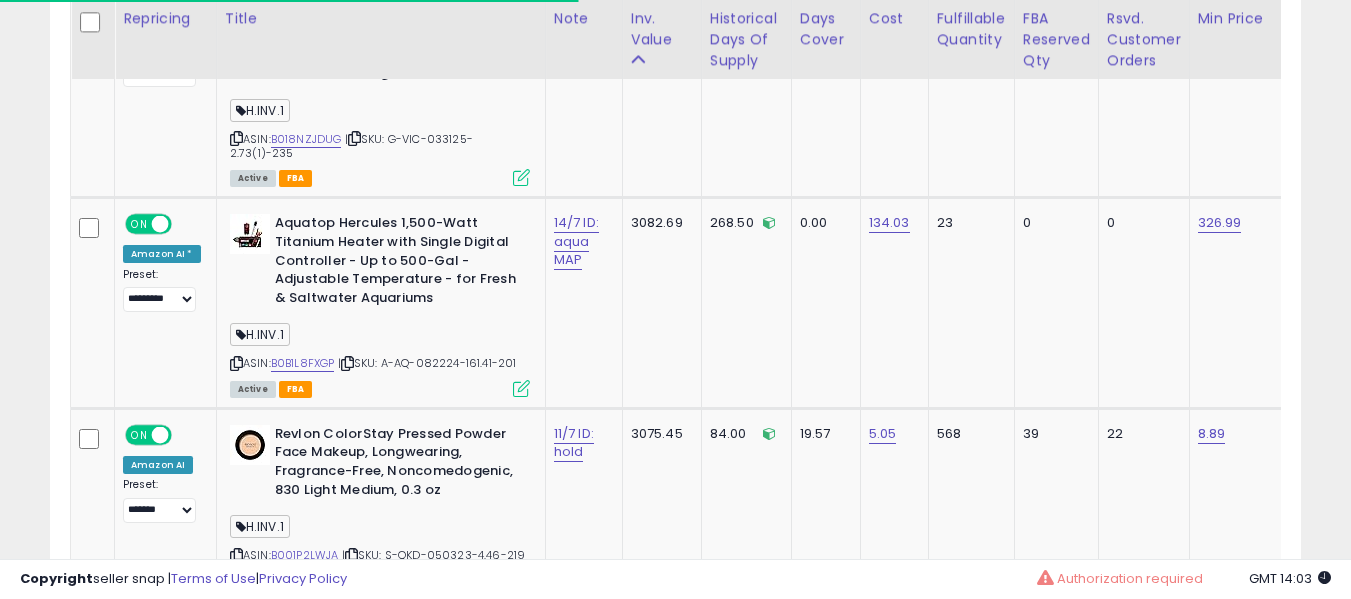 scroll, scrollTop: 4335, scrollLeft: 0, axis: vertical 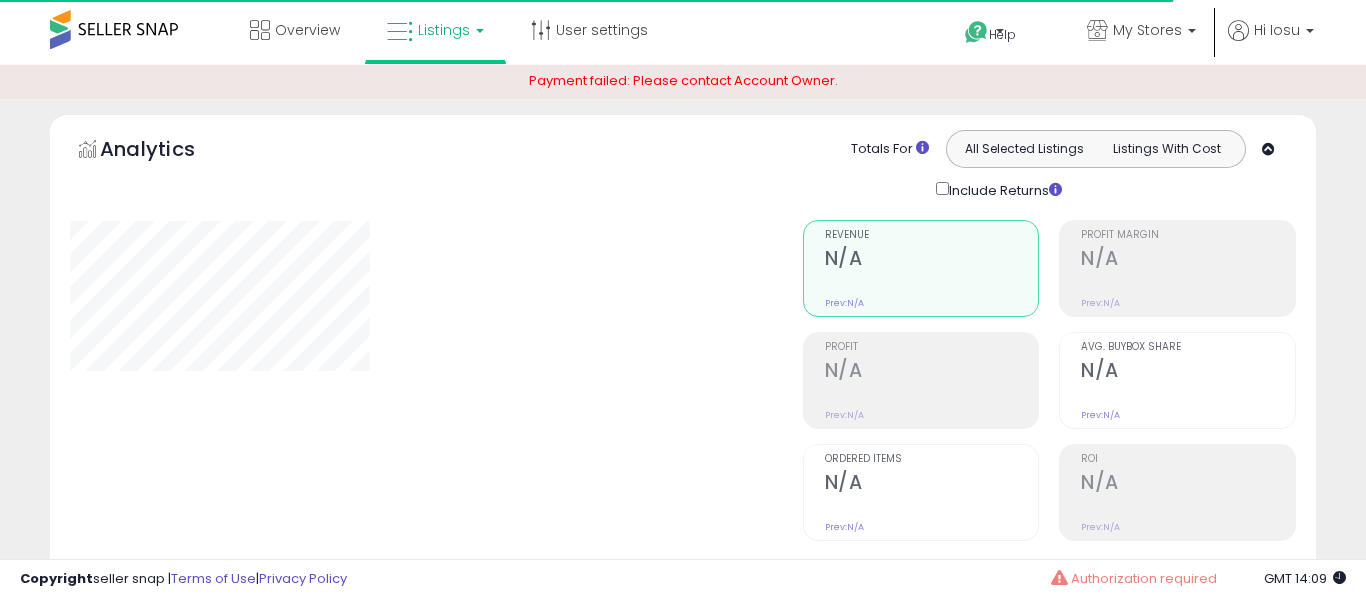 type on "**********" 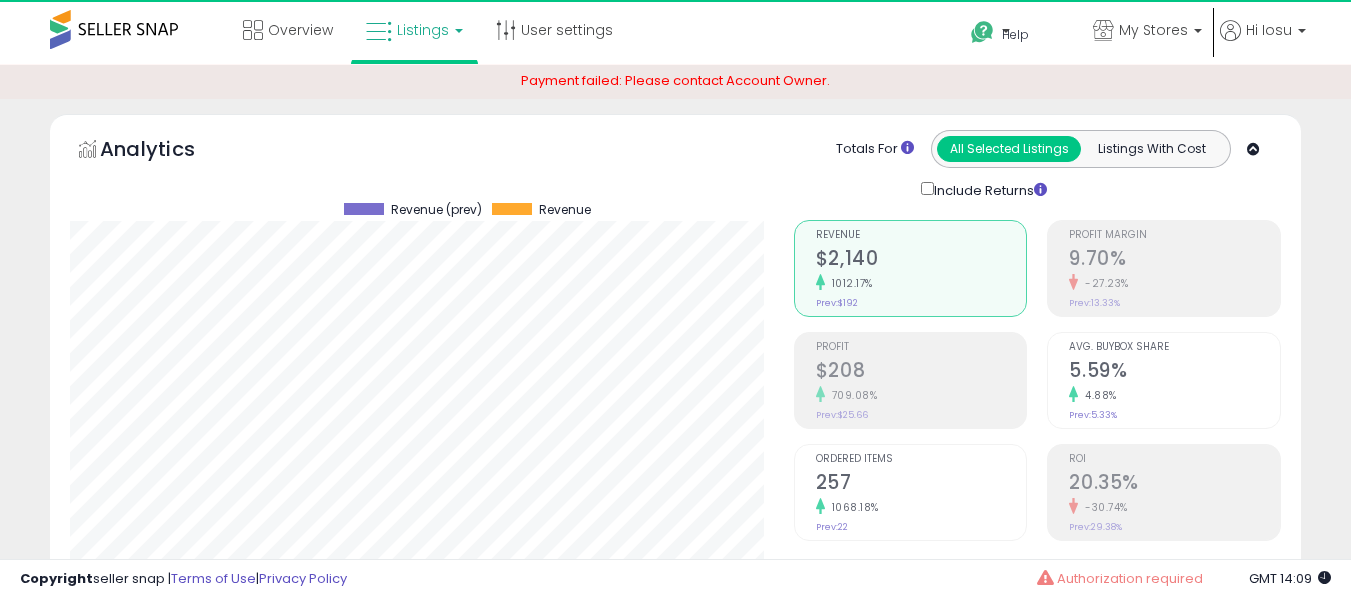 scroll, scrollTop: 999590, scrollLeft: 999276, axis: both 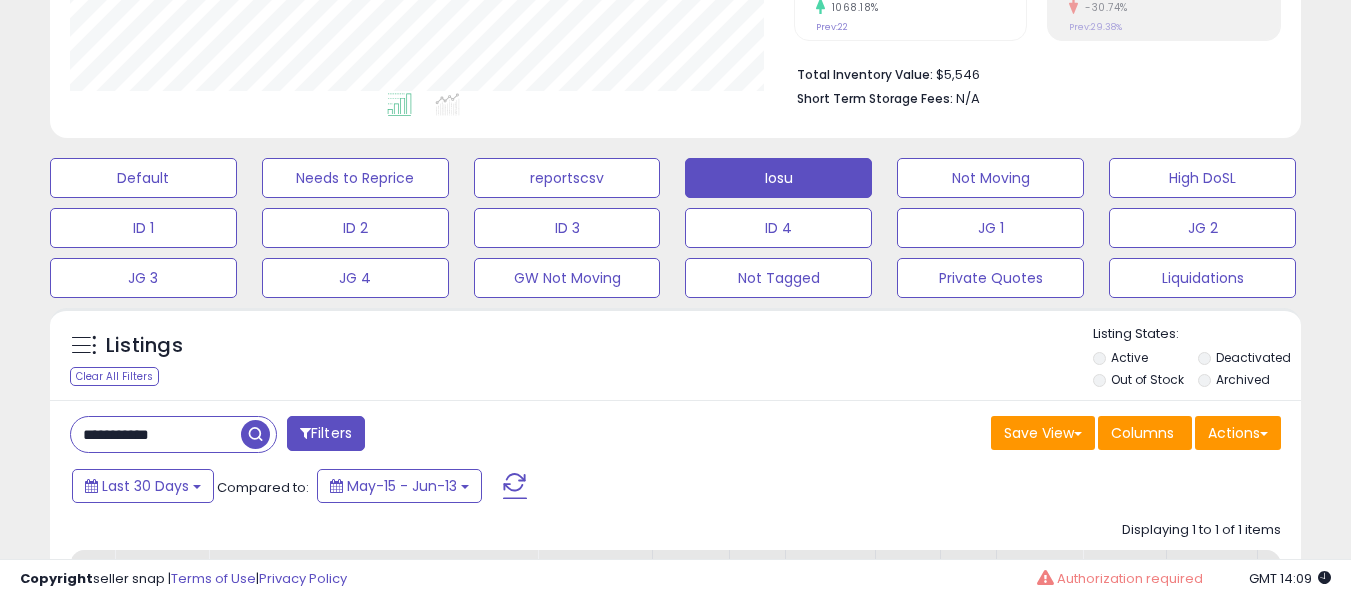 click on "**********" at bounding box center (156, 434) 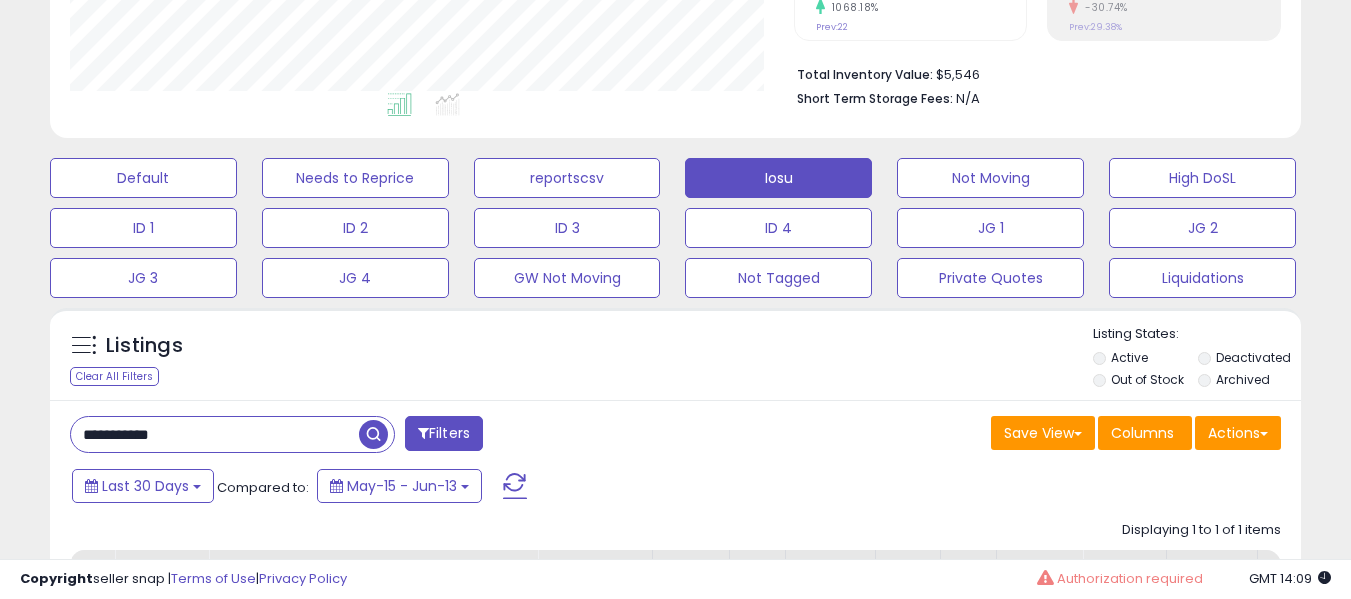 paste 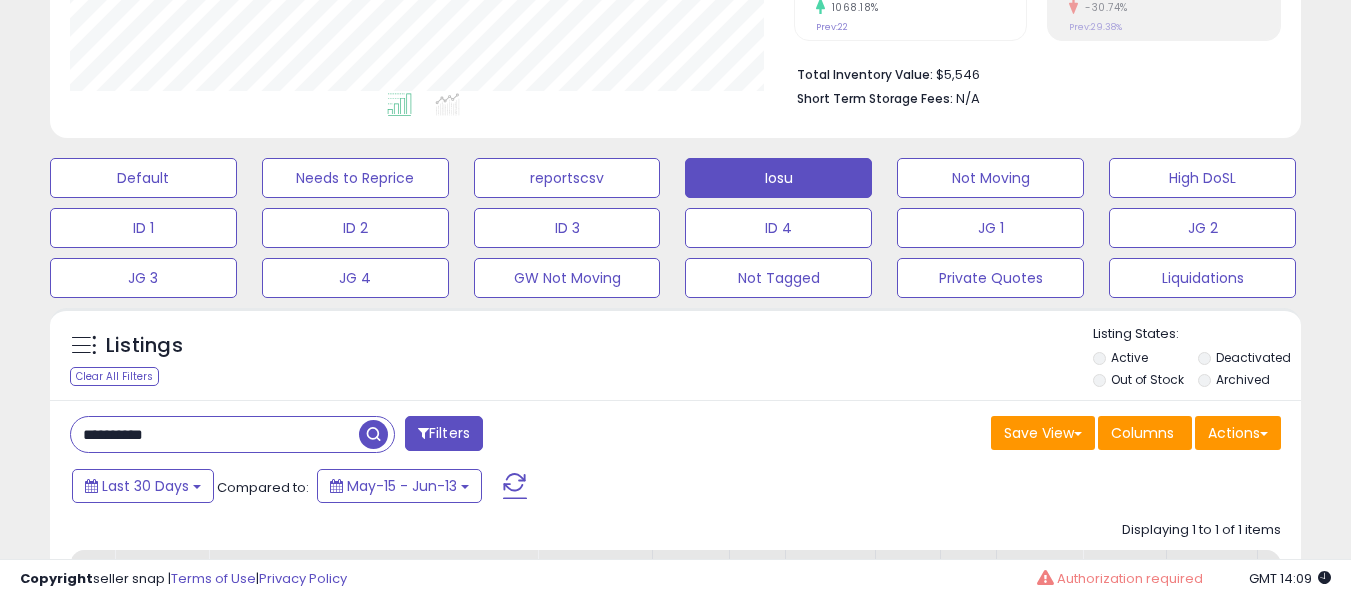 scroll, scrollTop: 999590, scrollLeft: 999267, axis: both 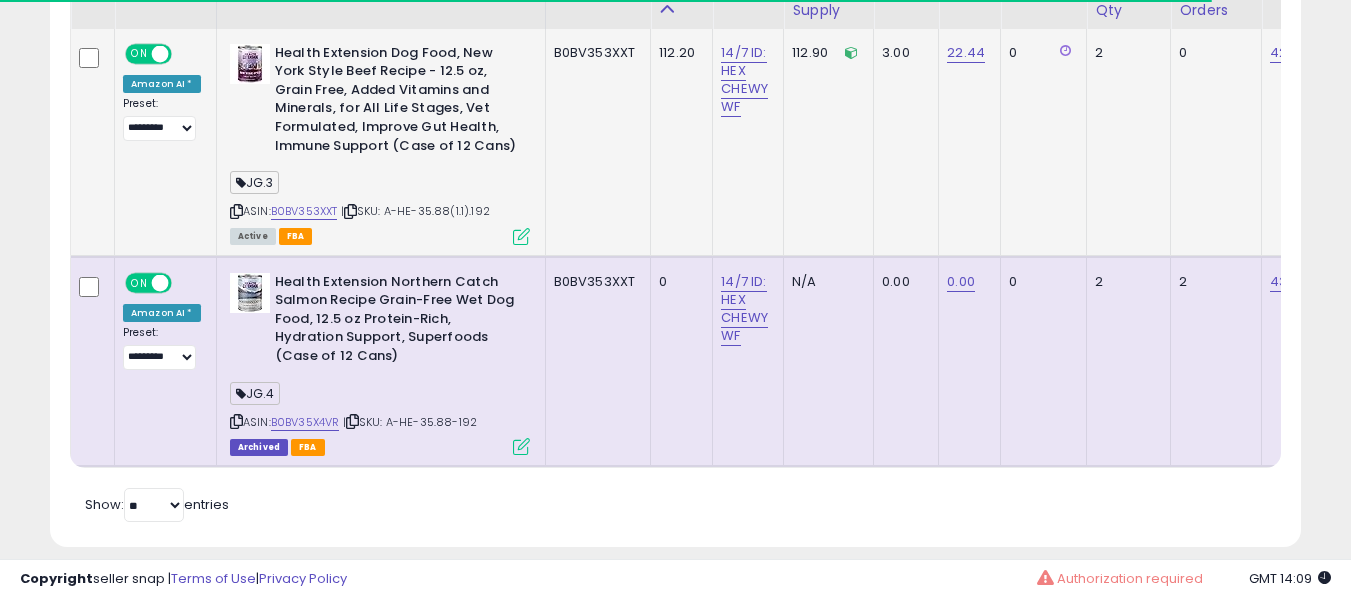 paste 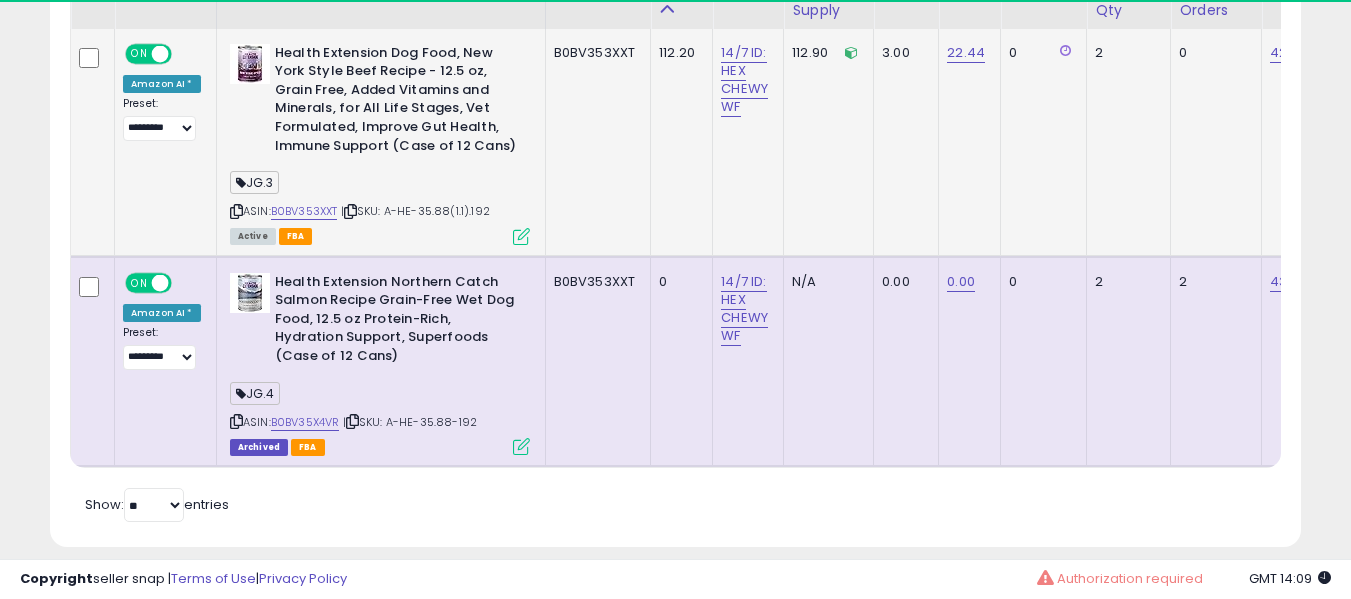scroll, scrollTop: 924, scrollLeft: 0, axis: vertical 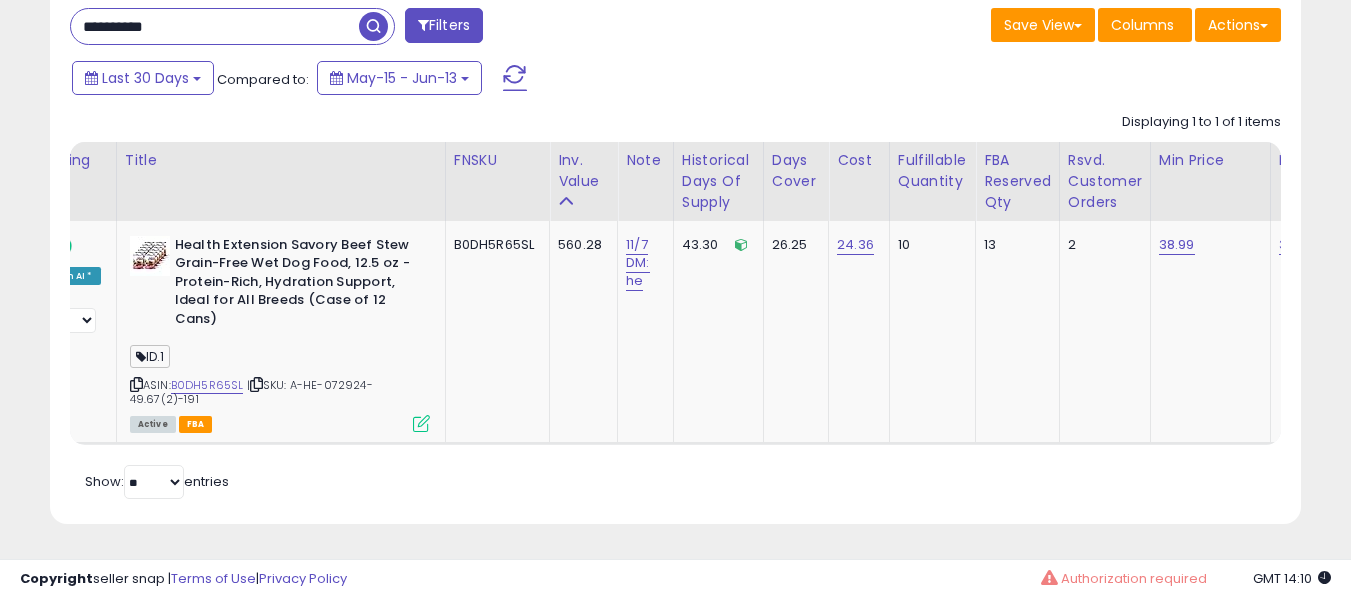 paste 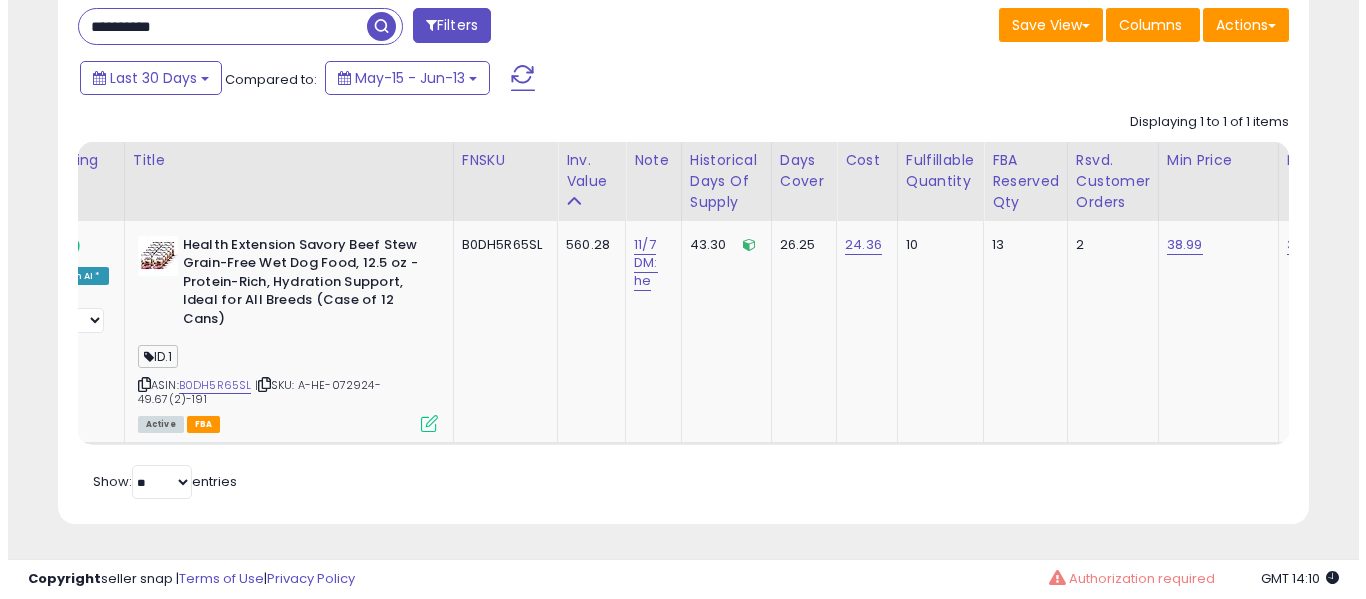 scroll, scrollTop: 700, scrollLeft: 0, axis: vertical 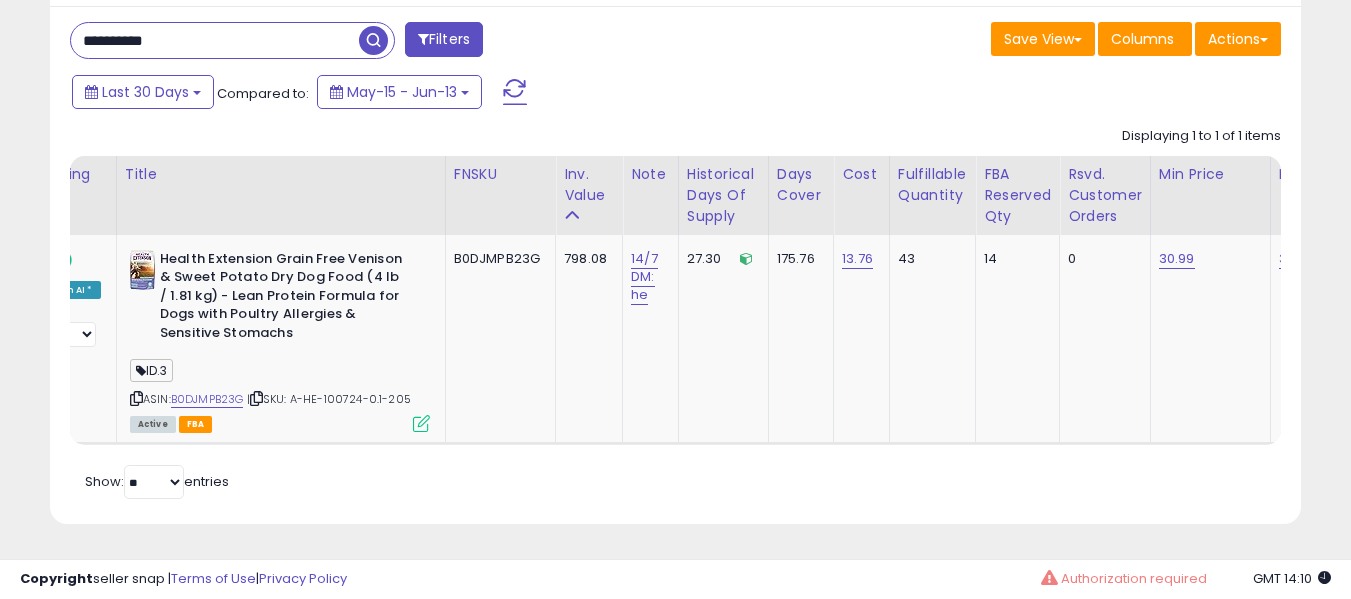 paste 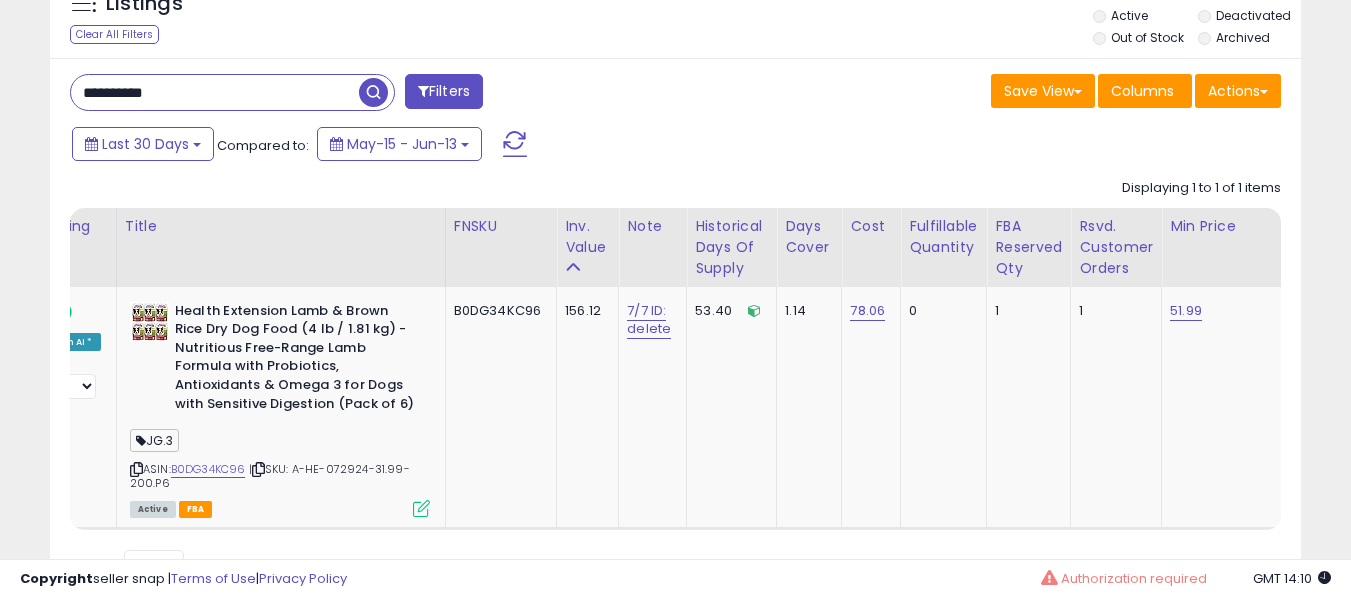paste 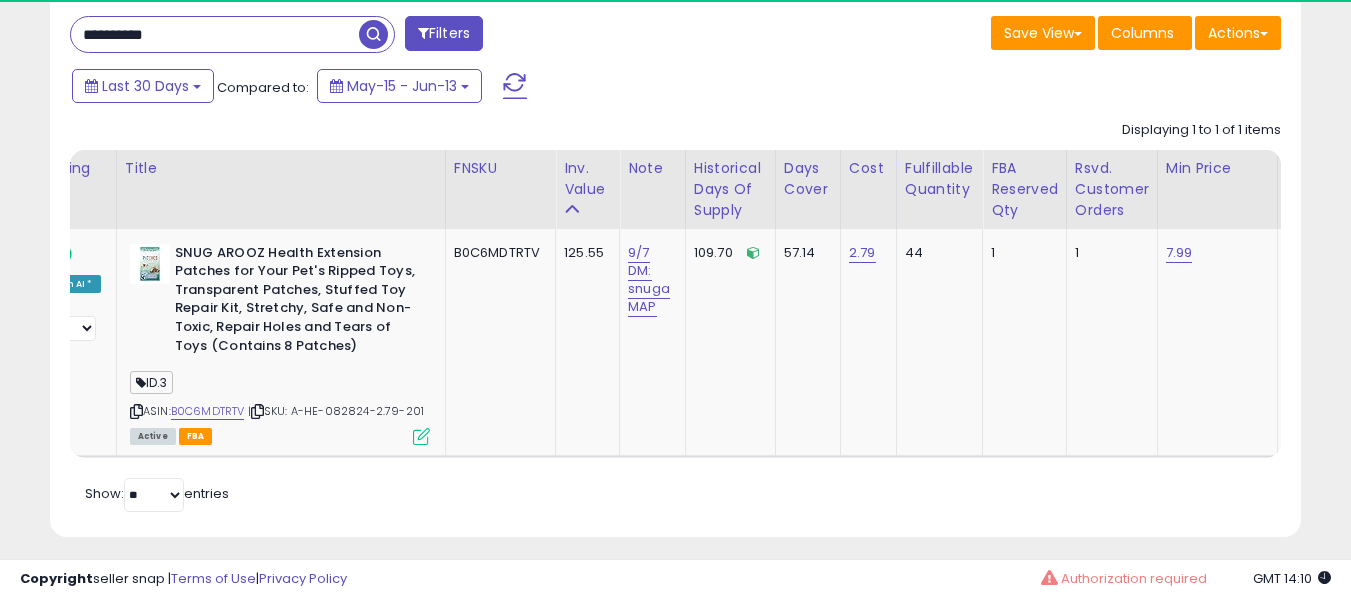 scroll, scrollTop: 999590, scrollLeft: 999276, axis: both 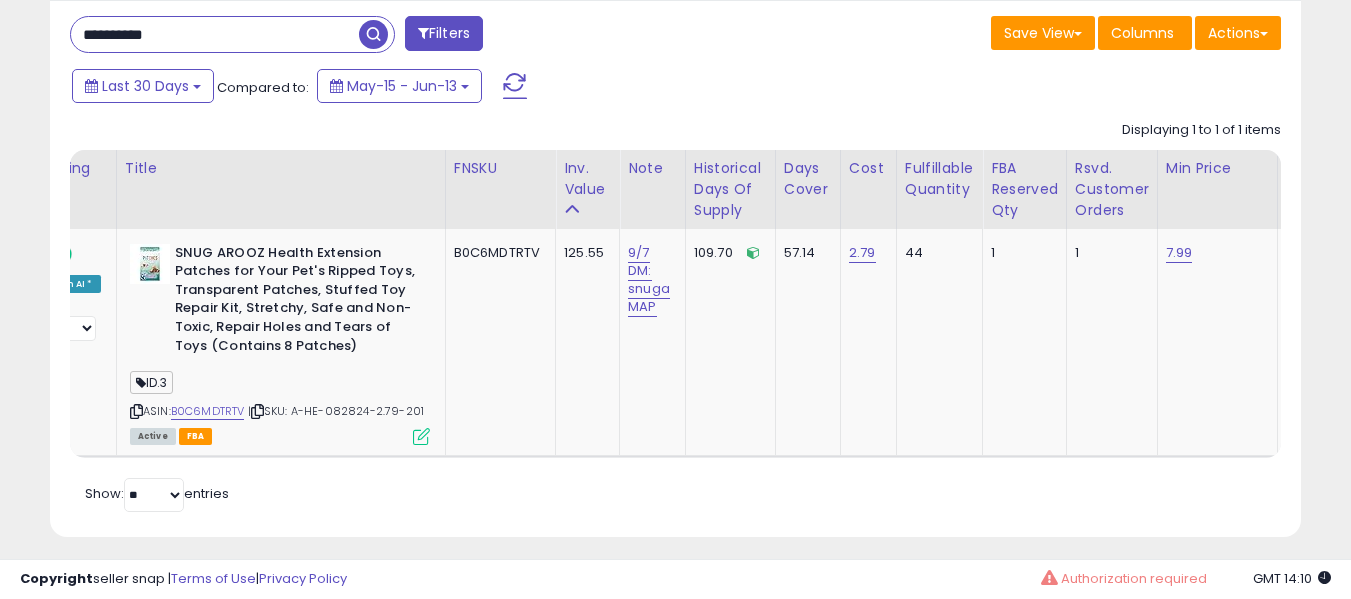 paste 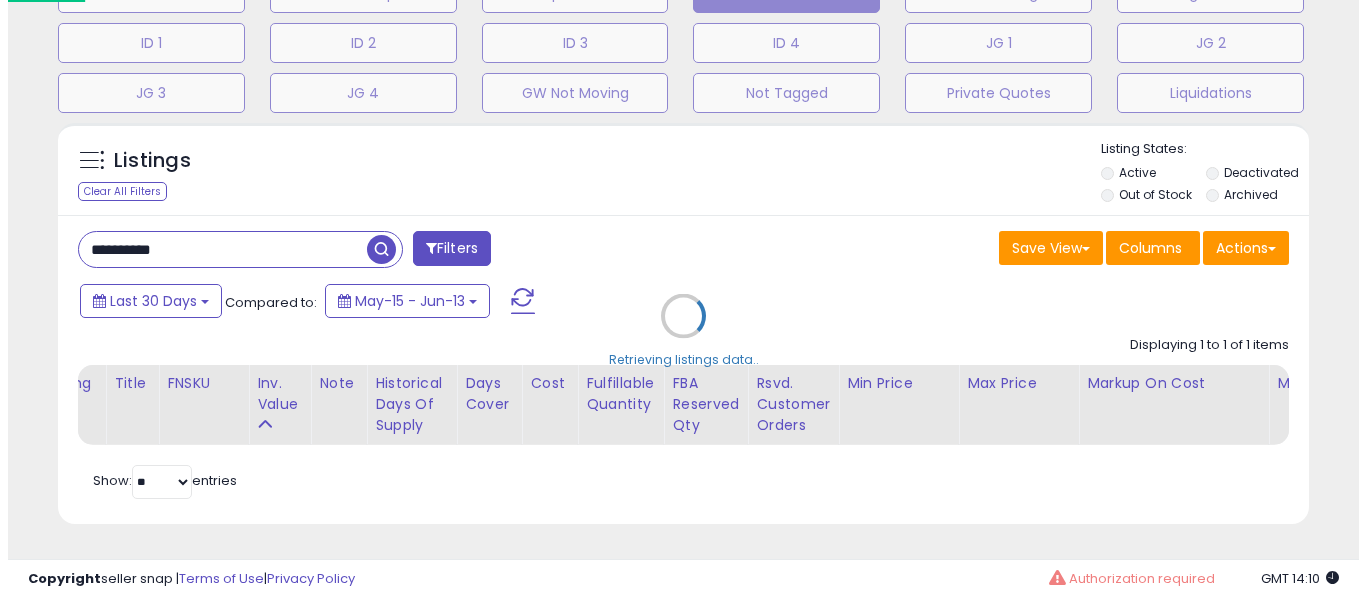 scroll, scrollTop: 700, scrollLeft: 0, axis: vertical 